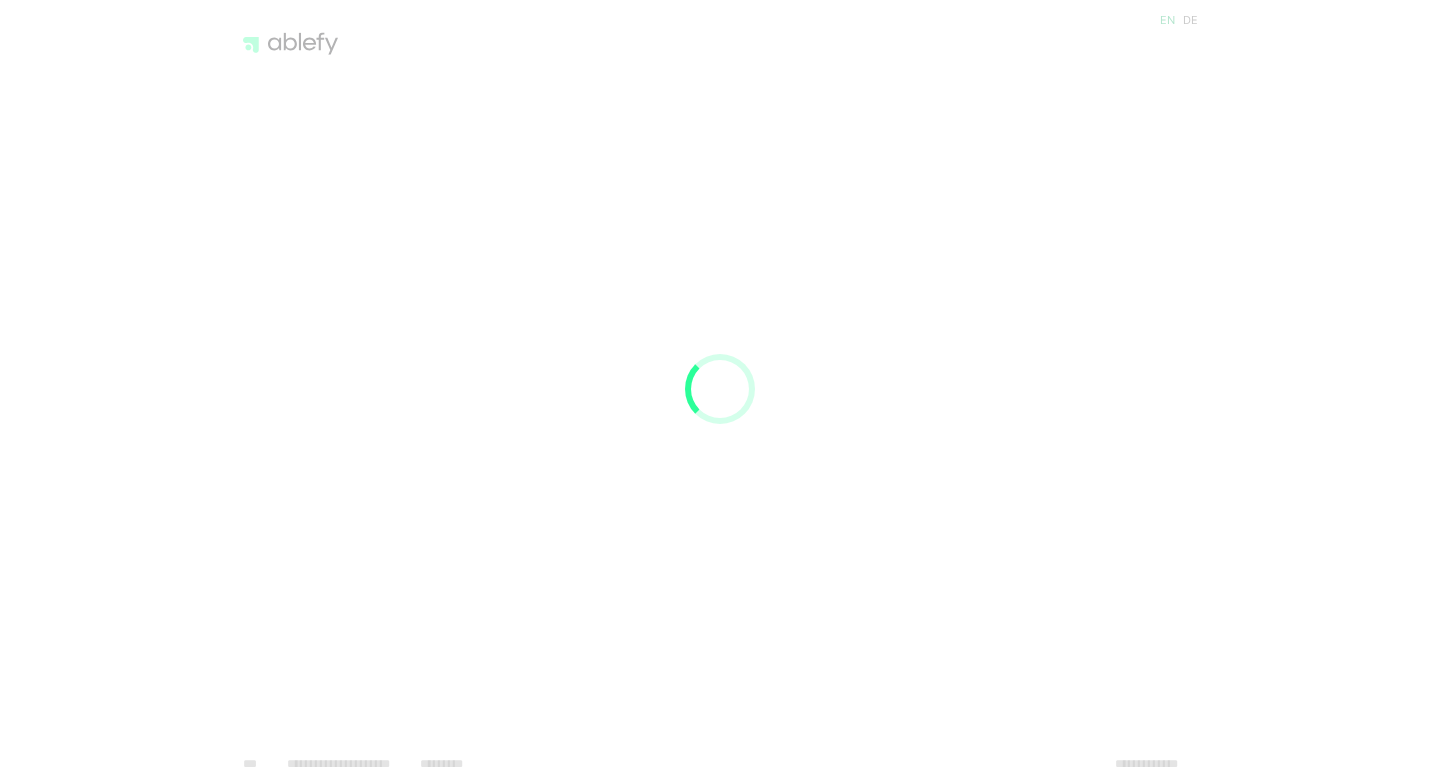 scroll, scrollTop: 0, scrollLeft: 0, axis: both 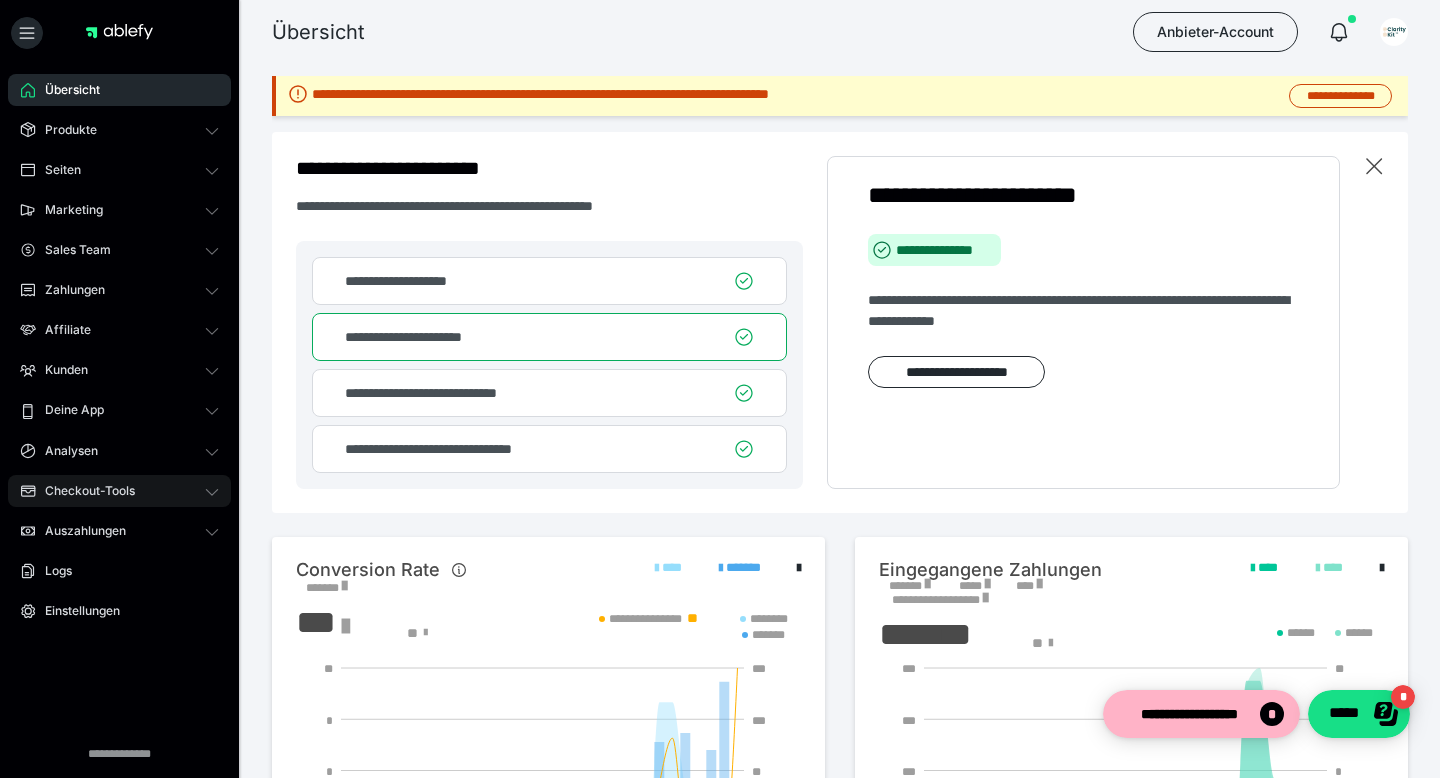 click on "Checkout-Tools" at bounding box center (119, 491) 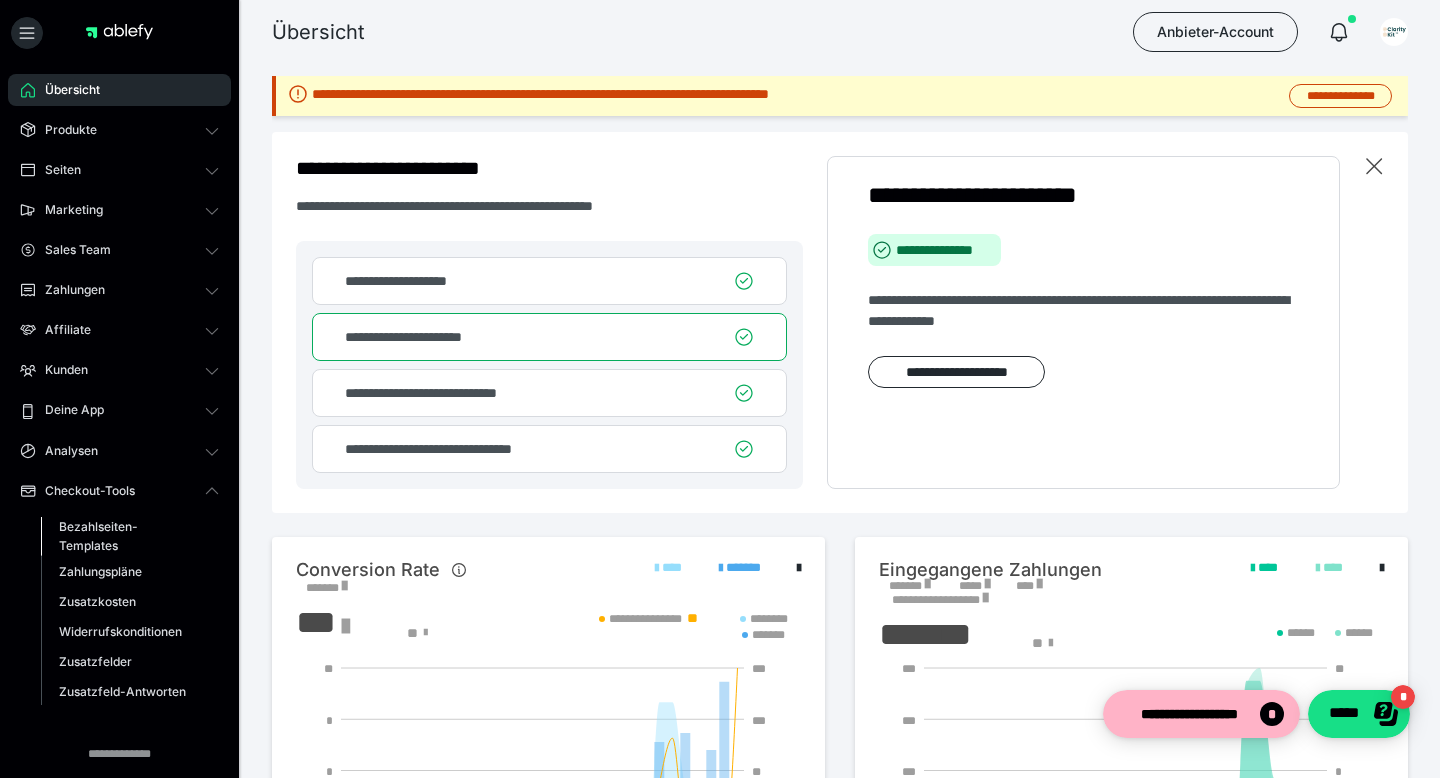 click on "Bezahlseiten-Templates" at bounding box center [126, 536] 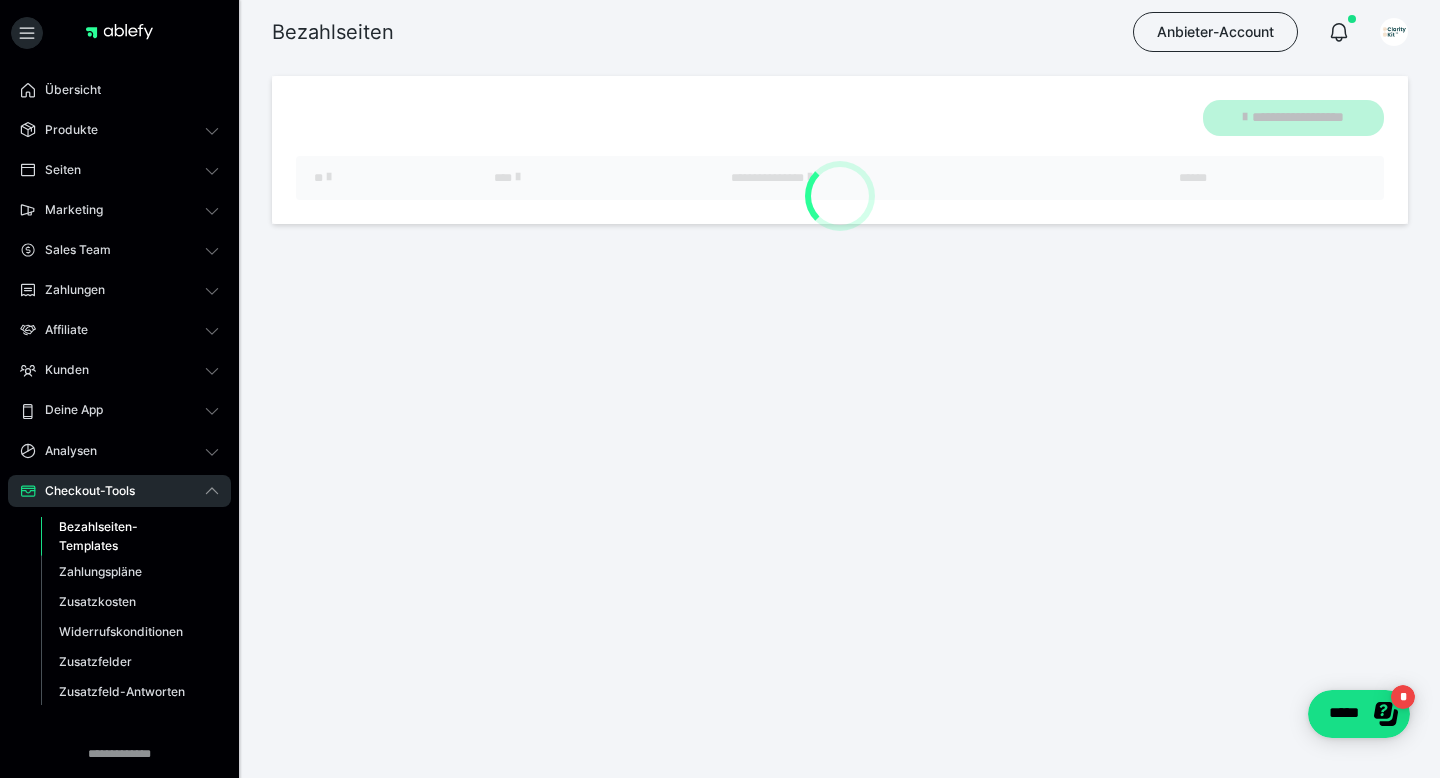 scroll, scrollTop: 0, scrollLeft: 0, axis: both 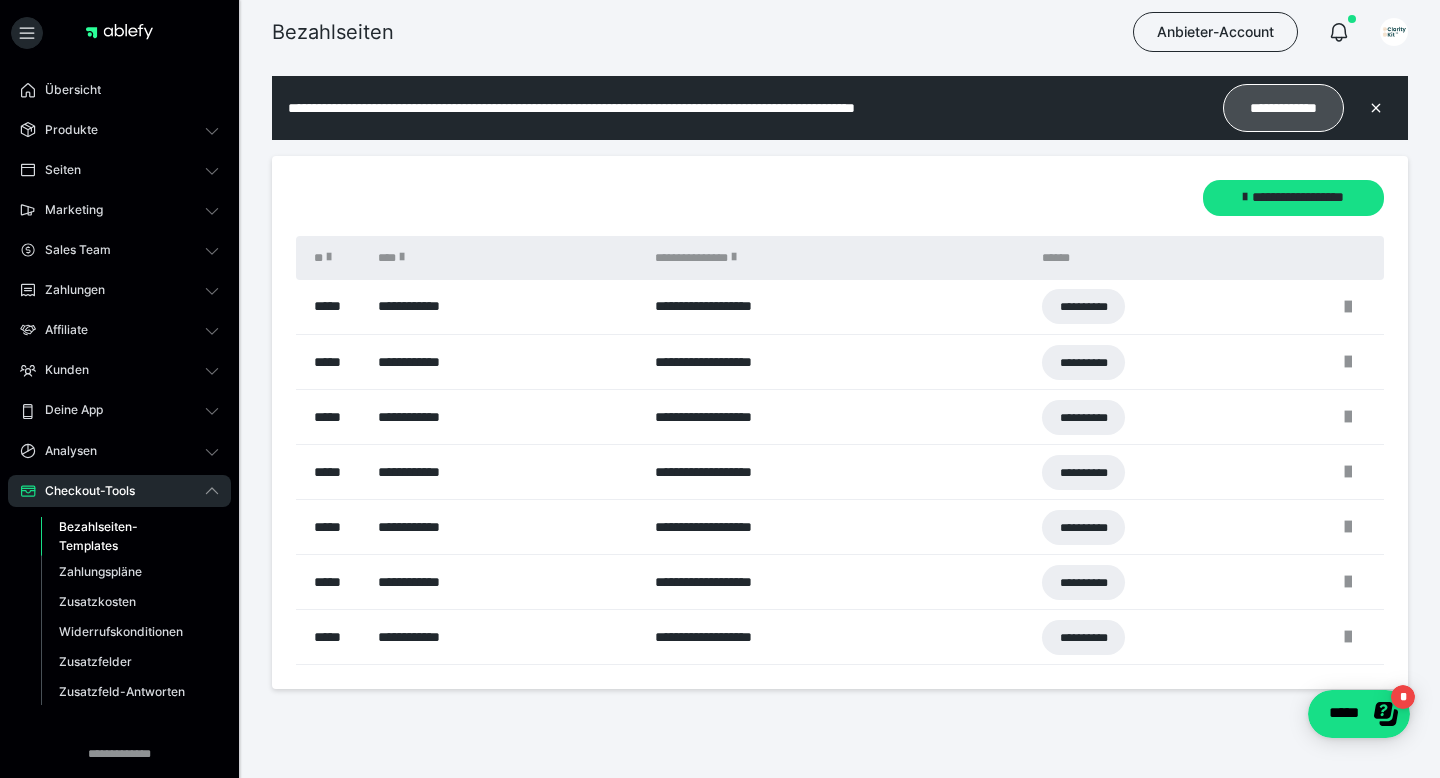 click on "**********" at bounding box center (1283, 108) 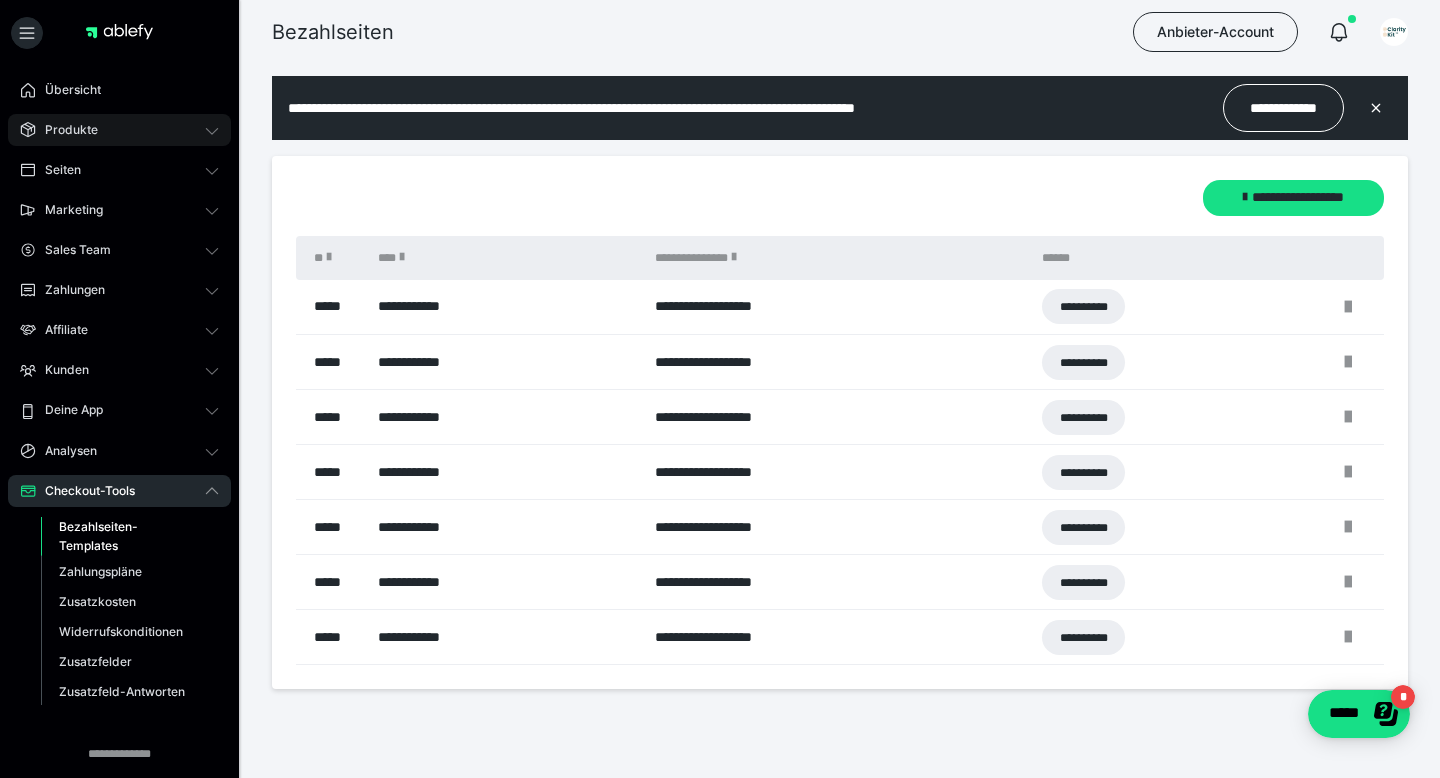 click on "Produkte" at bounding box center (119, 130) 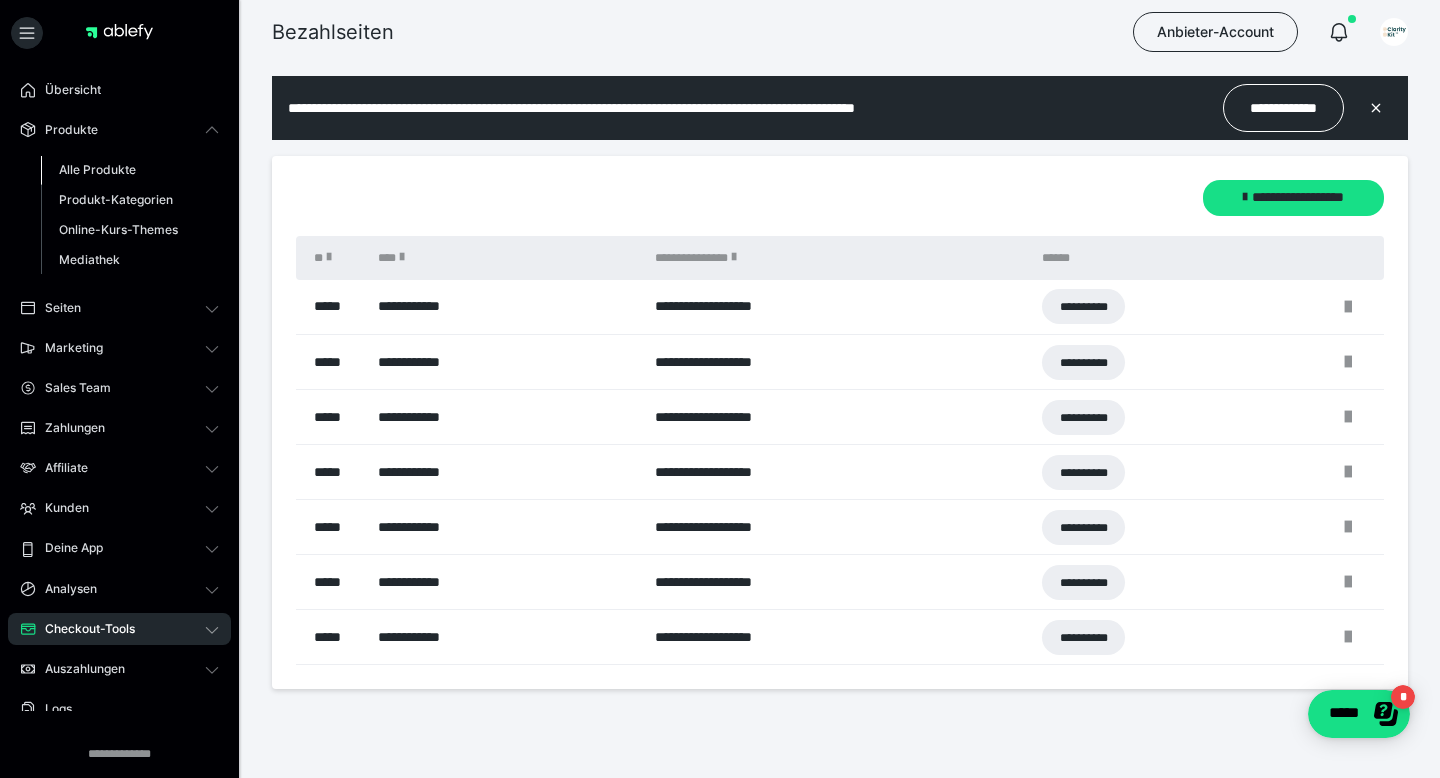 click on "Alle Produkte" at bounding box center [97, 169] 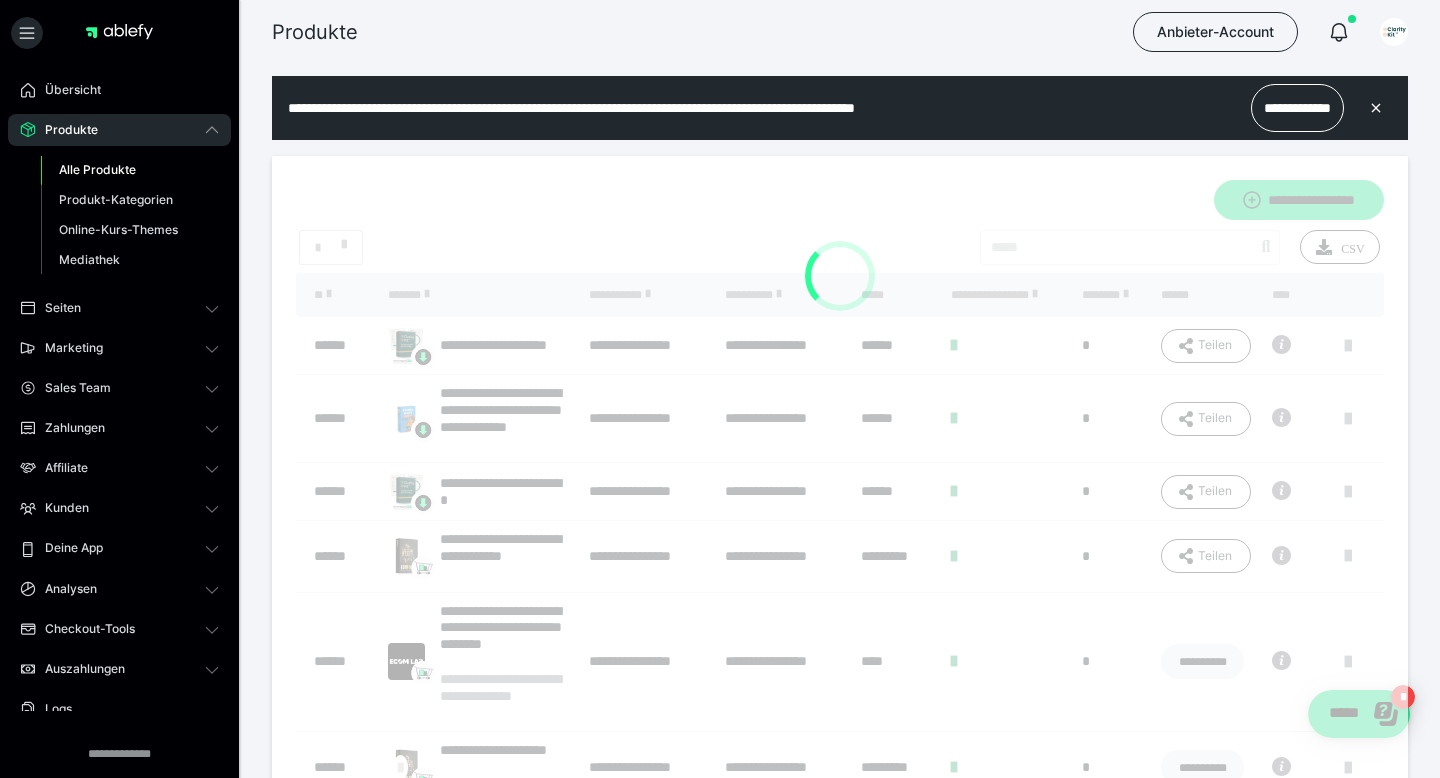 scroll, scrollTop: 0, scrollLeft: 0, axis: both 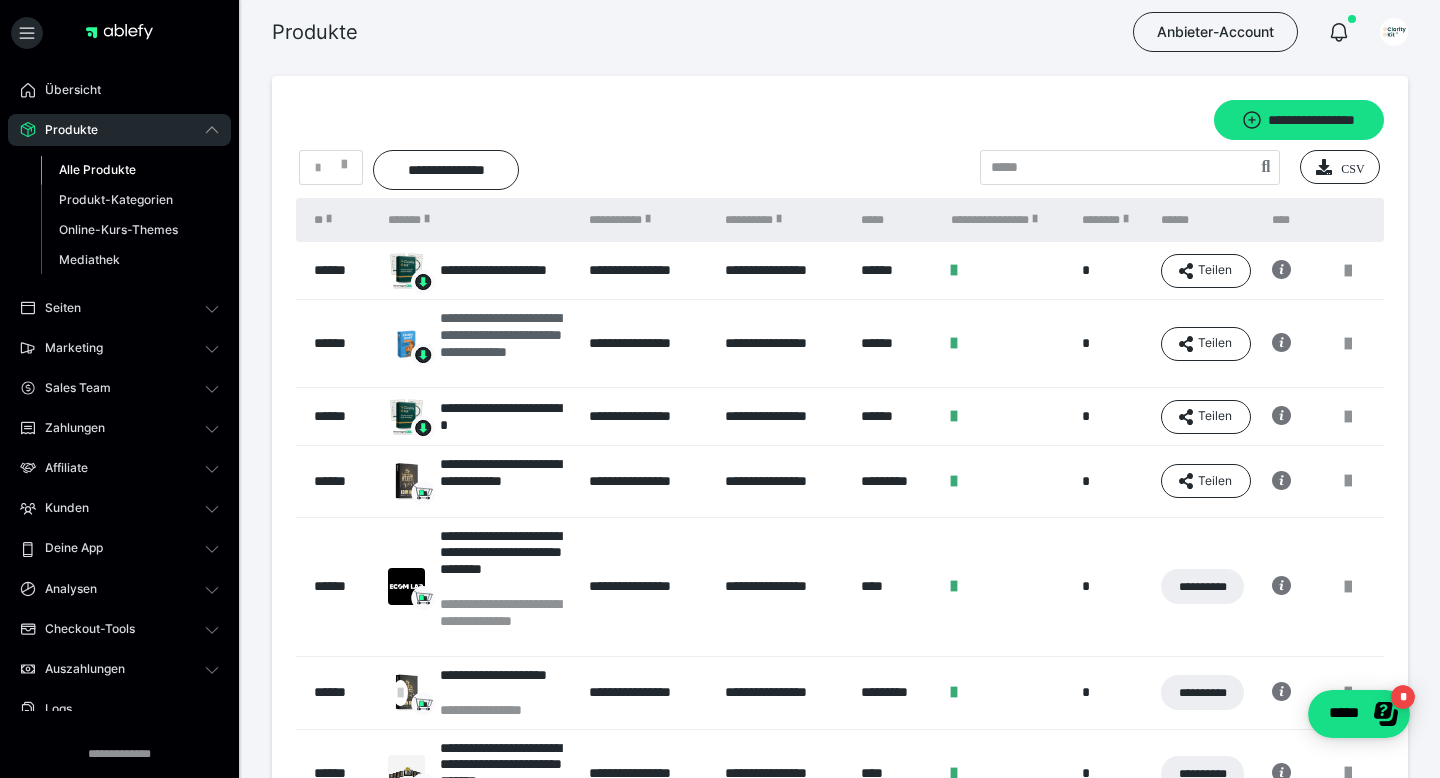 click on "**********" at bounding box center [504, 343] 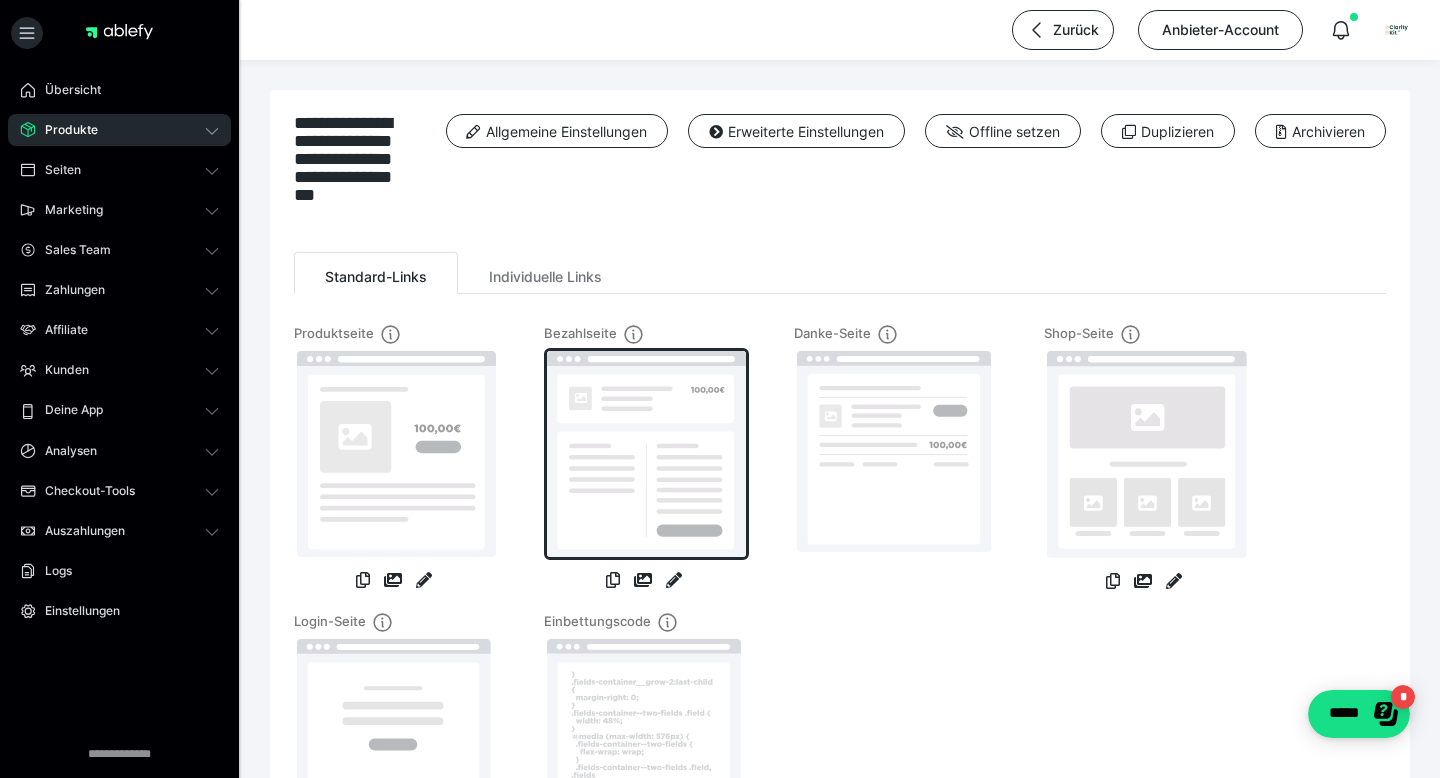 click at bounding box center (646, 454) 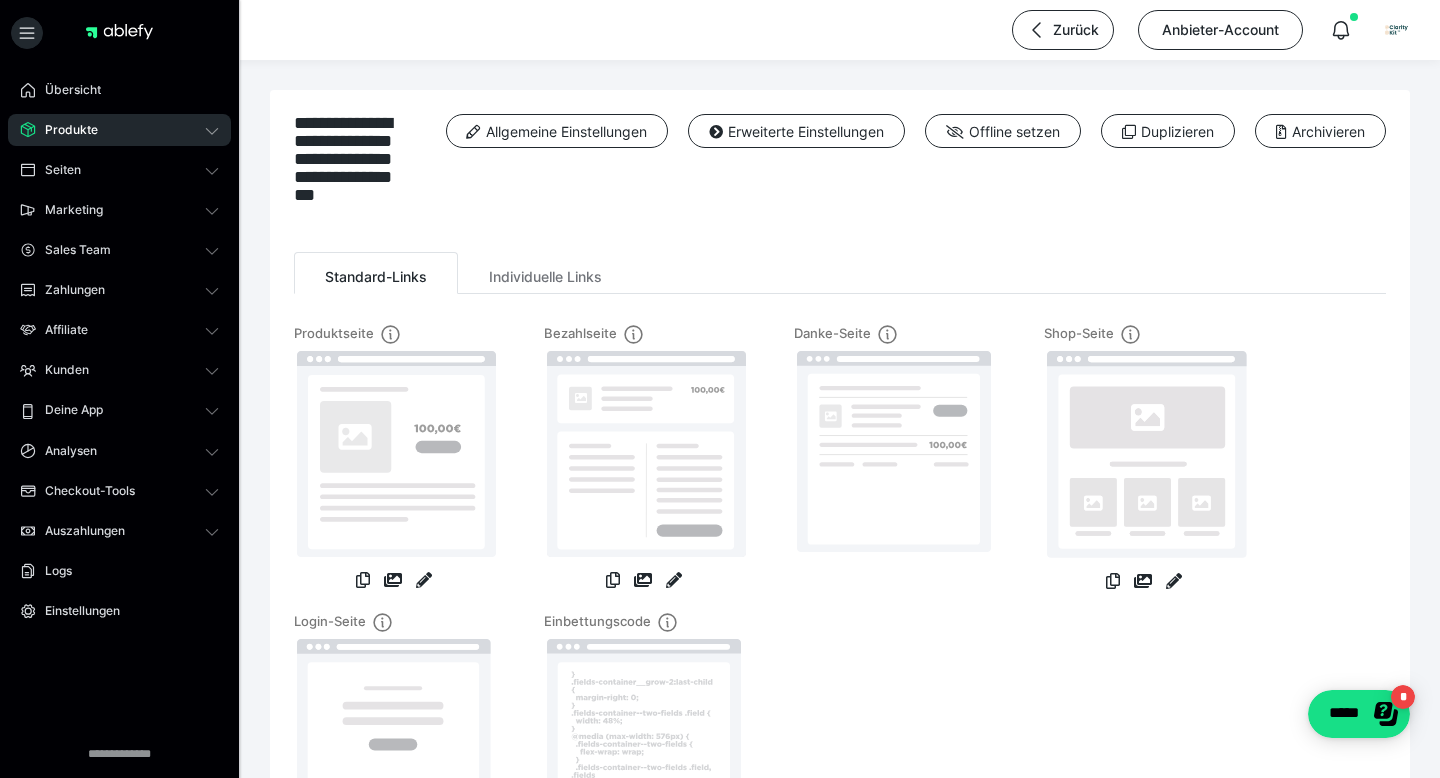 click at bounding box center [644, 460] 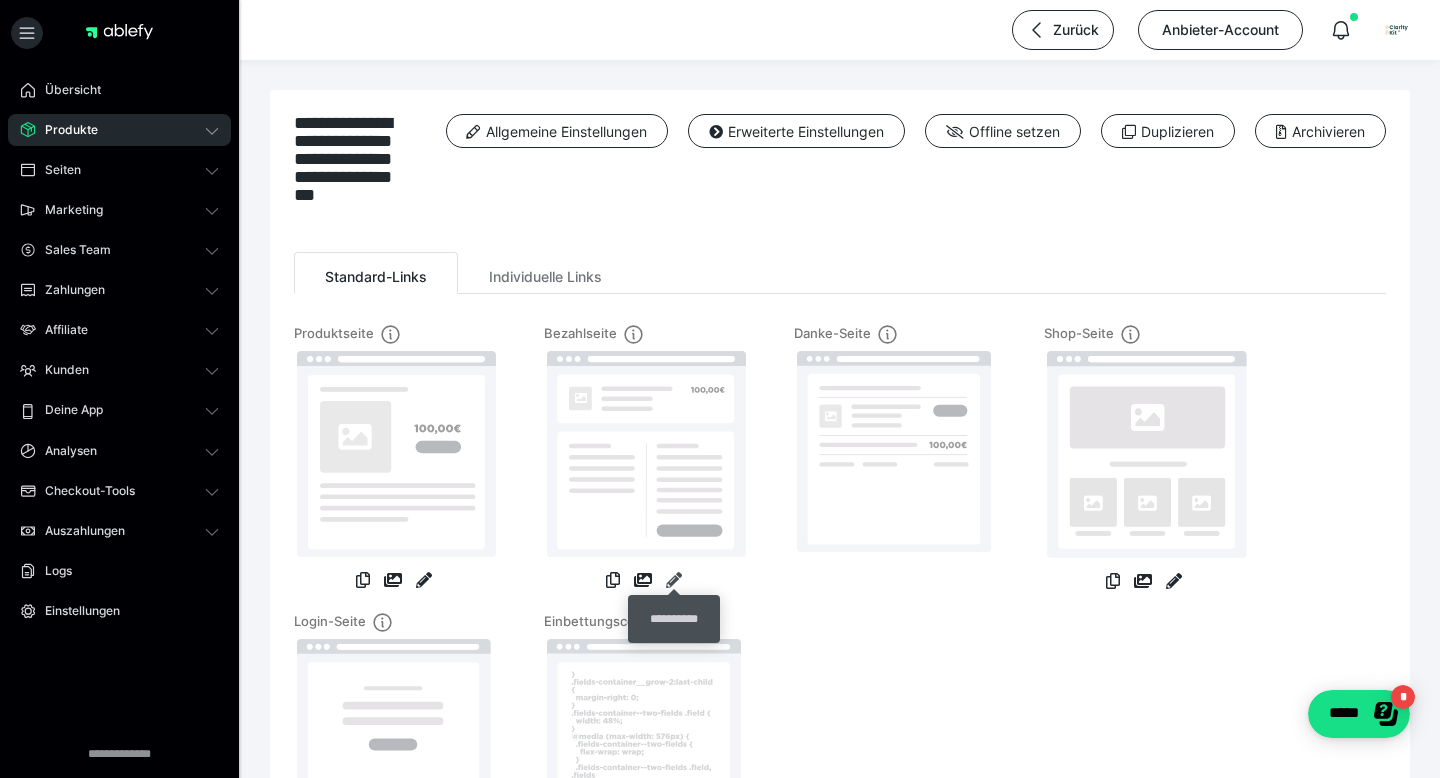 click at bounding box center (674, 580) 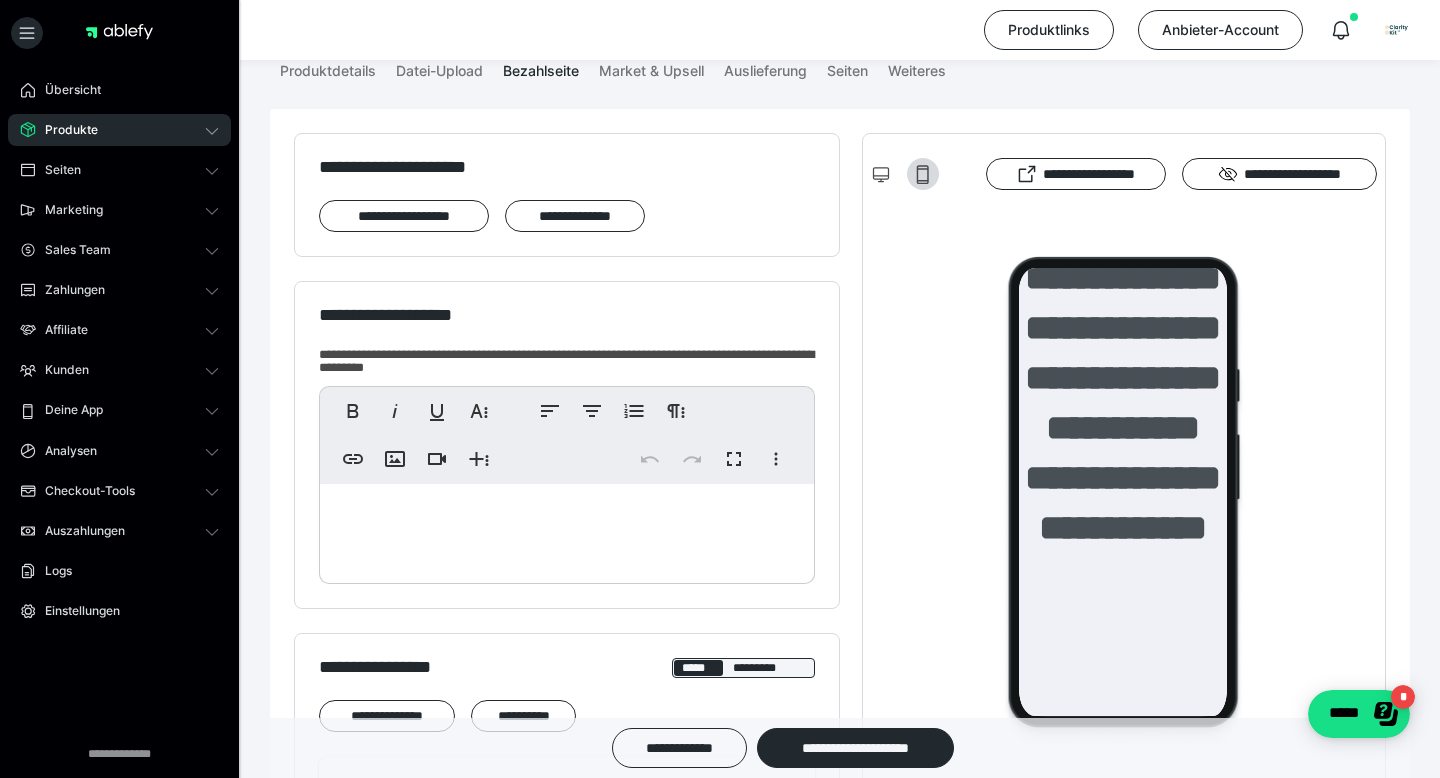 scroll, scrollTop: 0, scrollLeft: 0, axis: both 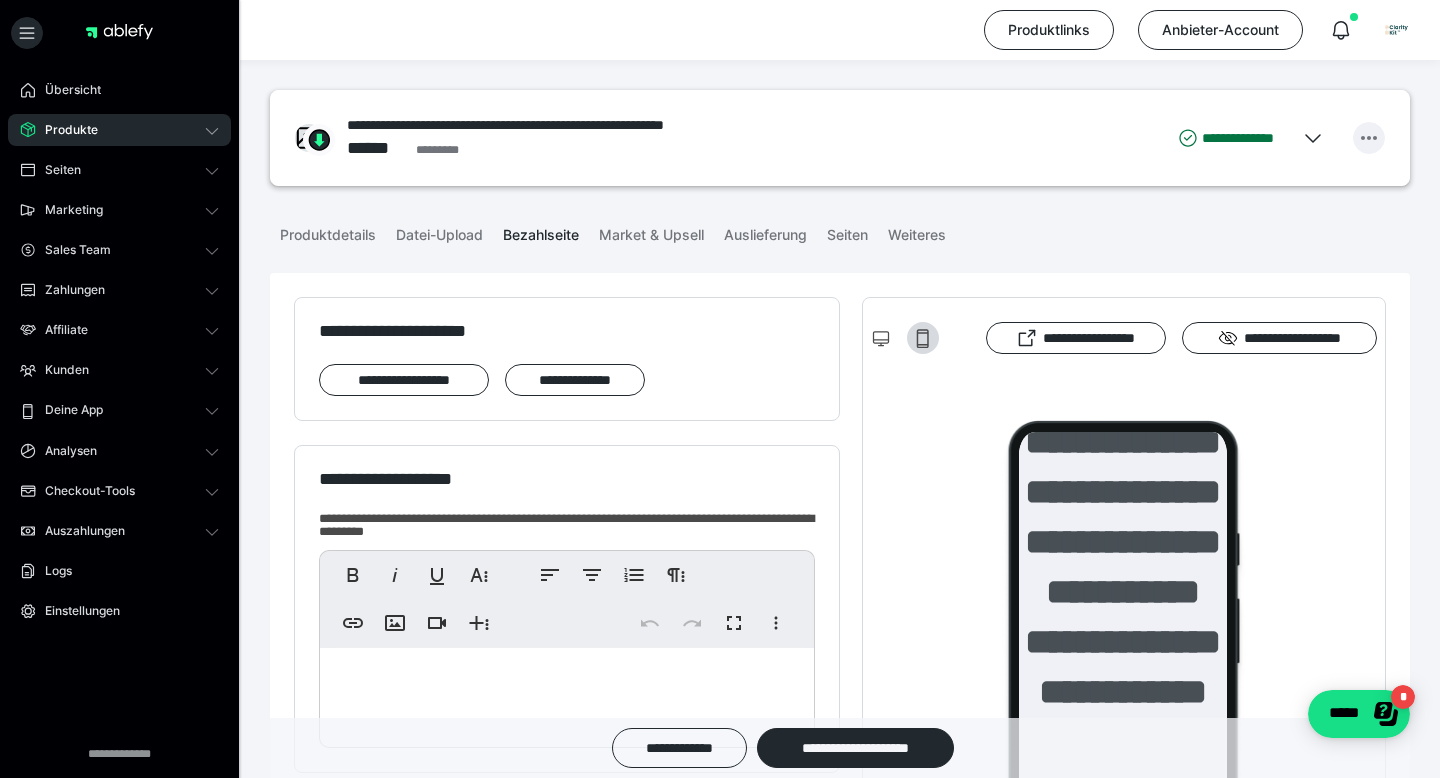 click 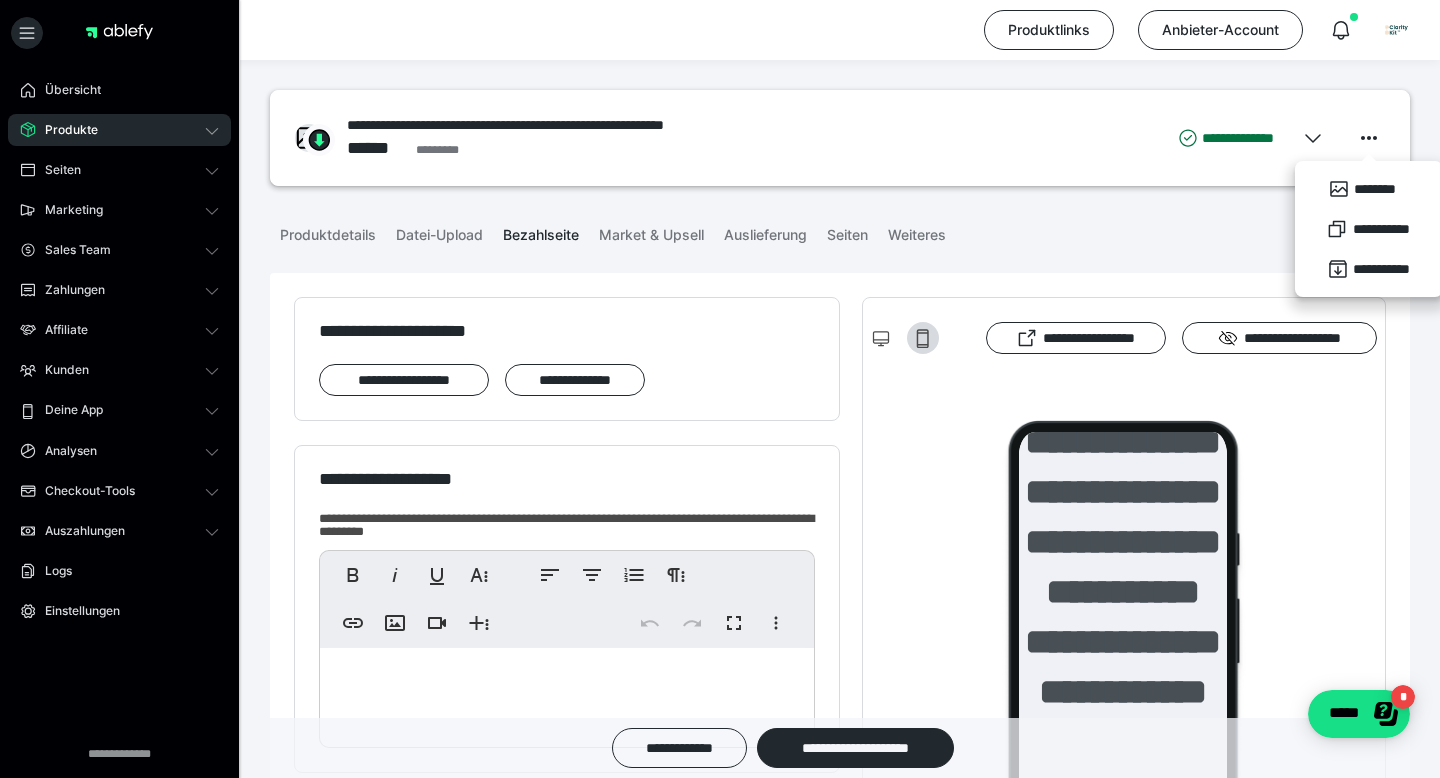 click on "Produktdetails Datei-Upload Bezahlseite Market & Upsell Auslieferung Seiten Weiteres" at bounding box center (840, 233) 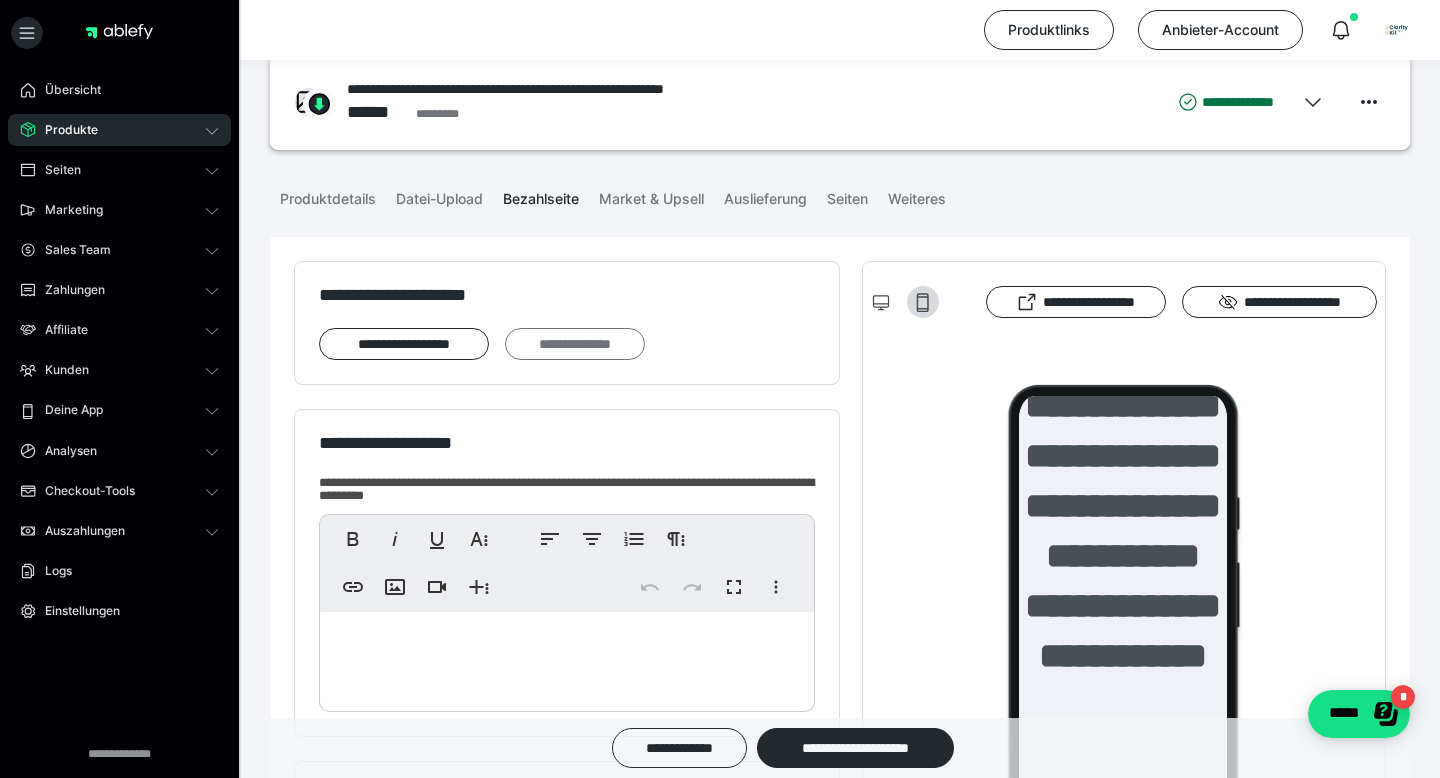 scroll, scrollTop: 0, scrollLeft: 0, axis: both 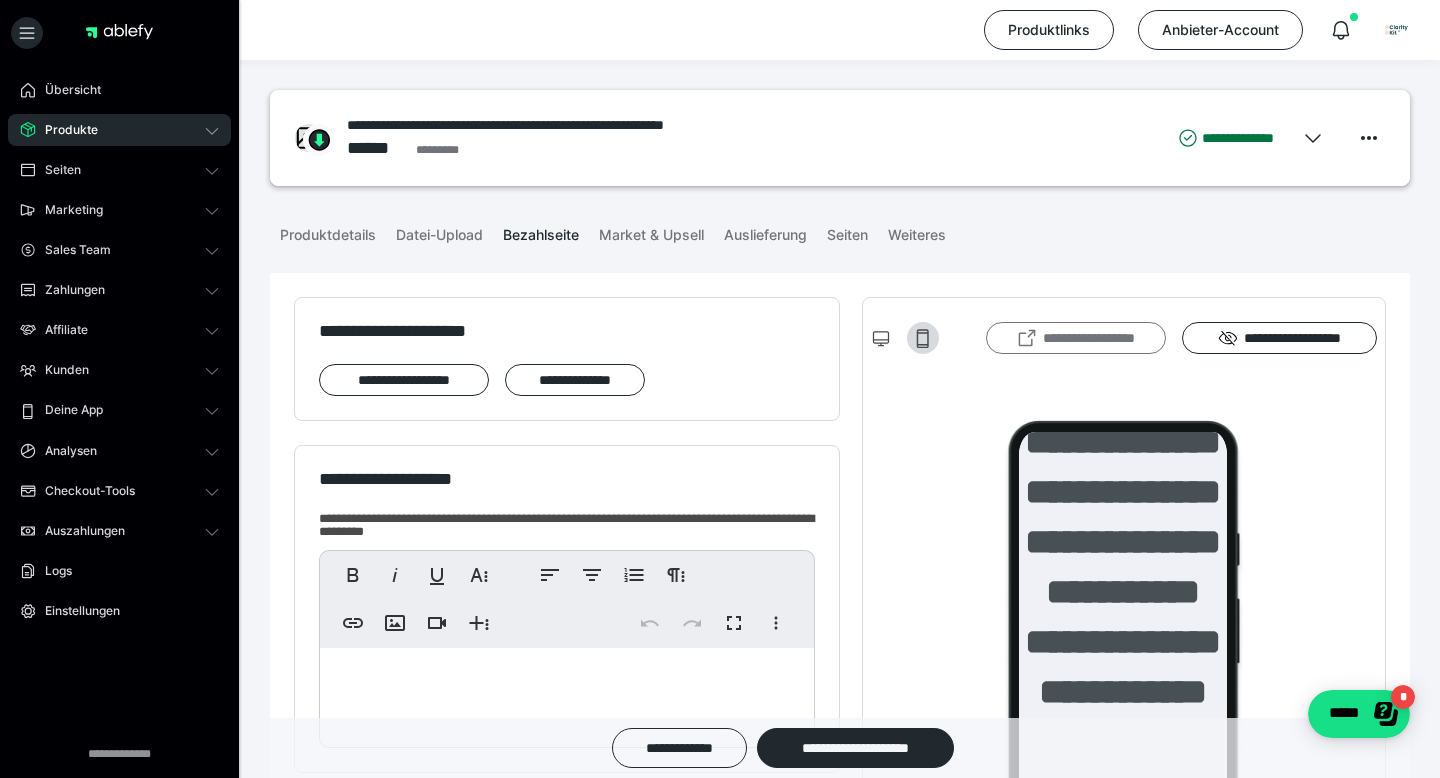 click on "**********" at bounding box center [1076, 338] 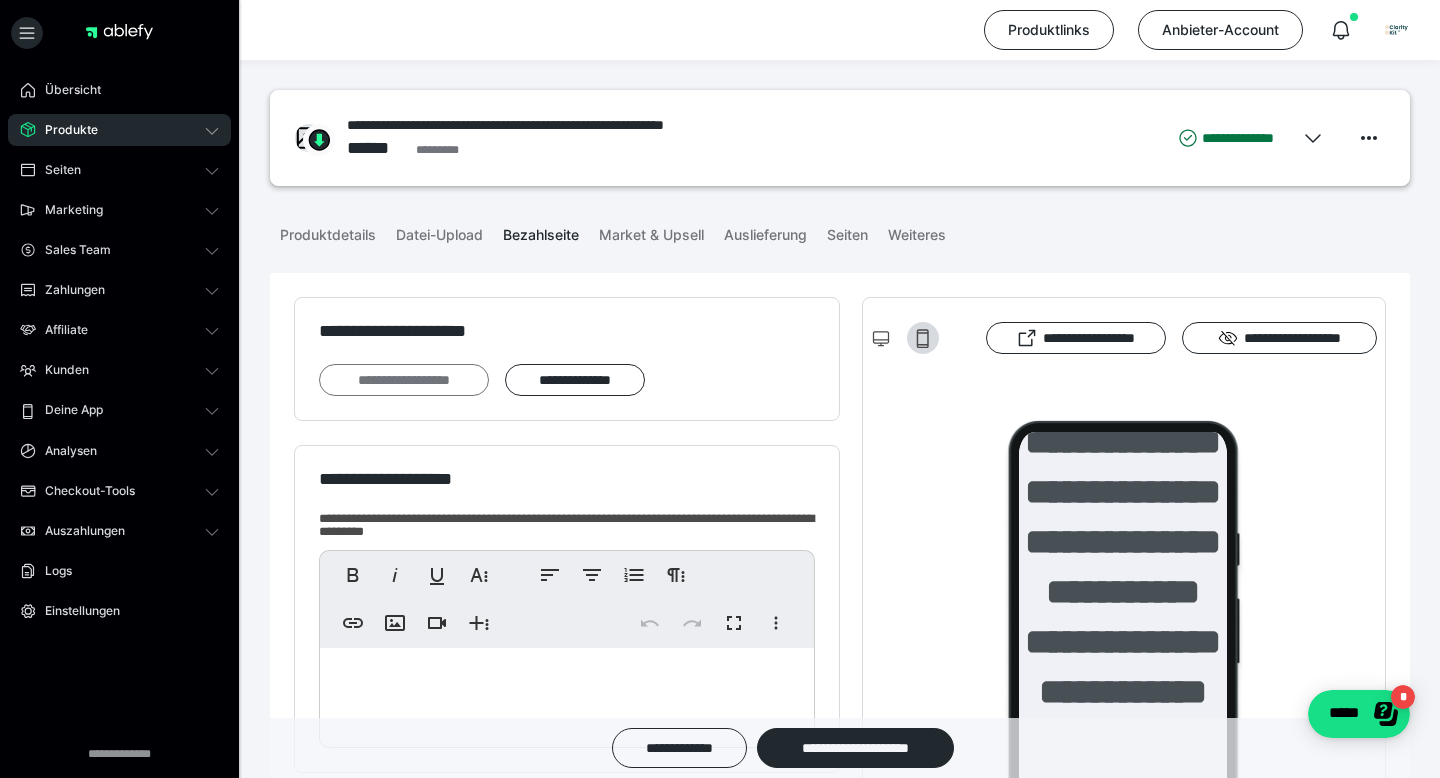 click on "**********" at bounding box center [404, 380] 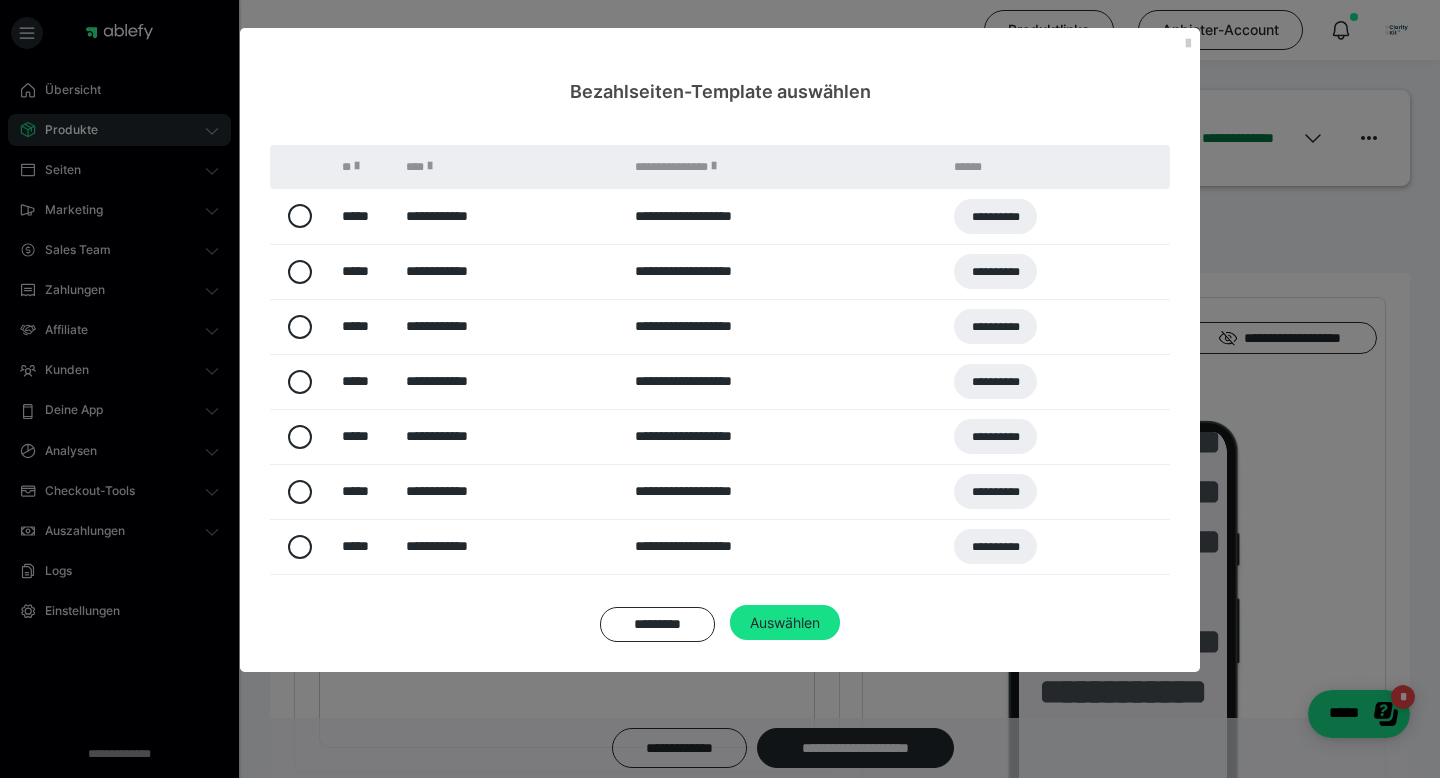 click on "Bezahlseiten-Template auswählen" at bounding box center [720, 66] 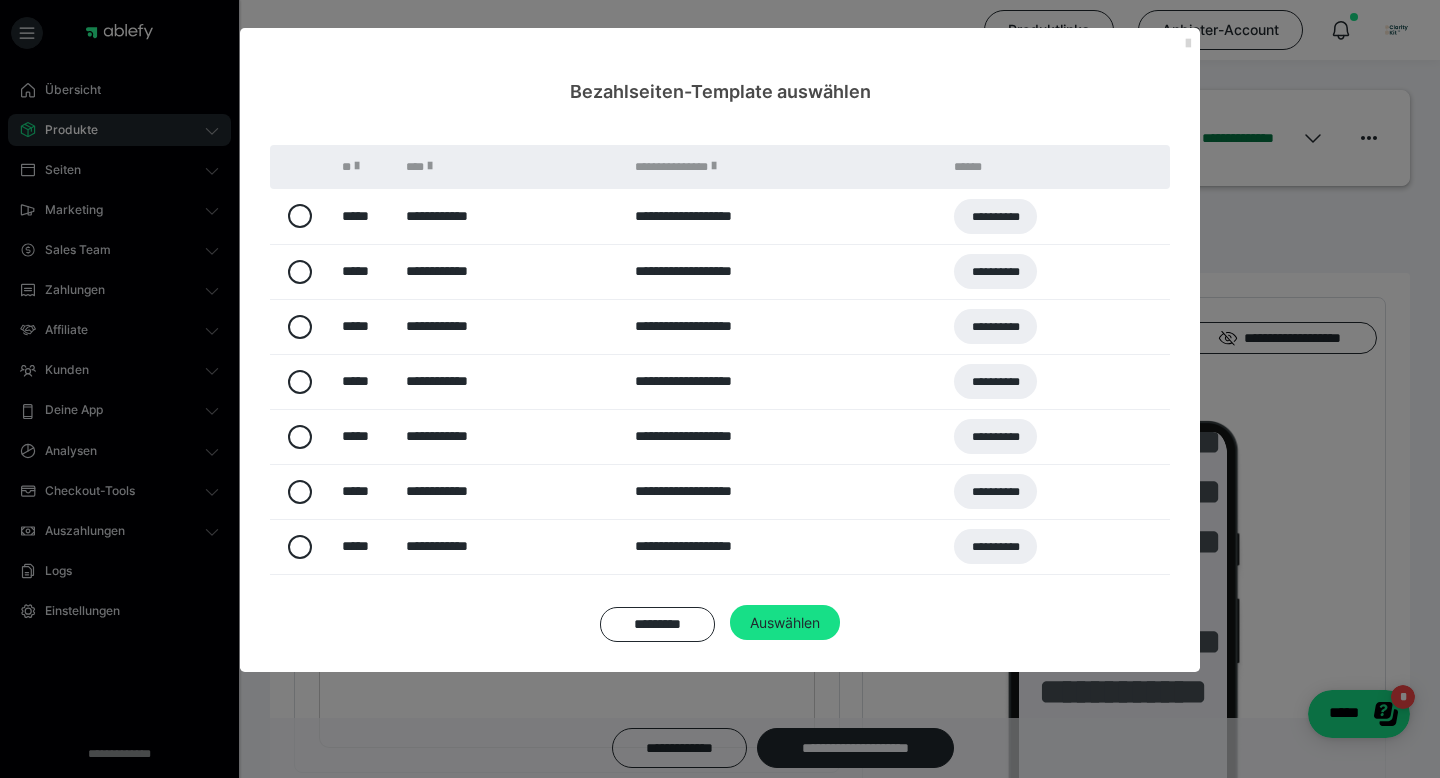 click at bounding box center (1188, 44) 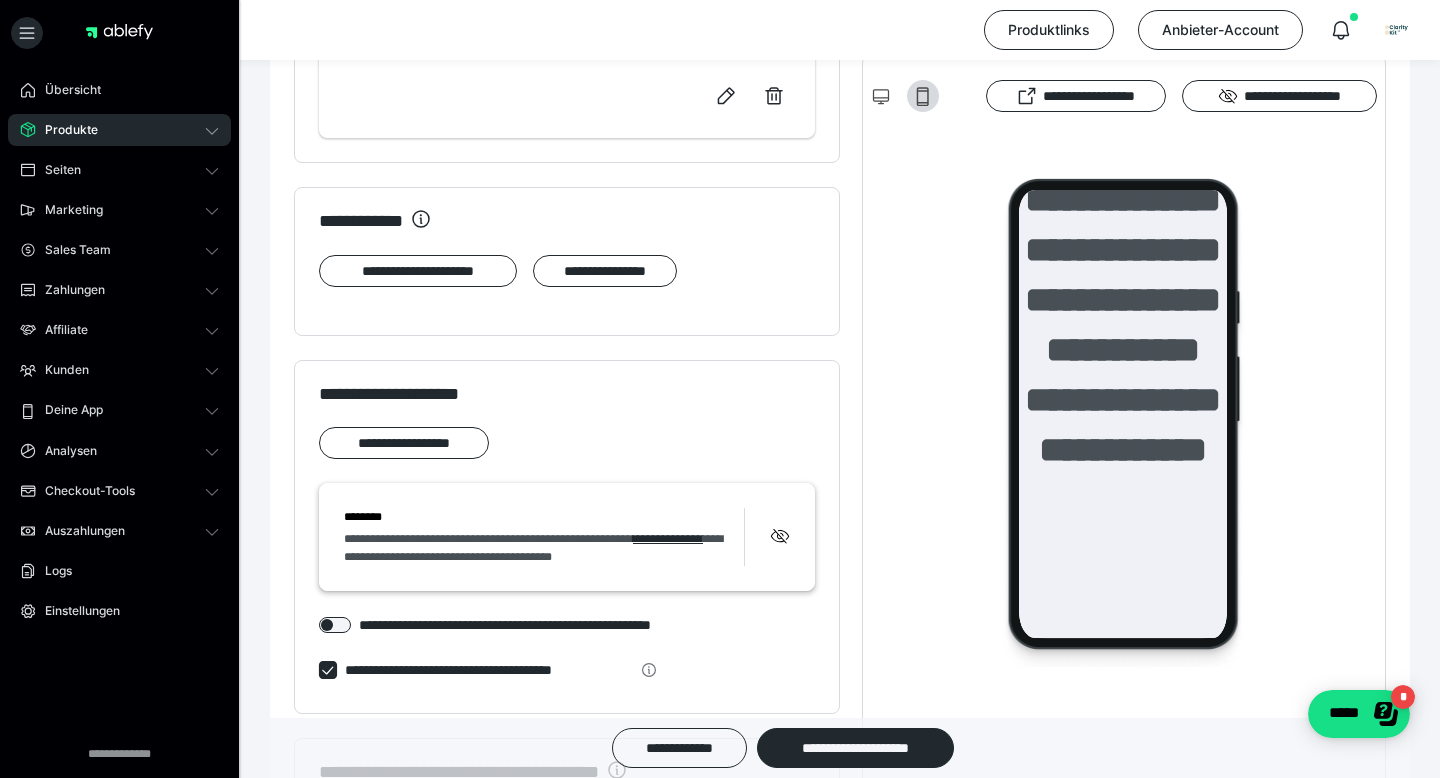 scroll, scrollTop: 0, scrollLeft: 0, axis: both 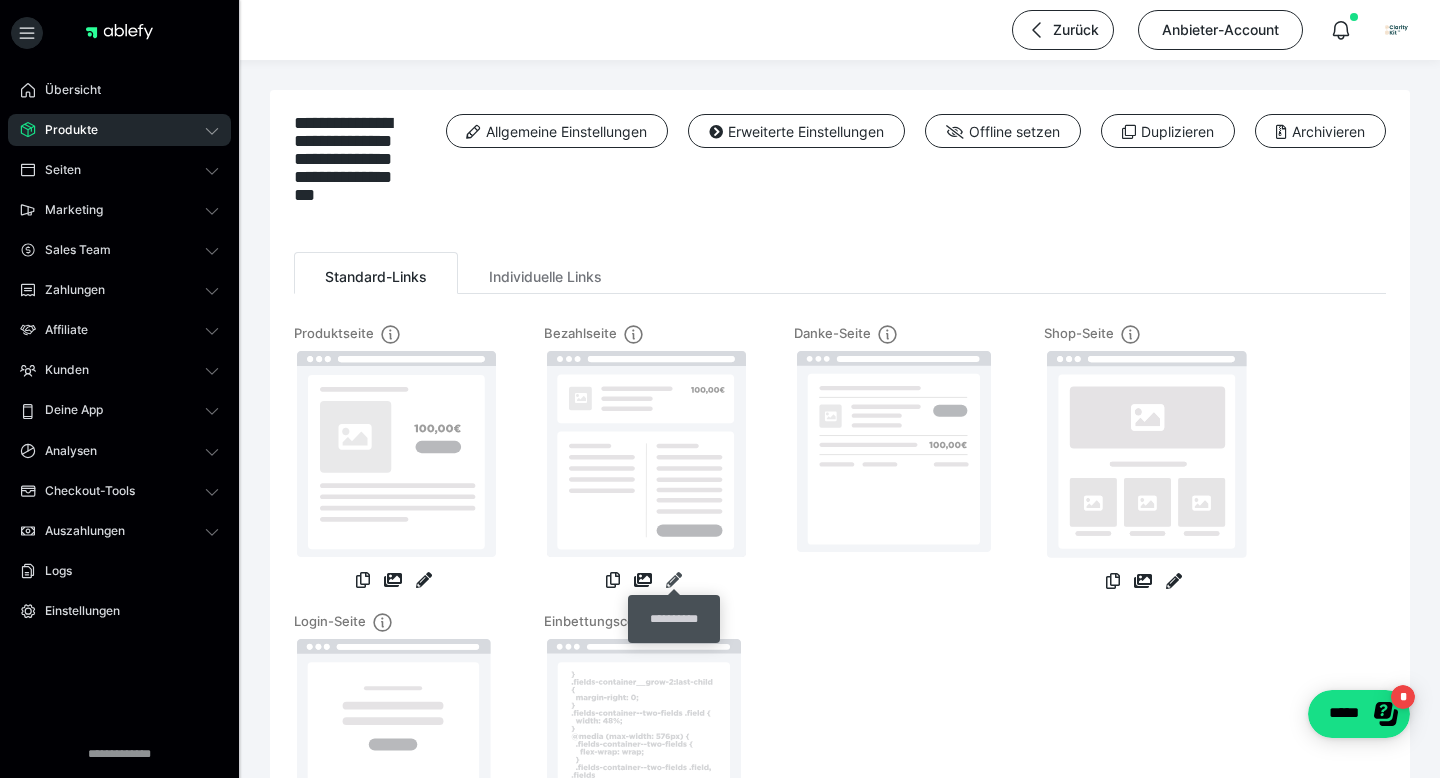 click at bounding box center (674, 580) 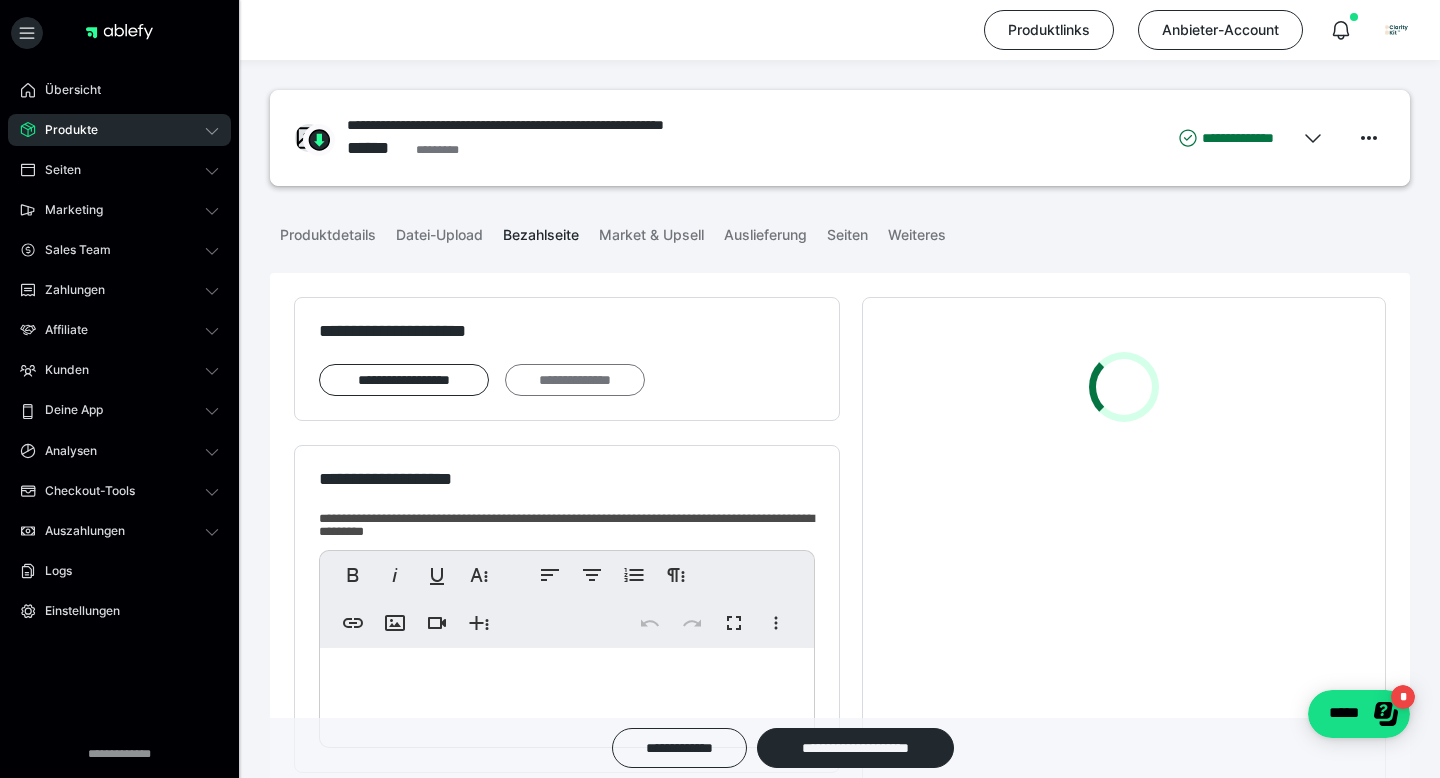 click on "**********" at bounding box center (575, 380) 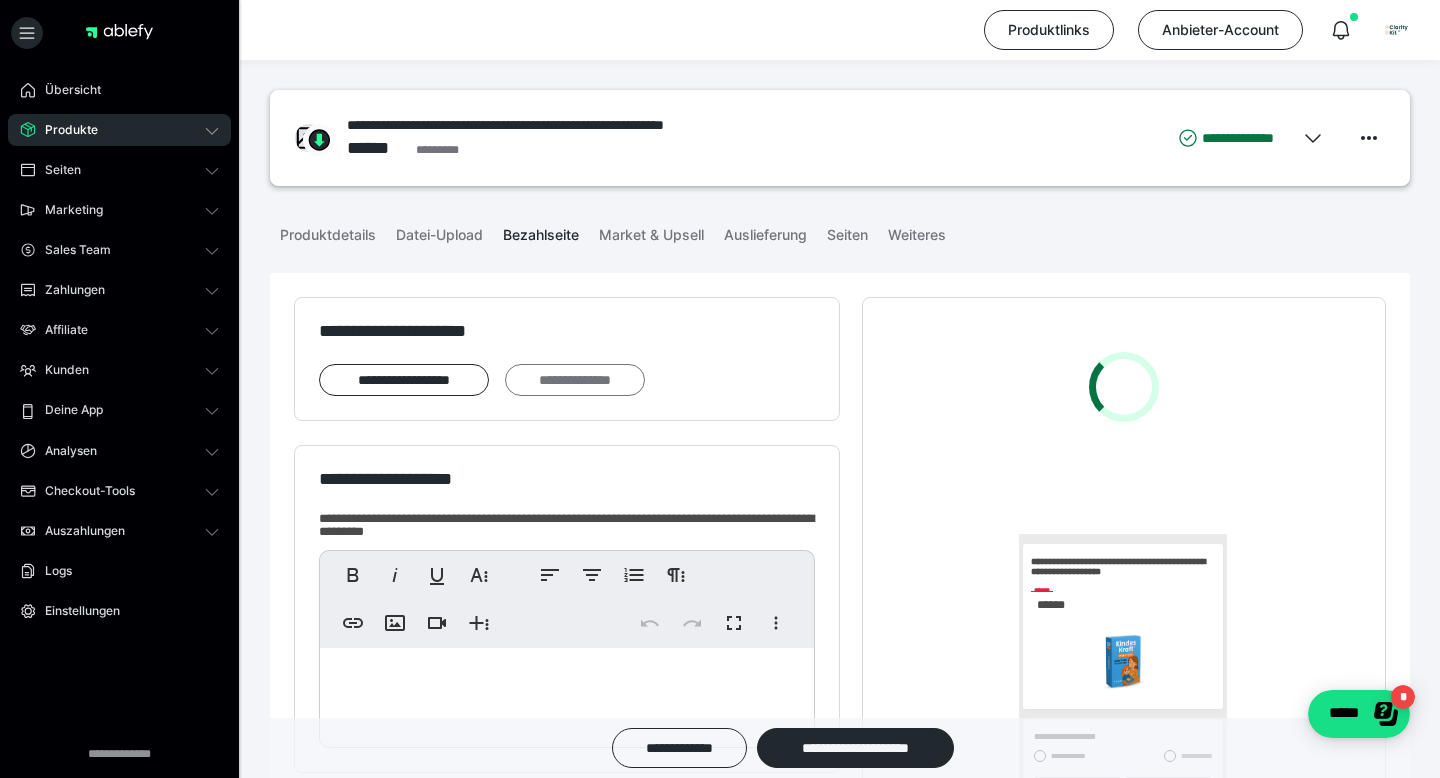 scroll, scrollTop: 0, scrollLeft: 0, axis: both 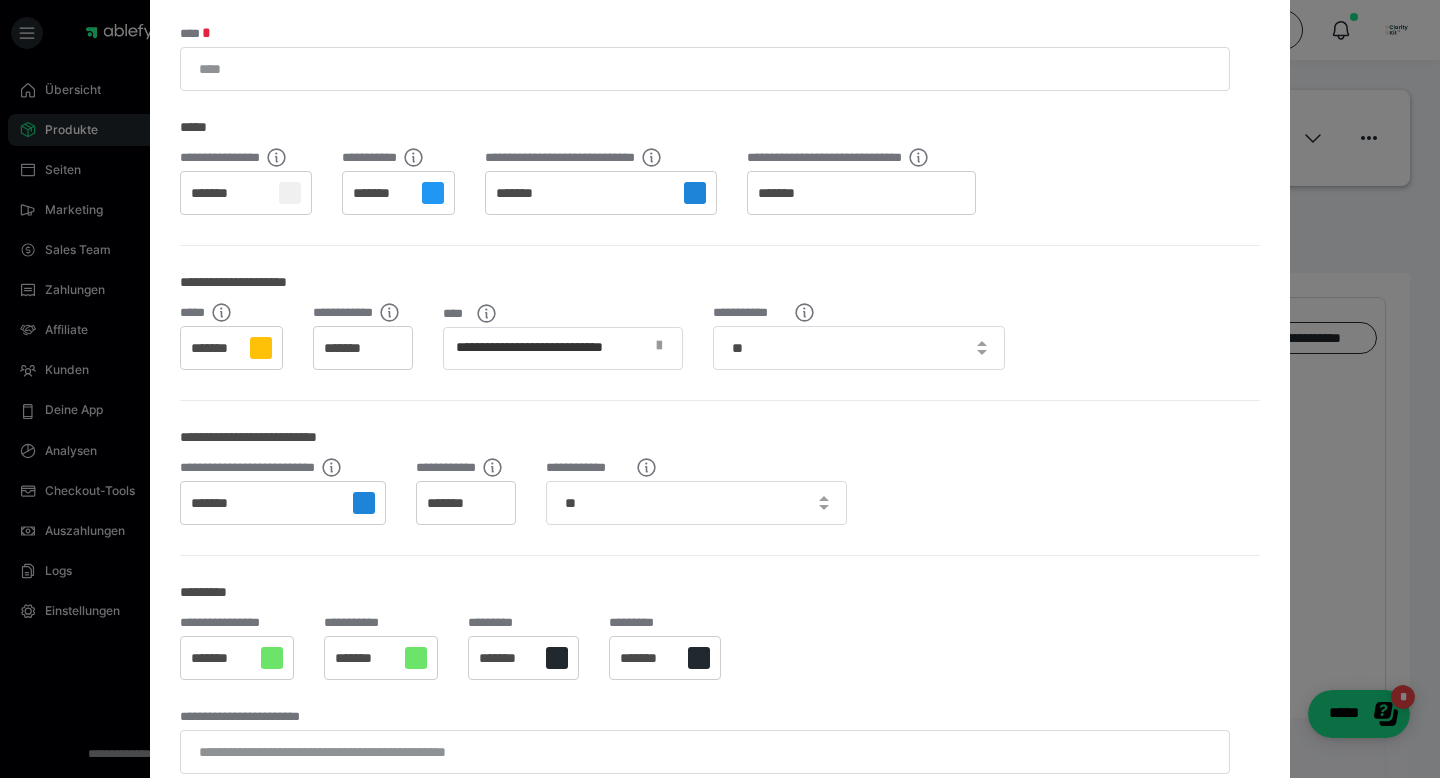 click at bounding box center [665, 348] 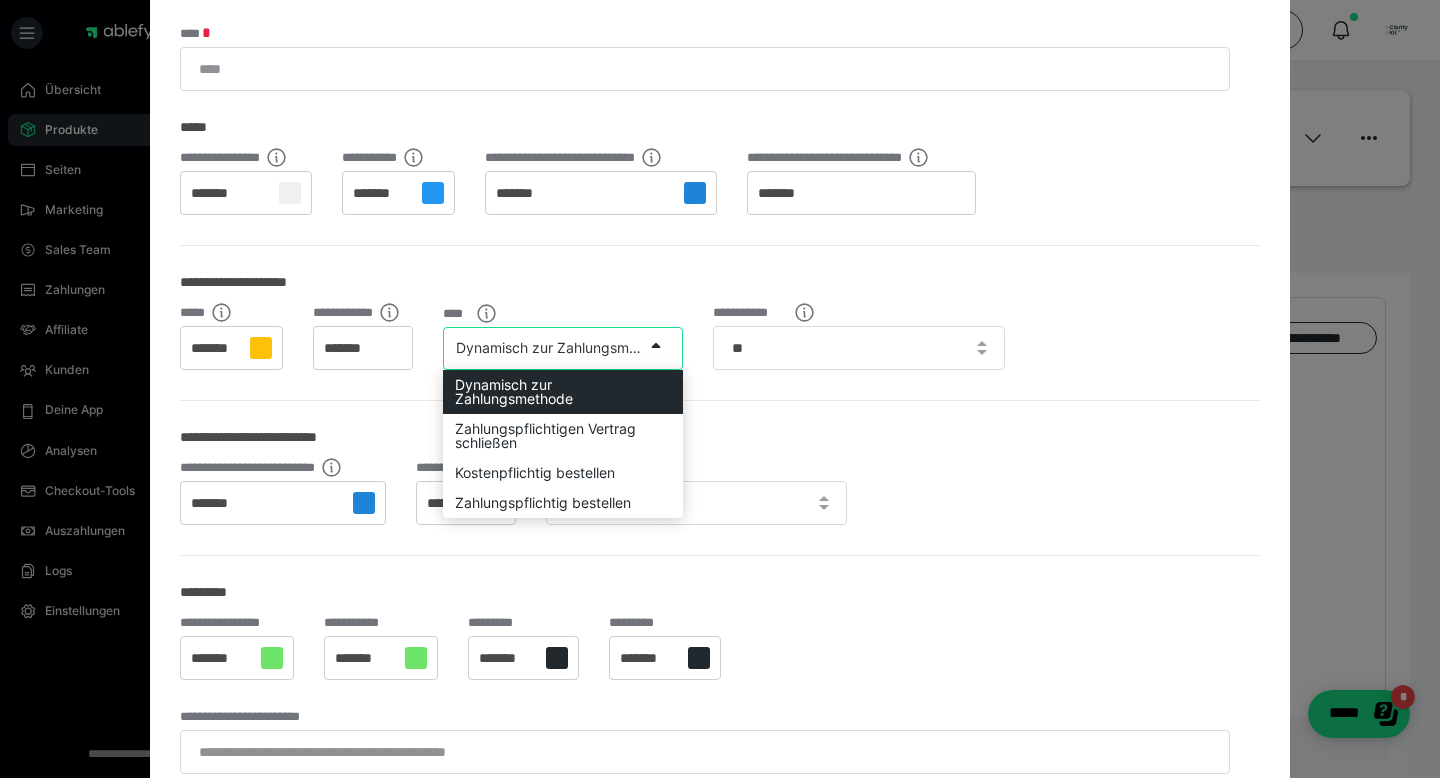 click on "**********" at bounding box center (720, 266) 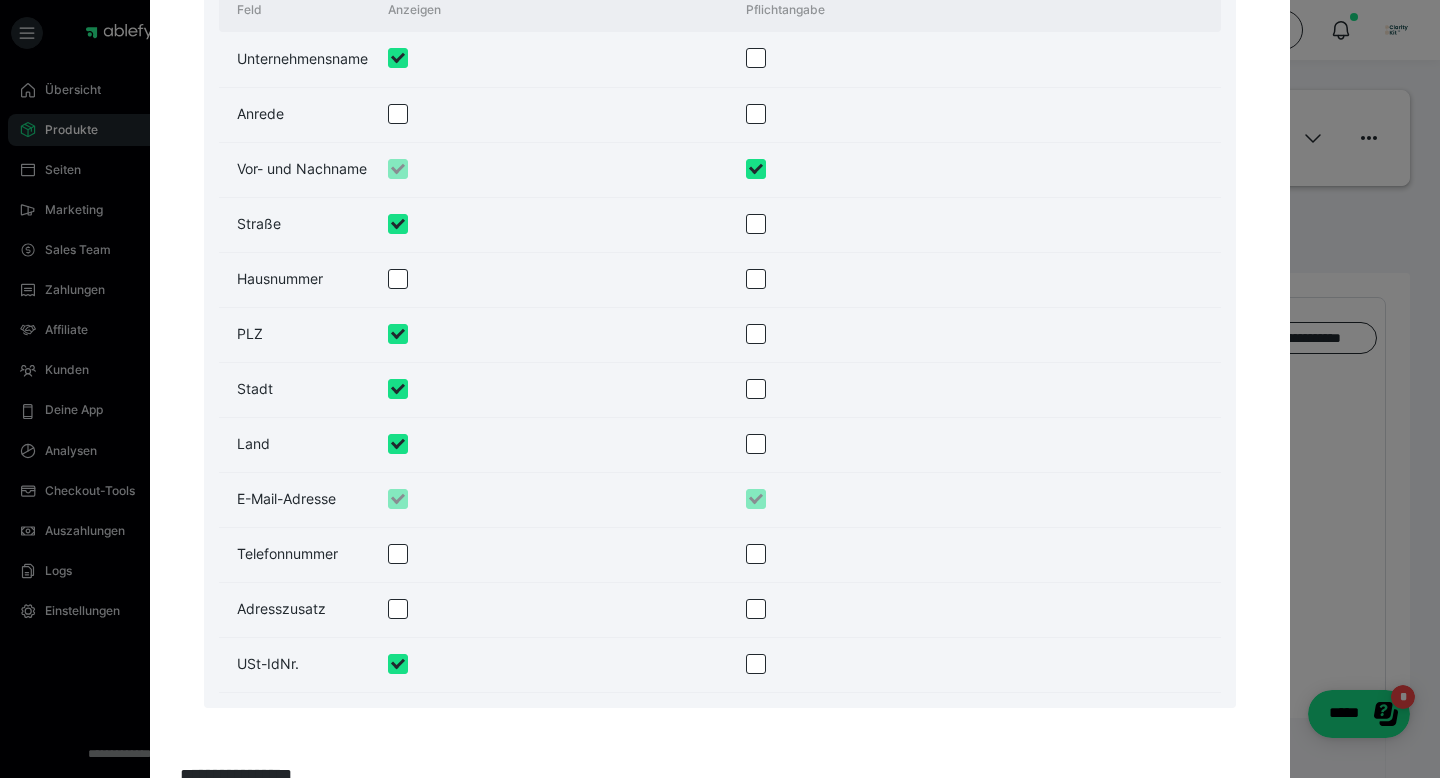scroll, scrollTop: 3563, scrollLeft: 0, axis: vertical 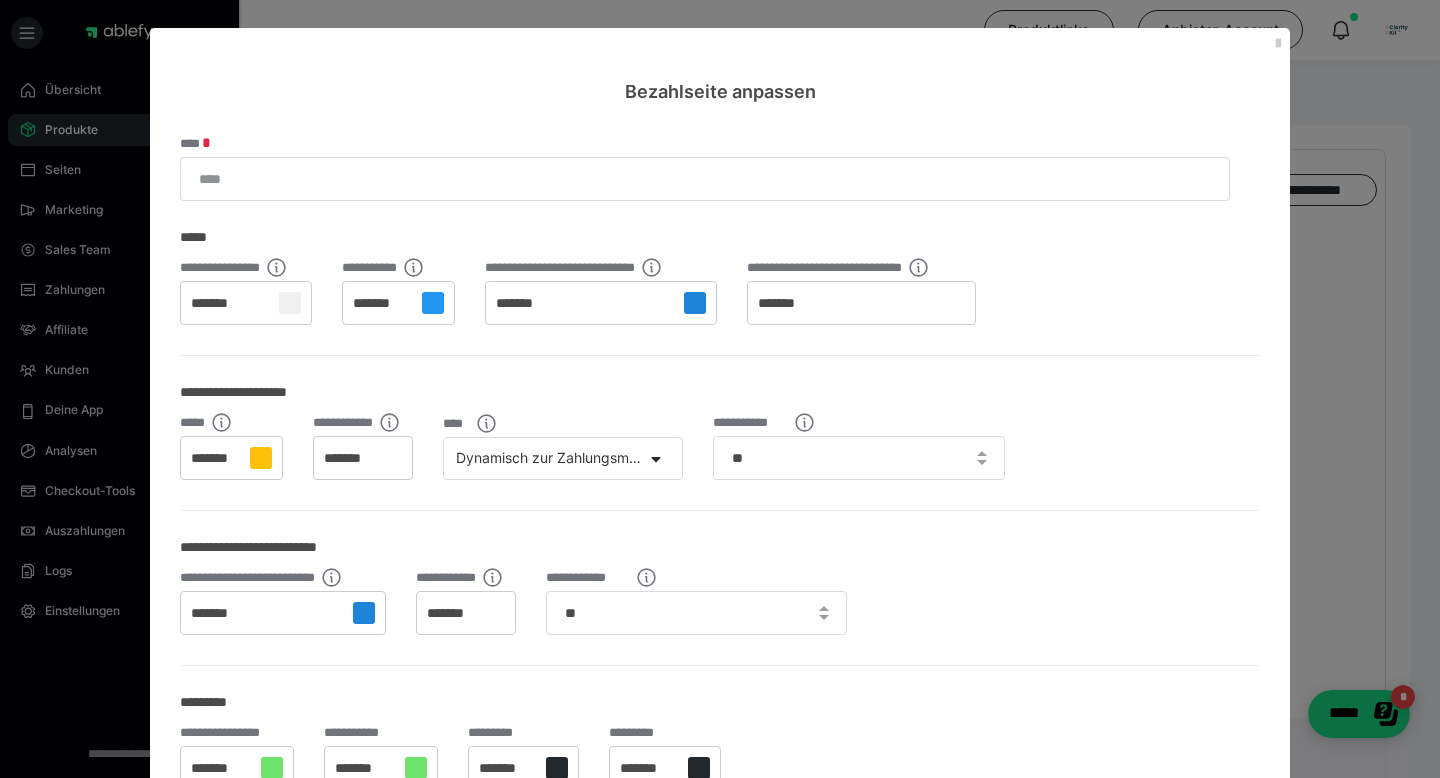 click on "Bezahlseite anpassen" at bounding box center [720, 66] 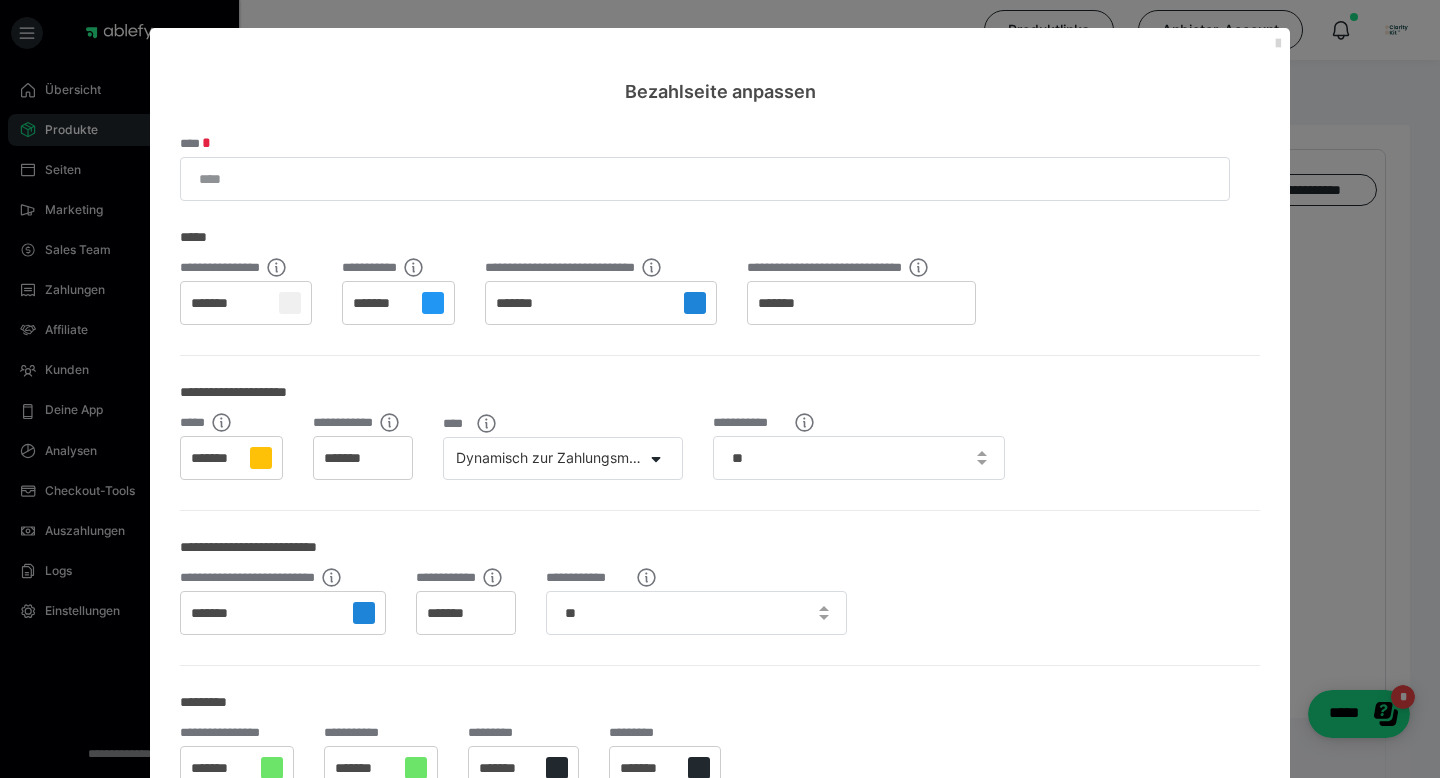 click at bounding box center (1278, 44) 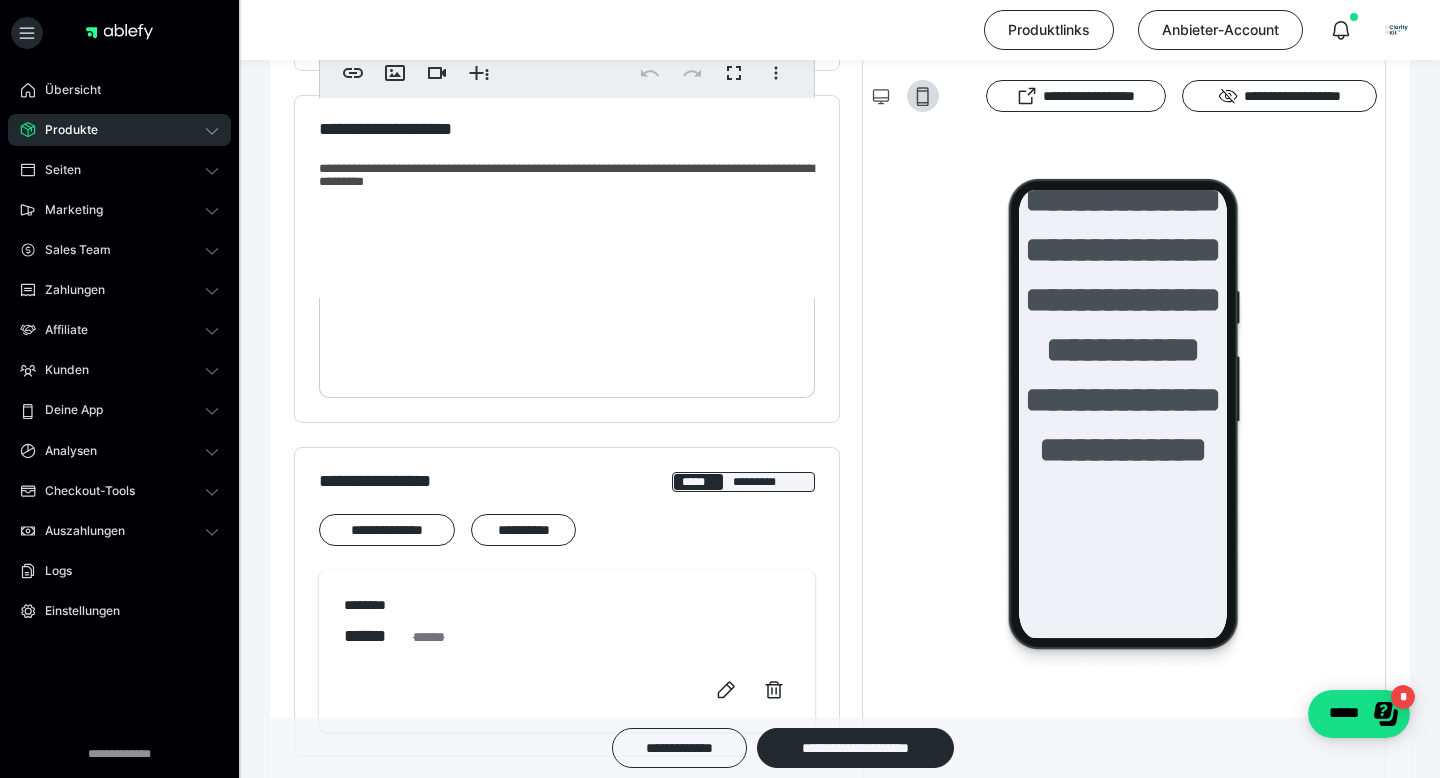 scroll, scrollTop: 0, scrollLeft: 0, axis: both 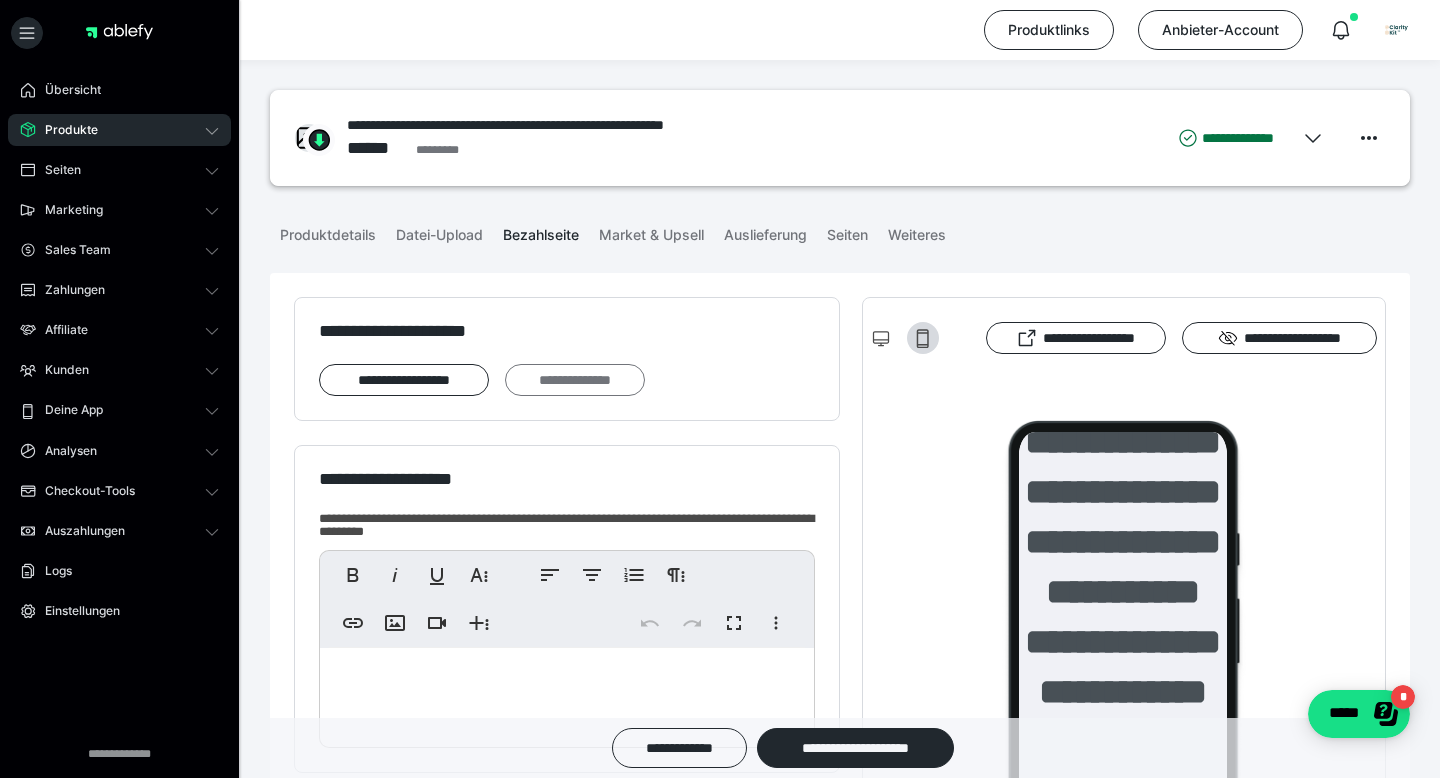 click on "**********" at bounding box center [575, 380] 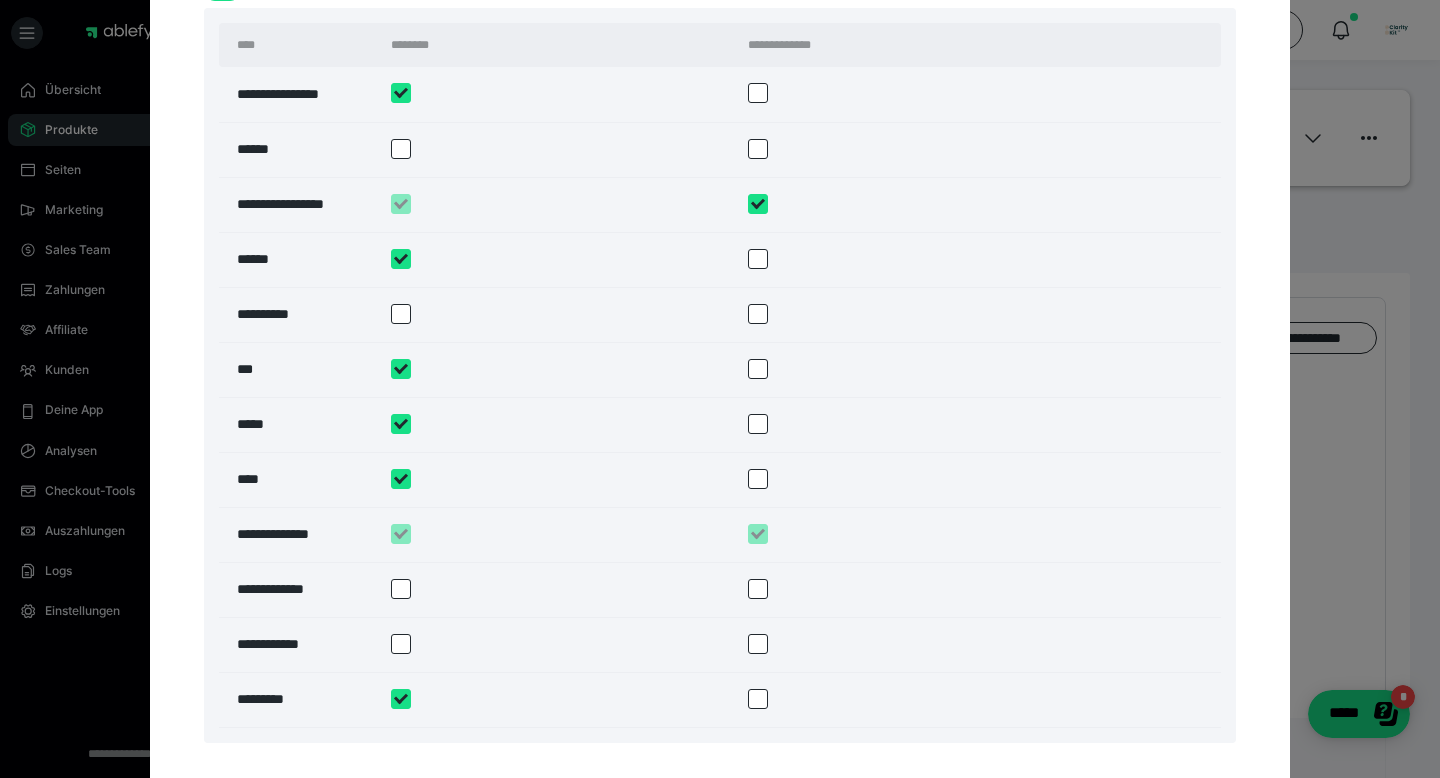 scroll, scrollTop: 3563, scrollLeft: 0, axis: vertical 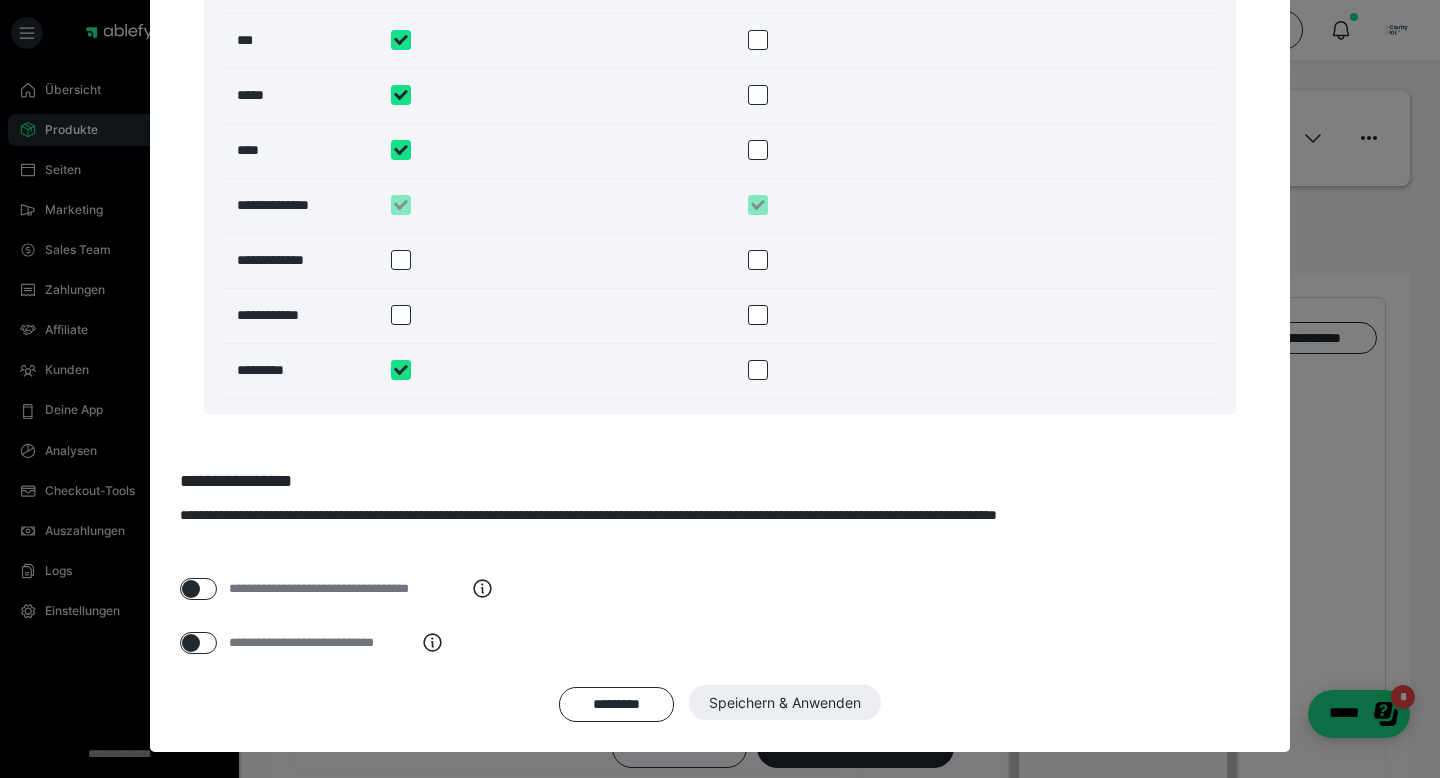click on "********* Speichern & Anwenden" at bounding box center (720, 704) 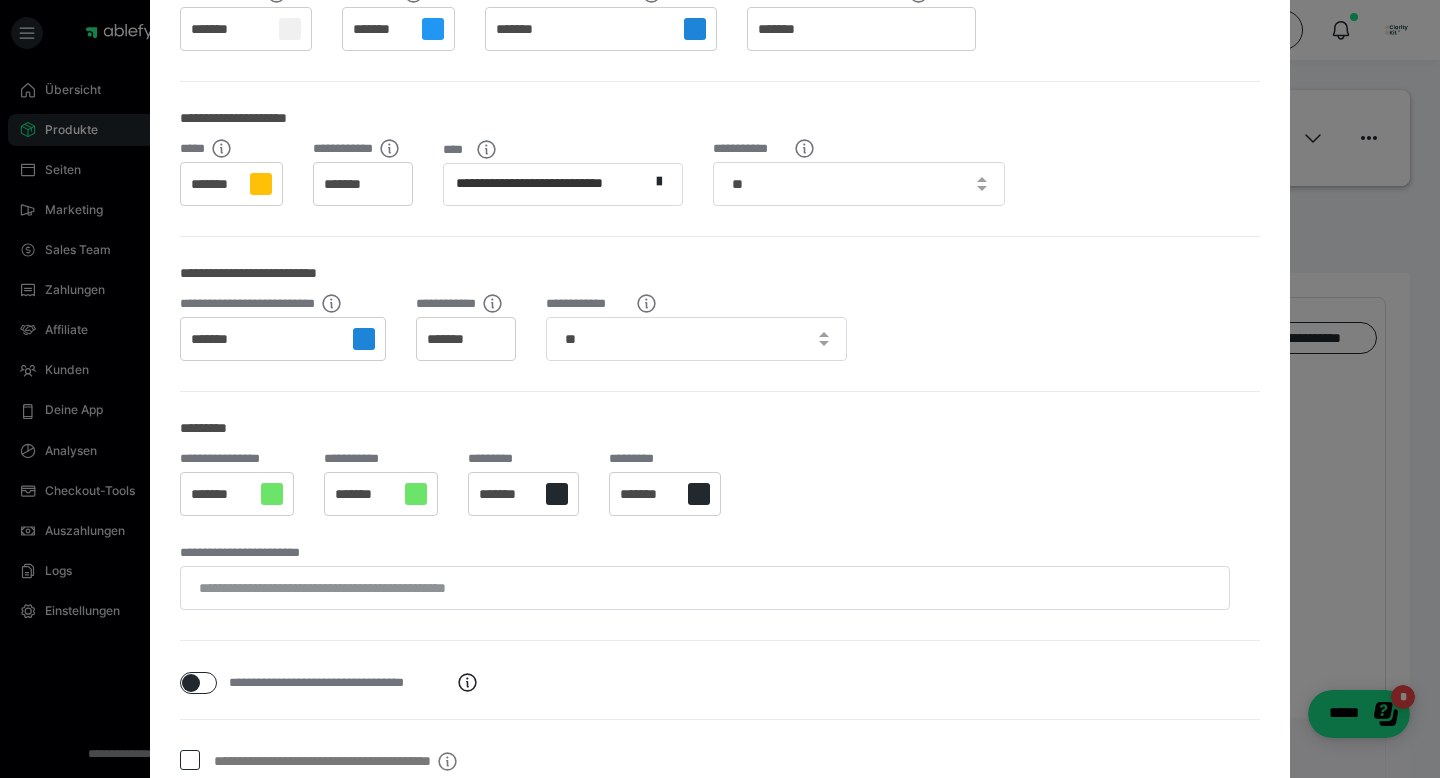 scroll, scrollTop: 0, scrollLeft: 0, axis: both 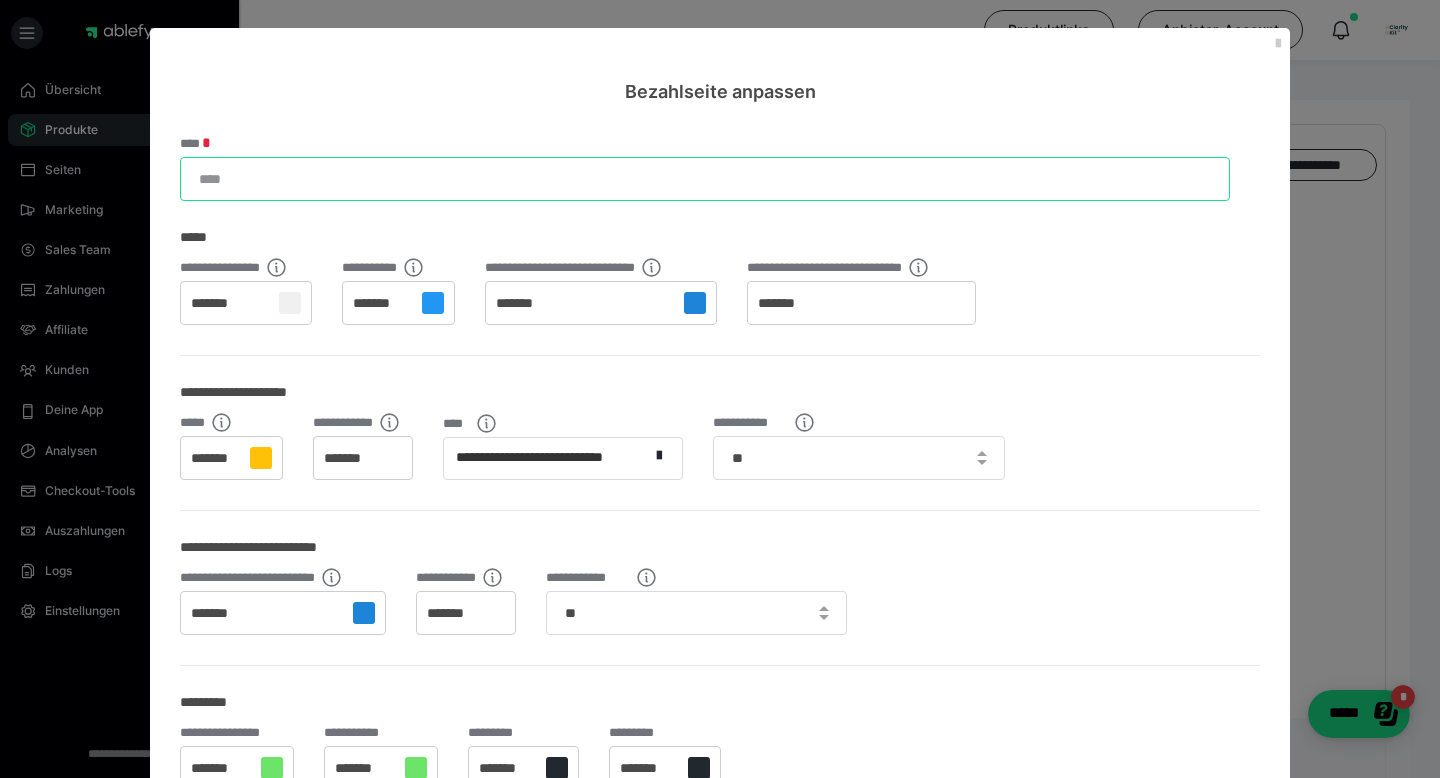 click on "****" at bounding box center (705, 179) 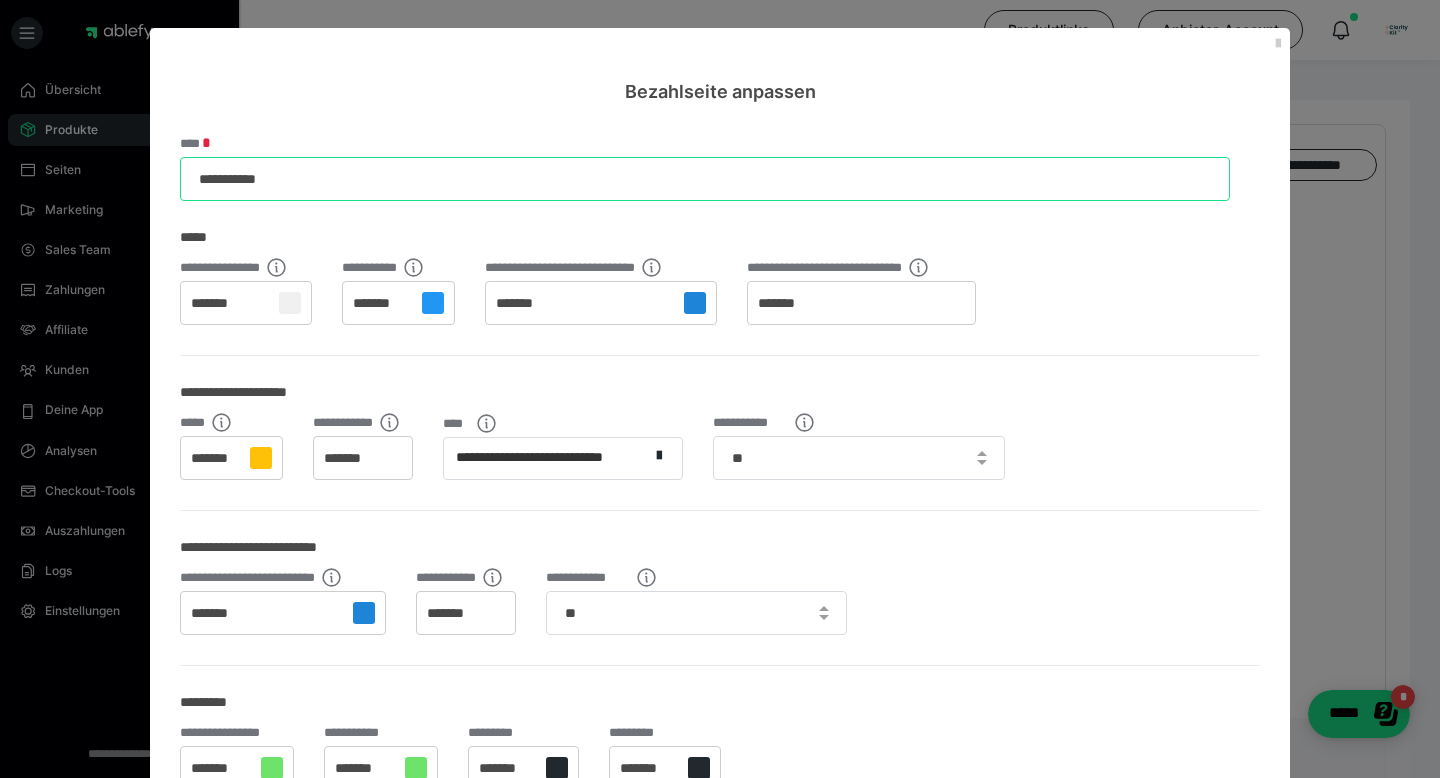 type on "**********" 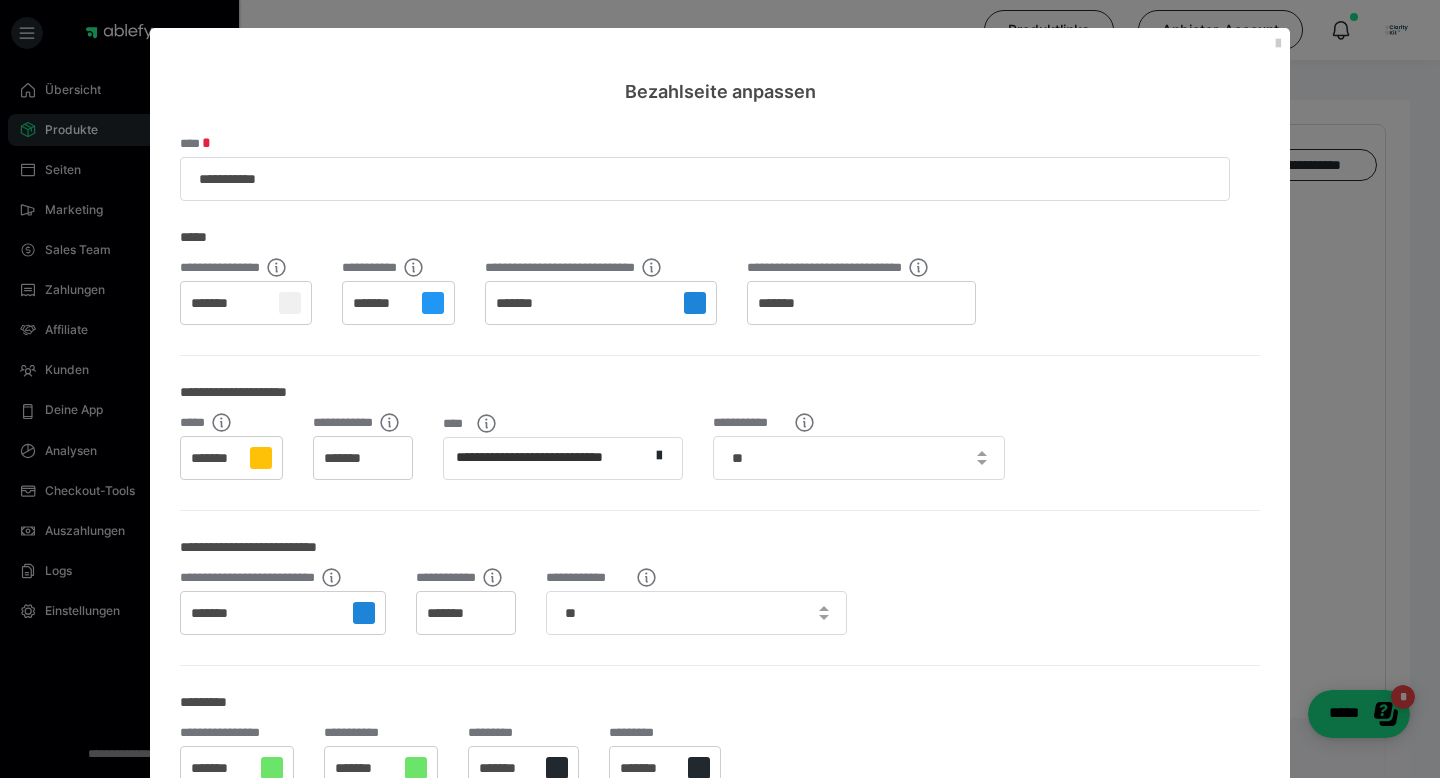 click on "Bezahlseite anpassen" at bounding box center (720, 91) 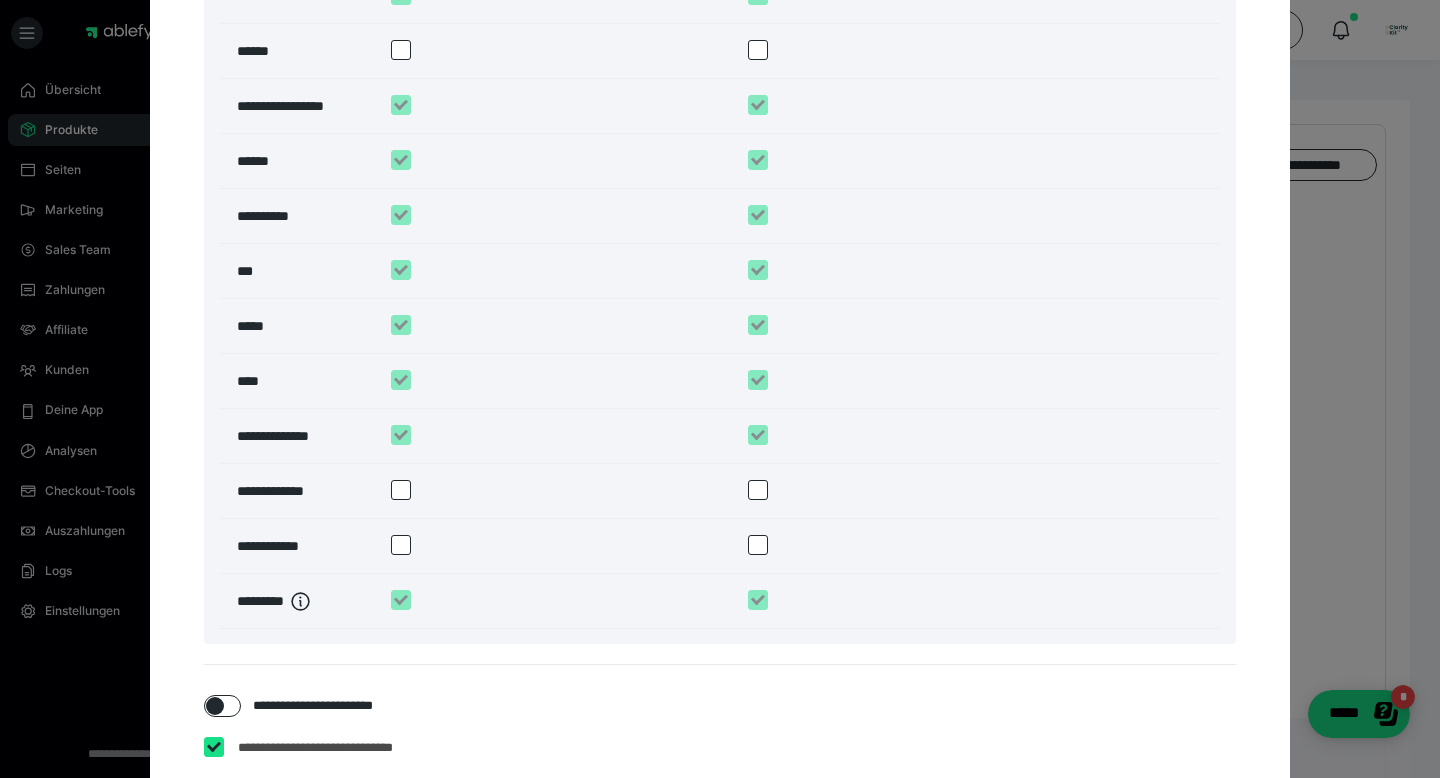 scroll, scrollTop: 3563, scrollLeft: 0, axis: vertical 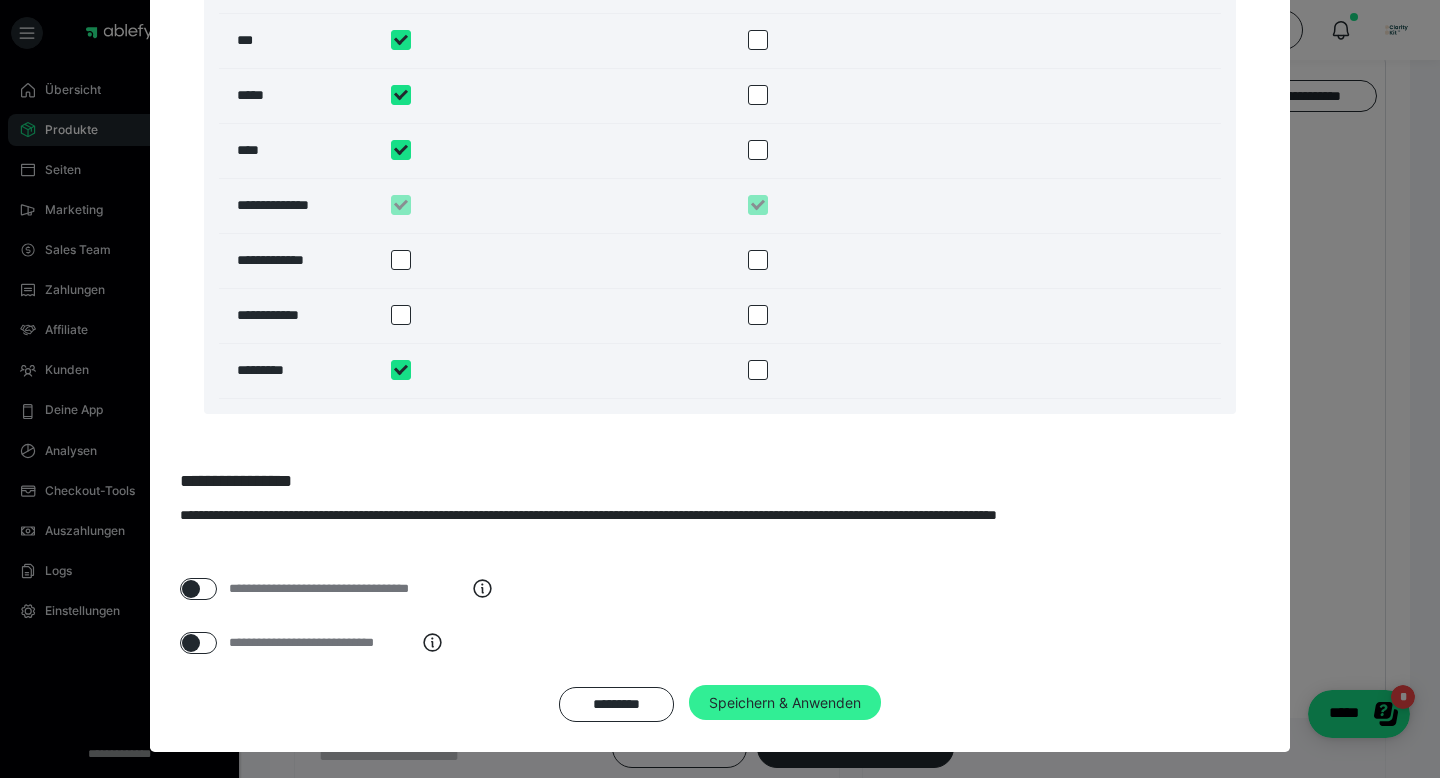 click on "Speichern & Anwenden" at bounding box center (785, 703) 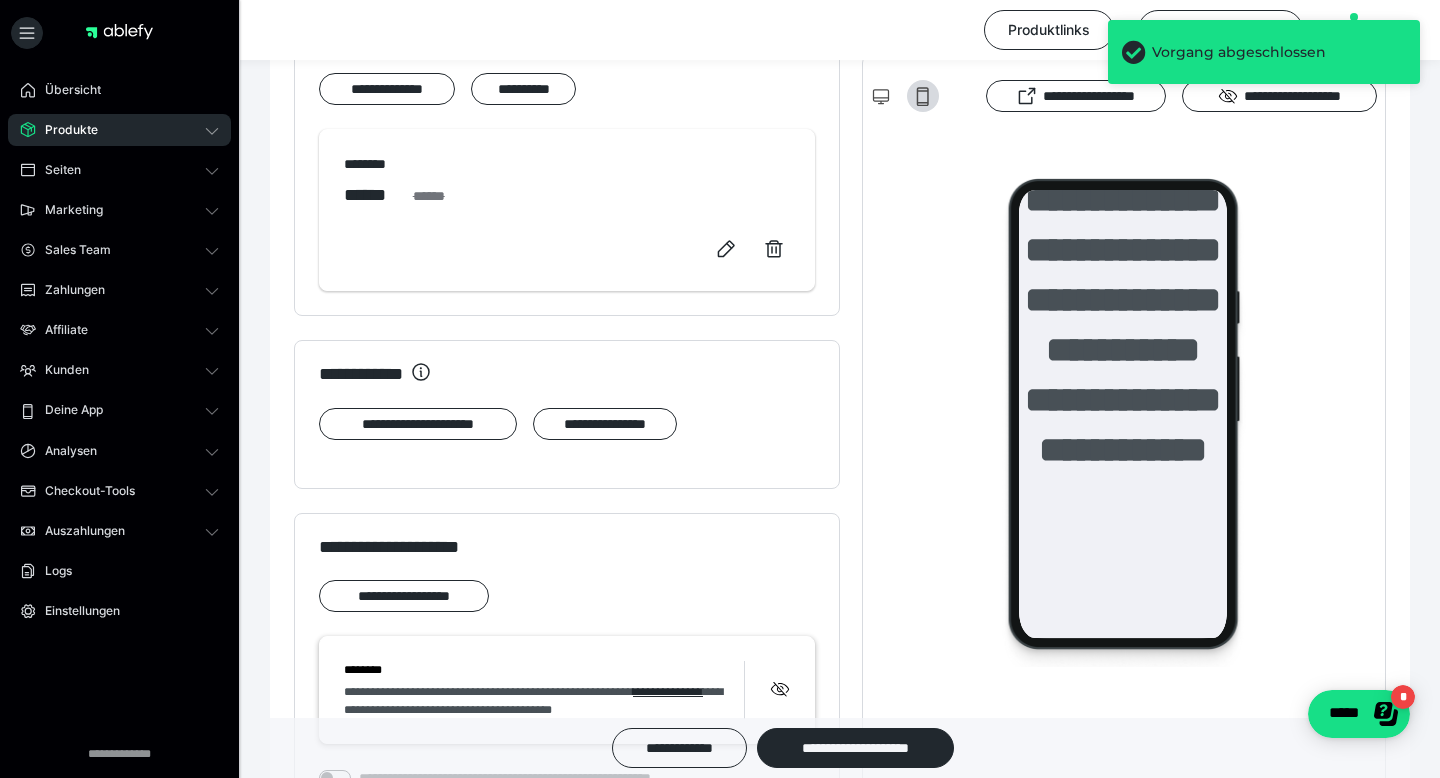 scroll, scrollTop: 1651, scrollLeft: 0, axis: vertical 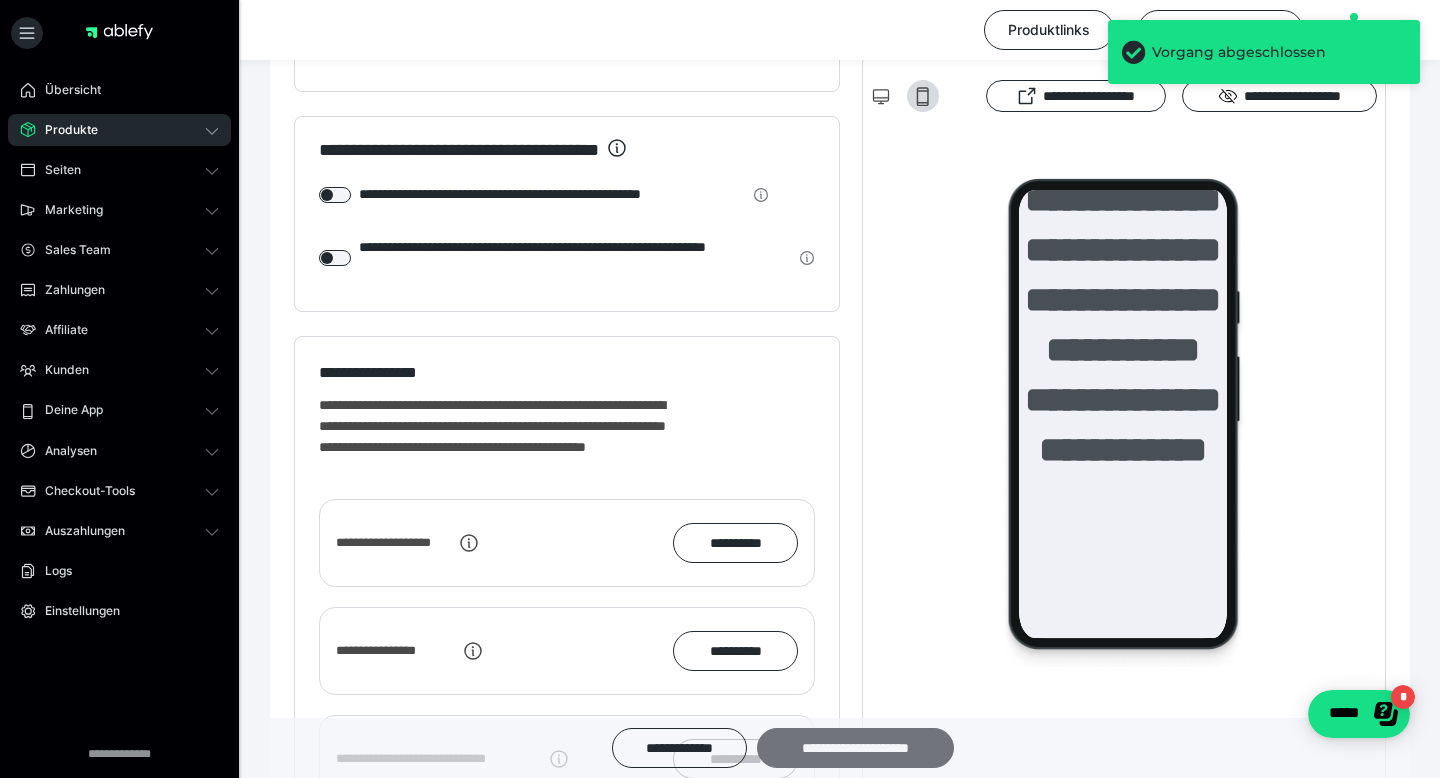 click on "**********" at bounding box center [855, 748] 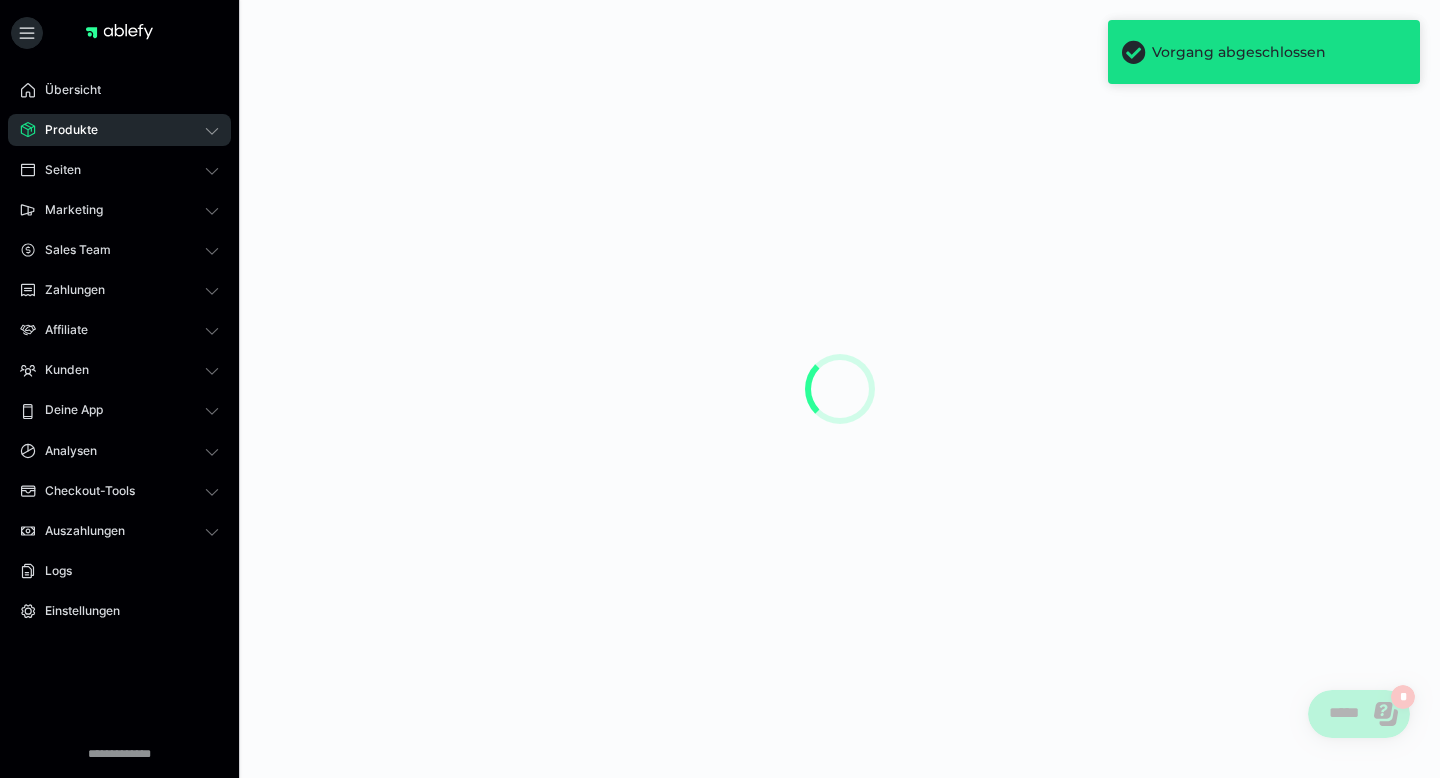 scroll, scrollTop: 0, scrollLeft: 0, axis: both 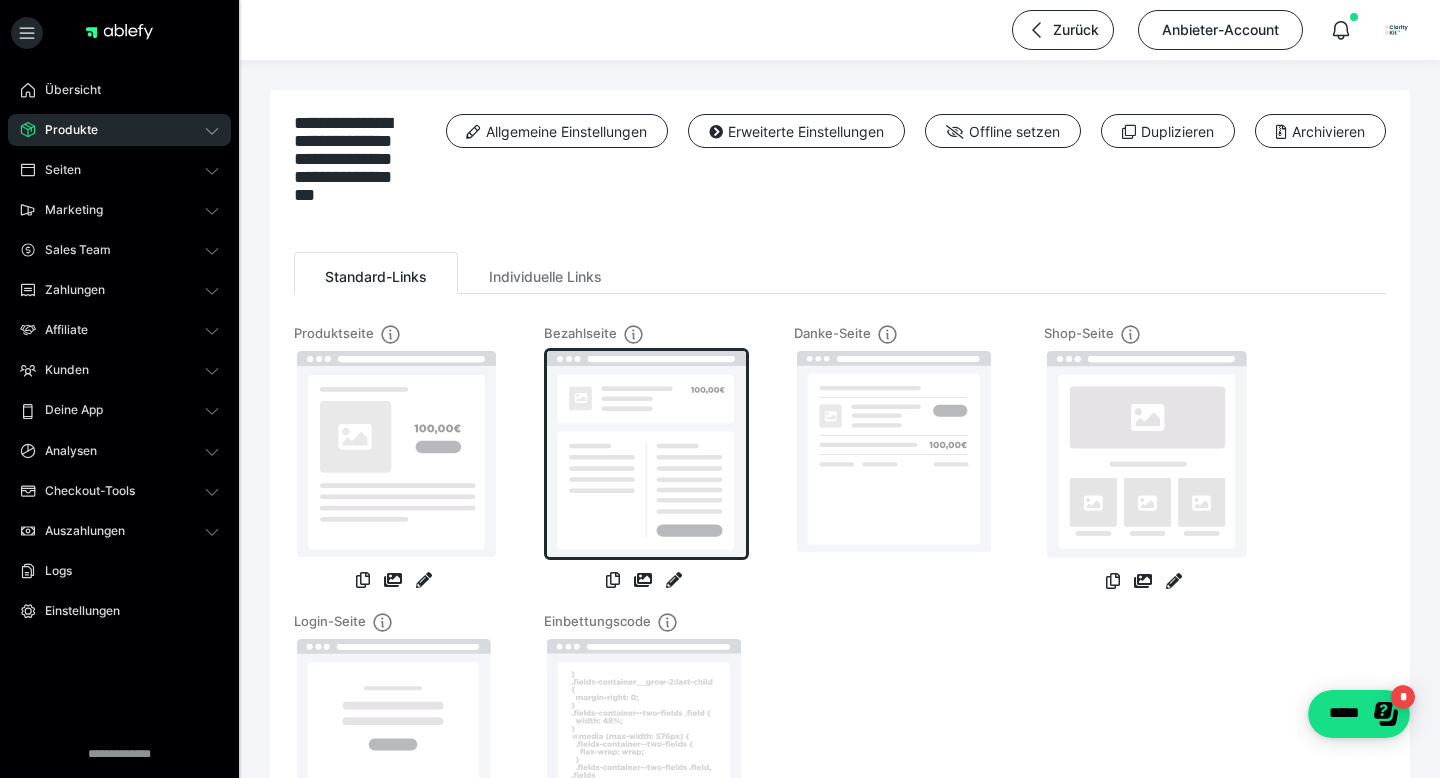 click at bounding box center (646, 454) 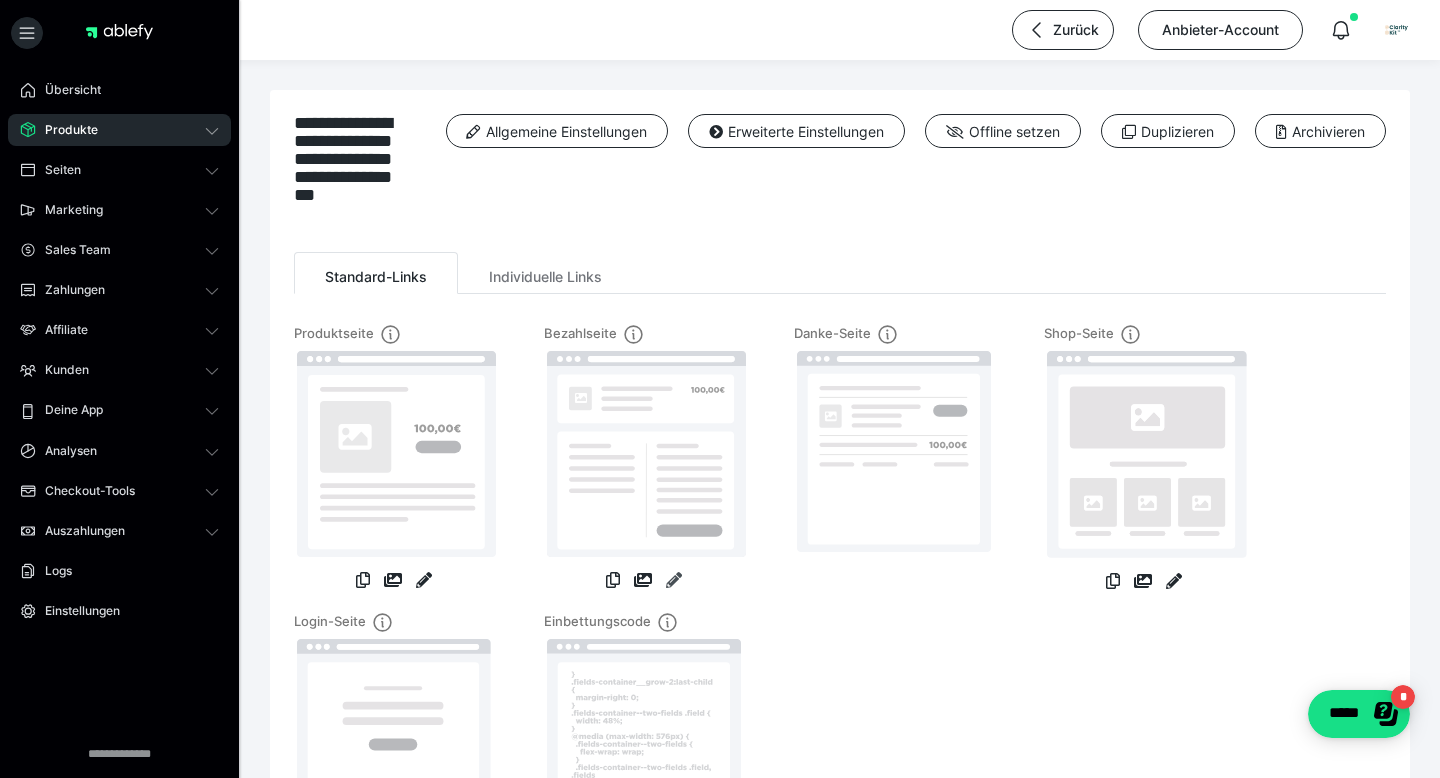 click at bounding box center (674, 580) 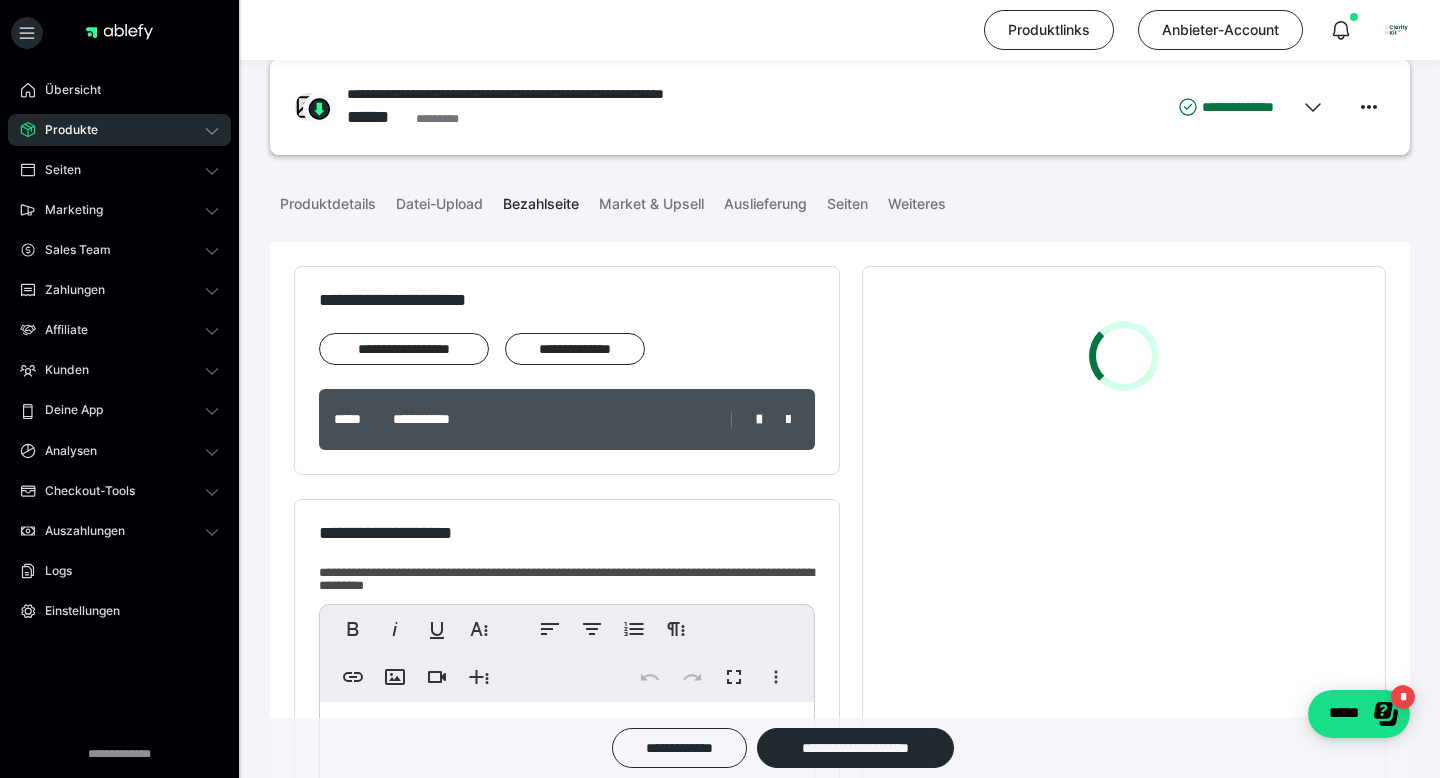 scroll, scrollTop: 154, scrollLeft: 0, axis: vertical 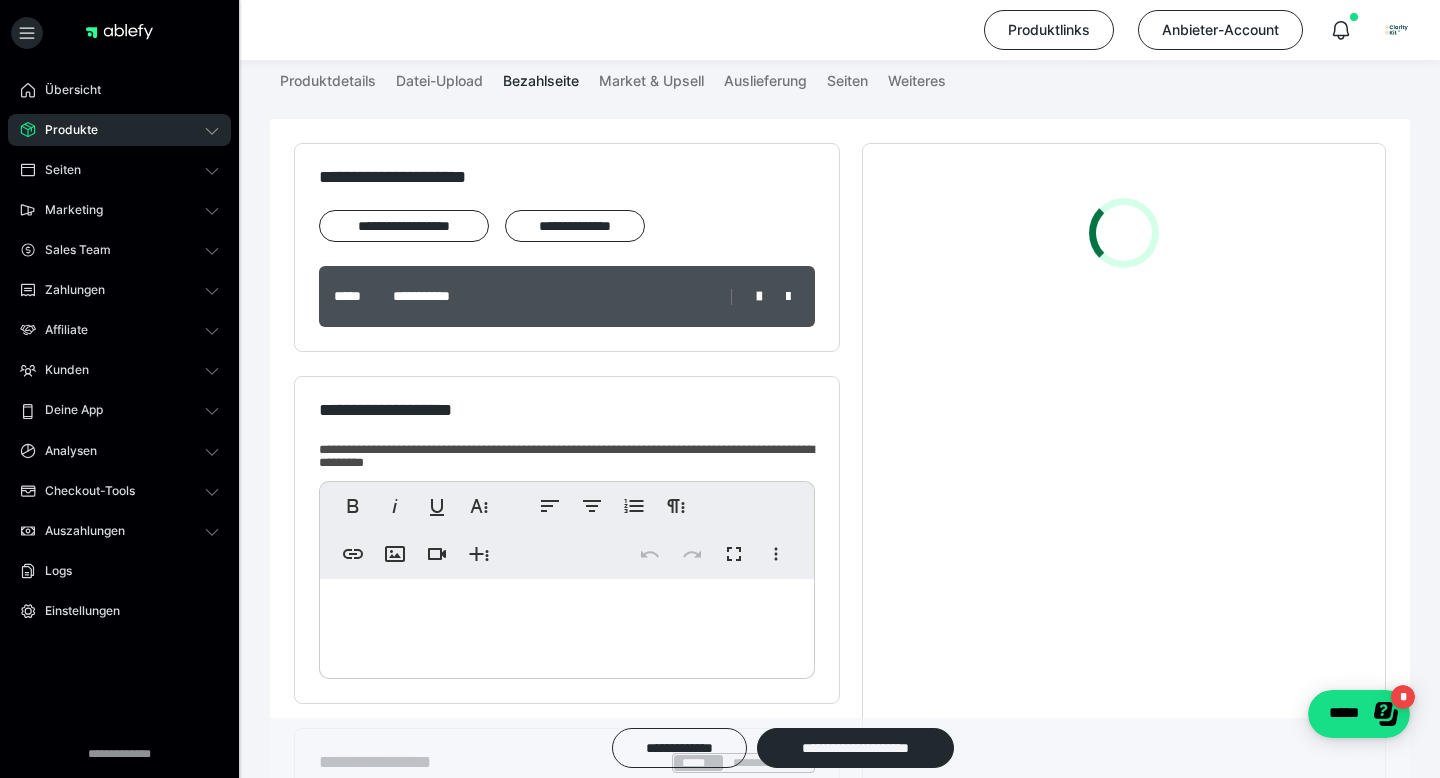 click on "**********" at bounding box center [567, 296] 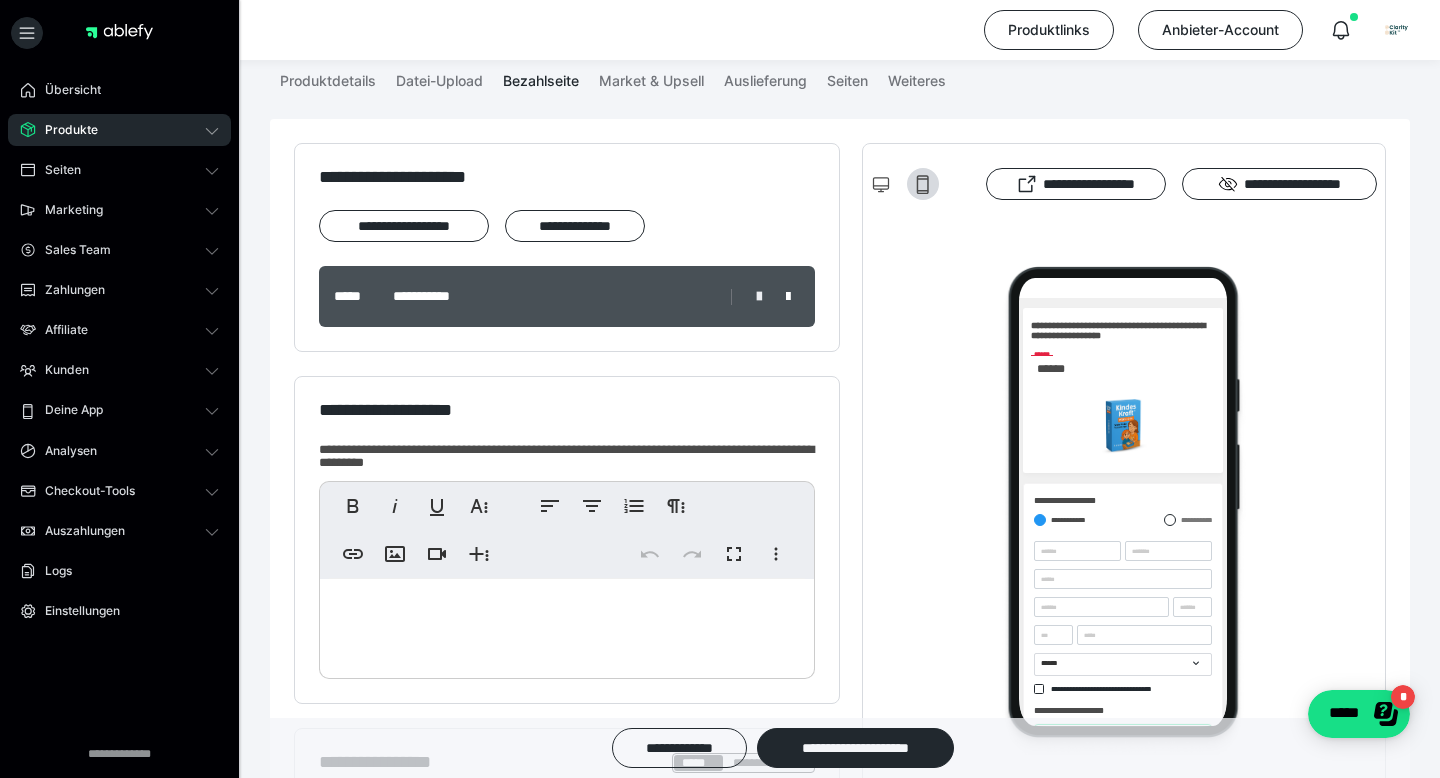 scroll, scrollTop: 0, scrollLeft: 0, axis: both 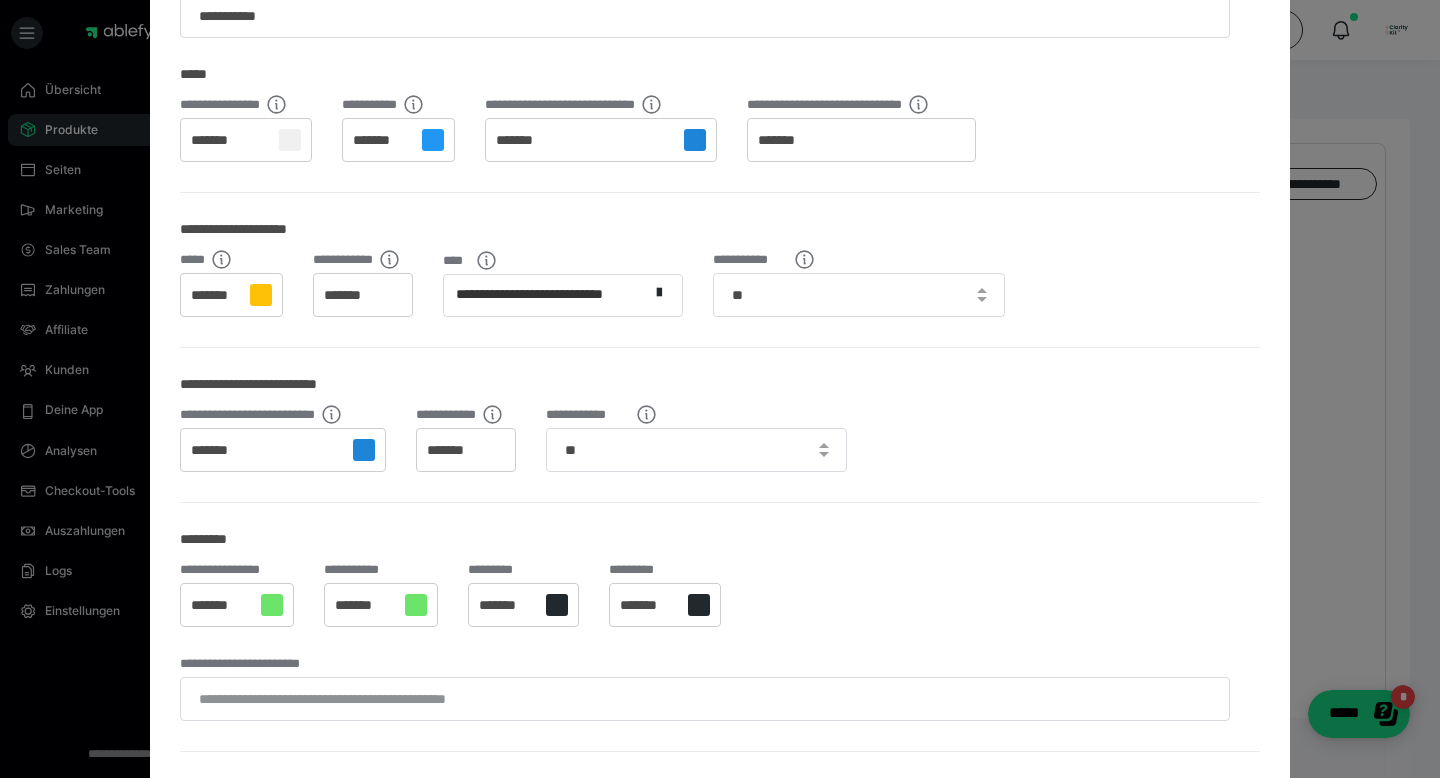 click on "**********" at bounding box center (551, 295) 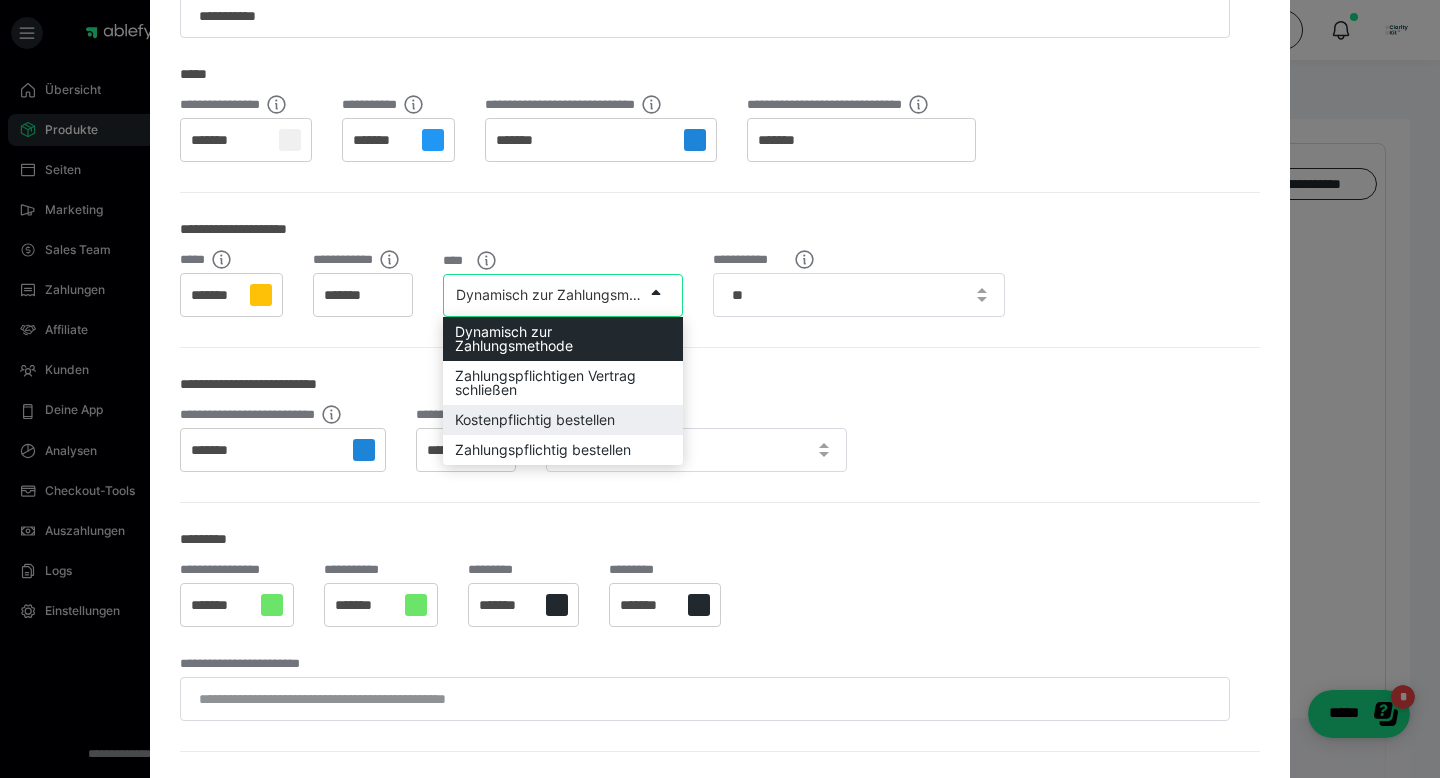 click on "Kostenpflichtig bestellen" at bounding box center (563, 420) 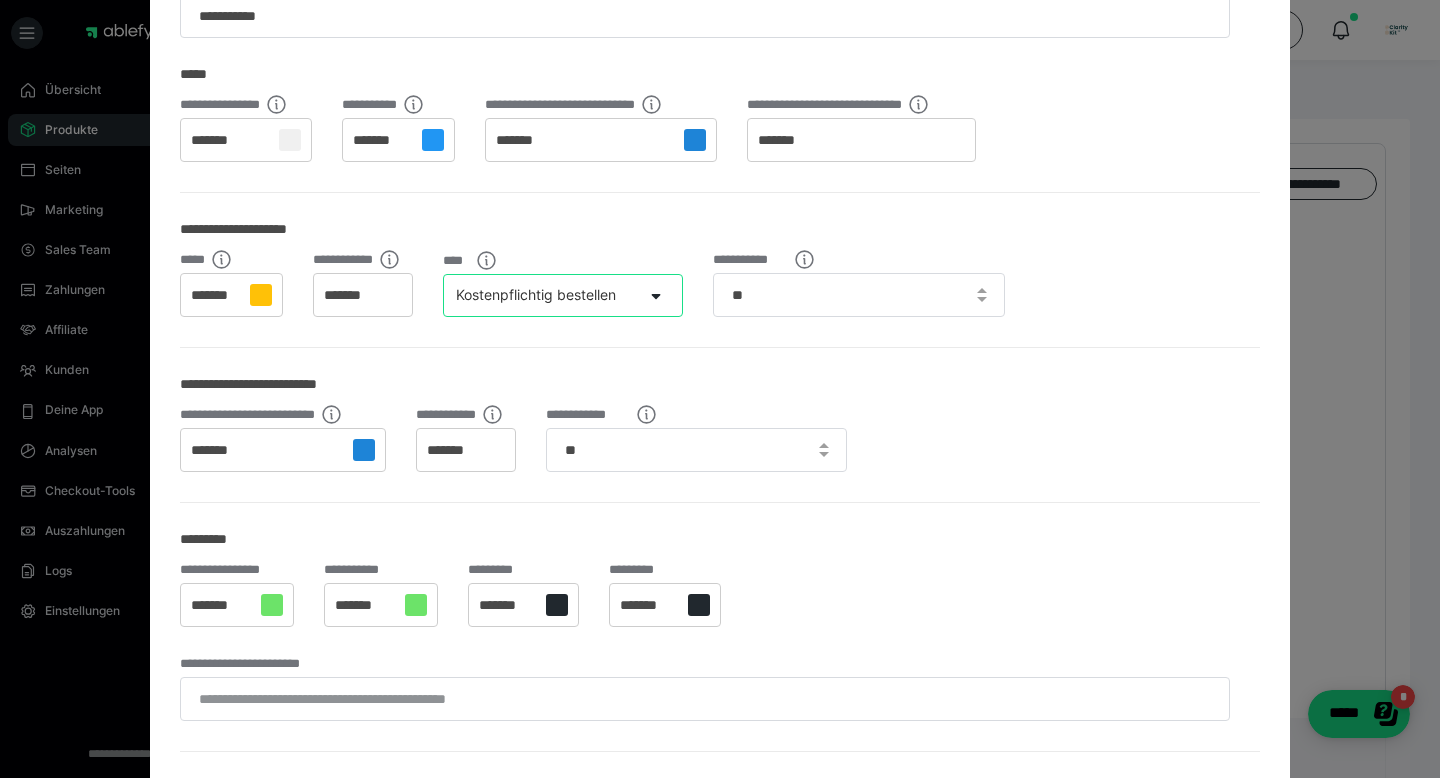 click on "**********" at bounding box center (720, 368) 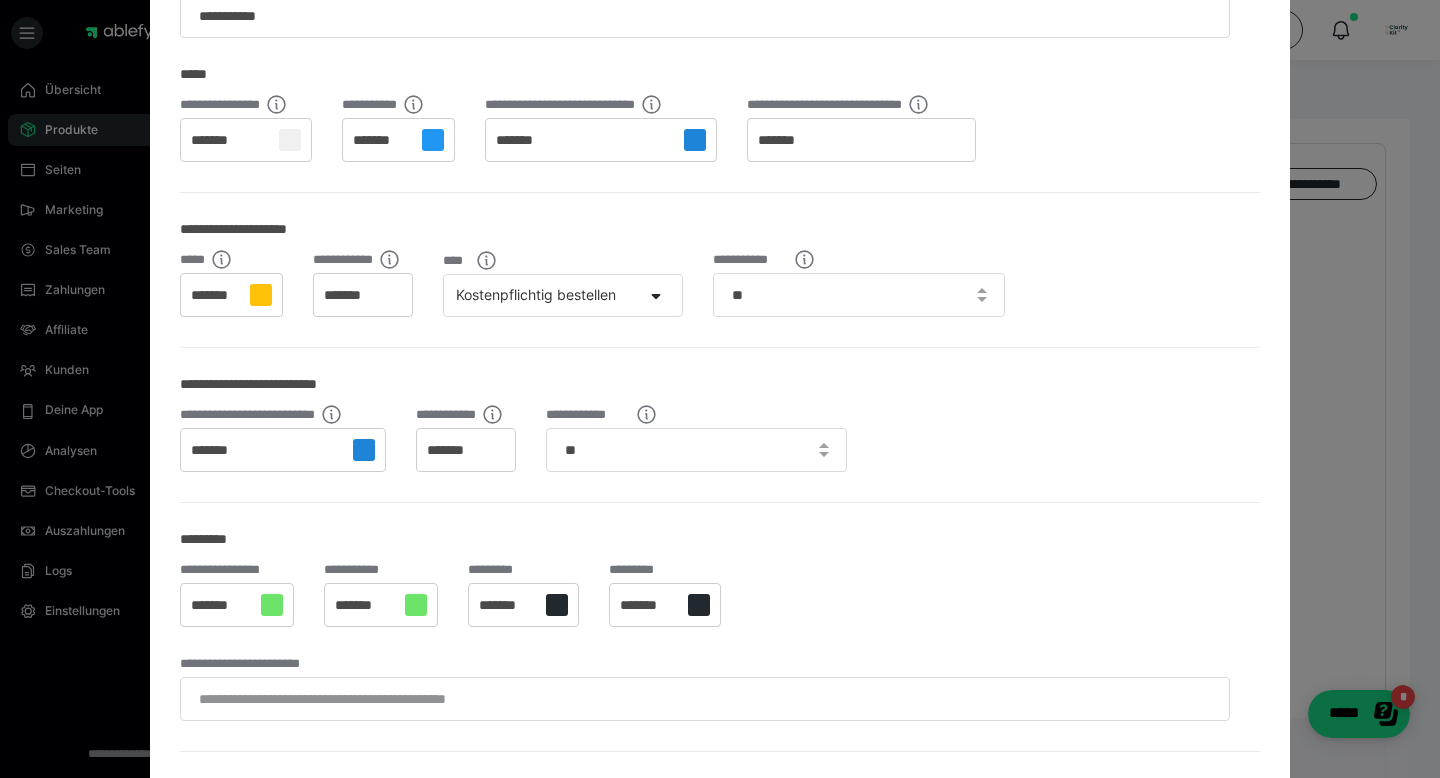 click on "**********" at bounding box center (720, 213) 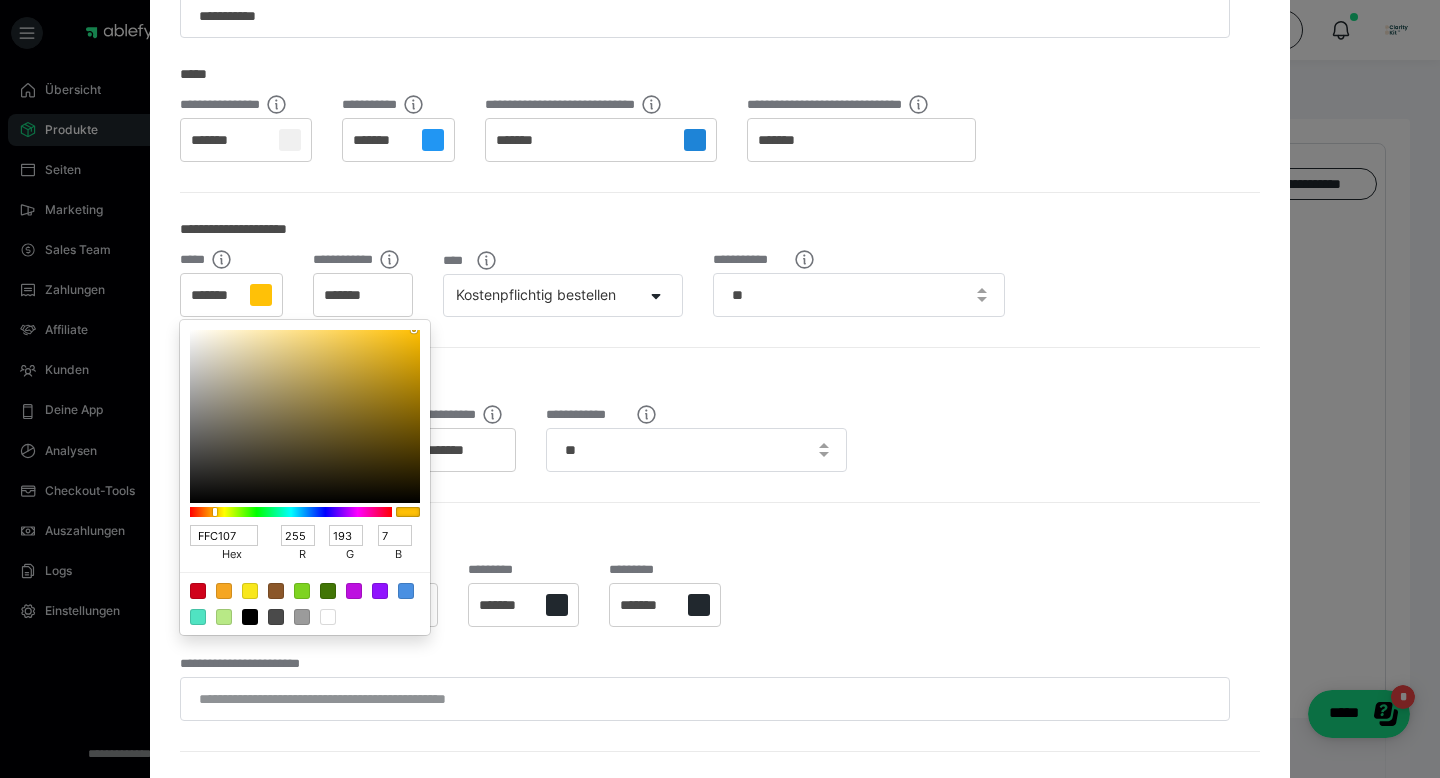 click at bounding box center [720, 389] 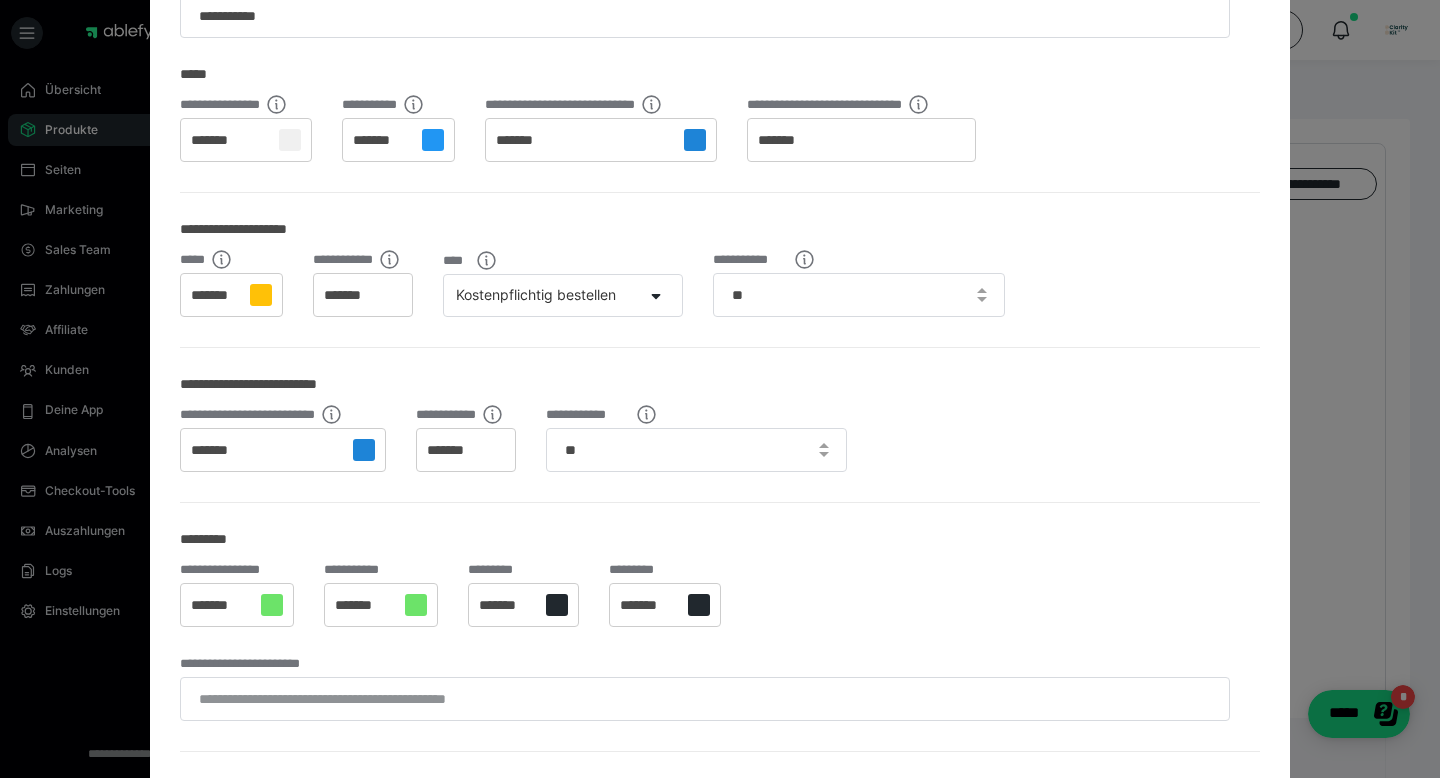 click on "*******" at bounding box center (231, 295) 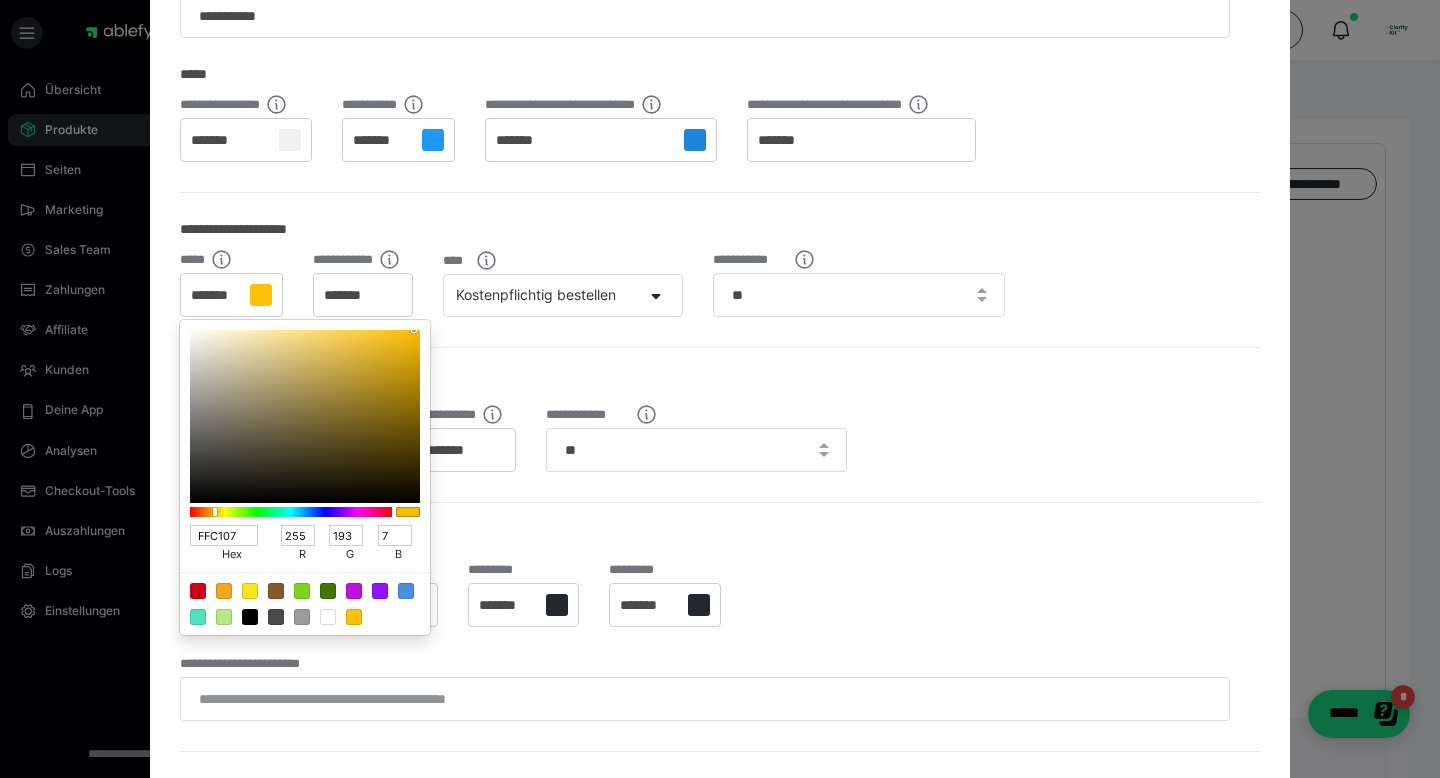 click at bounding box center (720, 389) 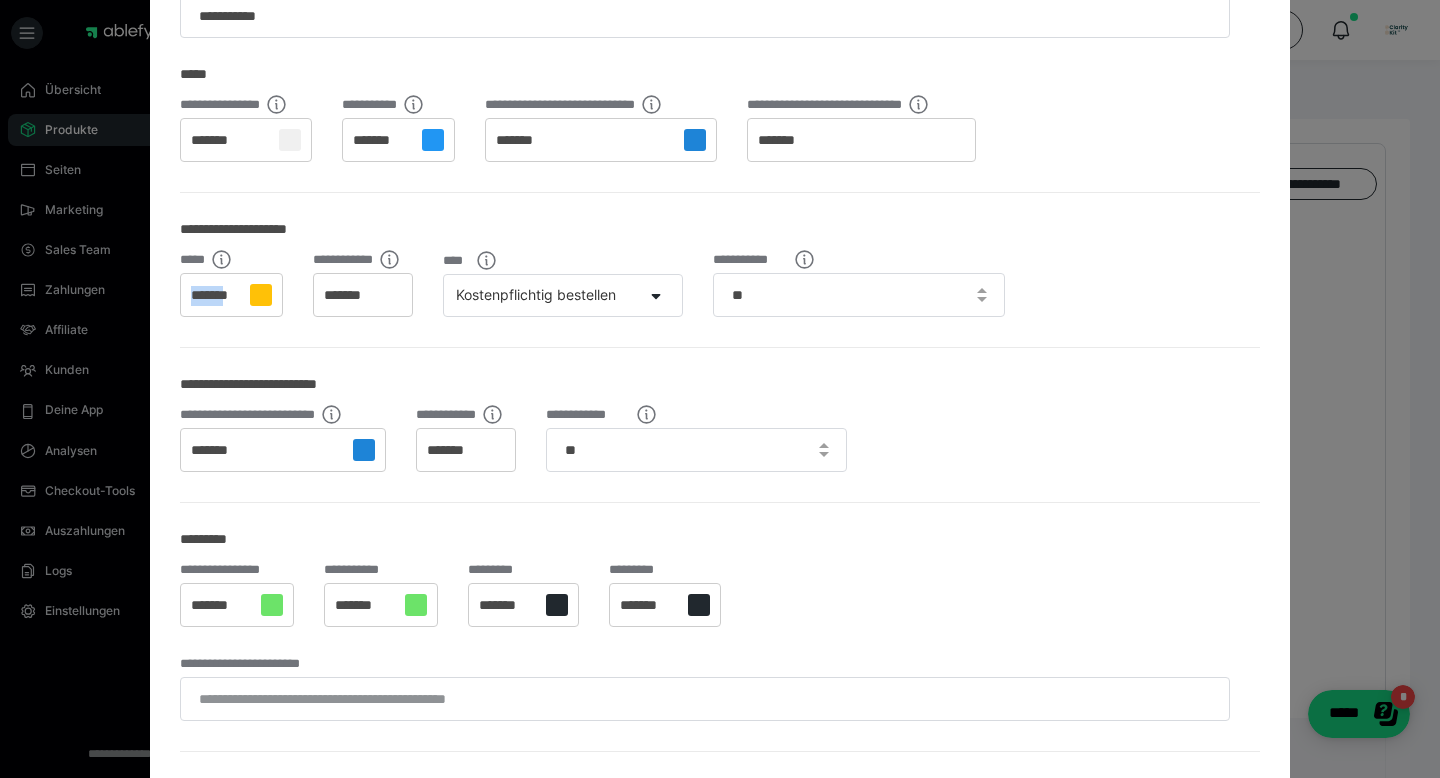 drag, startPoint x: 234, startPoint y: 305, endPoint x: 133, endPoint y: 305, distance: 101 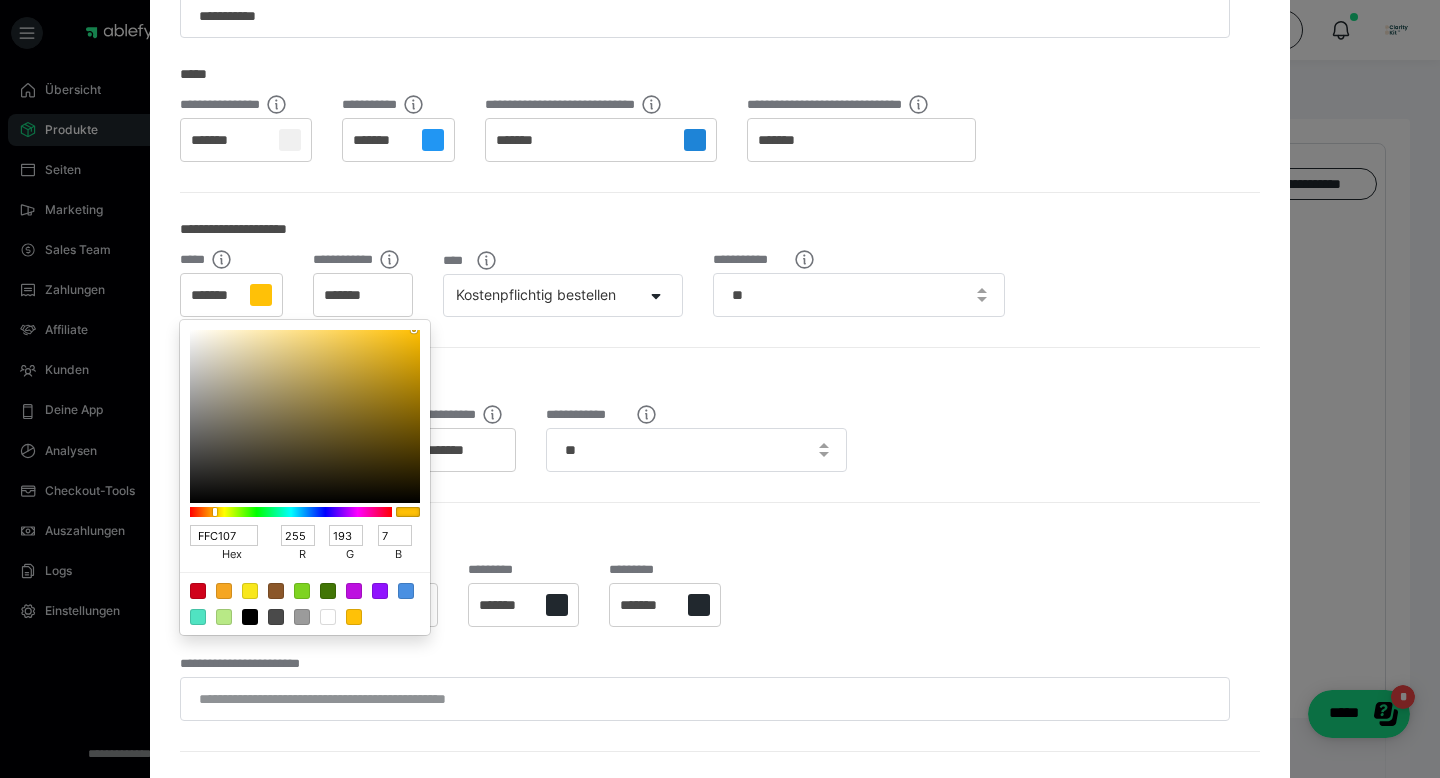 click at bounding box center (720, 389) 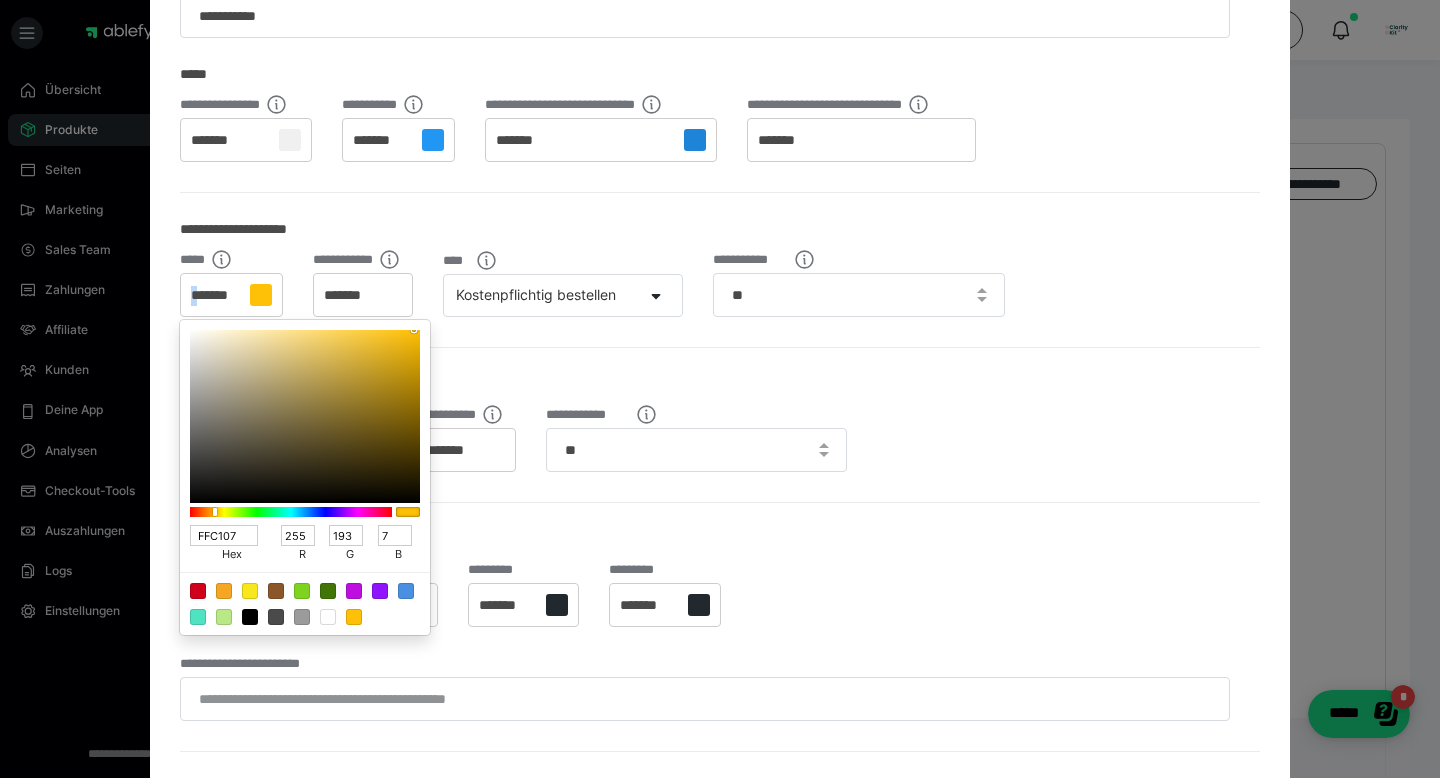 click at bounding box center [720, 389] 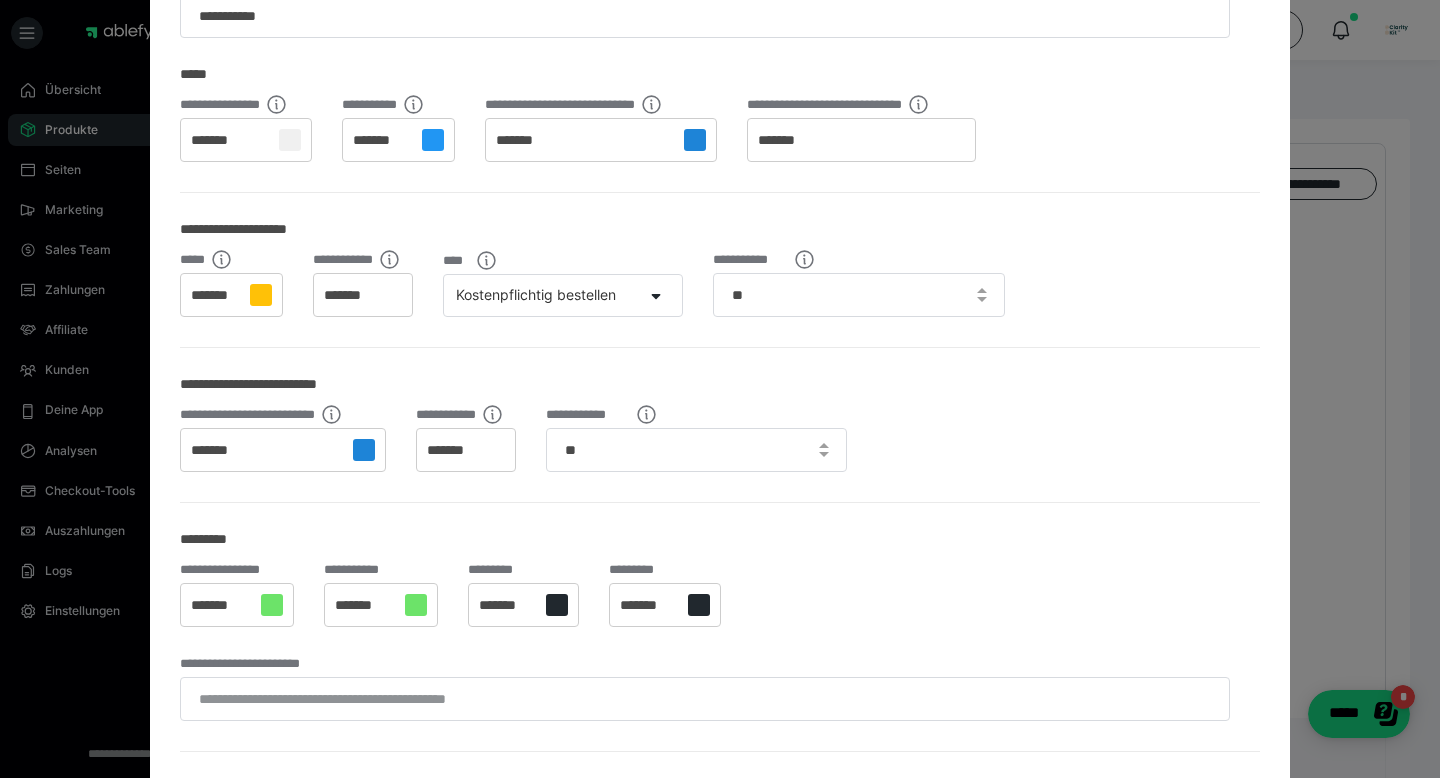 click on "*******" at bounding box center (215, 296) 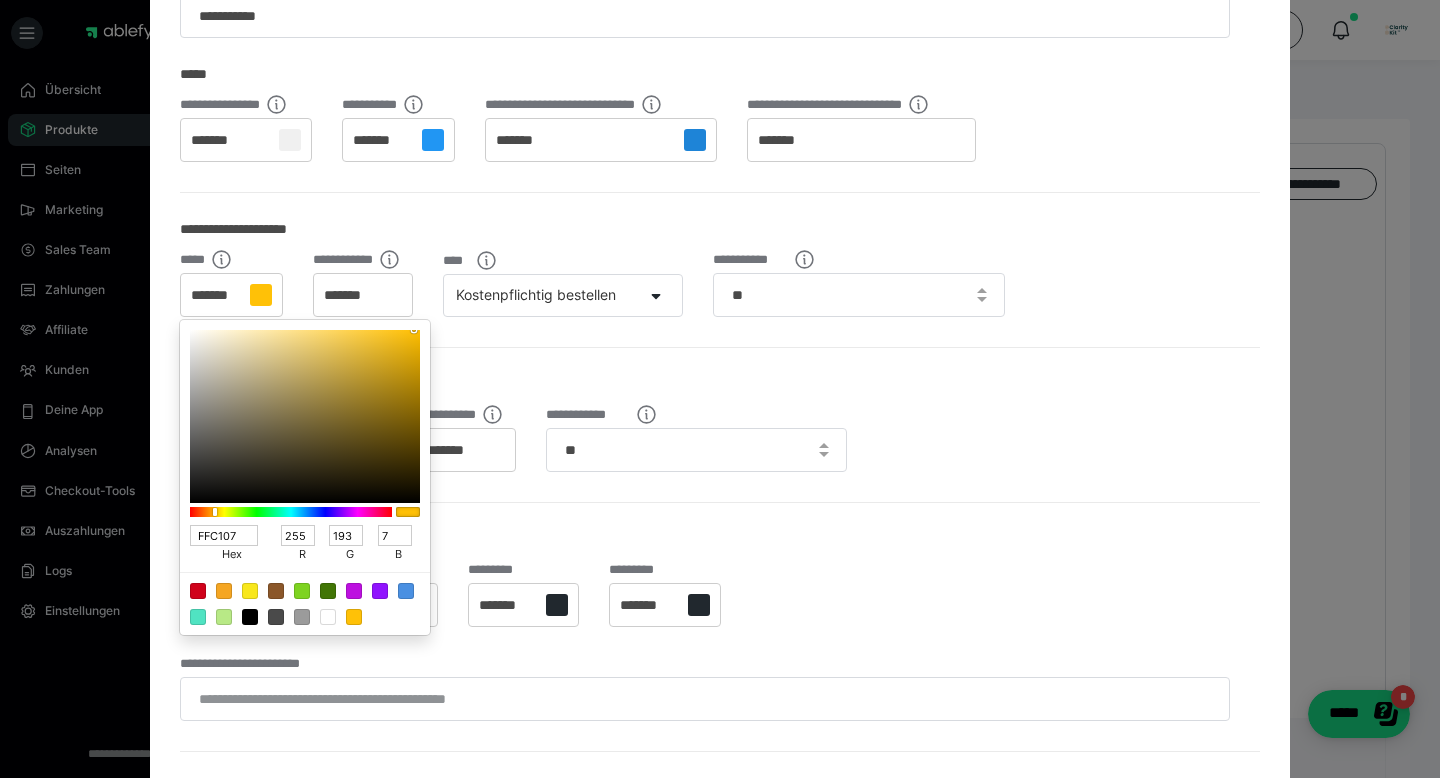 click on "hex" at bounding box center (232, 555) 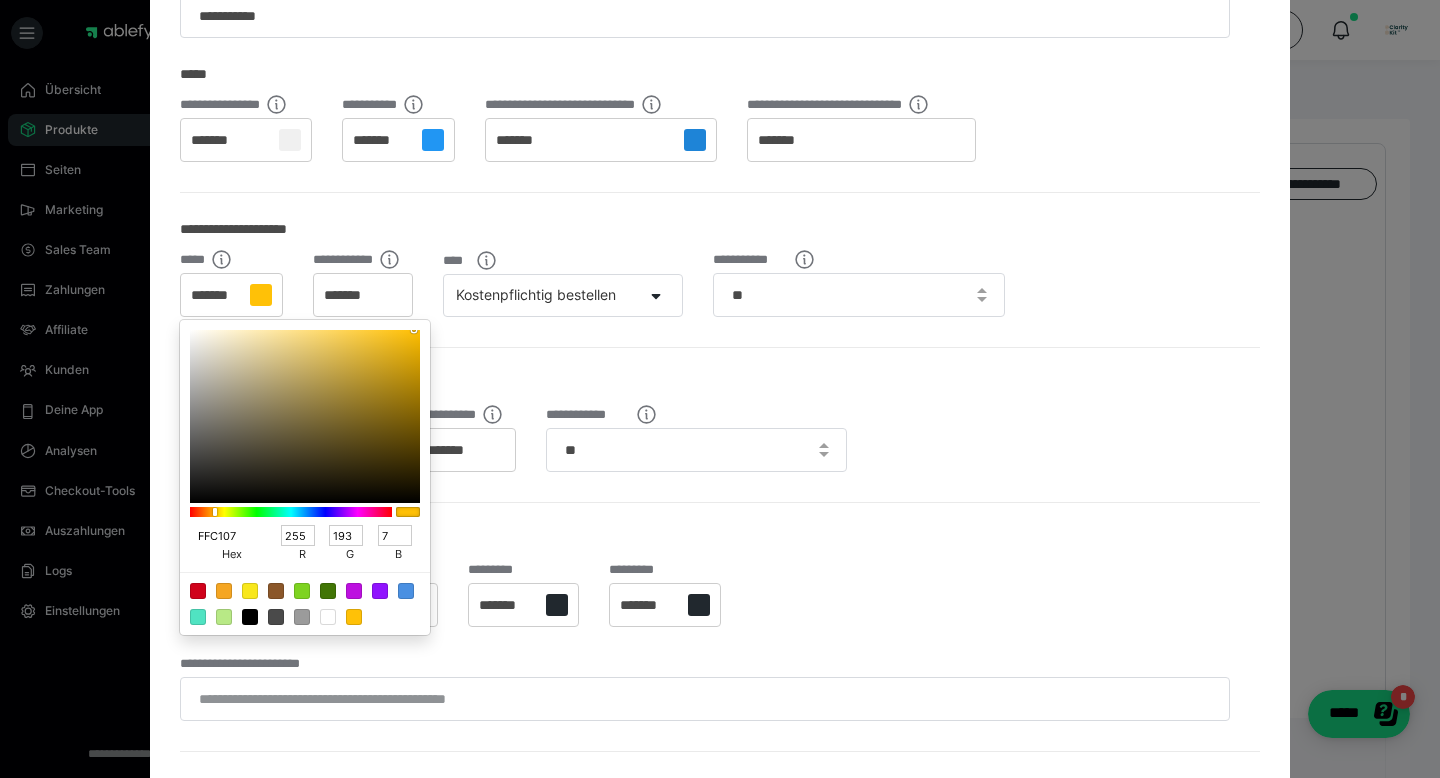 click on "FFC107" at bounding box center [224, 535] 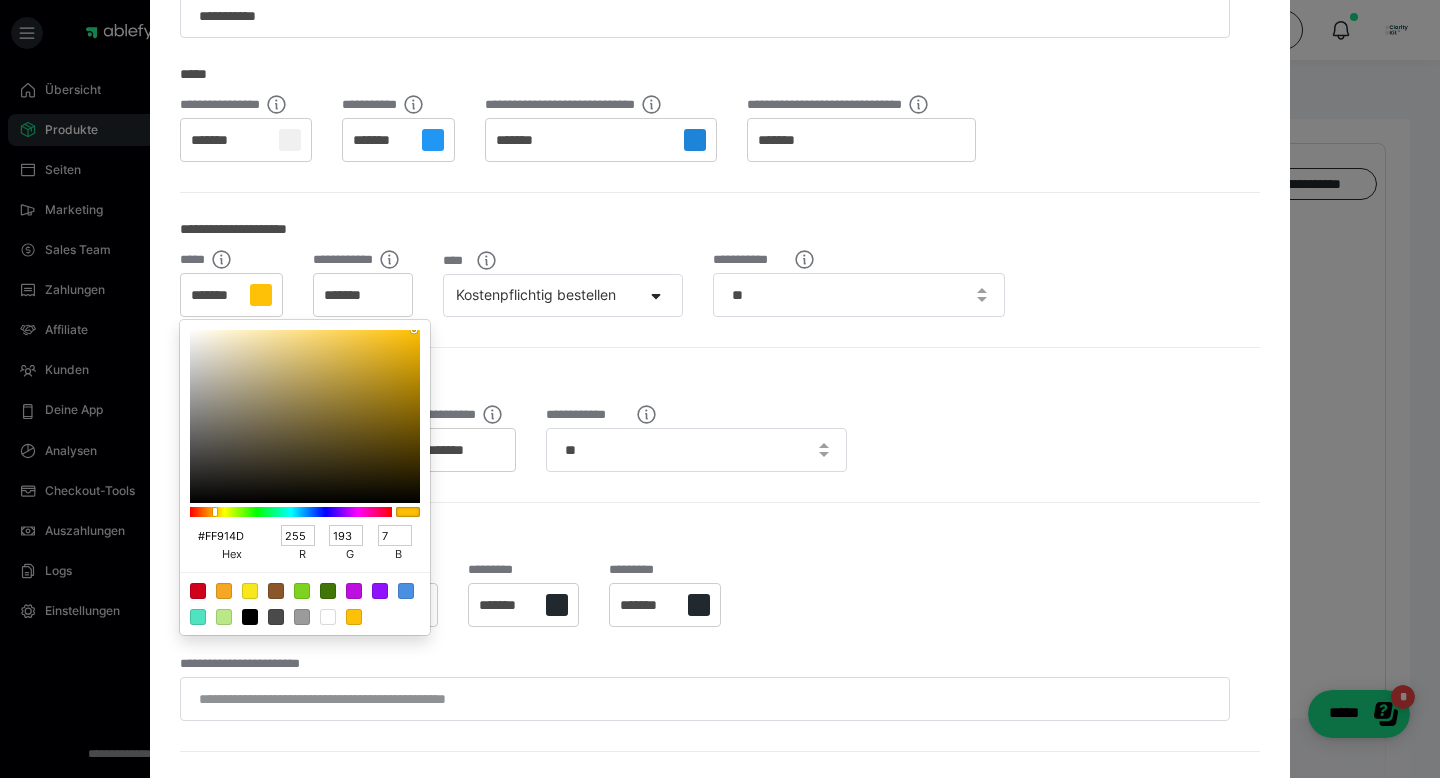 type on "145" 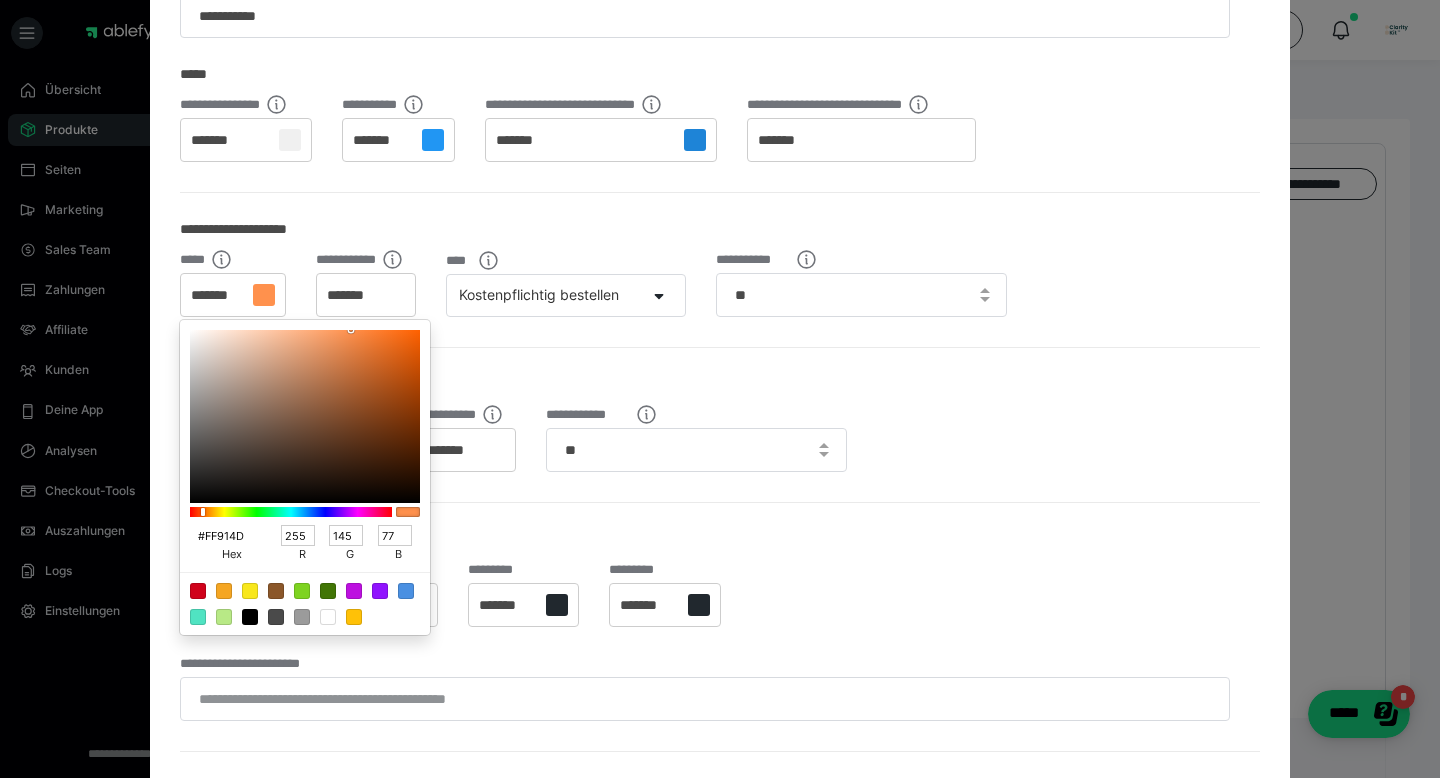 click on "#FF914D" at bounding box center (224, 535) 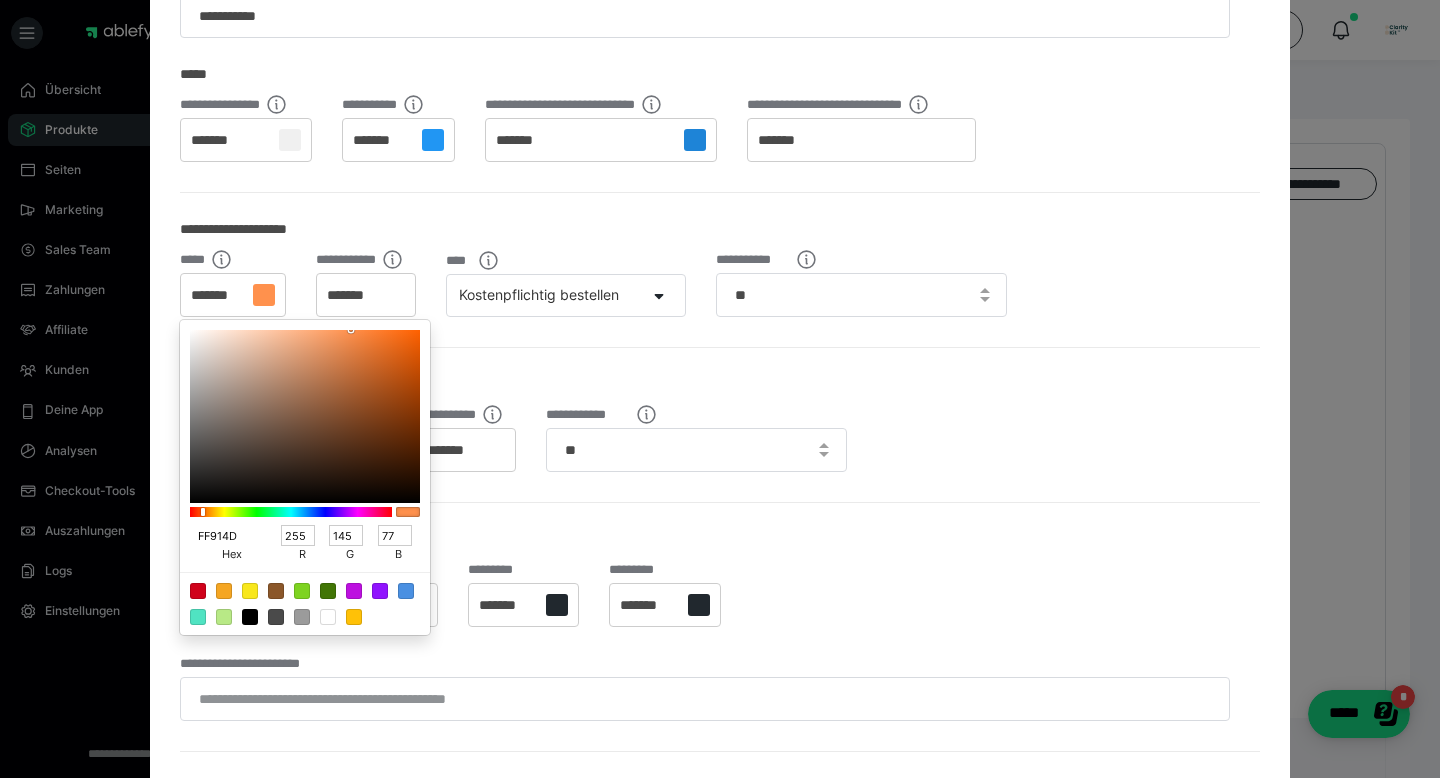 type on "FF914D" 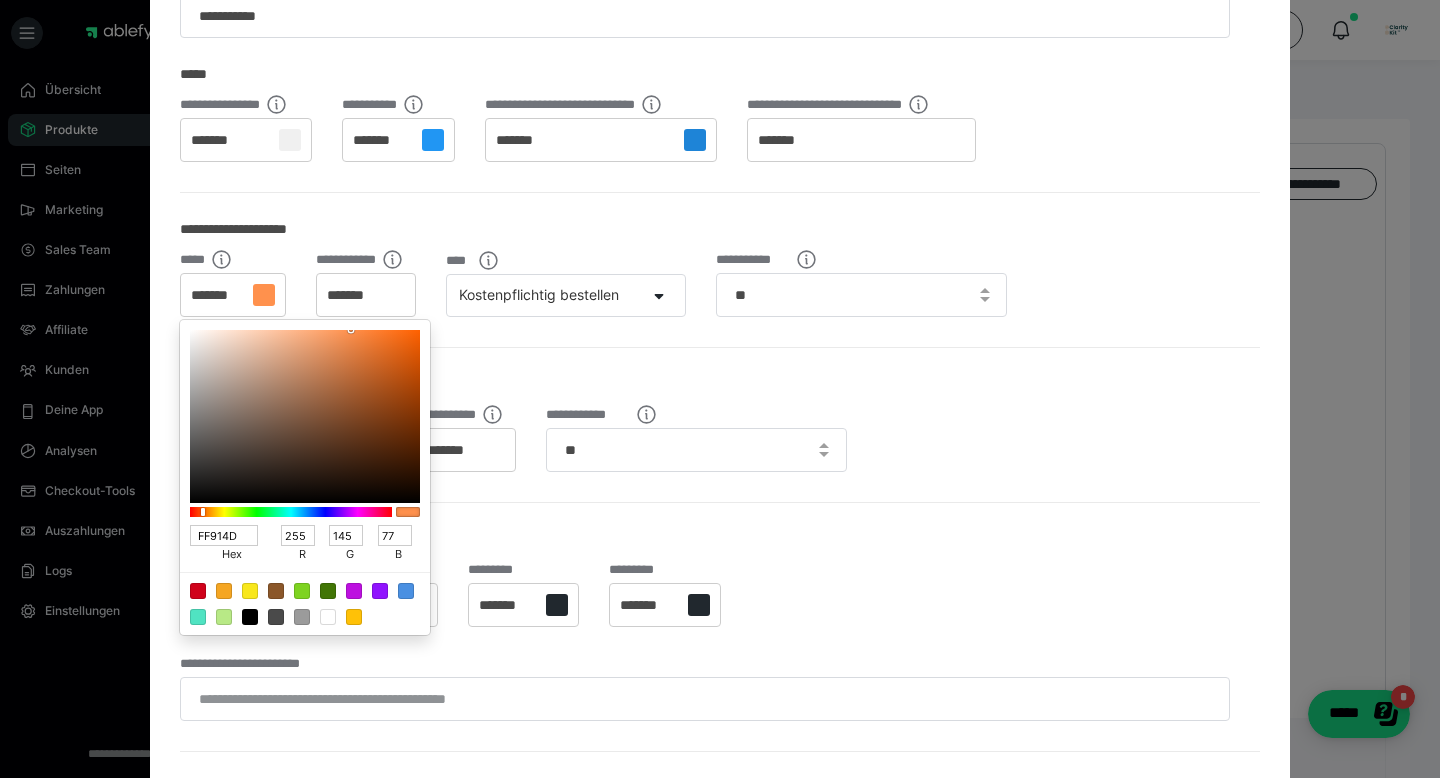 click at bounding box center [720, 389] 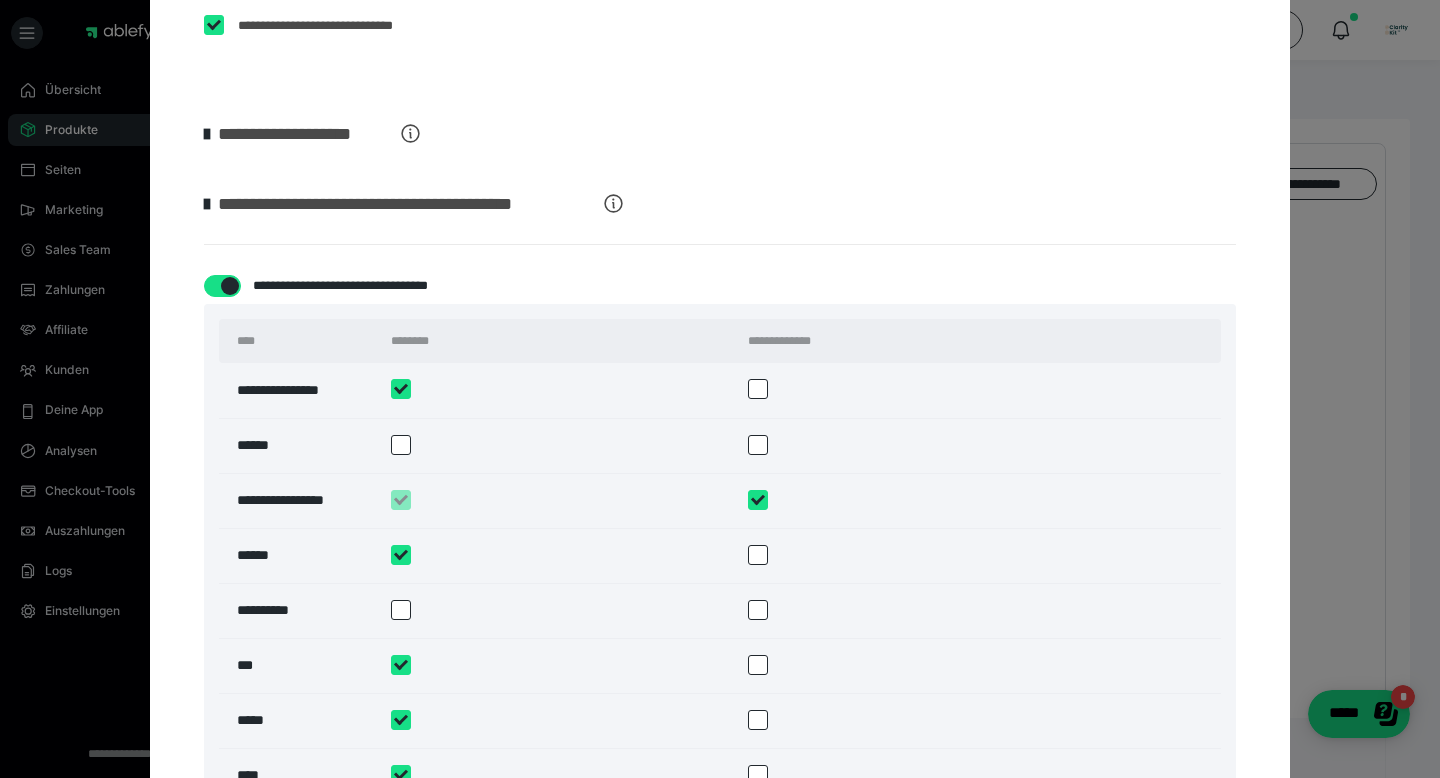 scroll, scrollTop: 3563, scrollLeft: 0, axis: vertical 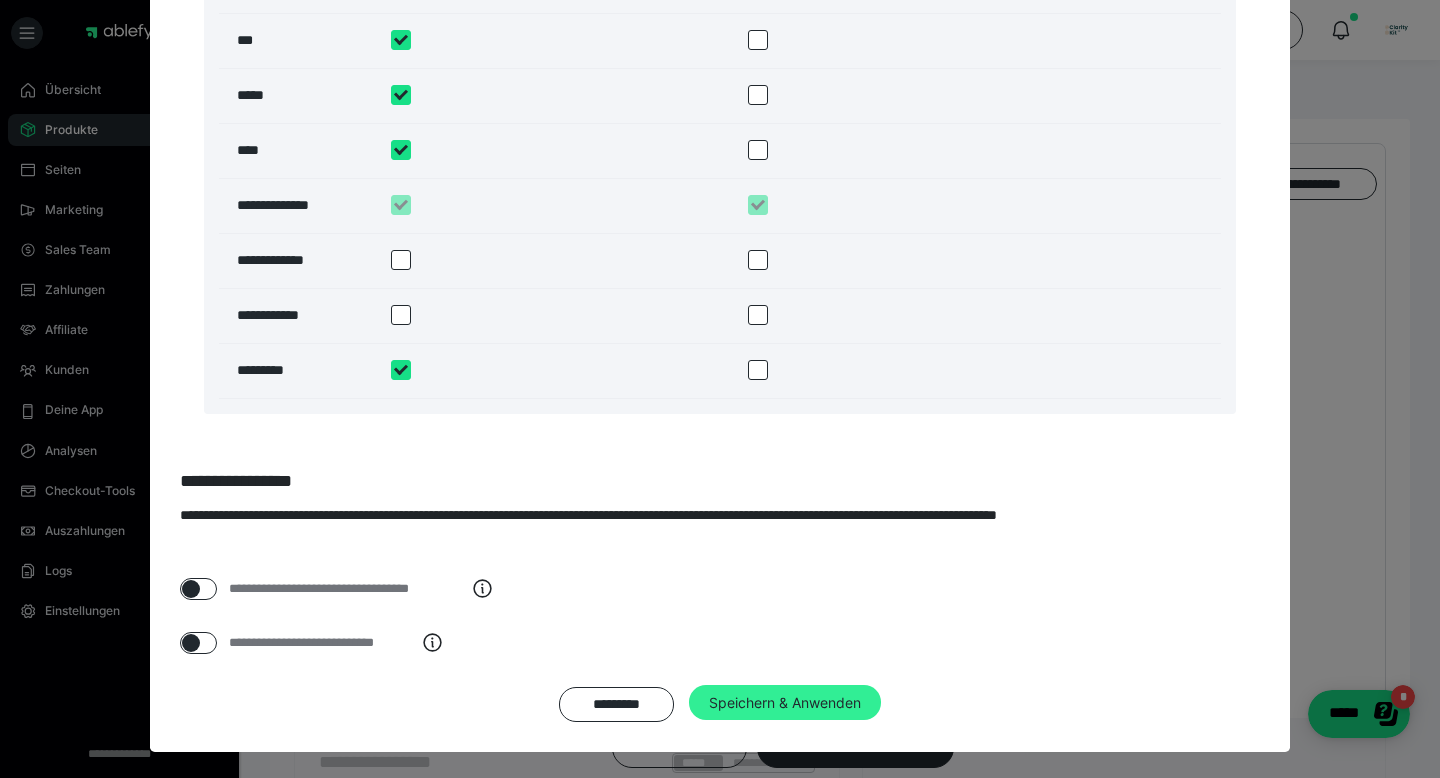 click on "Speichern & Anwenden" at bounding box center [785, 703] 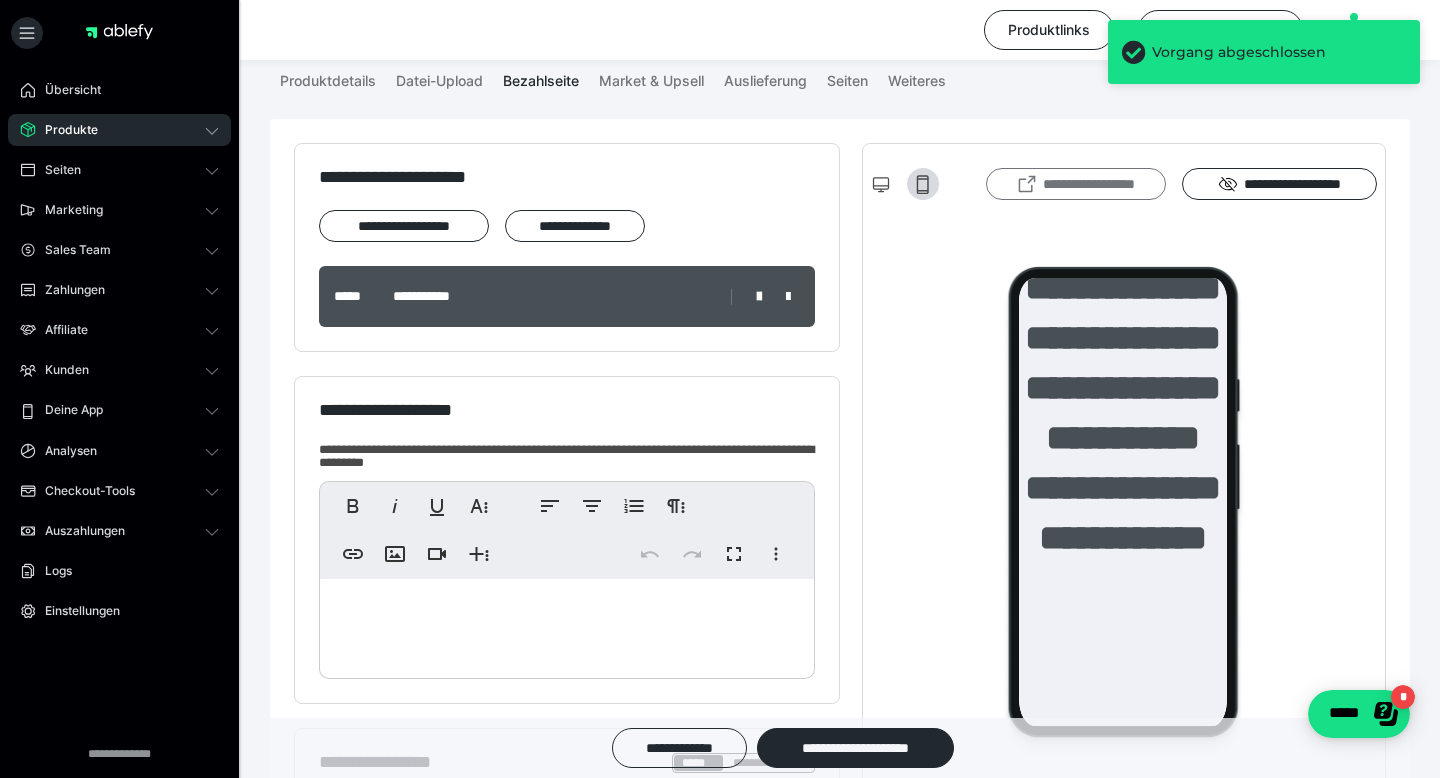 click on "**********" at bounding box center [1076, 184] 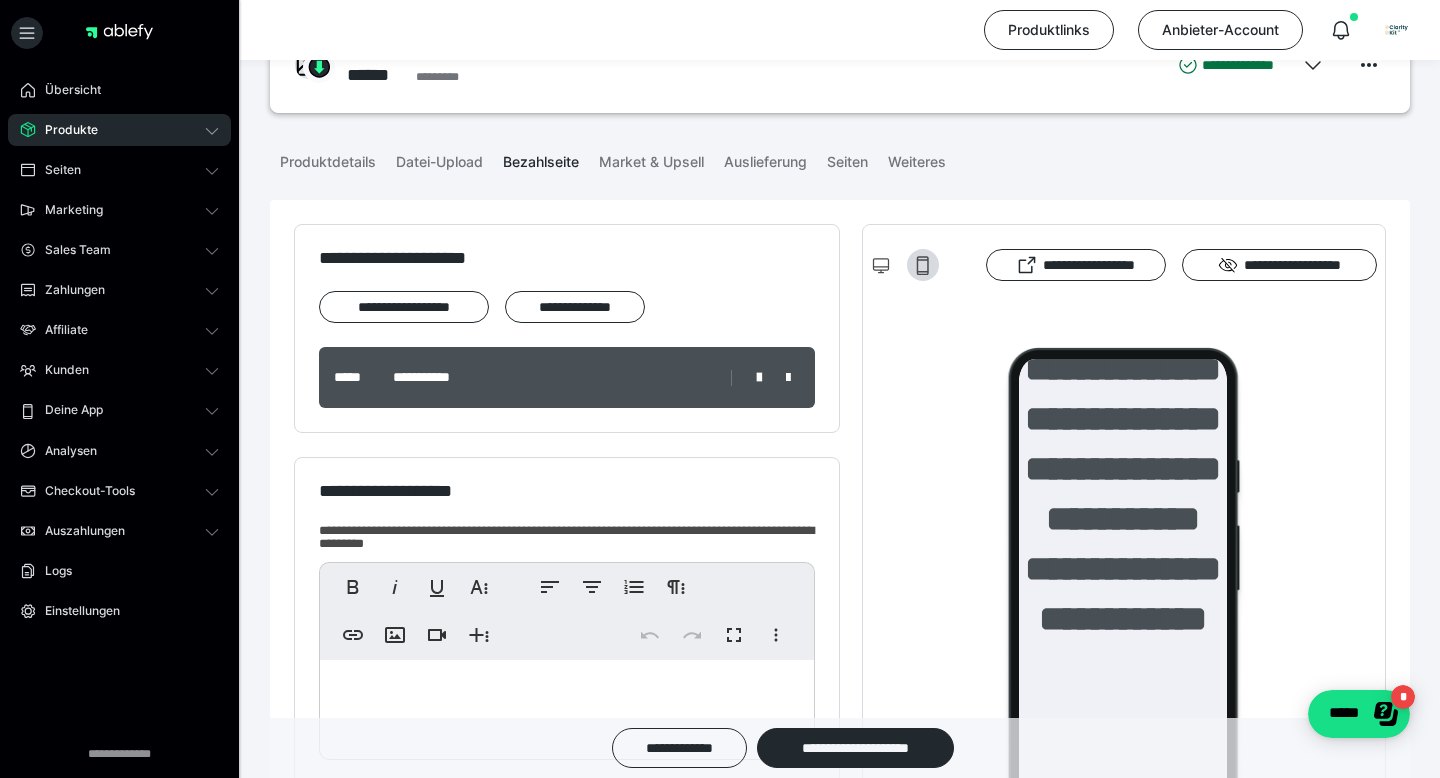 scroll, scrollTop: 0, scrollLeft: 0, axis: both 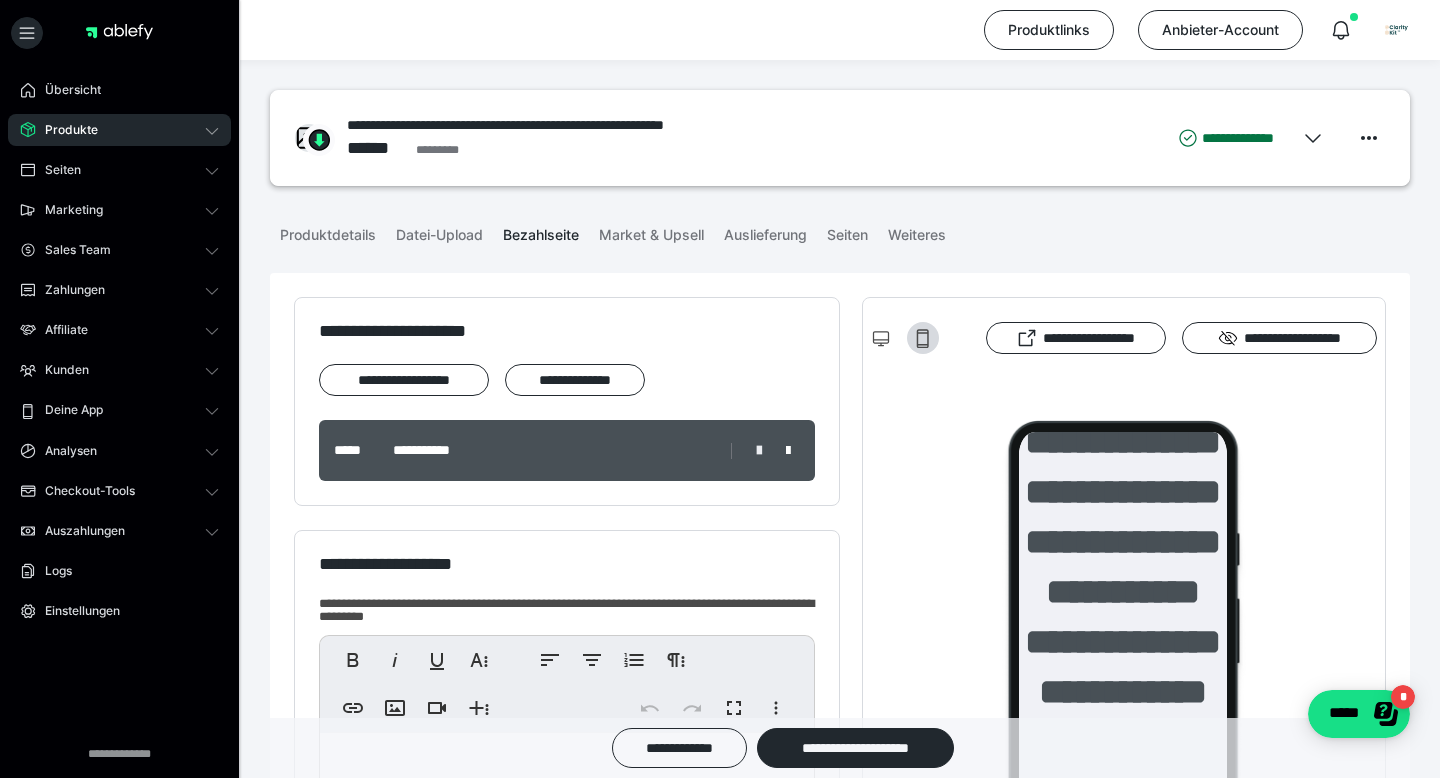 click at bounding box center (759, 451) 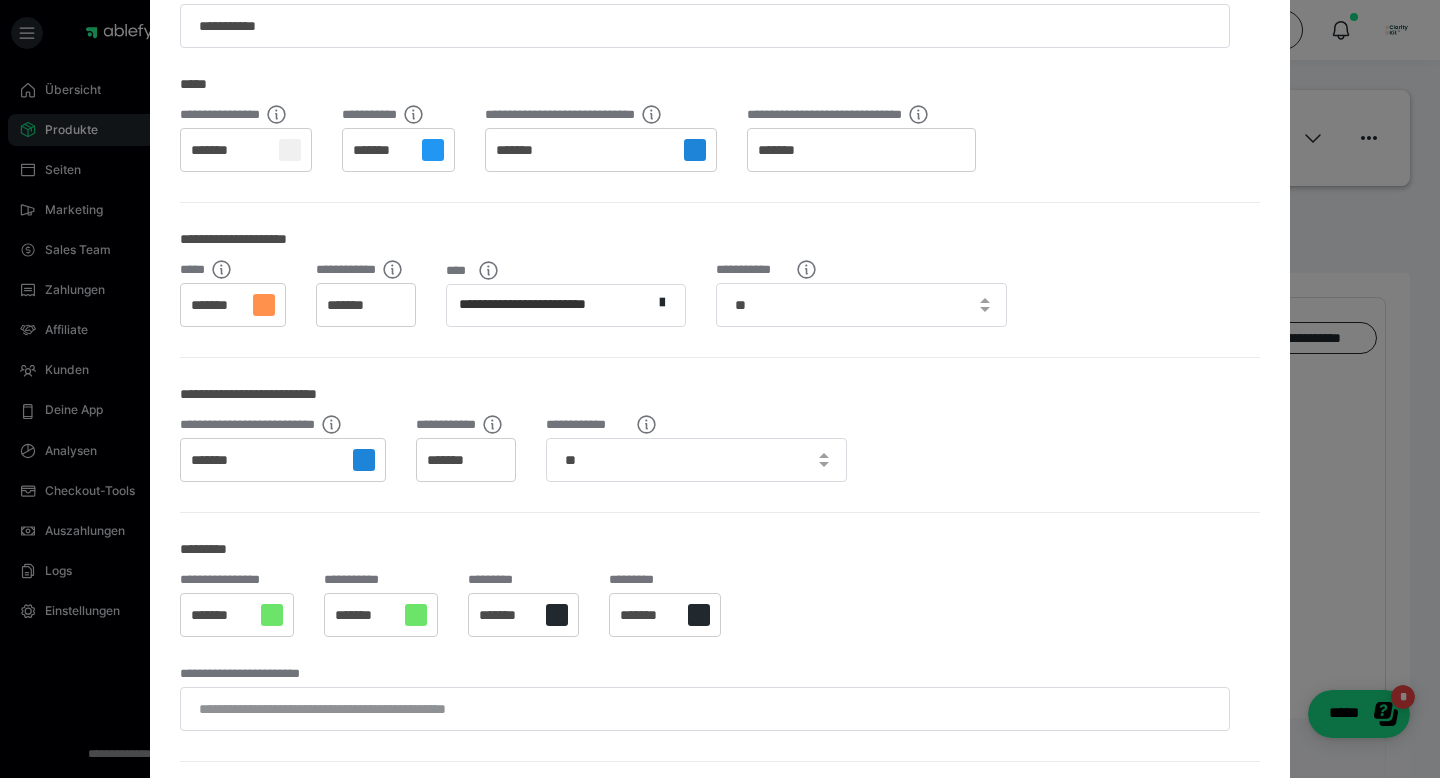 scroll, scrollTop: 209, scrollLeft: 0, axis: vertical 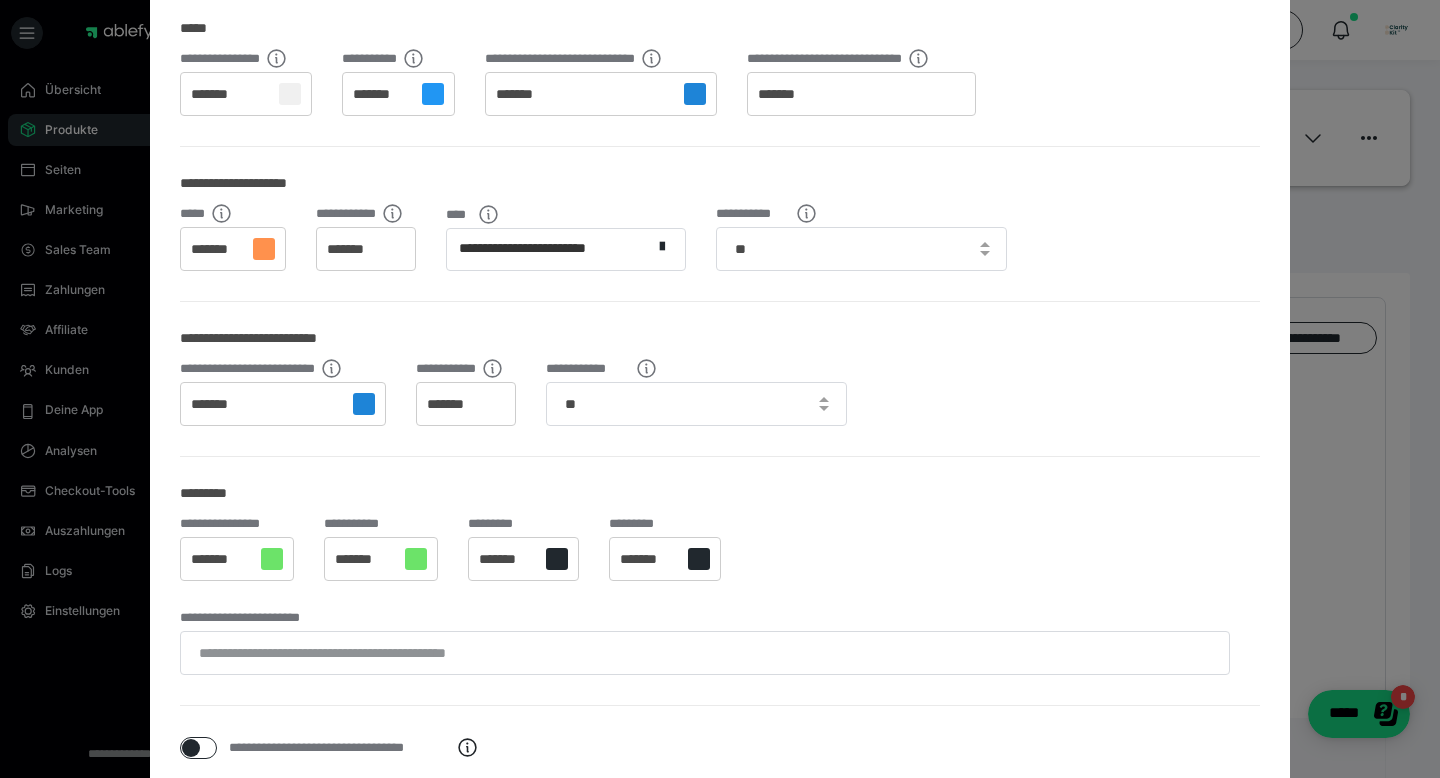 click on "*******" at bounding box center (398, 94) 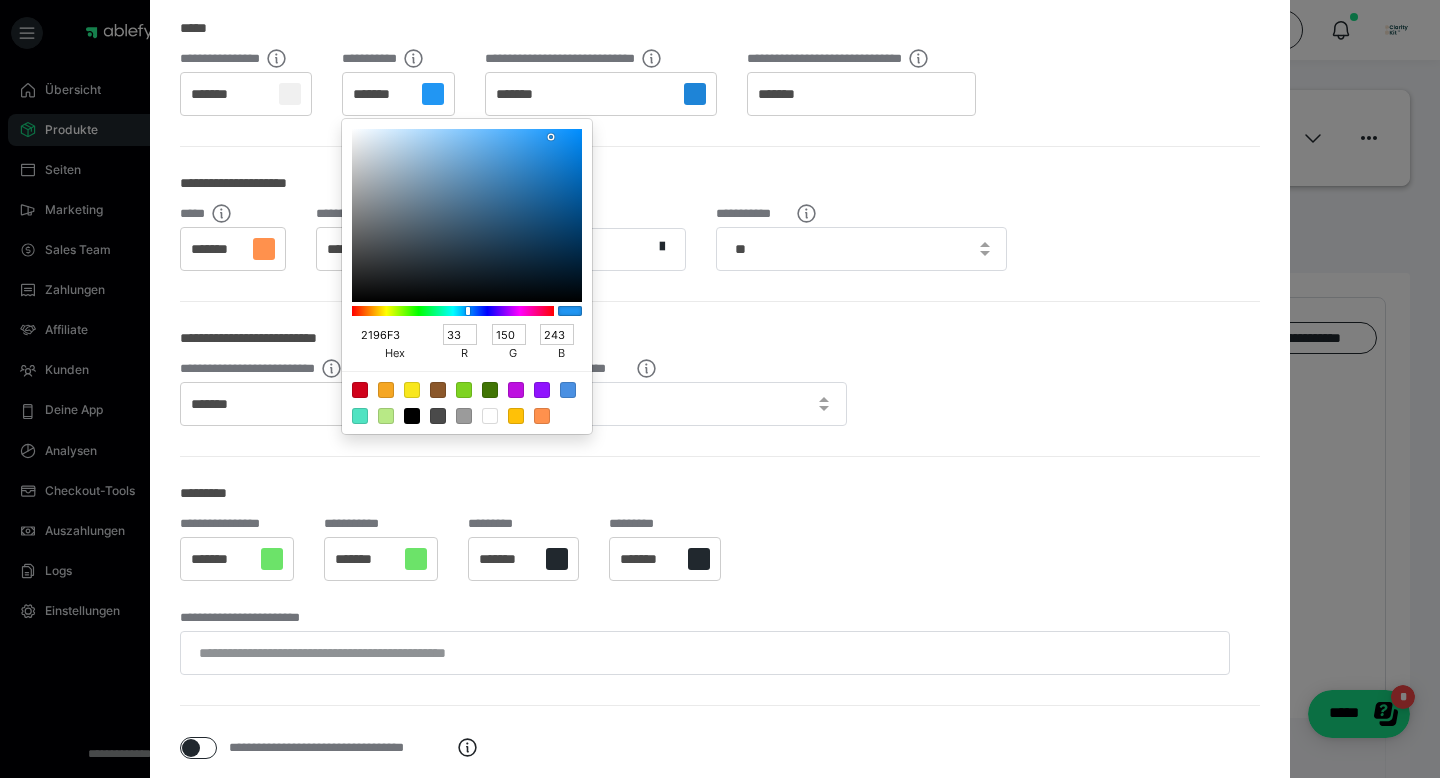 click on "2196F3" at bounding box center (386, 334) 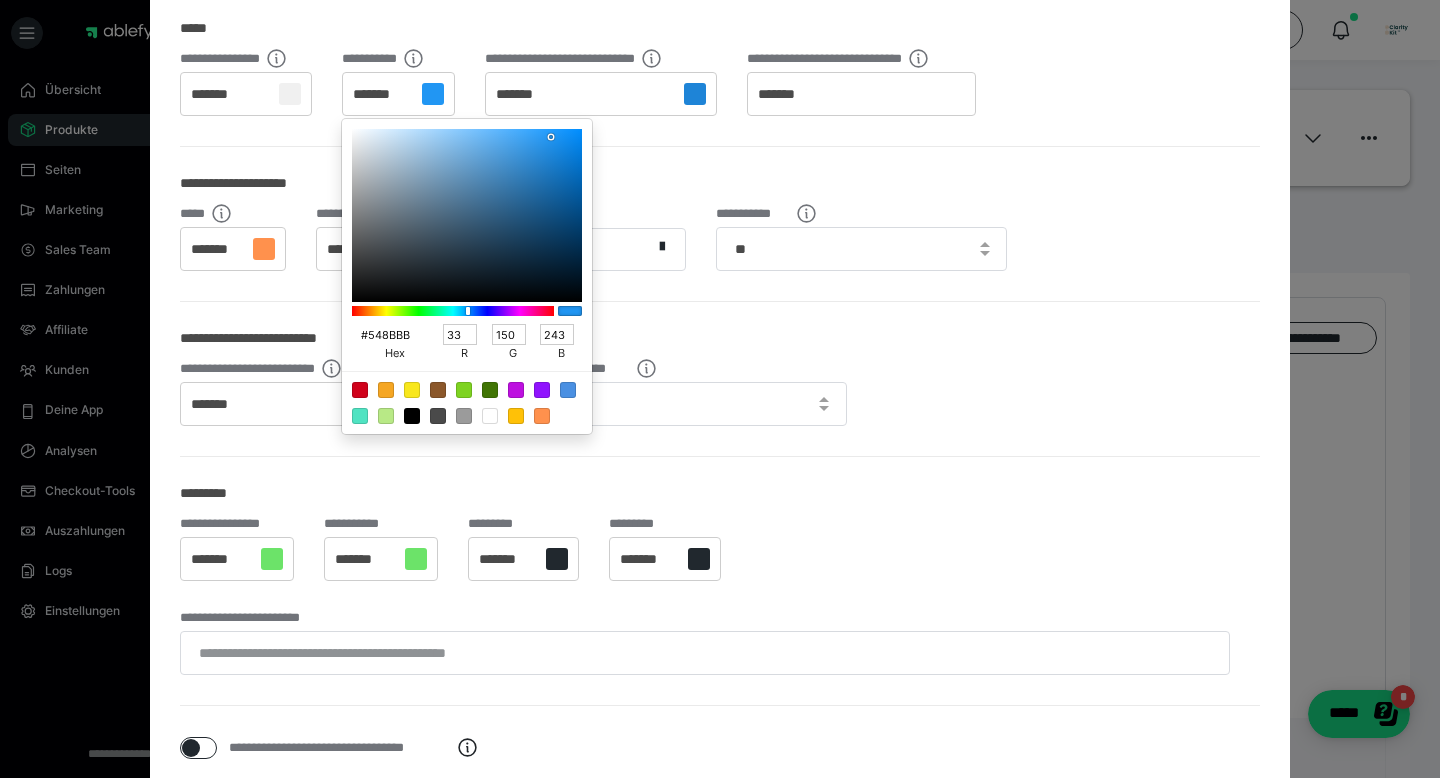 type on "84" 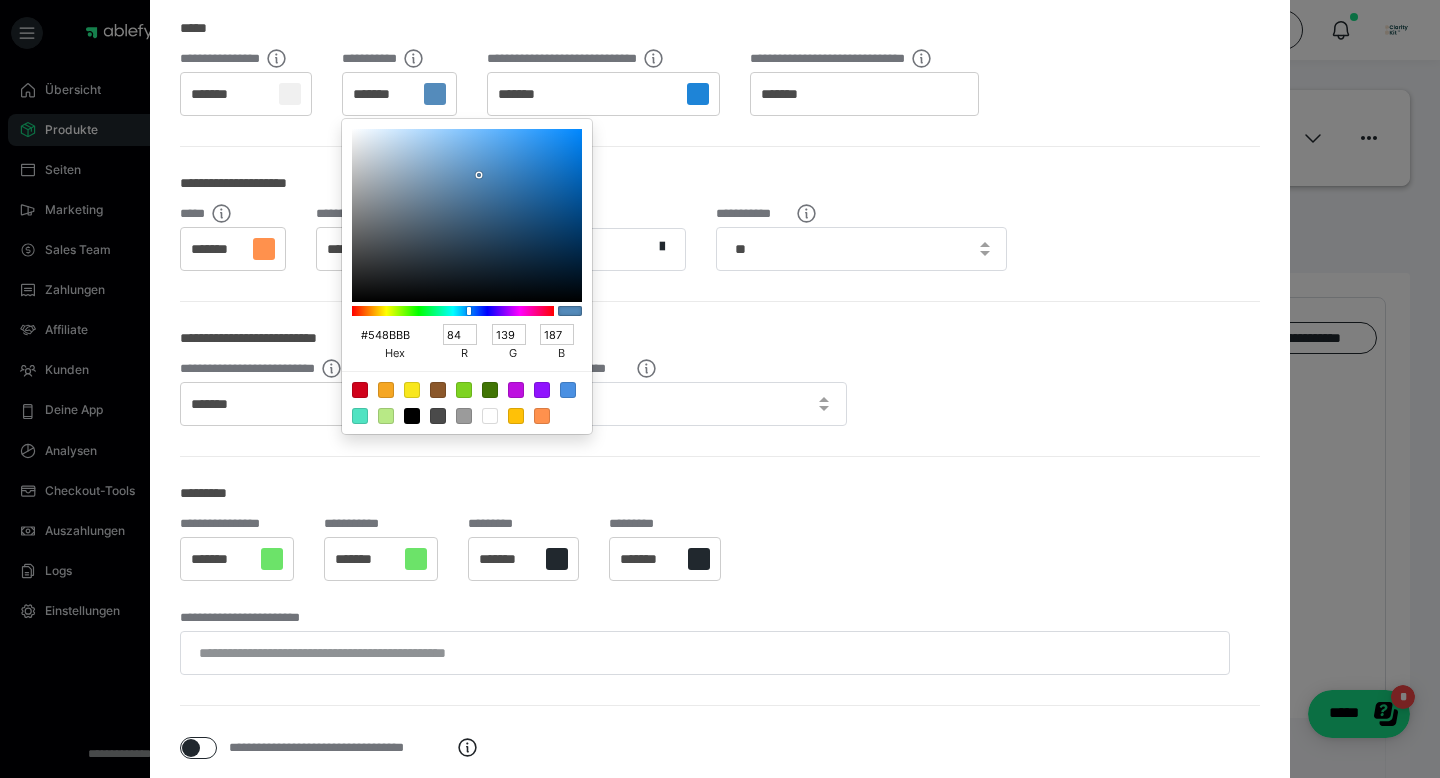 click on "#548BBB" at bounding box center (386, 334) 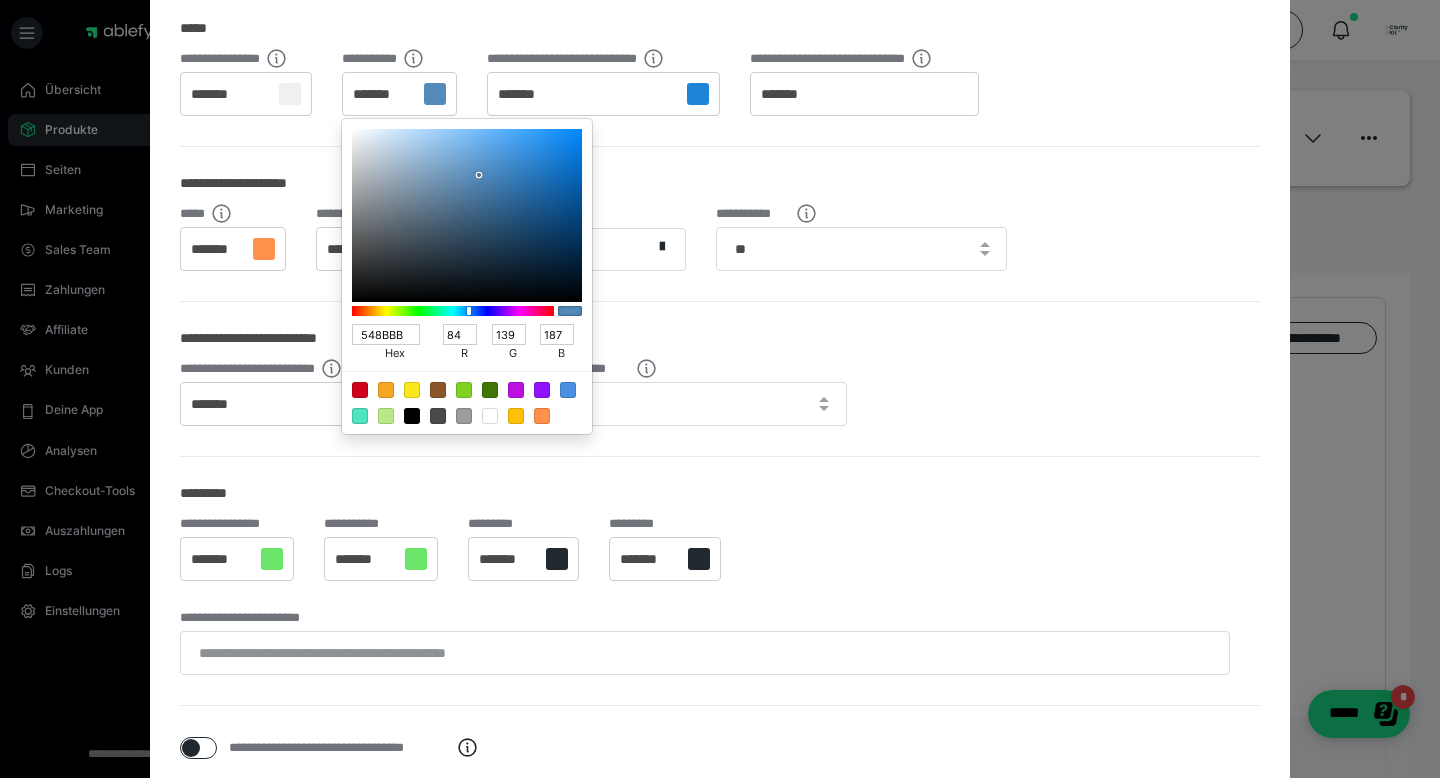 click at bounding box center [720, 389] 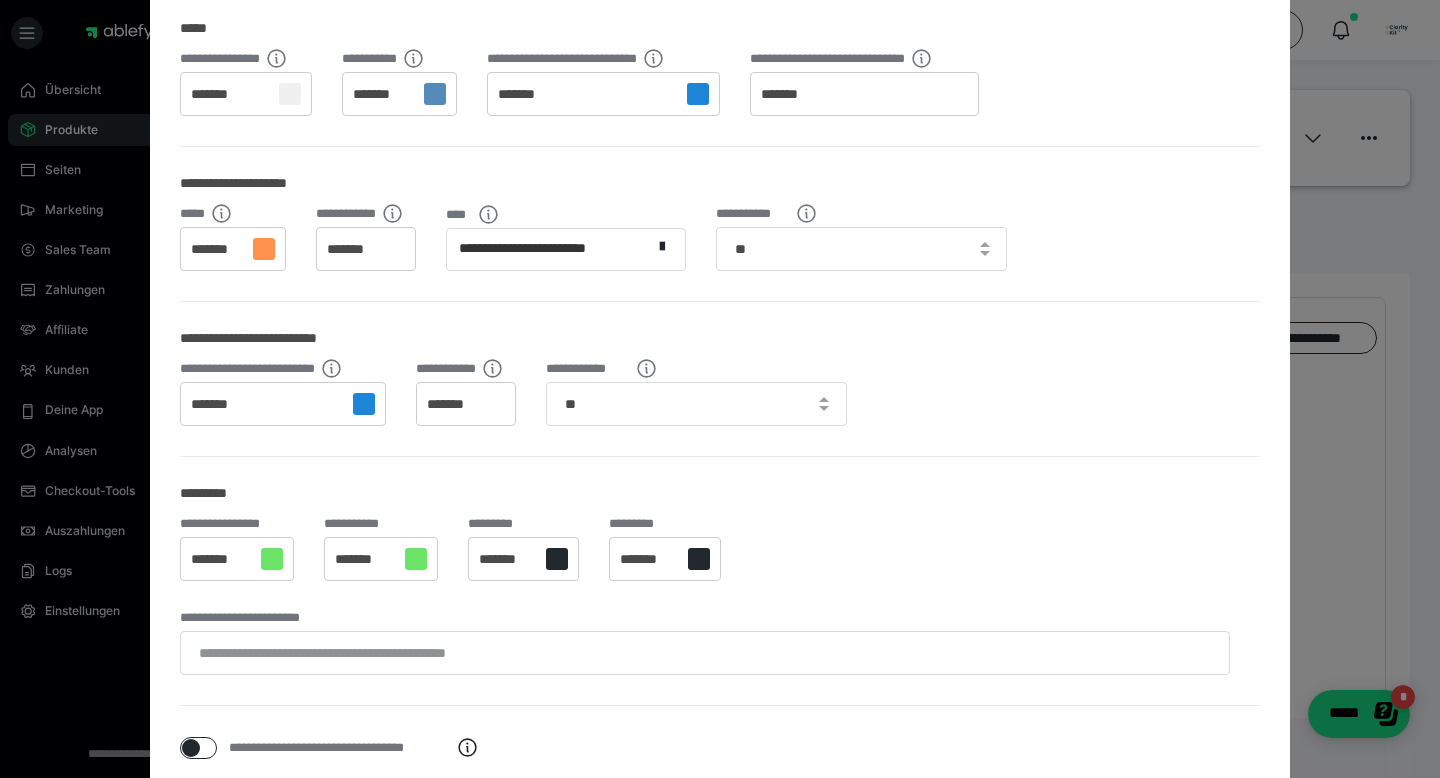click on "**********" at bounding box center [720, 99] 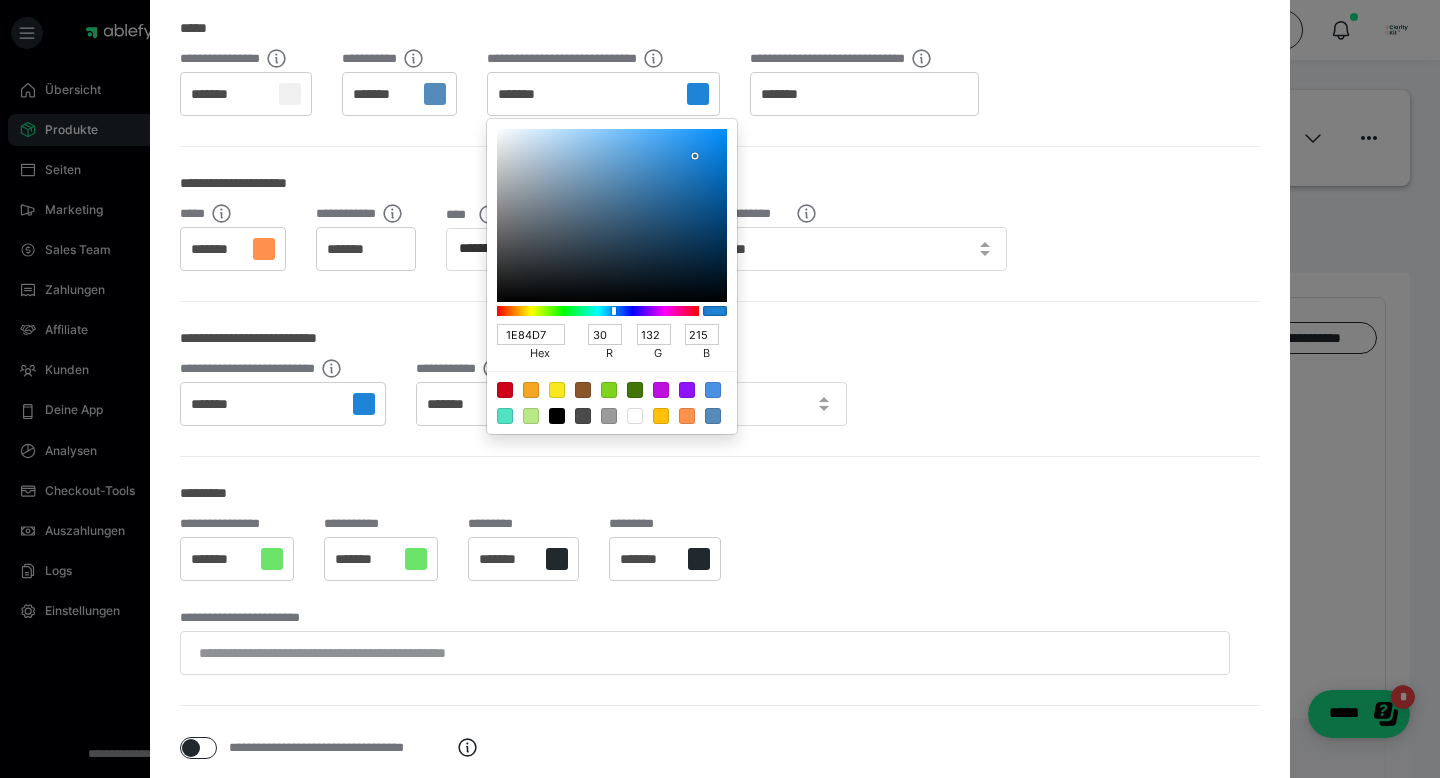 click on "hex" at bounding box center [539, 354] 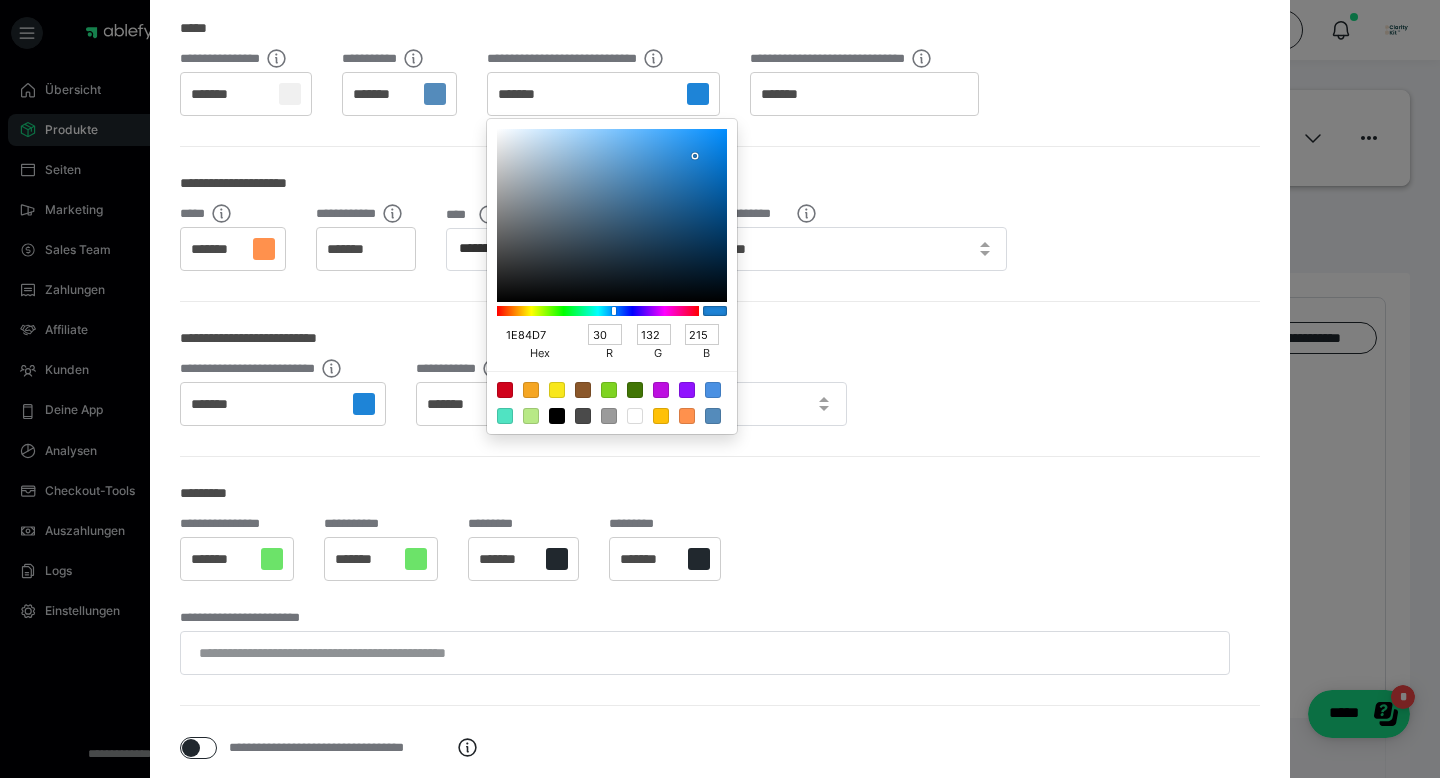 click on "1E84D7" at bounding box center (531, 334) 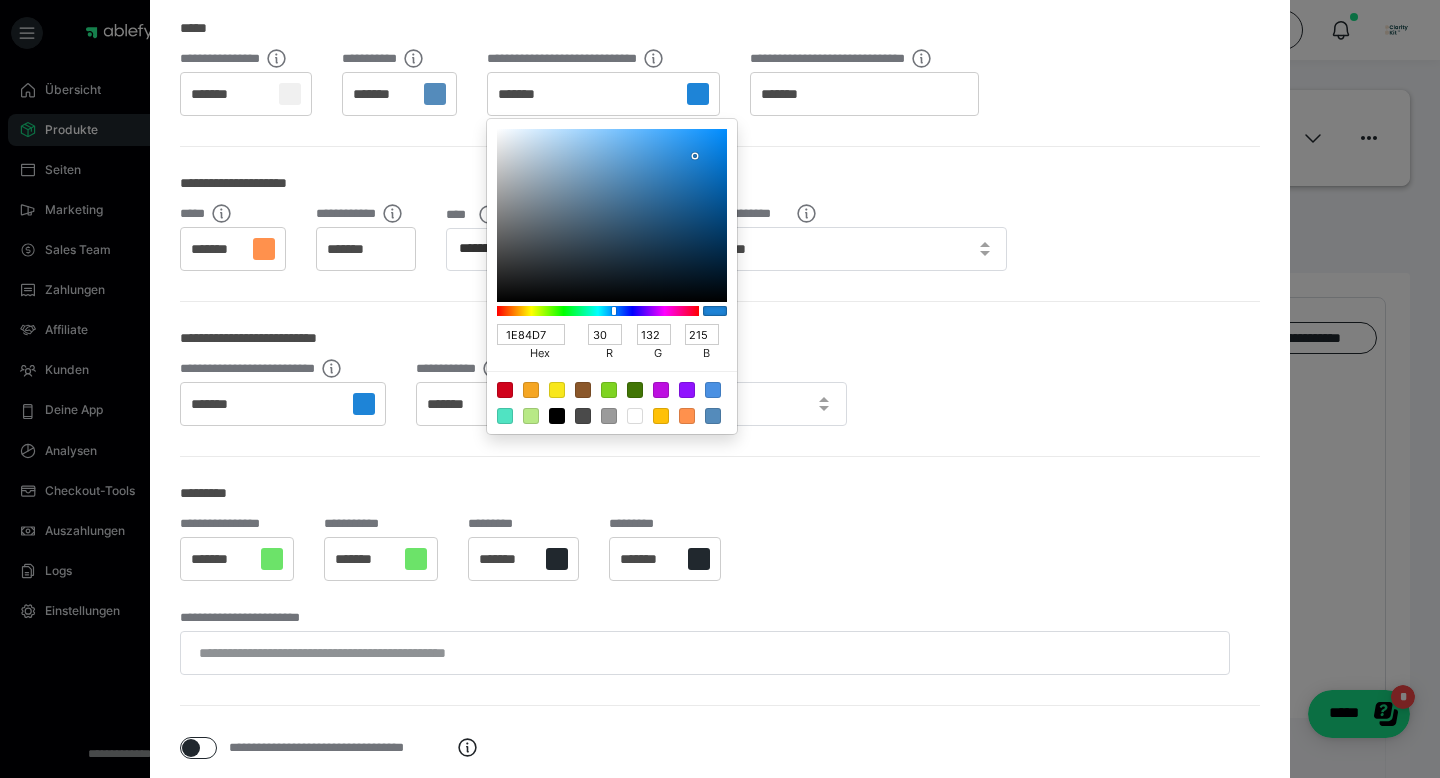 click on "1E84D7 hex" at bounding box center (539, 343) 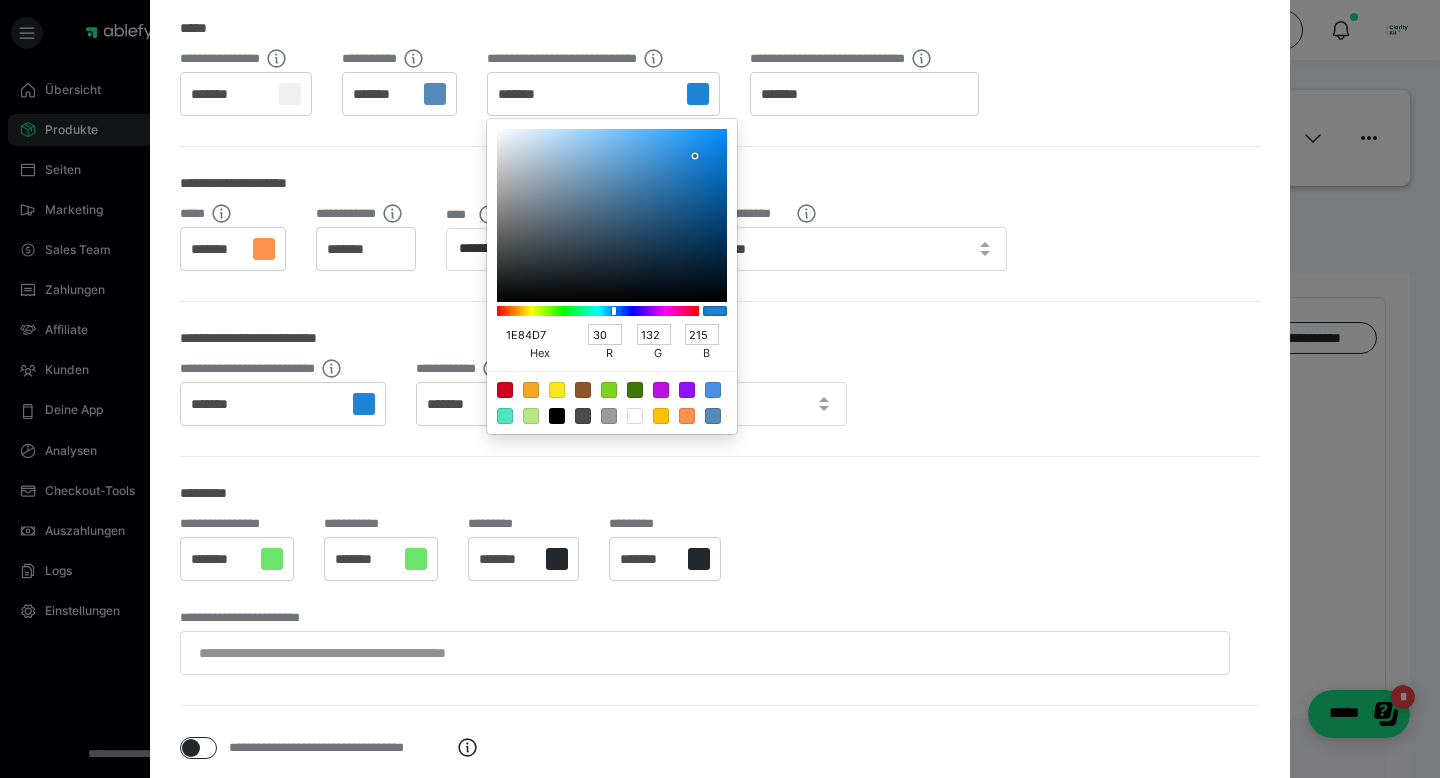 click on "1E84D7" at bounding box center [531, 334] 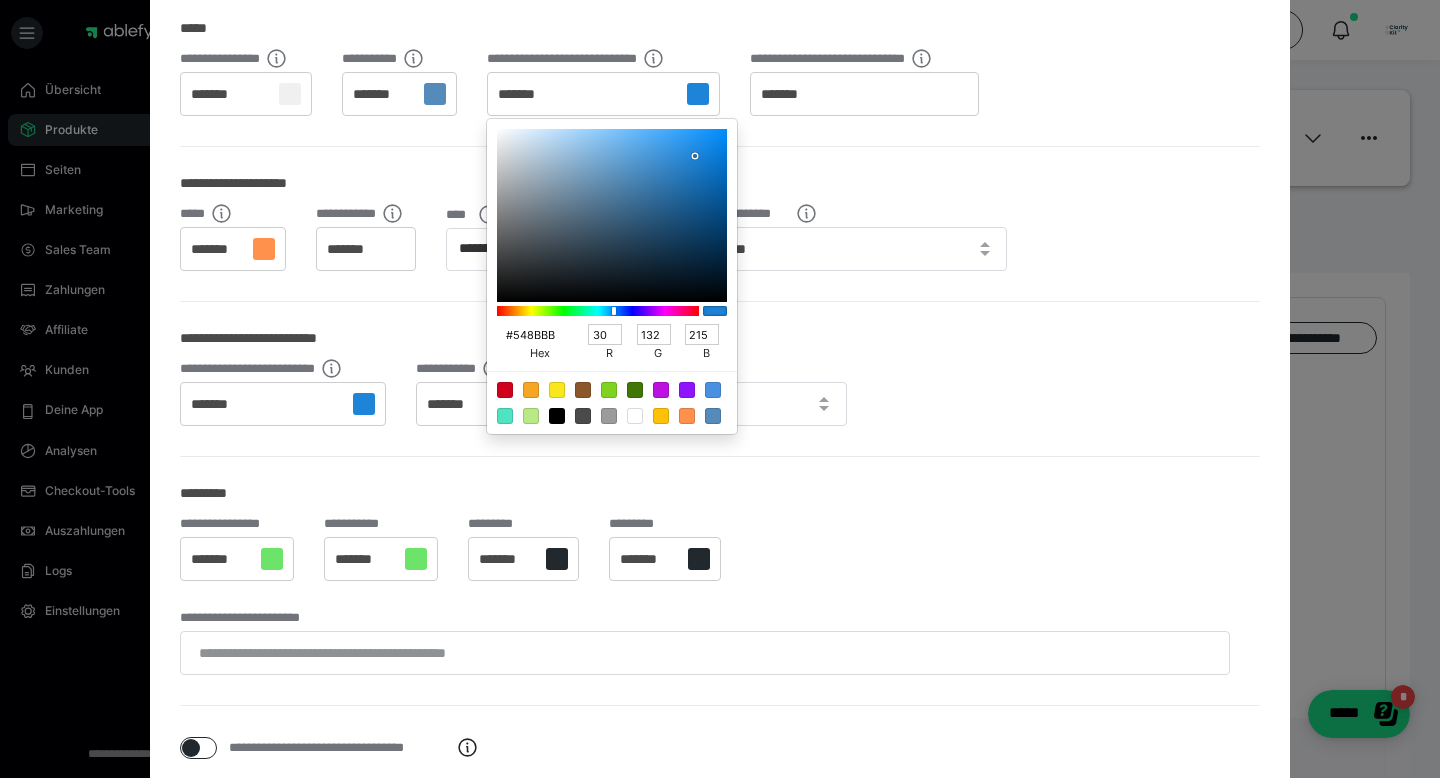 type on "84" 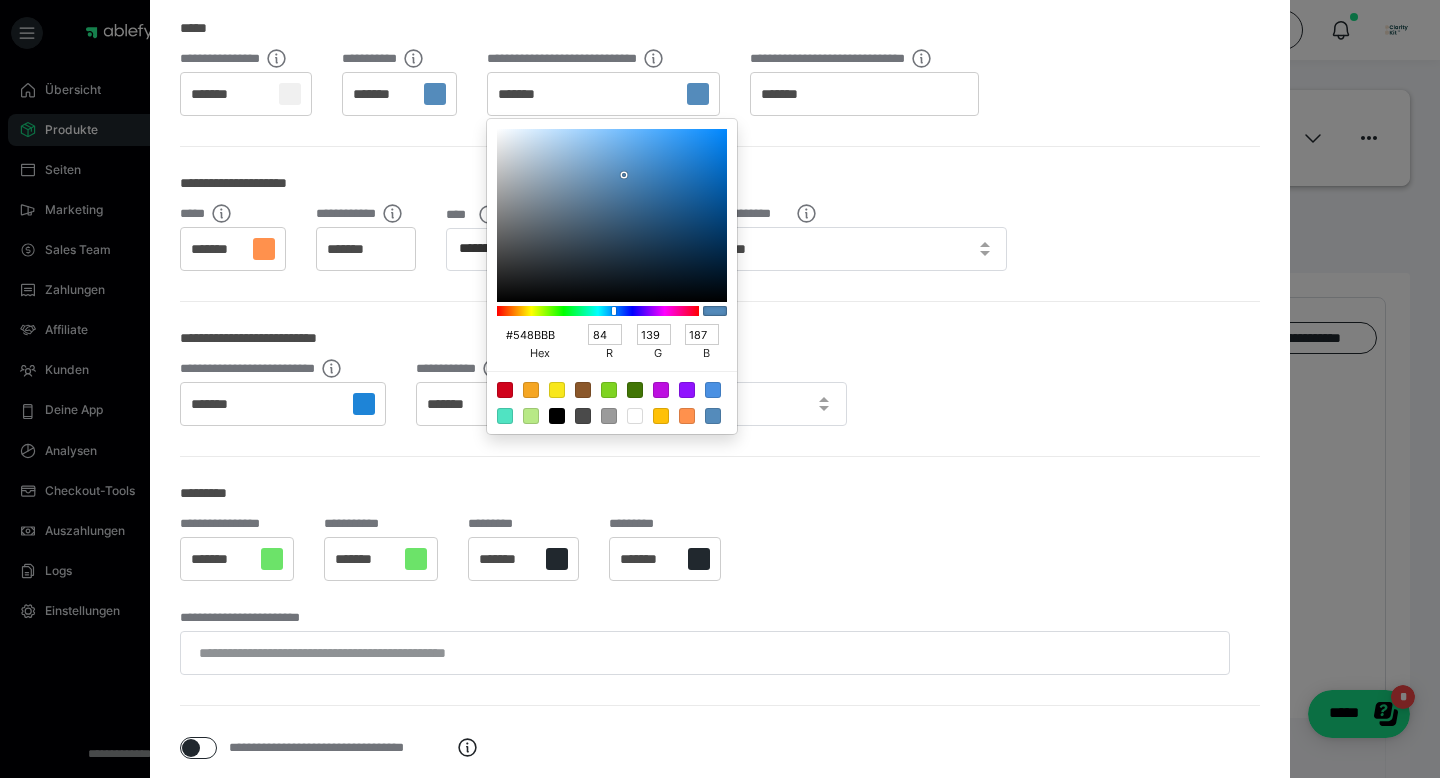 click on "#548BBB" at bounding box center [531, 334] 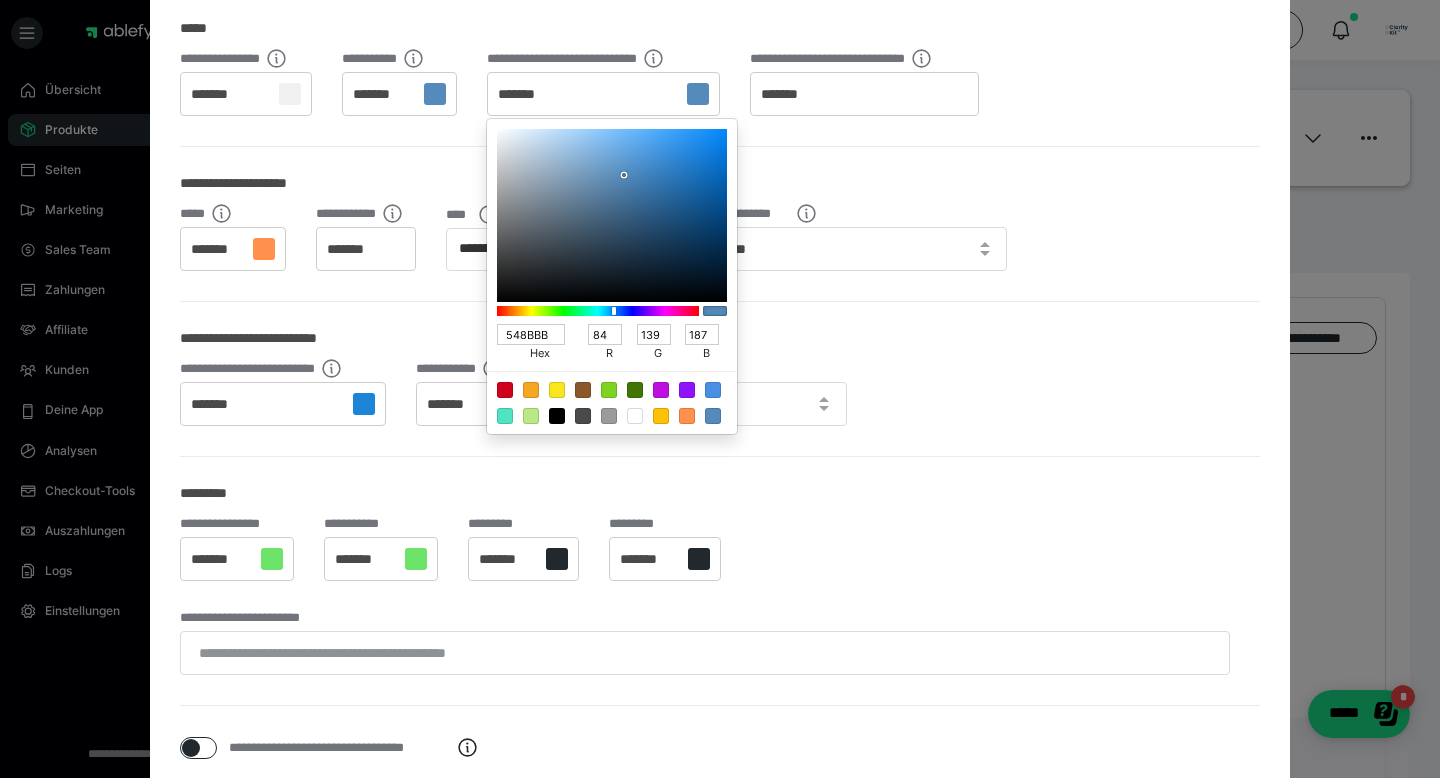 click at bounding box center [720, 389] 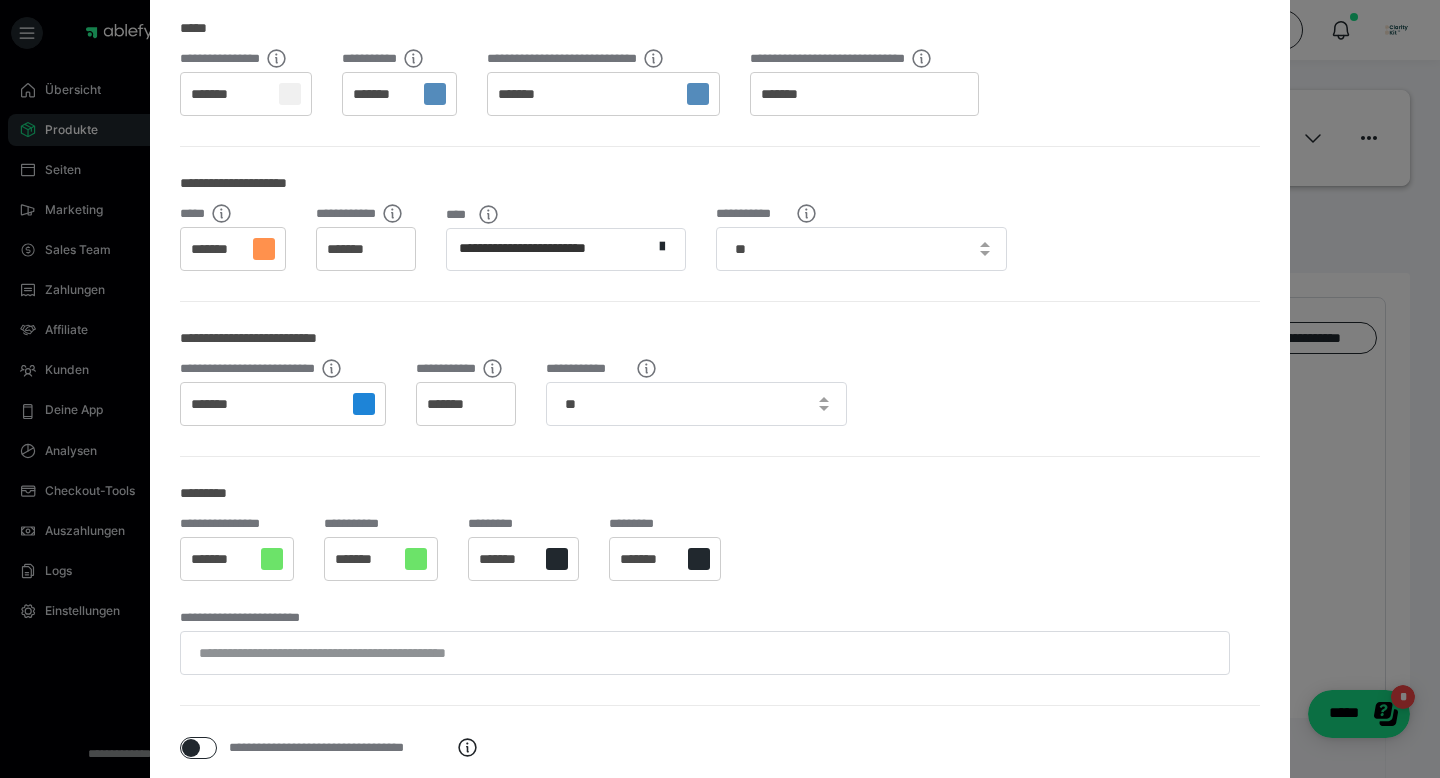 click on "*******" at bounding box center [283, 404] 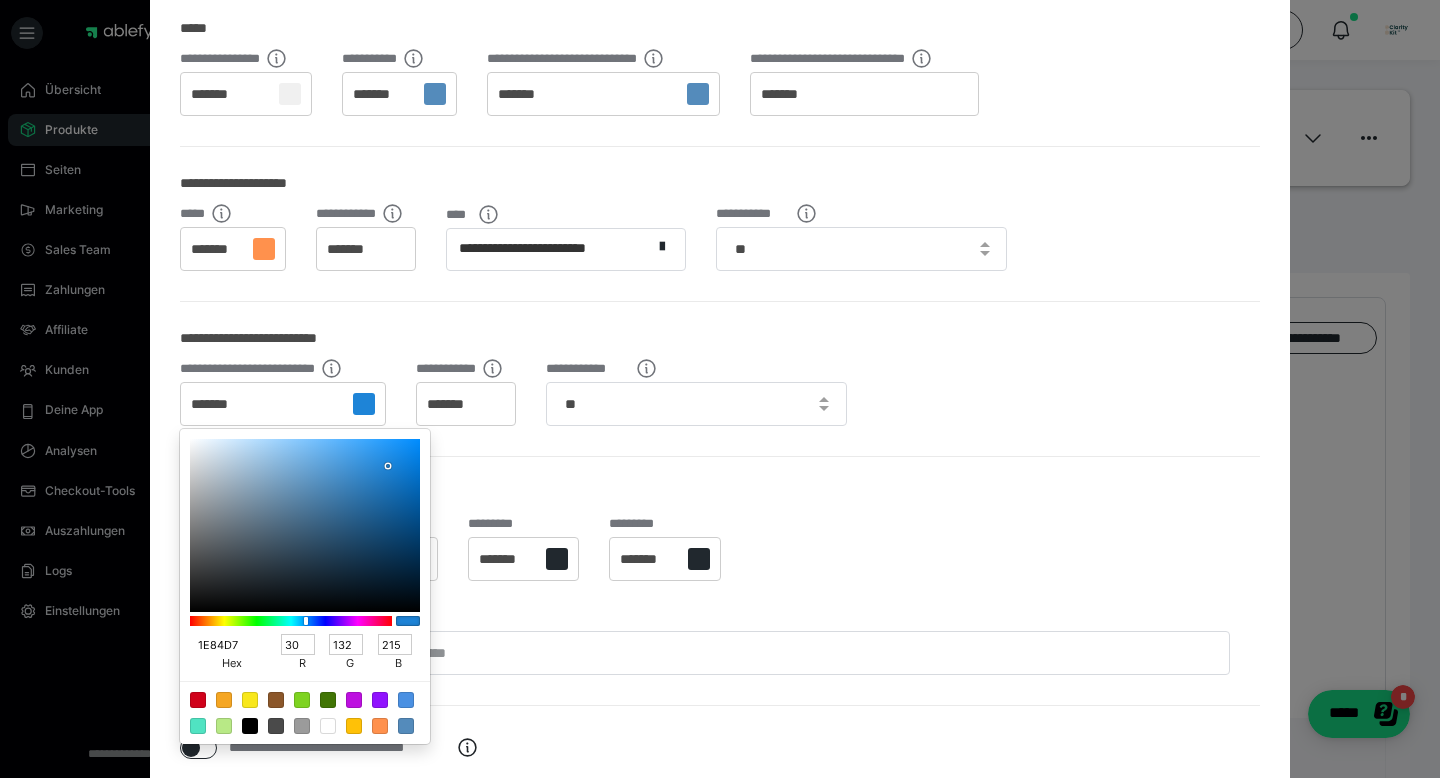 click on "1E84D7" at bounding box center [224, 644] 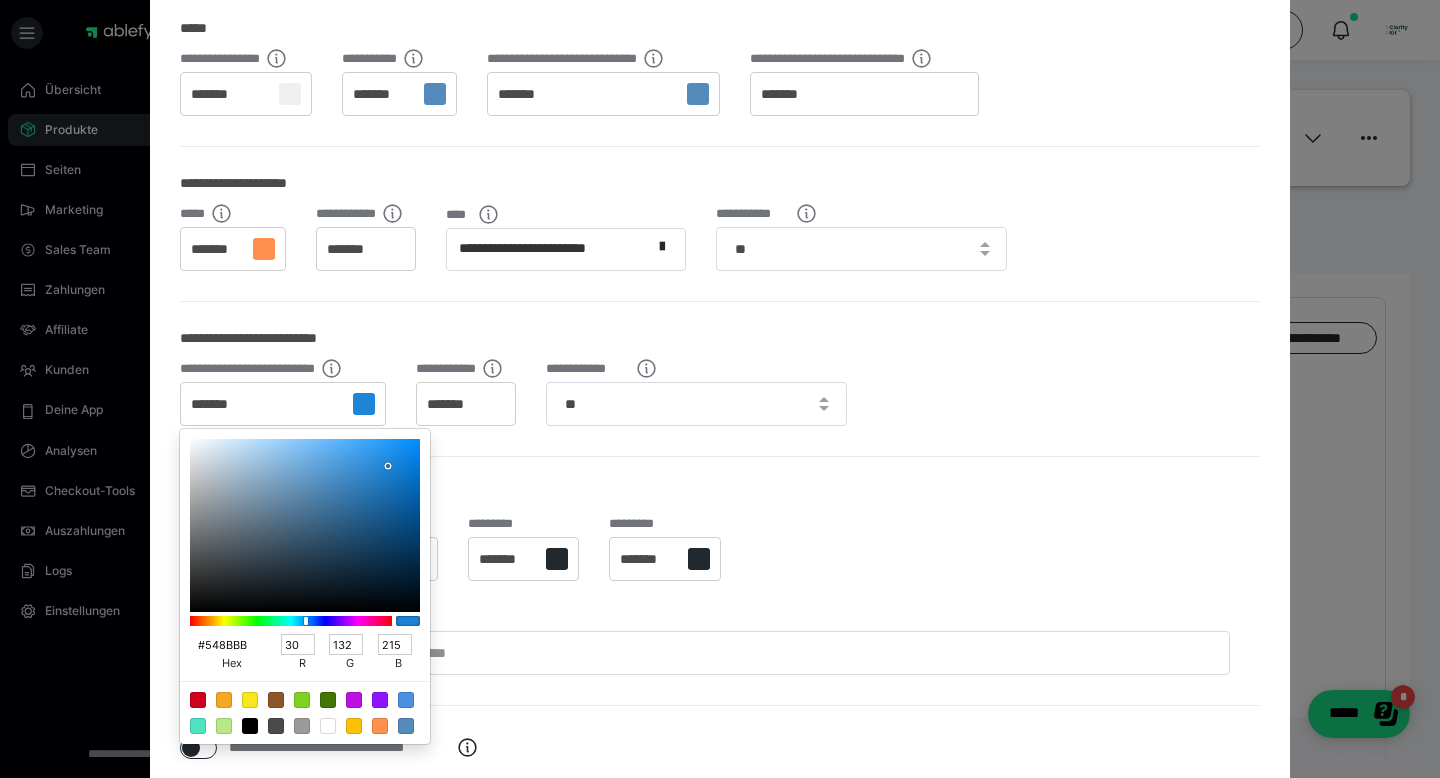 type on "84" 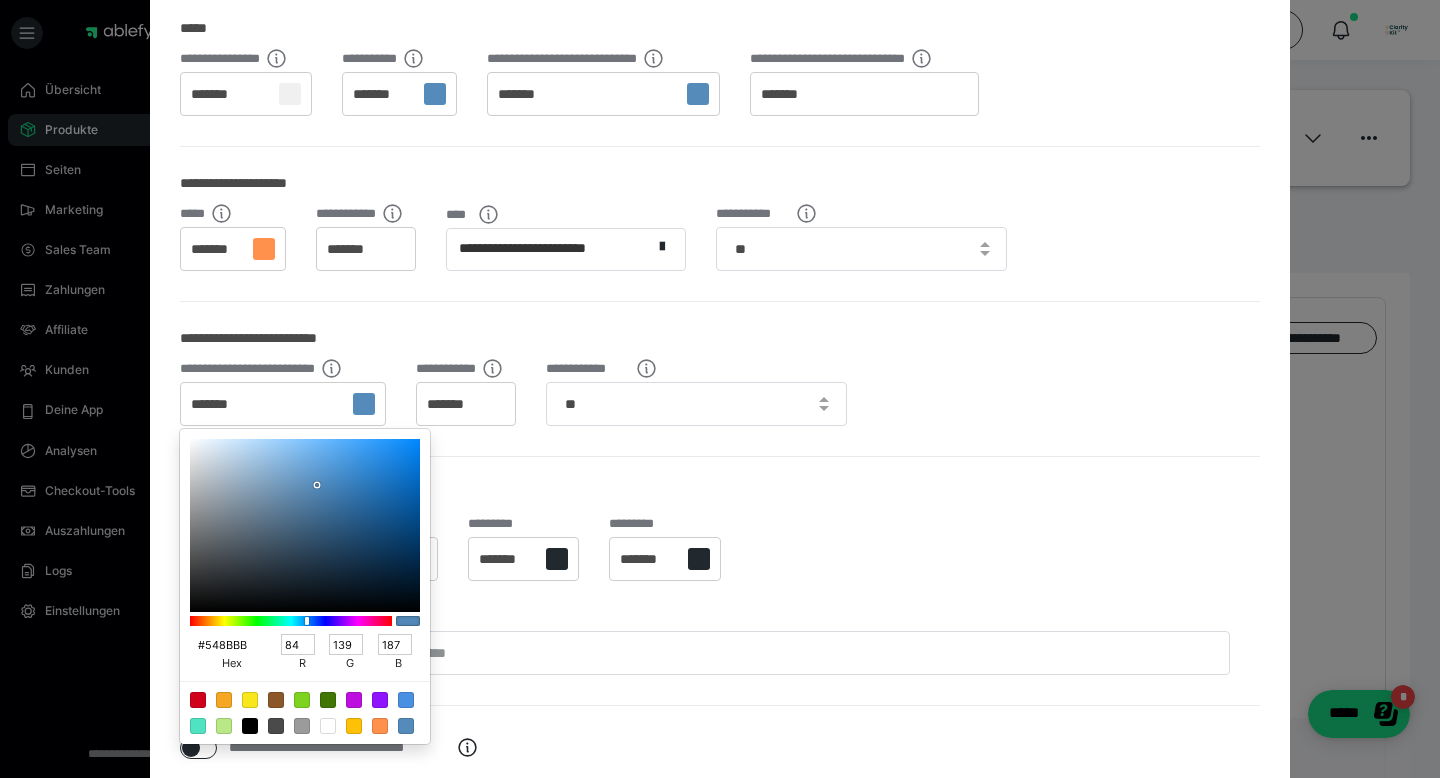 click on "#548BBB" at bounding box center (224, 644) 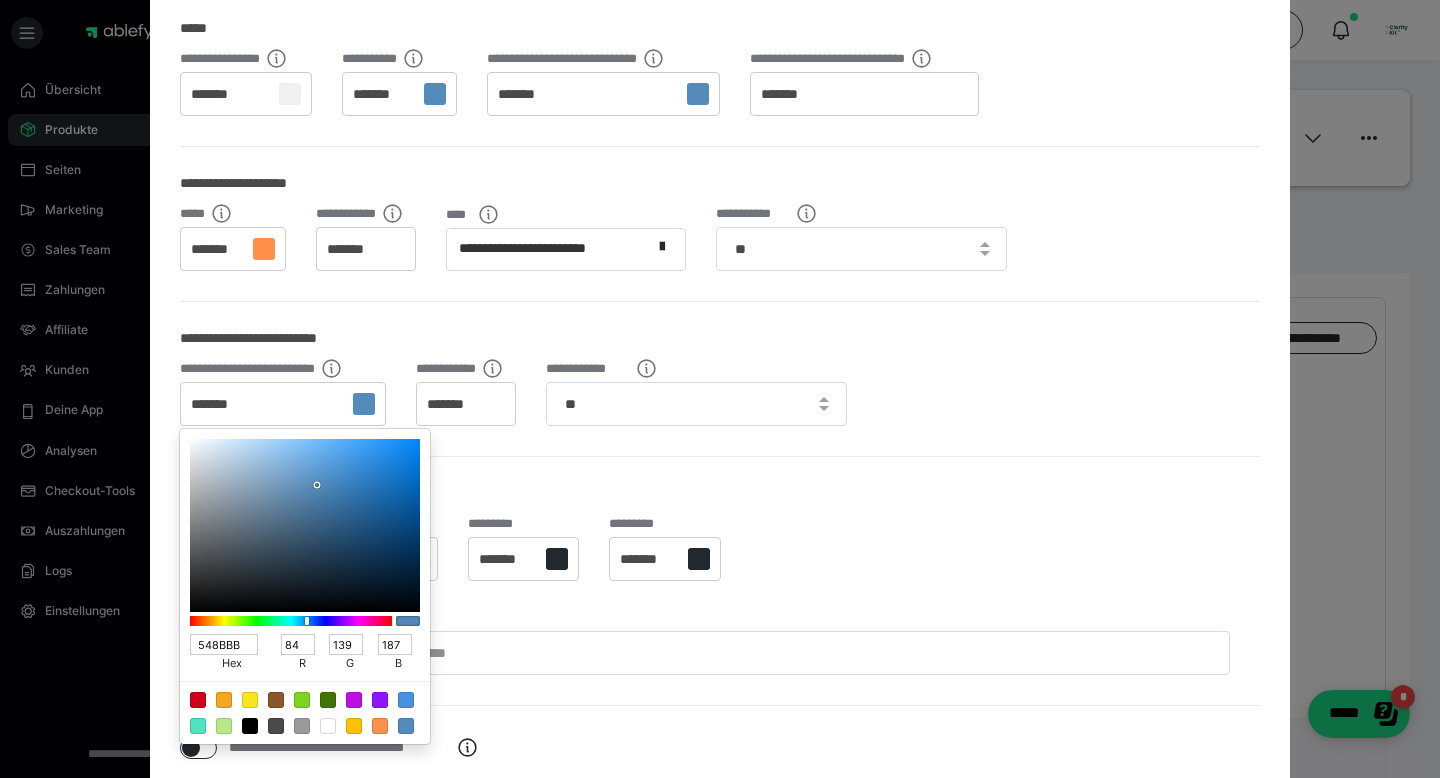 click at bounding box center [720, 389] 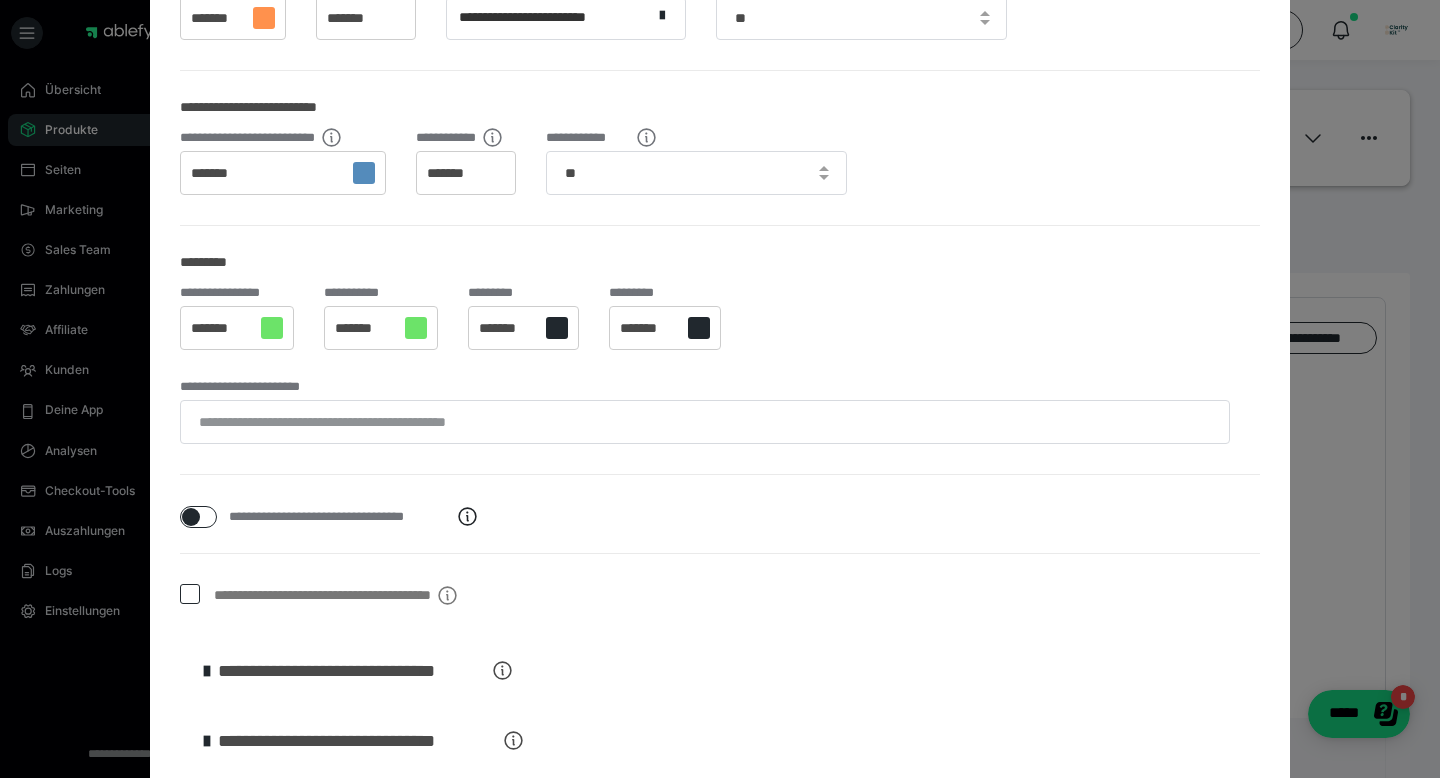 scroll, scrollTop: 481, scrollLeft: 0, axis: vertical 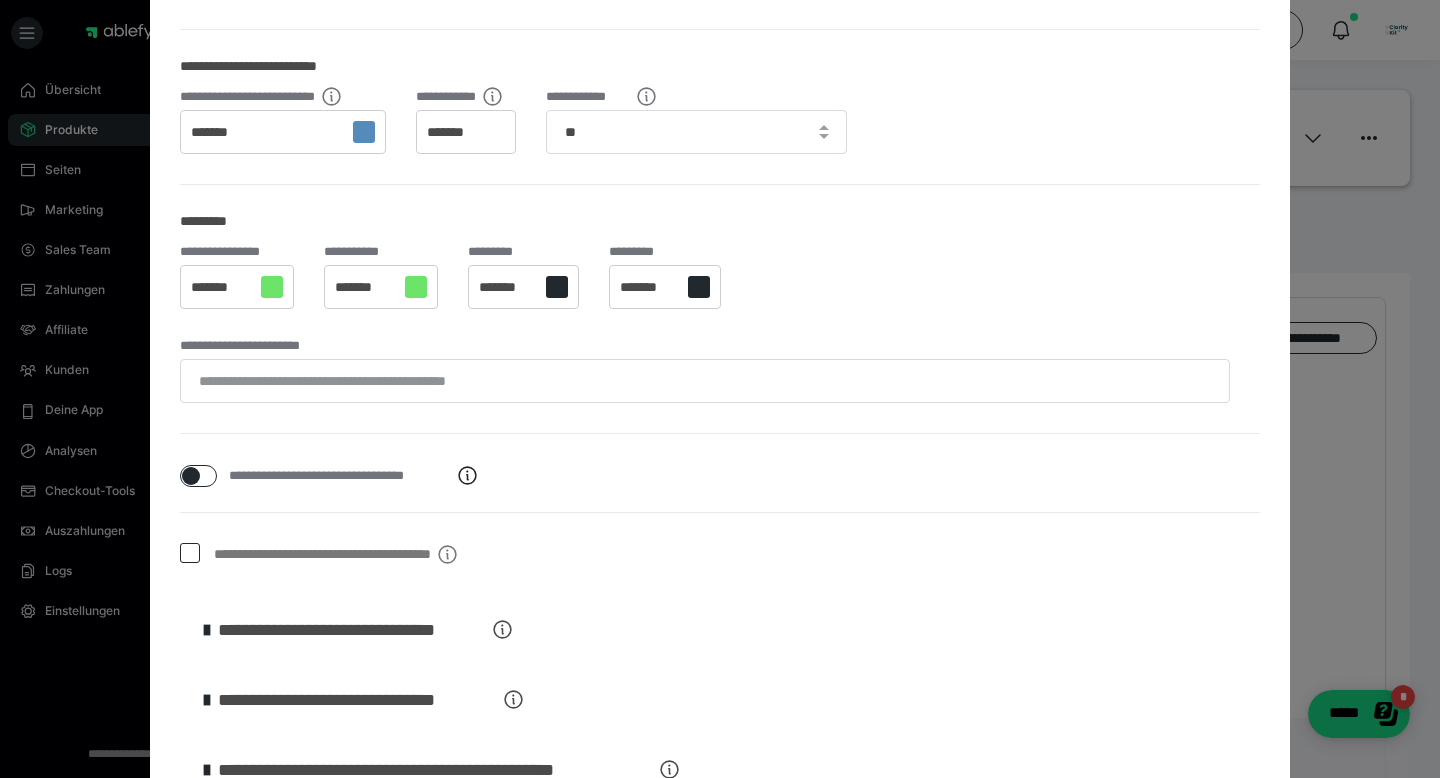 click on "*******" at bounding box center [381, 287] 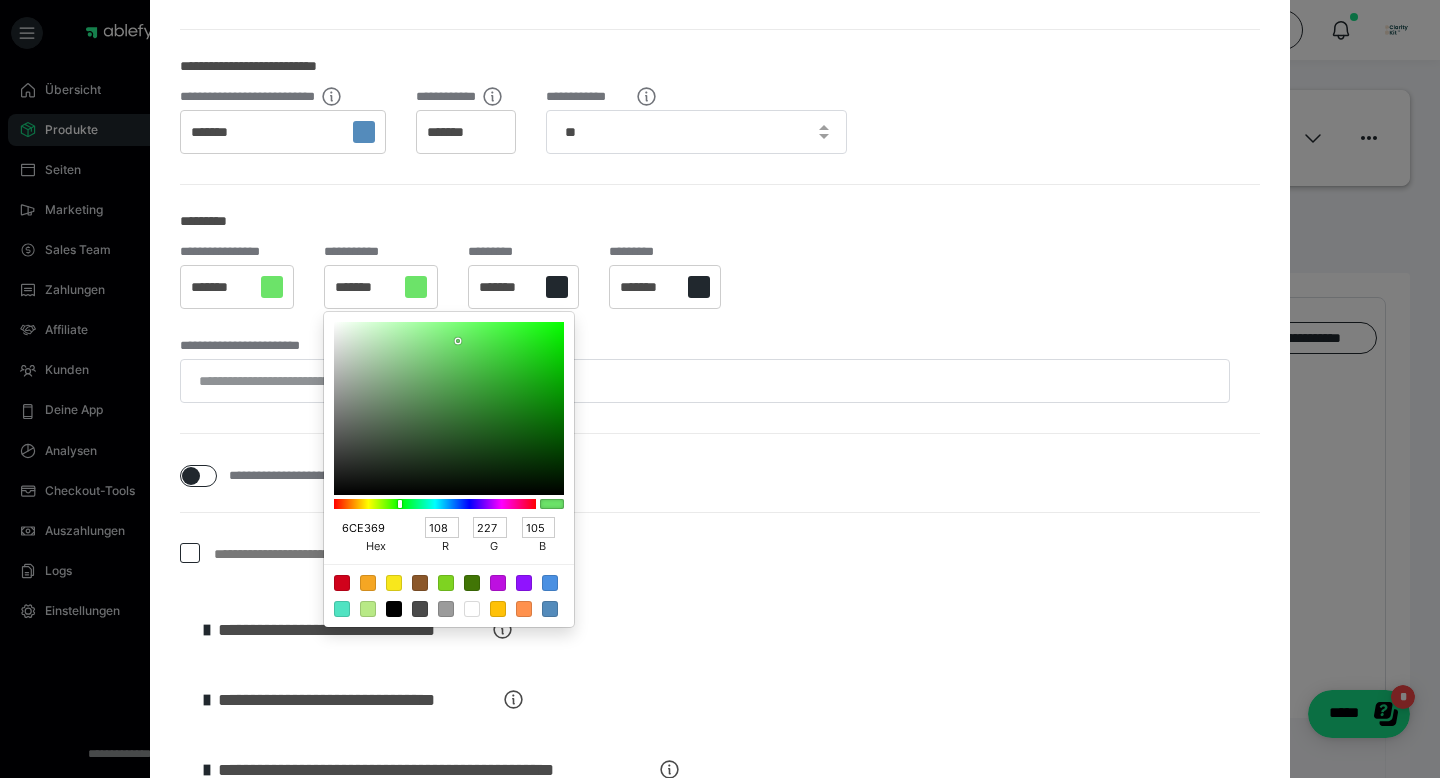 click on "6CE369" at bounding box center [368, 527] 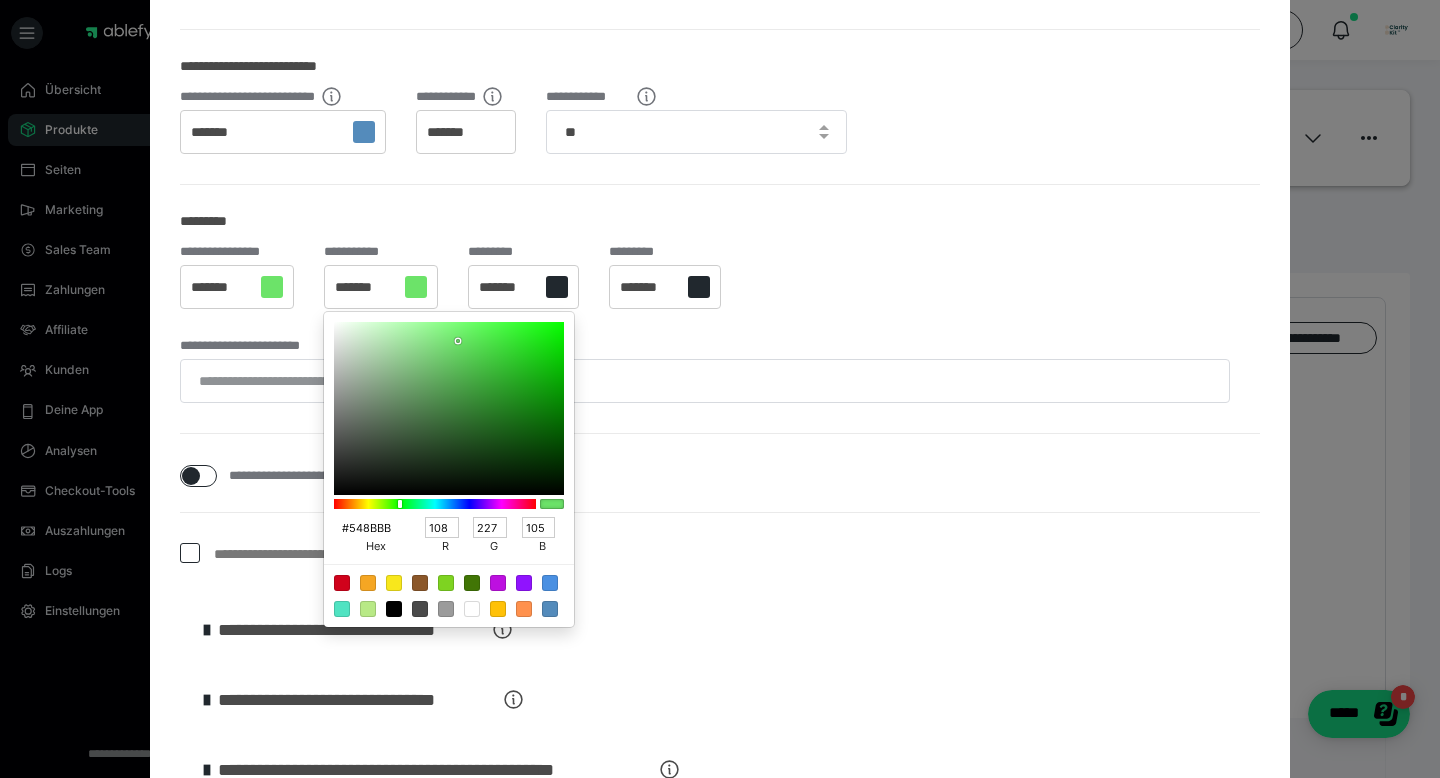 type on "84" 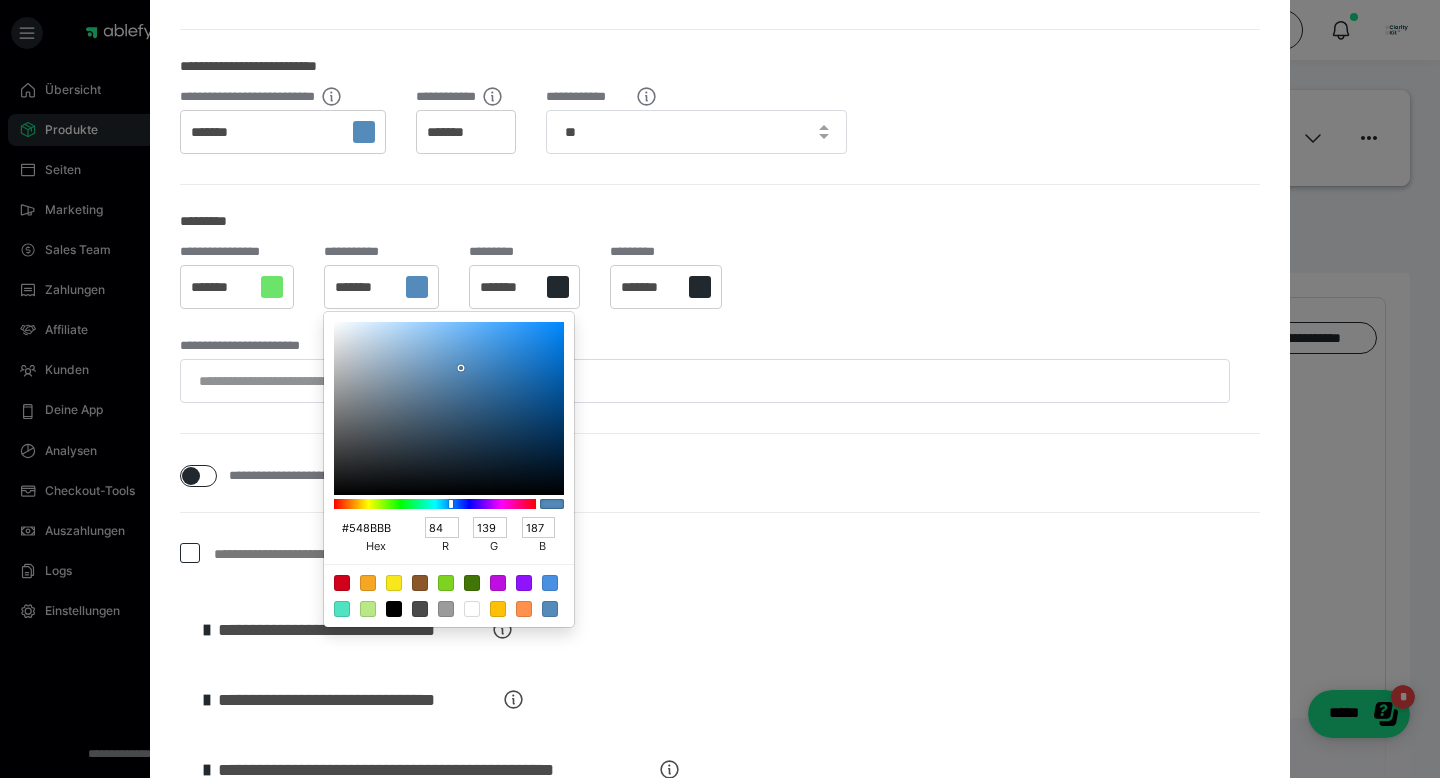 click on "#548BBB" at bounding box center (368, 527) 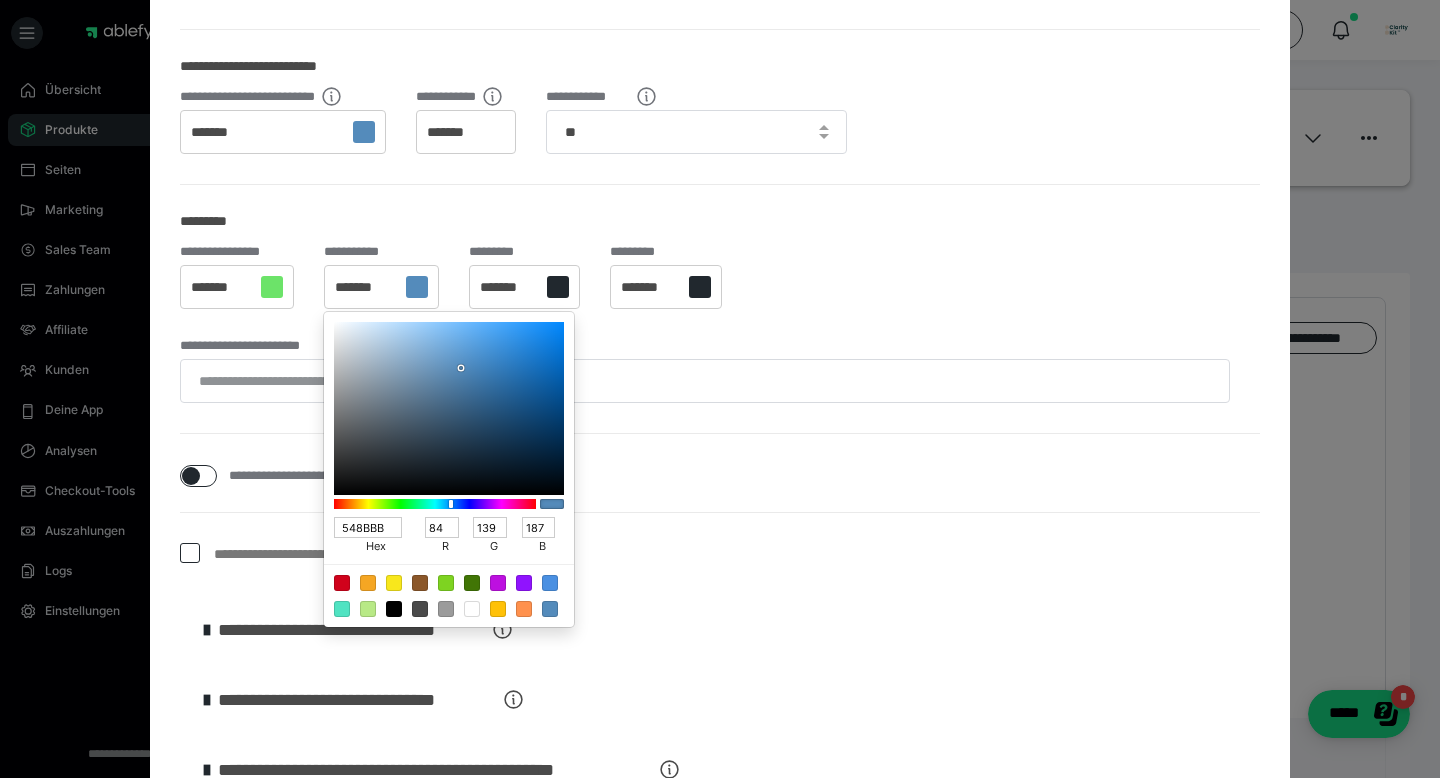click at bounding box center (720, 389) 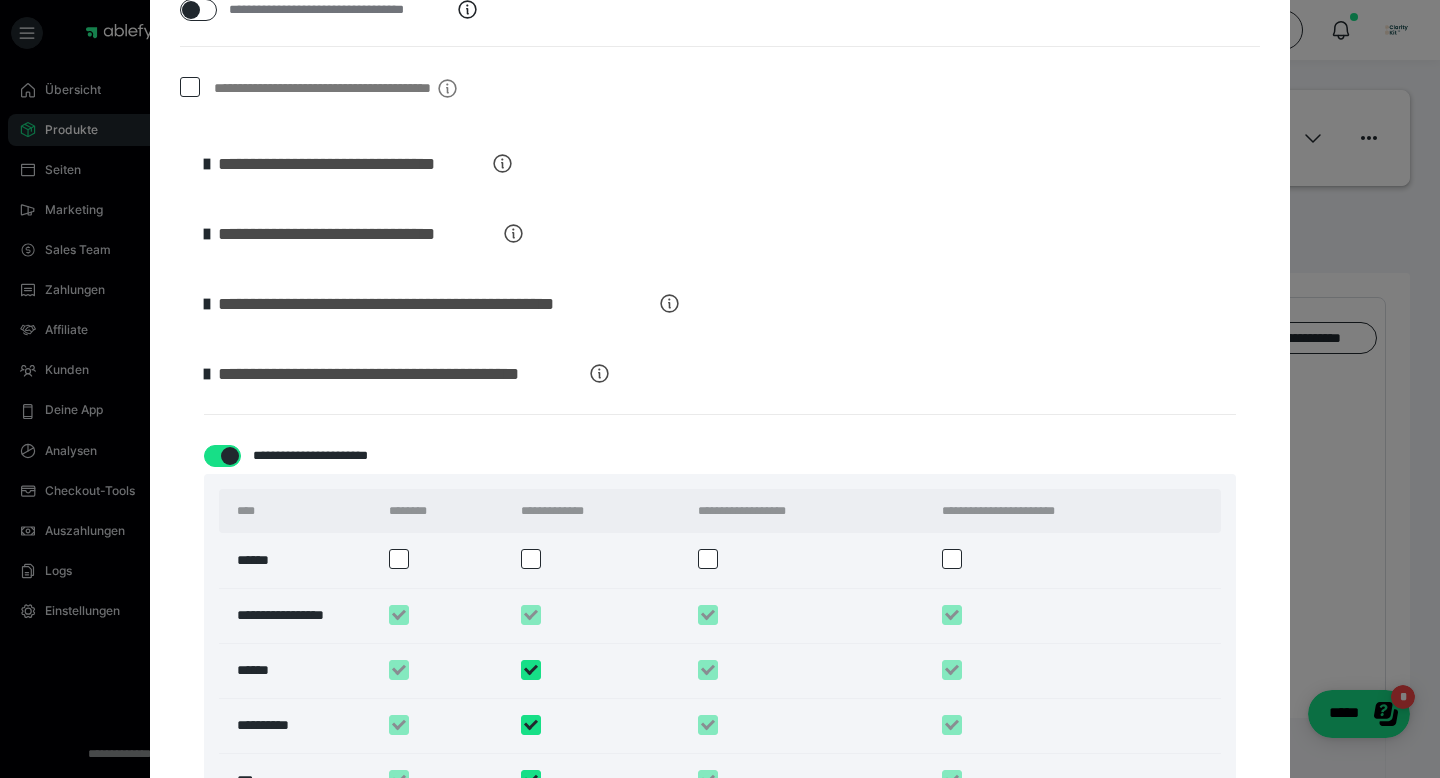 scroll, scrollTop: 751, scrollLeft: 0, axis: vertical 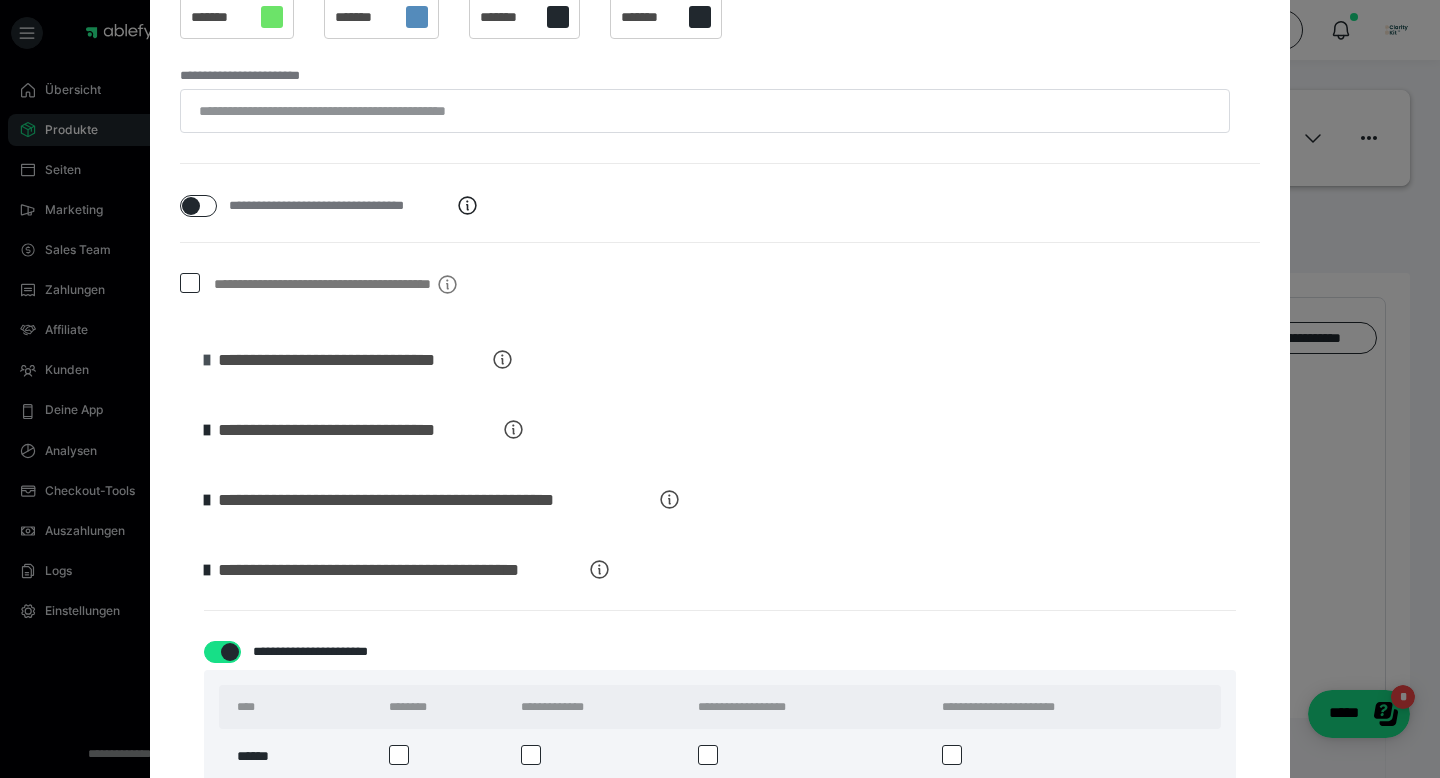 click at bounding box center (207, 360) 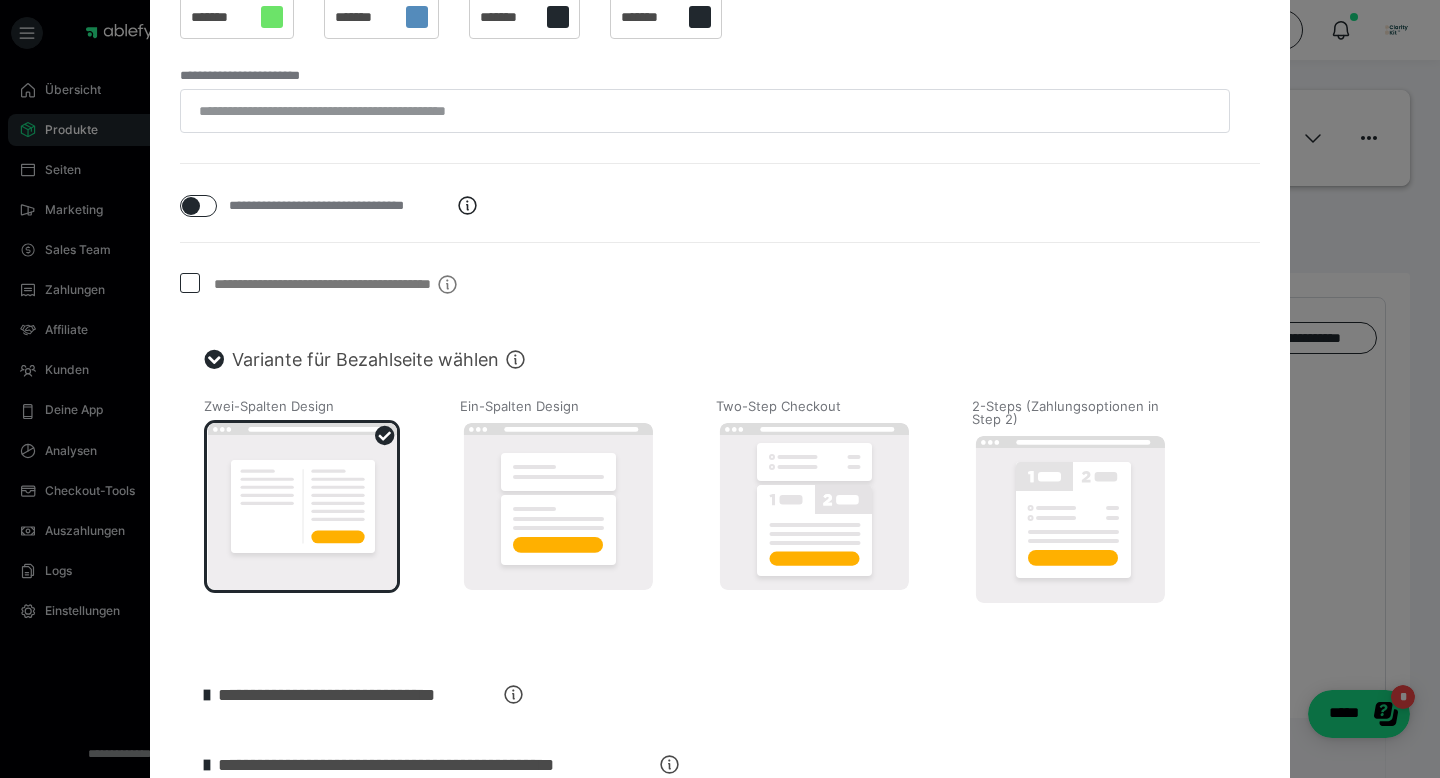 click 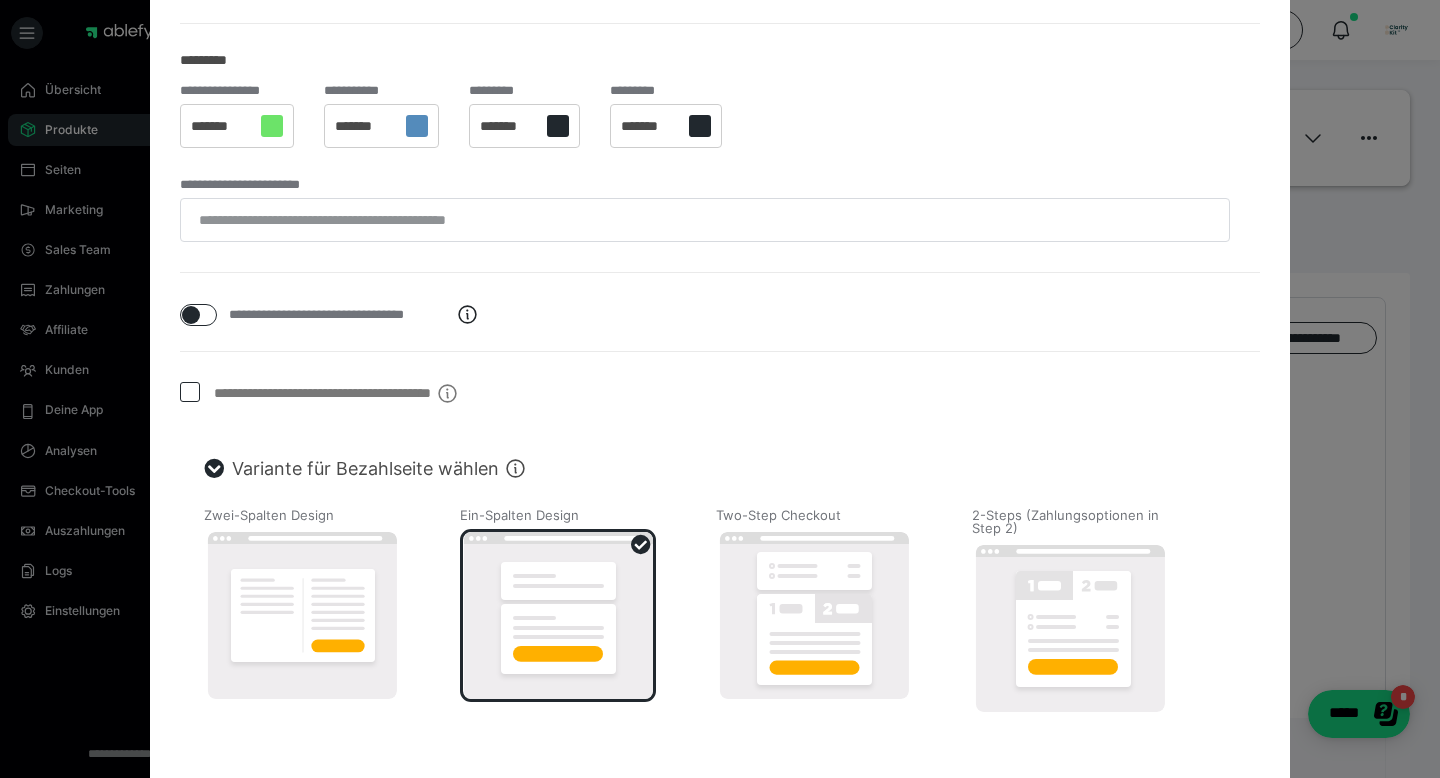scroll, scrollTop: 631, scrollLeft: 0, axis: vertical 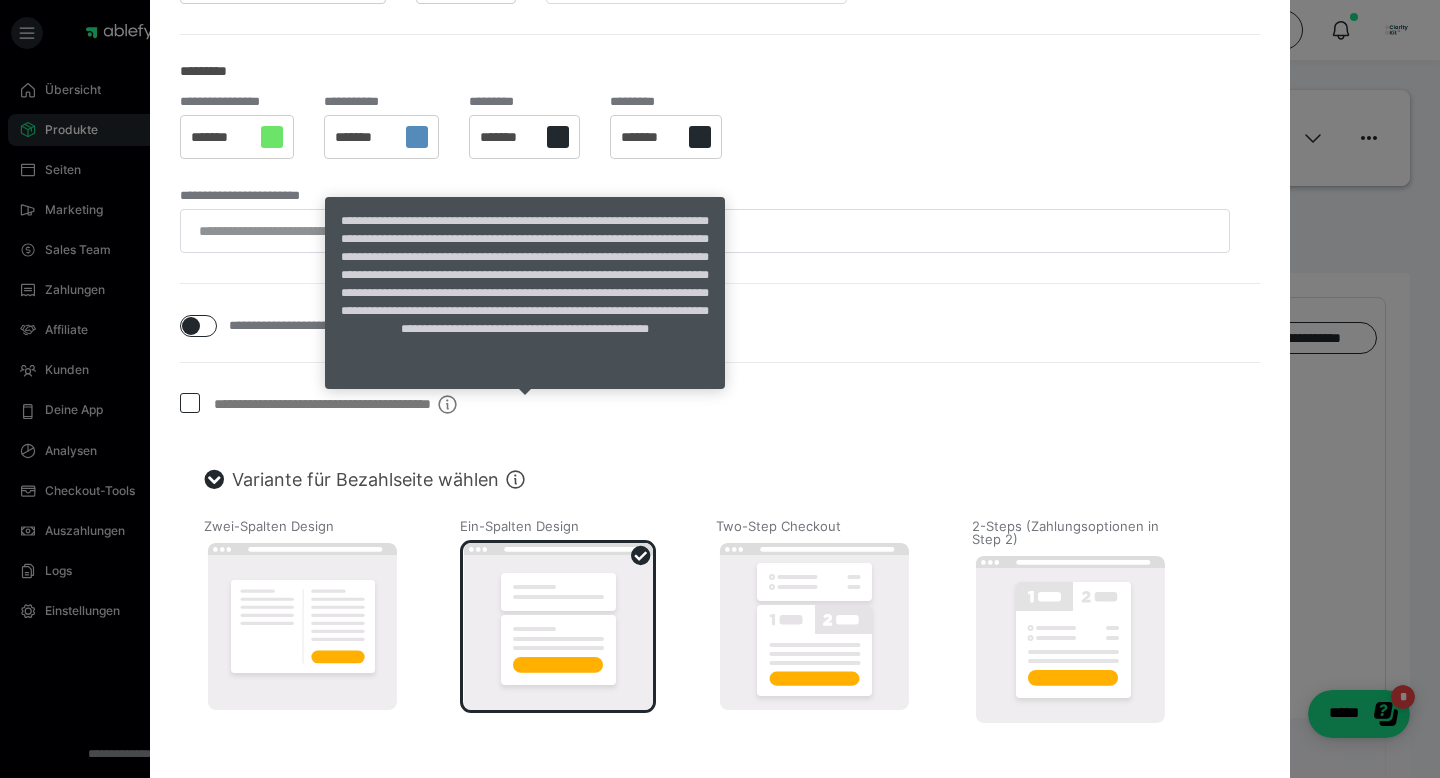 click 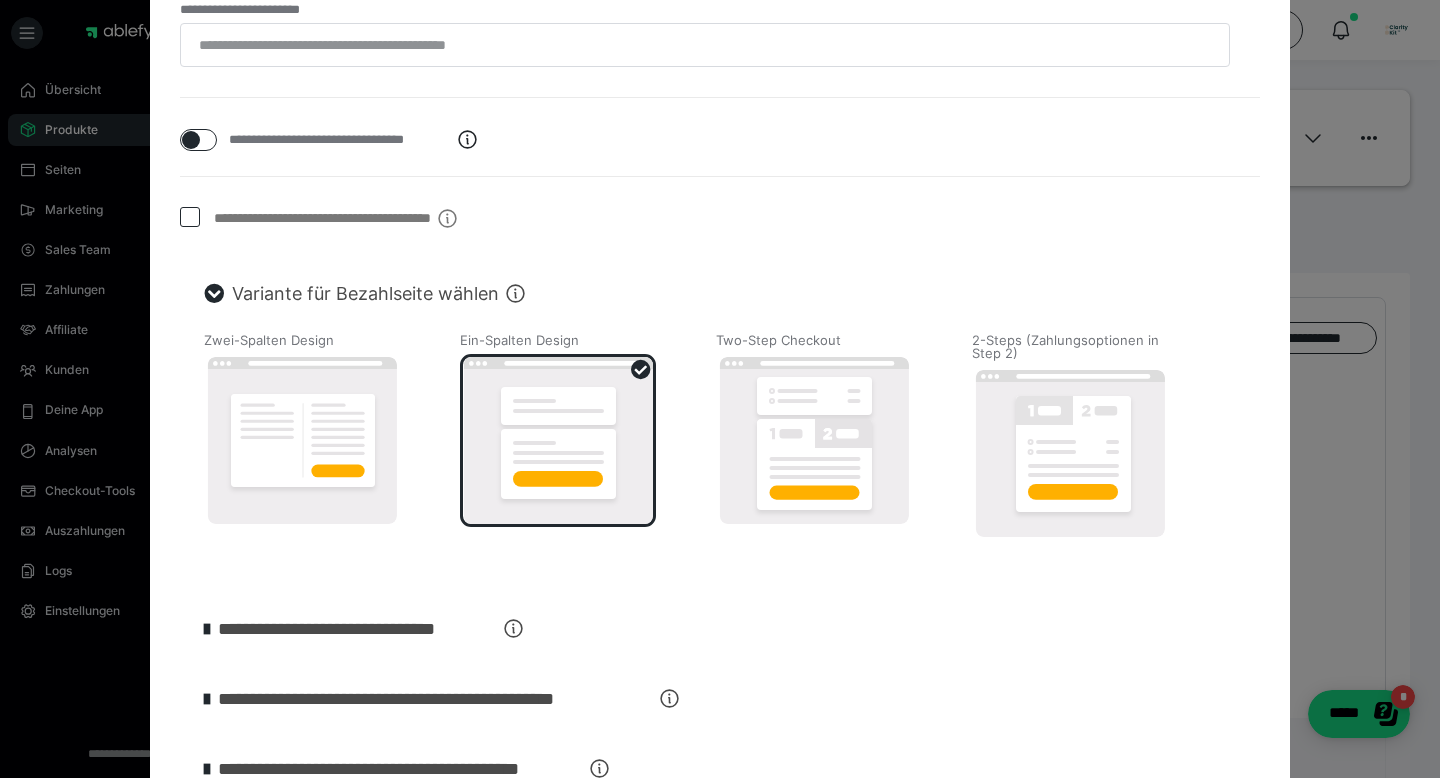 scroll, scrollTop: 644, scrollLeft: 0, axis: vertical 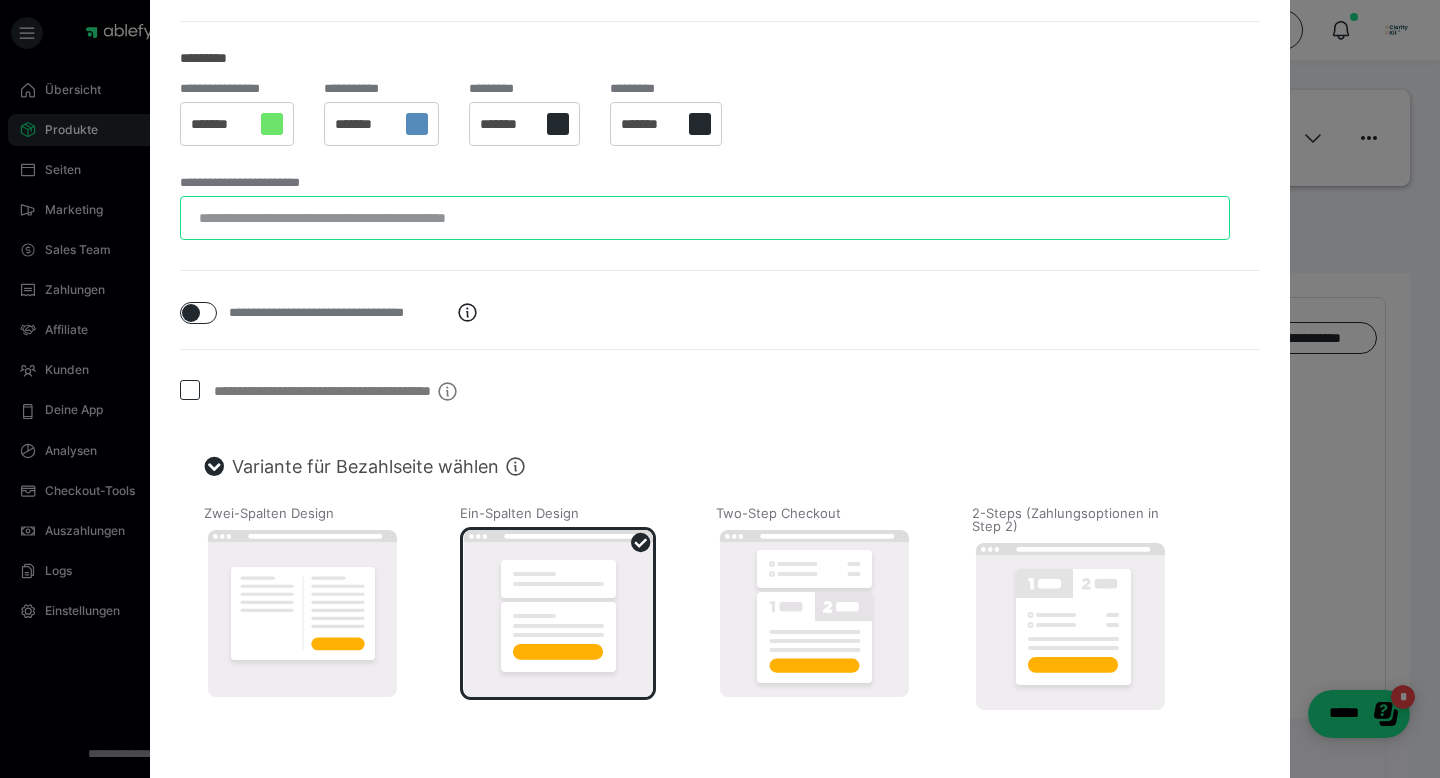 click on "**********" at bounding box center [705, 218] 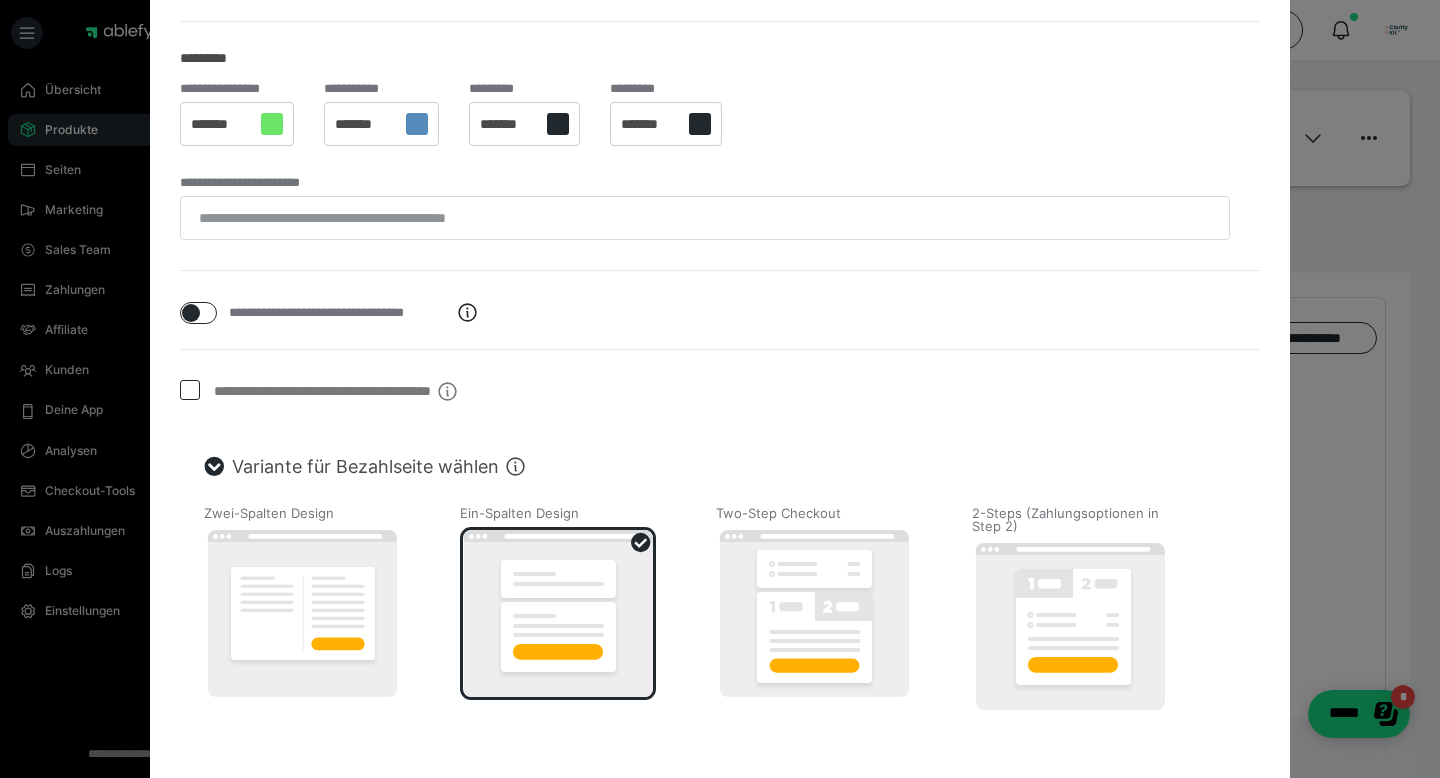 click on "**********" at bounding box center (720, 297) 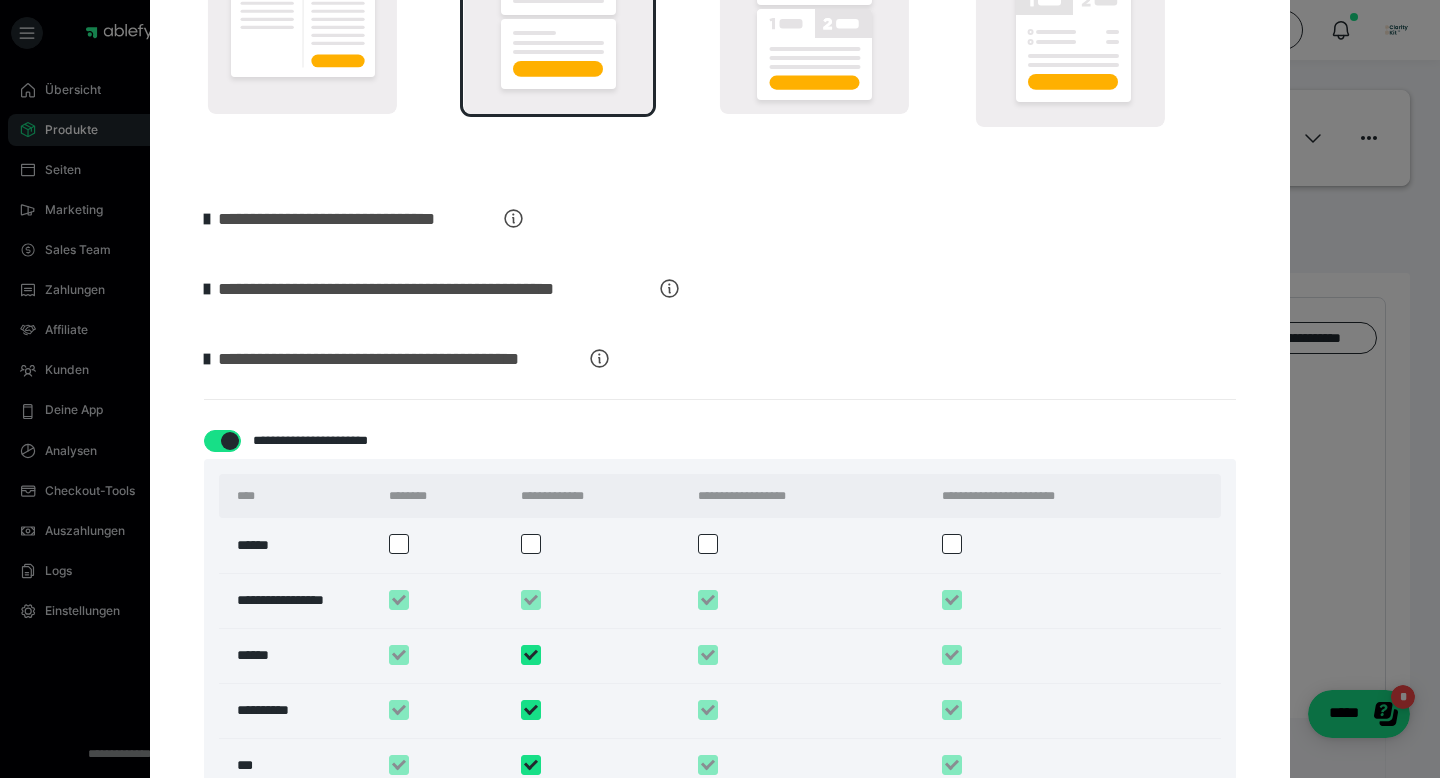 scroll, scrollTop: 1373, scrollLeft: 0, axis: vertical 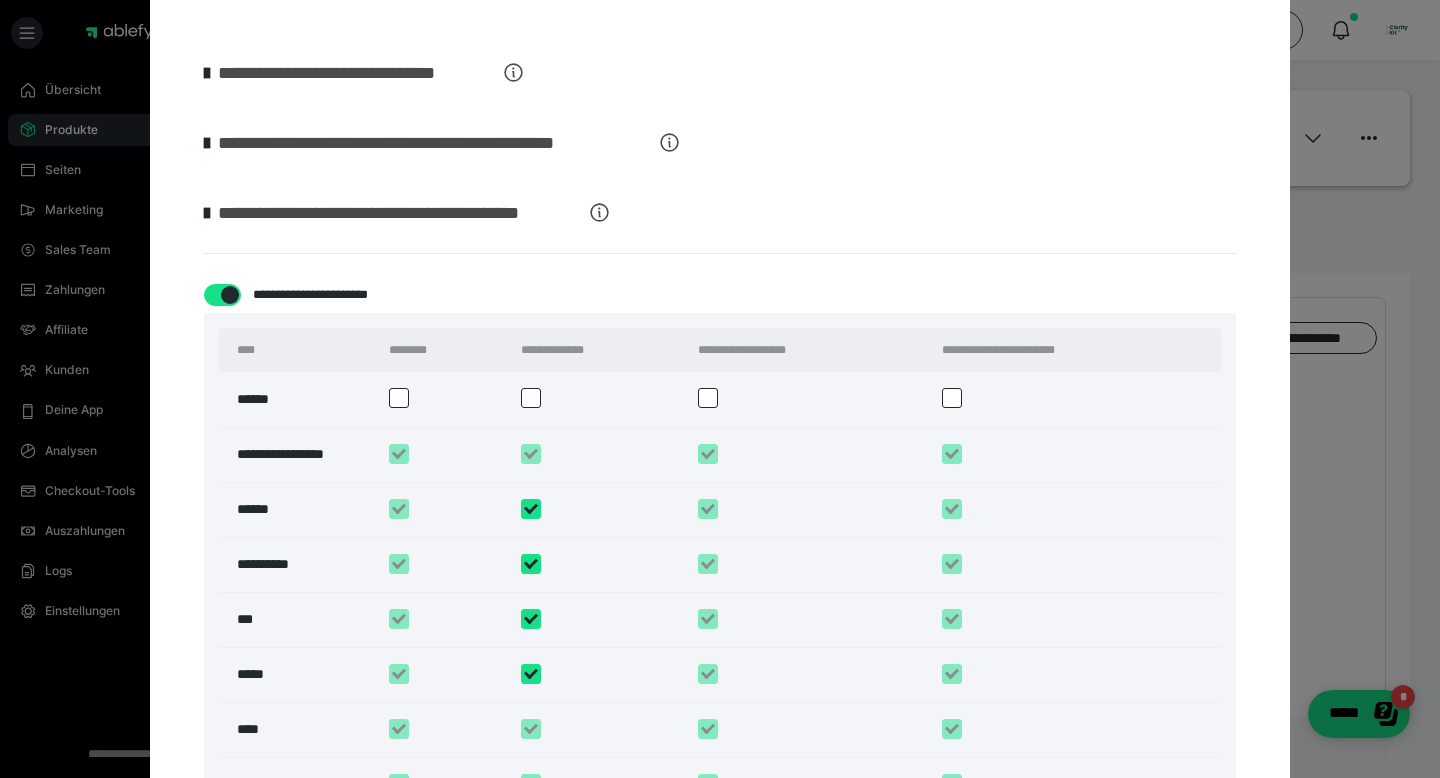 click at bounding box center [207, 213] 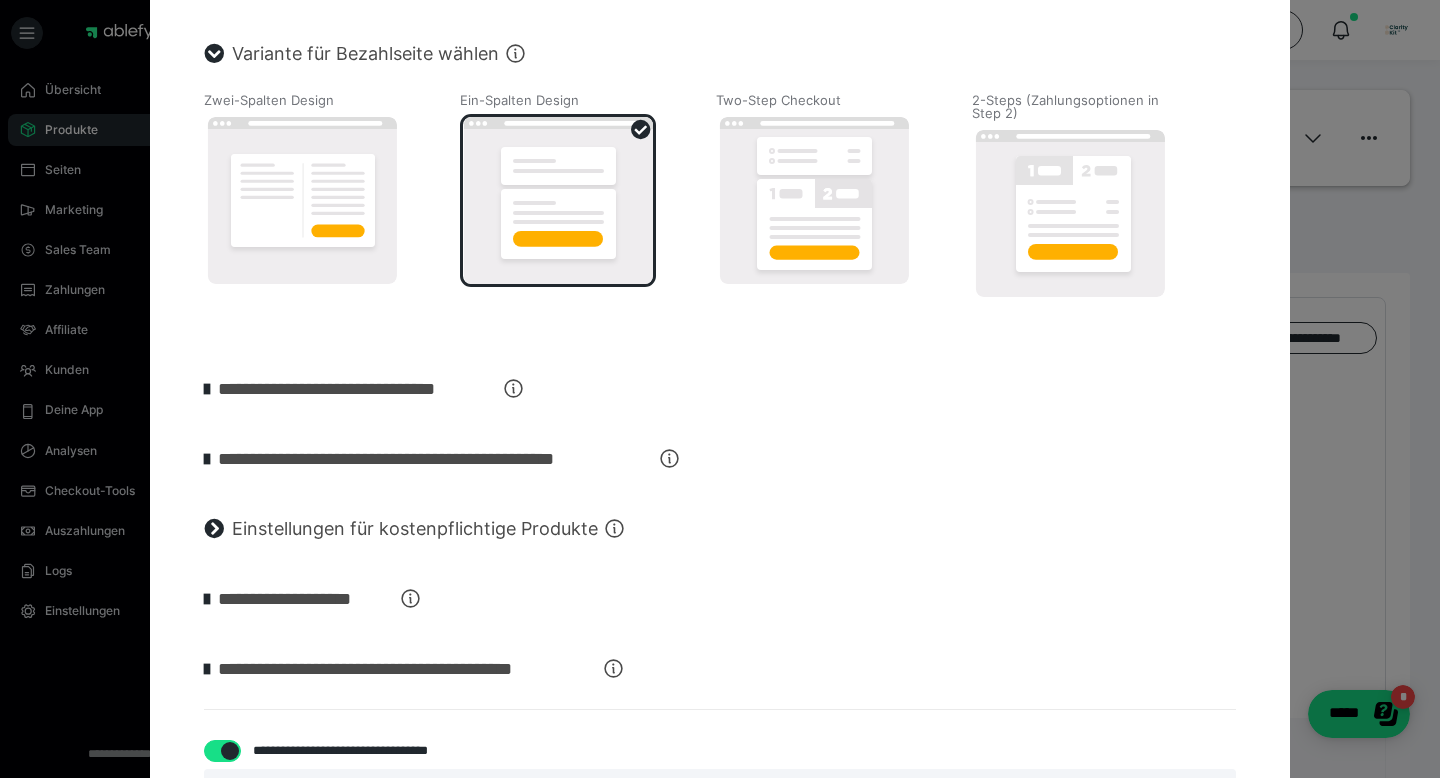 scroll, scrollTop: 1277, scrollLeft: 0, axis: vertical 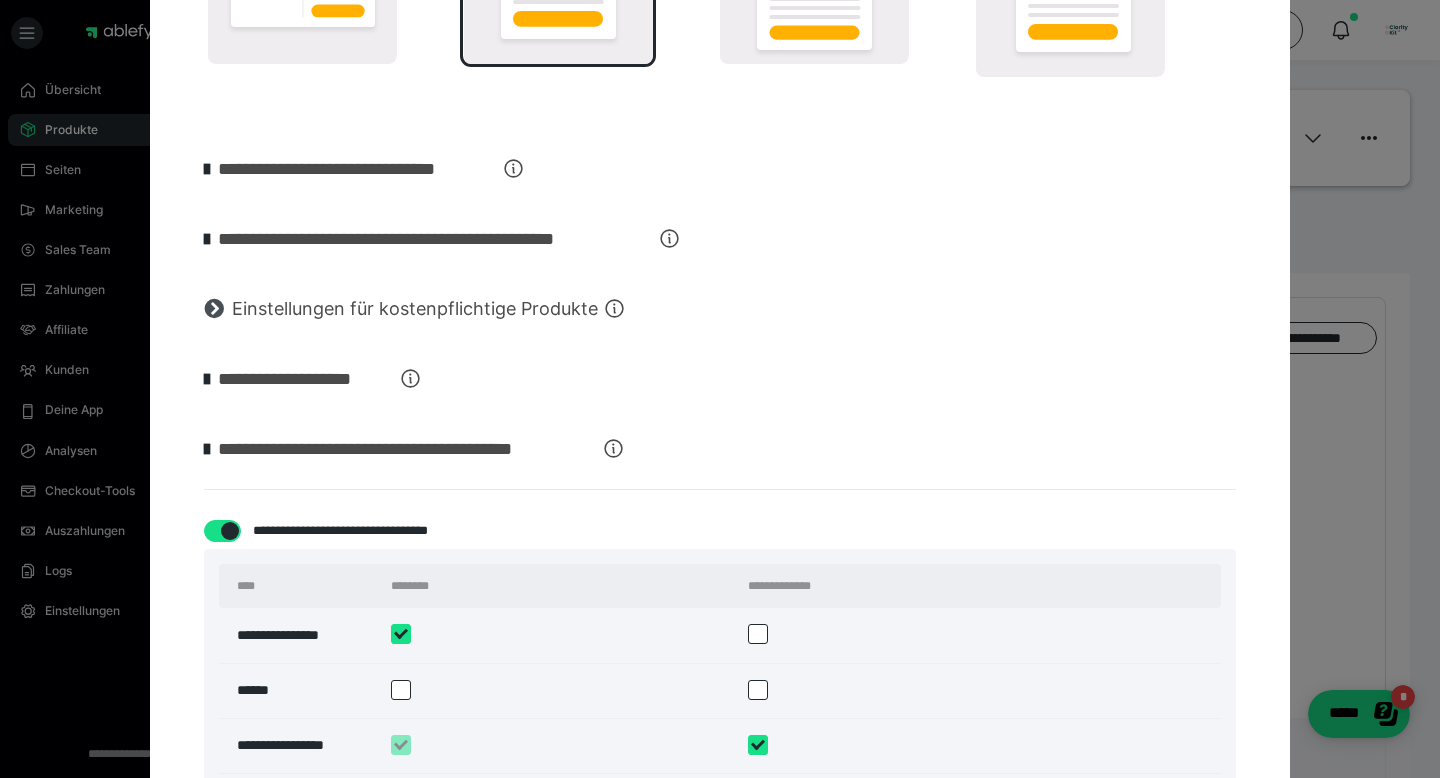 click at bounding box center (214, 309) 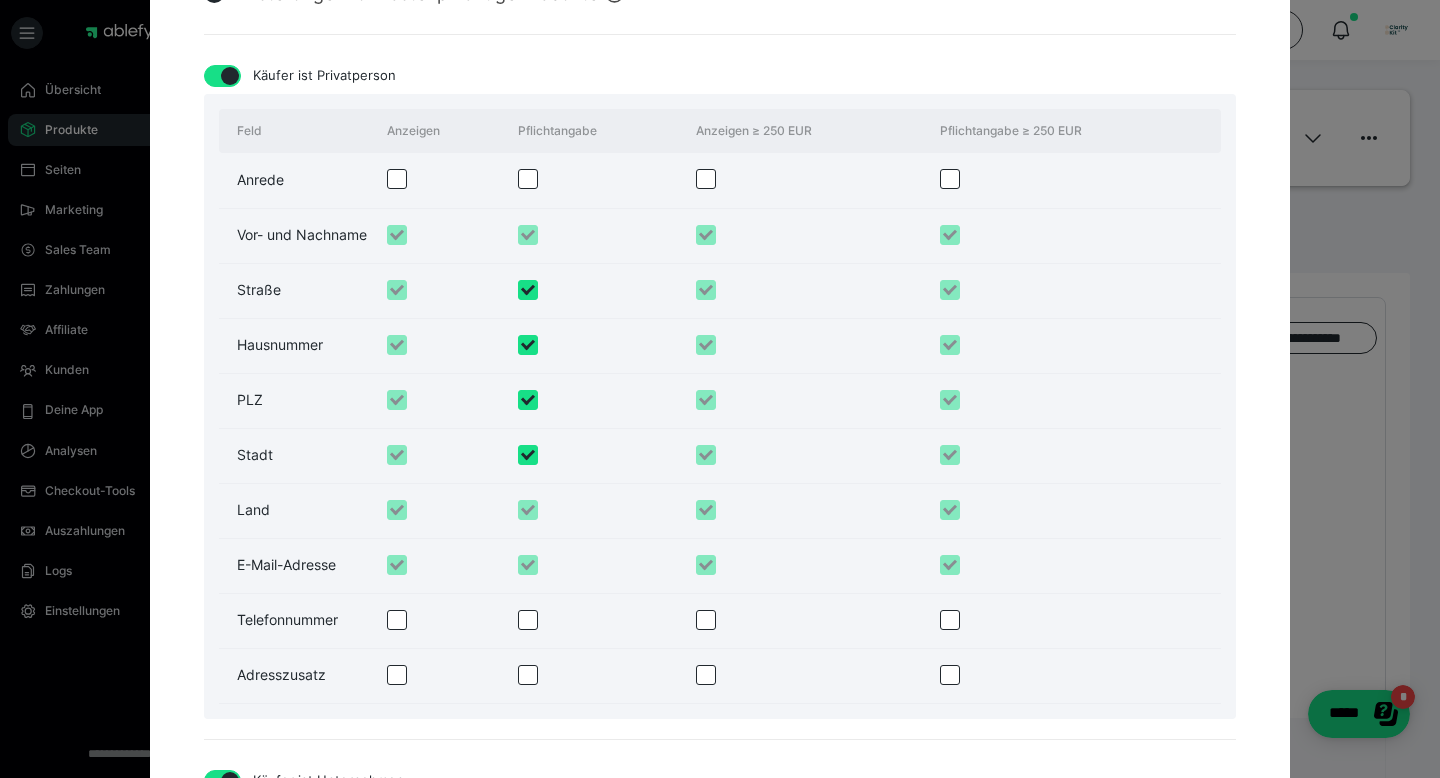 scroll, scrollTop: 1586, scrollLeft: 0, axis: vertical 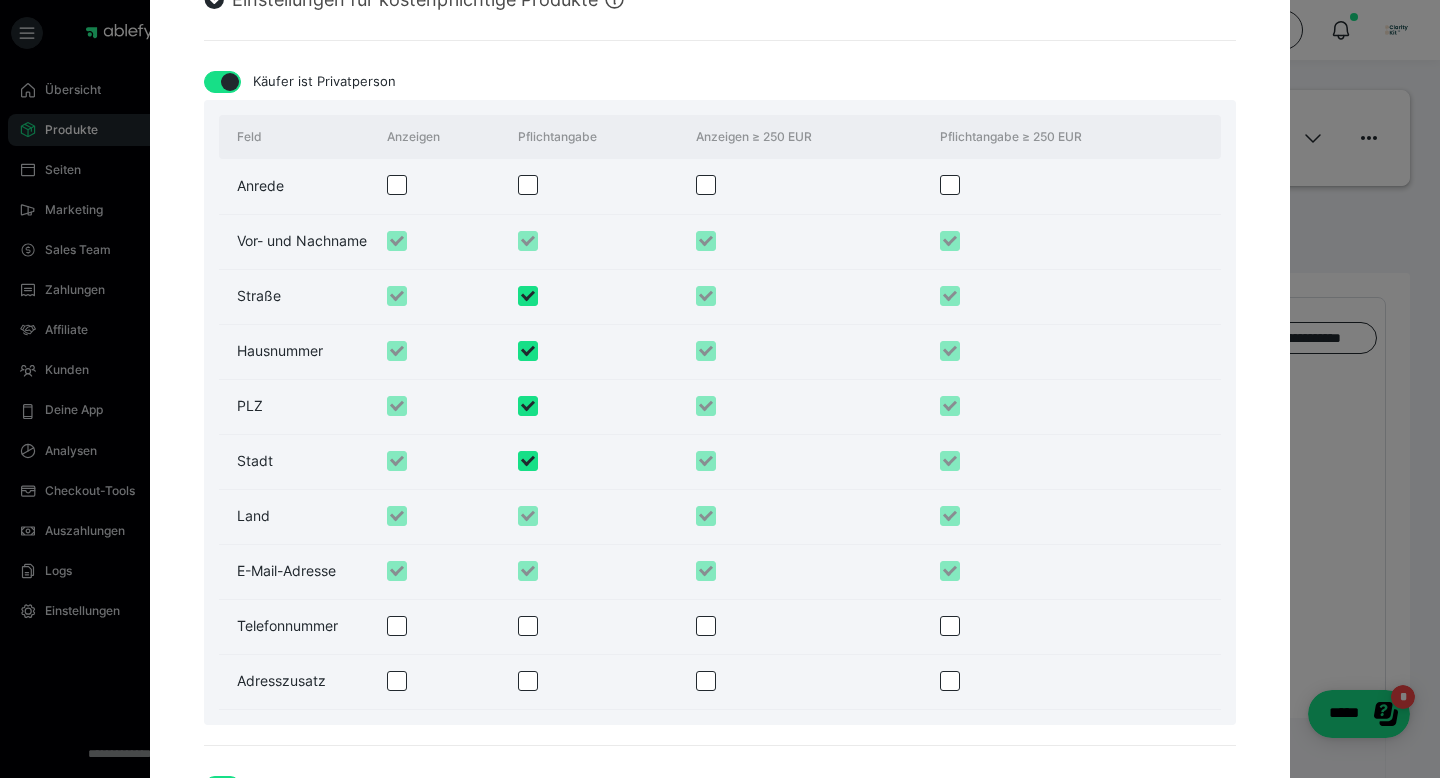 click at bounding box center (528, 296) 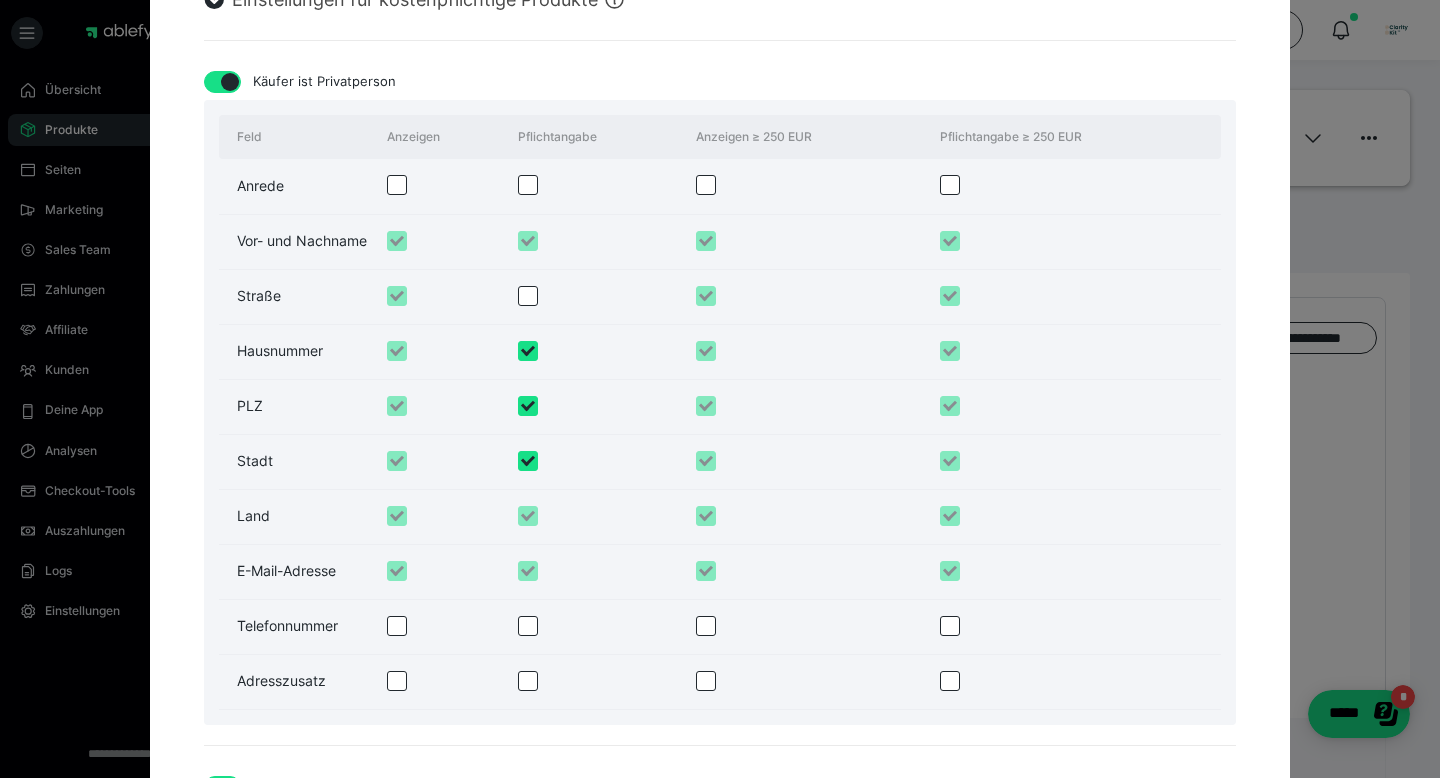 checkbox on "false" 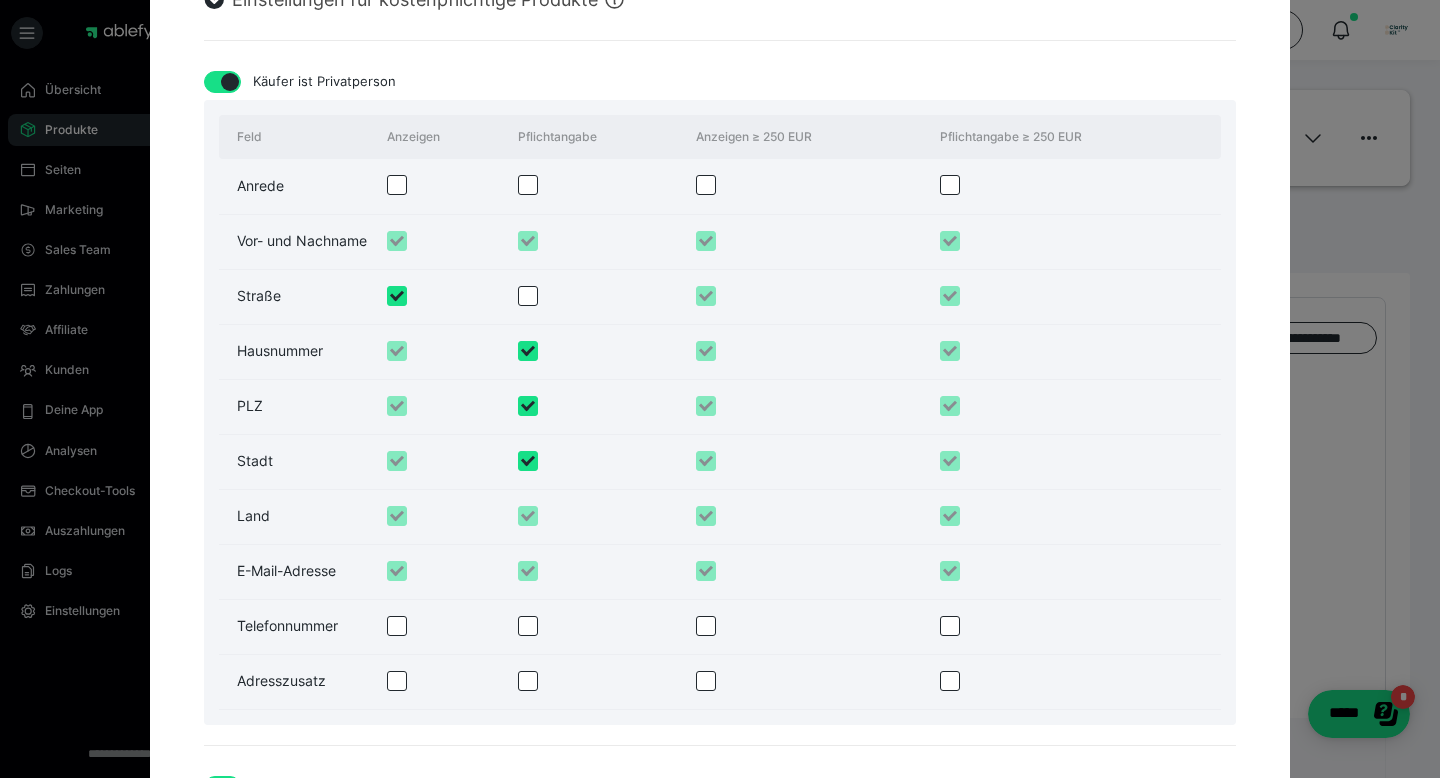 click at bounding box center (397, 296) 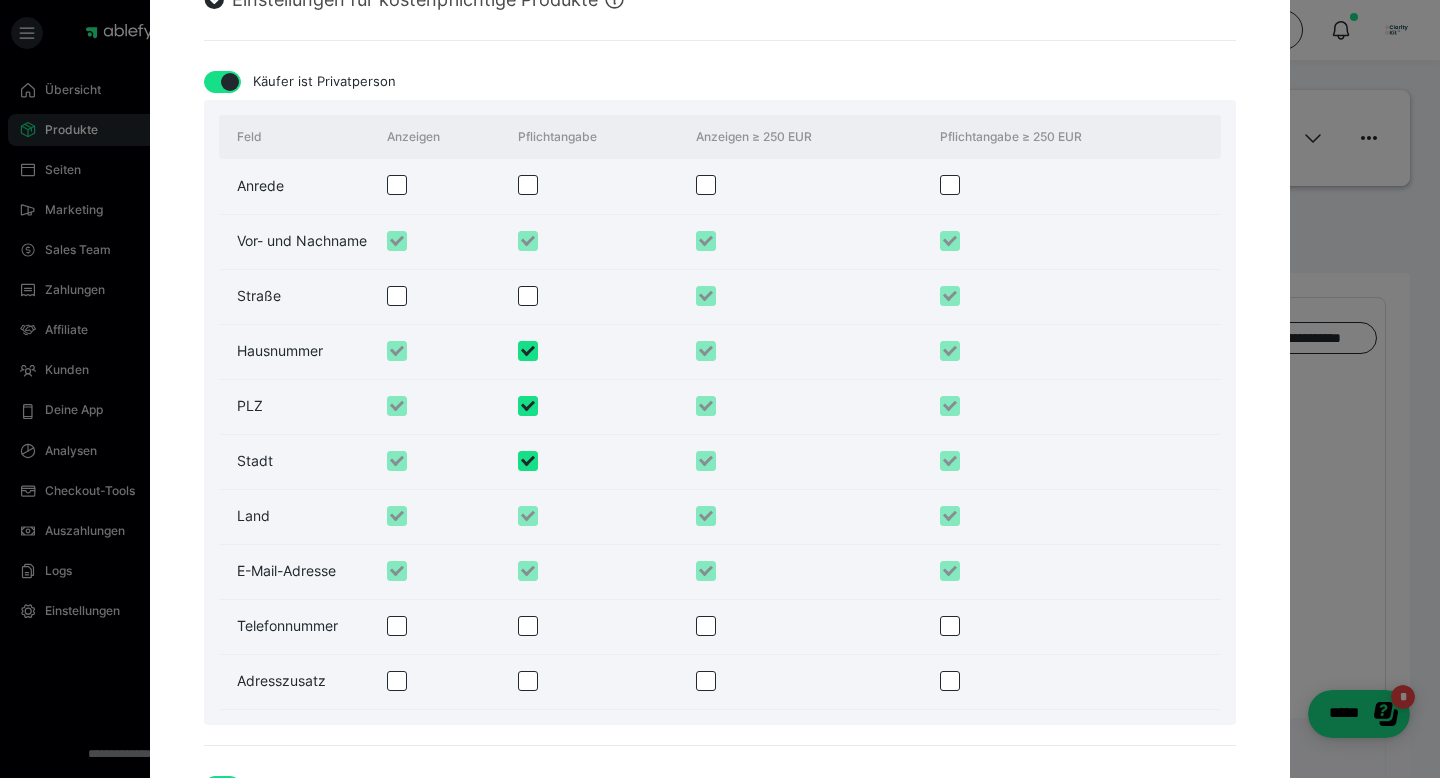 checkbox on "false" 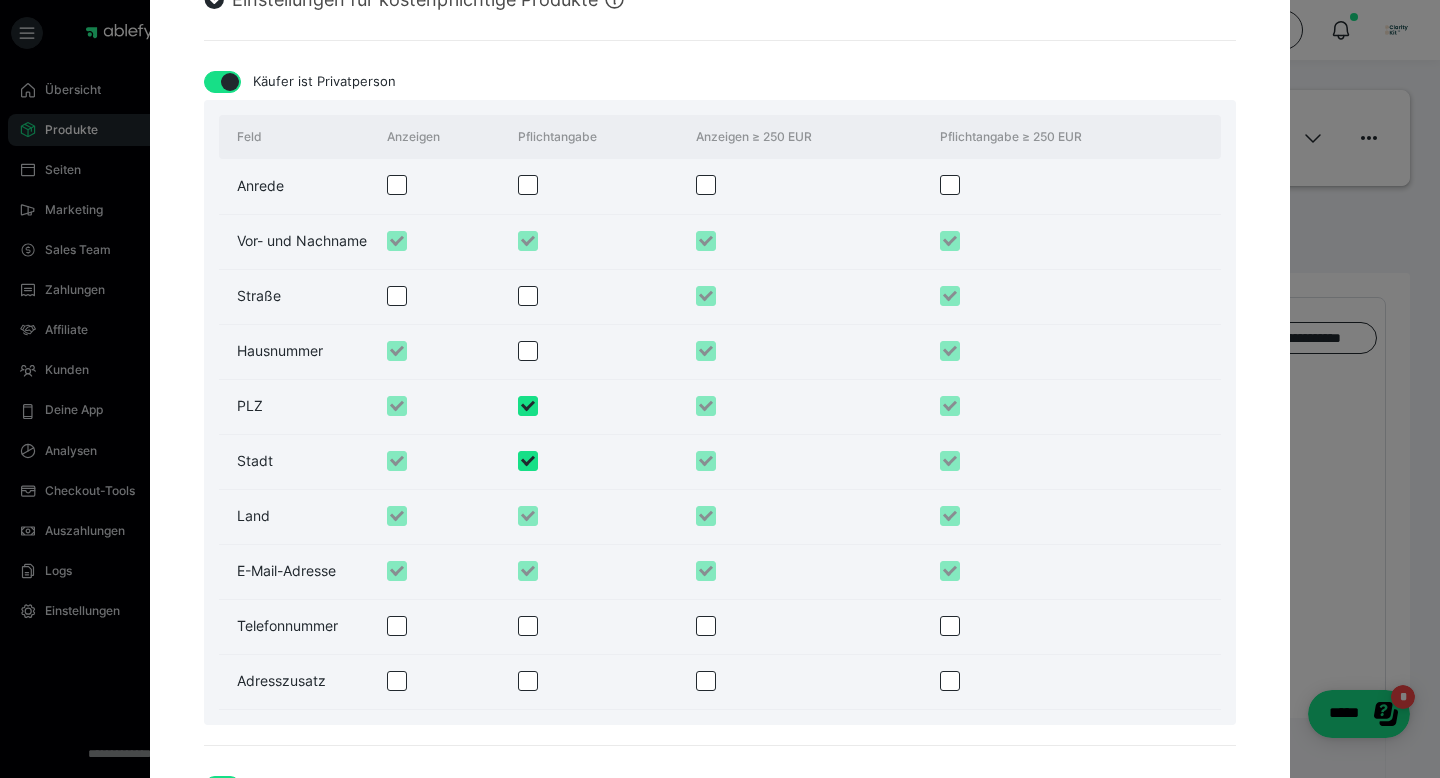 checkbox on "false" 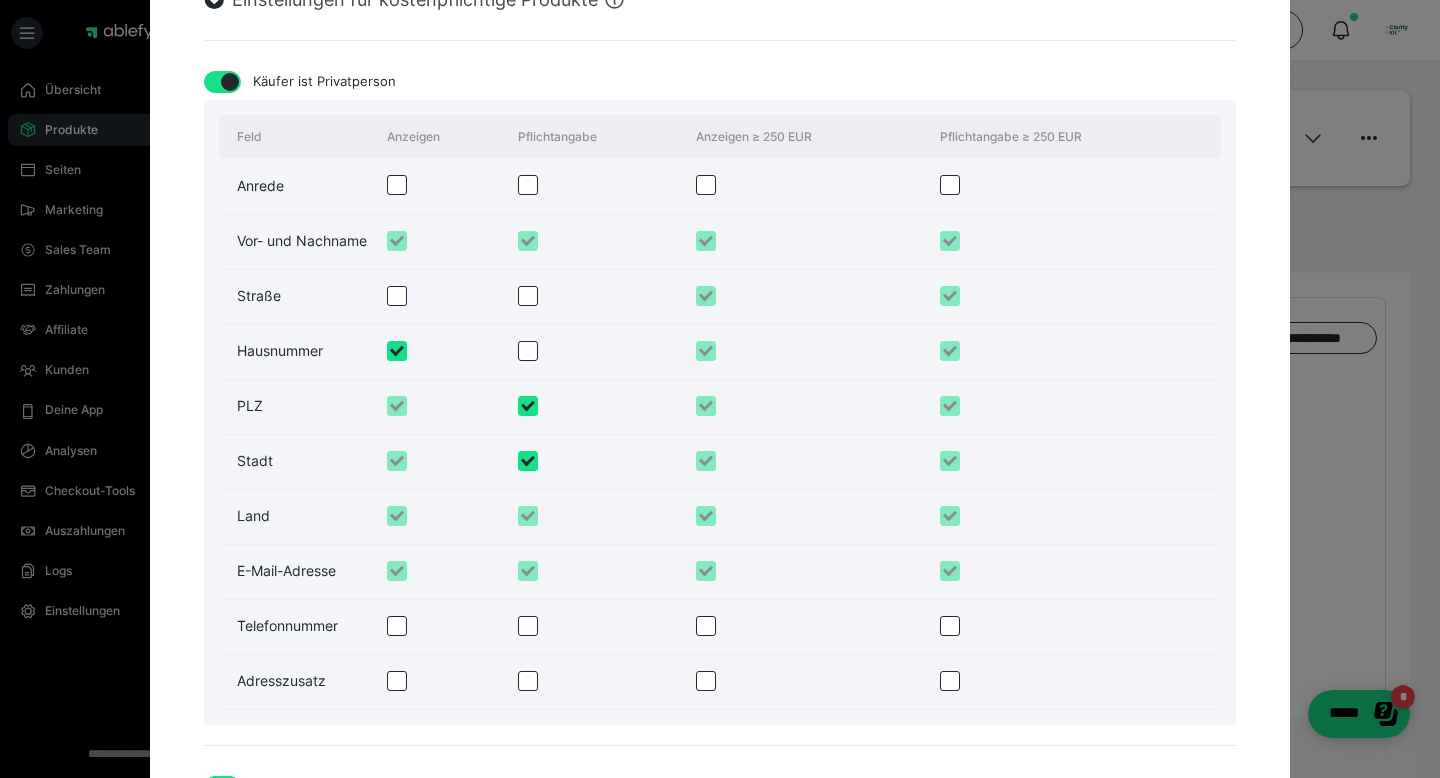 click at bounding box center [397, 351] 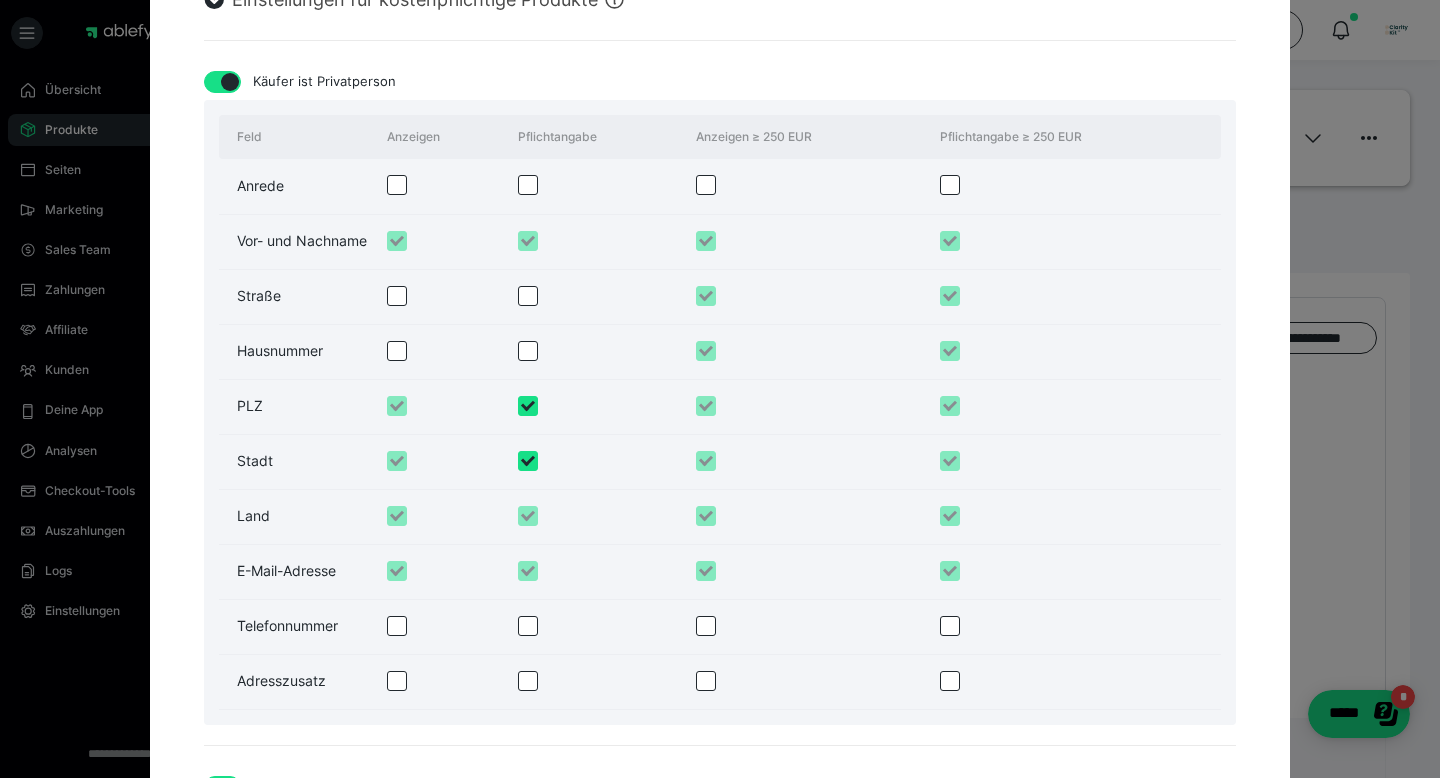 click at bounding box center (528, 406) 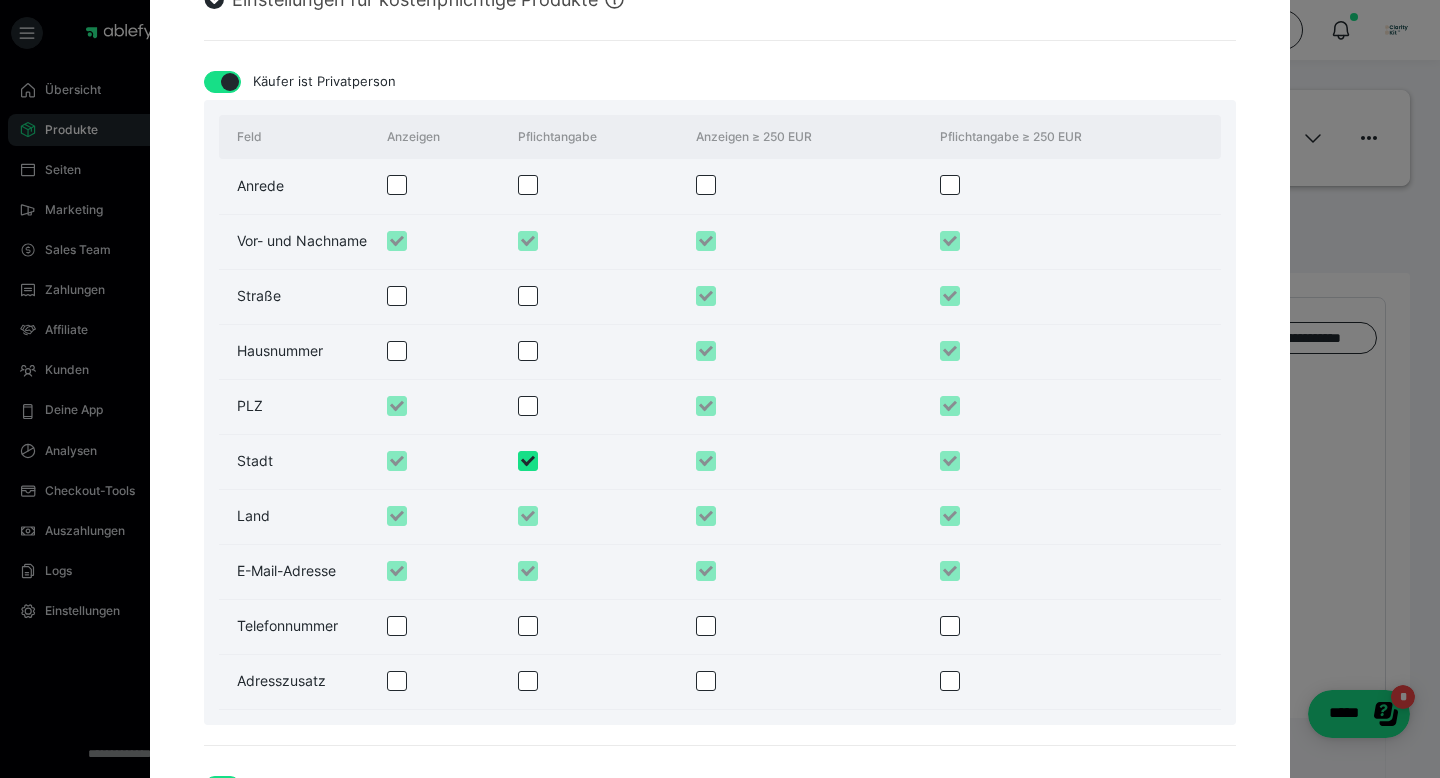 checkbox on "false" 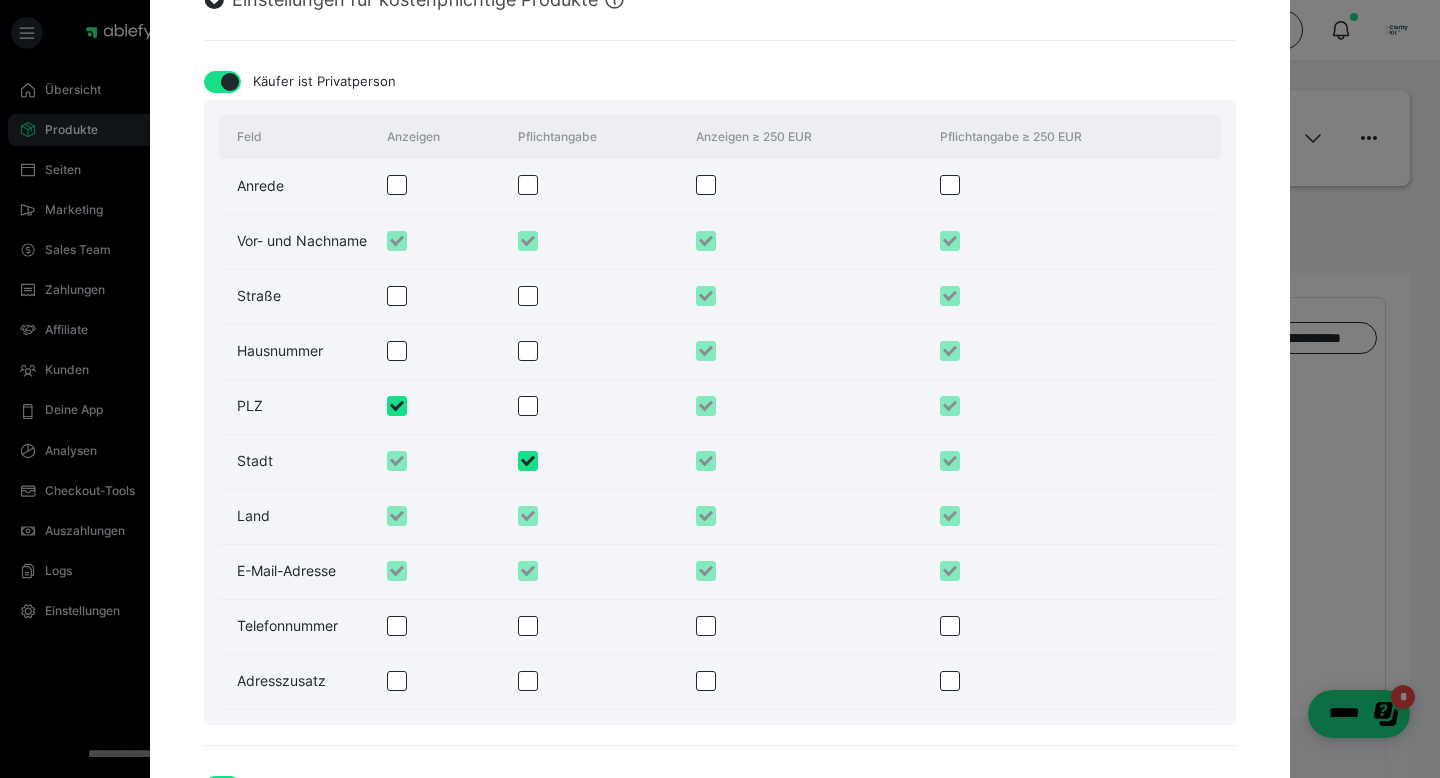 click at bounding box center [397, 406] 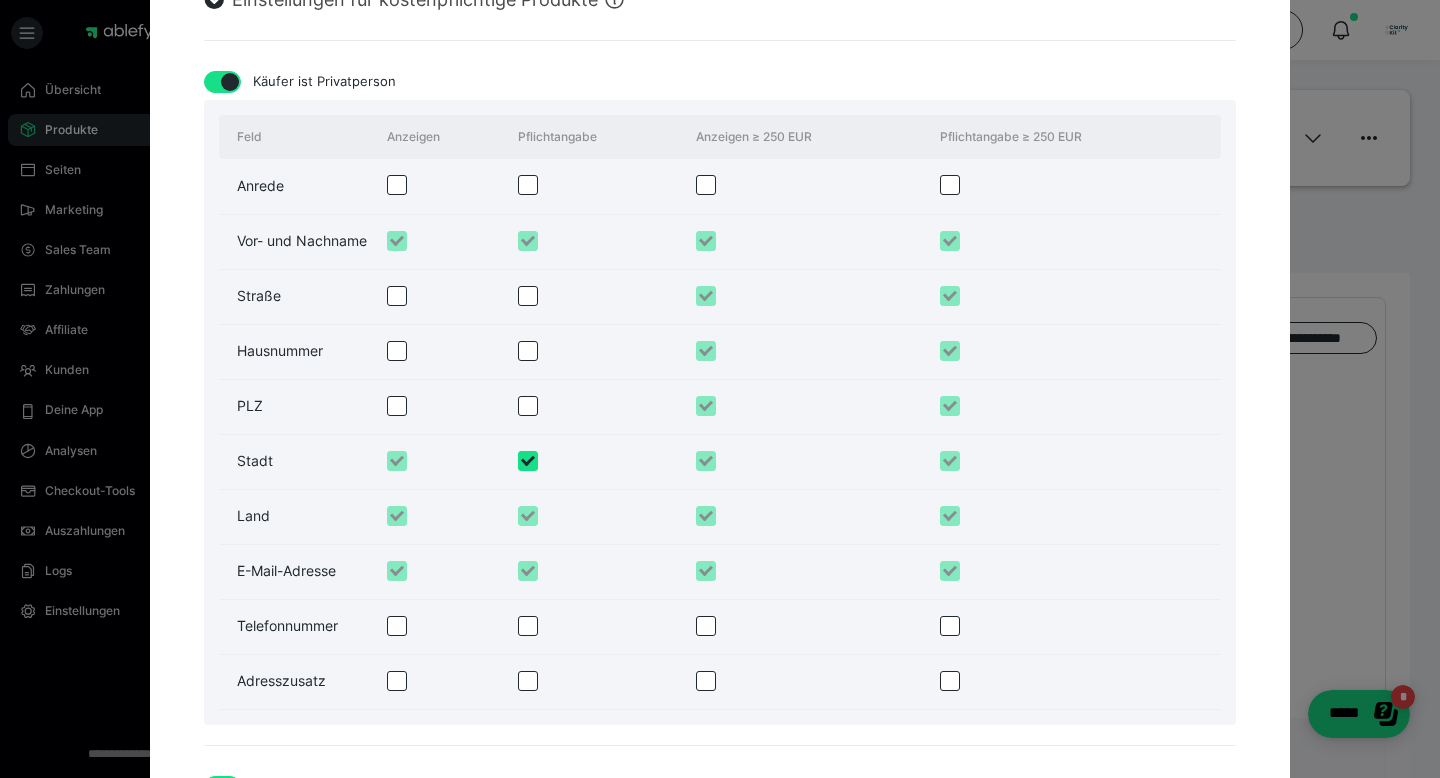 checkbox on "false" 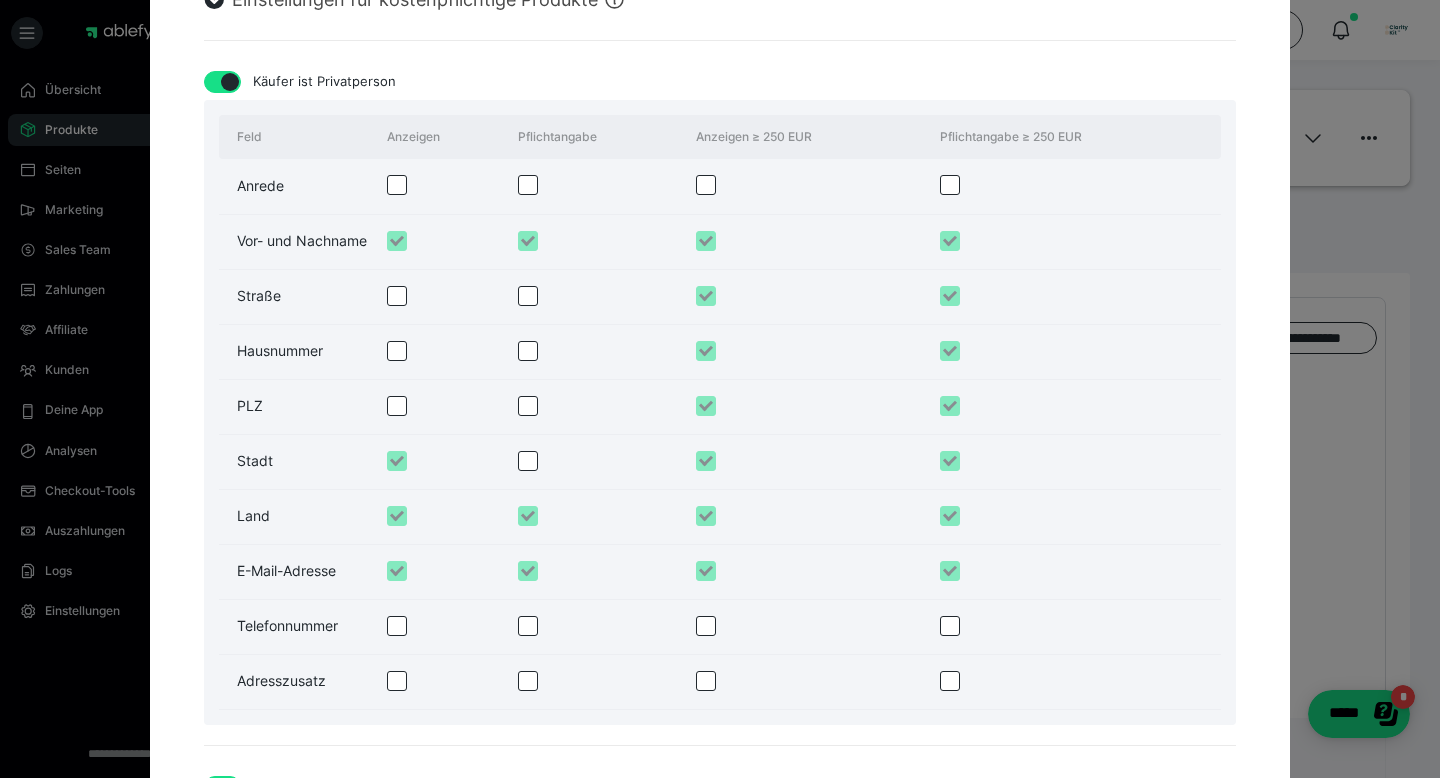 checkbox on "false" 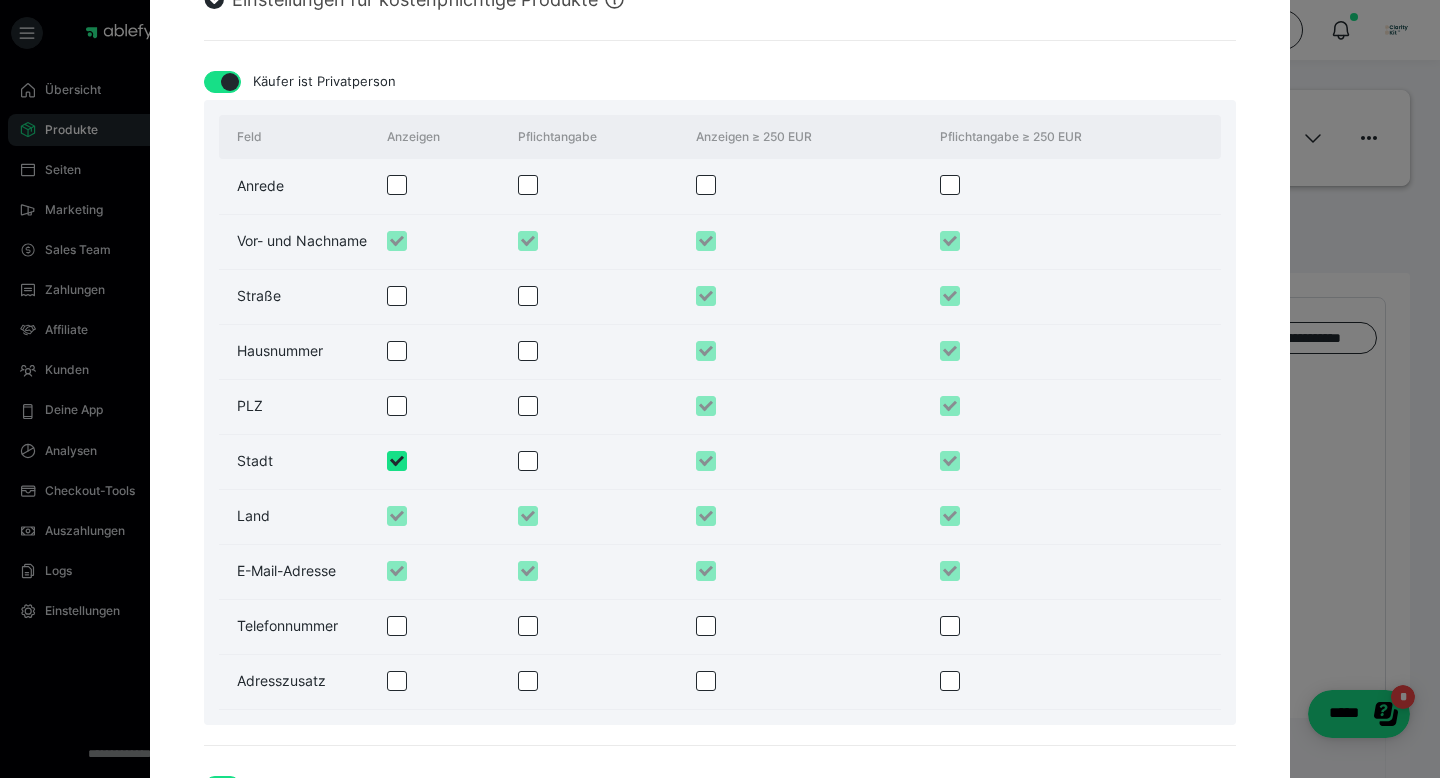 click at bounding box center (397, 461) 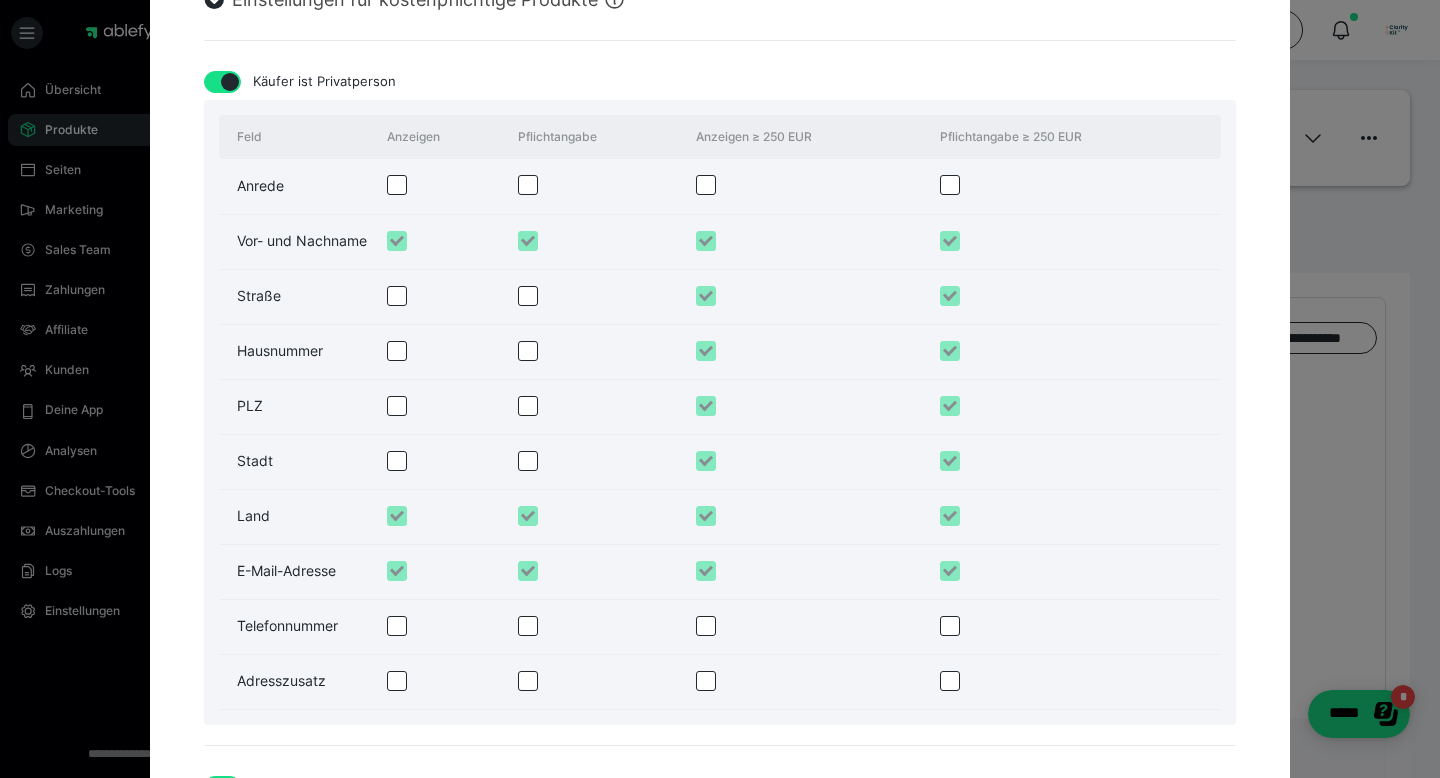 checkbox on "false" 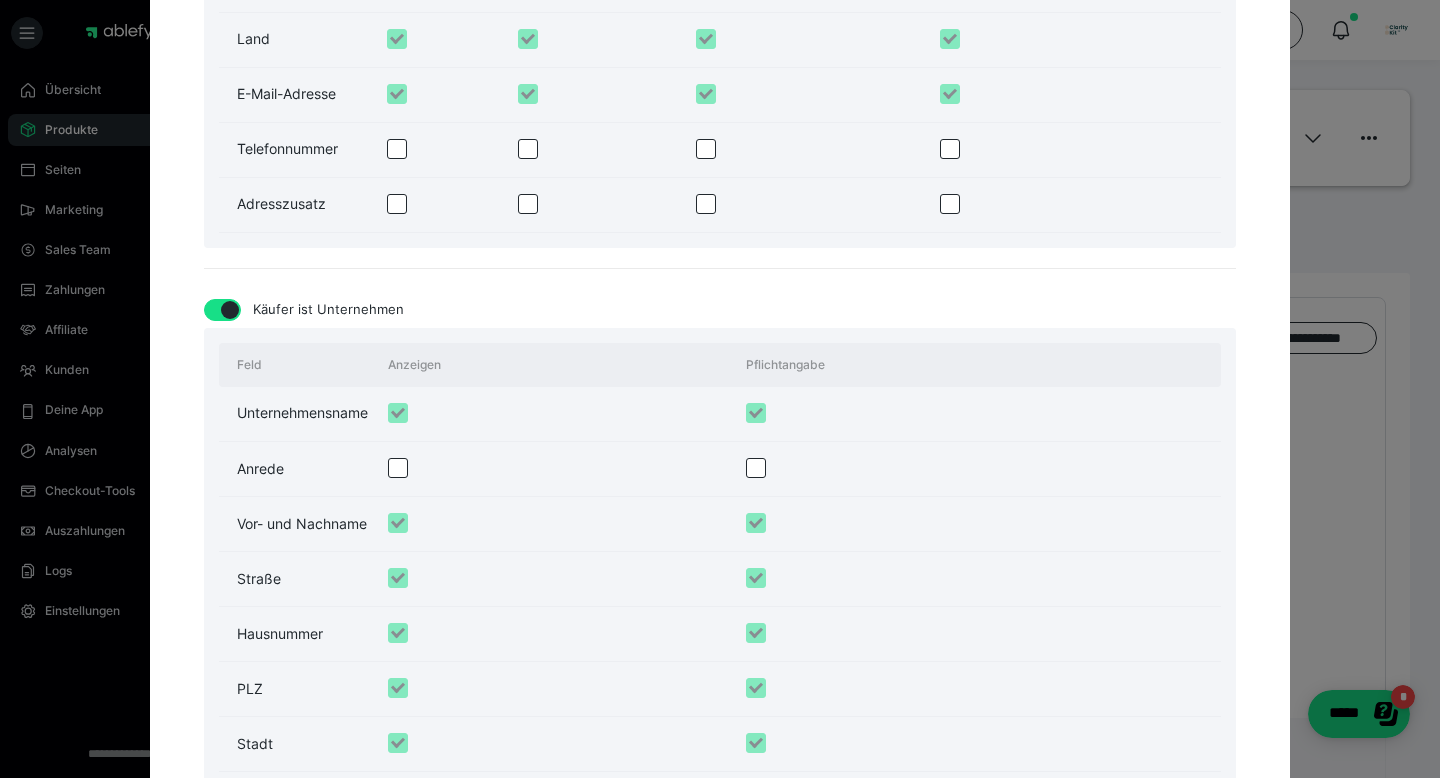 scroll, scrollTop: 2221, scrollLeft: 0, axis: vertical 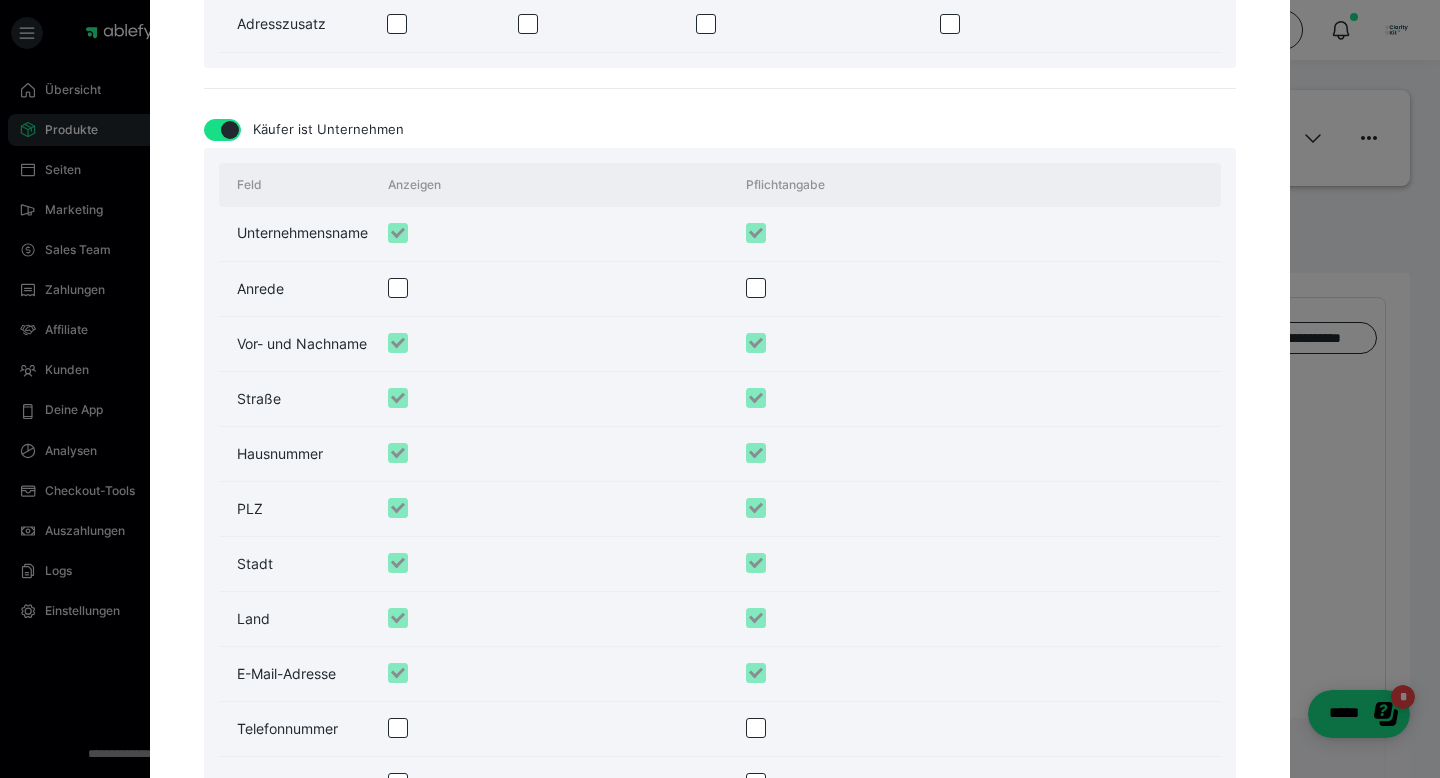 click at bounding box center (557, 344) 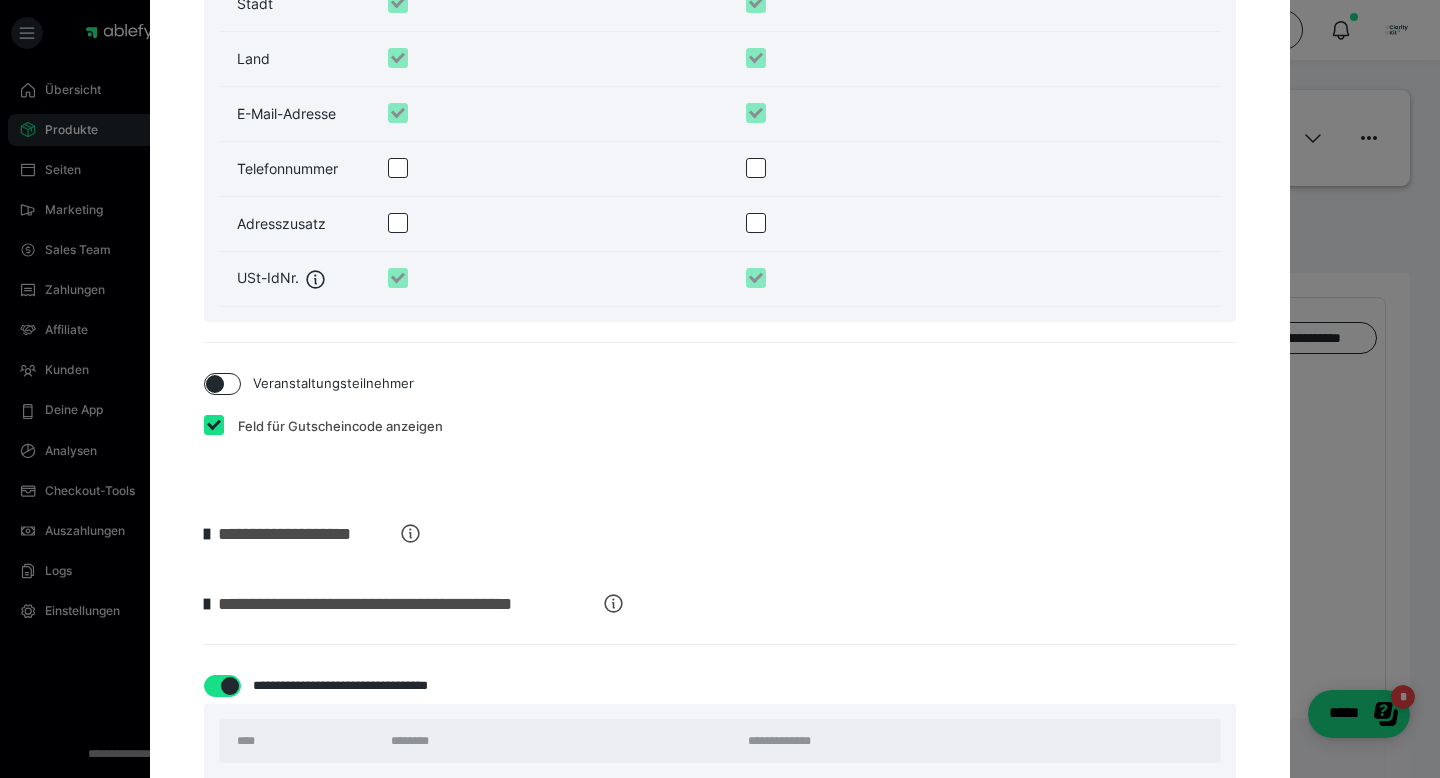 scroll, scrollTop: 2839, scrollLeft: 0, axis: vertical 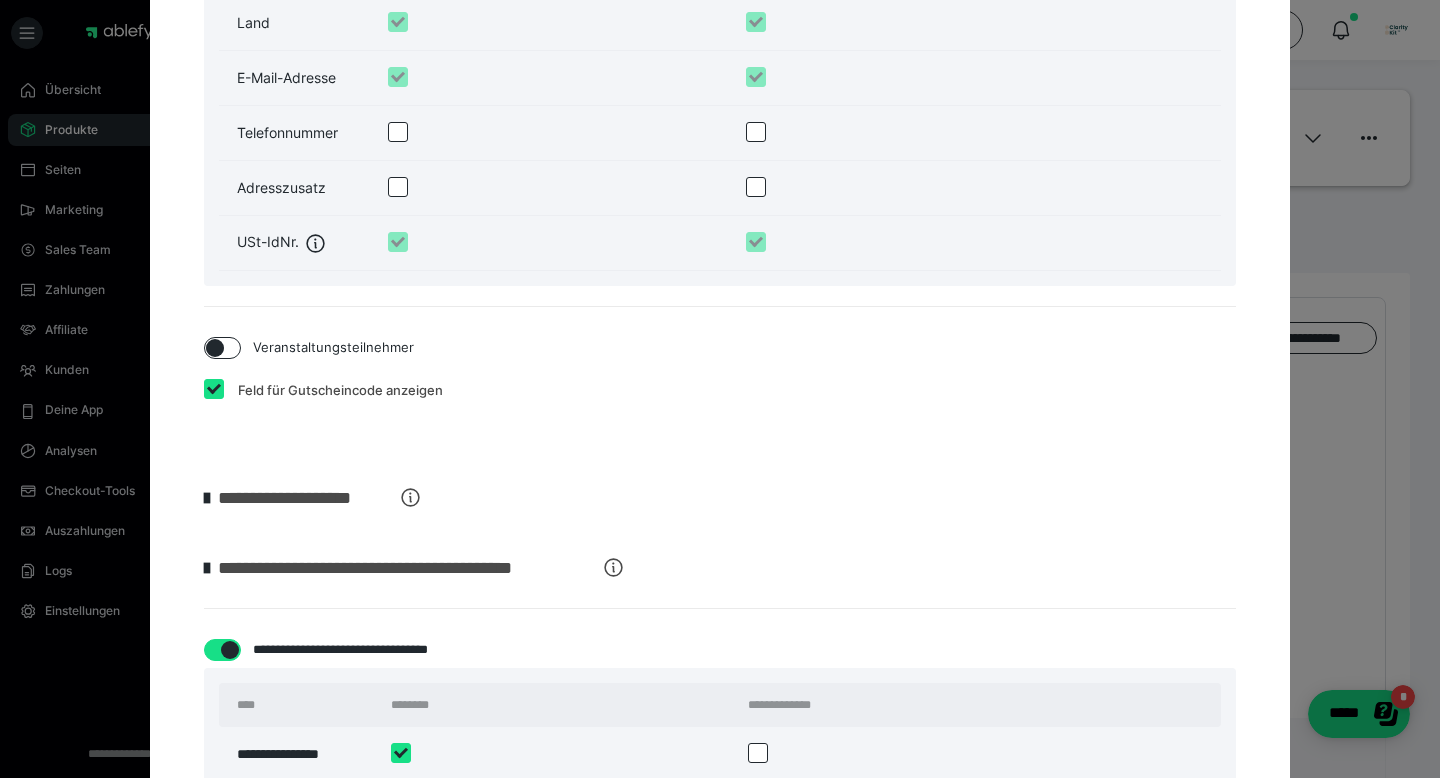 click at bounding box center [214, 389] 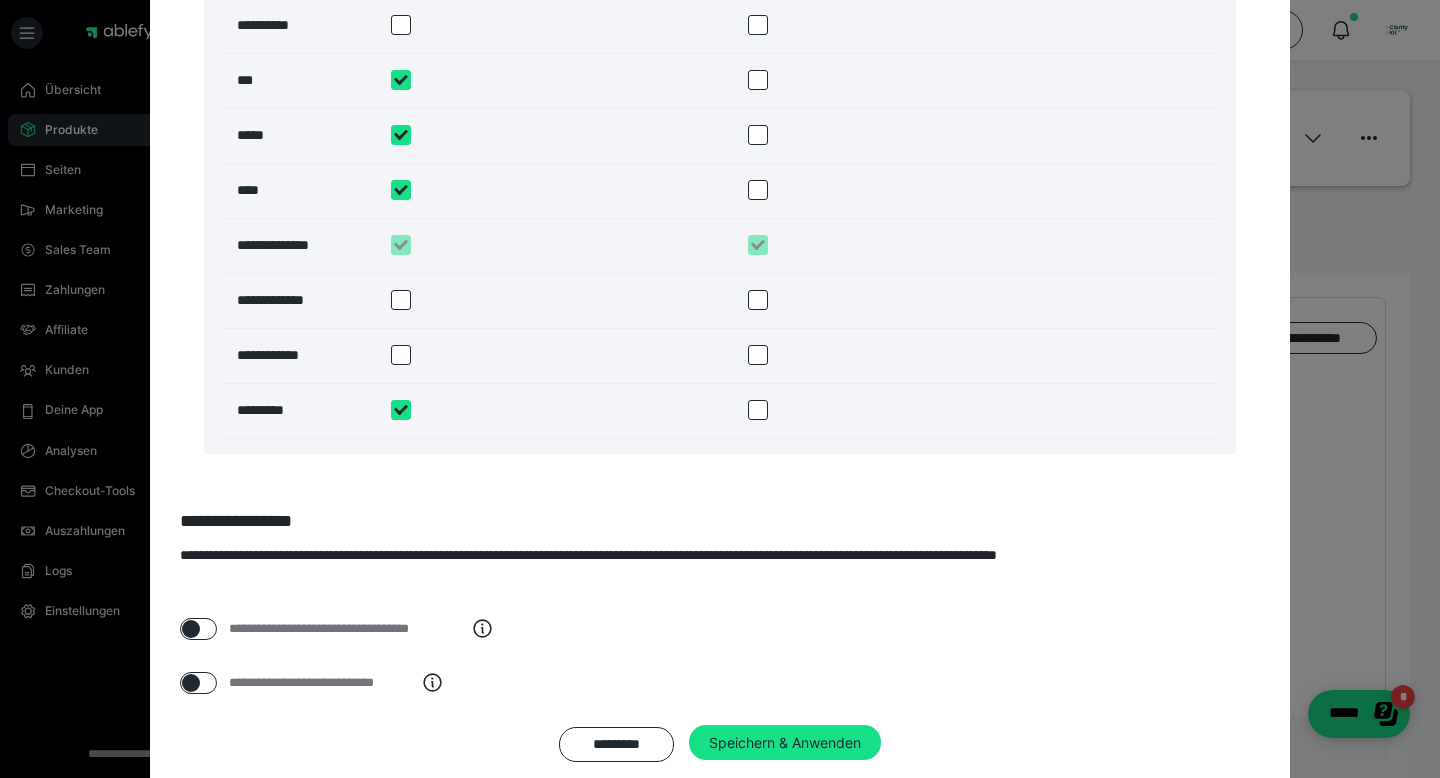 scroll, scrollTop: 3828, scrollLeft: 0, axis: vertical 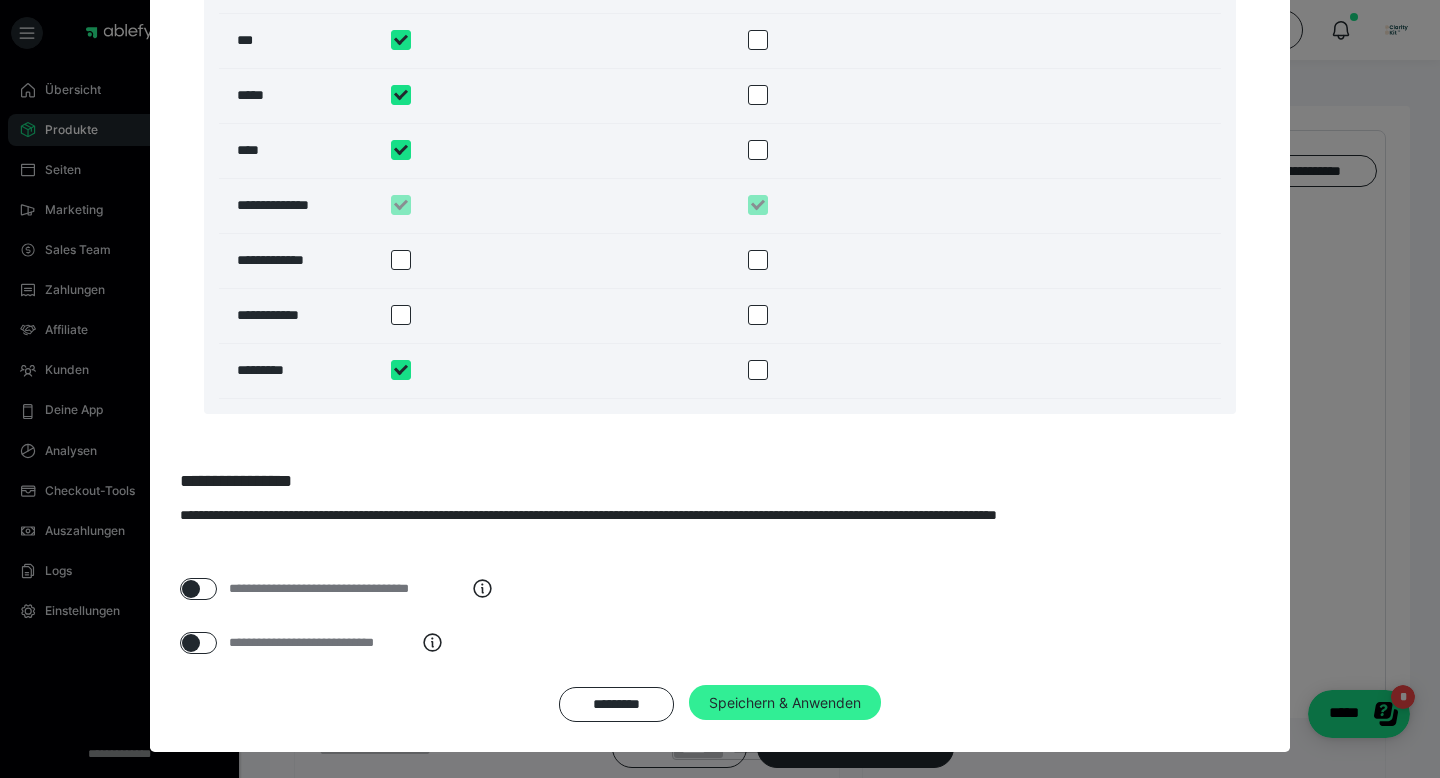 click on "Speichern & Anwenden" at bounding box center [785, 703] 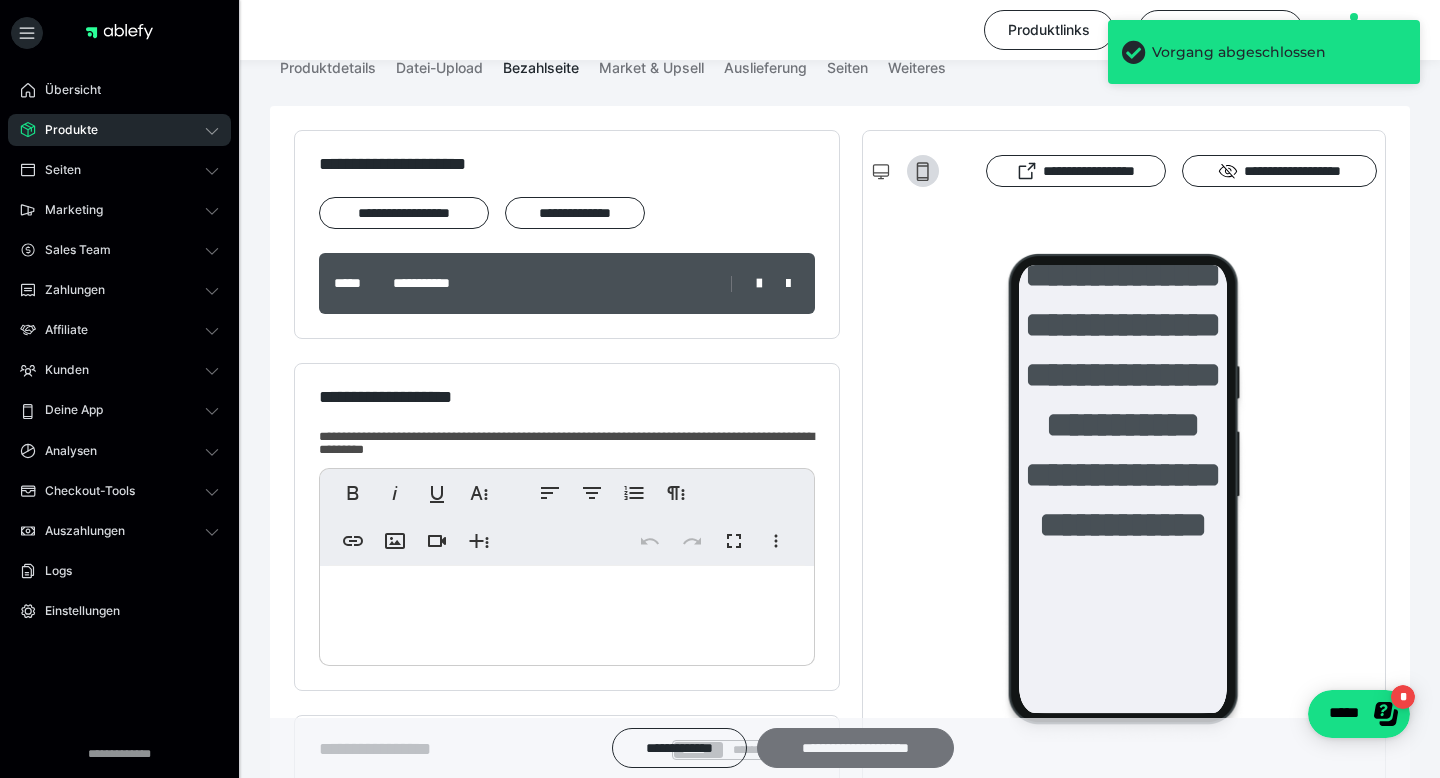 click on "**********" at bounding box center [855, 748] 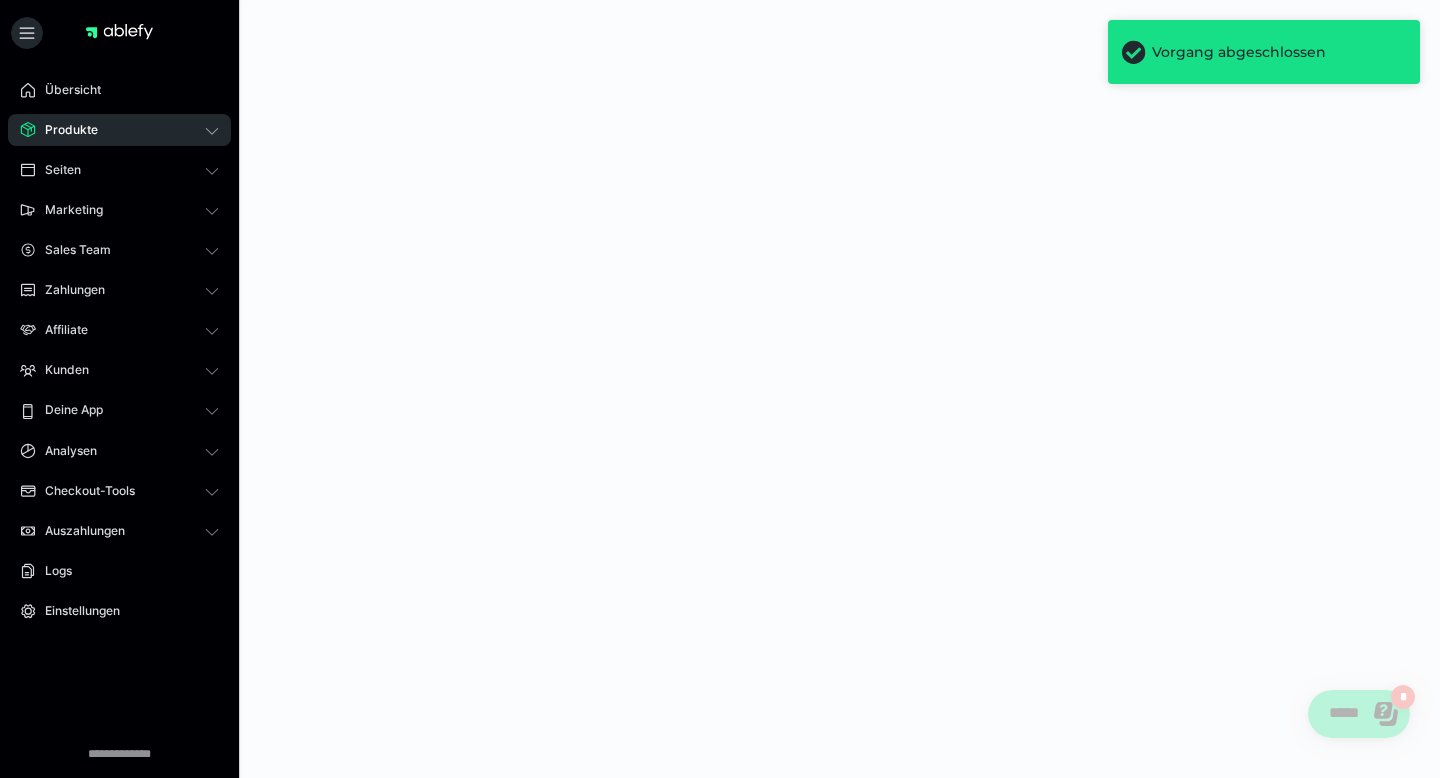 scroll, scrollTop: 0, scrollLeft: 0, axis: both 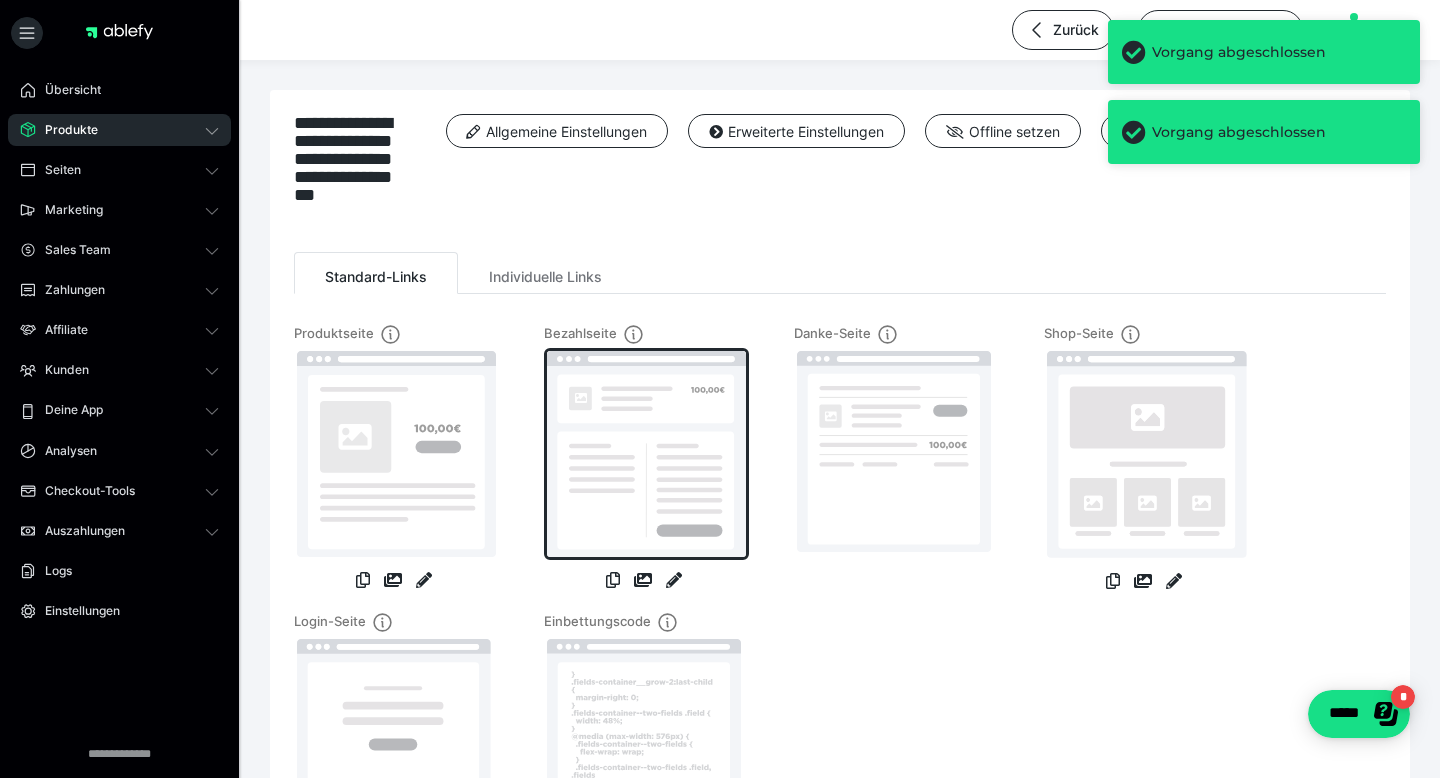 click at bounding box center [646, 454] 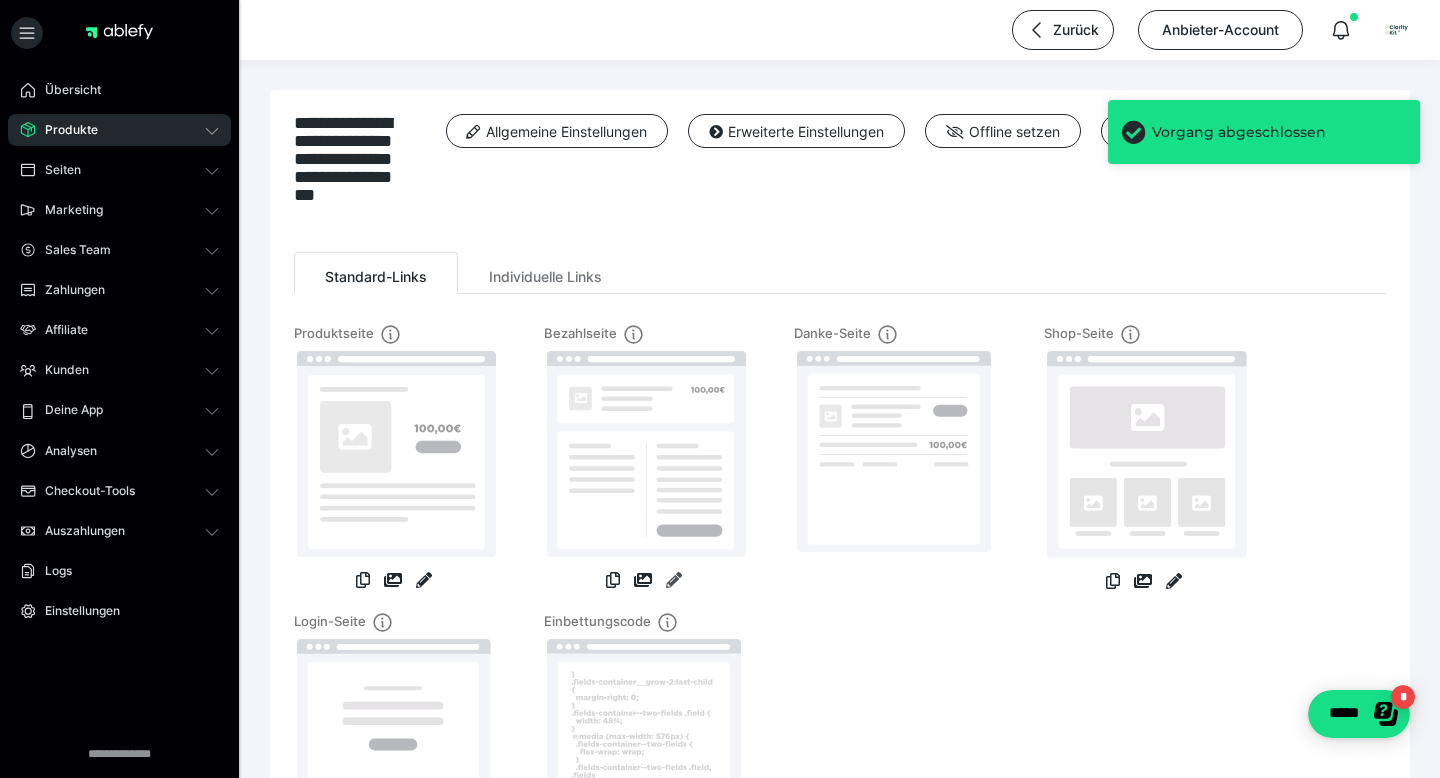 click at bounding box center [674, 580] 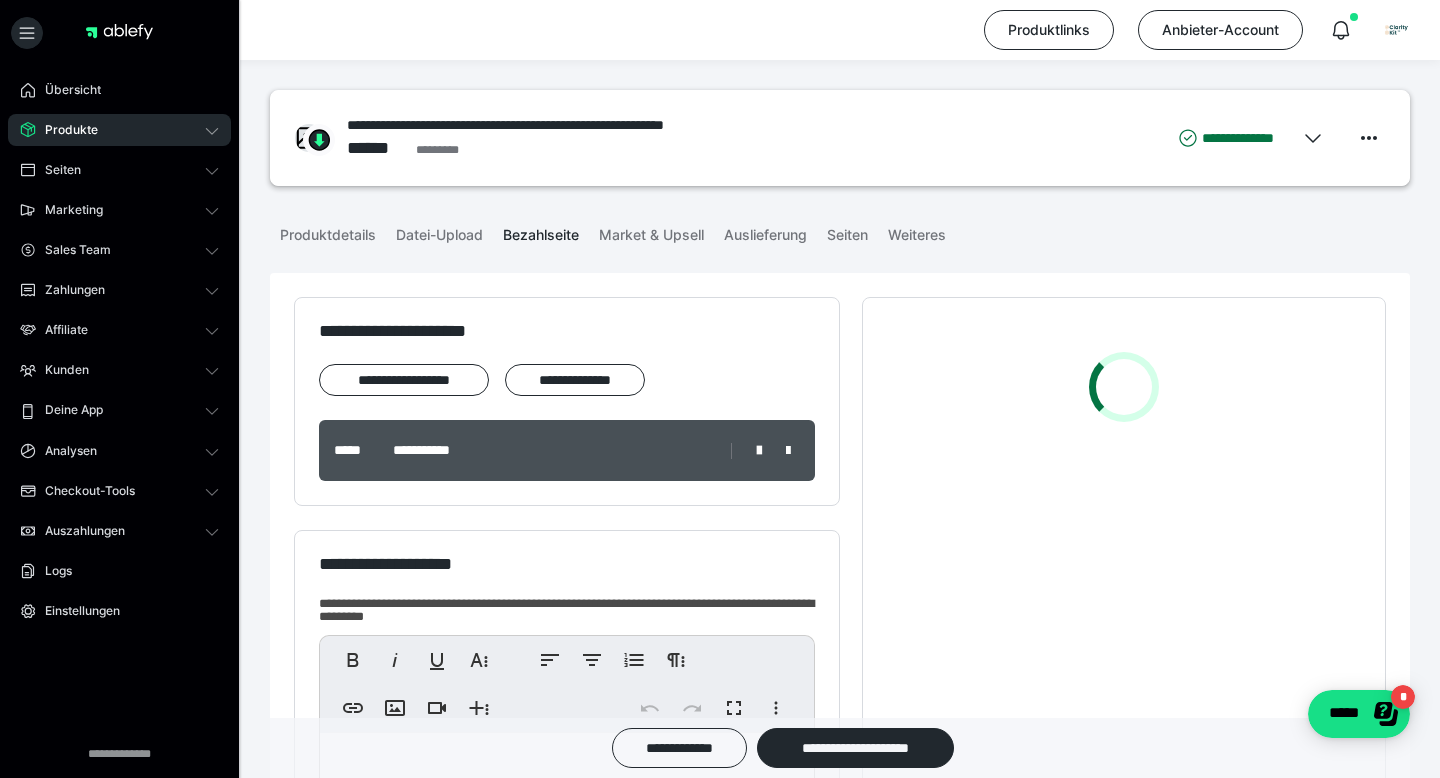 scroll, scrollTop: 13, scrollLeft: 0, axis: vertical 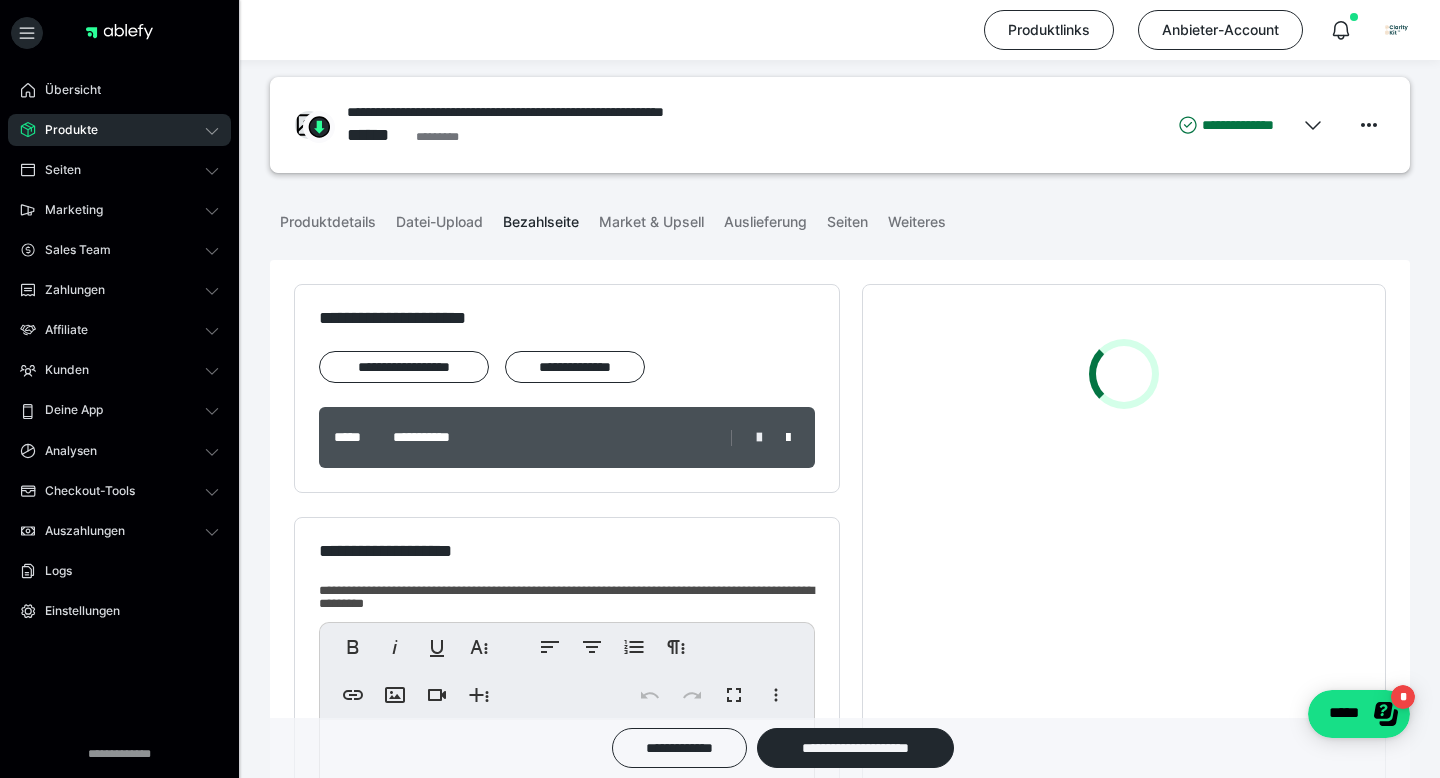 click at bounding box center [759, 438] 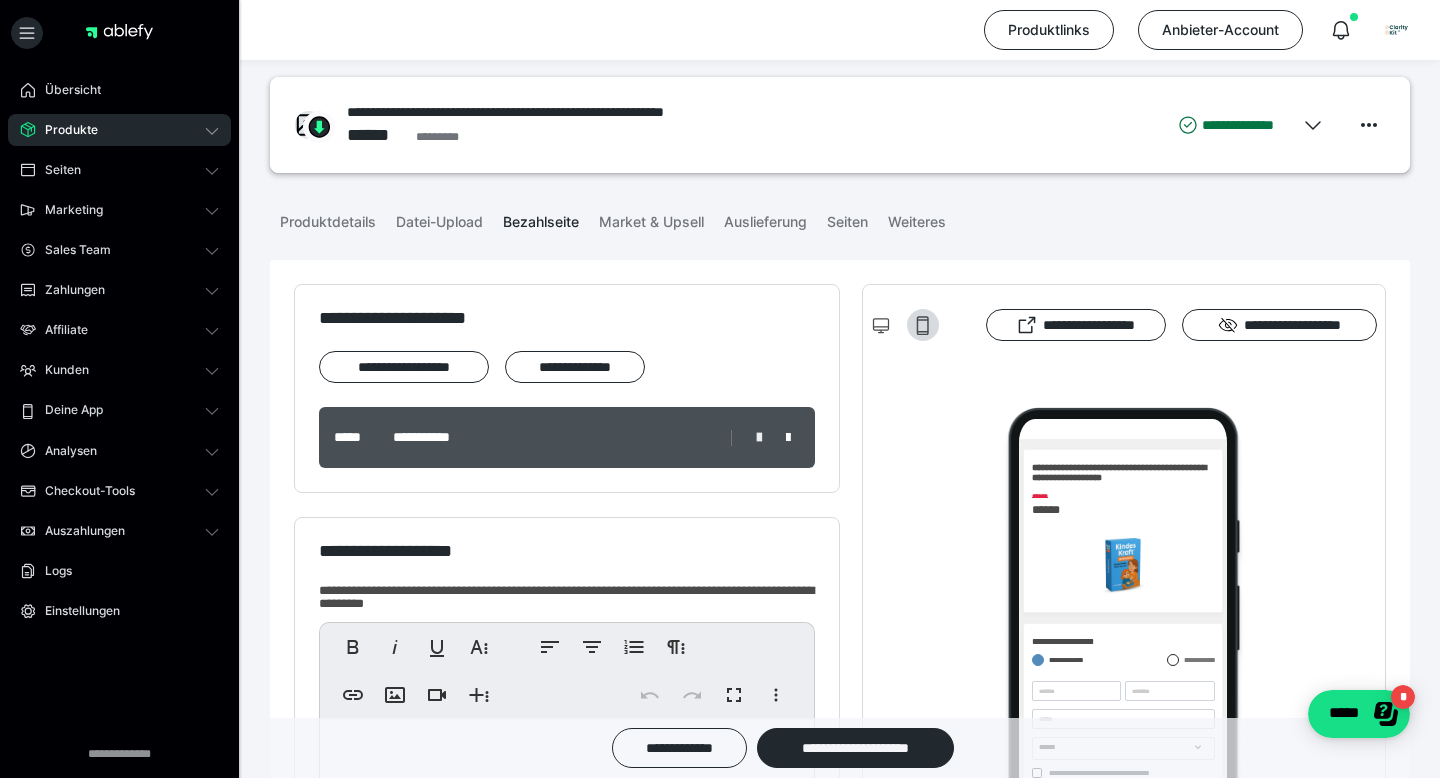 scroll, scrollTop: 0, scrollLeft: 0, axis: both 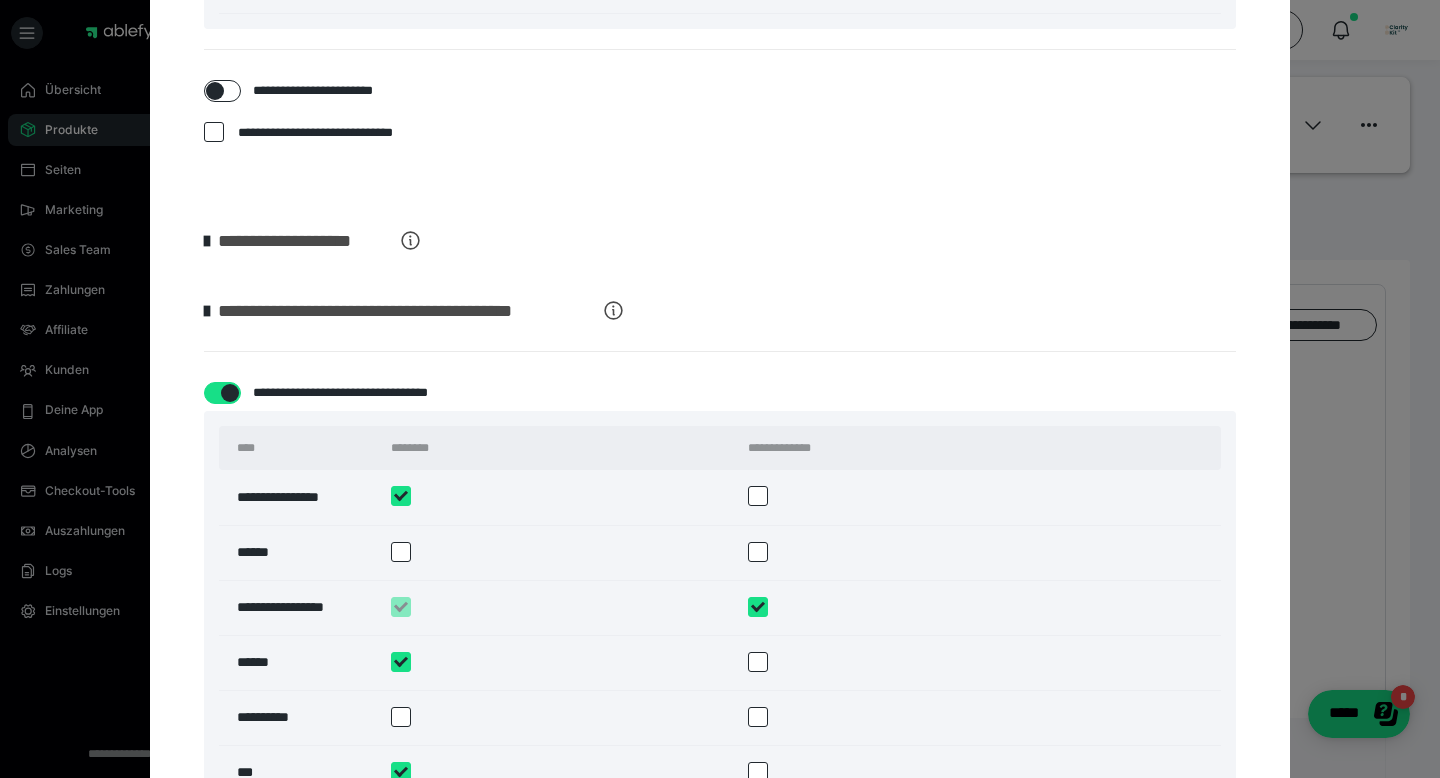 click at bounding box center (207, 311) 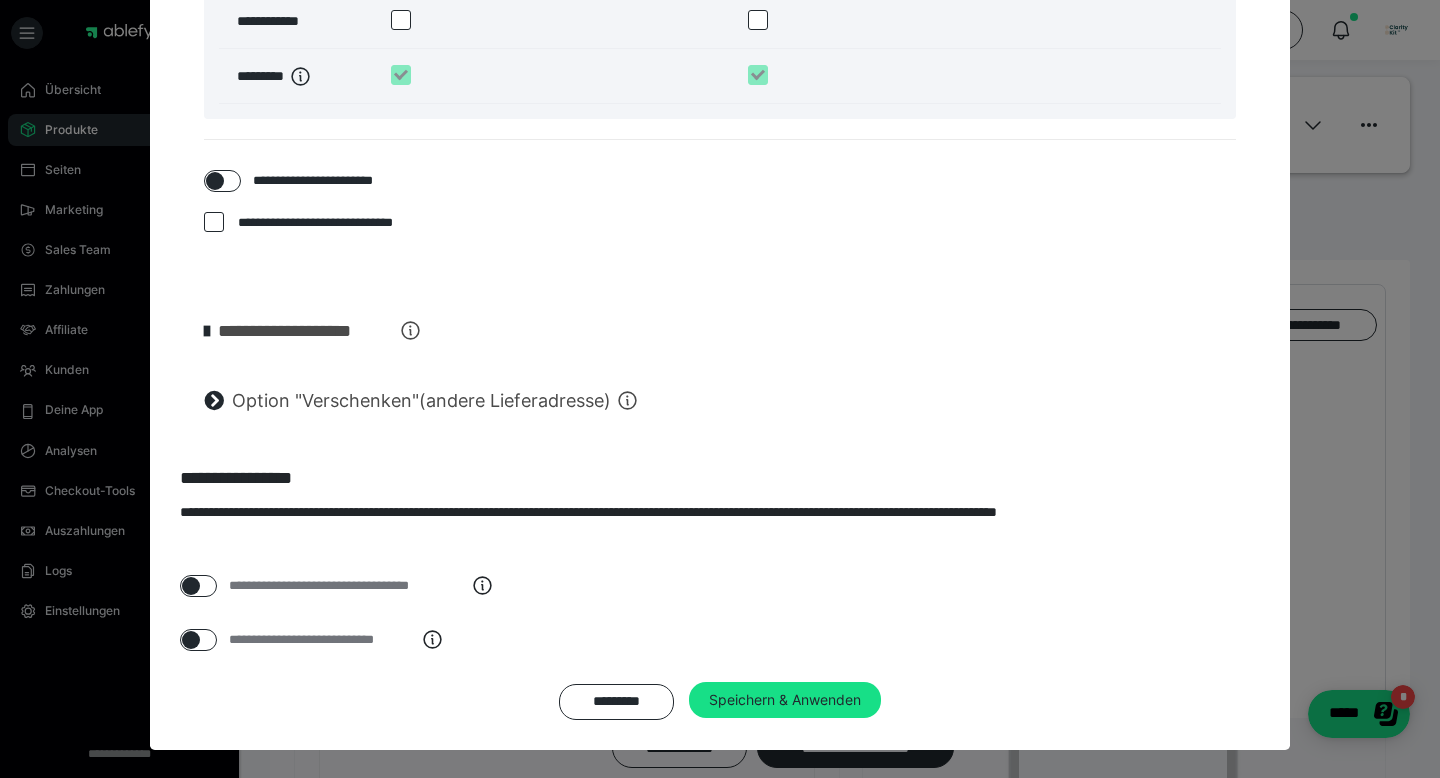 scroll, scrollTop: 2738, scrollLeft: 0, axis: vertical 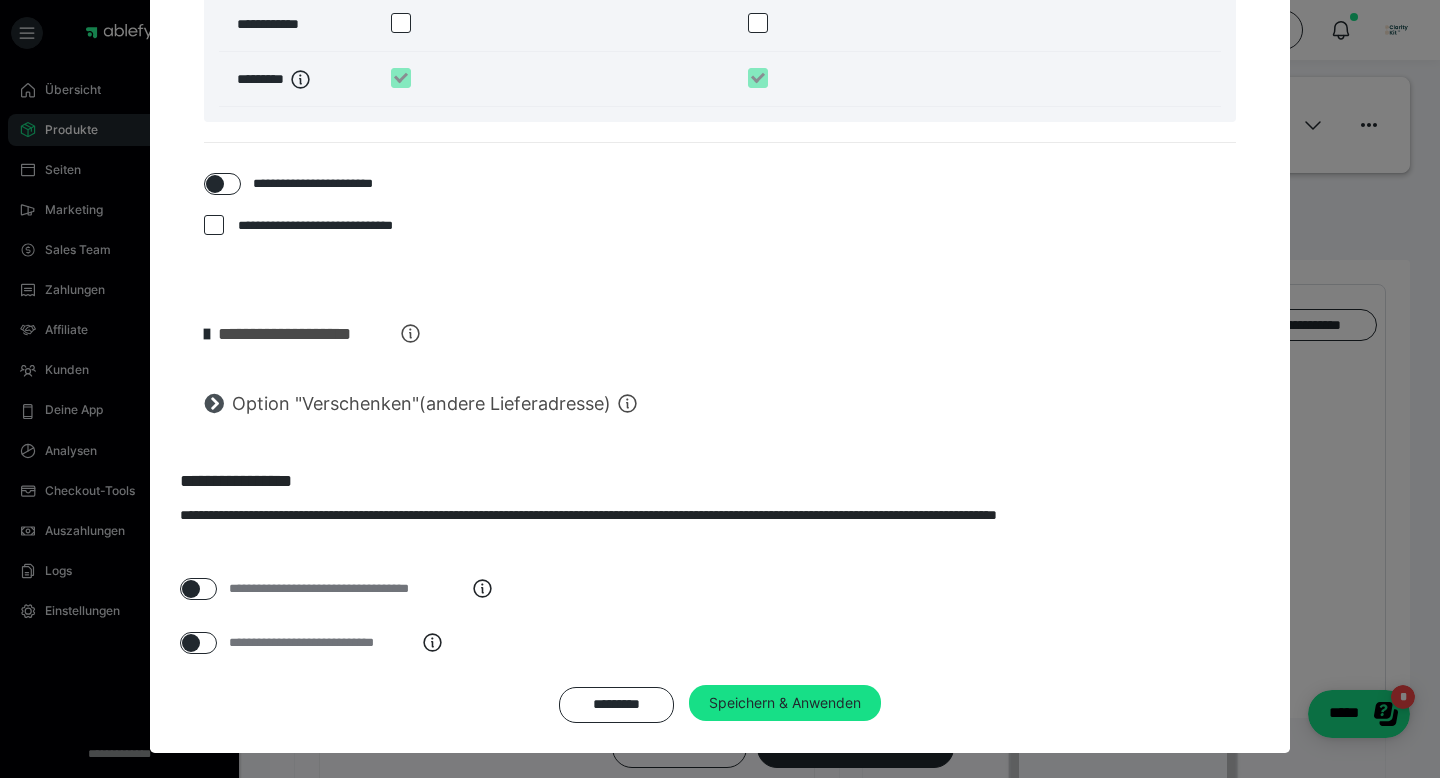 click at bounding box center (214, 404) 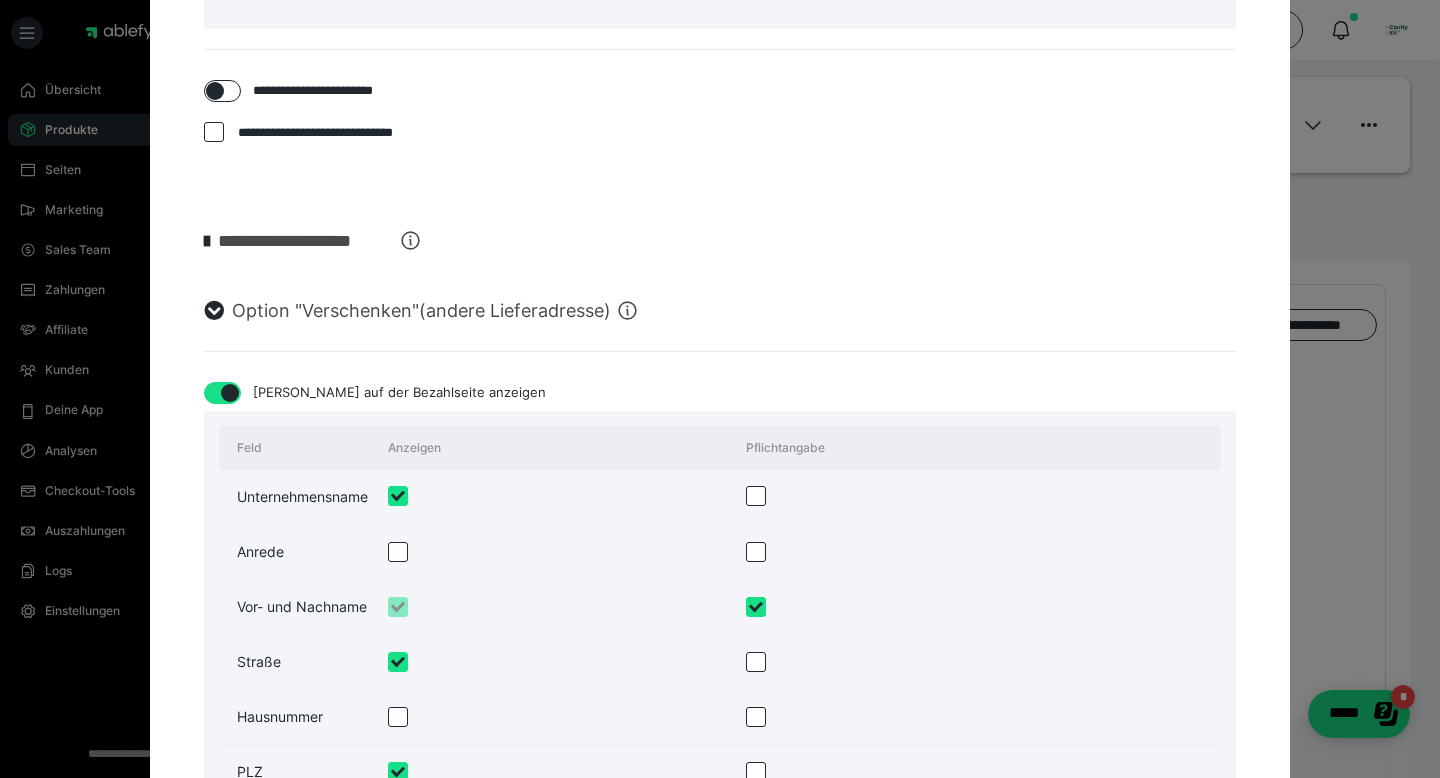click at bounding box center (230, 393) 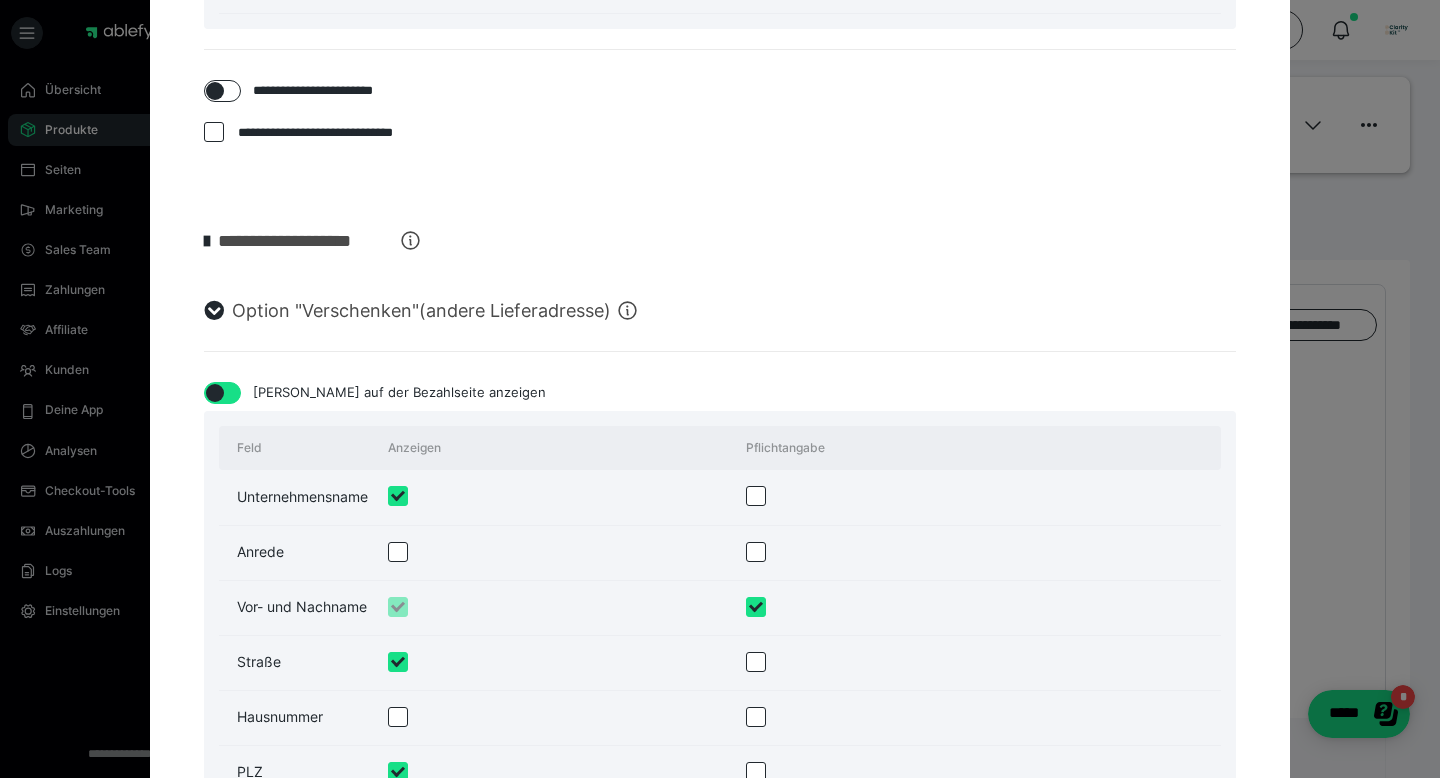 checkbox on "false" 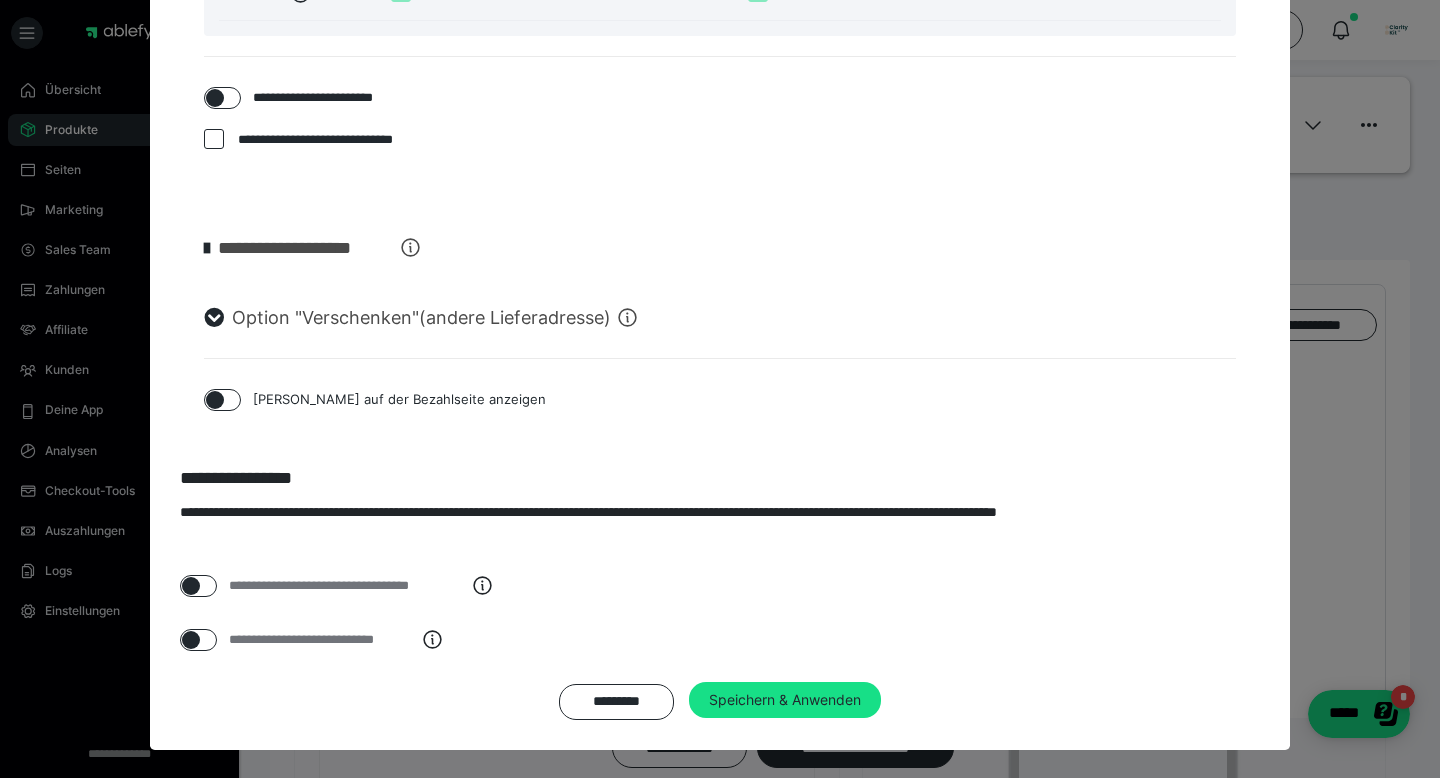 scroll, scrollTop: 2821, scrollLeft: 0, axis: vertical 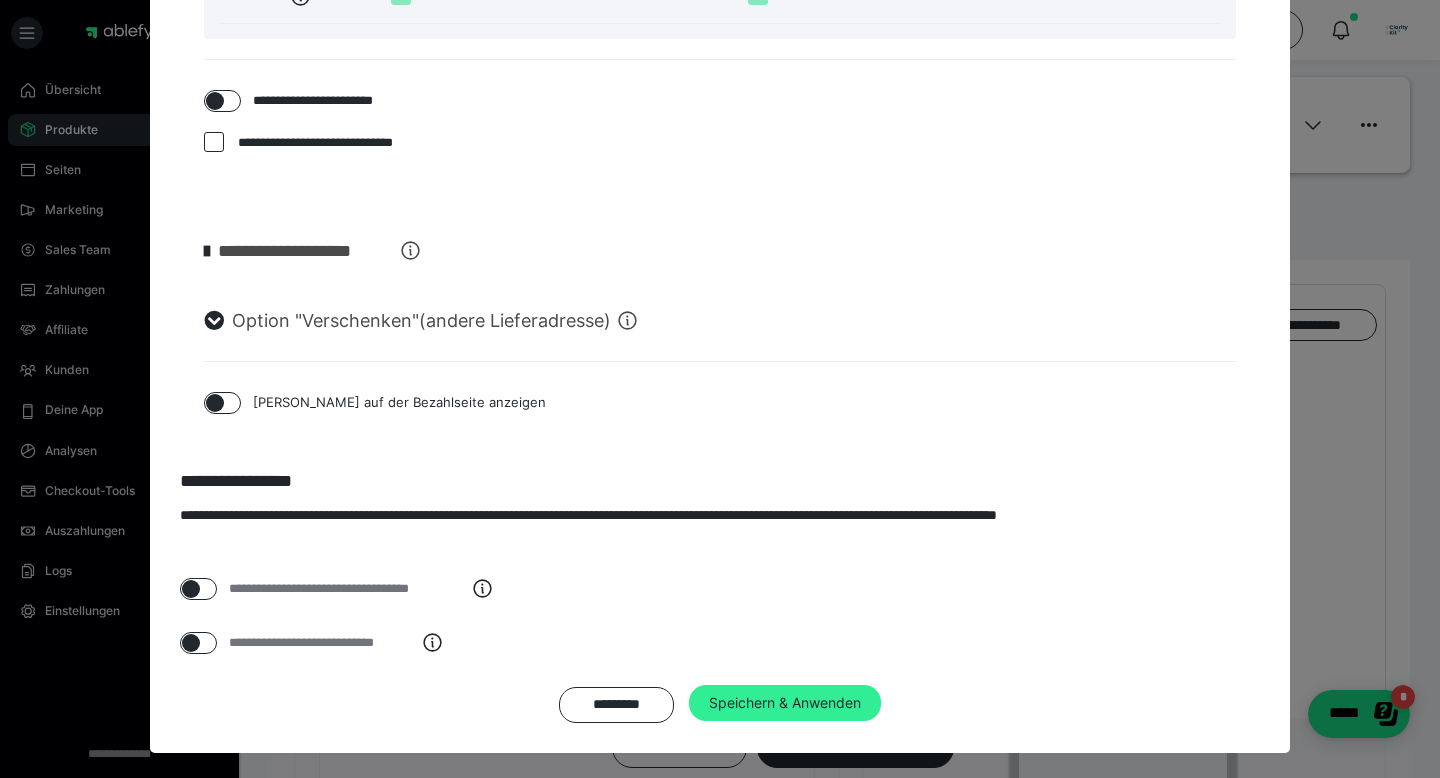 click on "Speichern & Anwenden" at bounding box center (785, 703) 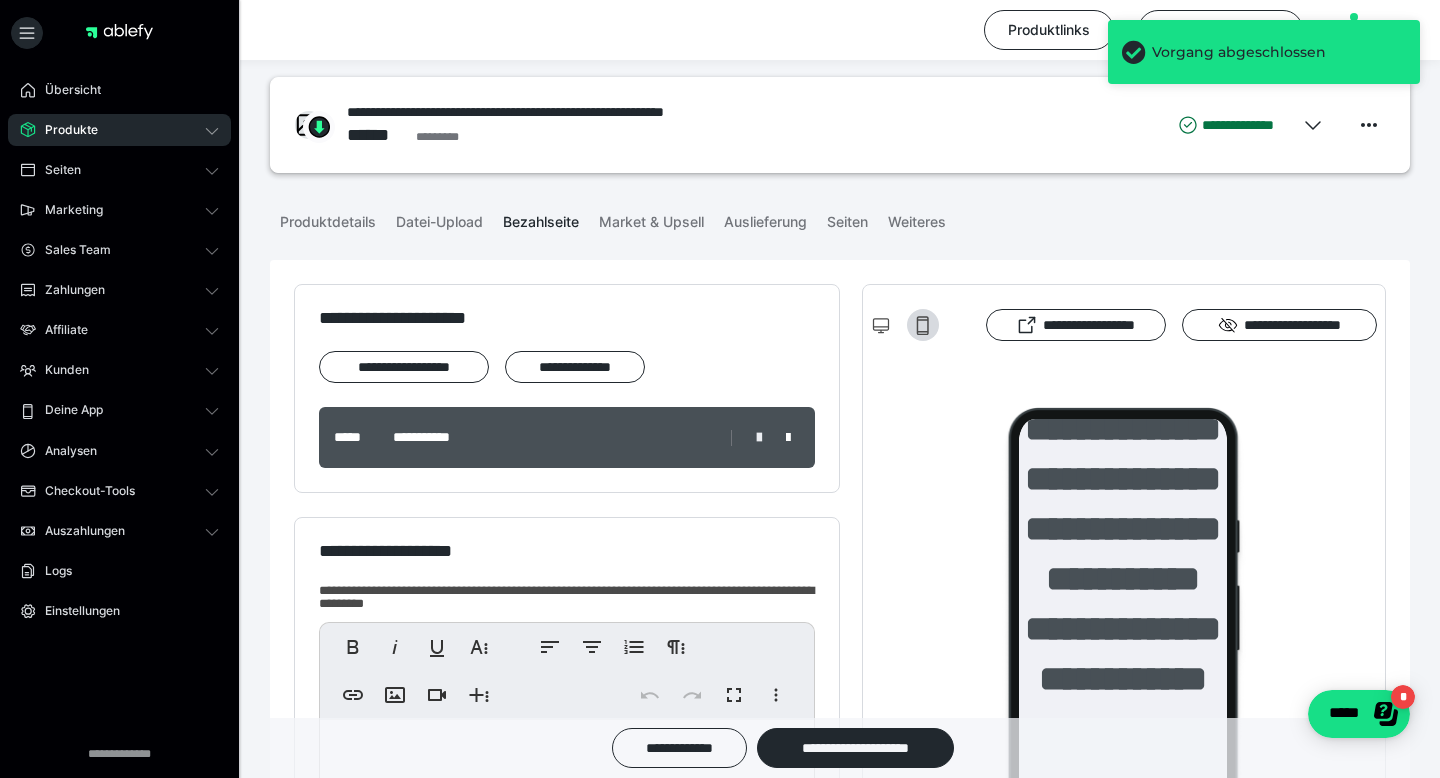 click at bounding box center [759, 438] 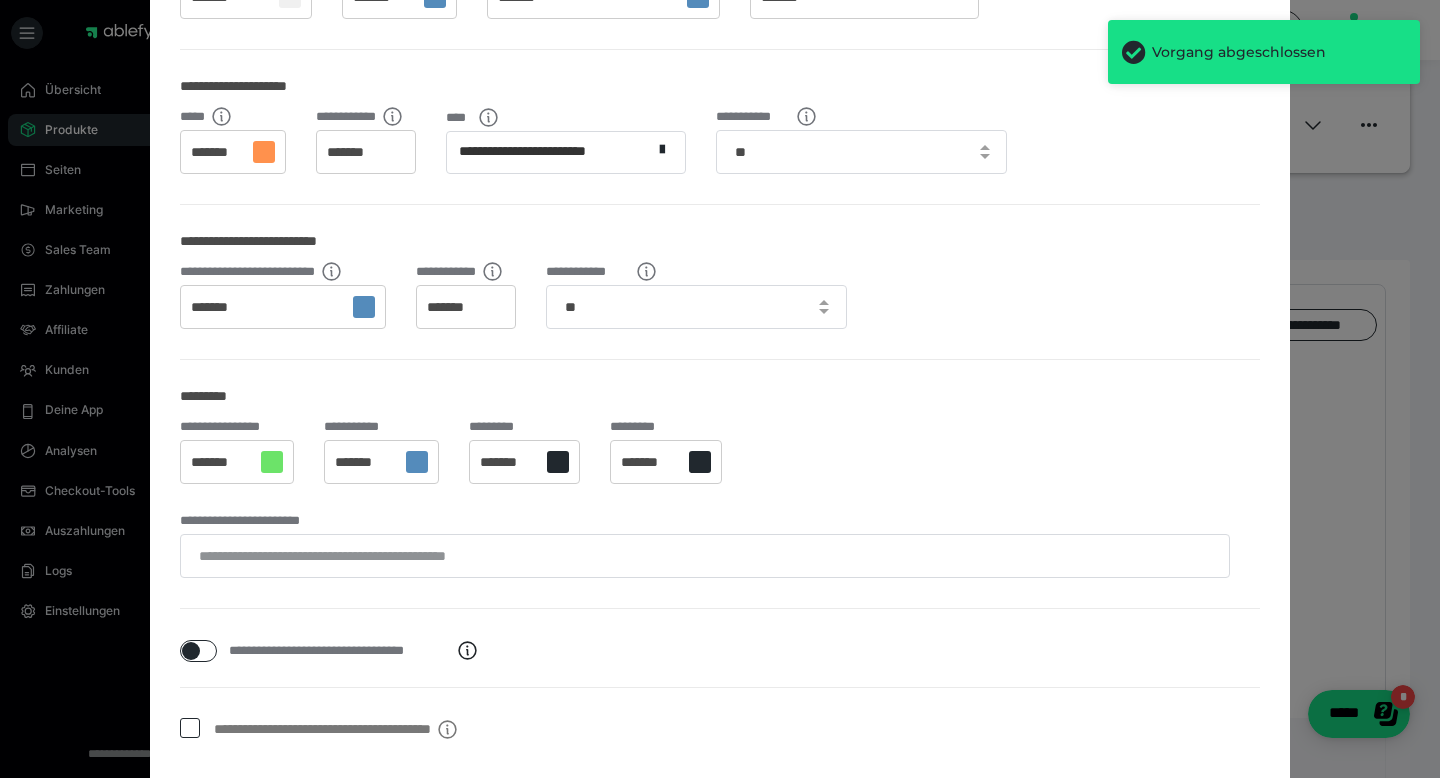 scroll, scrollTop: 350, scrollLeft: 0, axis: vertical 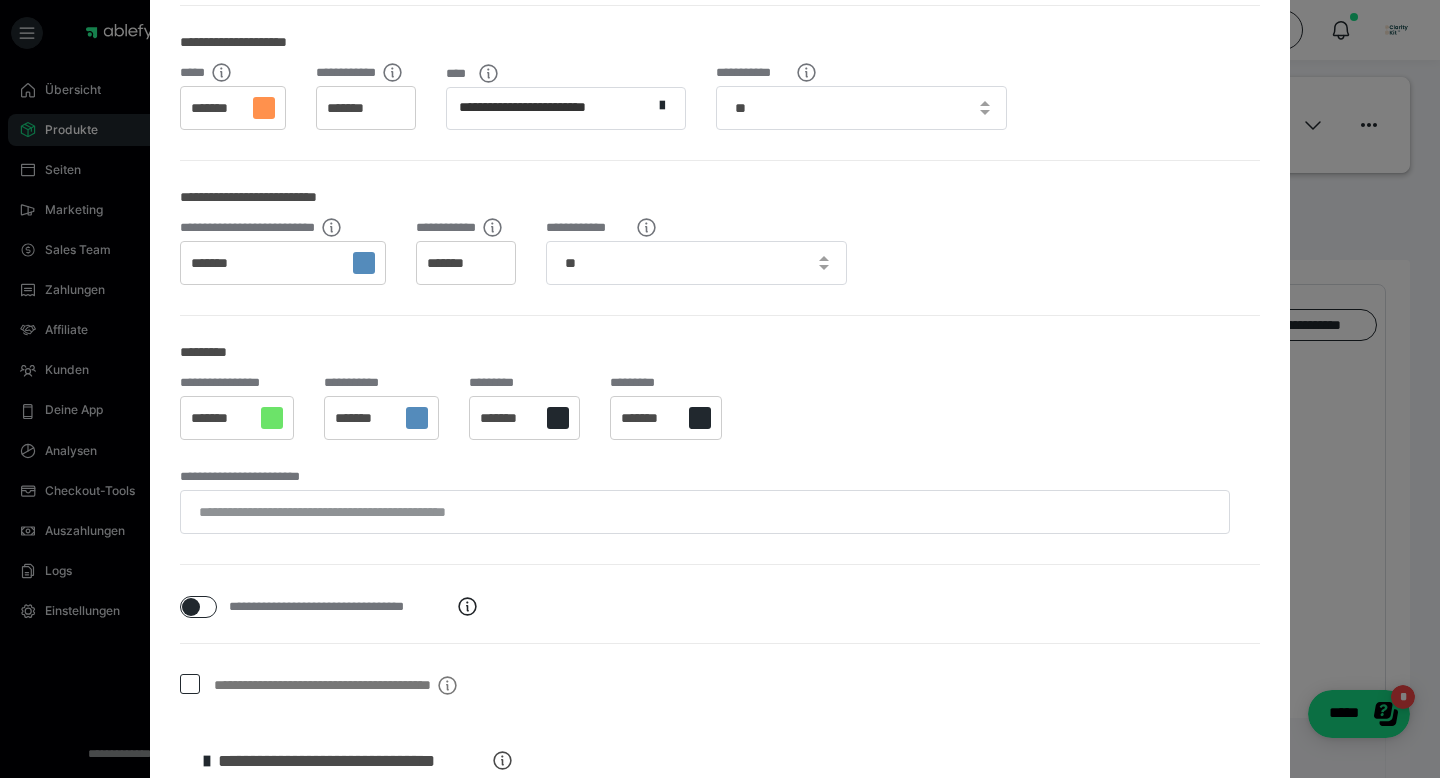 click on "*******" at bounding box center (365, 419) 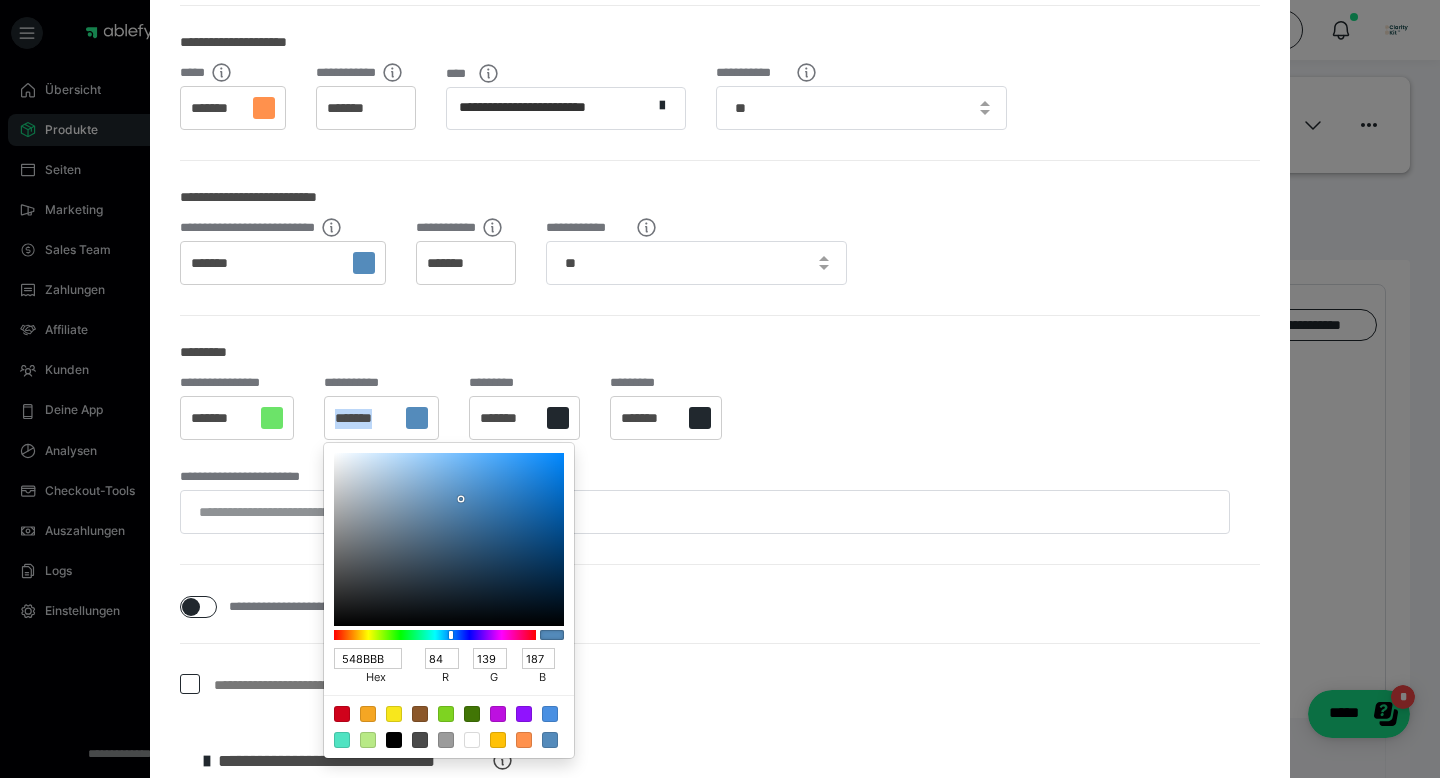 copy on "*******" 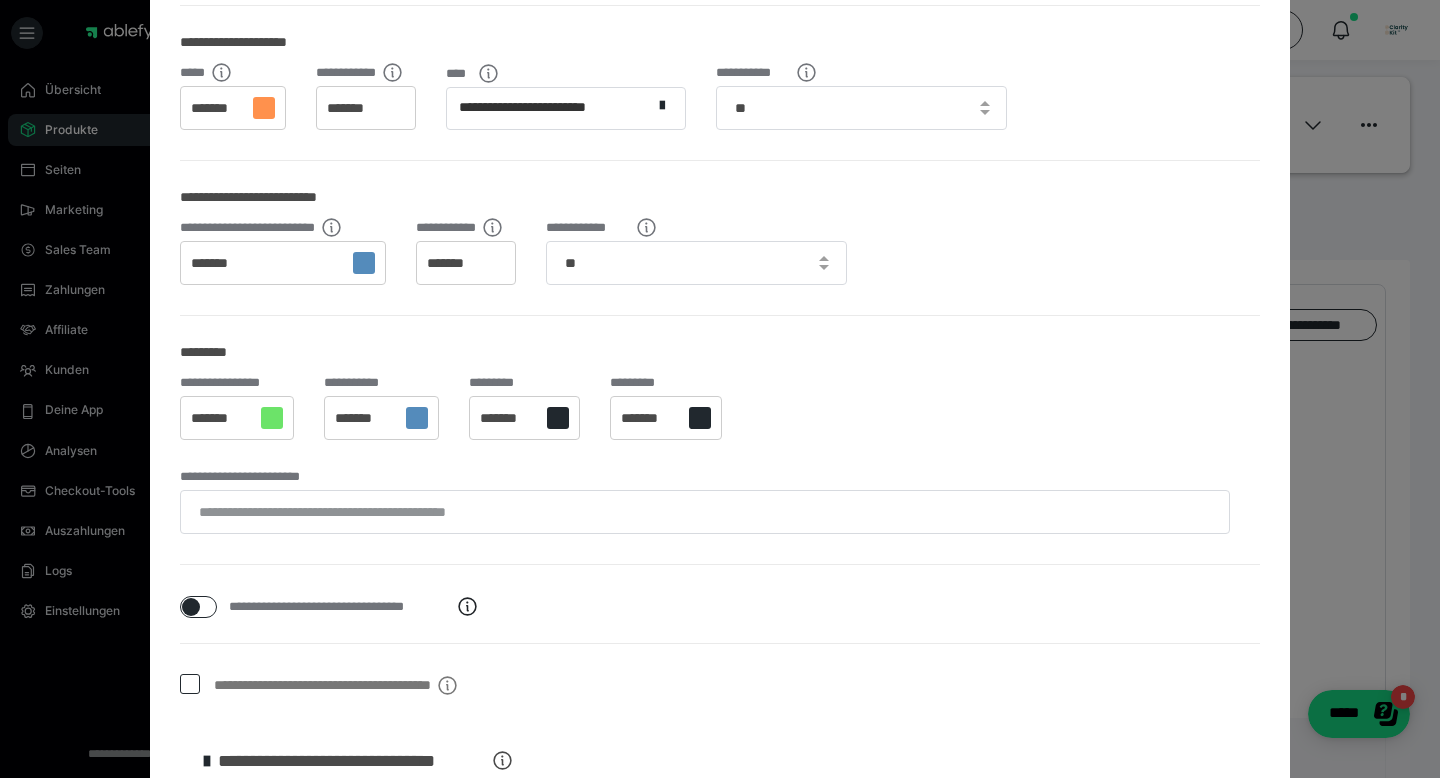 click on "**********" at bounding box center (720, 1414) 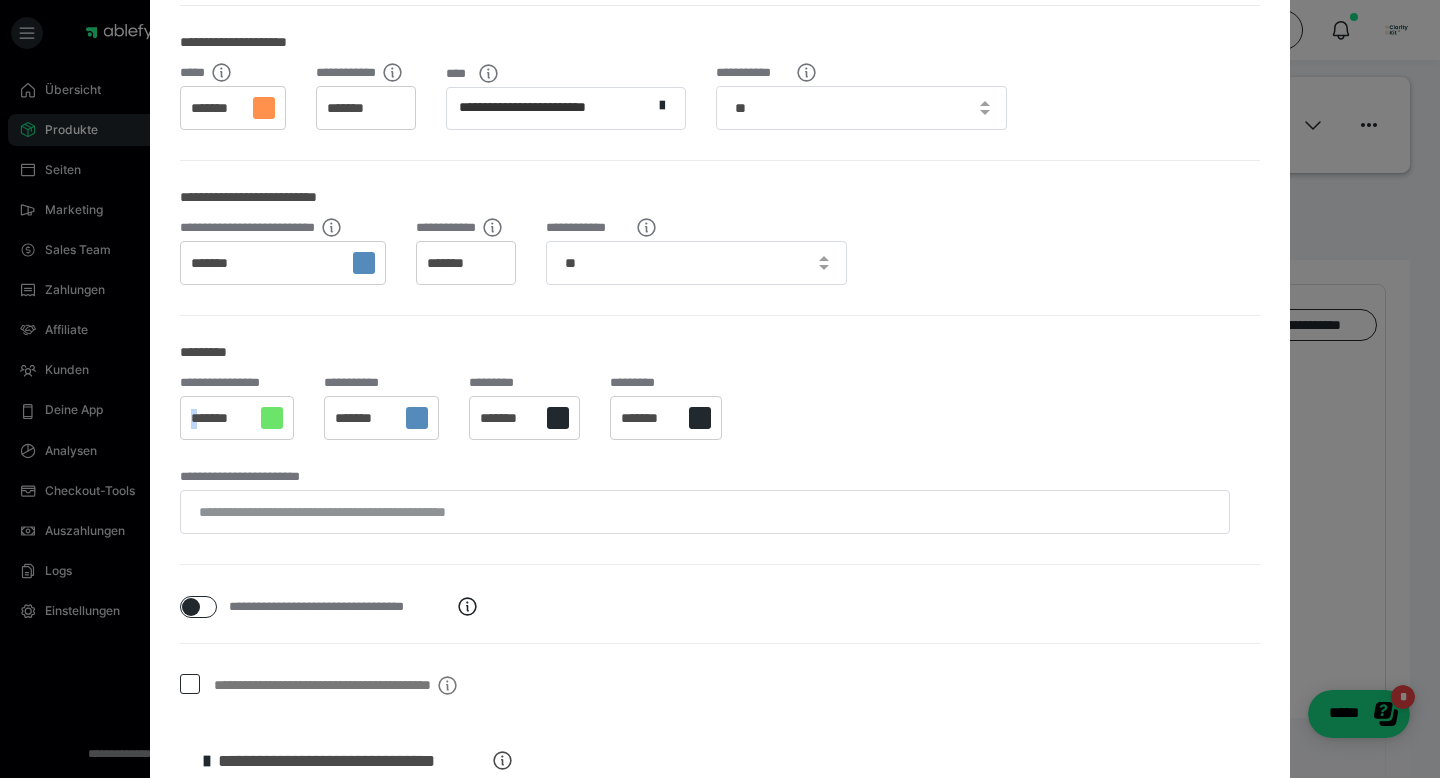 click on "**********" at bounding box center [720, 1414] 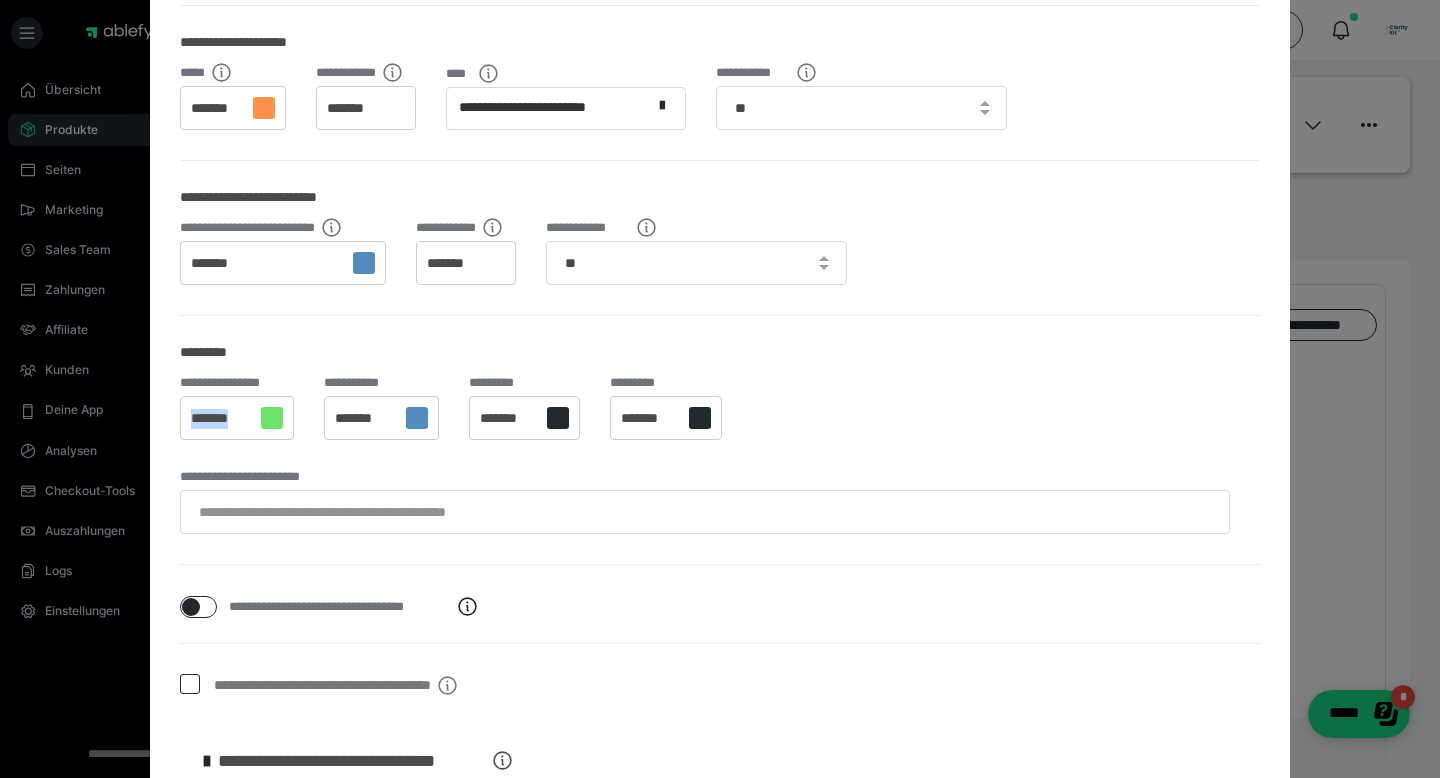 click on "**********" at bounding box center [720, 423] 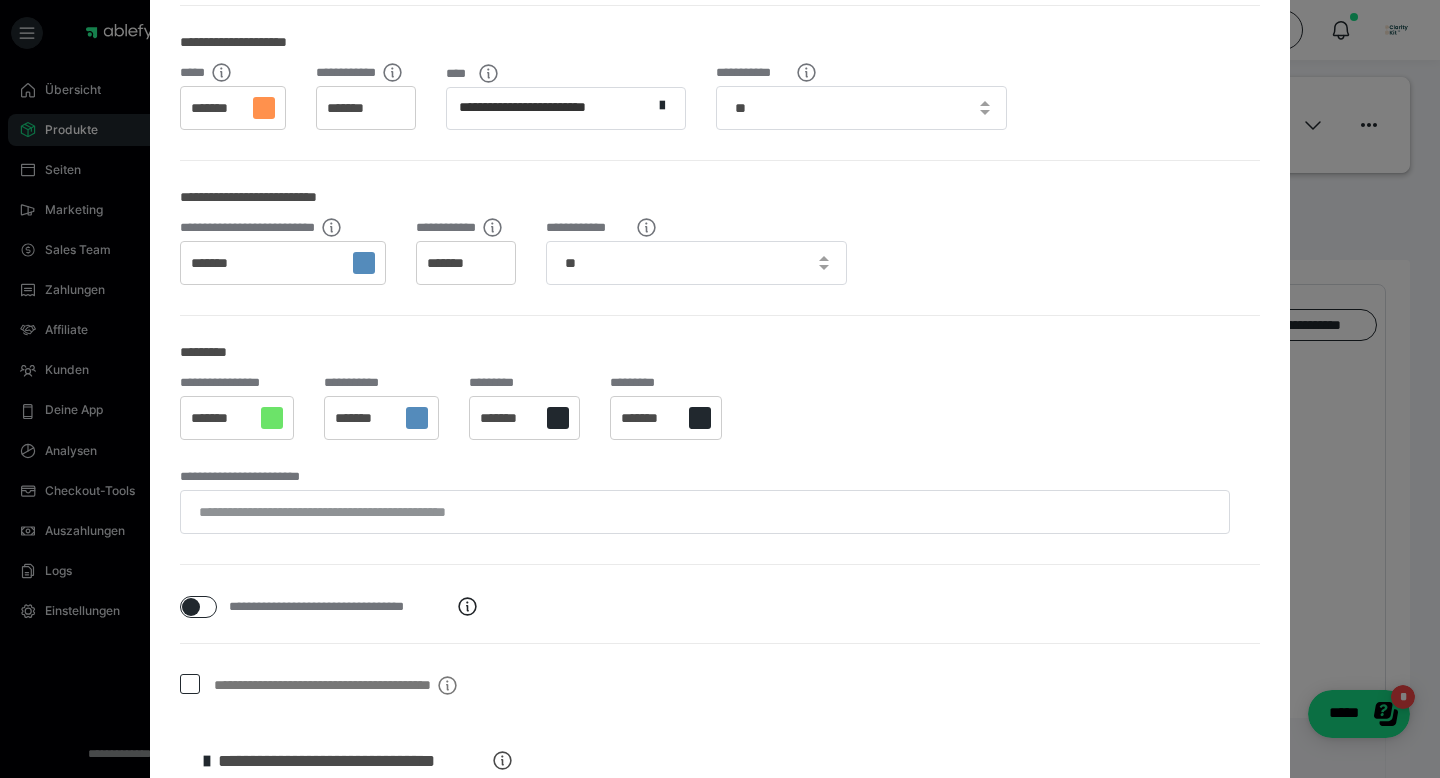 click on "*******" at bounding box center [221, 419] 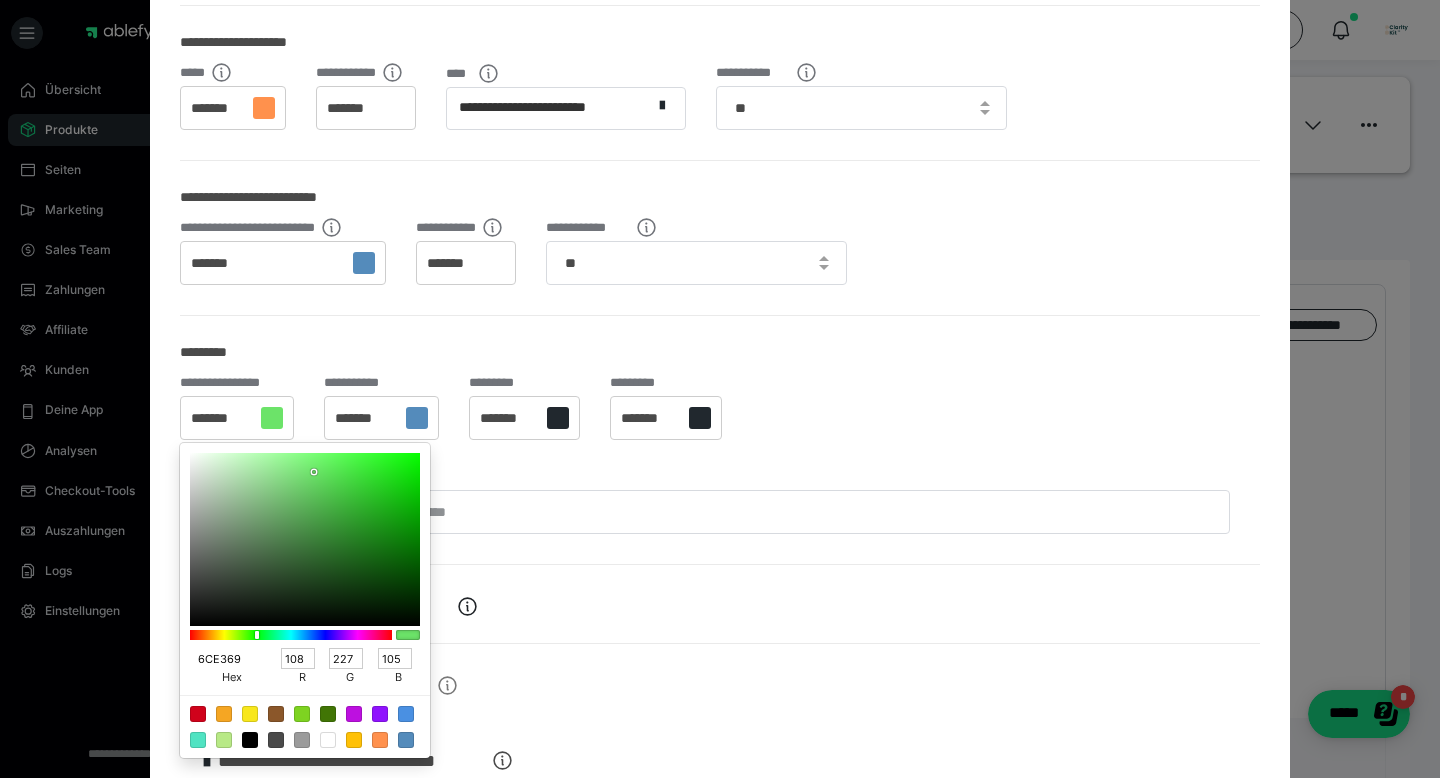click on "6CE369" at bounding box center [224, 658] 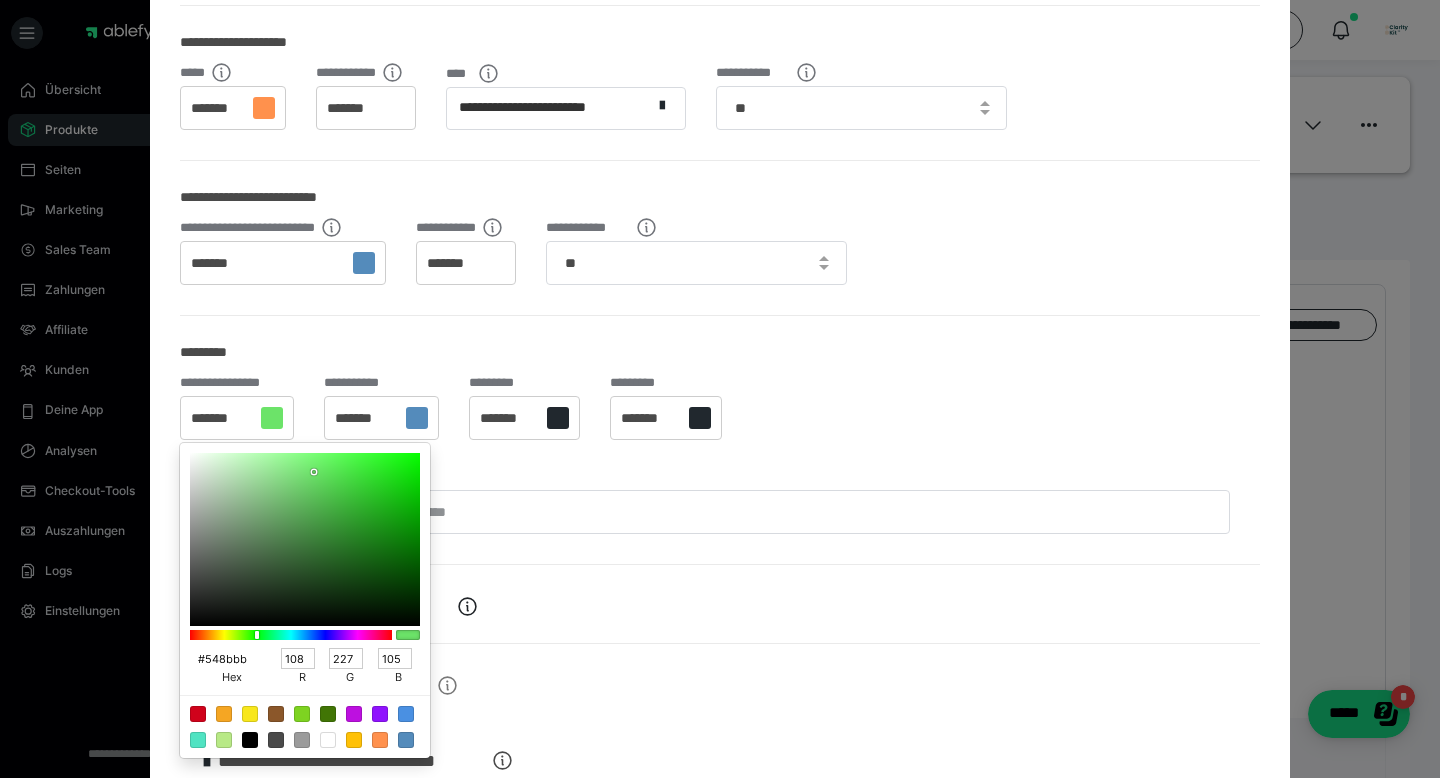 type on "84" 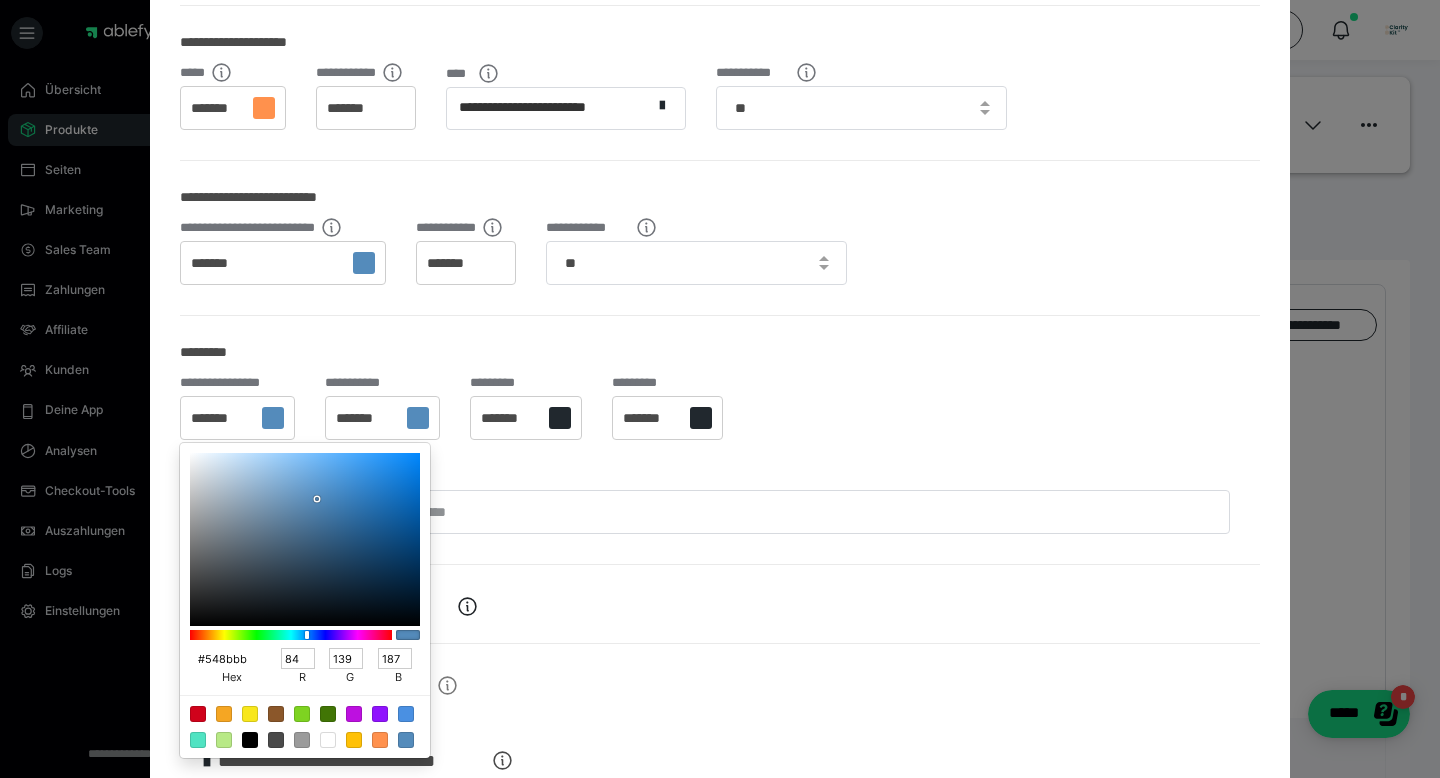 click on "#548bbb" at bounding box center (224, 658) 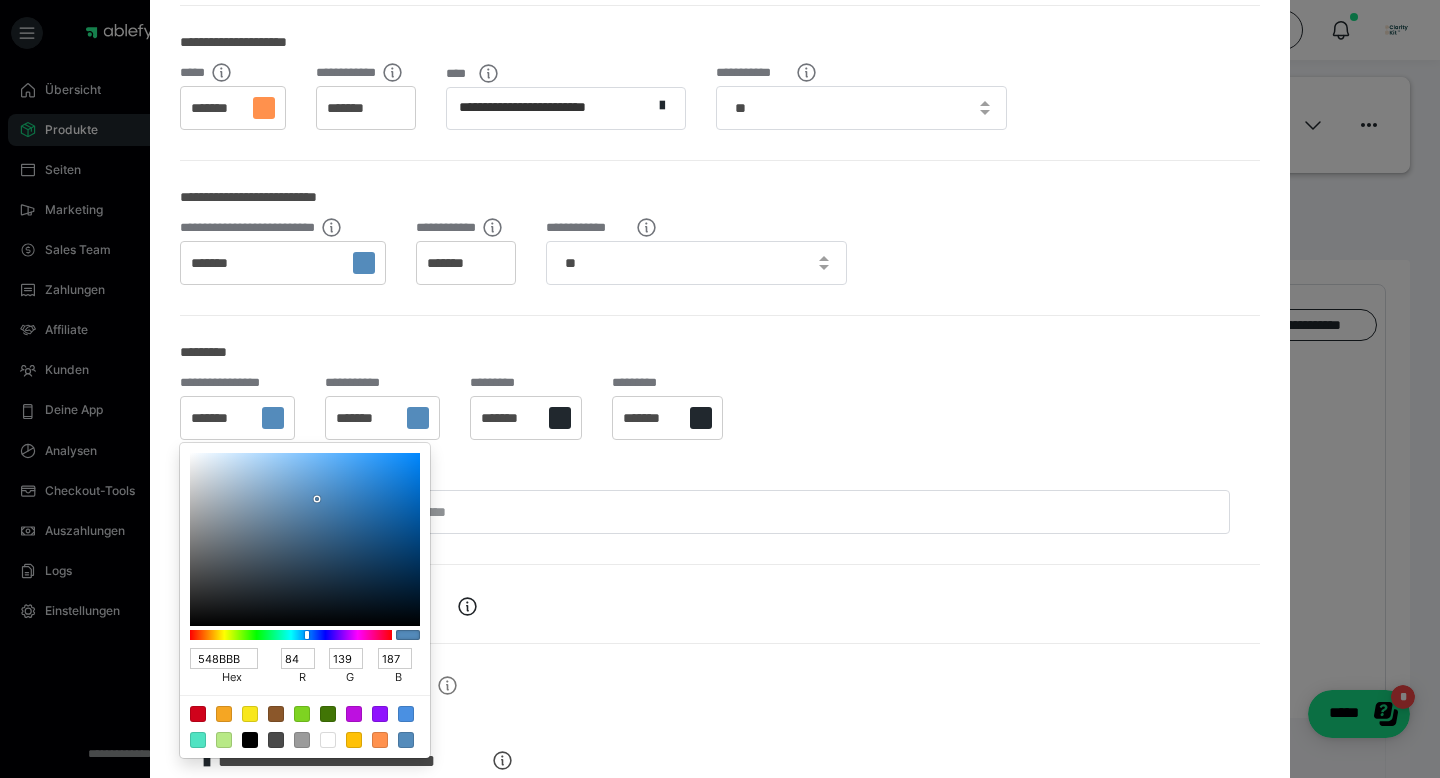 click at bounding box center [720, 389] 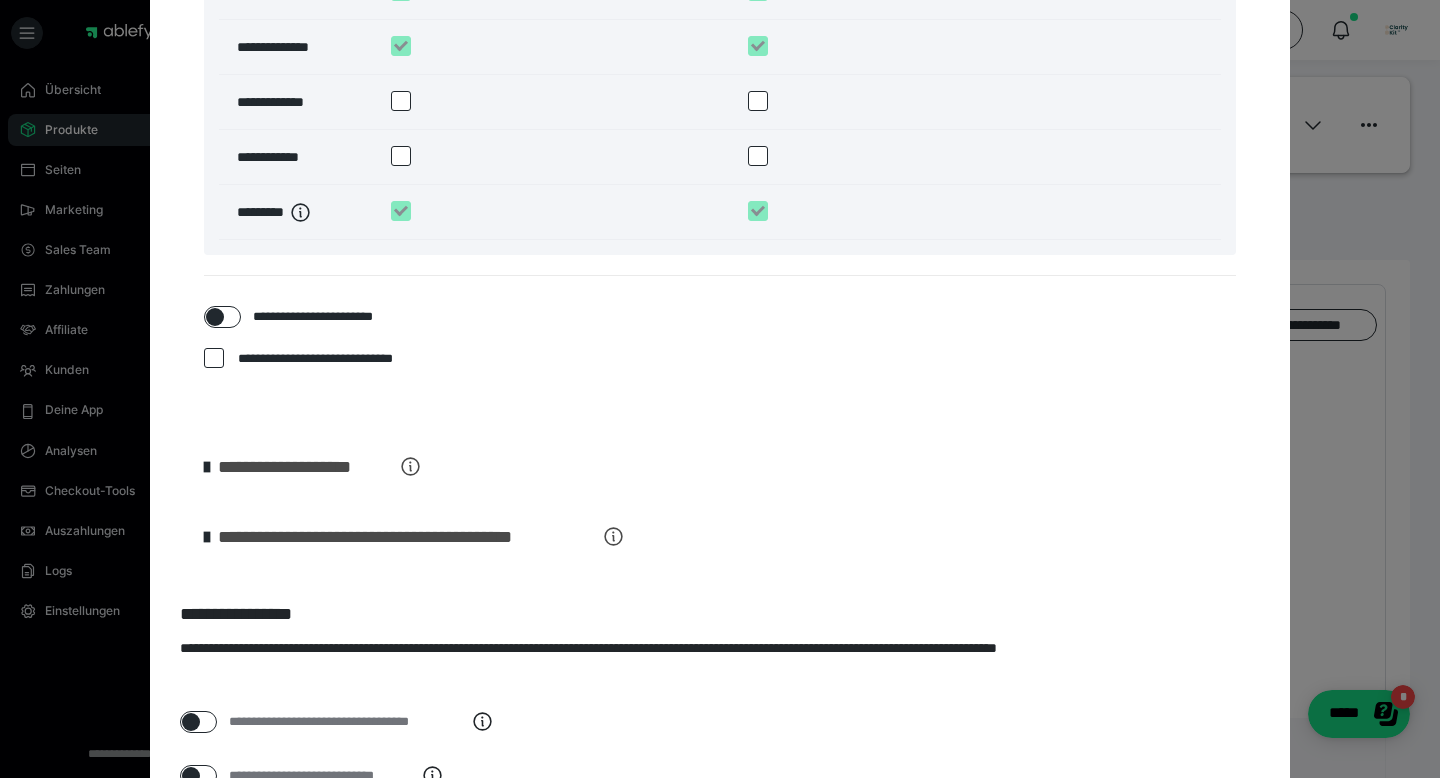 scroll, scrollTop: 2738, scrollLeft: 0, axis: vertical 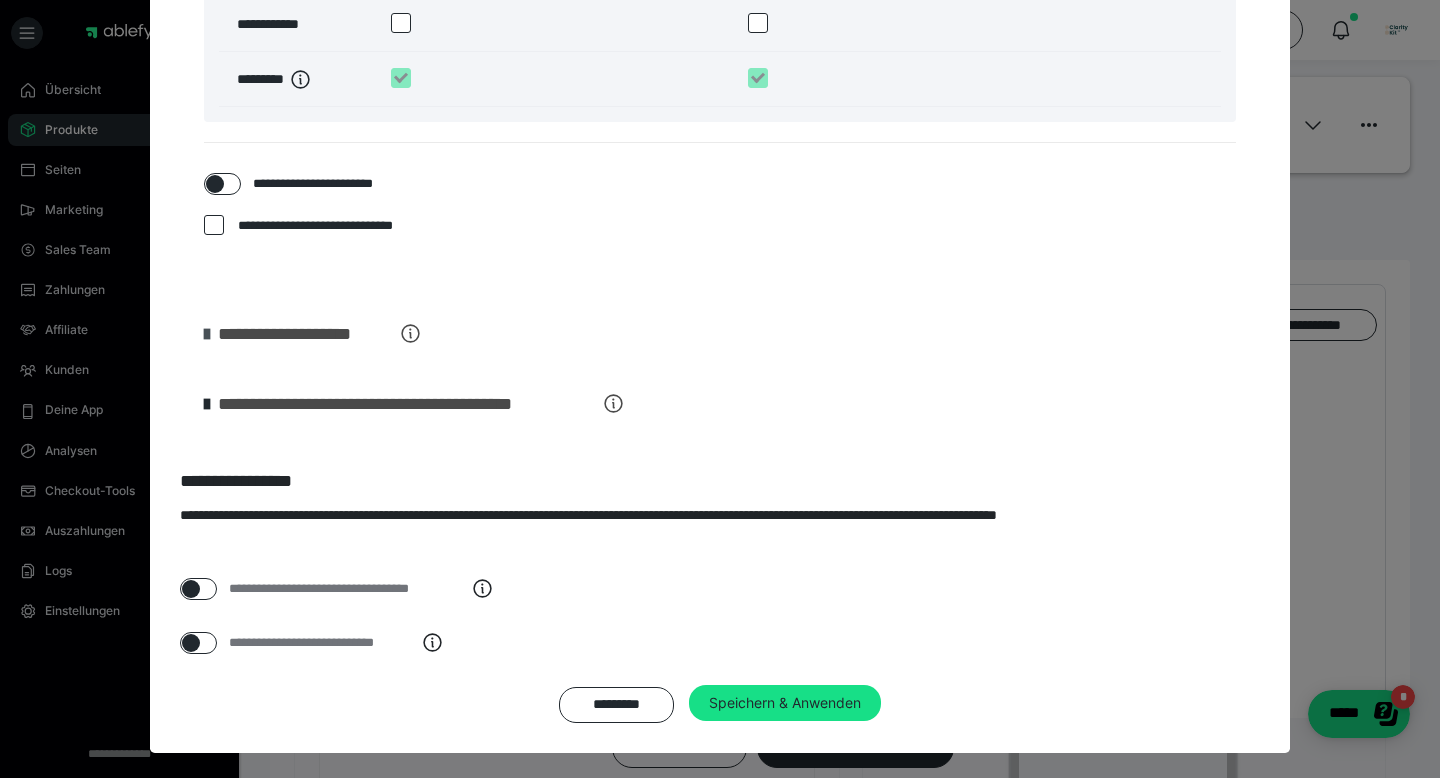 click at bounding box center [207, 334] 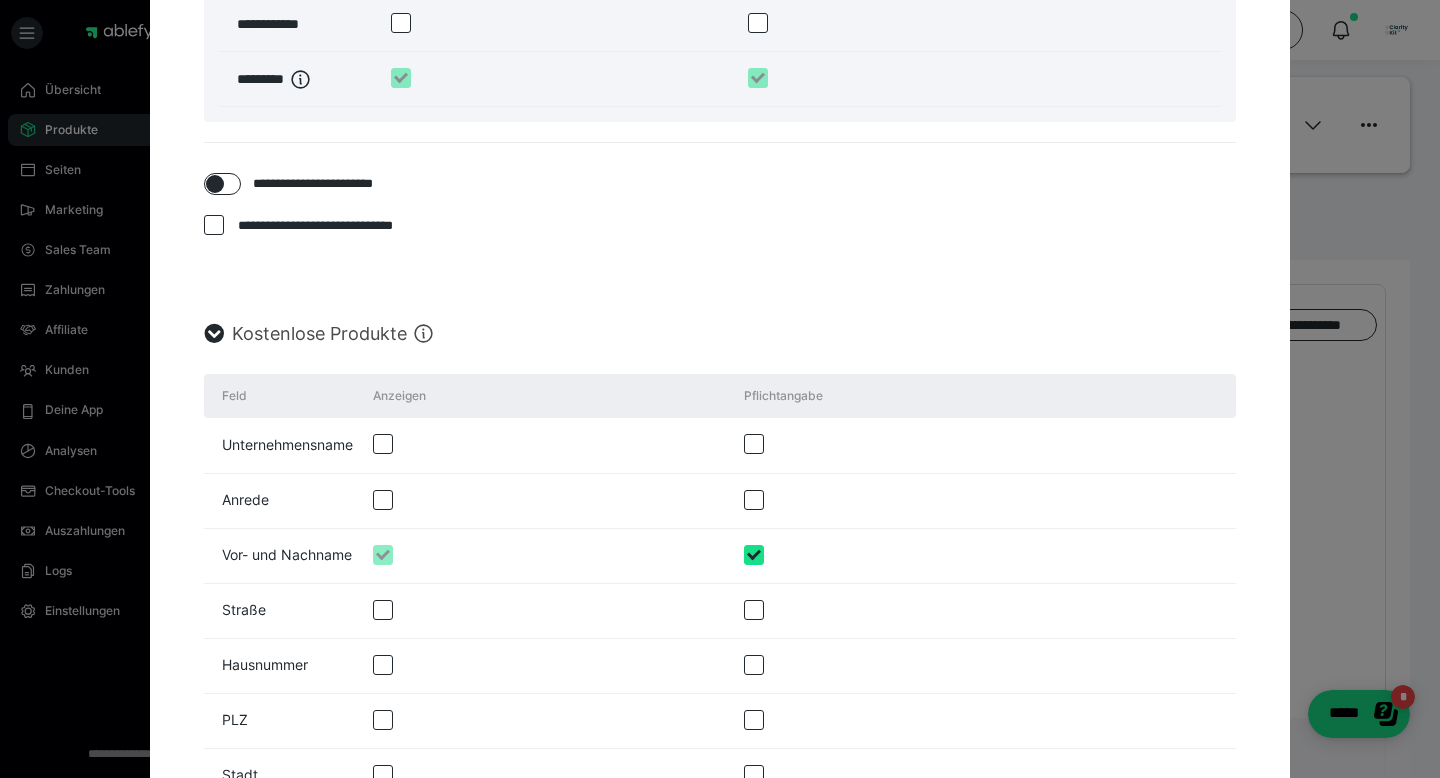 click at bounding box center (214, 334) 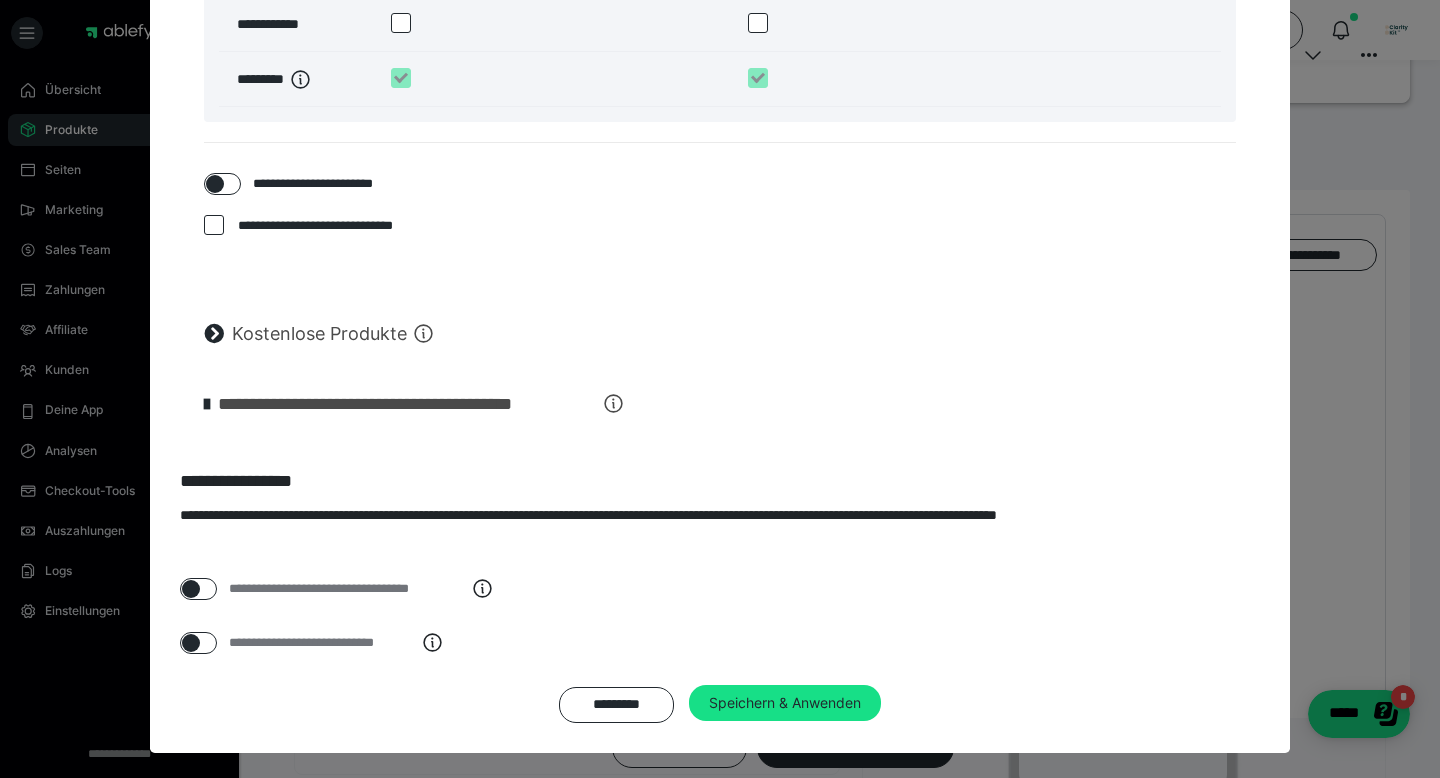 scroll, scrollTop: 110, scrollLeft: 0, axis: vertical 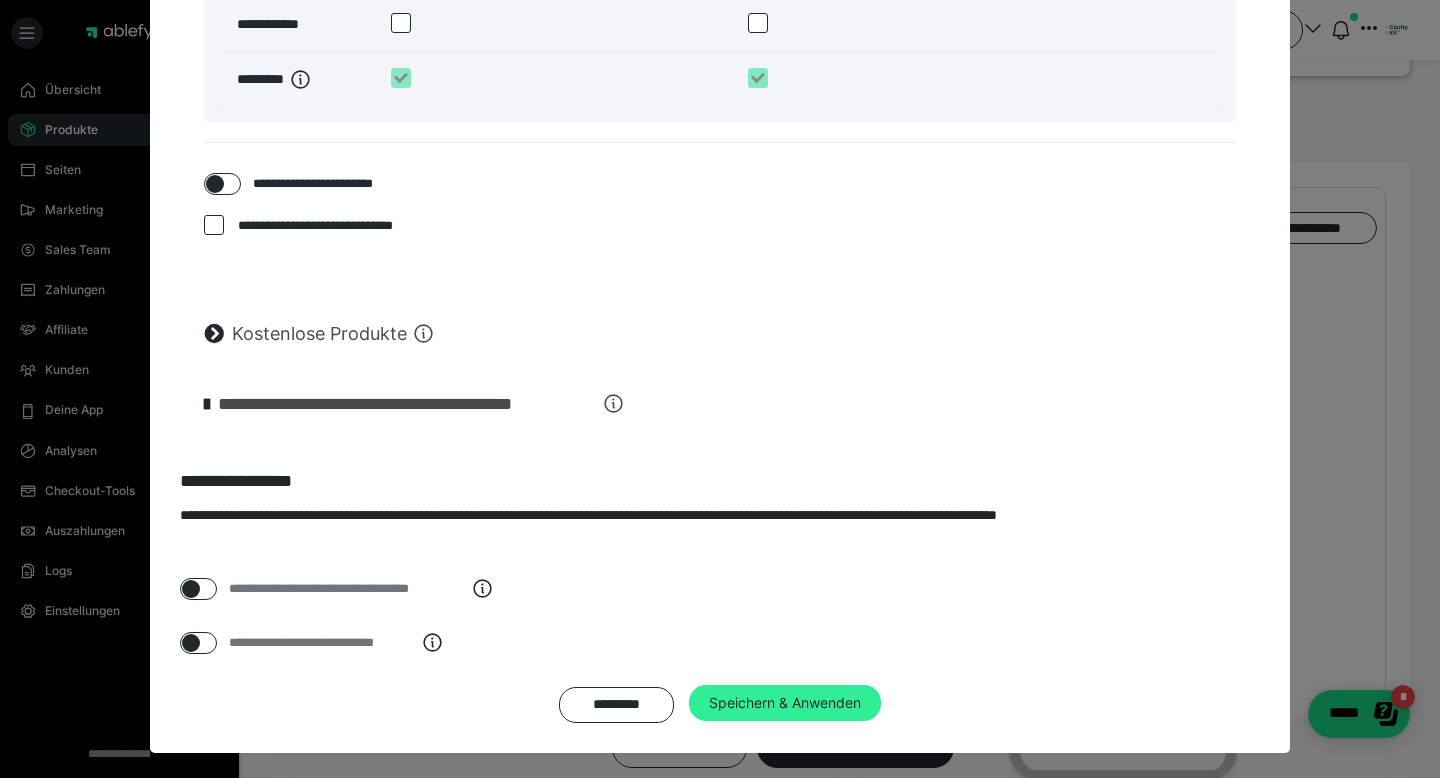 click on "Speichern & Anwenden" at bounding box center (785, 703) 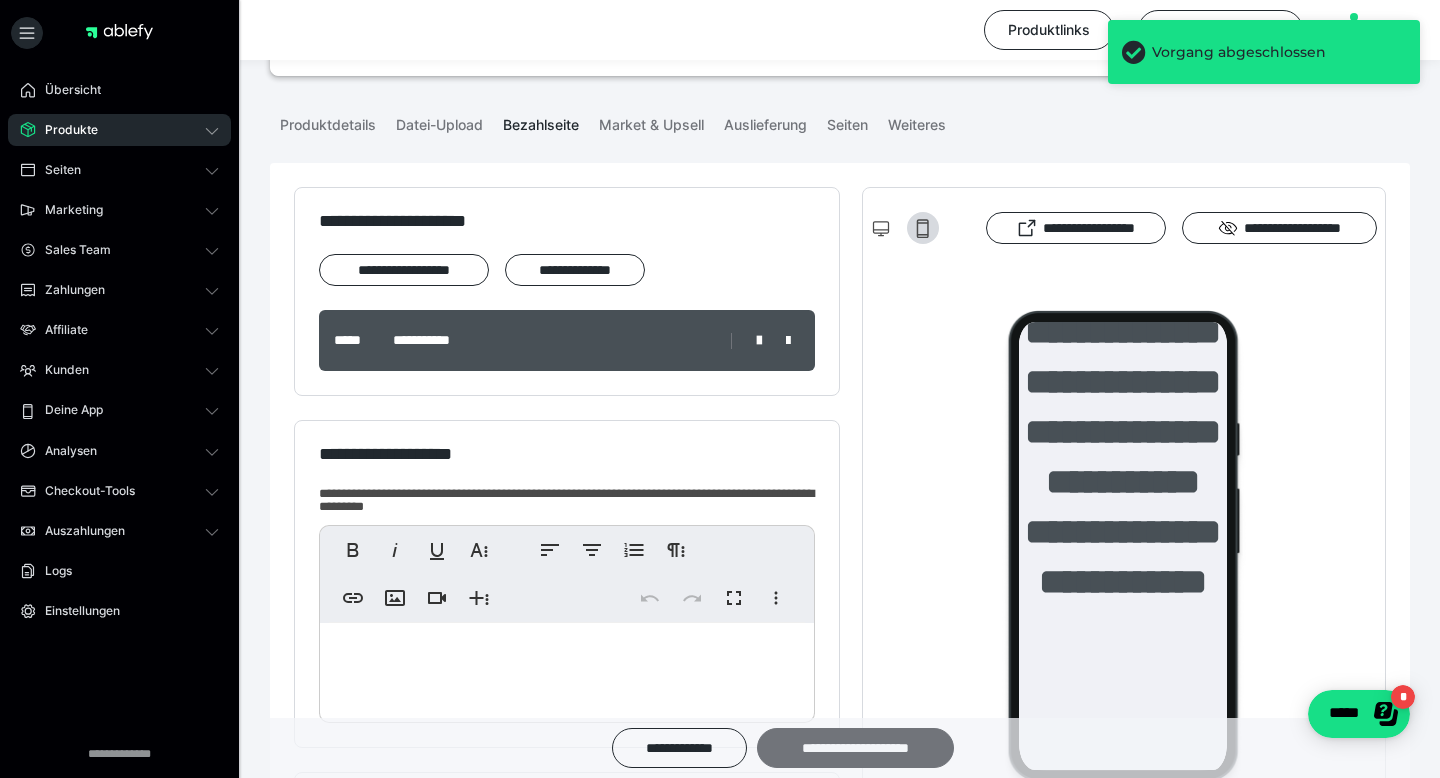 click on "**********" at bounding box center [855, 748] 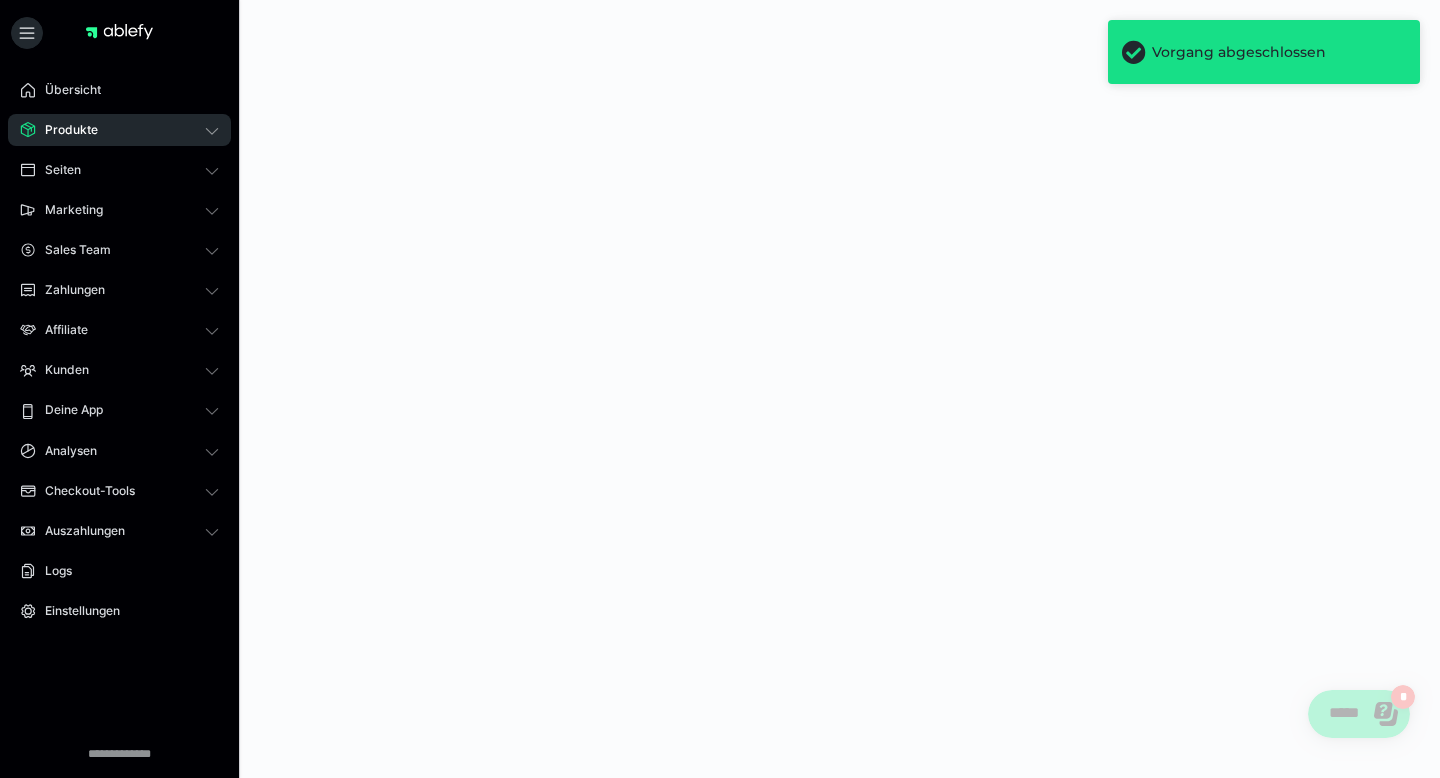 scroll, scrollTop: 0, scrollLeft: 0, axis: both 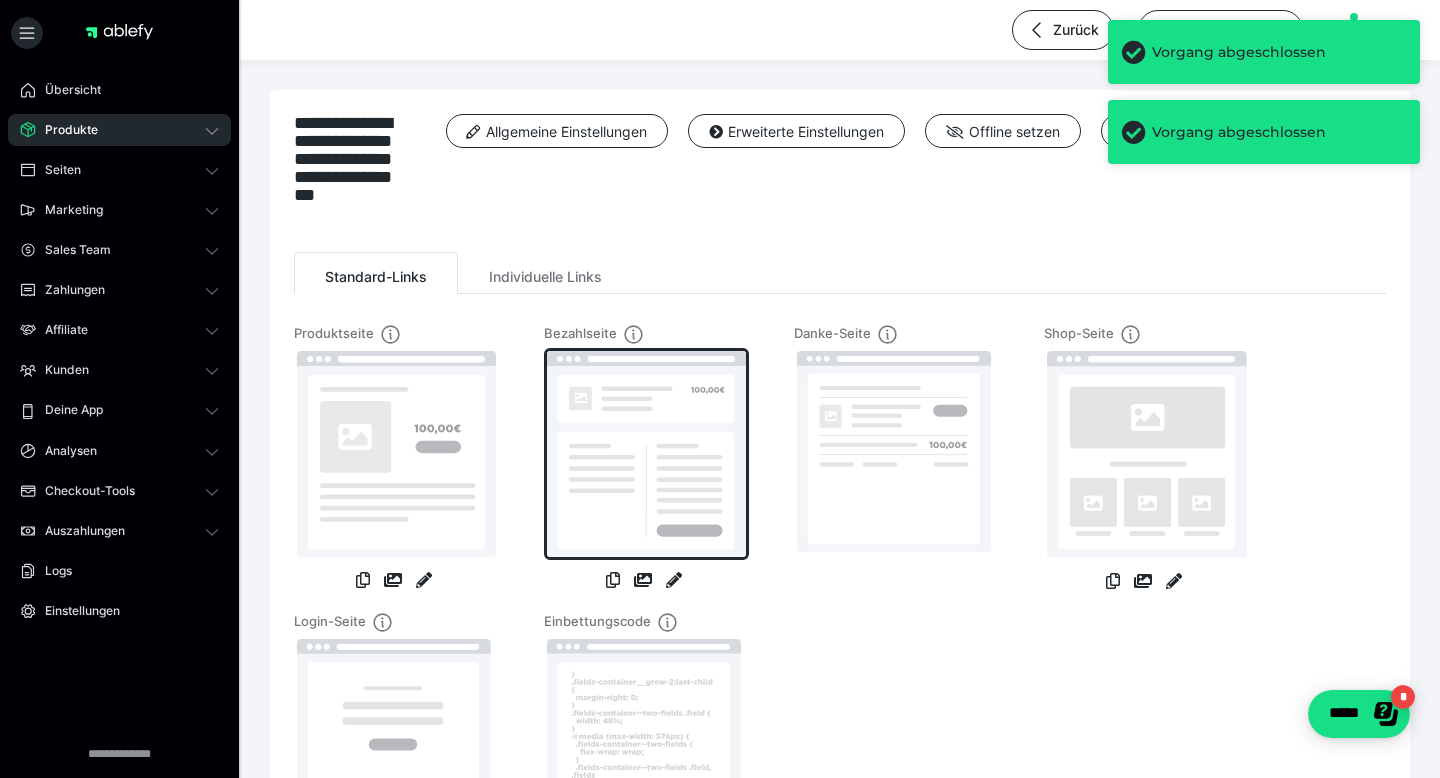 click at bounding box center (646, 454) 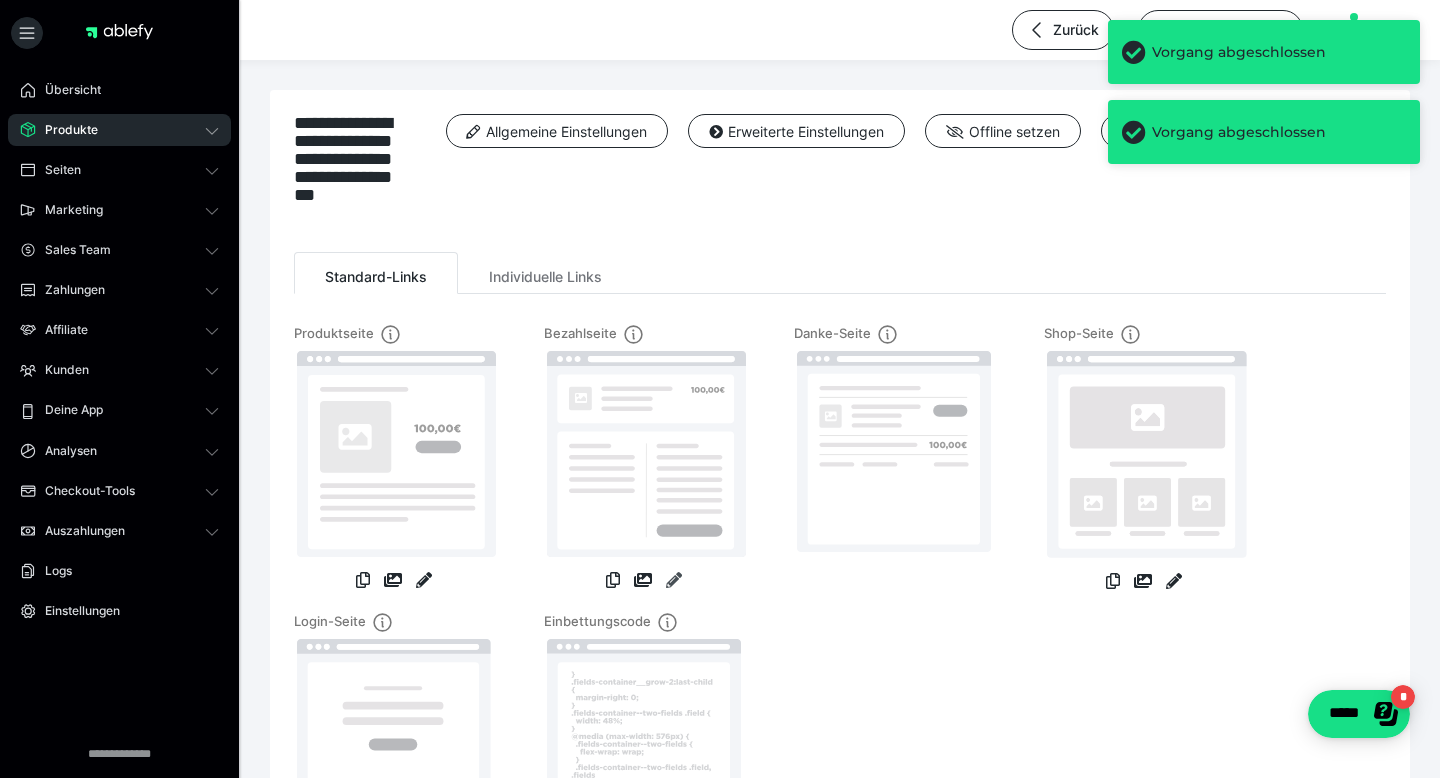 click at bounding box center [674, 580] 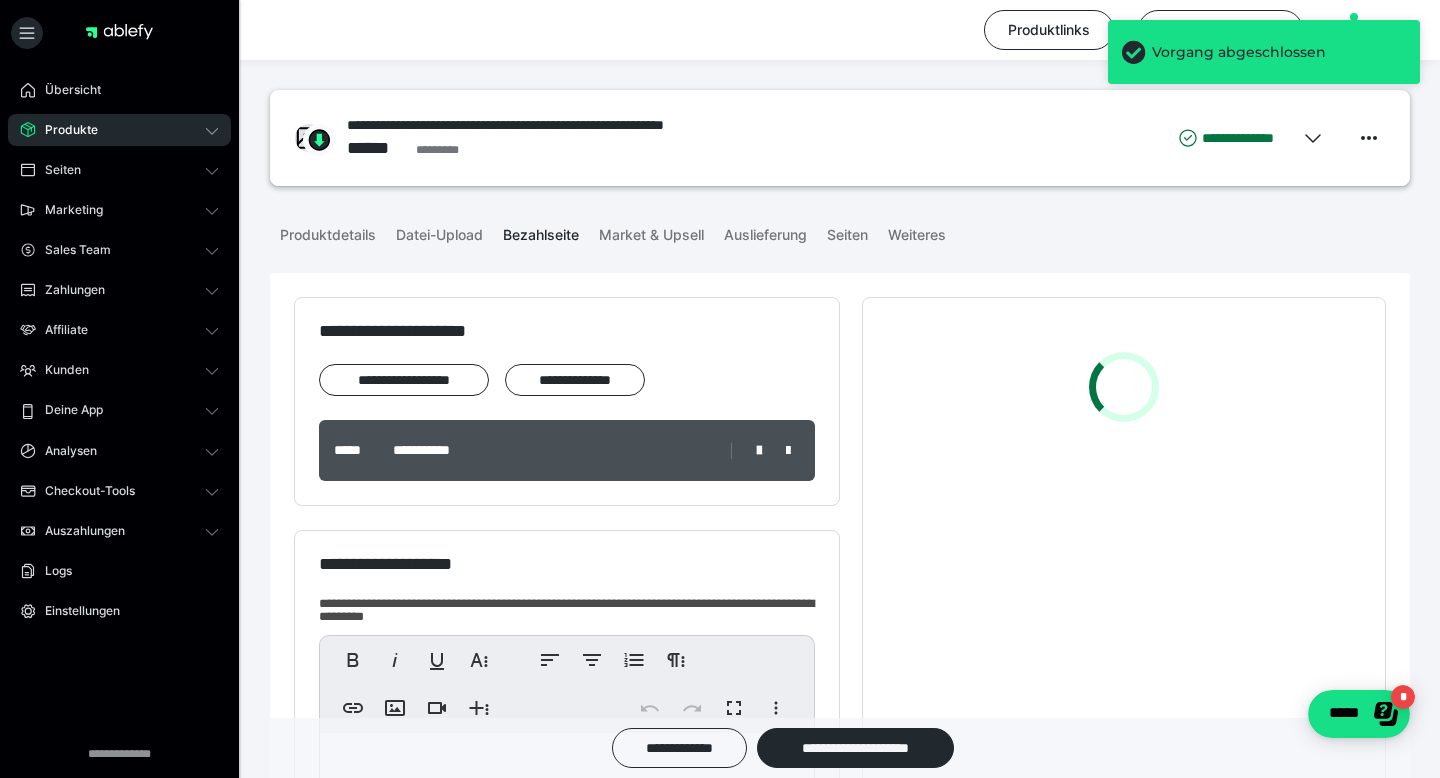 scroll, scrollTop: 100, scrollLeft: 0, axis: vertical 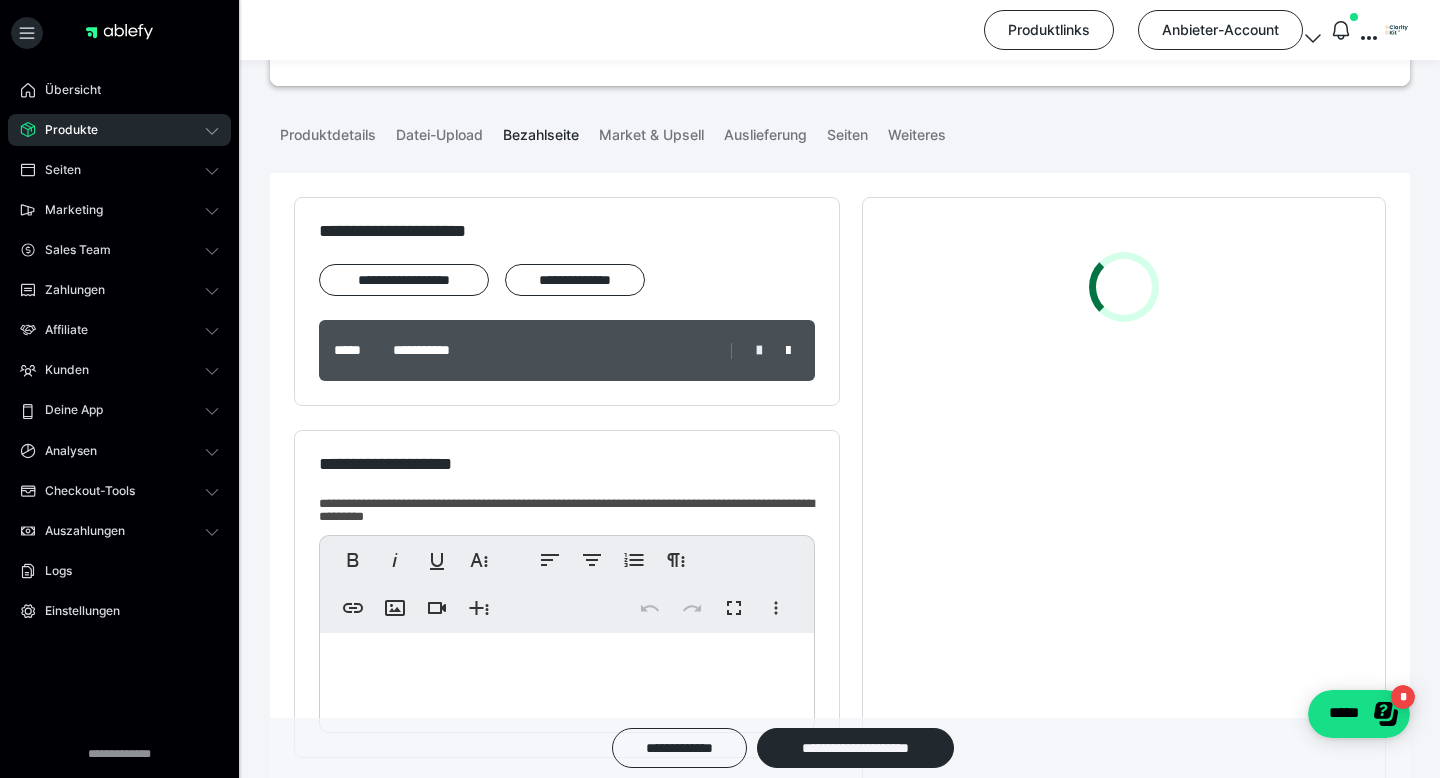 click at bounding box center [759, 351] 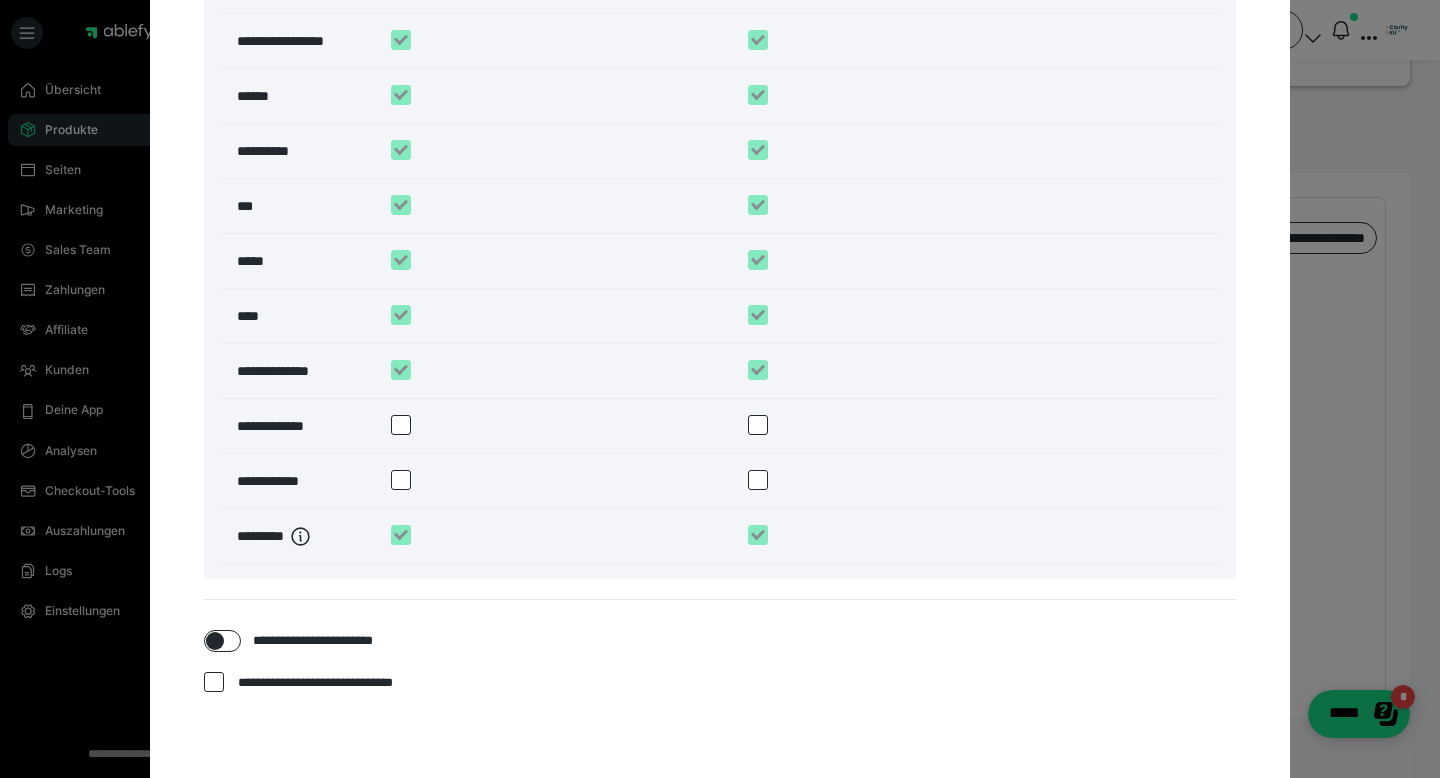 scroll, scrollTop: 2642, scrollLeft: 0, axis: vertical 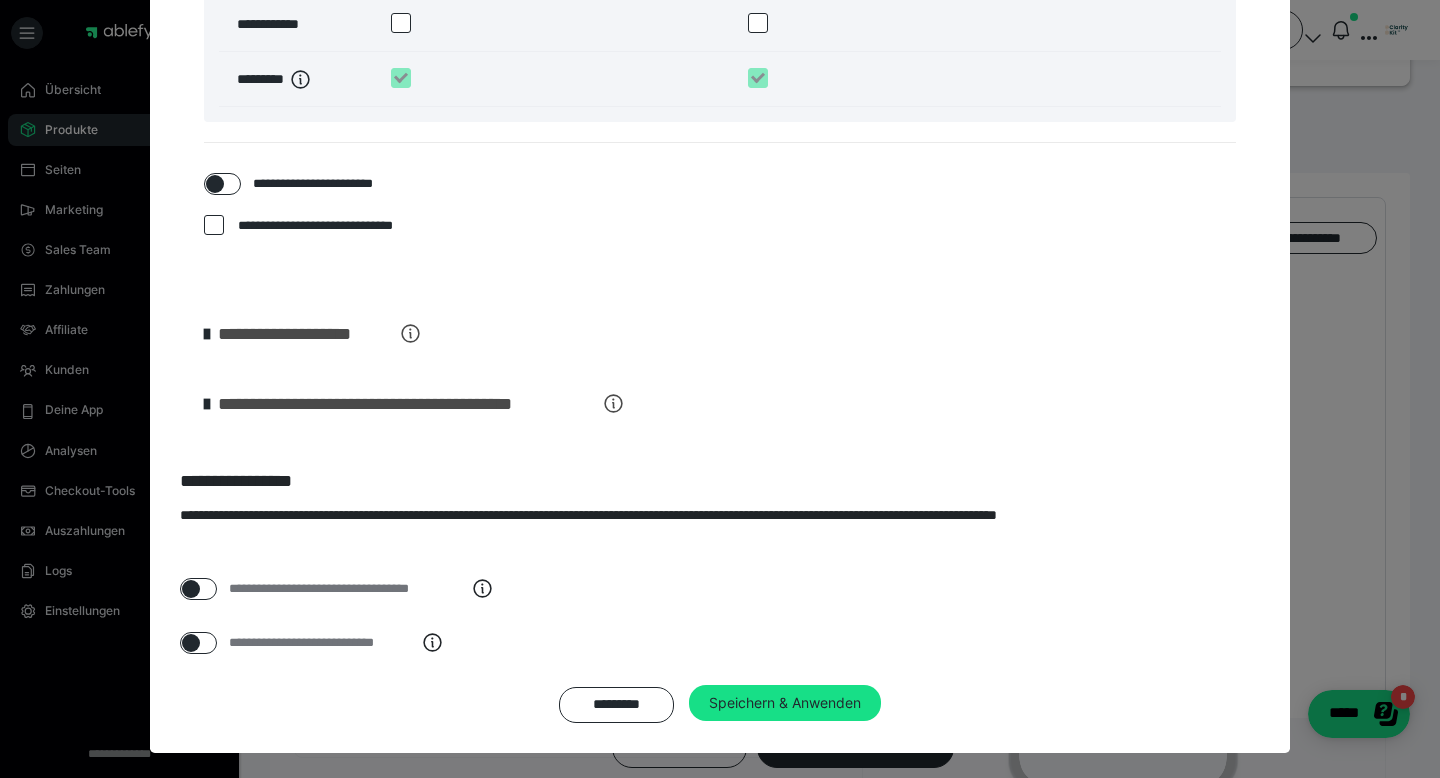 click at bounding box center [191, 643] 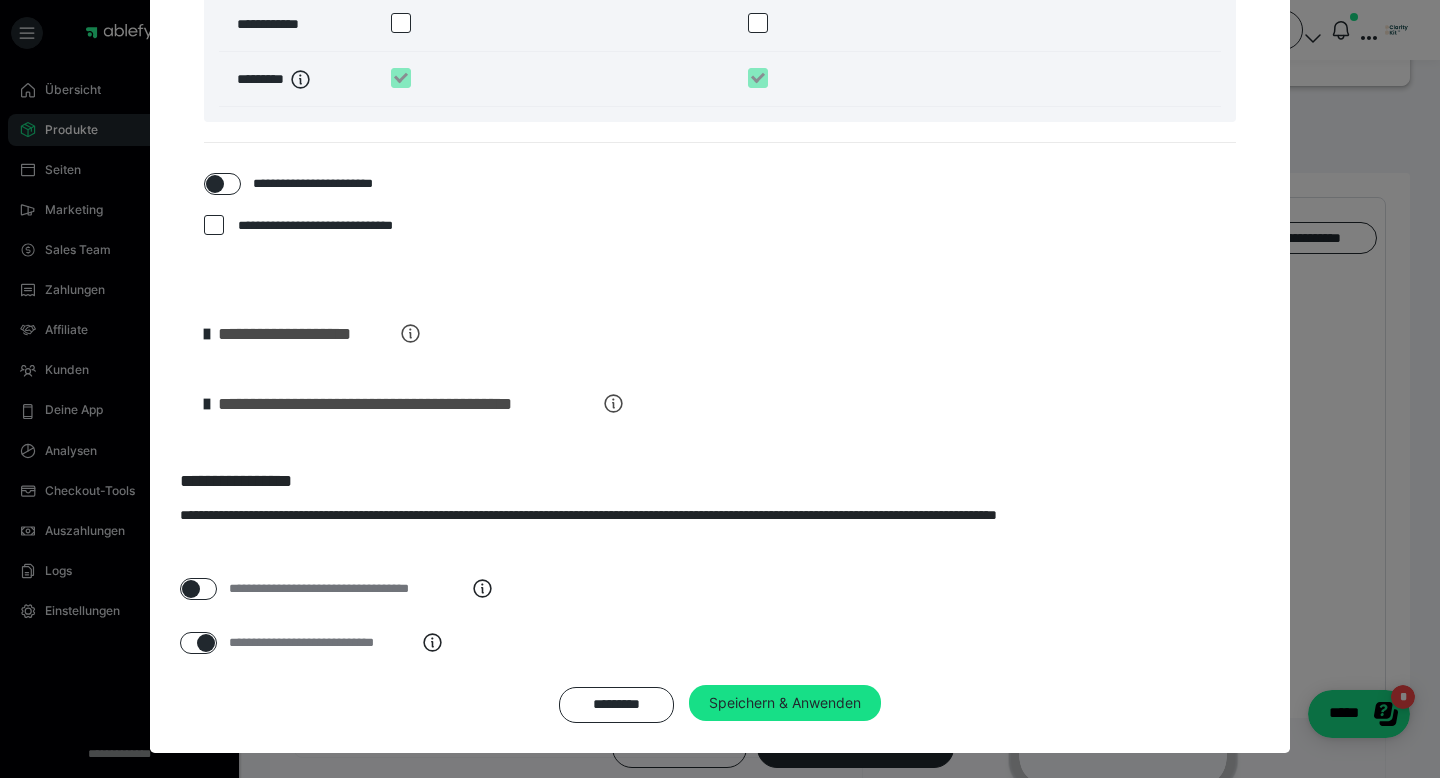 checkbox on "****" 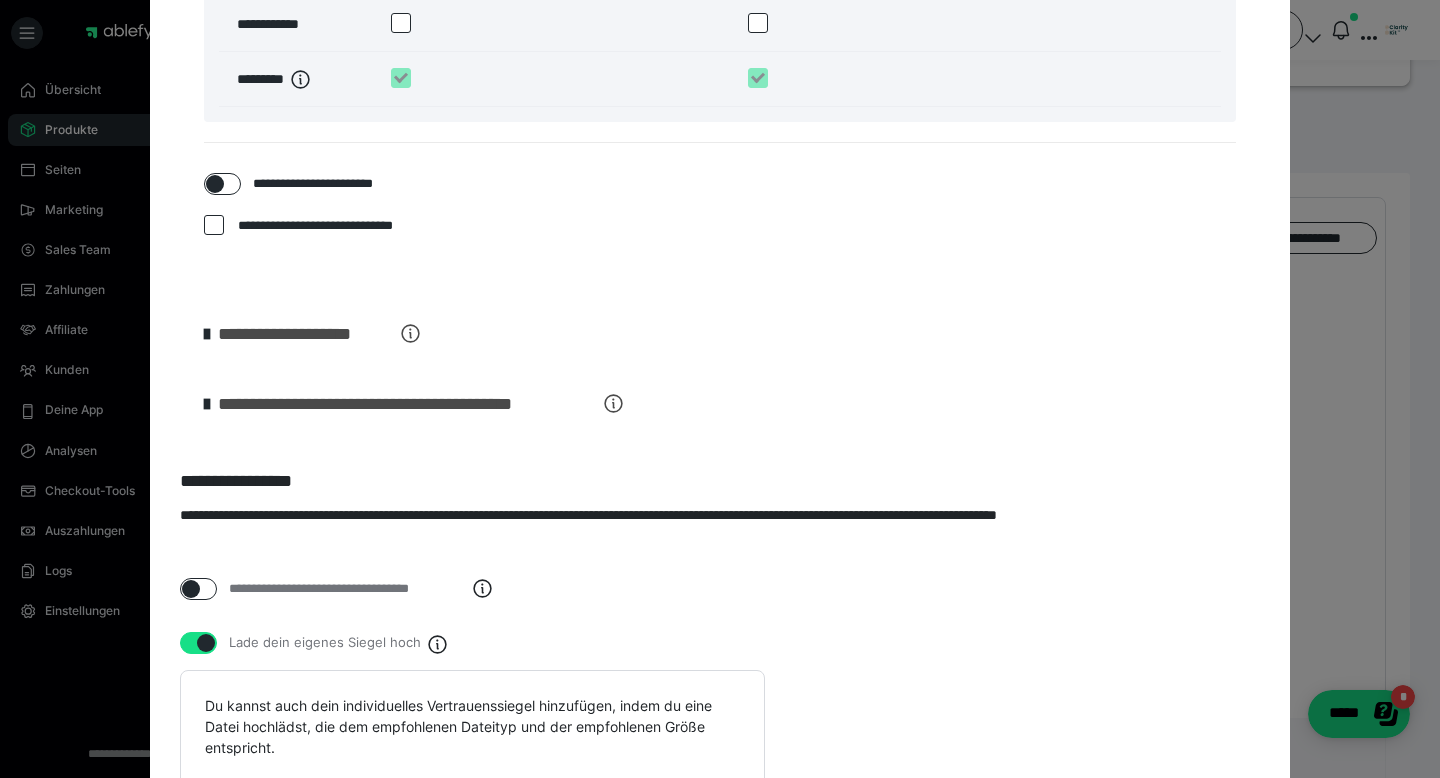 scroll, scrollTop: 2990, scrollLeft: 0, axis: vertical 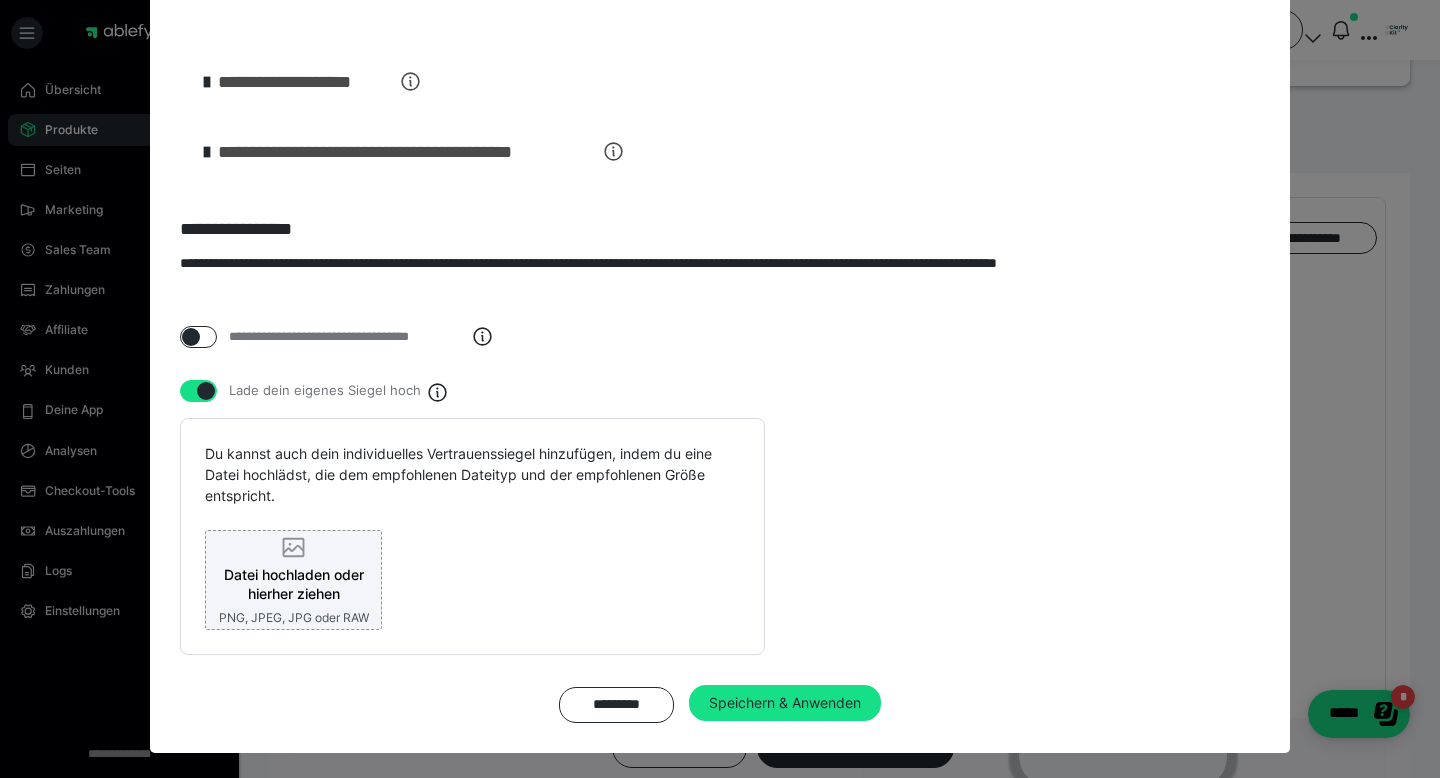 click on "Datei hochladen oder hierher ziehen" at bounding box center [293, 584] 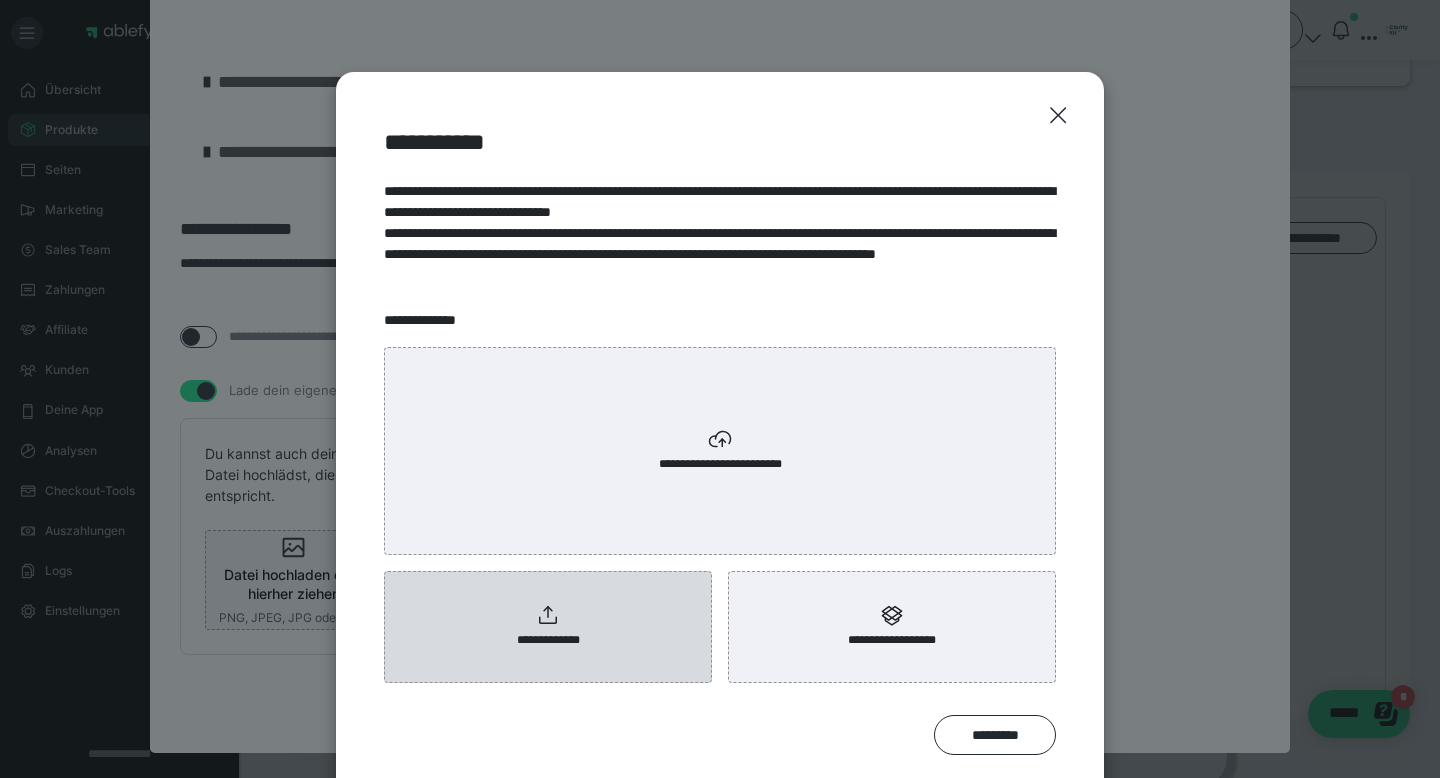 click on "**********" at bounding box center [548, 640] 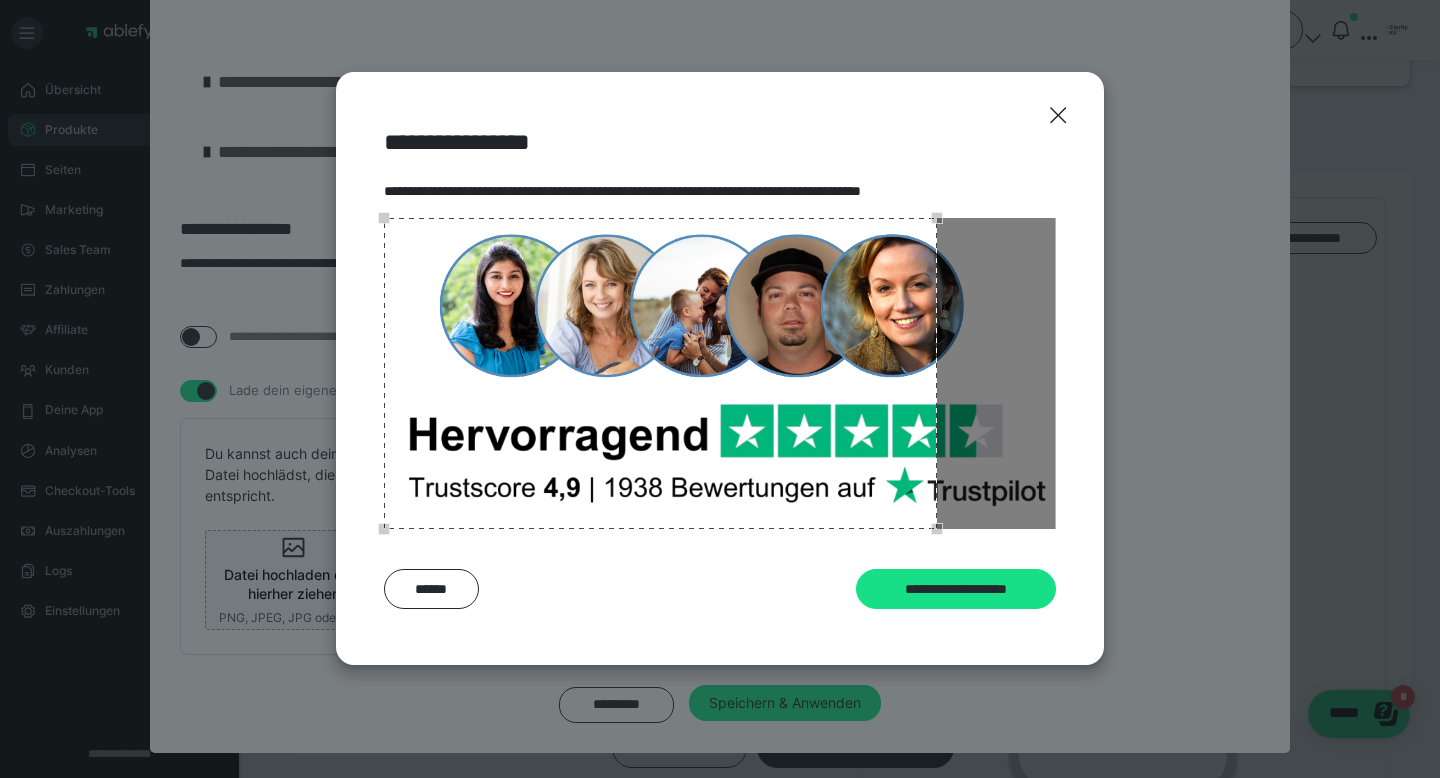 click on "**********" at bounding box center (720, 389) 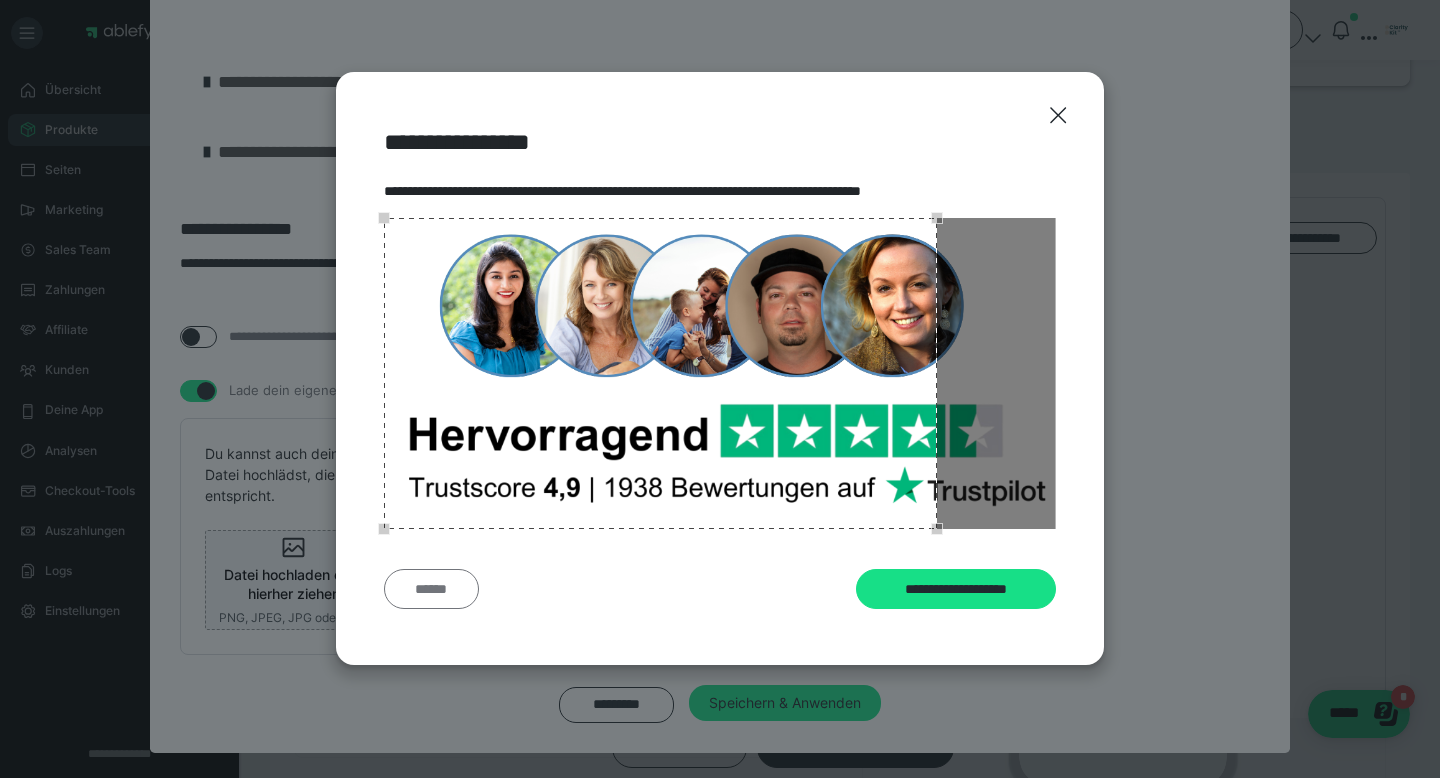 click on "******" at bounding box center [431, 589] 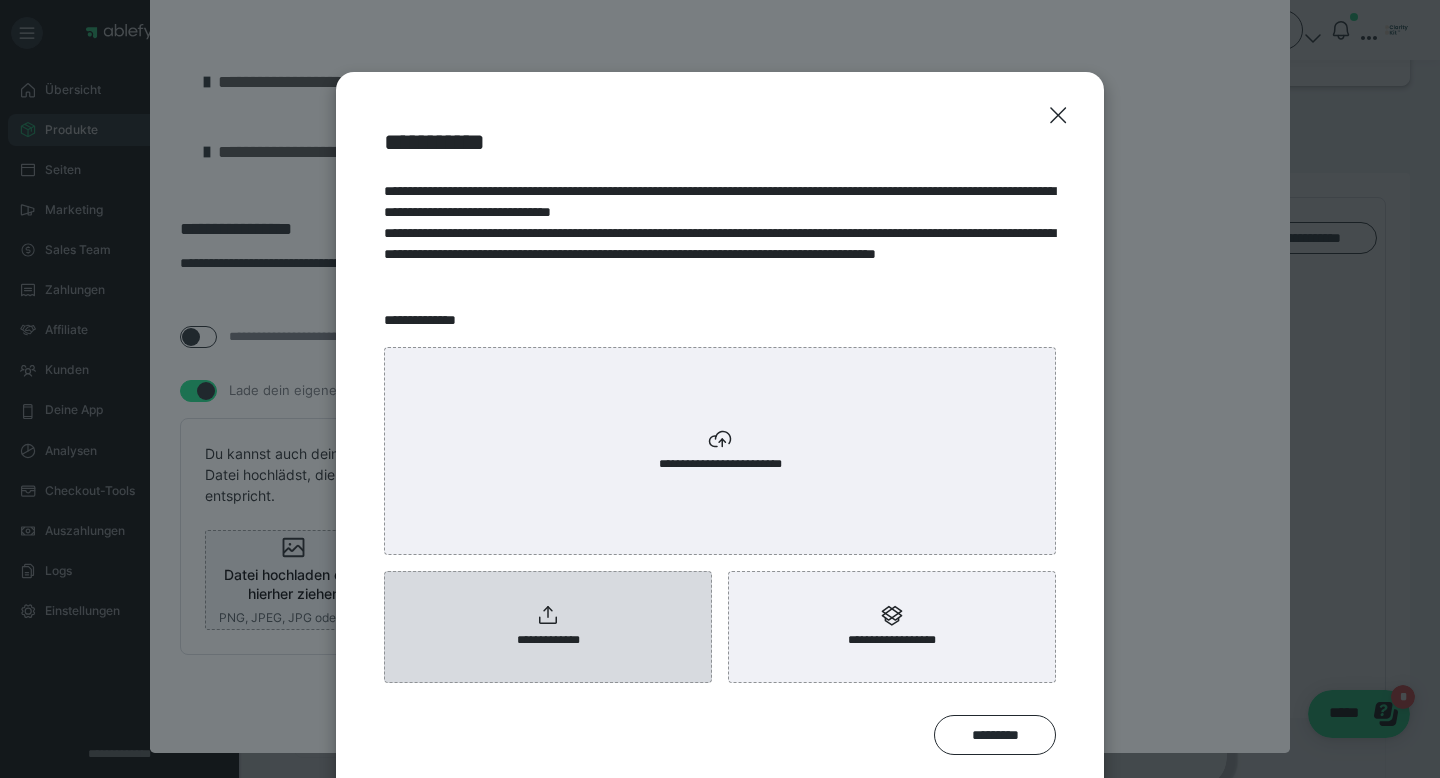 click on "**********" at bounding box center [548, 640] 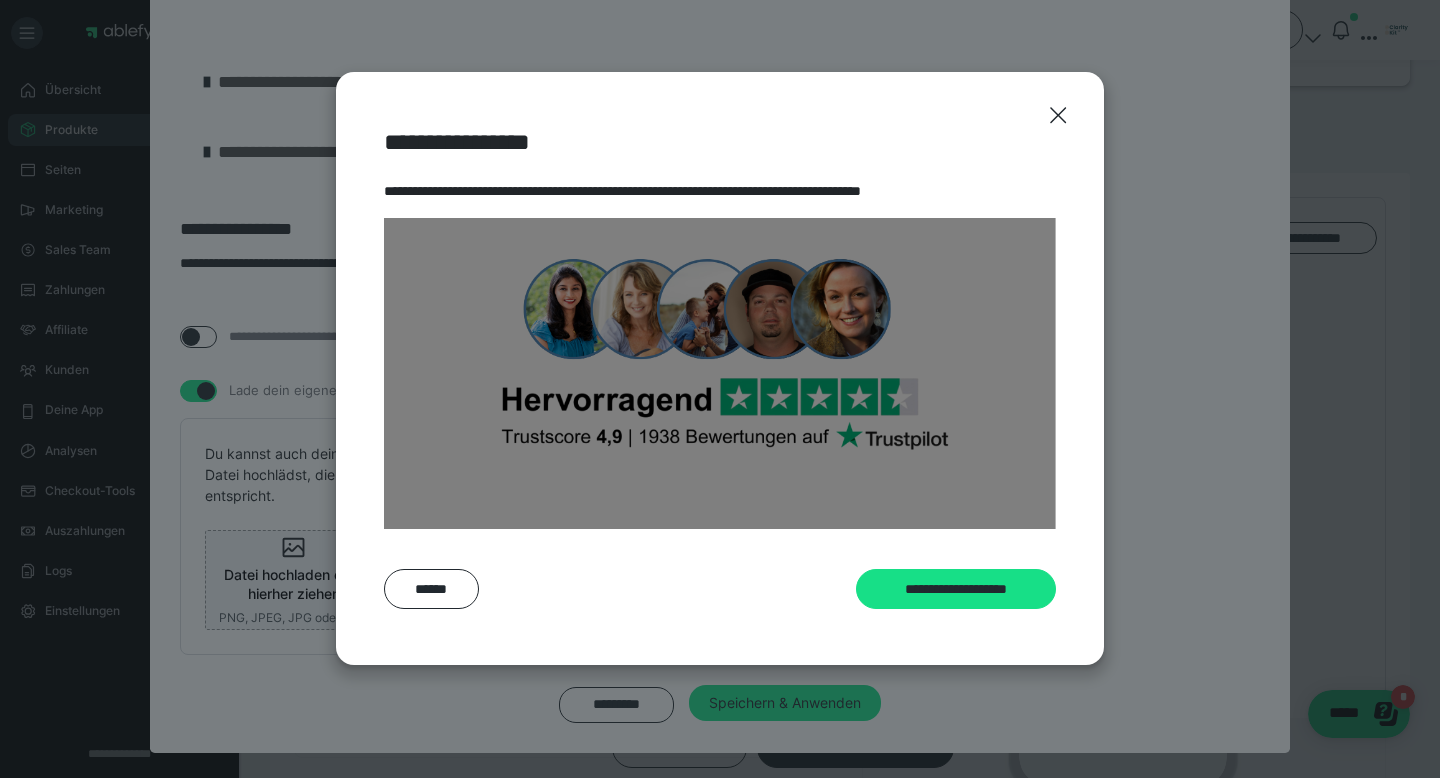 click at bounding box center [720, 373] 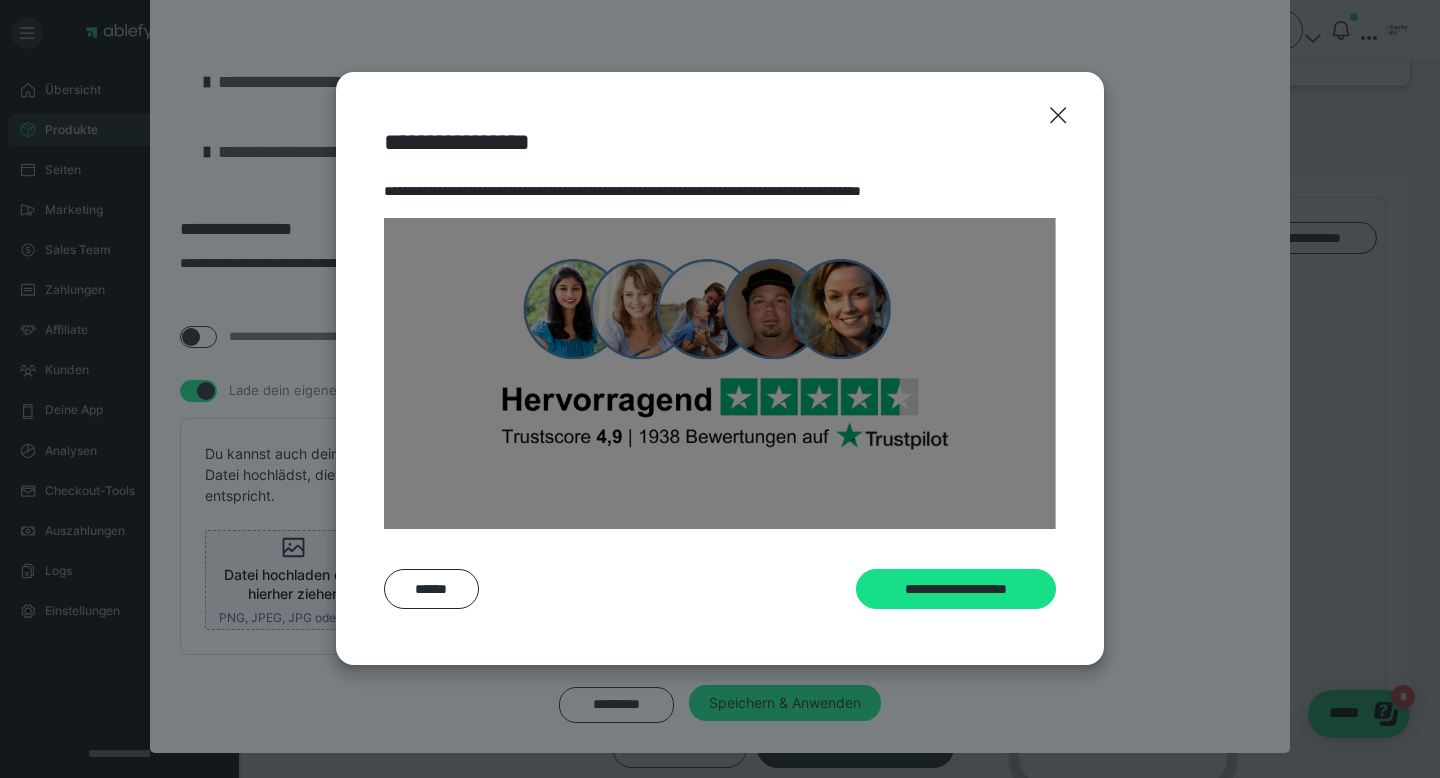 click at bounding box center (720, 373) 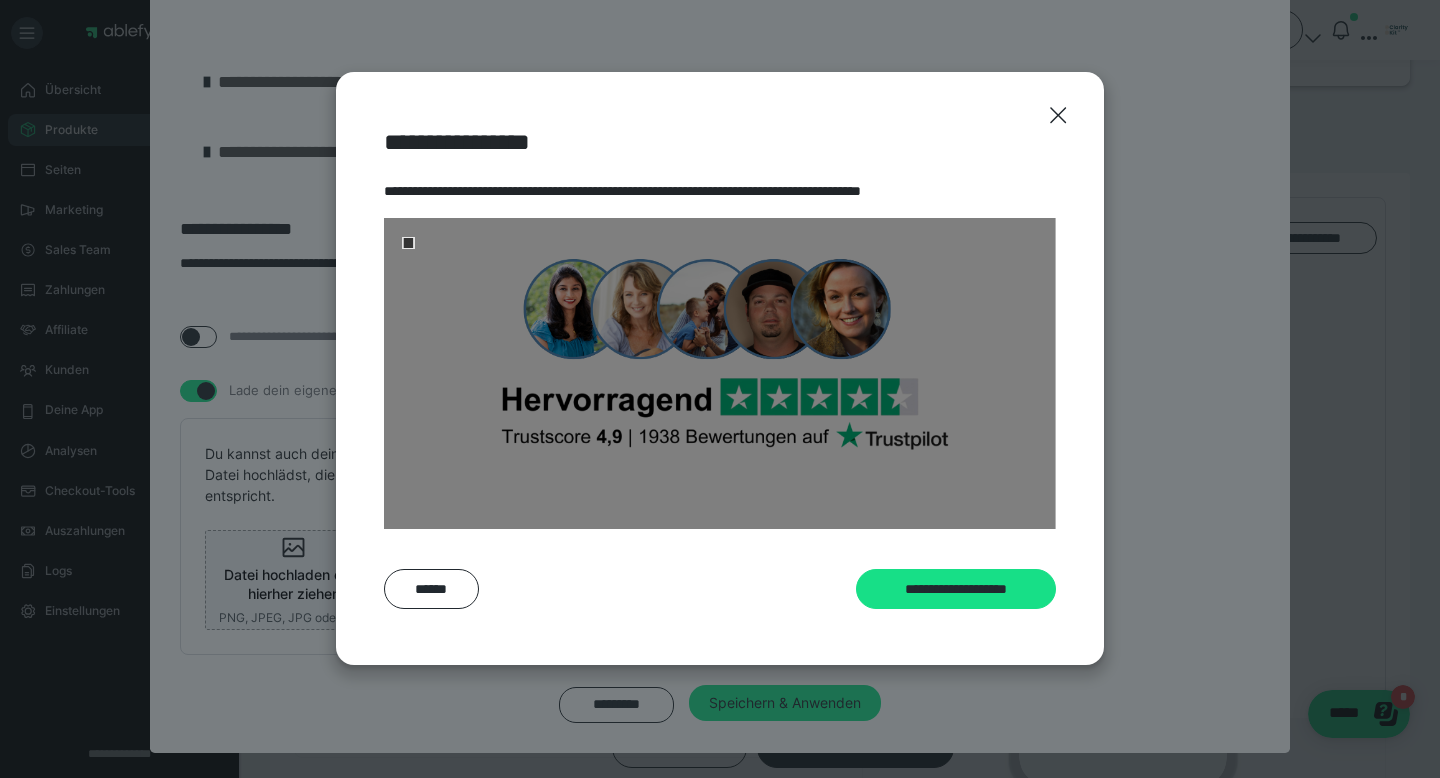 click at bounding box center [408, 243] 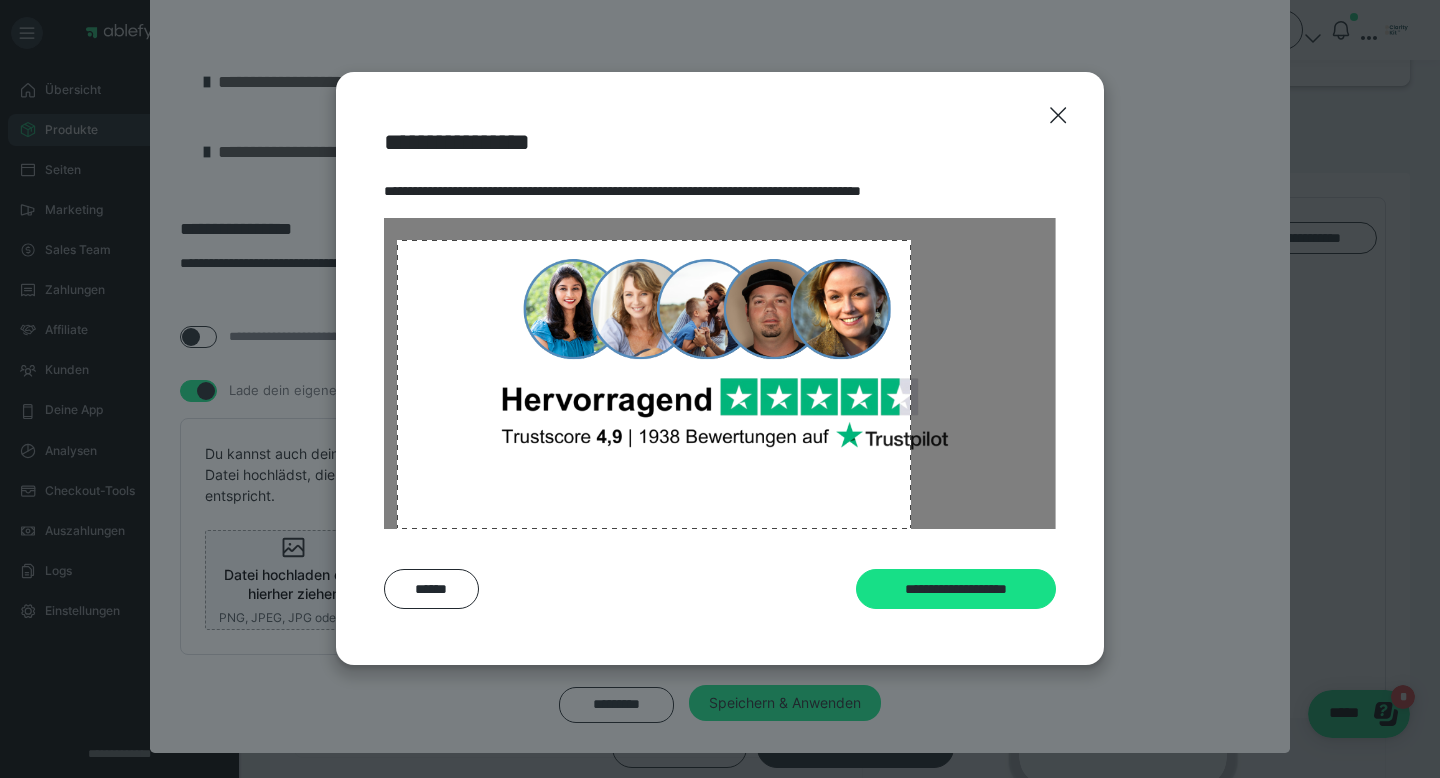 click on "**********" at bounding box center (720, 368) 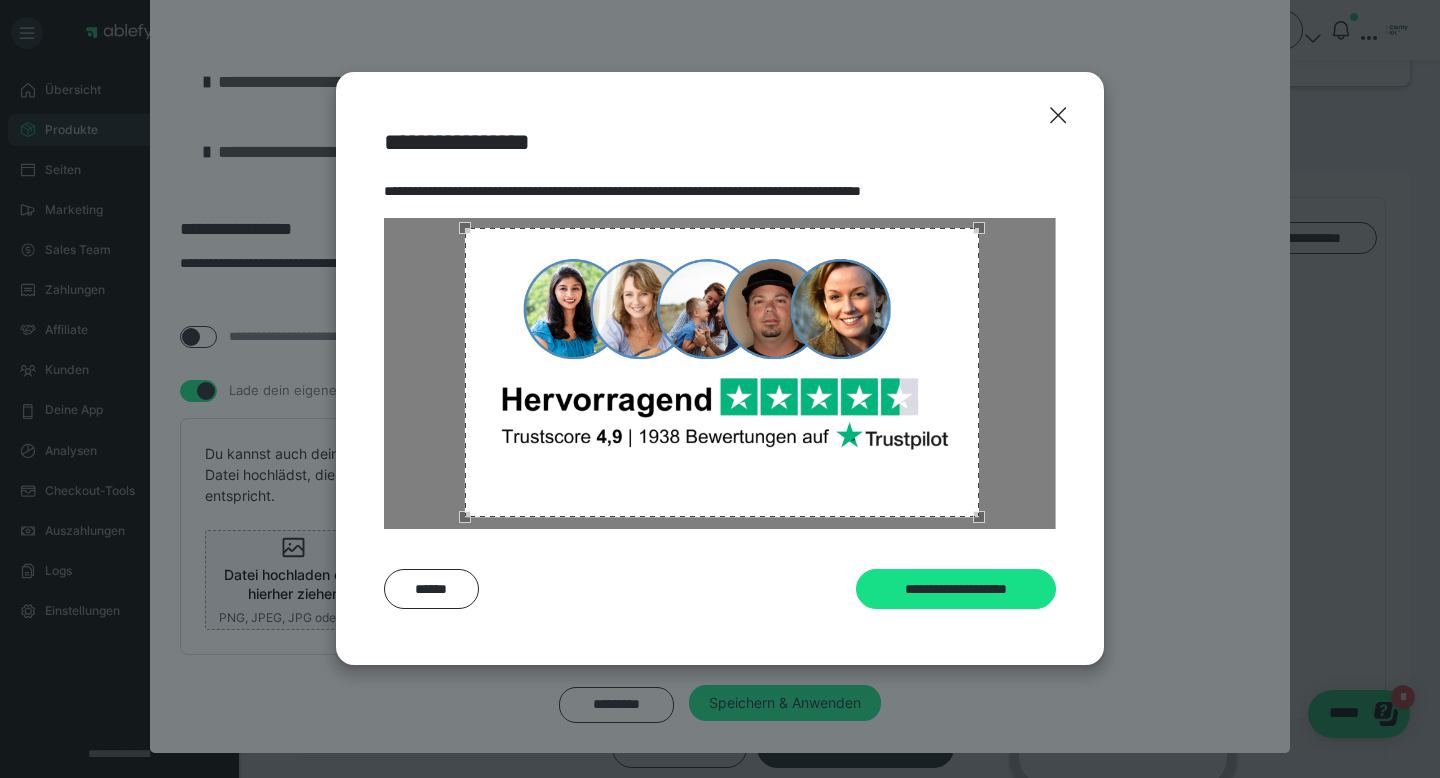 click at bounding box center (722, 372) 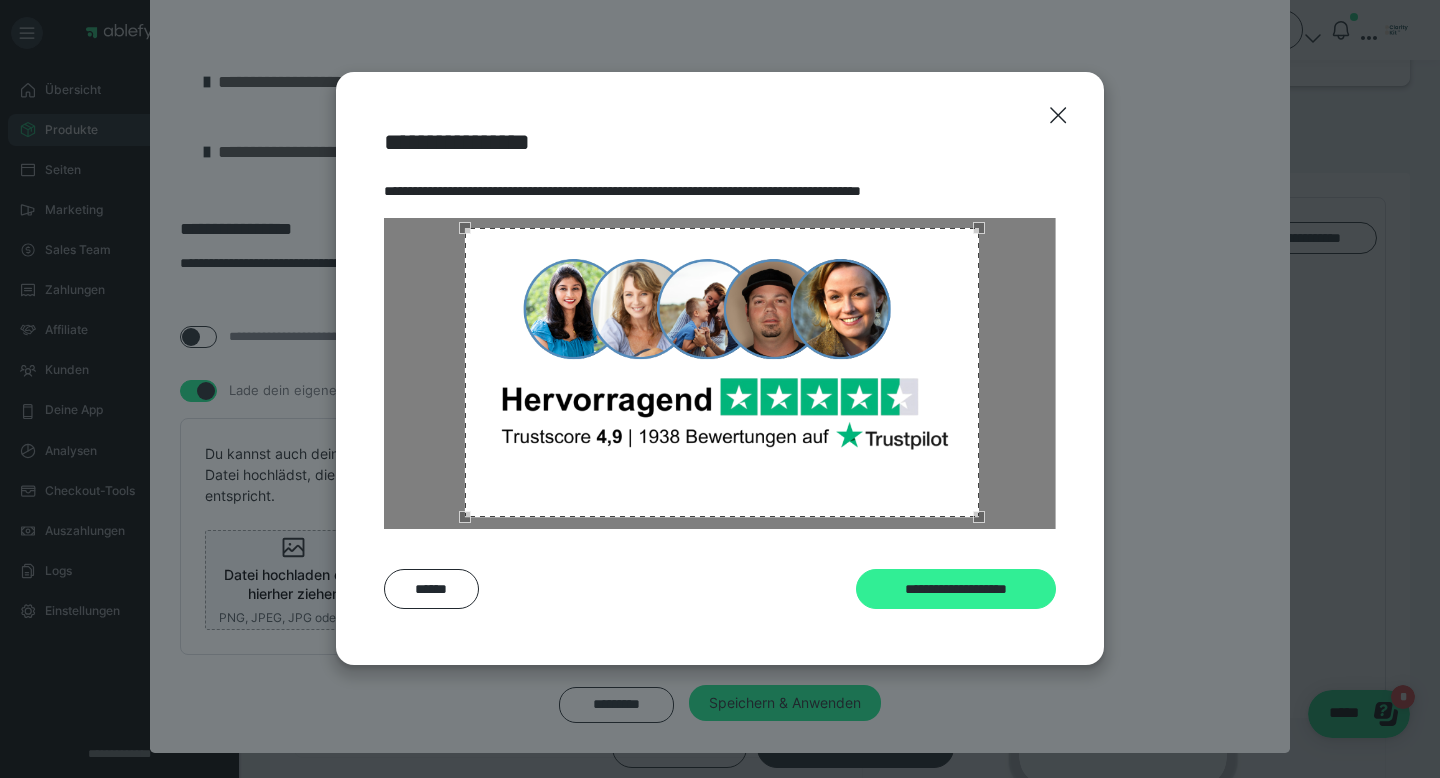 click on "**********" at bounding box center (956, 589) 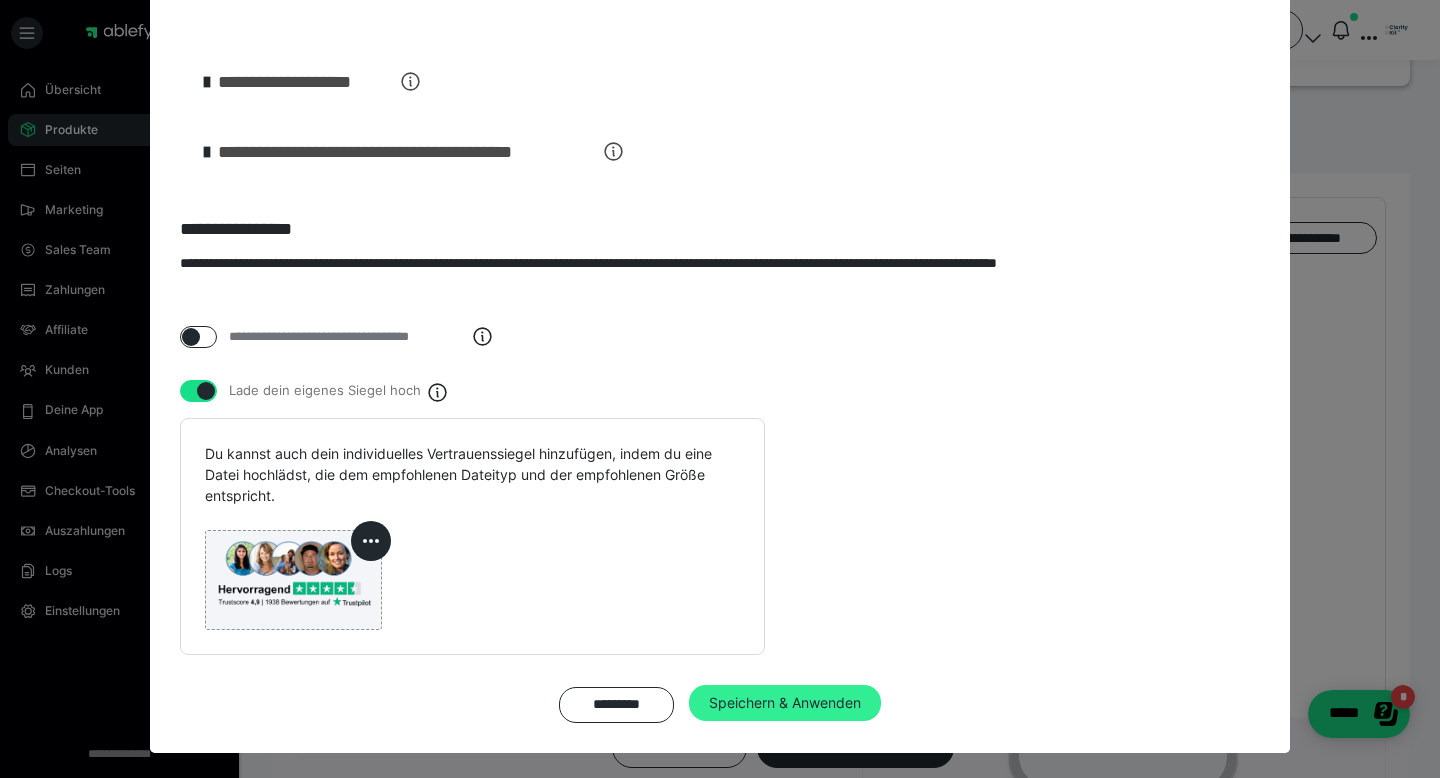 click on "Speichern & Anwenden" at bounding box center (785, 703) 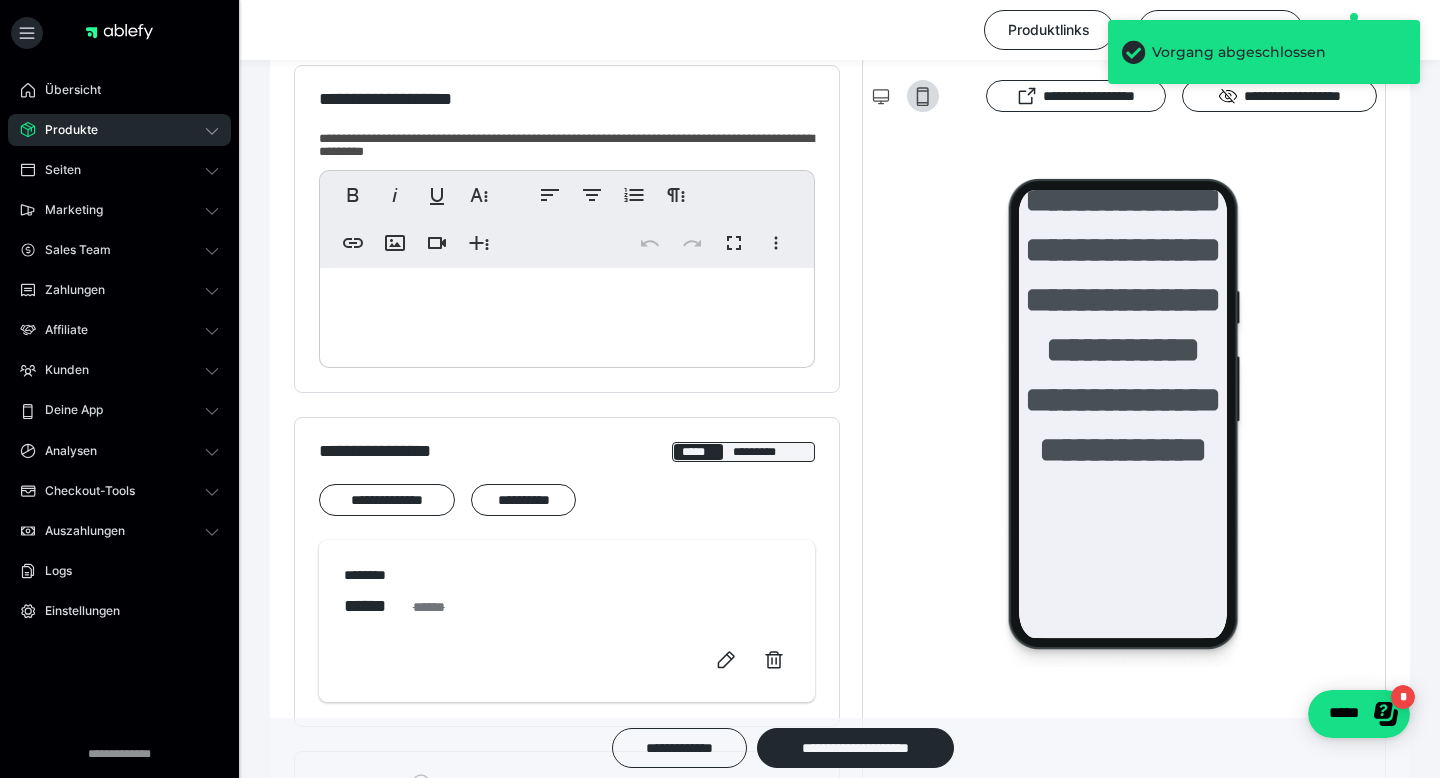 scroll, scrollTop: 536, scrollLeft: 0, axis: vertical 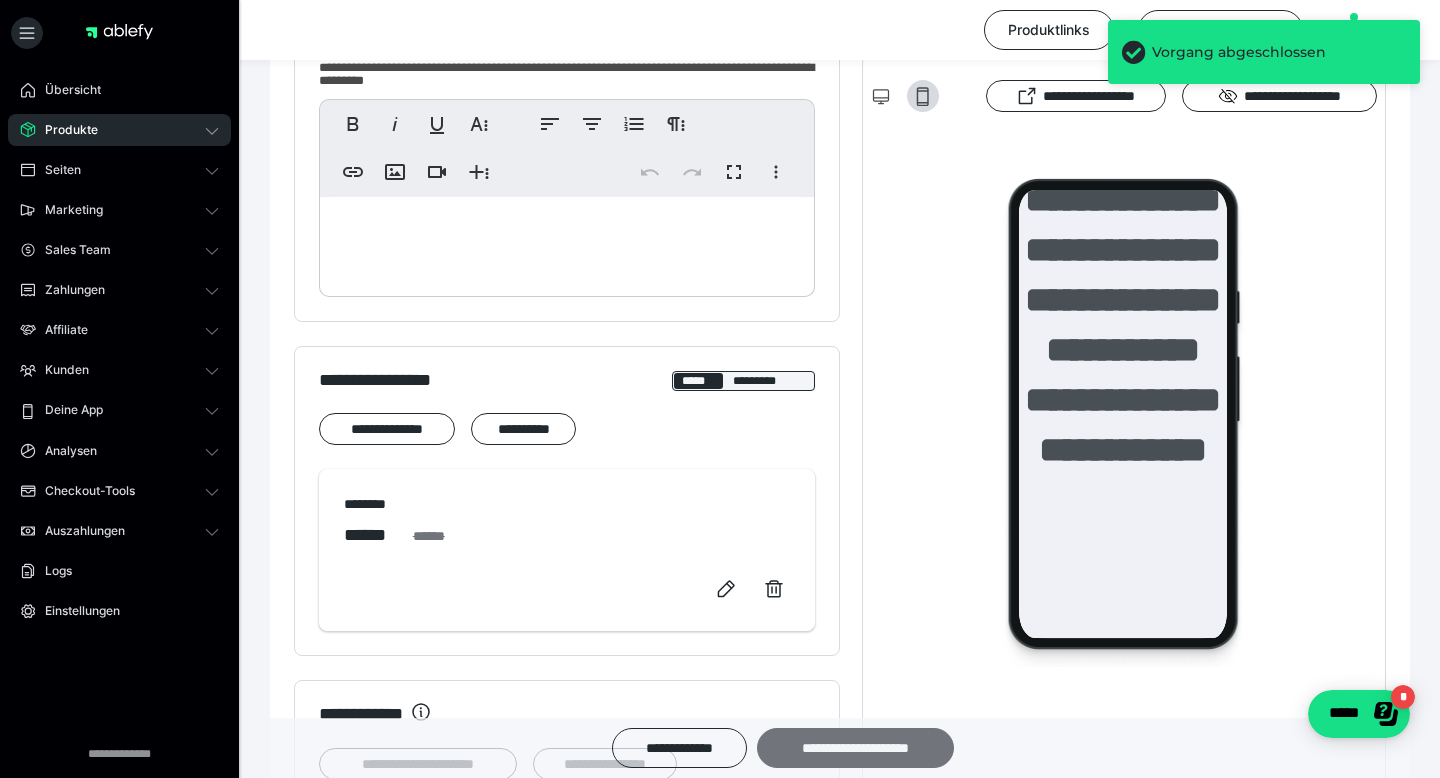 click on "**********" at bounding box center (855, 748) 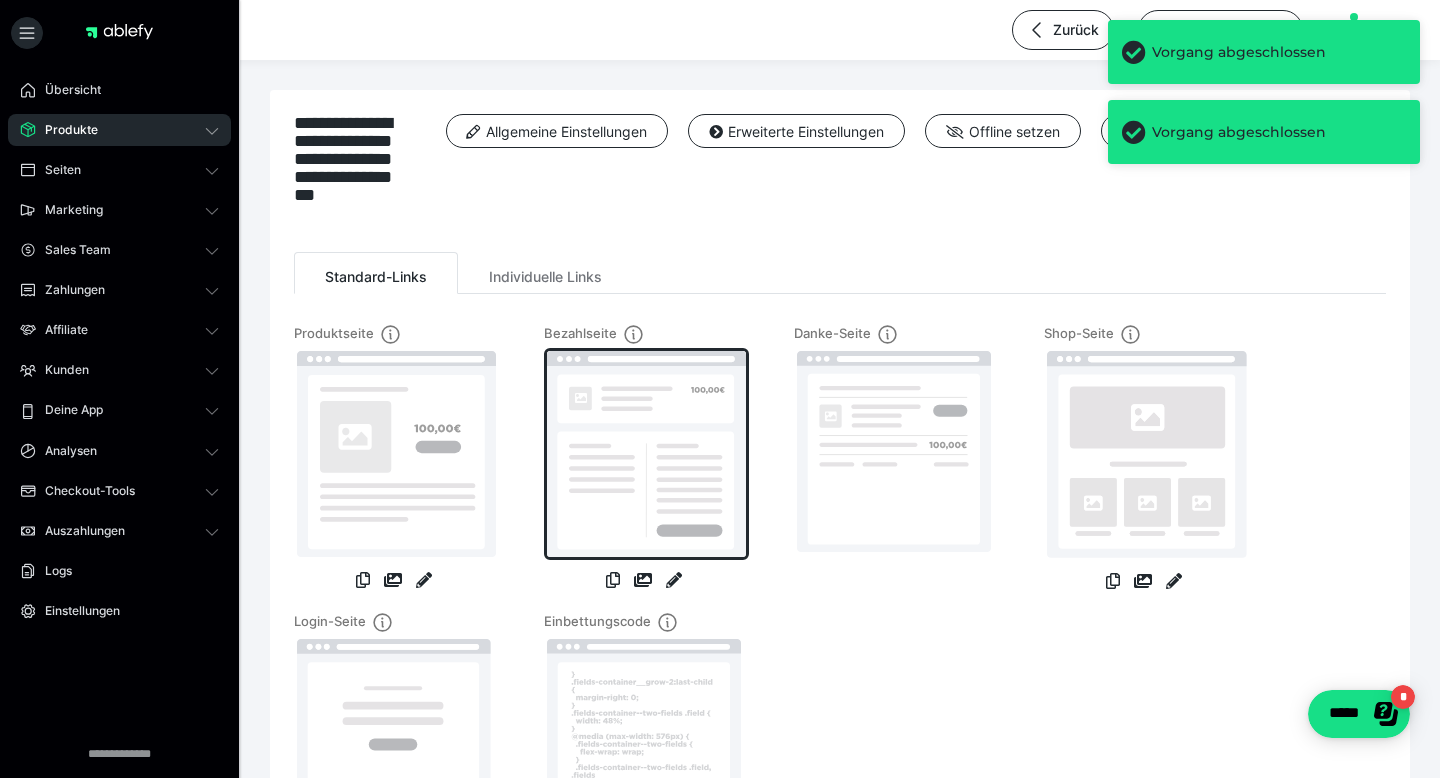 click at bounding box center [646, 454] 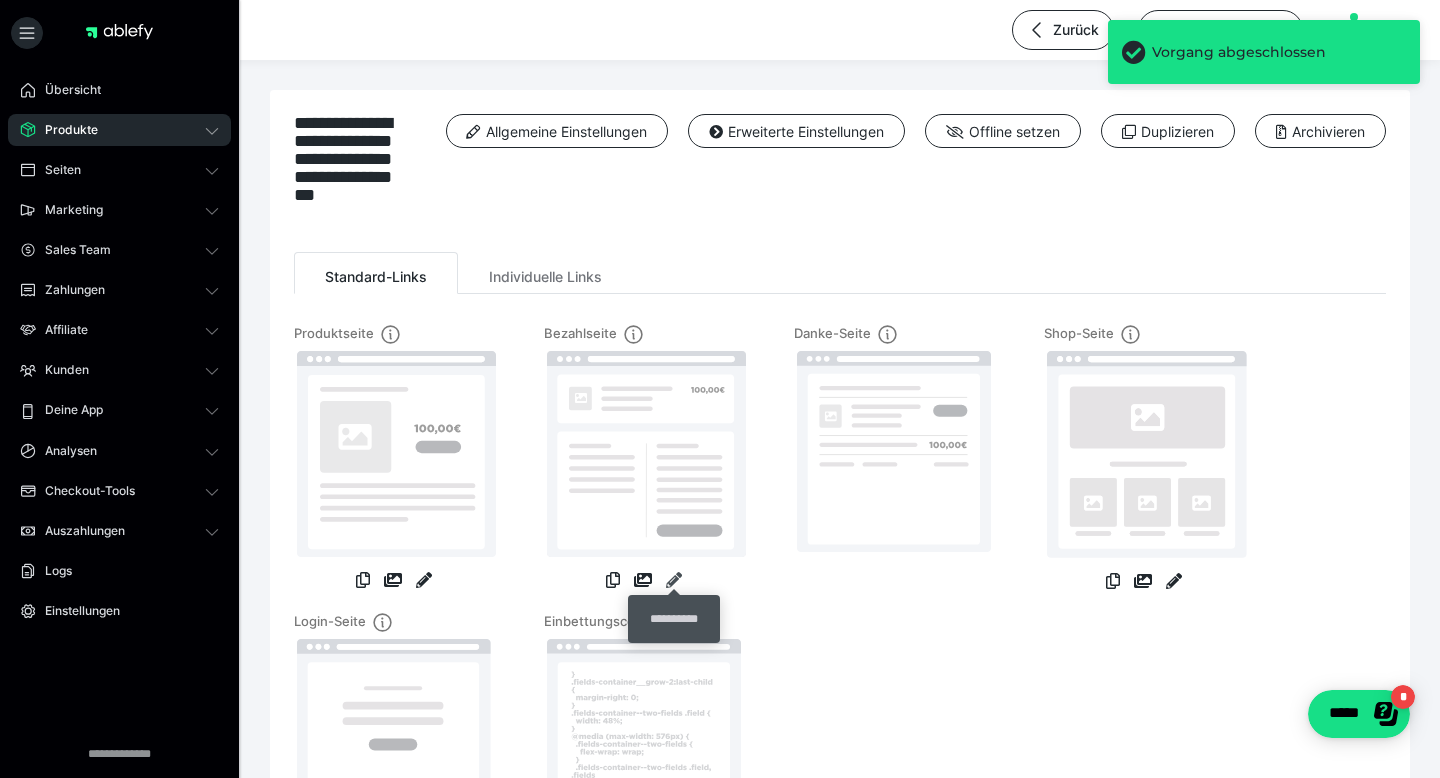 click at bounding box center (674, 580) 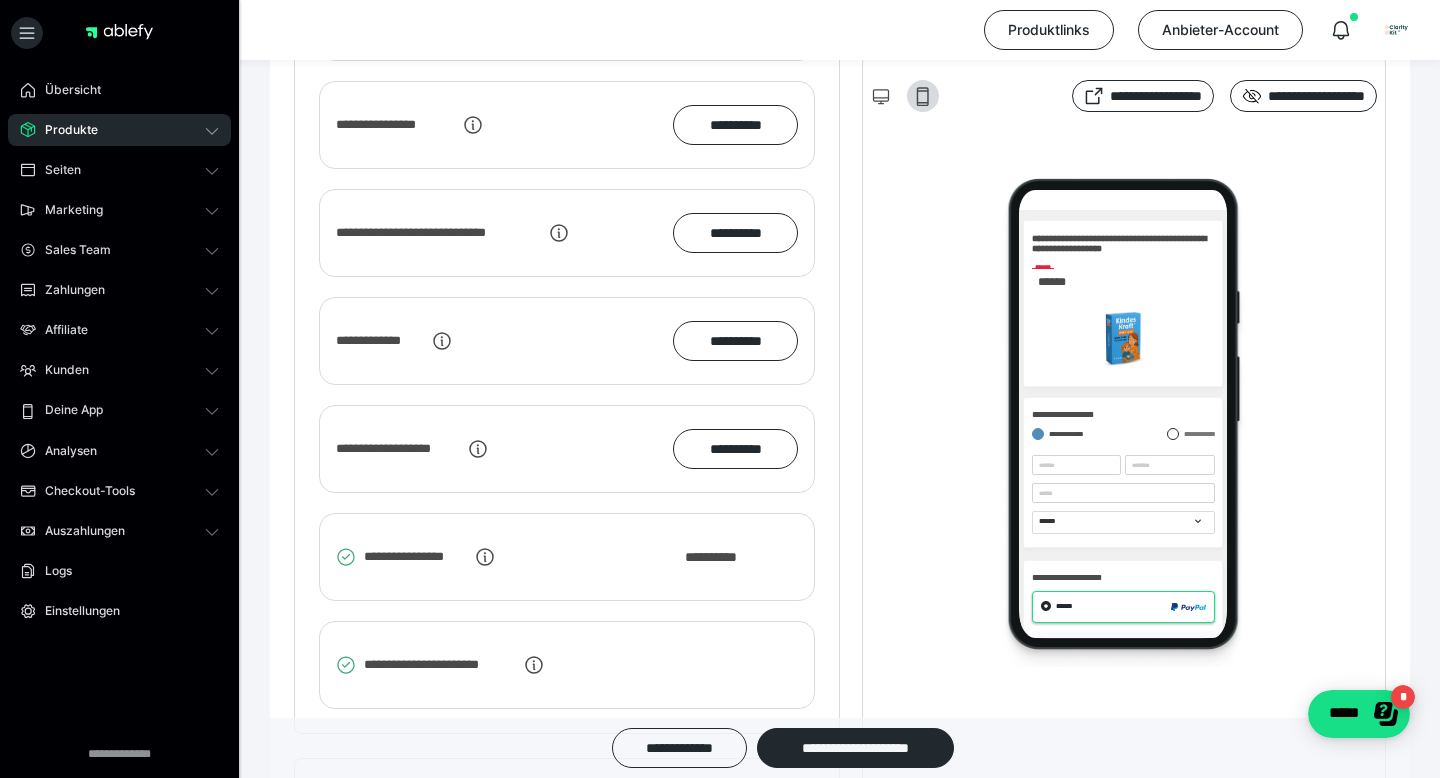 scroll, scrollTop: 2311, scrollLeft: 0, axis: vertical 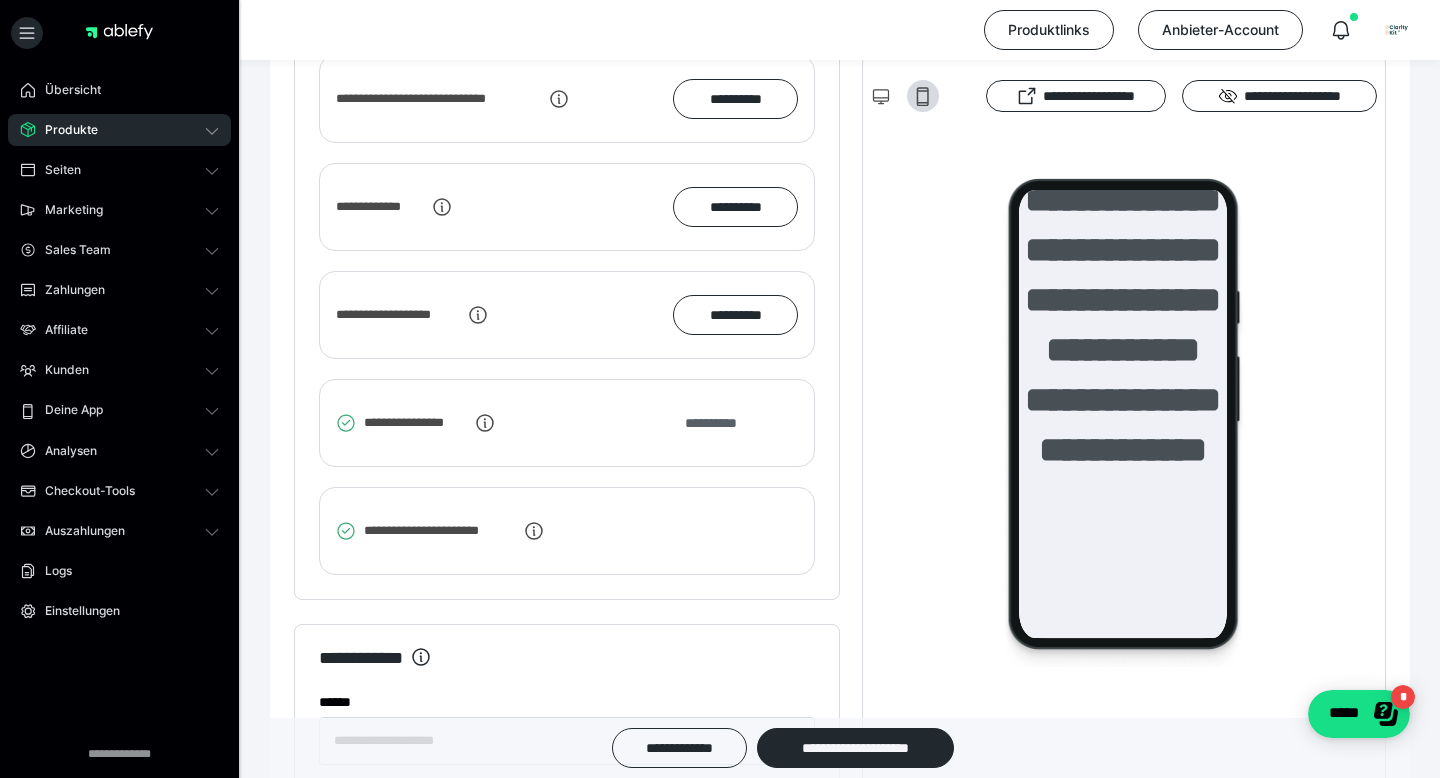 click on "**********" at bounding box center [721, 423] 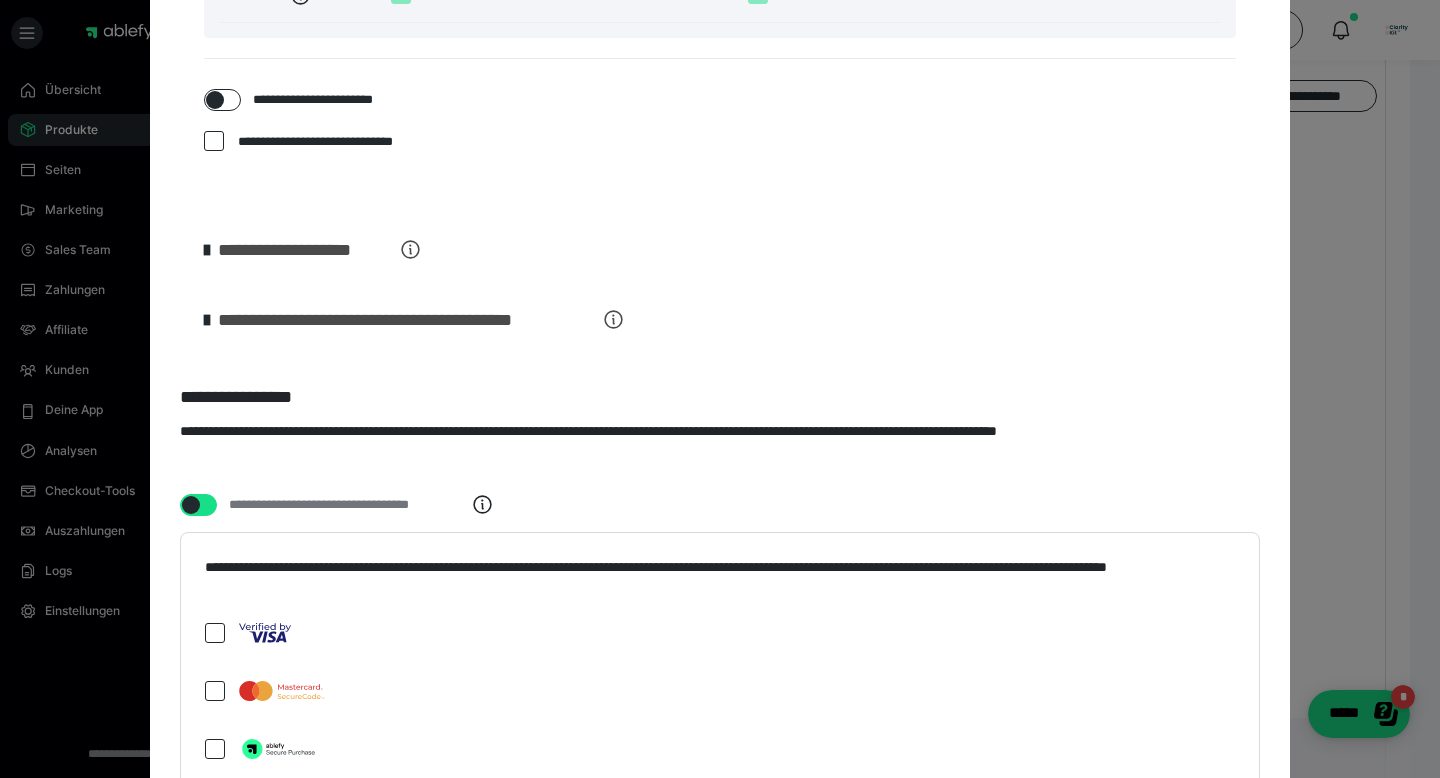 scroll, scrollTop: 2990, scrollLeft: 0, axis: vertical 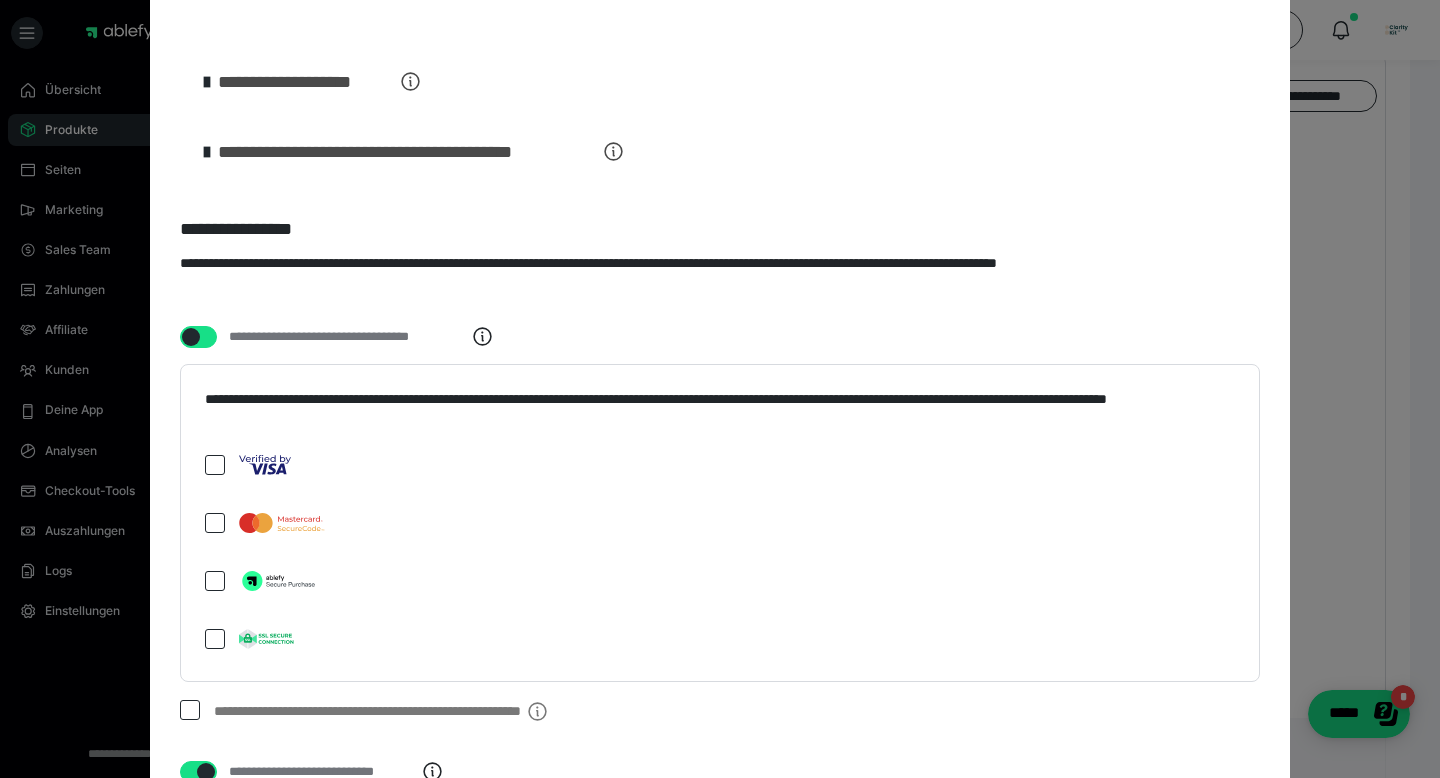 click at bounding box center (191, 337) 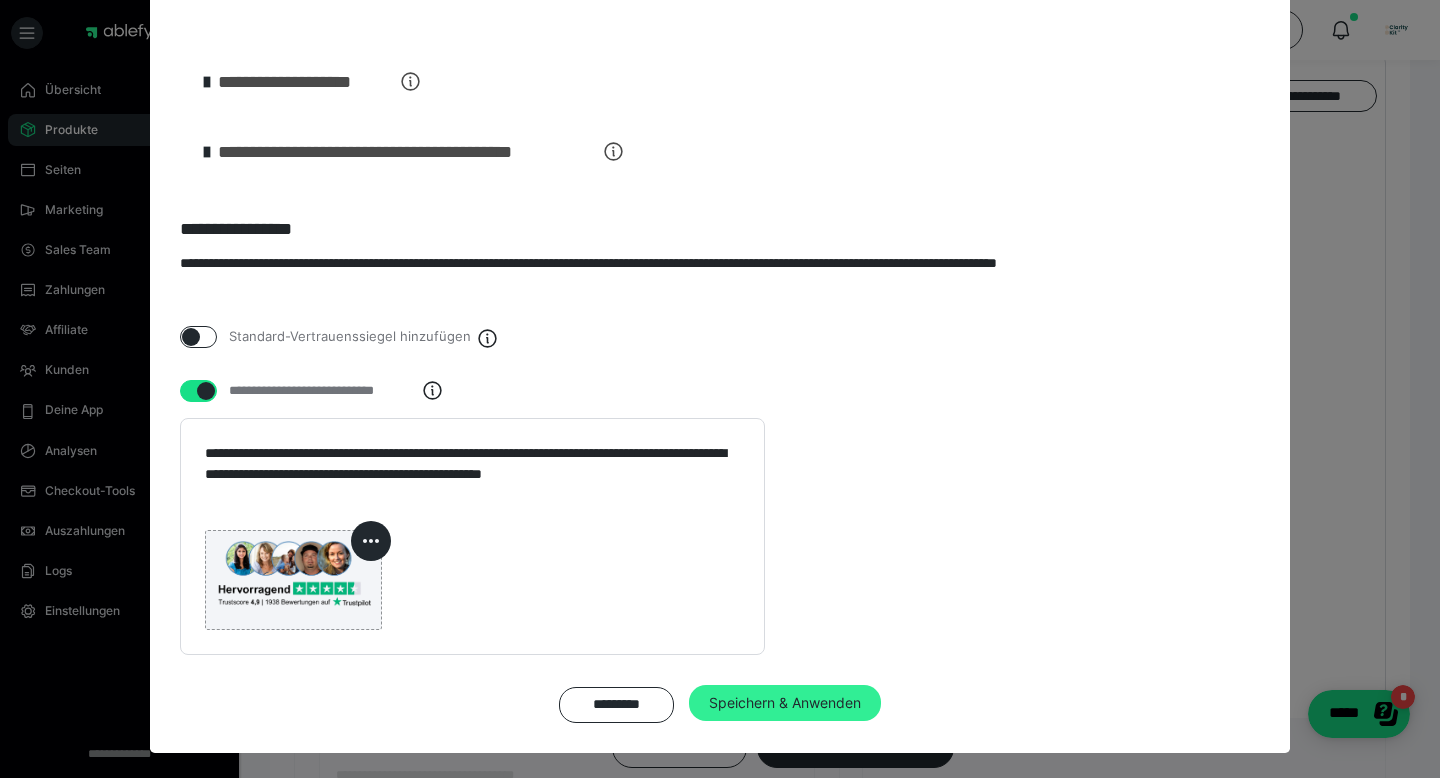 click on "Speichern & Anwenden" at bounding box center [785, 703] 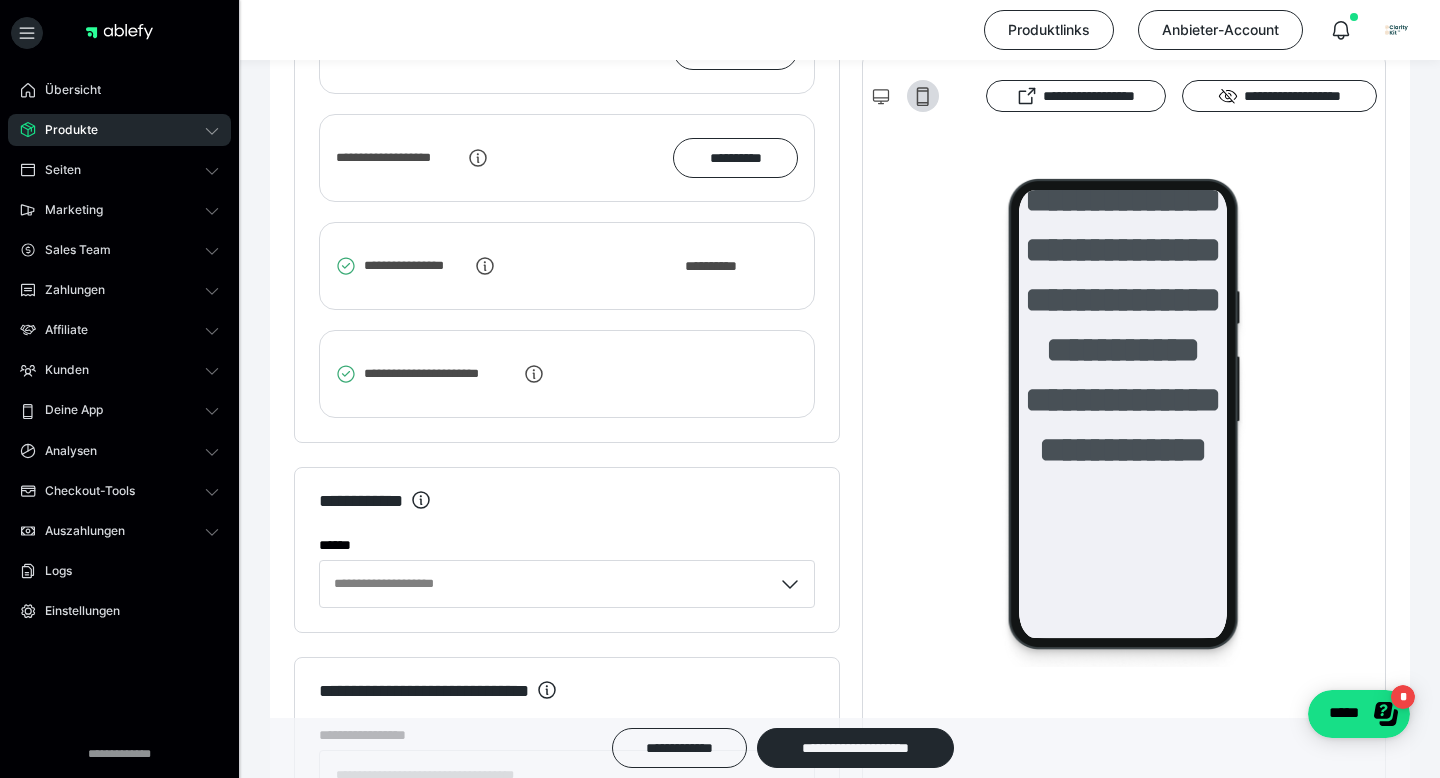 scroll, scrollTop: 2468, scrollLeft: 0, axis: vertical 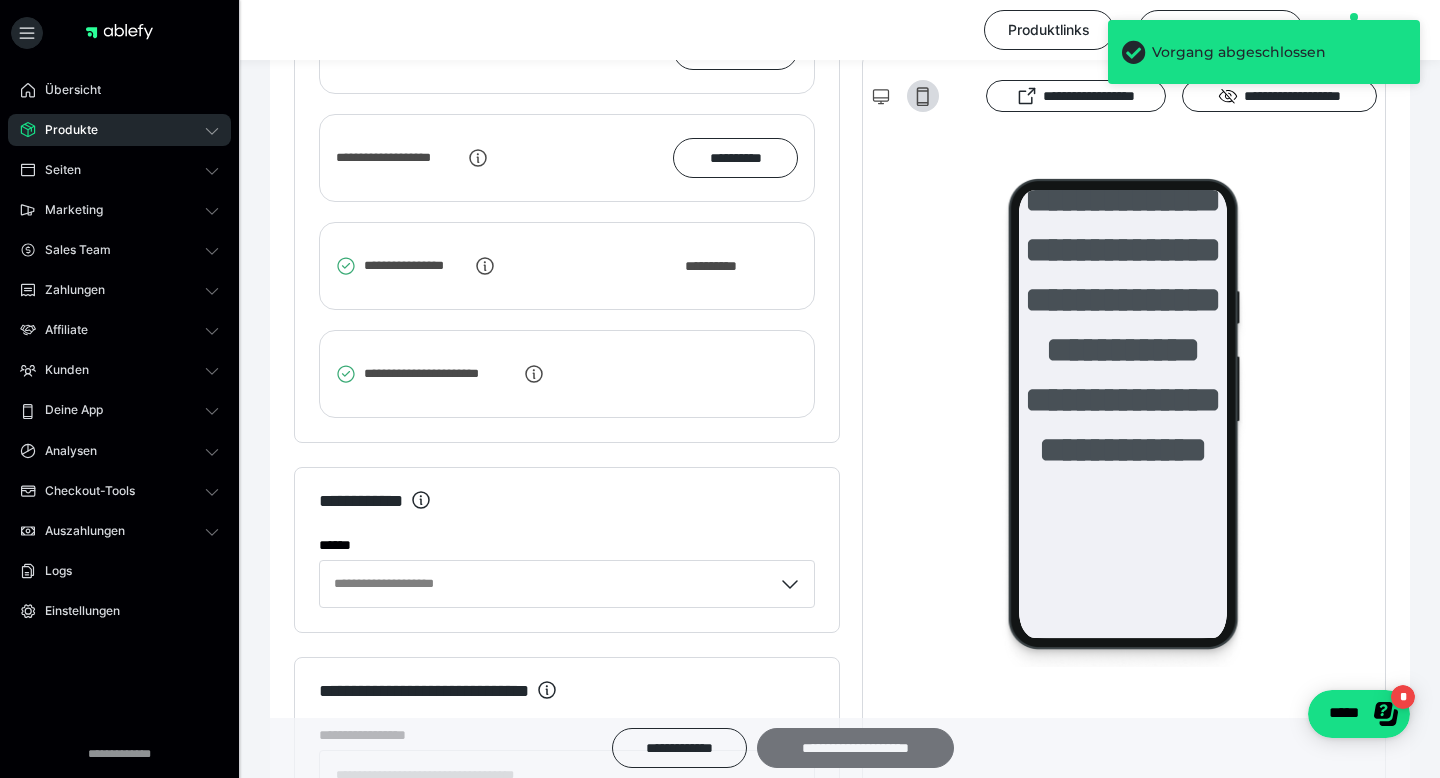 click on "**********" at bounding box center (855, 748) 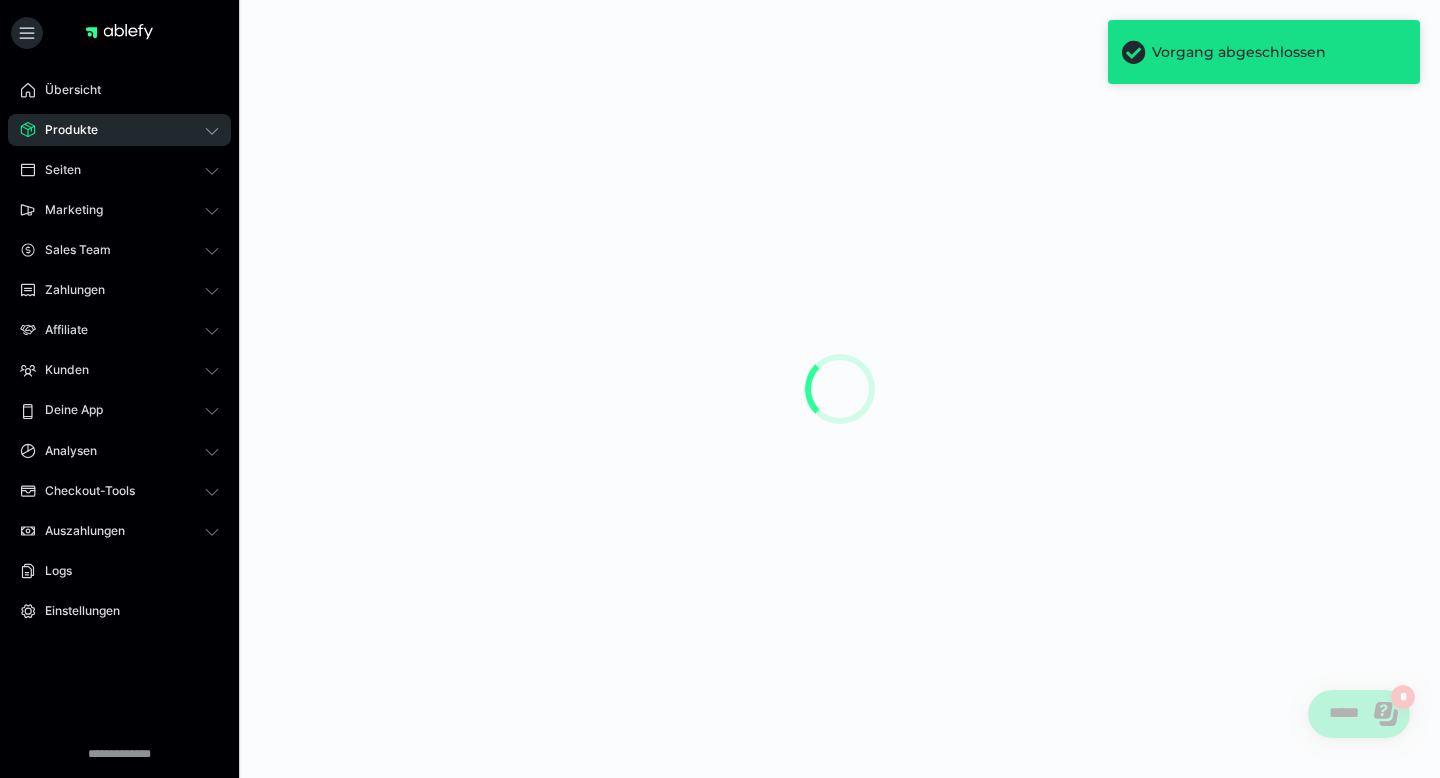 scroll, scrollTop: 0, scrollLeft: 0, axis: both 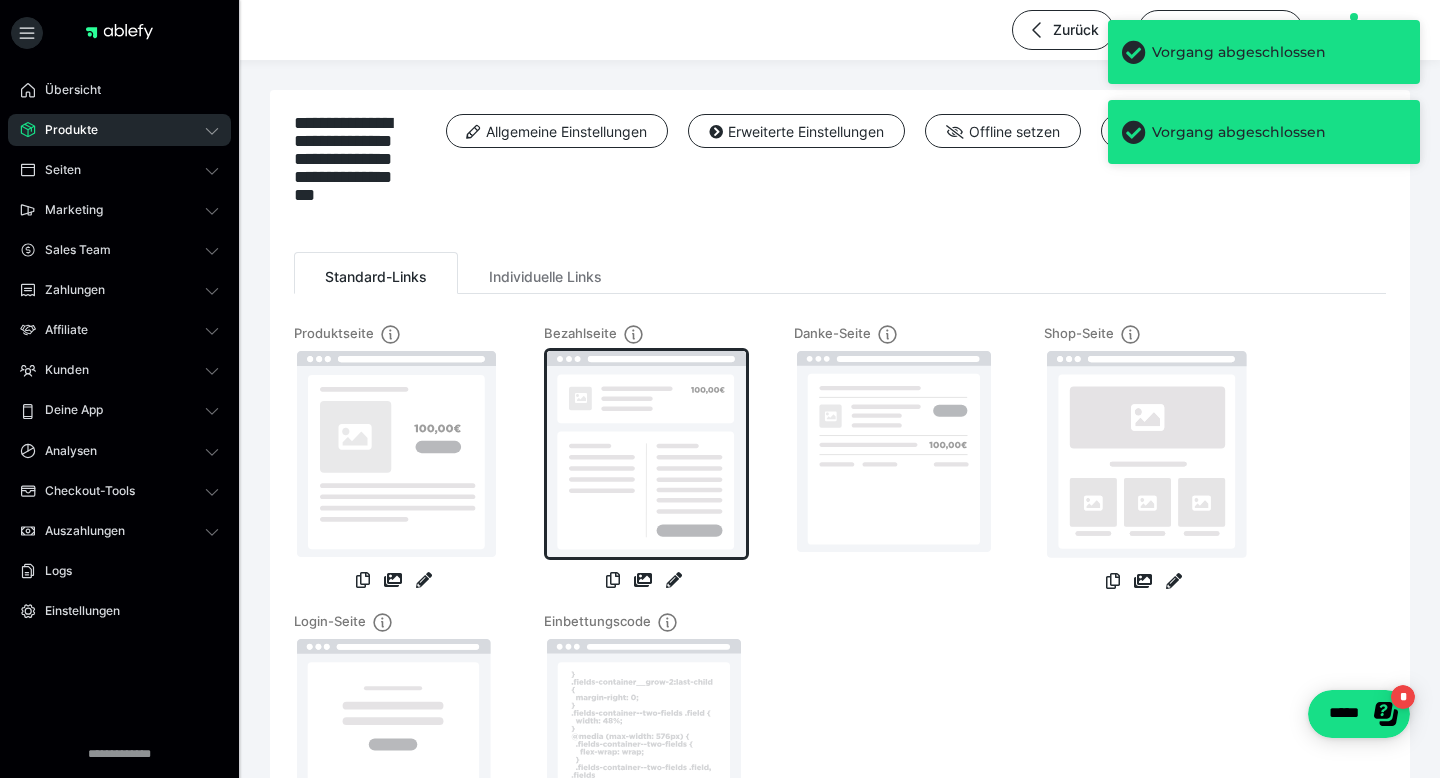 click at bounding box center (646, 454) 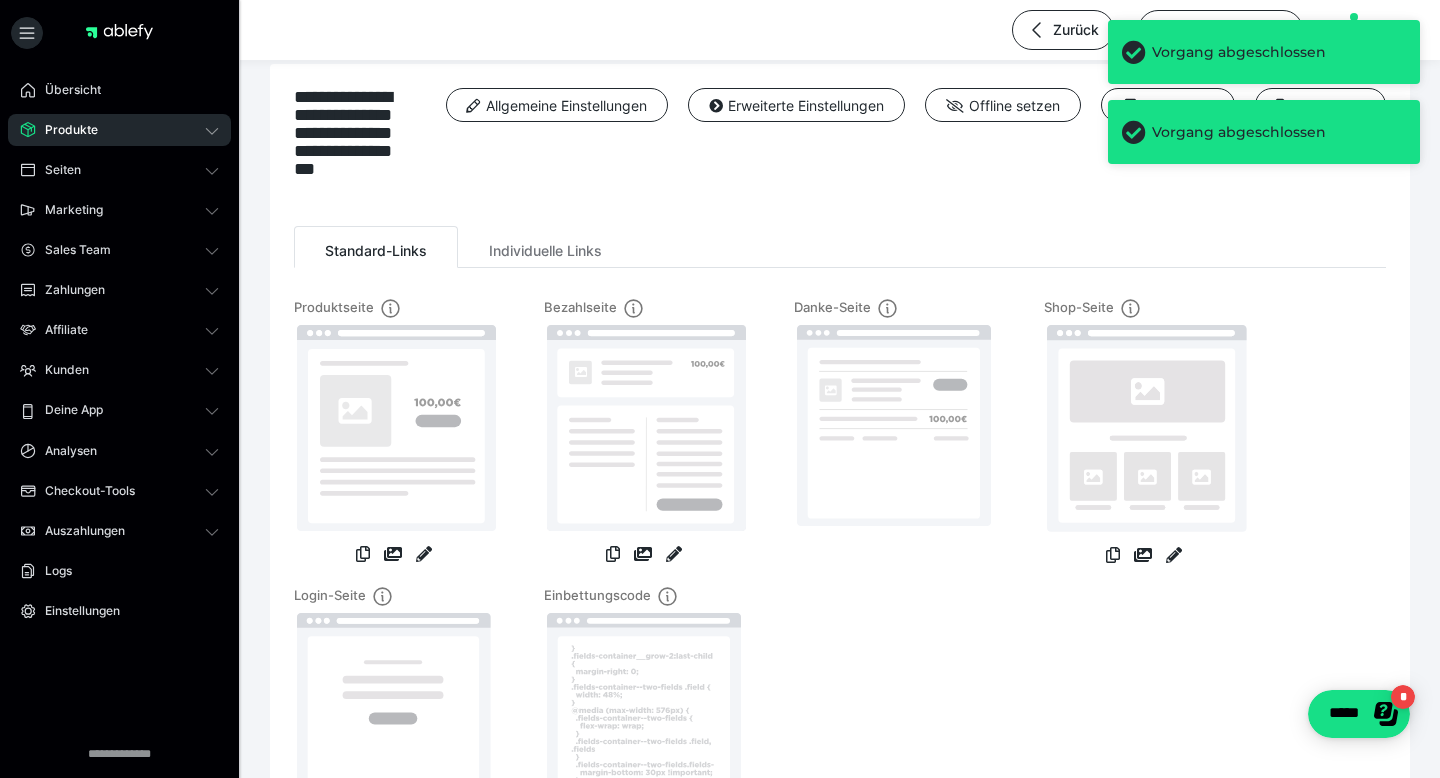 scroll, scrollTop: 68, scrollLeft: 0, axis: vertical 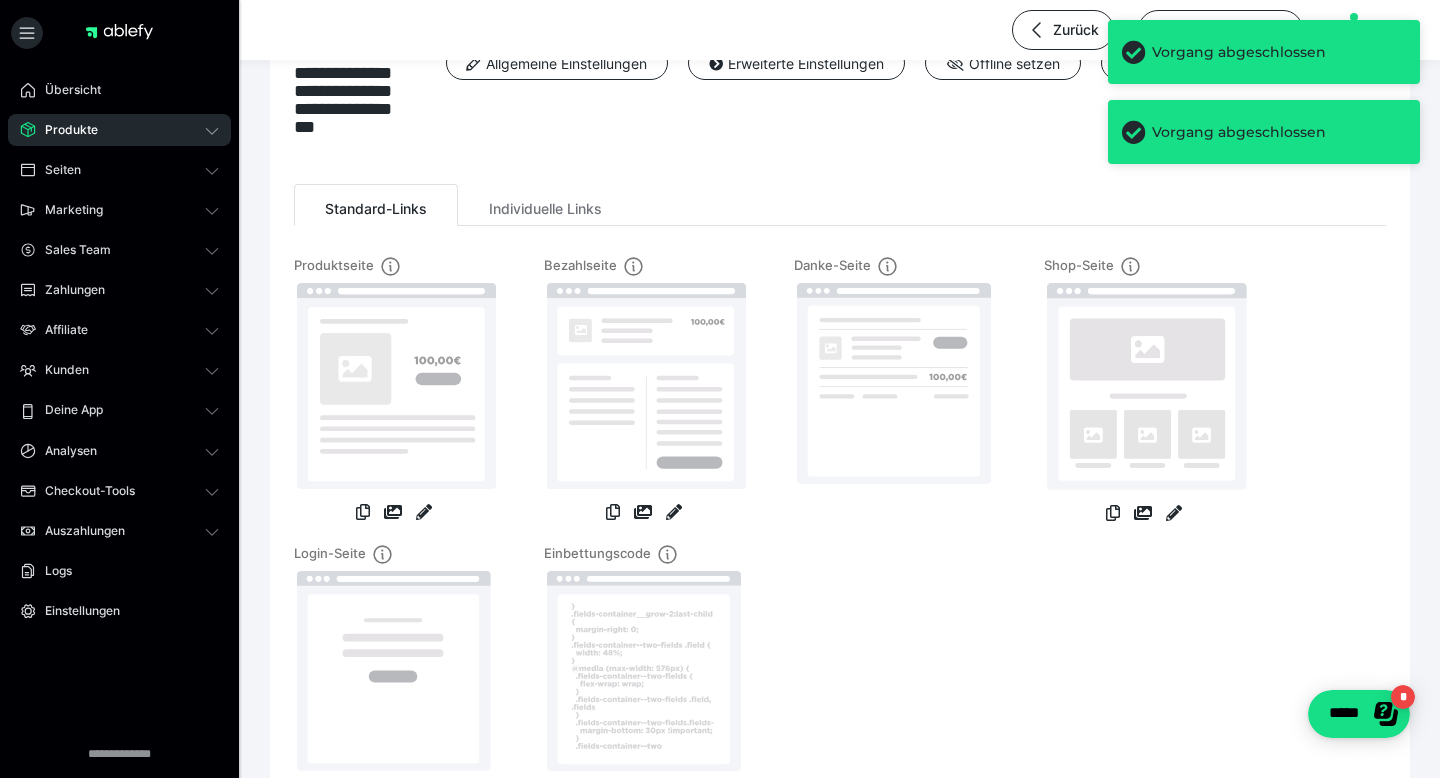 click at bounding box center [644, 392] 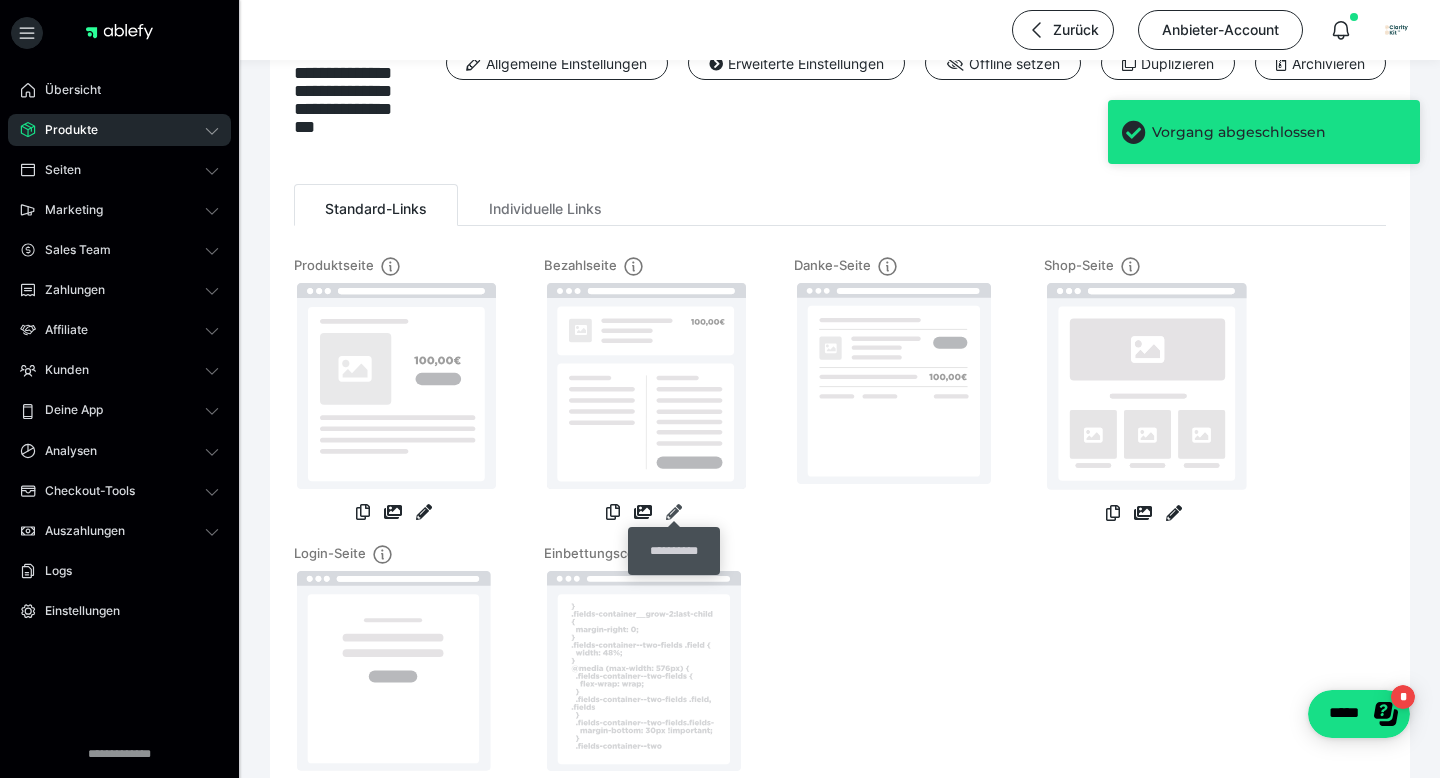 click at bounding box center [674, 512] 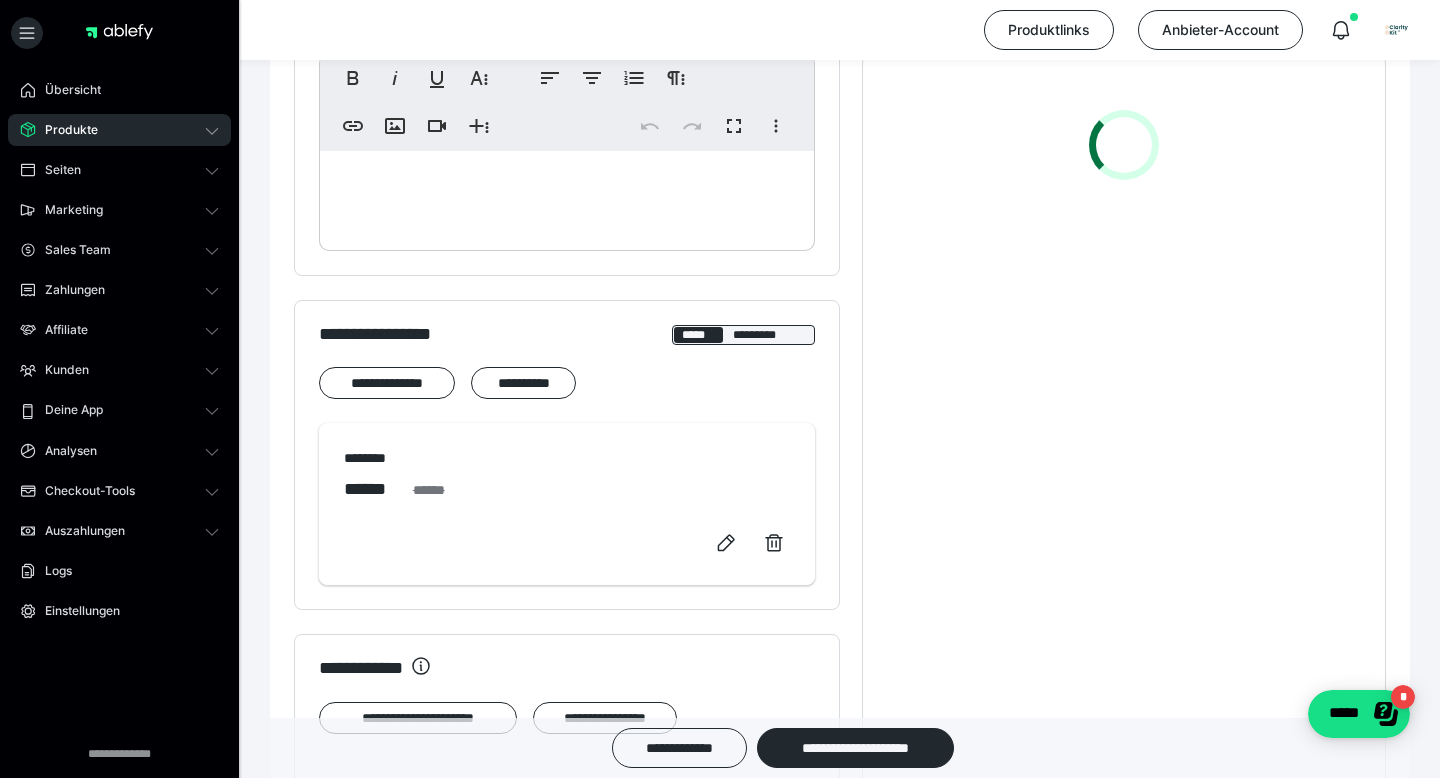 scroll, scrollTop: 298, scrollLeft: 0, axis: vertical 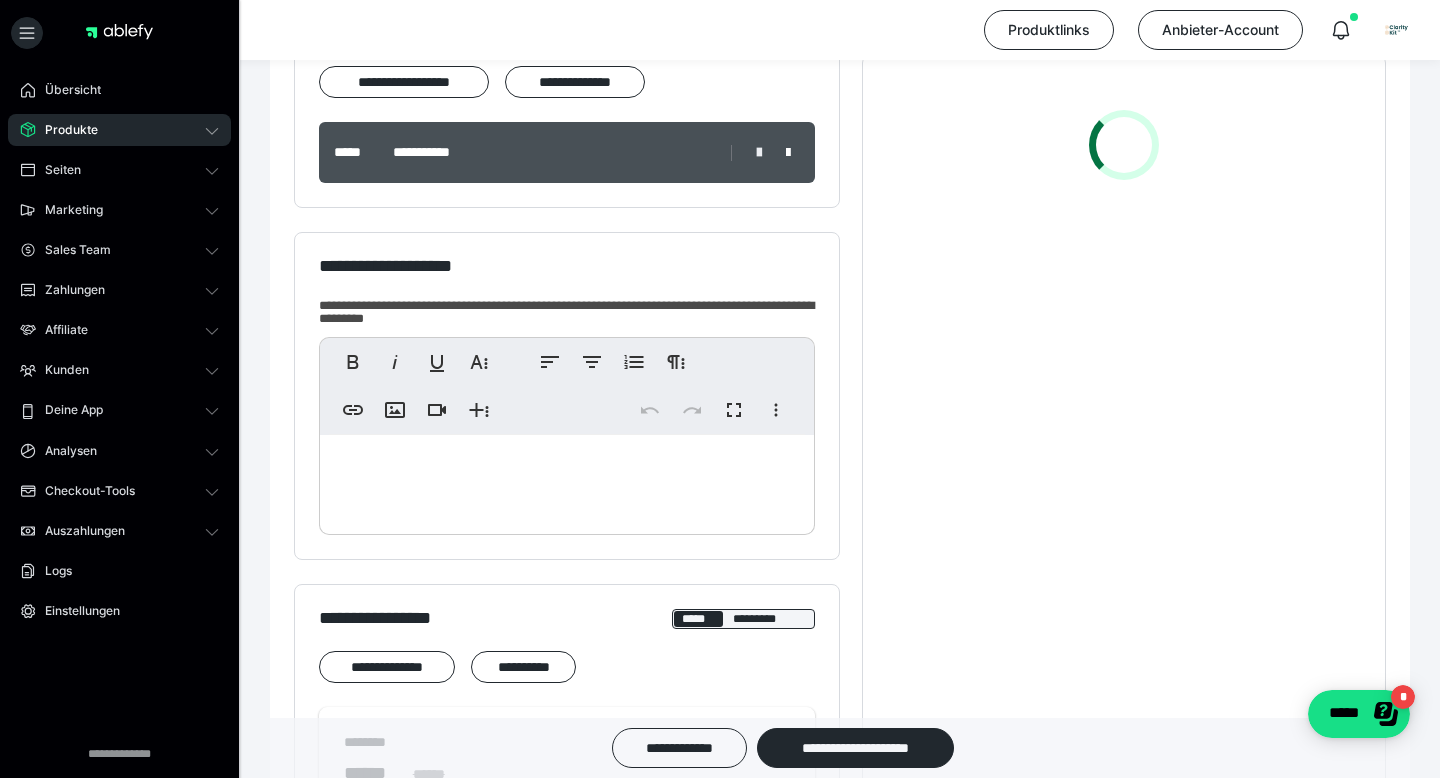click at bounding box center [759, 153] 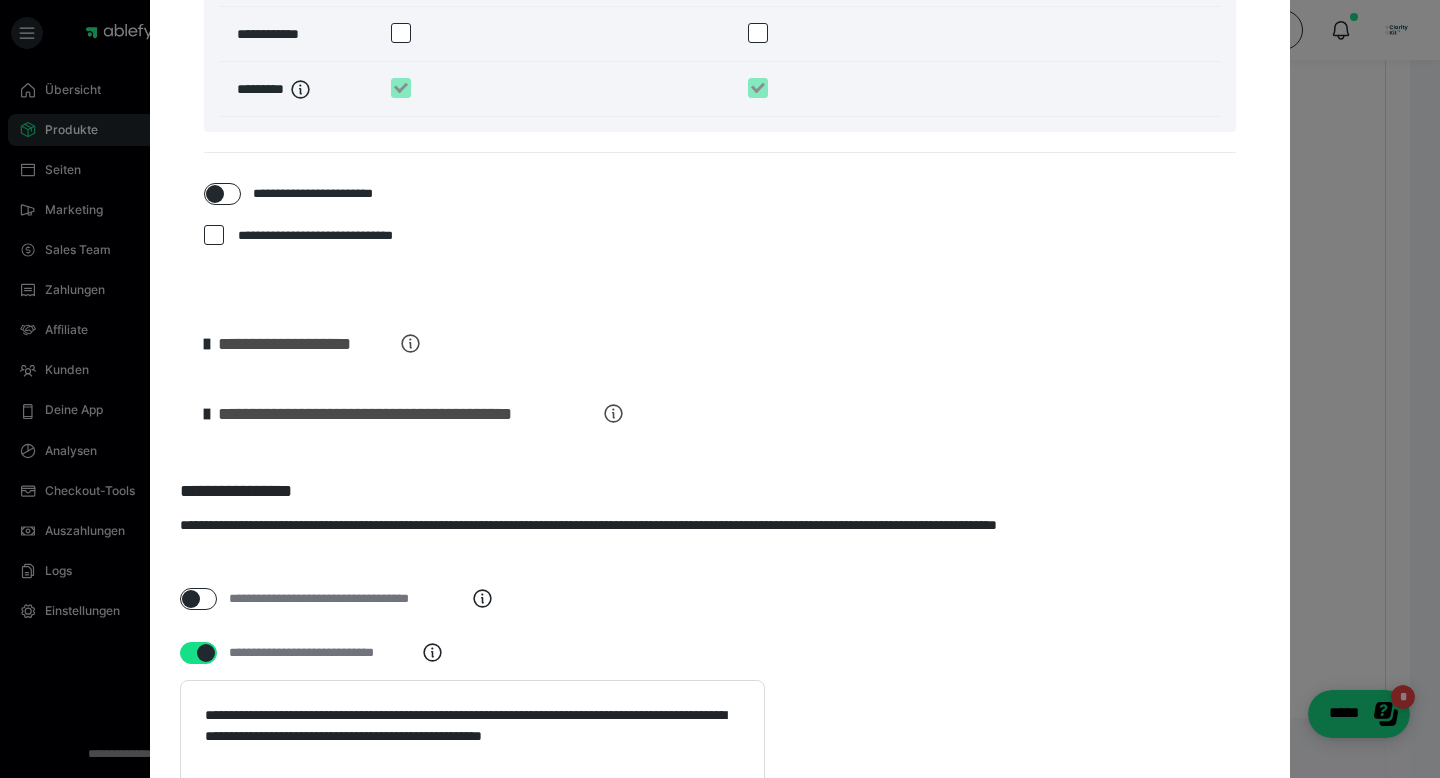scroll, scrollTop: 2990, scrollLeft: 0, axis: vertical 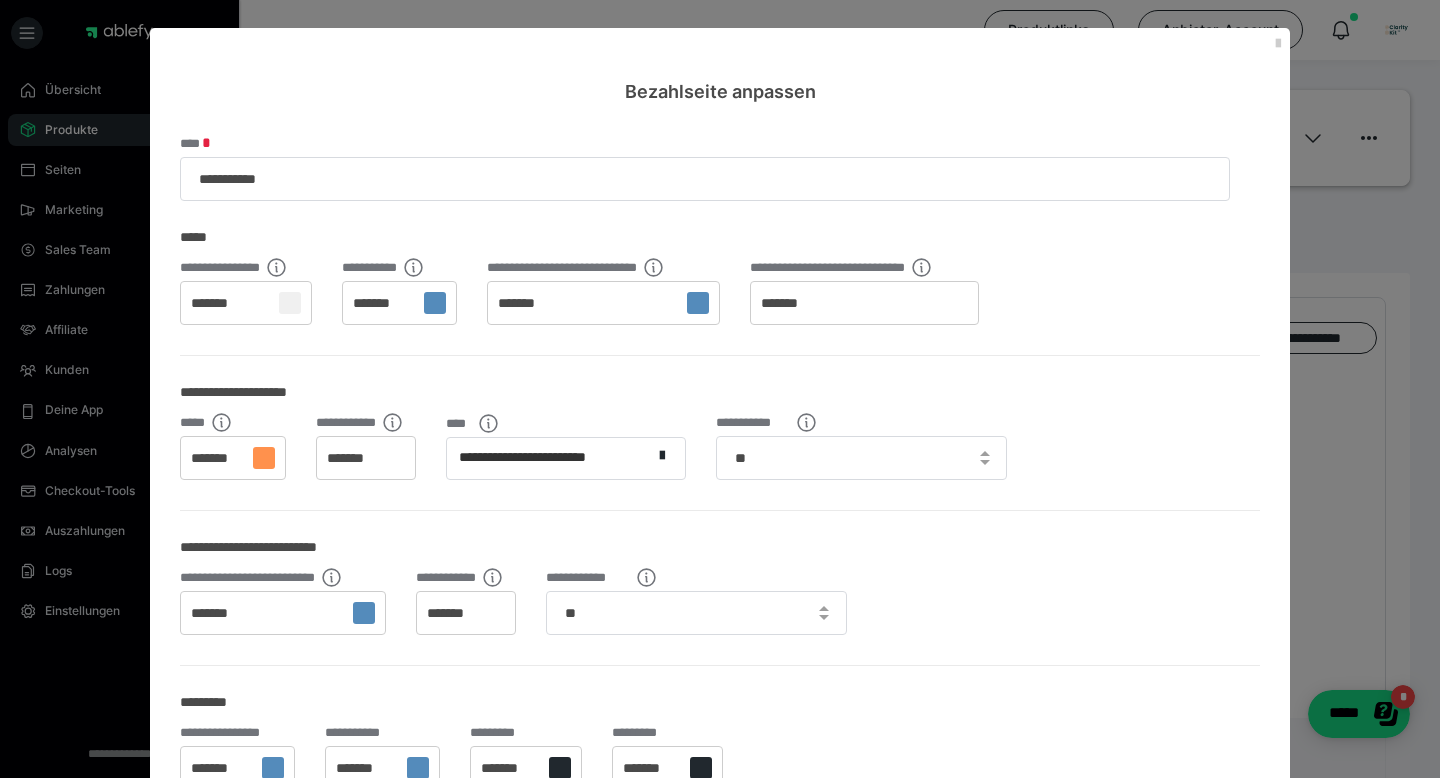 click on "Bezahlseite anpassen" at bounding box center [720, 66] 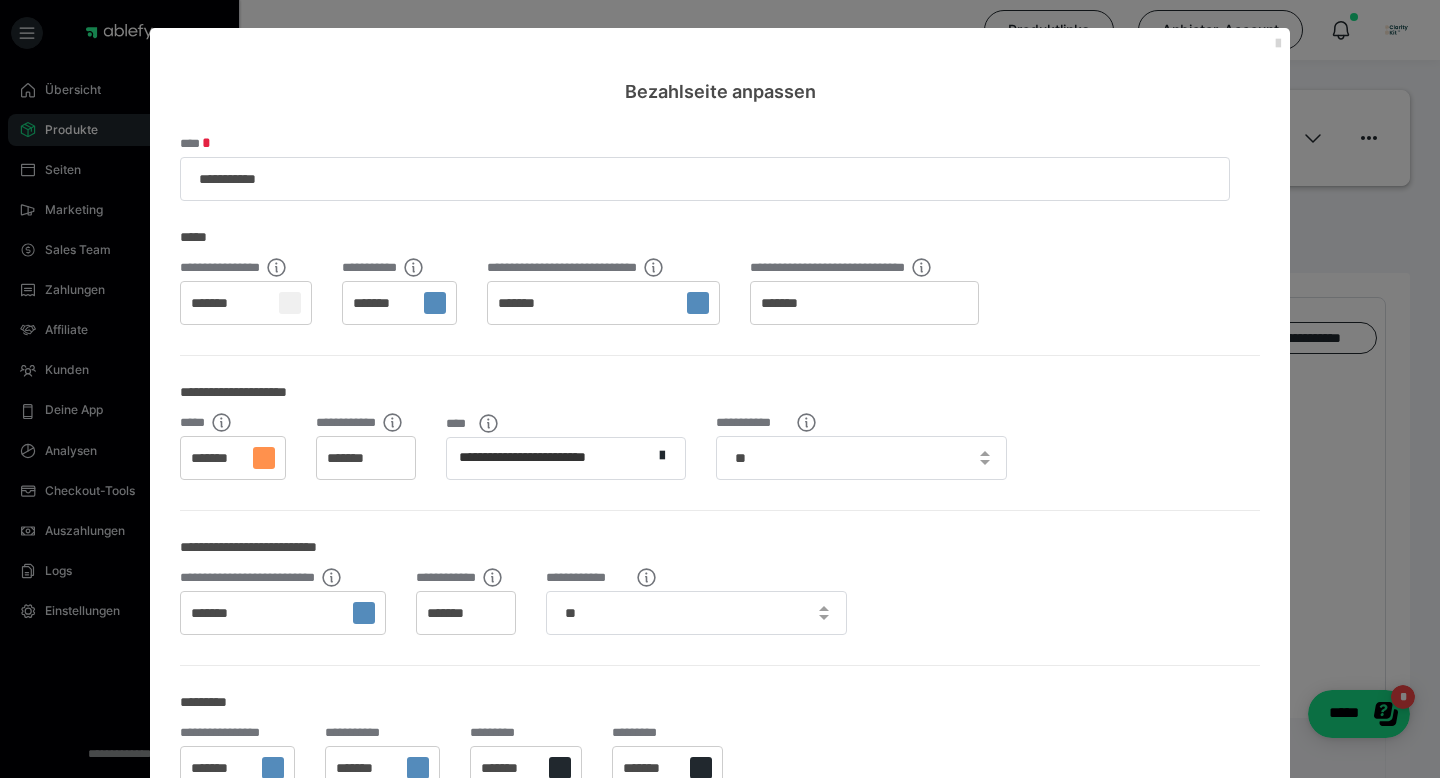 click at bounding box center (1278, 44) 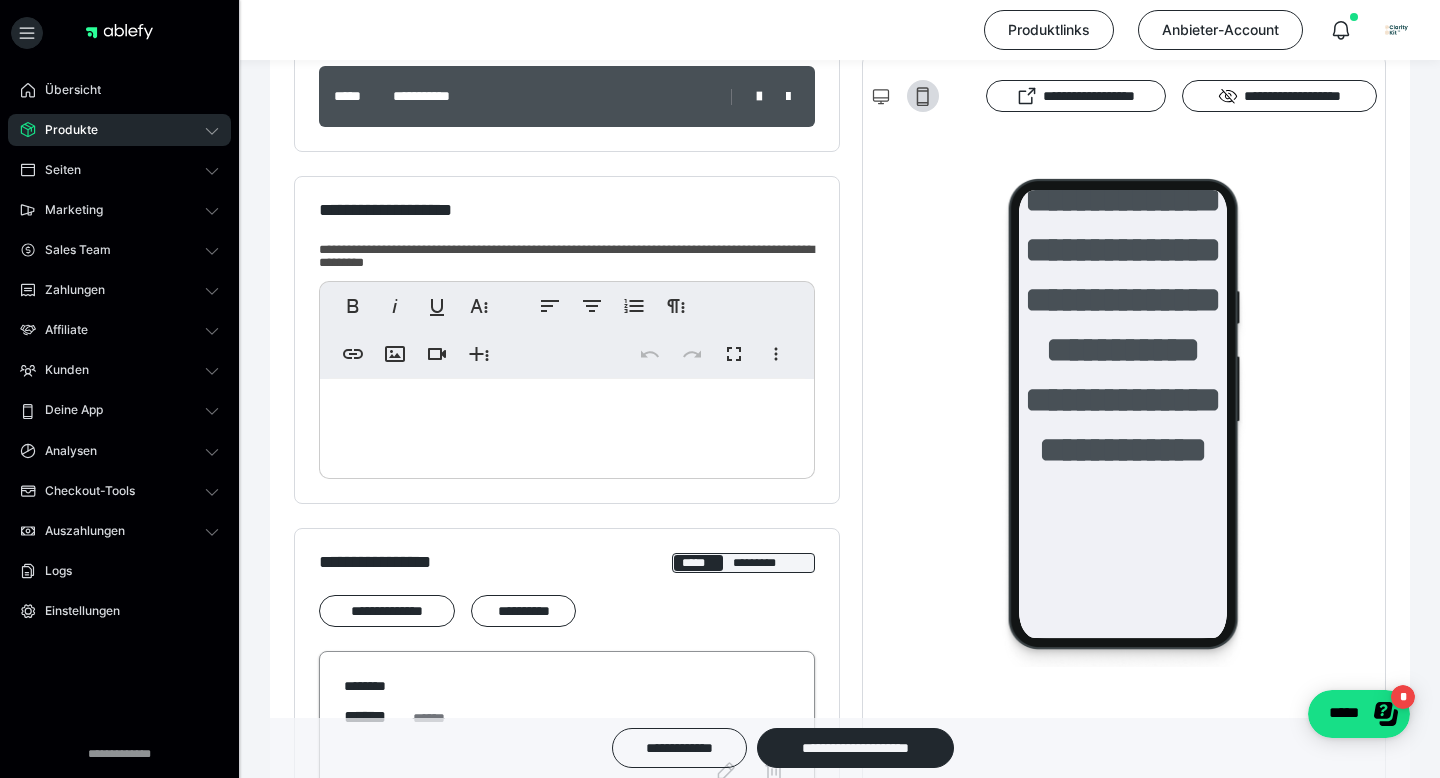 scroll, scrollTop: 0, scrollLeft: 0, axis: both 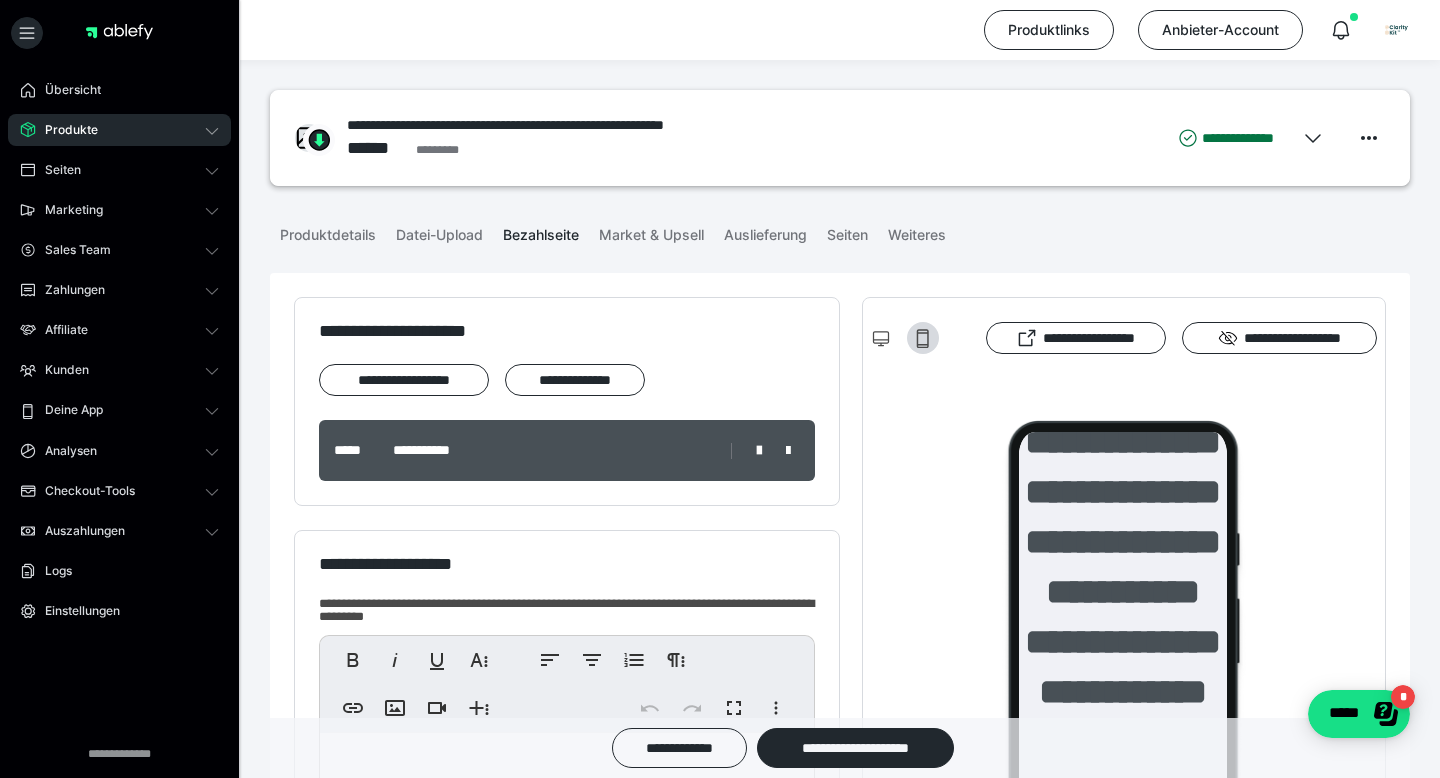 click on "Bezahlseite" at bounding box center [541, 231] 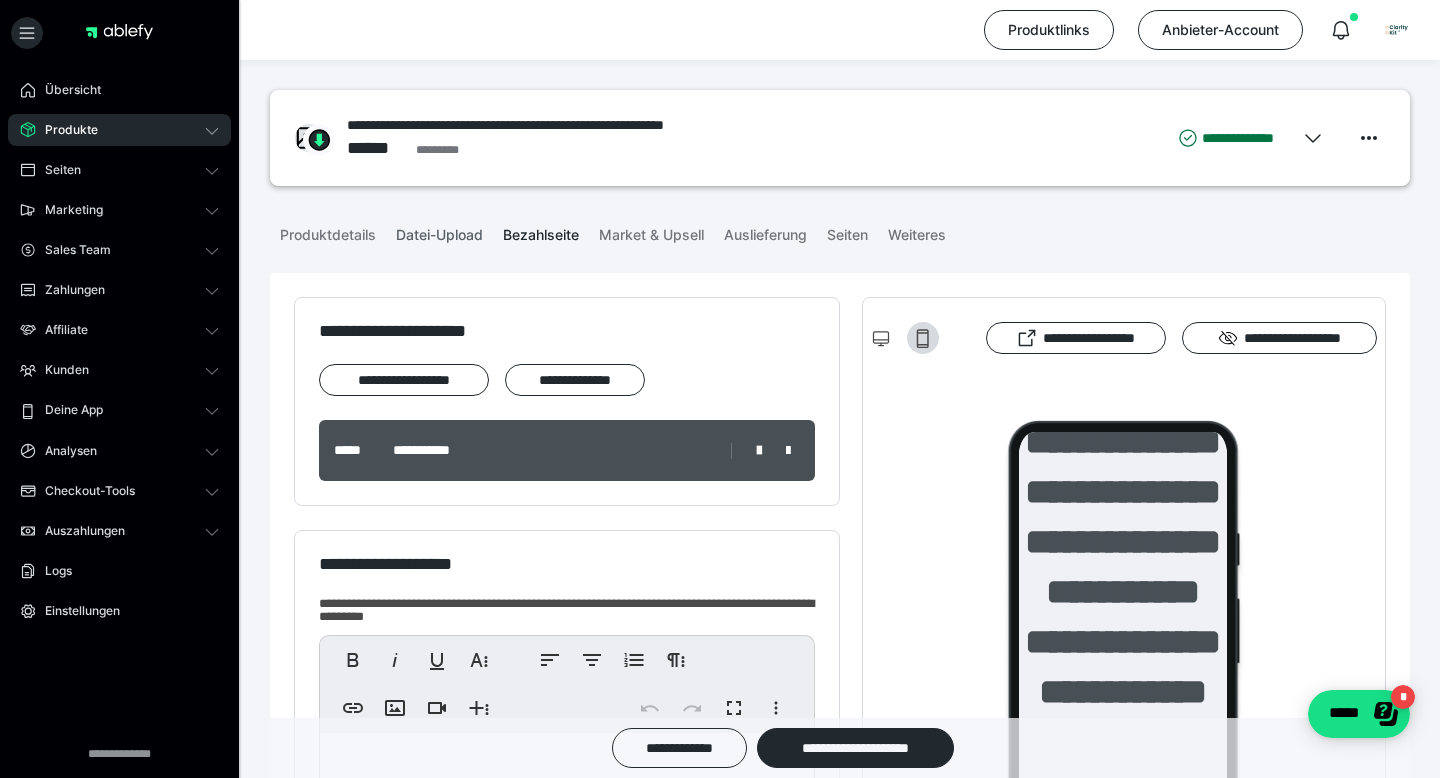 click on "Datei-Upload" at bounding box center (439, 231) 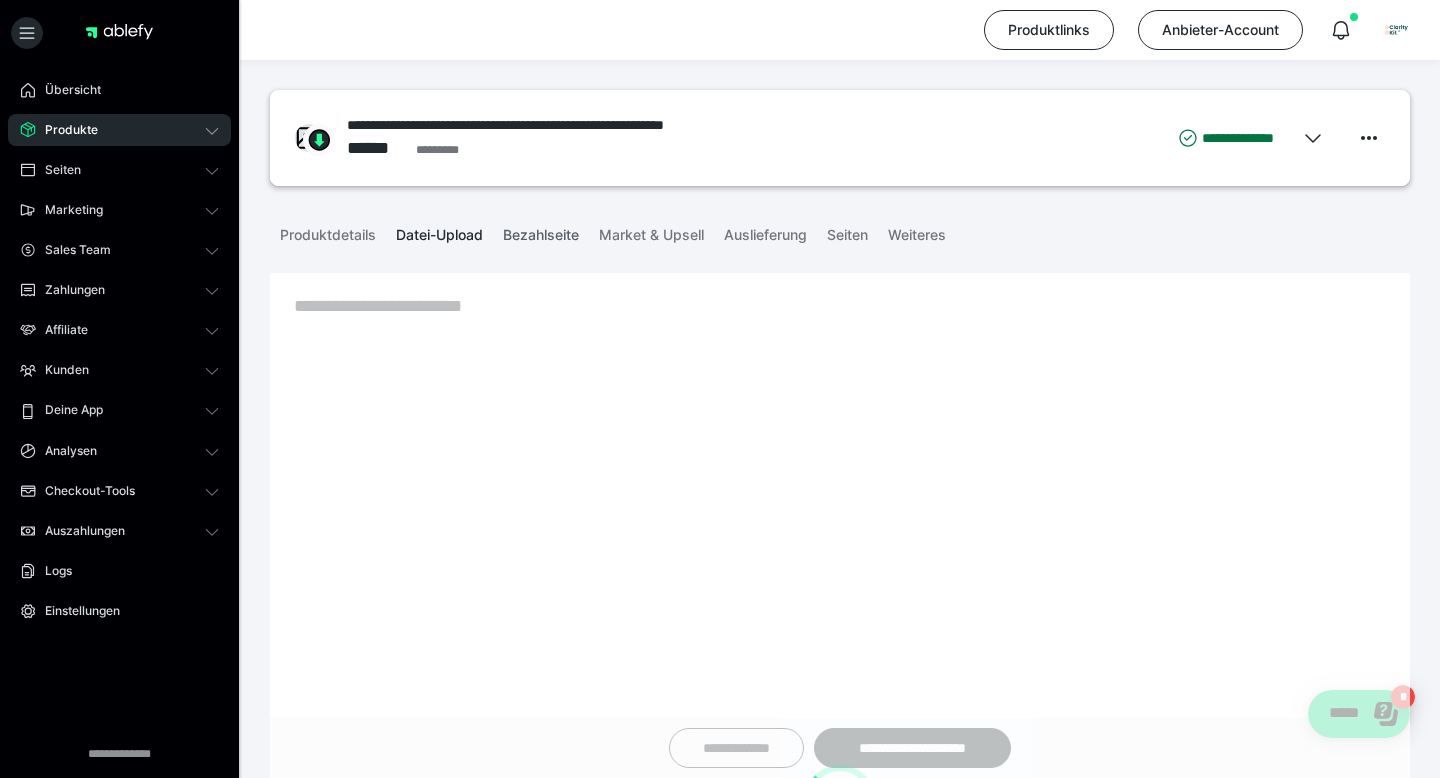 click on "Bezahlseite" at bounding box center [541, 231] 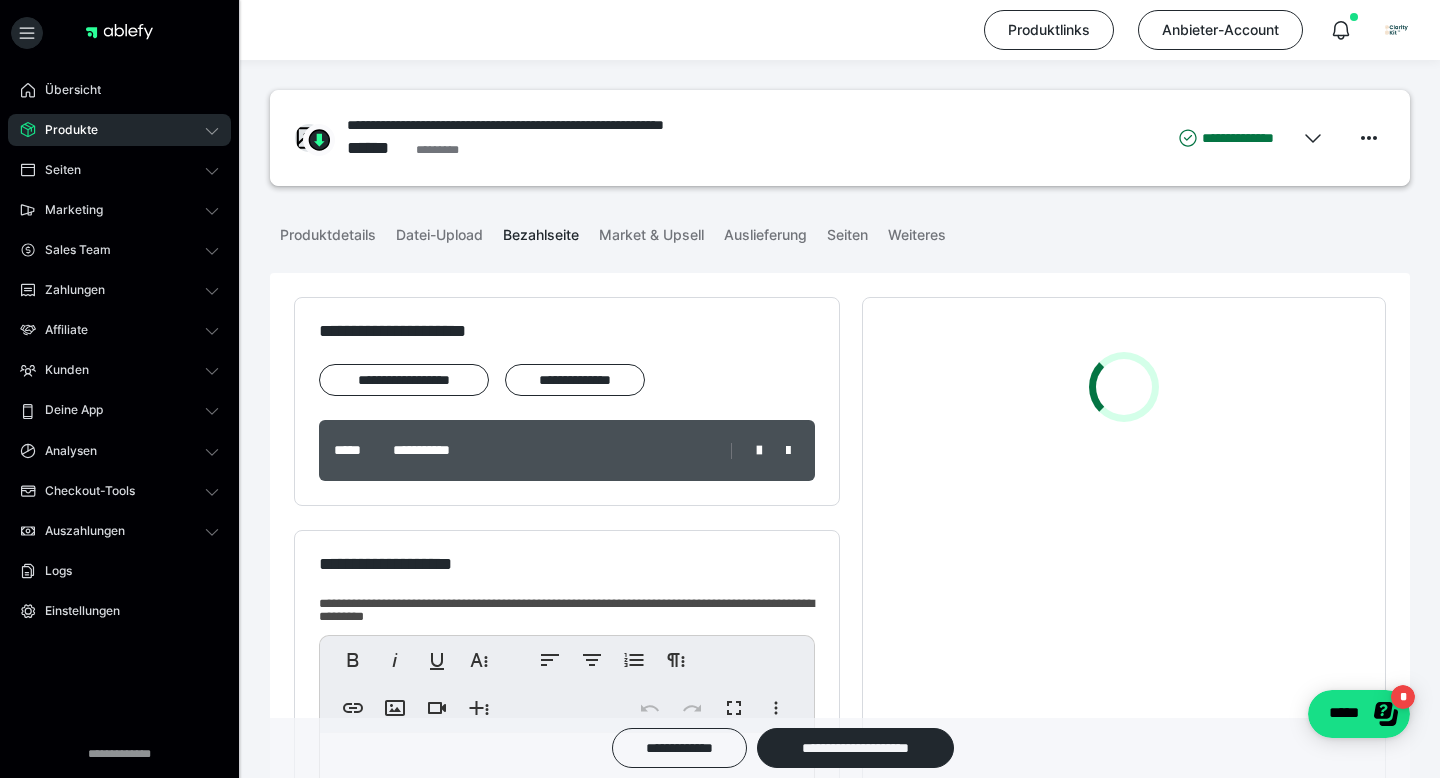 click on "Produkte" at bounding box center (119, 130) 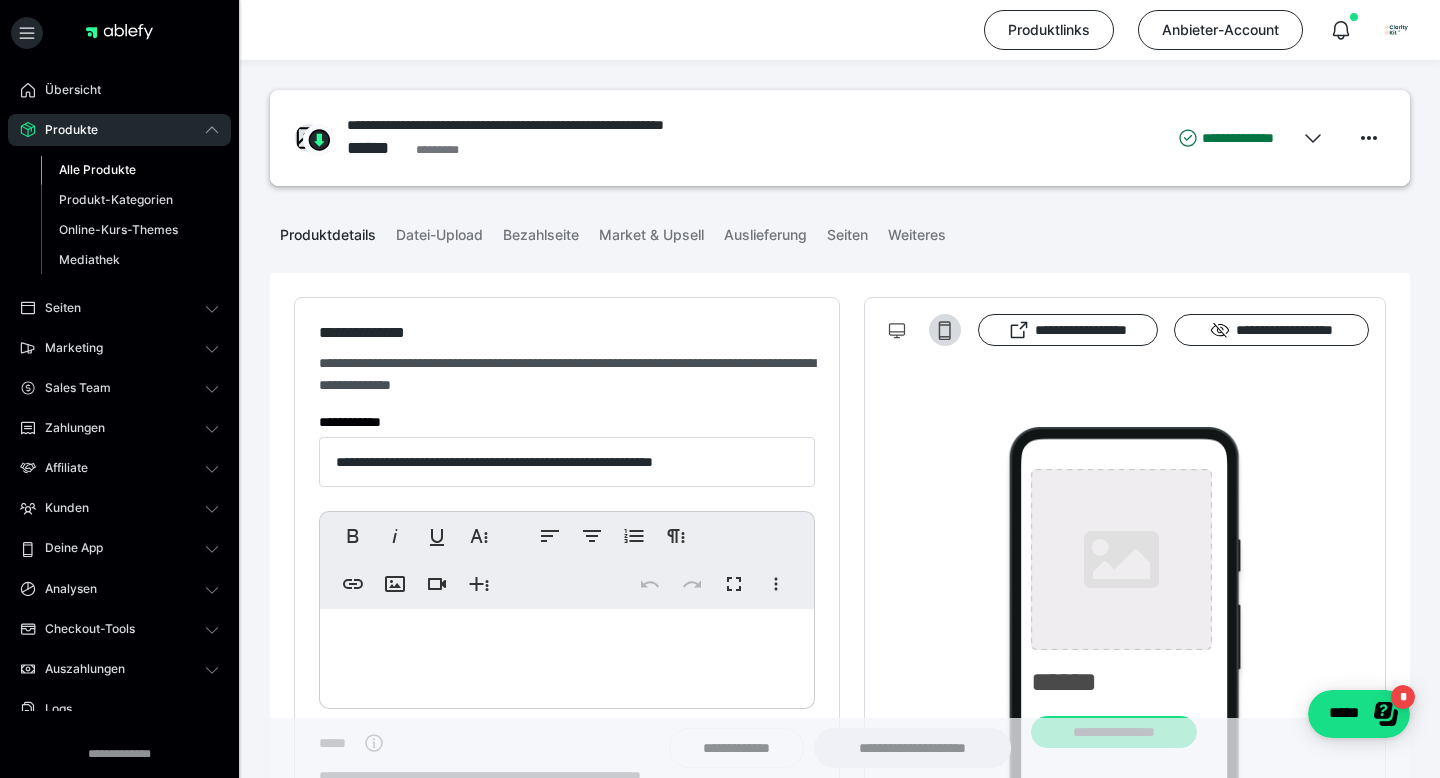 click on "Alle Produkte" at bounding box center (97, 169) 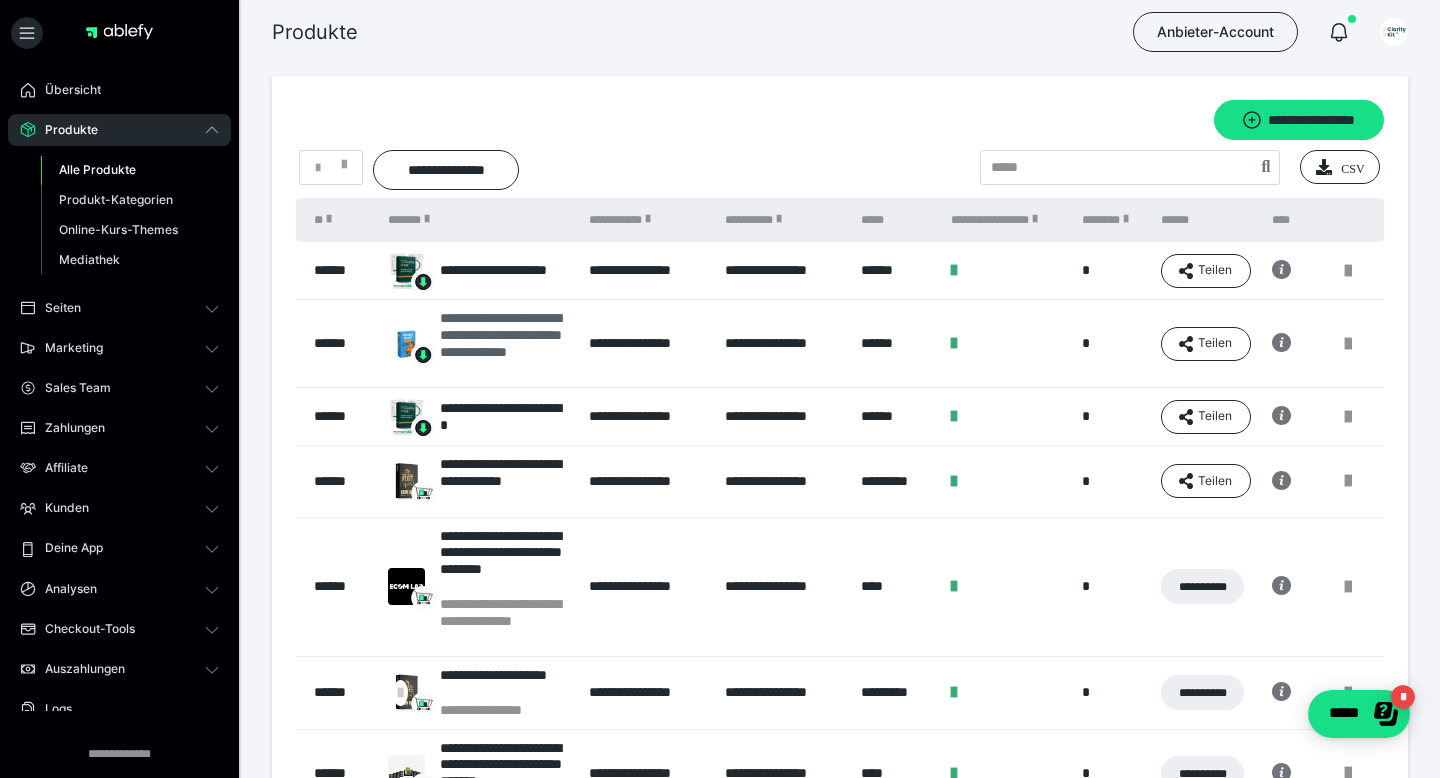 click on "**********" at bounding box center [504, 343] 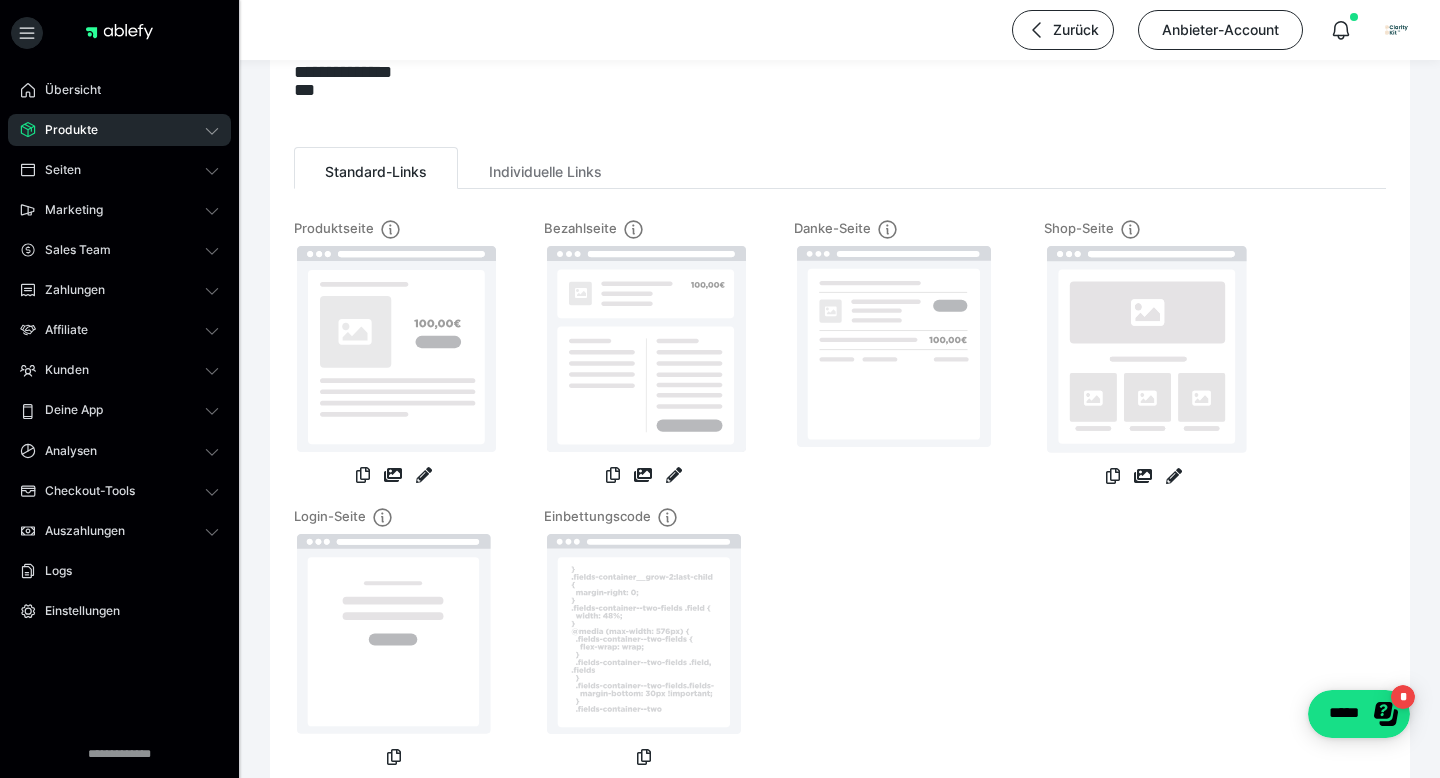 scroll, scrollTop: 0, scrollLeft: 0, axis: both 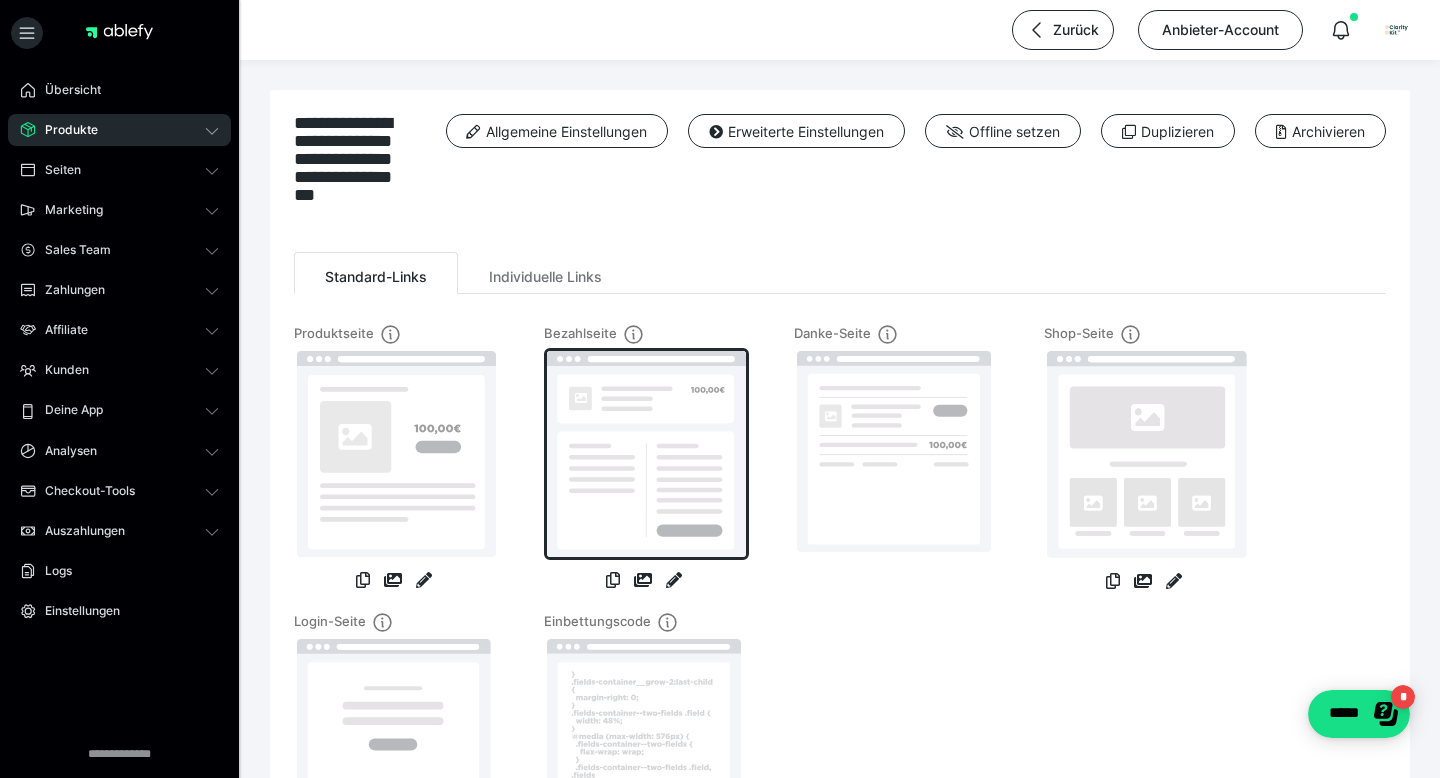 click at bounding box center (646, 454) 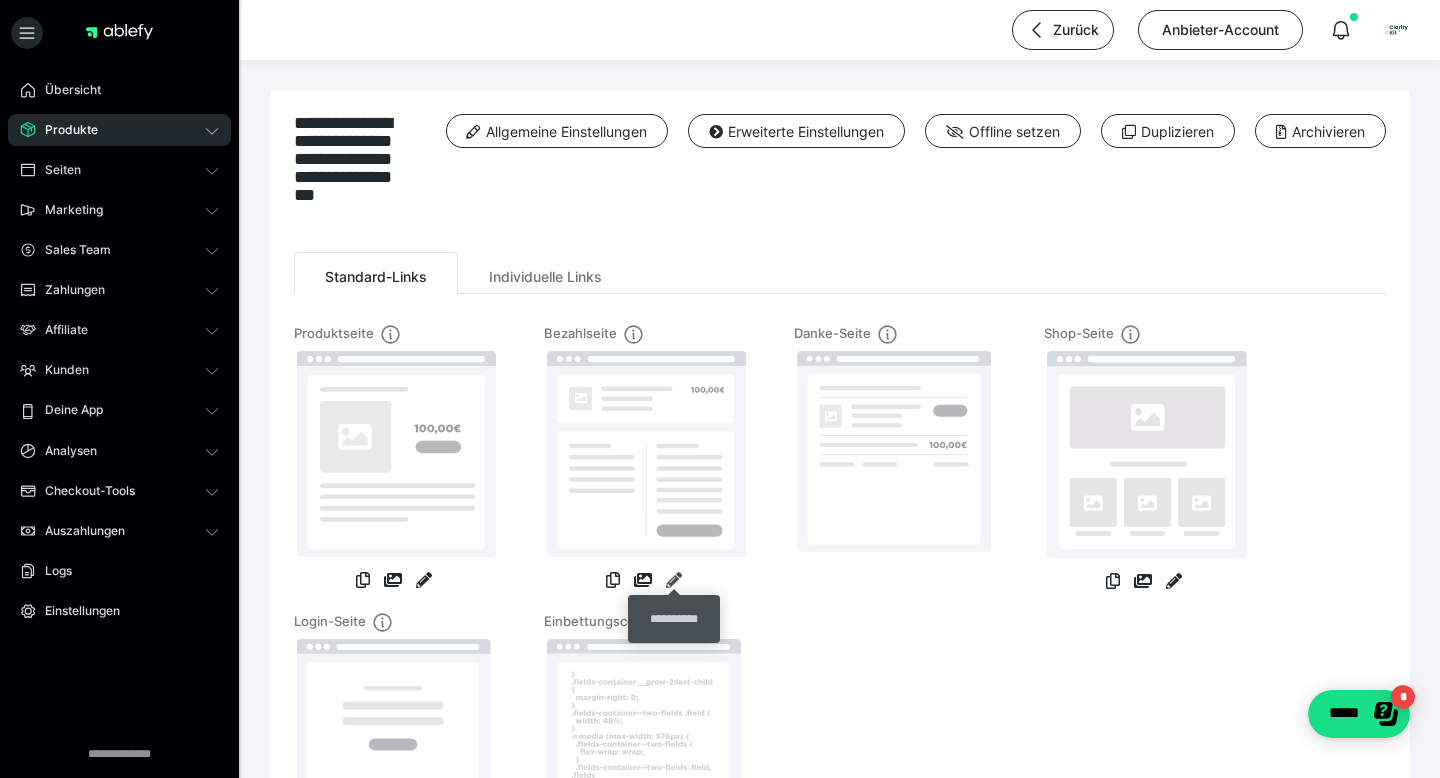 click at bounding box center [674, 580] 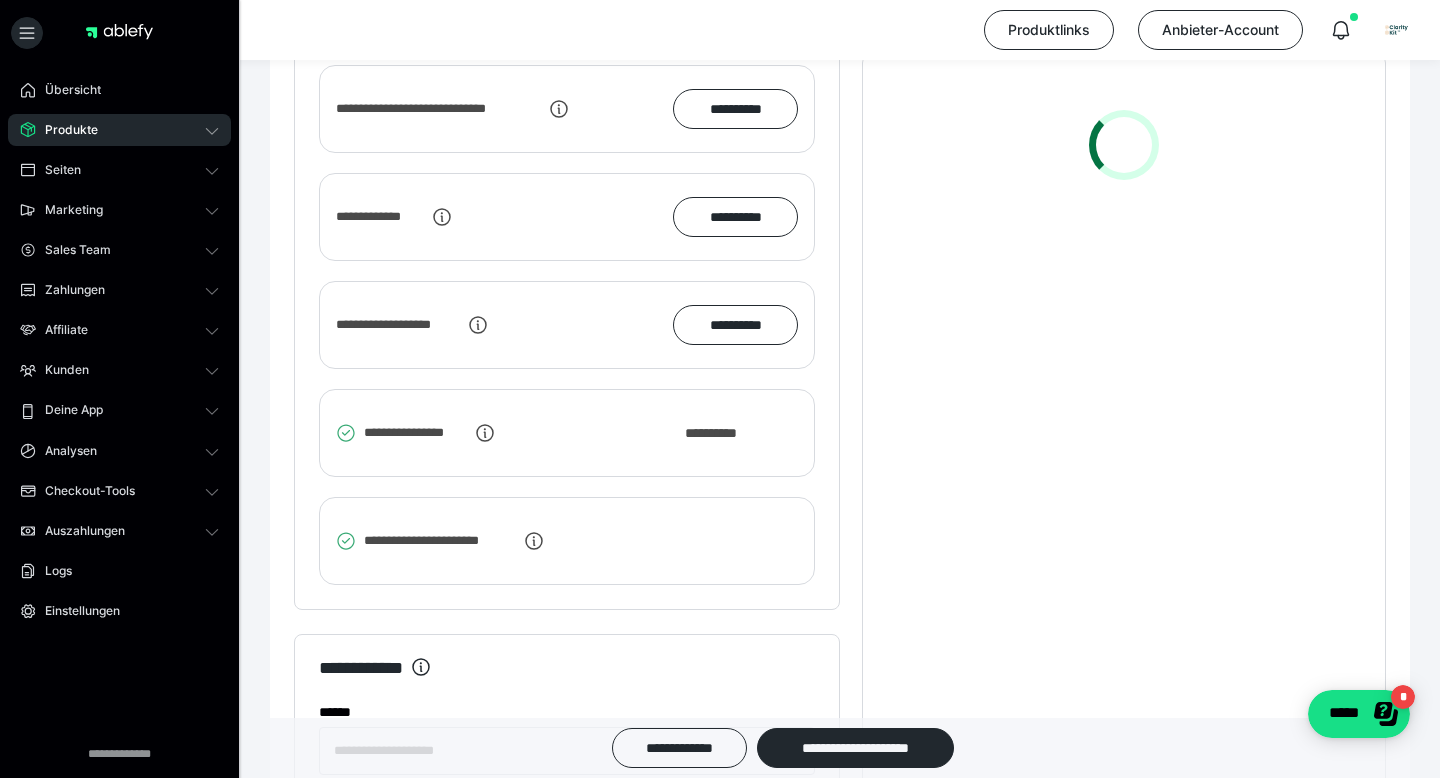 scroll, scrollTop: 2170, scrollLeft: 0, axis: vertical 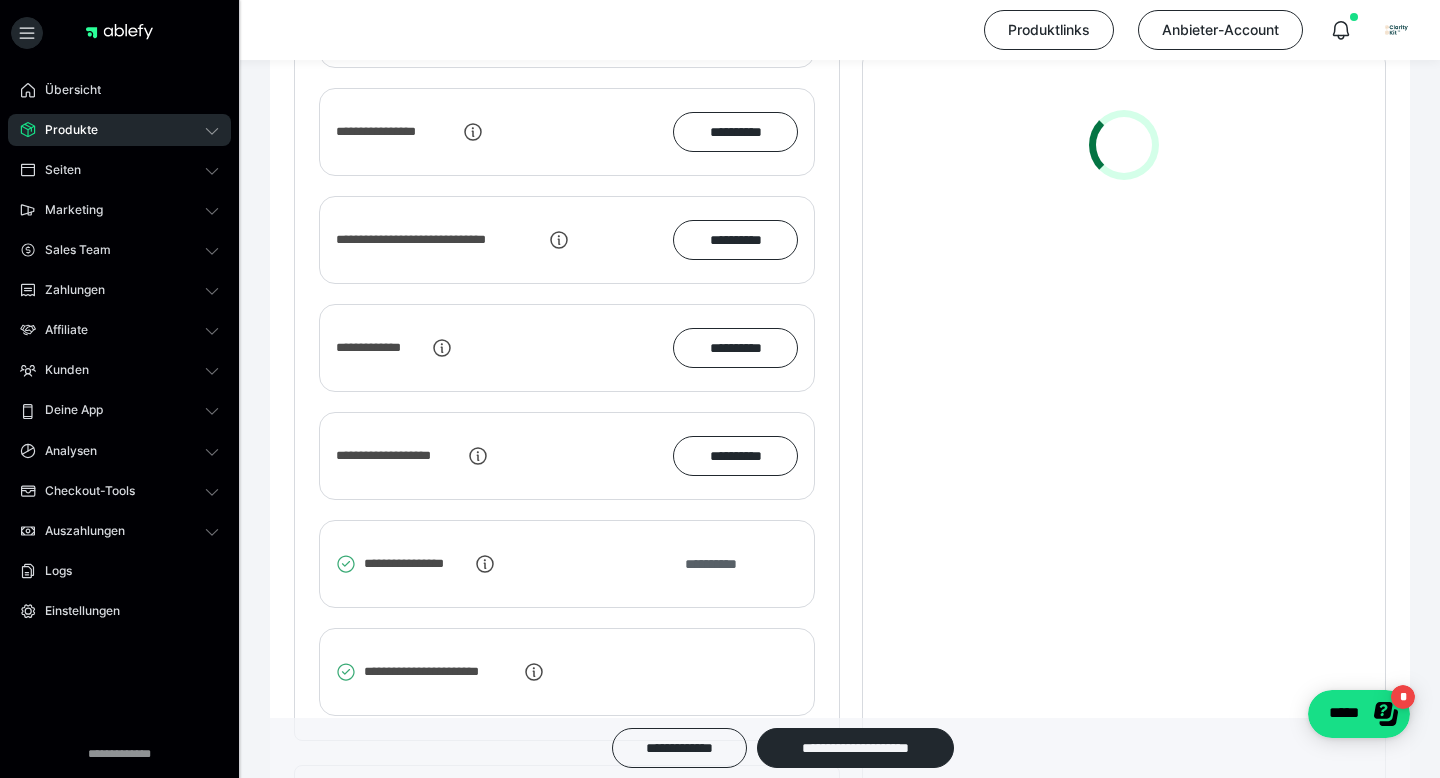 click on "**********" at bounding box center (721, 564) 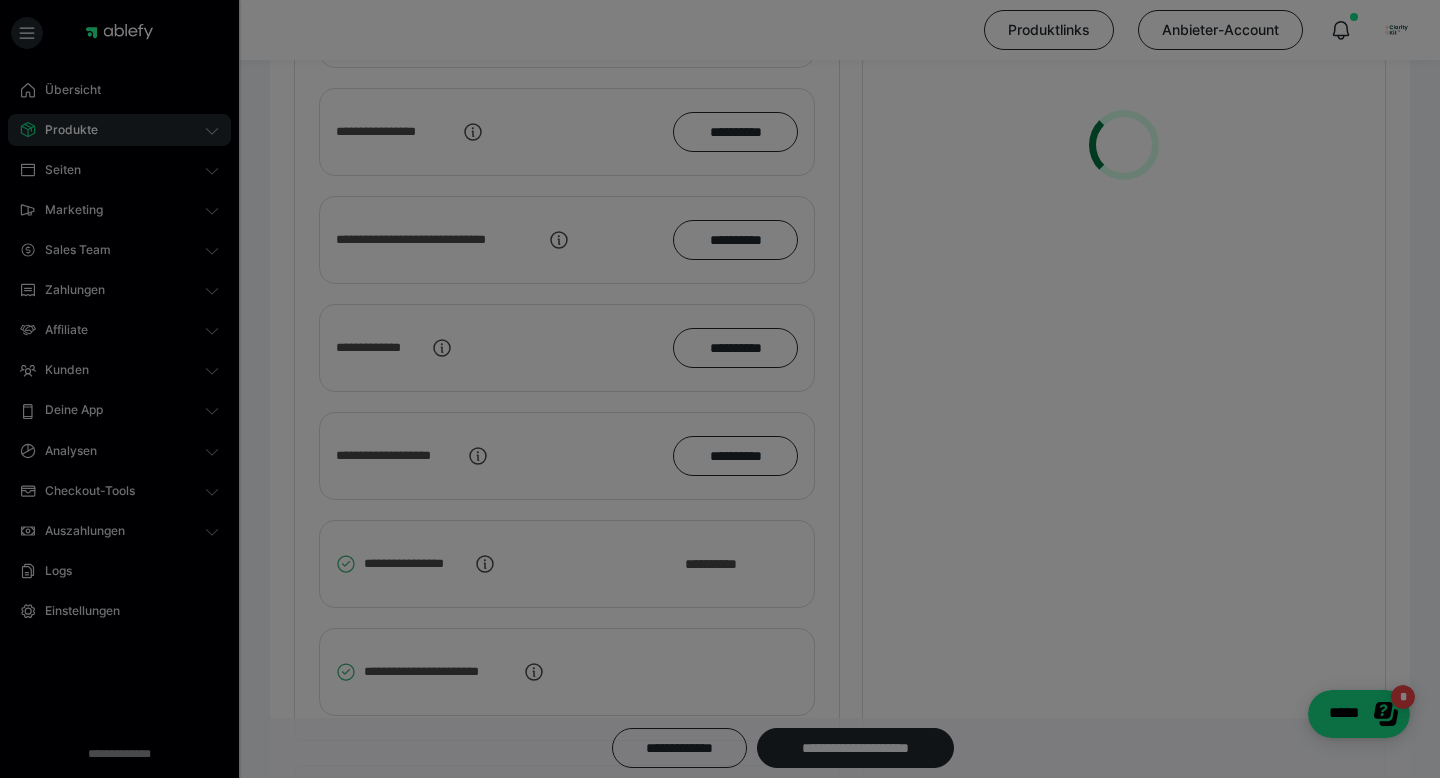 checkbox on "****" 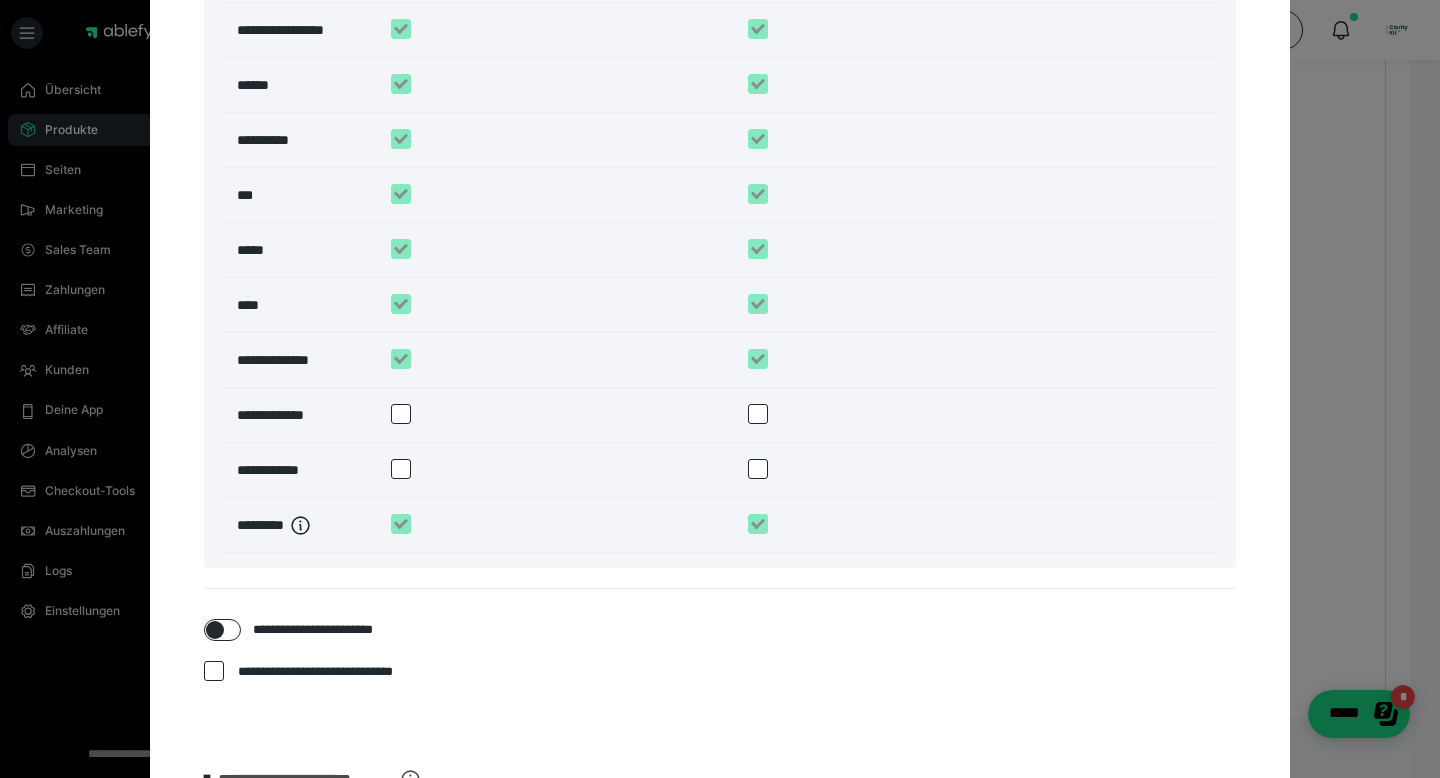 scroll, scrollTop: 2990, scrollLeft: 0, axis: vertical 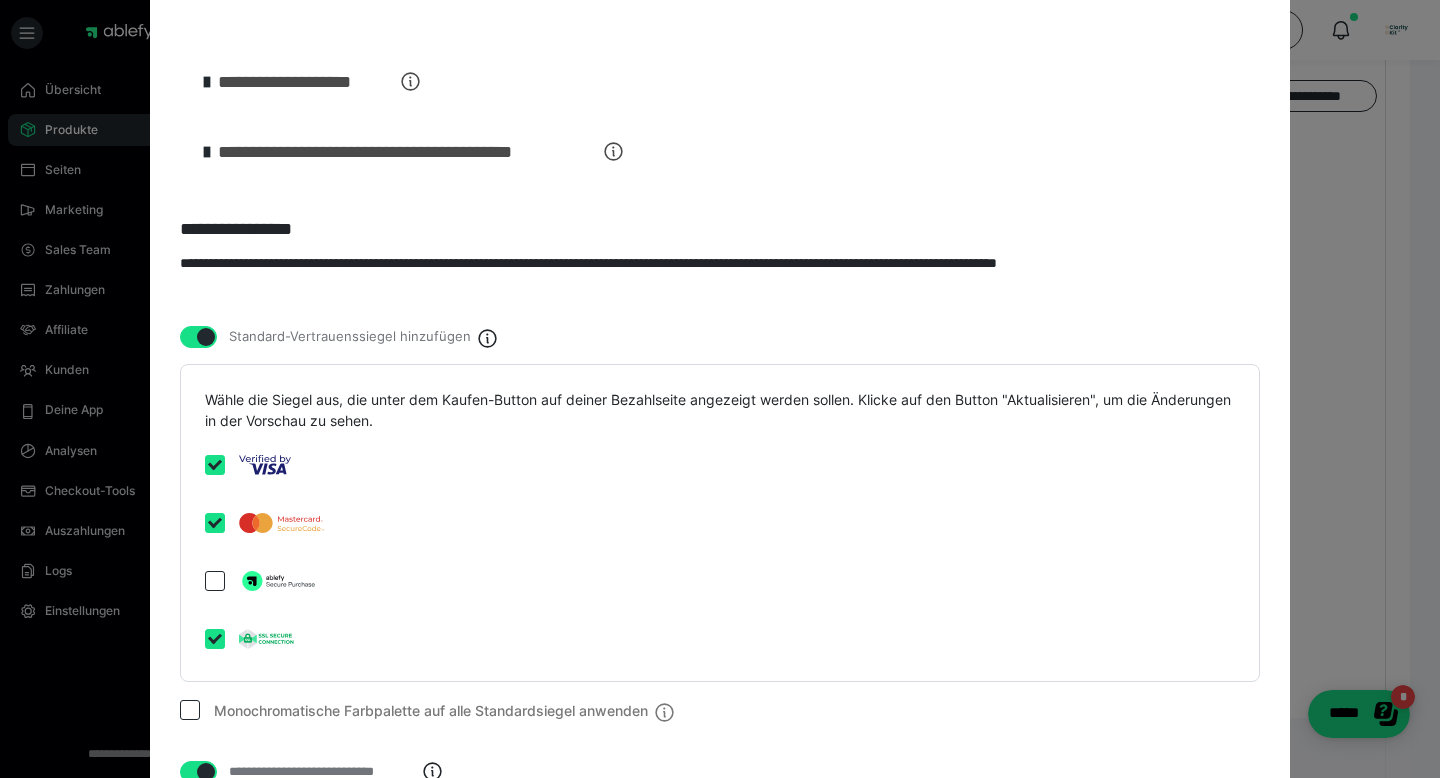 click at bounding box center [206, 337] 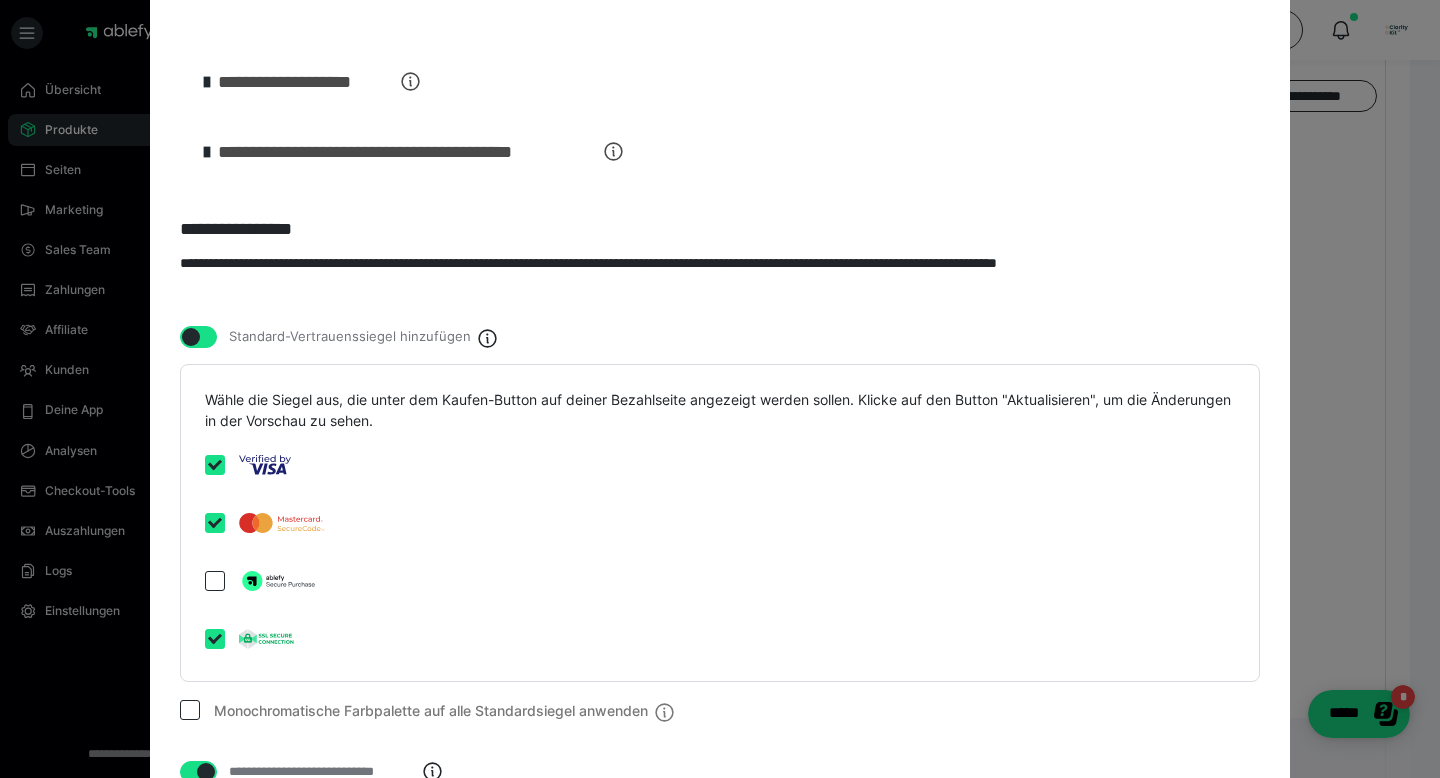 checkbox on "false" 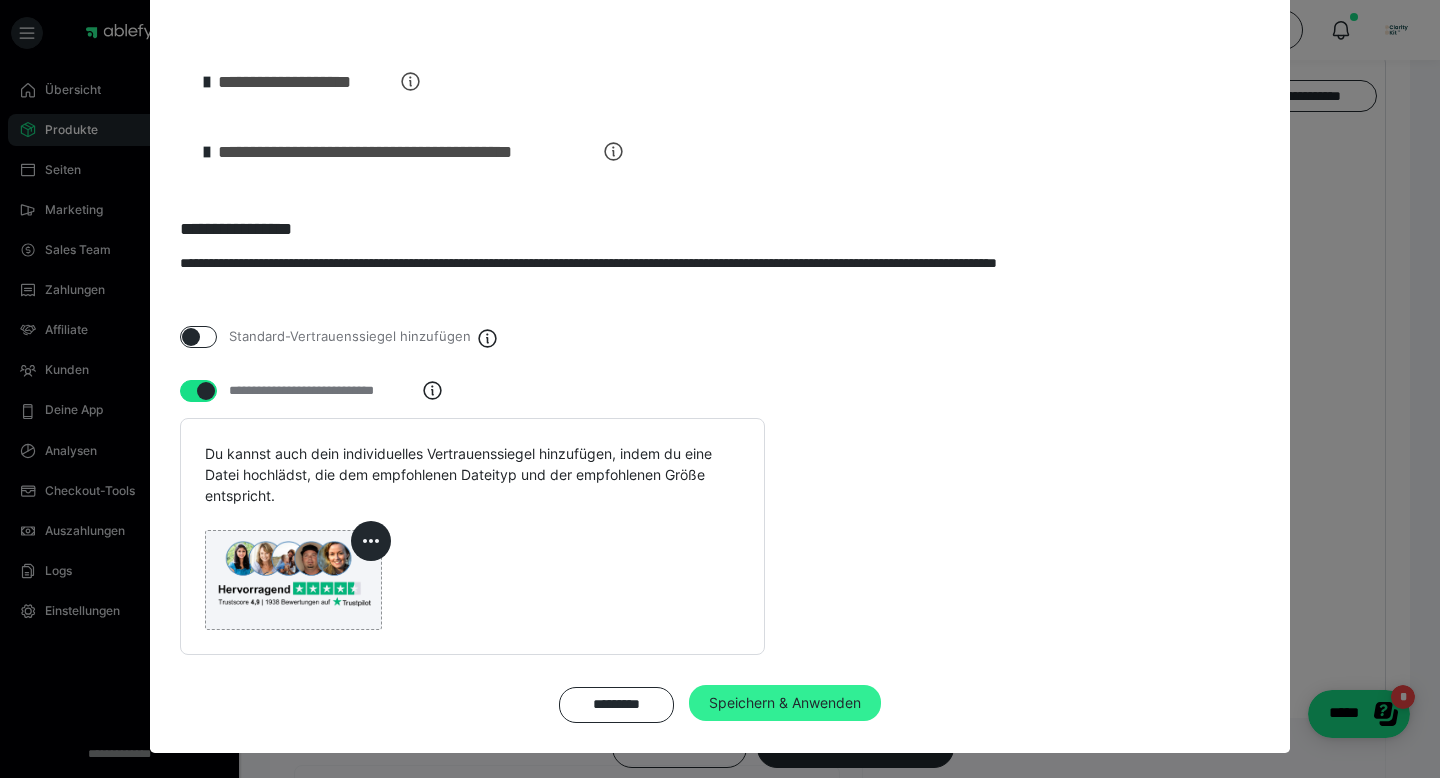 click on "Speichern & Anwenden" at bounding box center [785, 703] 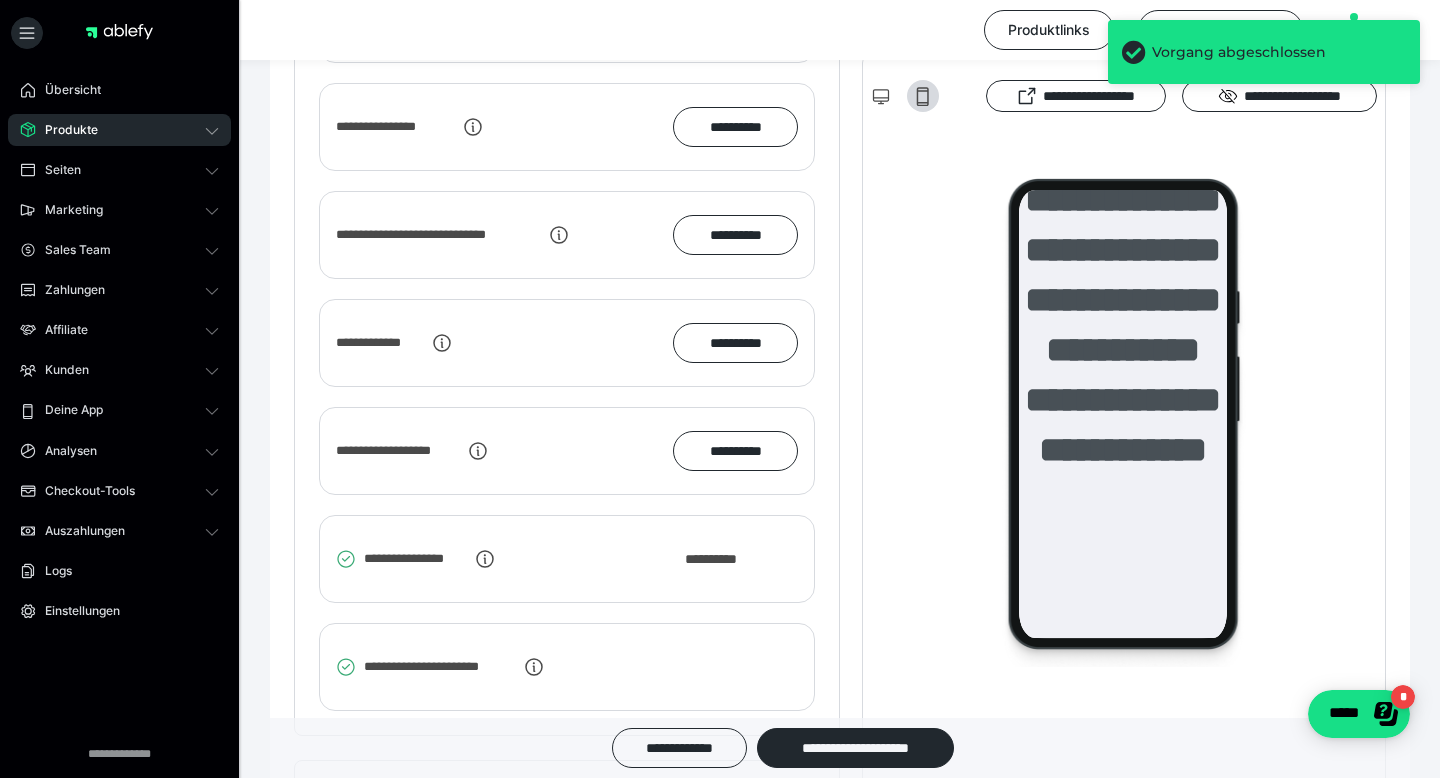 scroll, scrollTop: 2170, scrollLeft: 0, axis: vertical 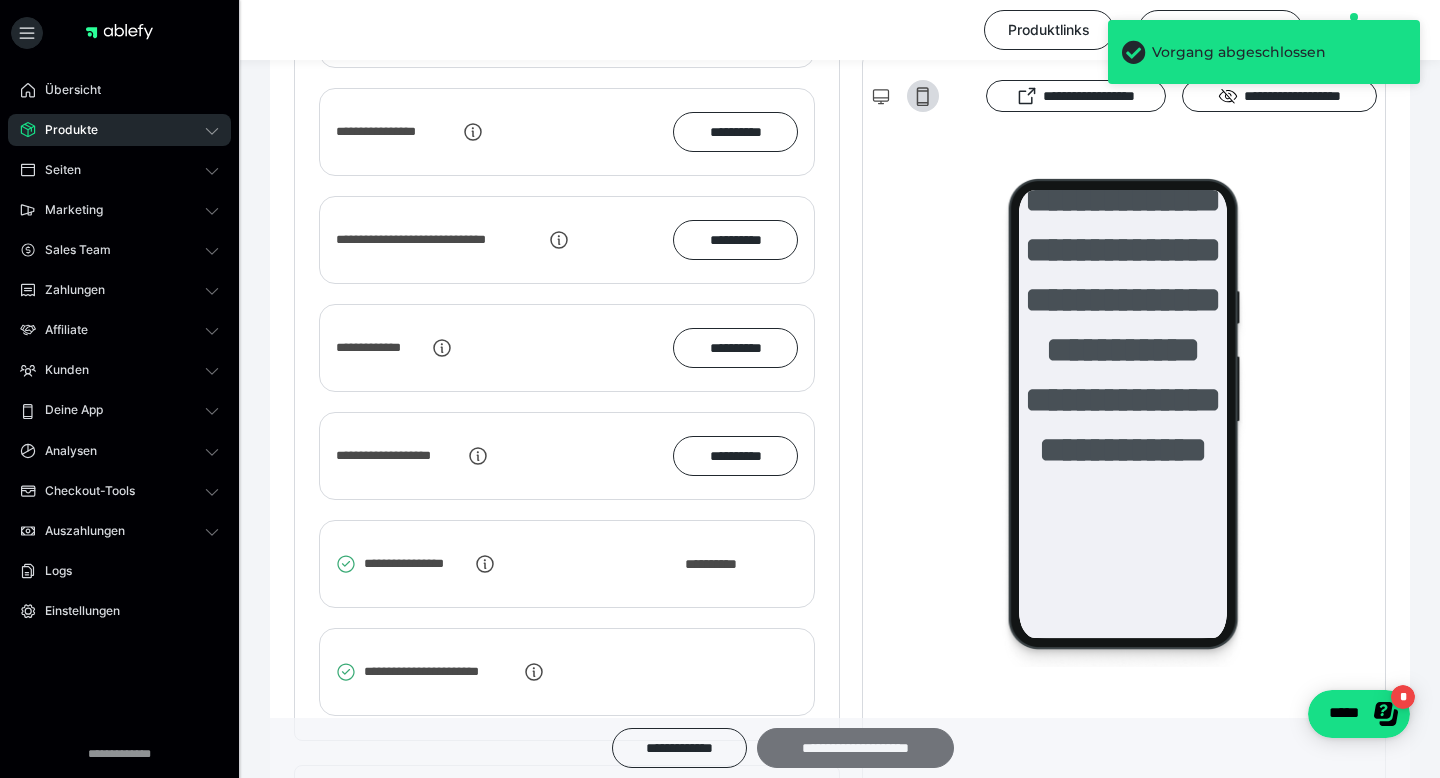 click on "**********" at bounding box center [855, 748] 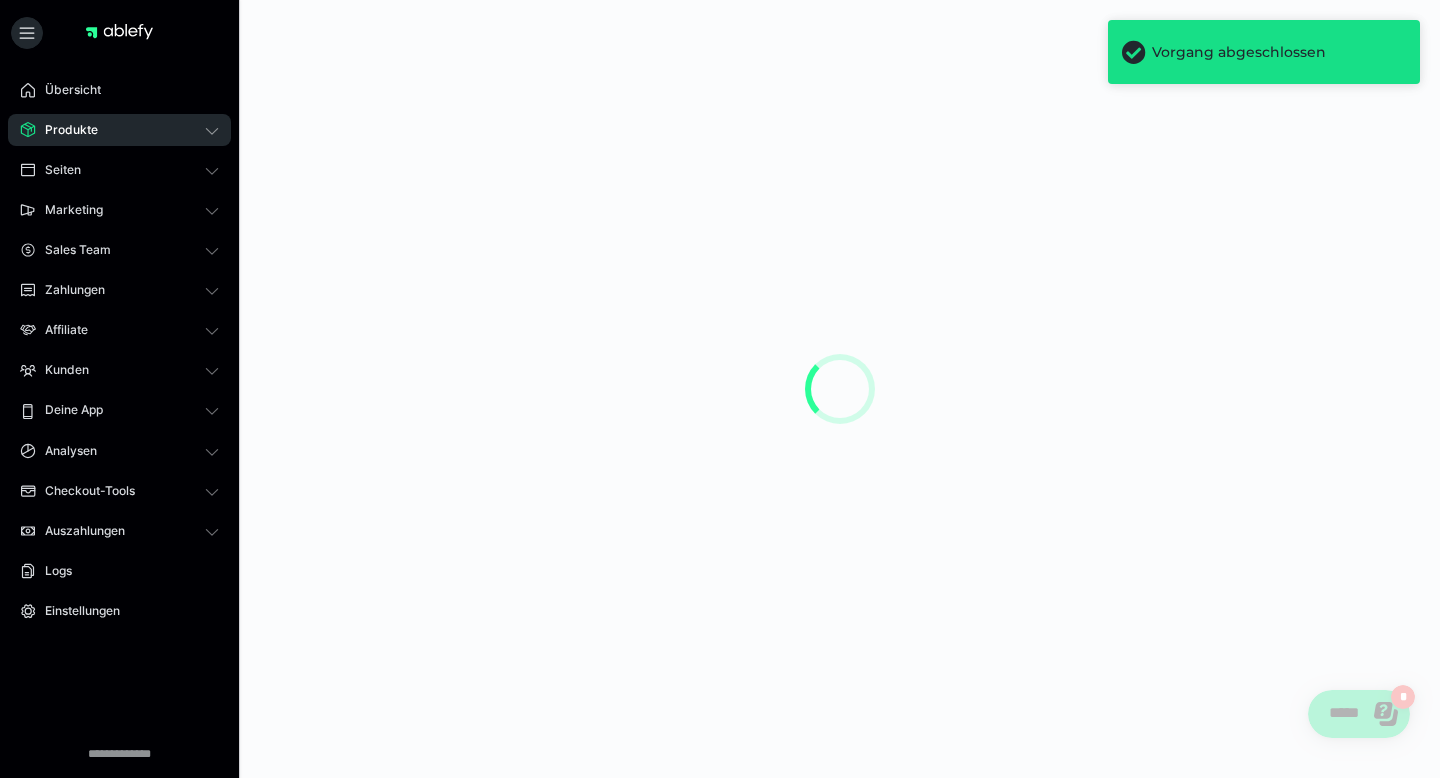 scroll, scrollTop: 0, scrollLeft: 0, axis: both 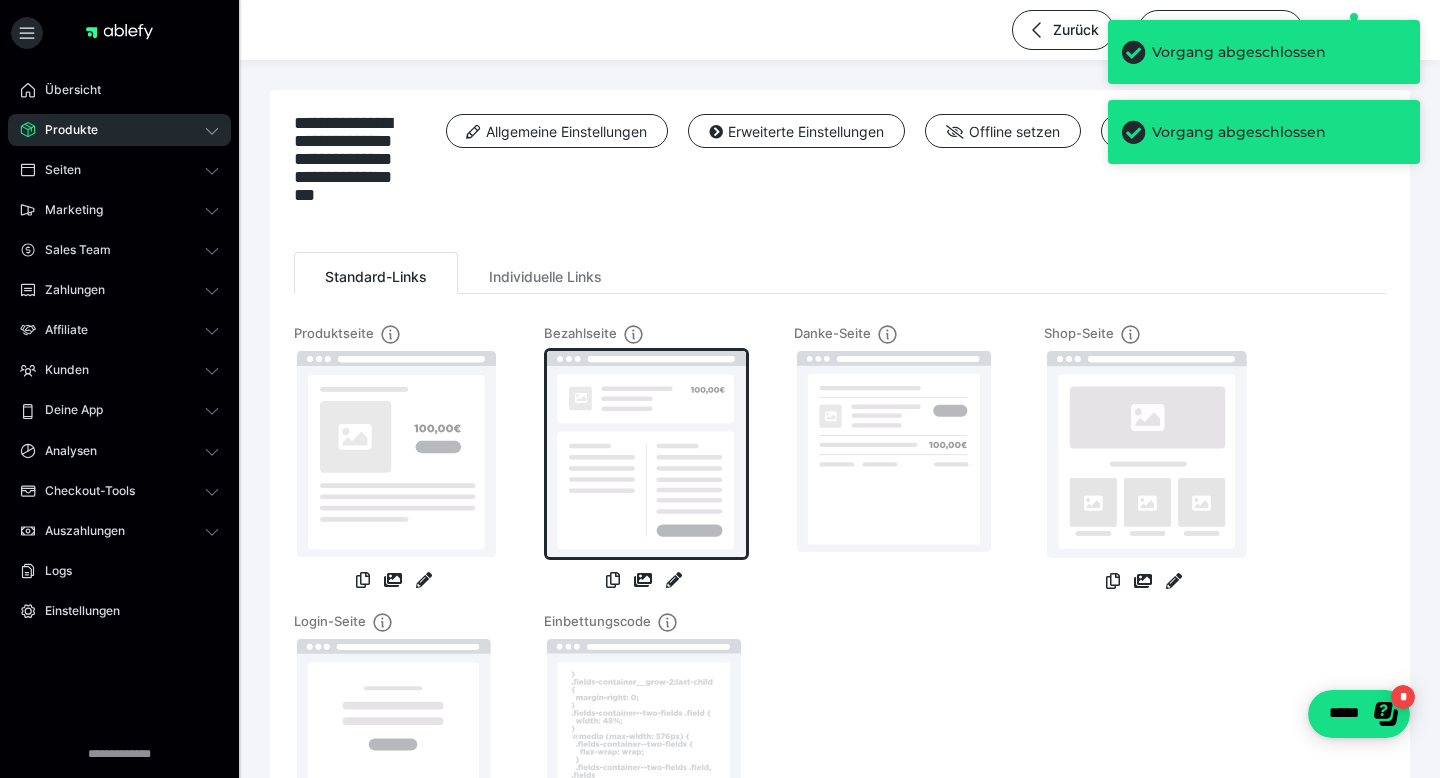 click at bounding box center [646, 454] 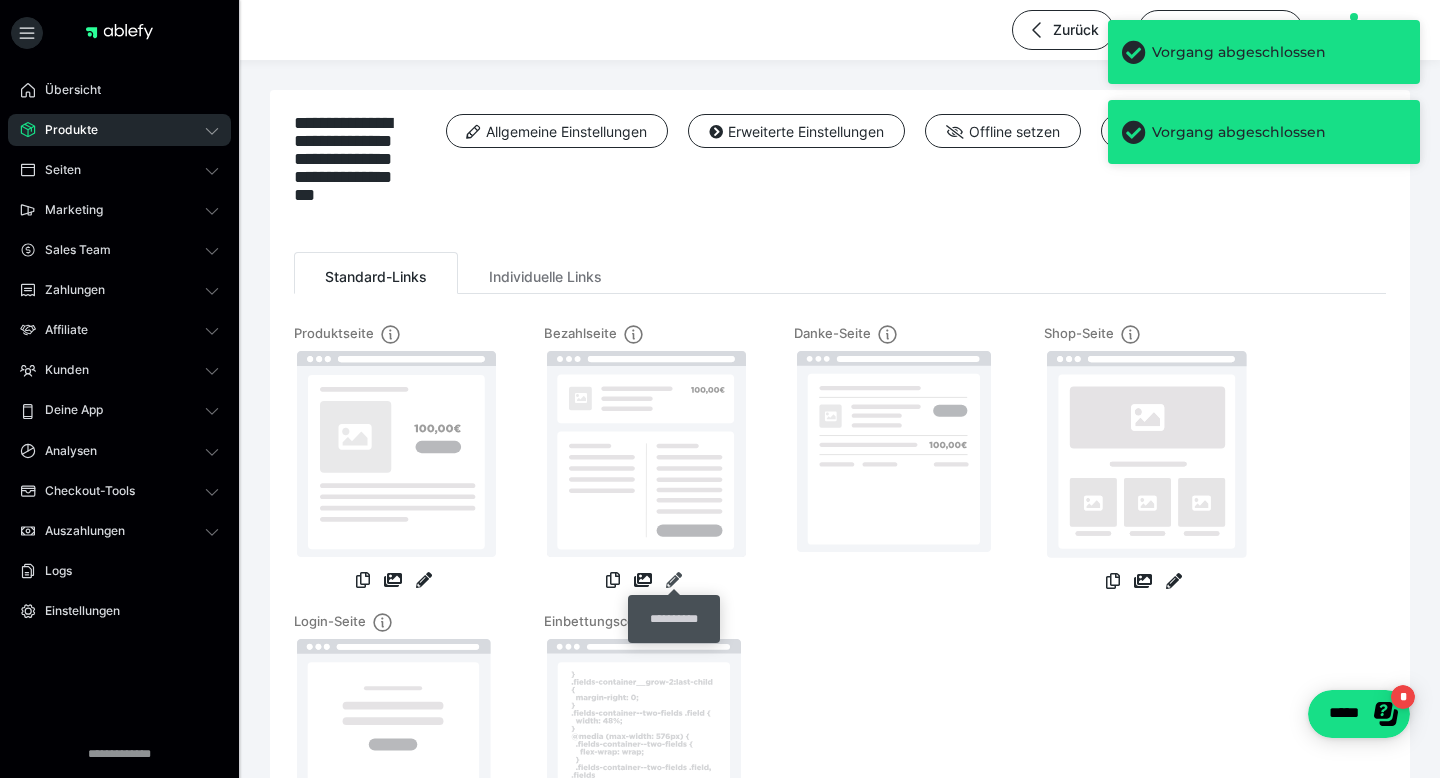 click at bounding box center (674, 580) 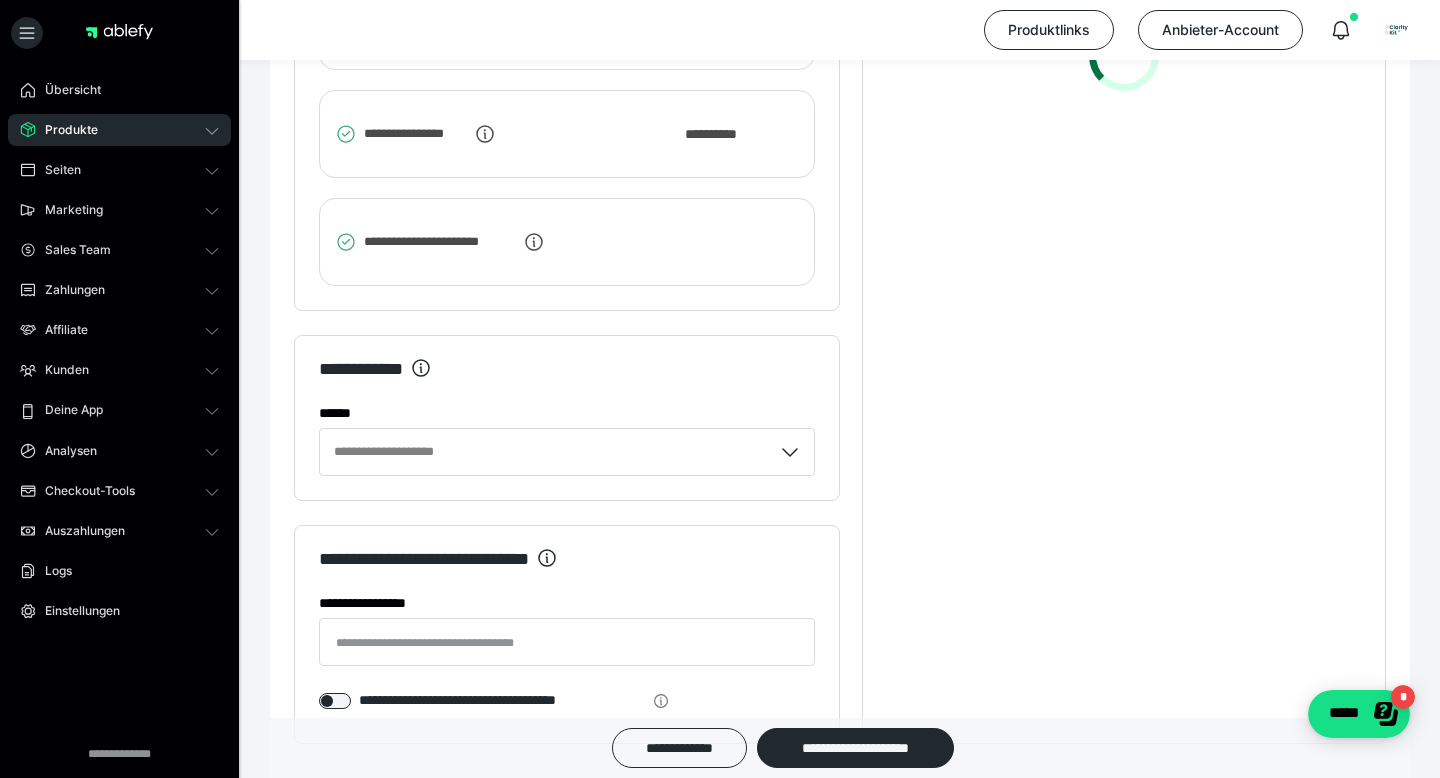 scroll, scrollTop: 2371, scrollLeft: 0, axis: vertical 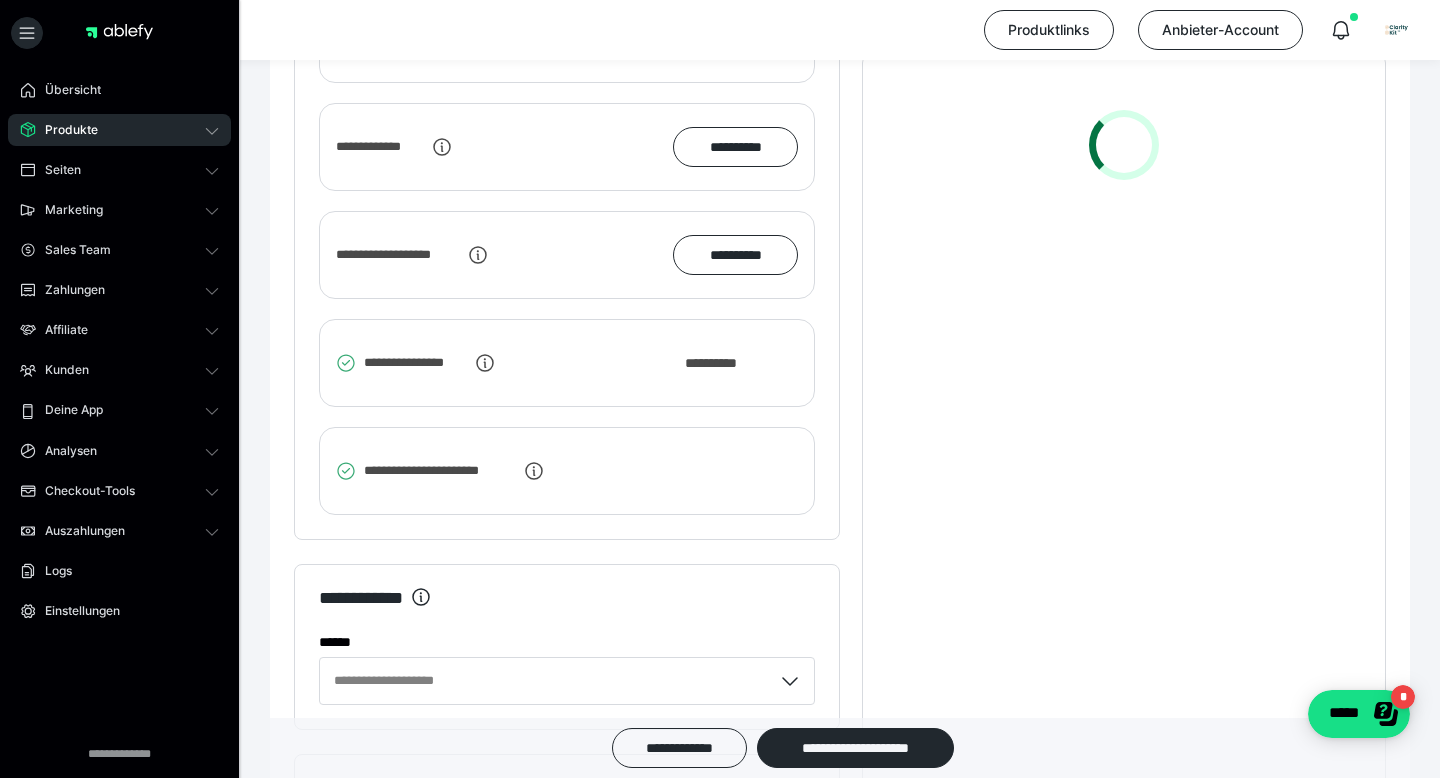 click on "**********" at bounding box center (567, 363) 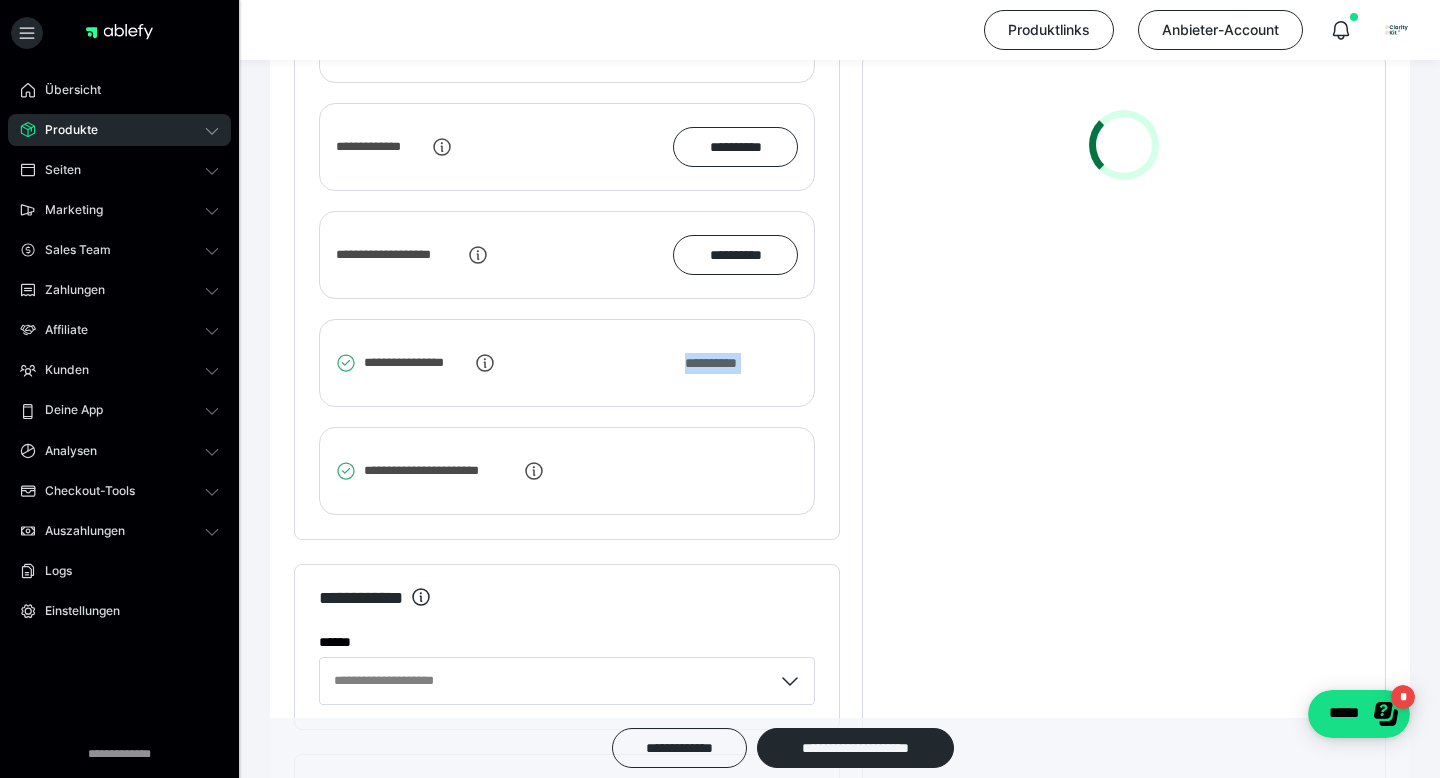 click on "**********" at bounding box center [721, 363] 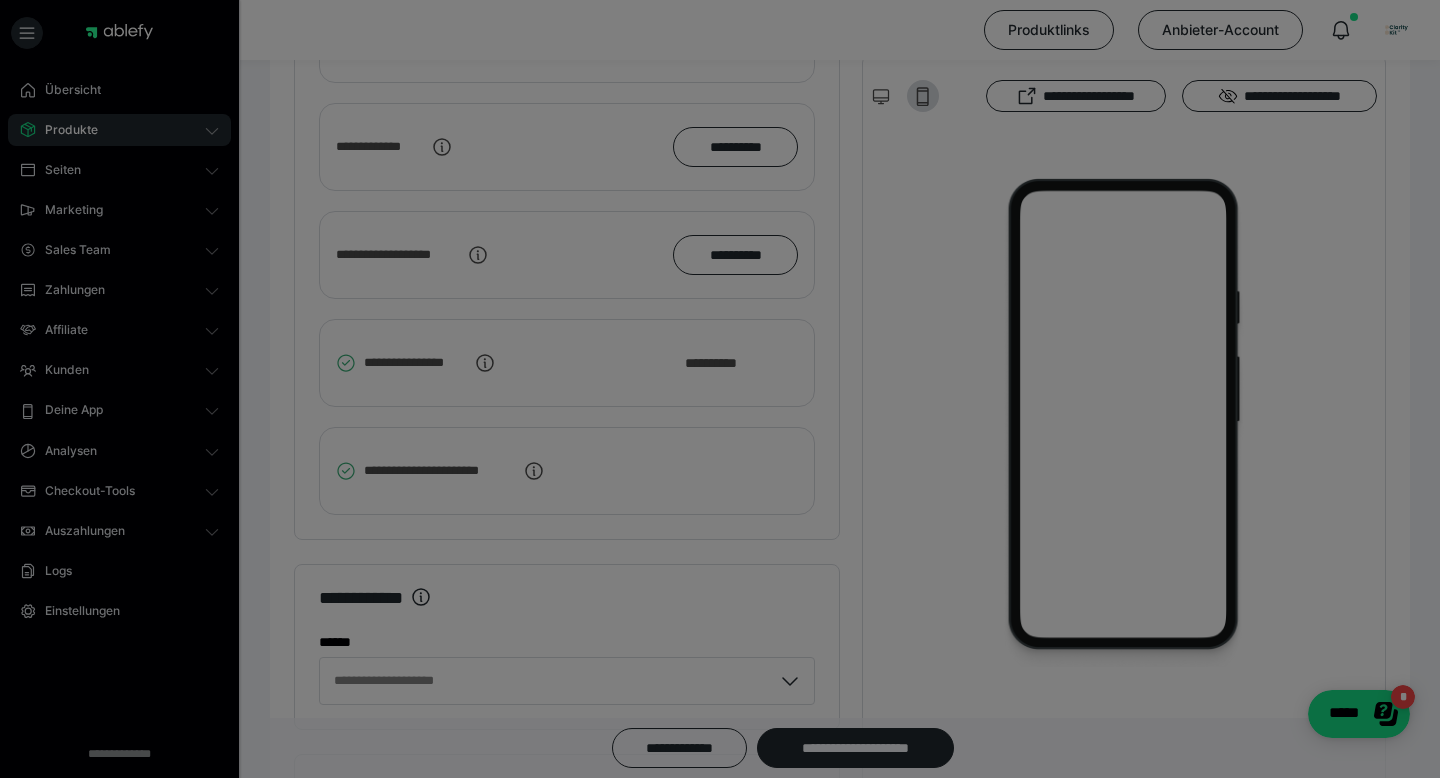 checkbox on "****" 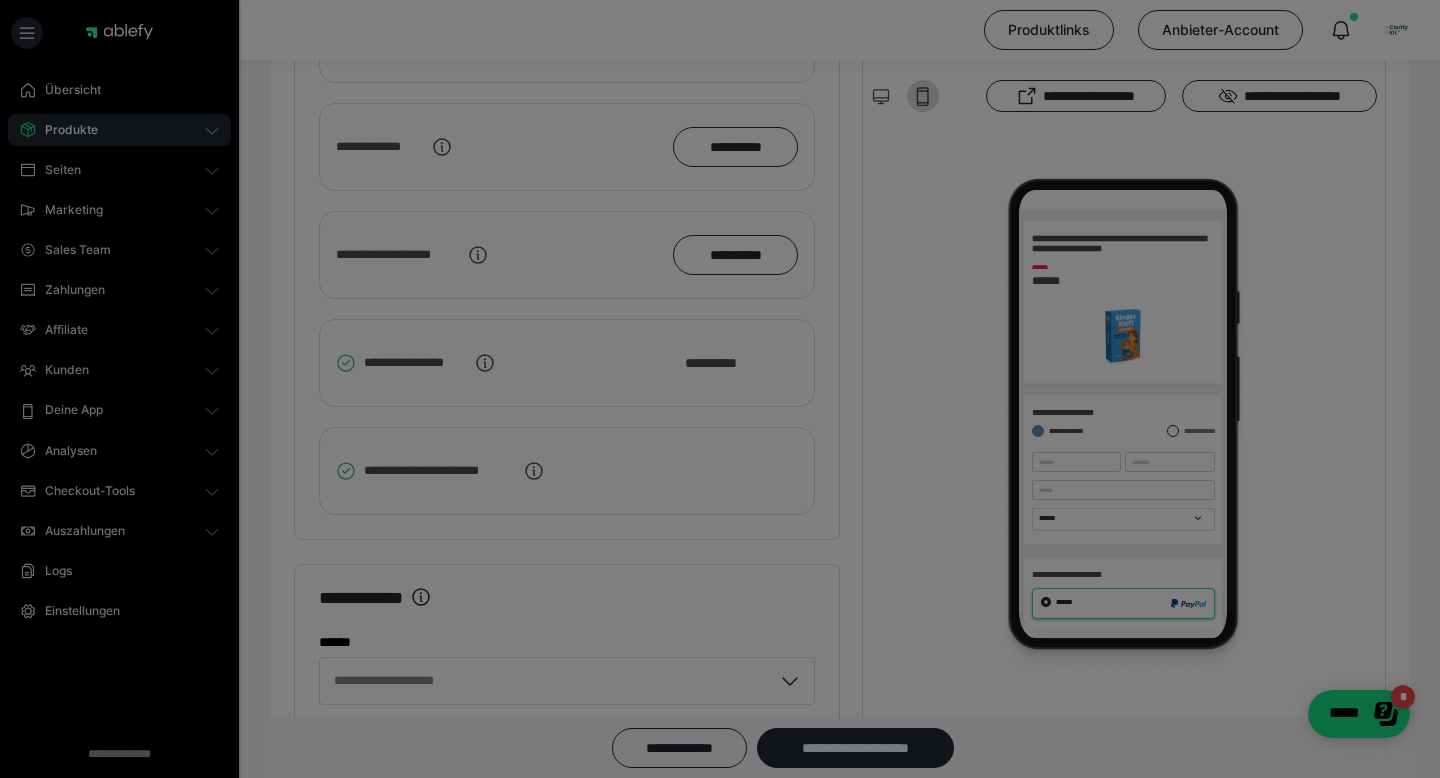 scroll, scrollTop: 0, scrollLeft: 0, axis: both 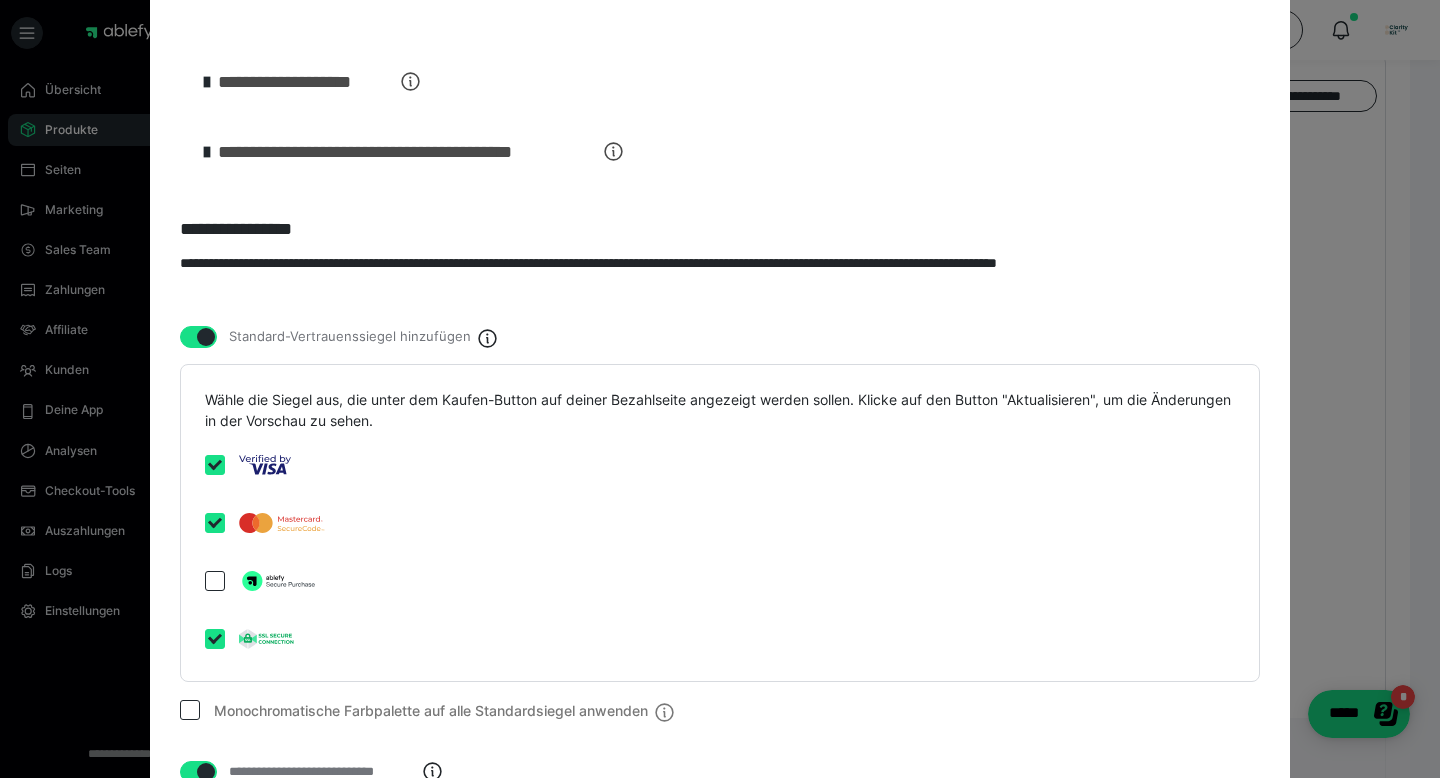 click at bounding box center [198, 337] 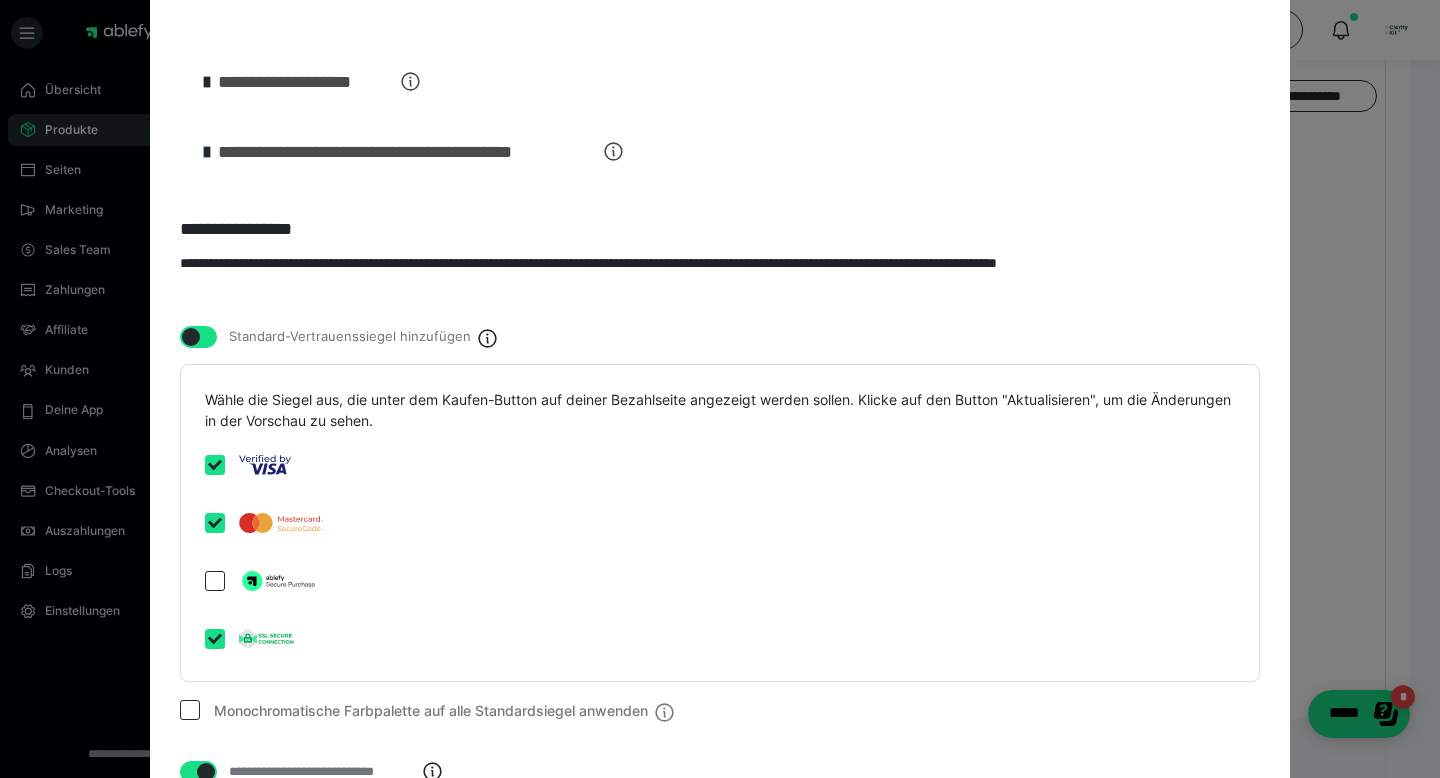 checkbox on "false" 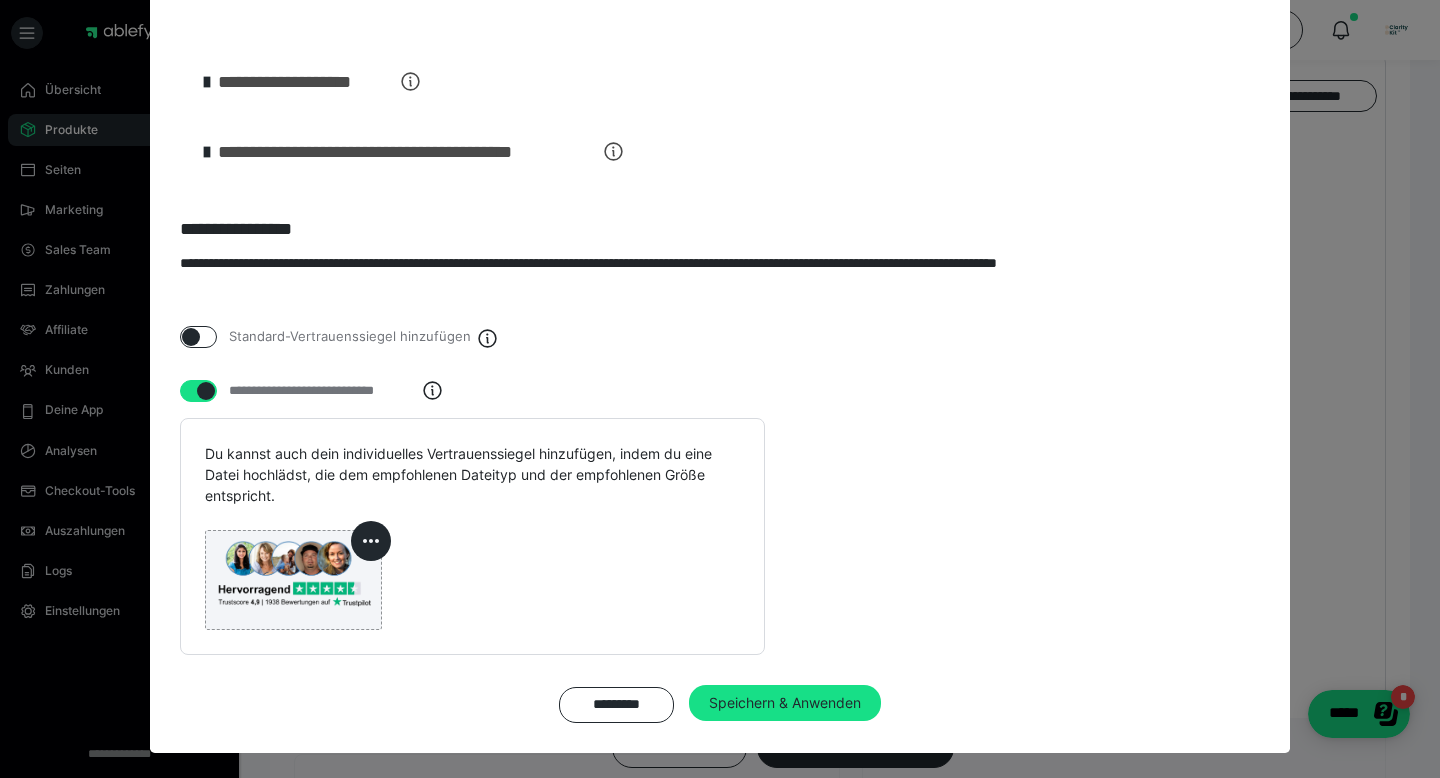 click on "**********" at bounding box center (720, 376) 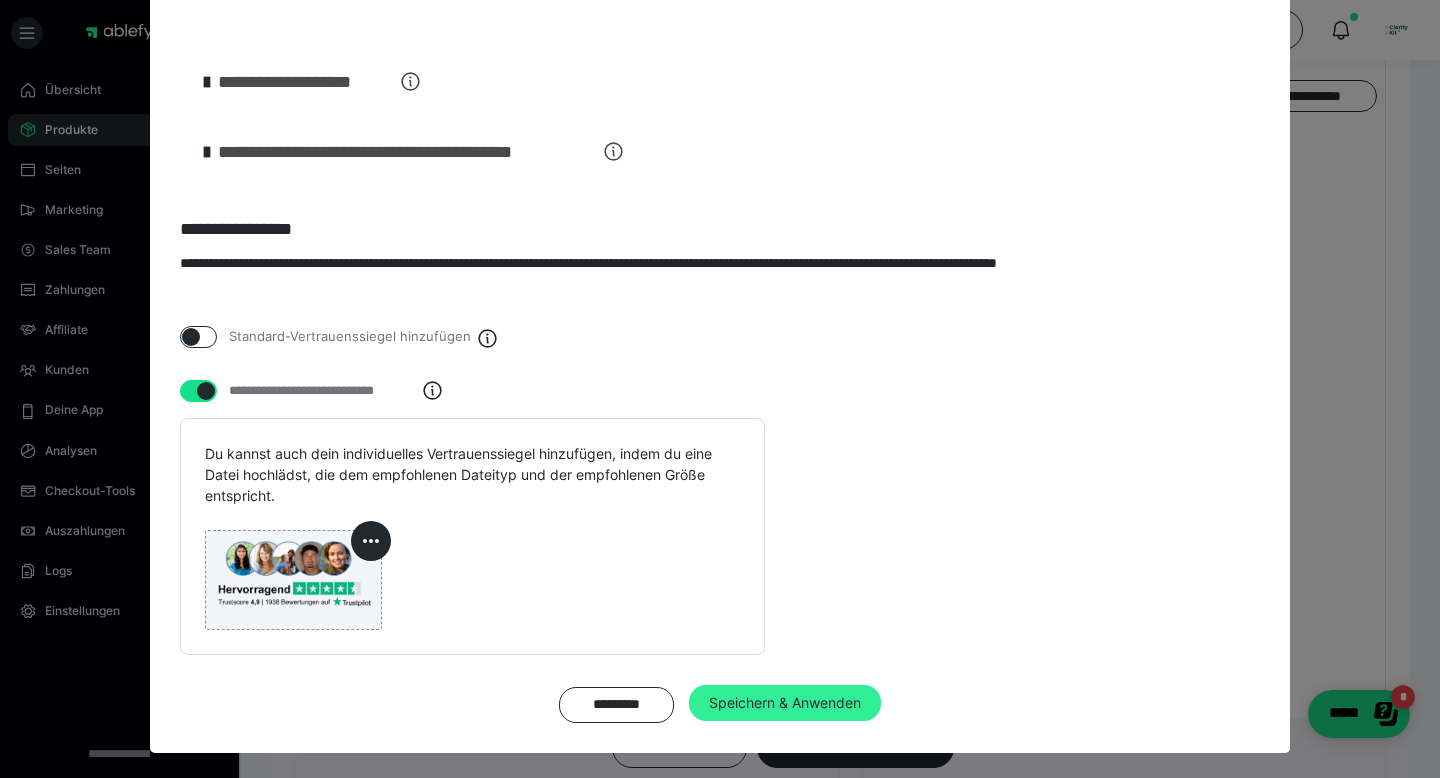 click on "Speichern & Anwenden" at bounding box center [785, 703] 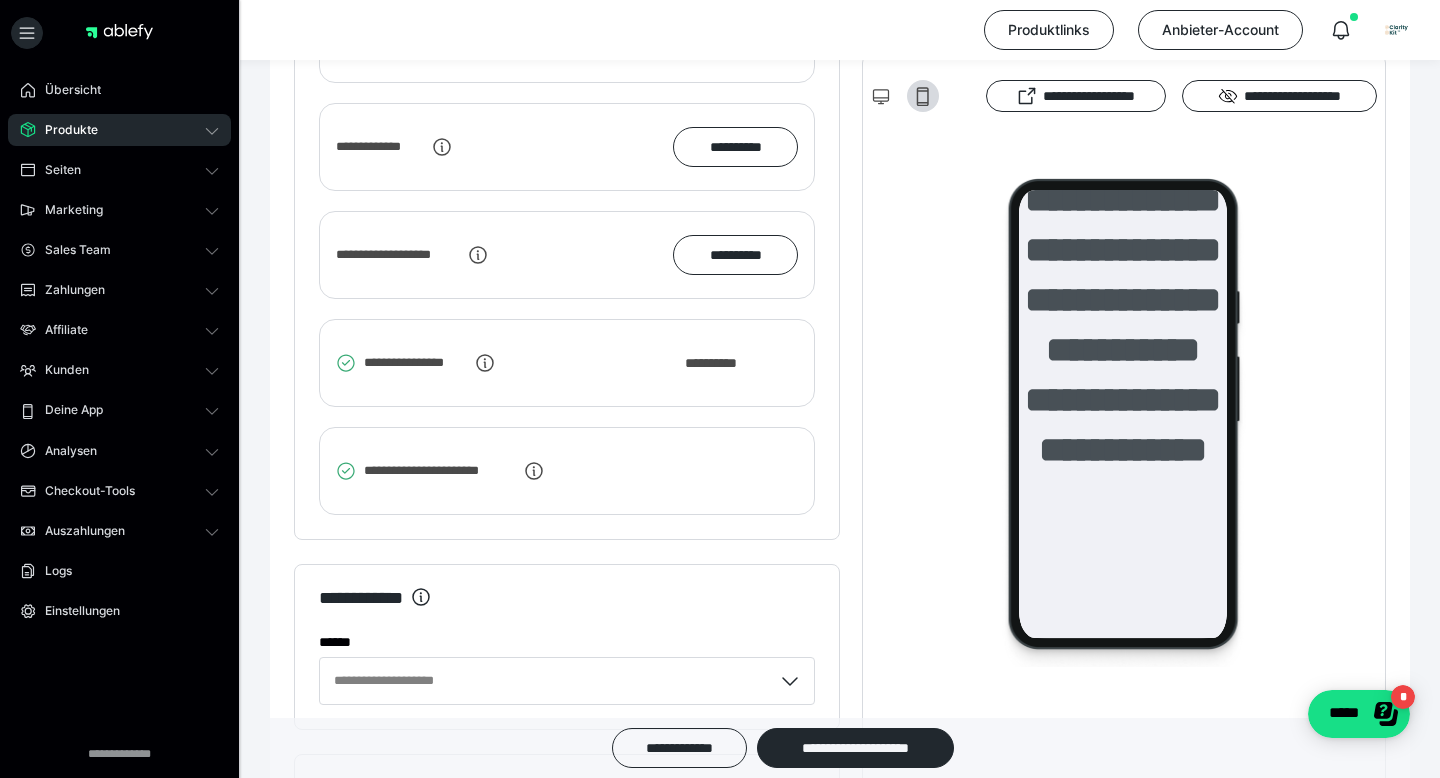 scroll, scrollTop: 2371, scrollLeft: 0, axis: vertical 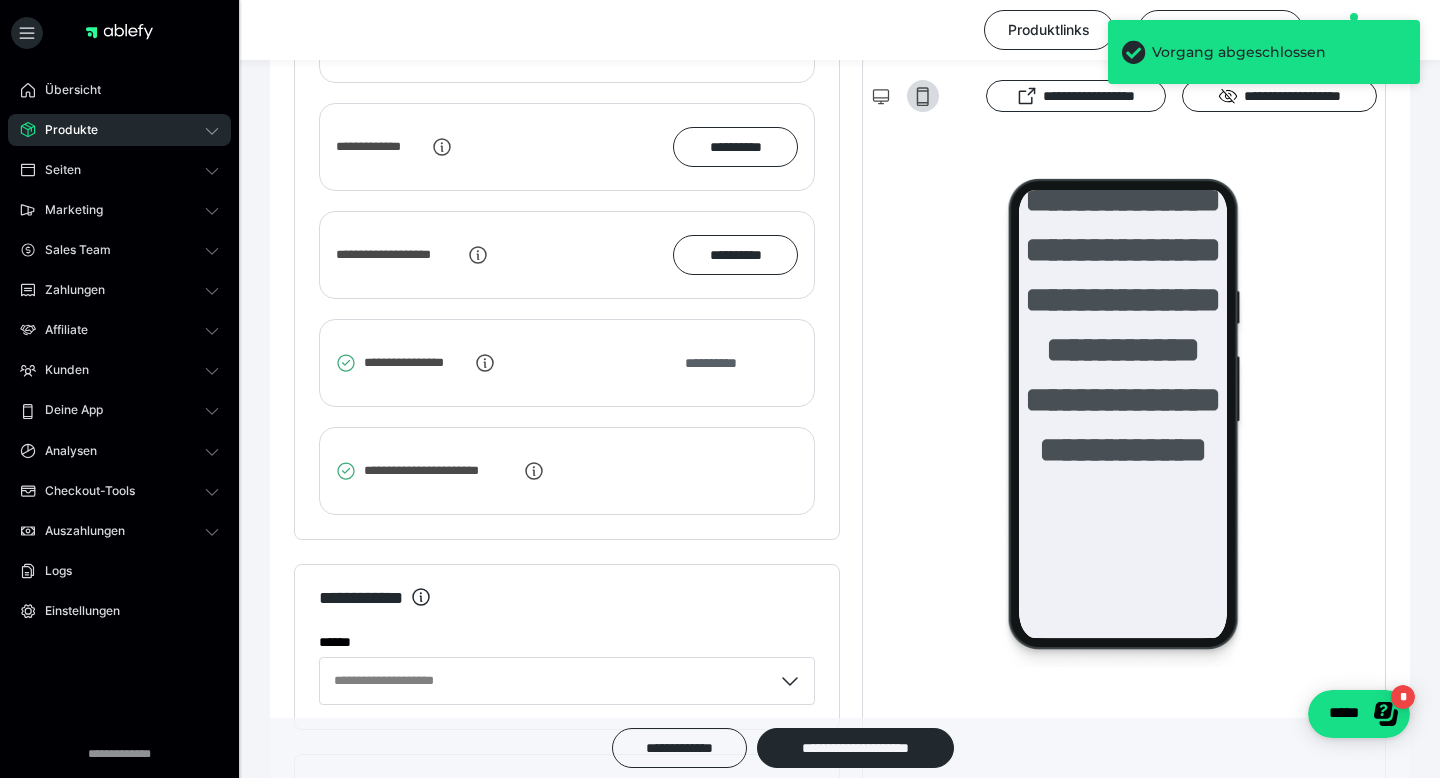 click on "**********" at bounding box center (721, 363) 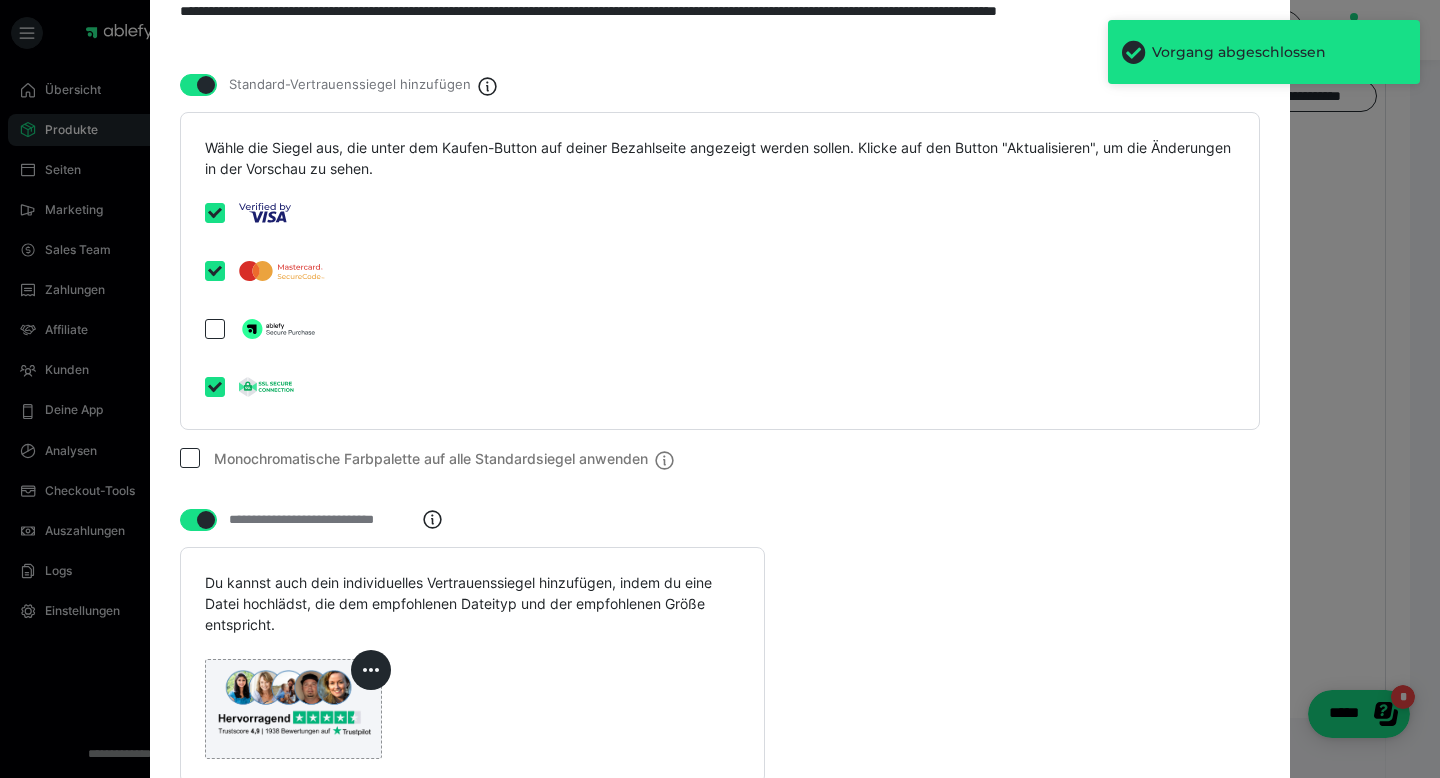 scroll, scrollTop: 3232, scrollLeft: 0, axis: vertical 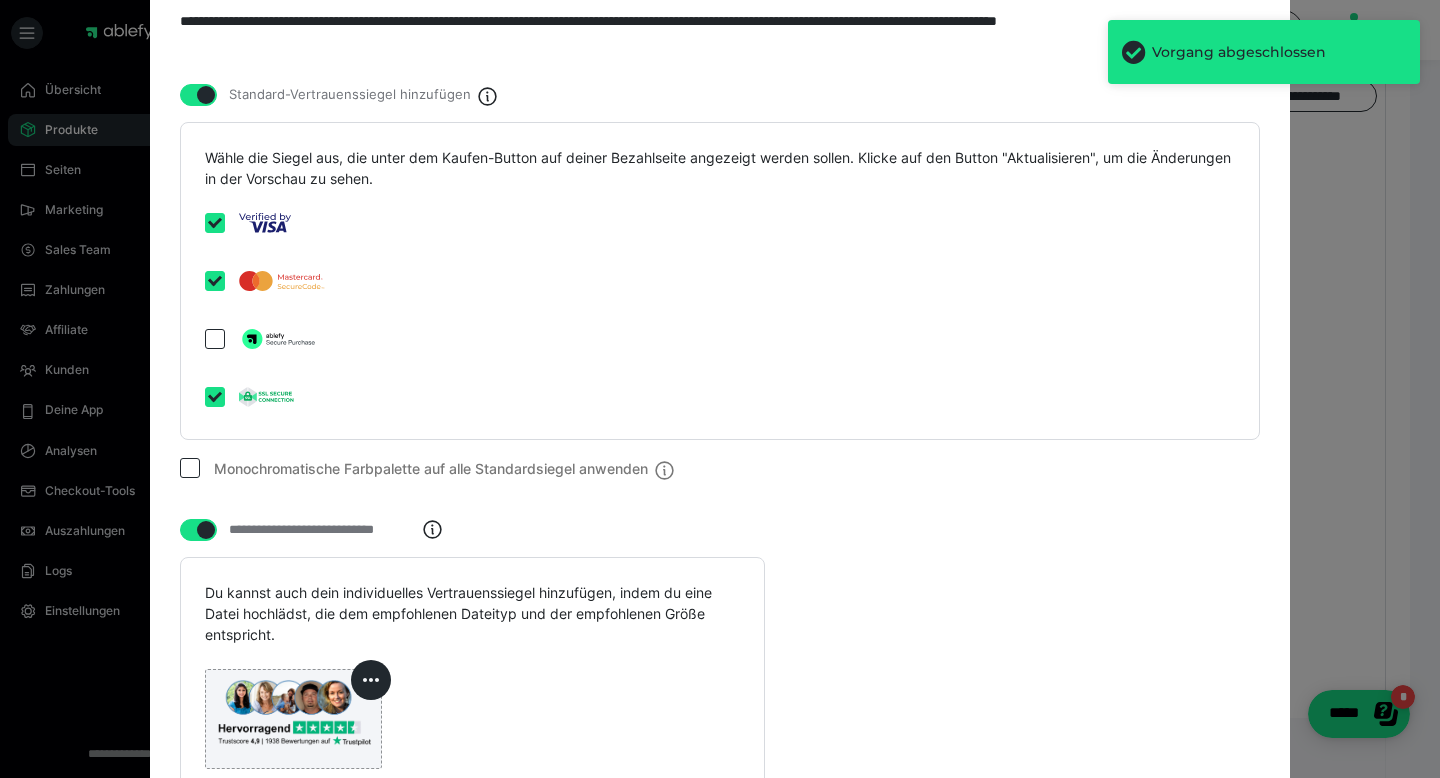 click at bounding box center (265, 285) 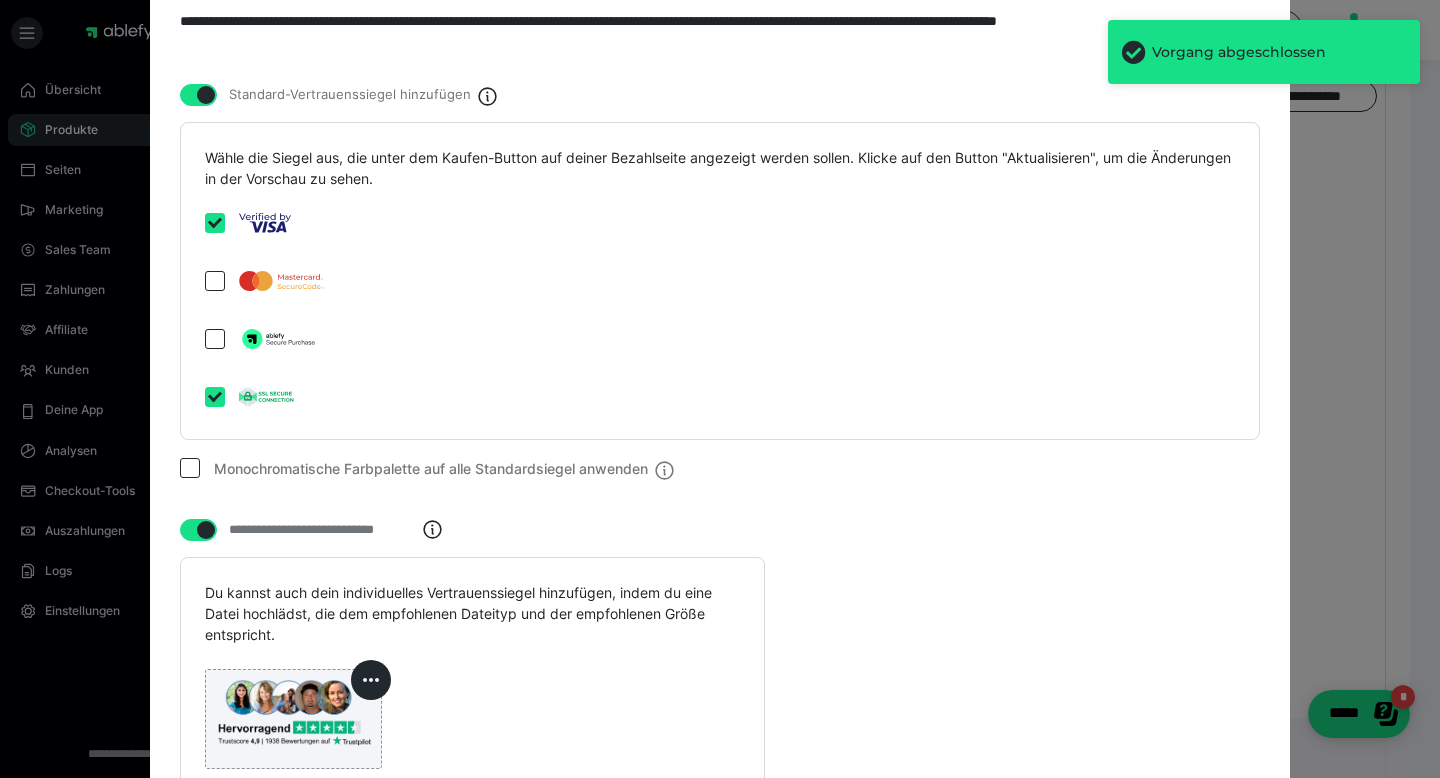 checkbox on "false" 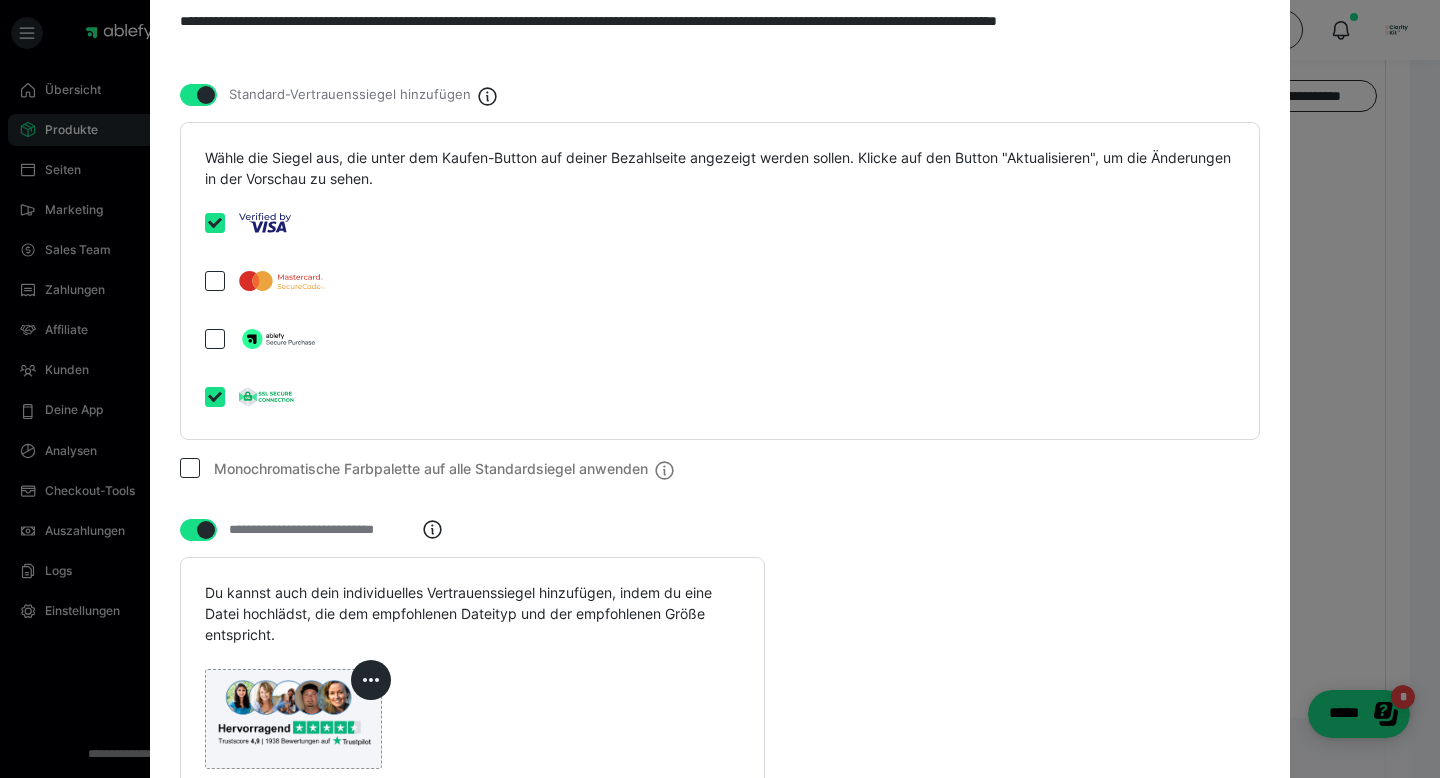 click at bounding box center [248, 227] 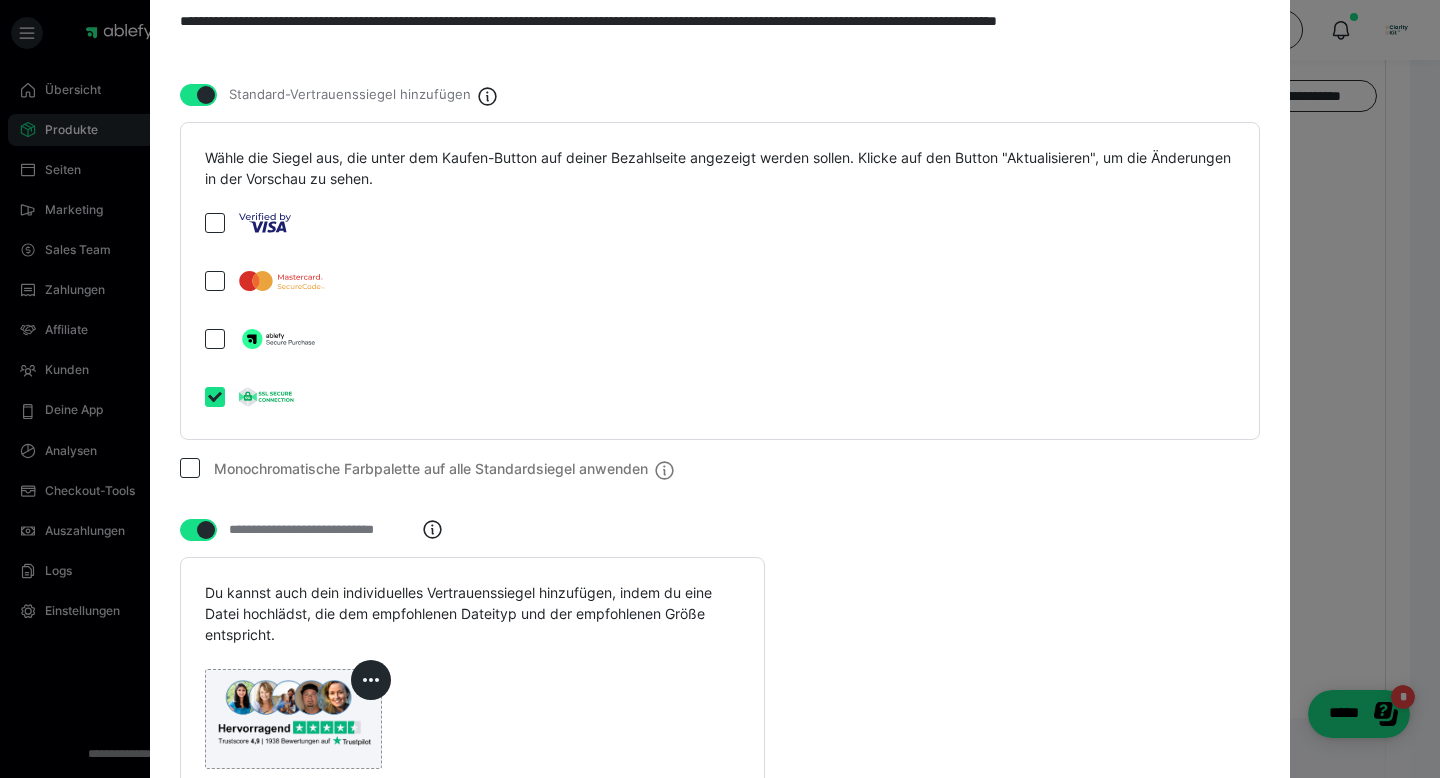 click at bounding box center [251, 401] 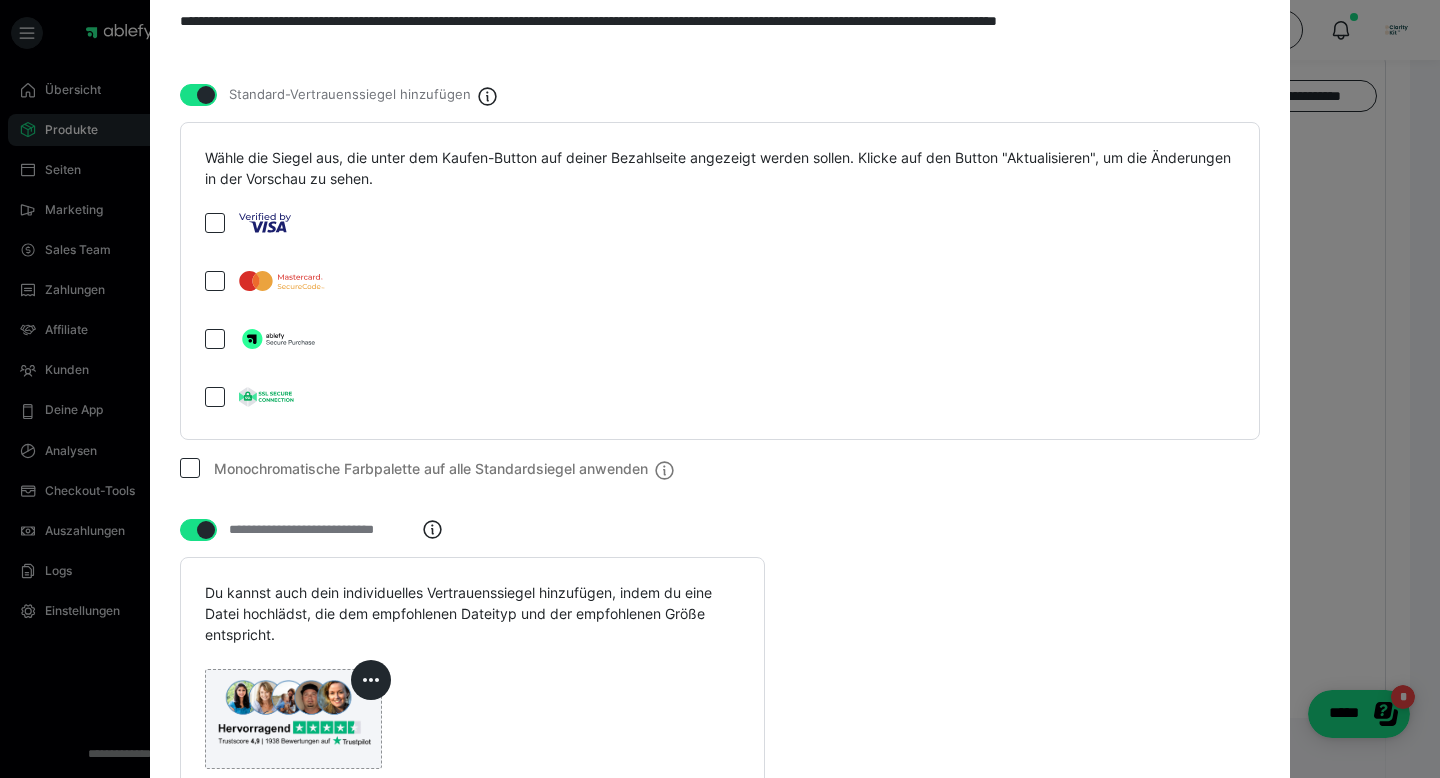 checkbox on "false" 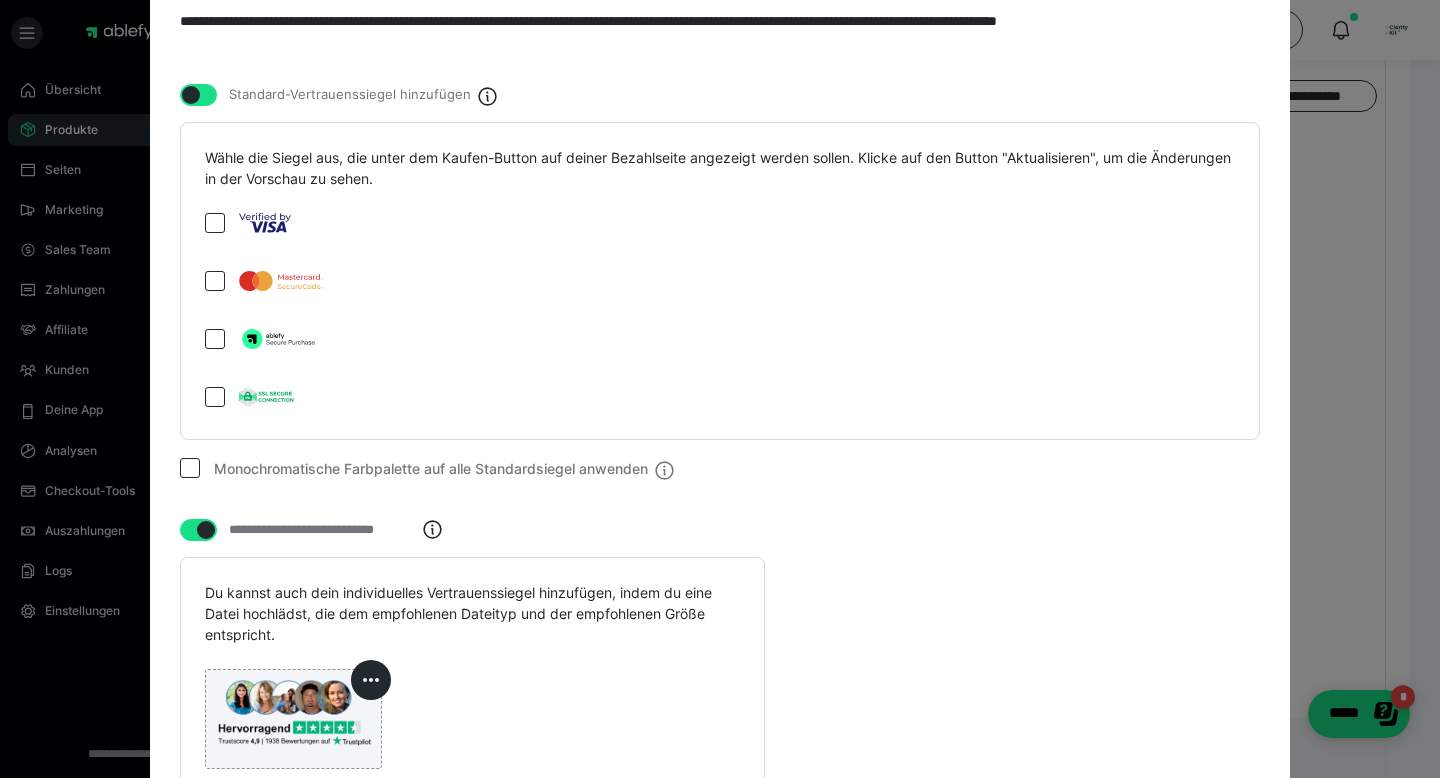 checkbox on "false" 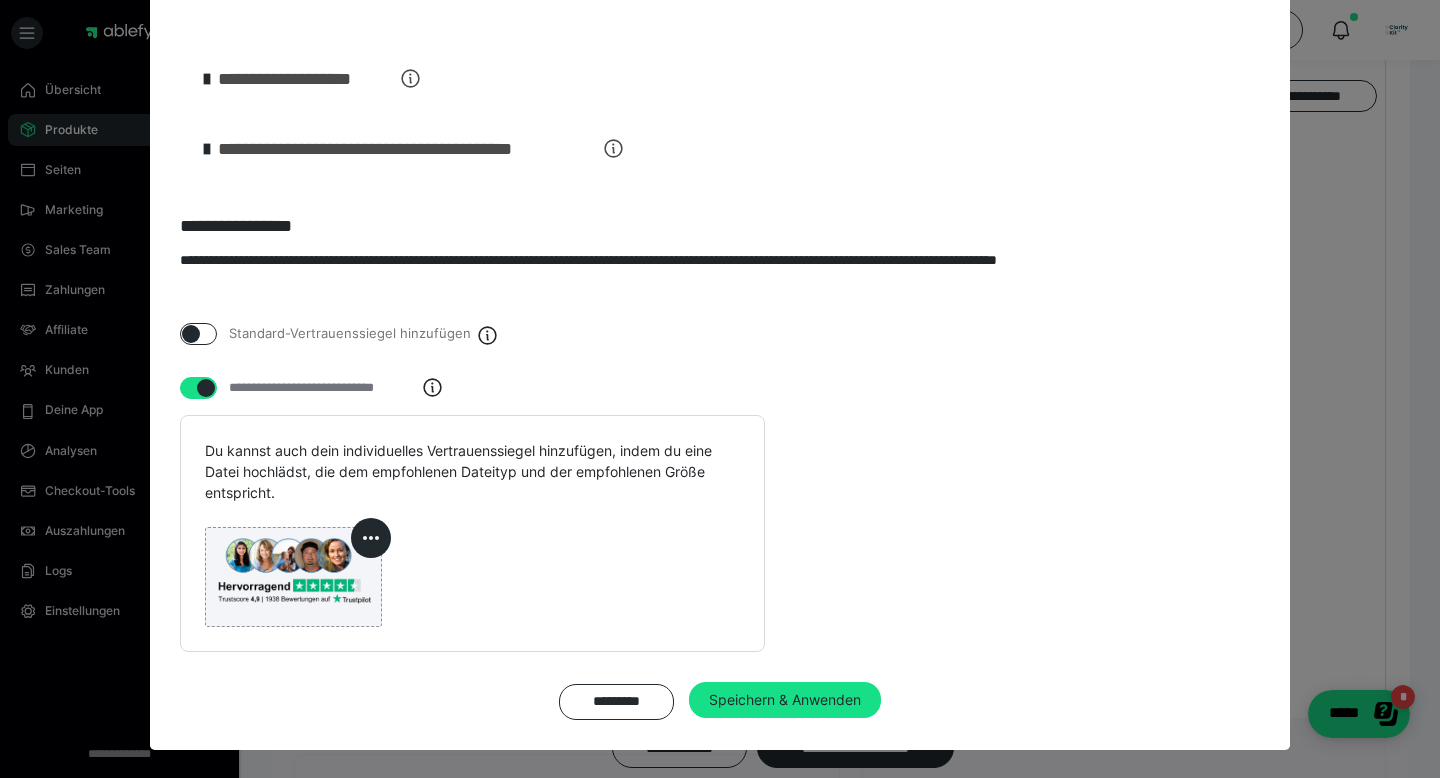 scroll, scrollTop: 2990, scrollLeft: 0, axis: vertical 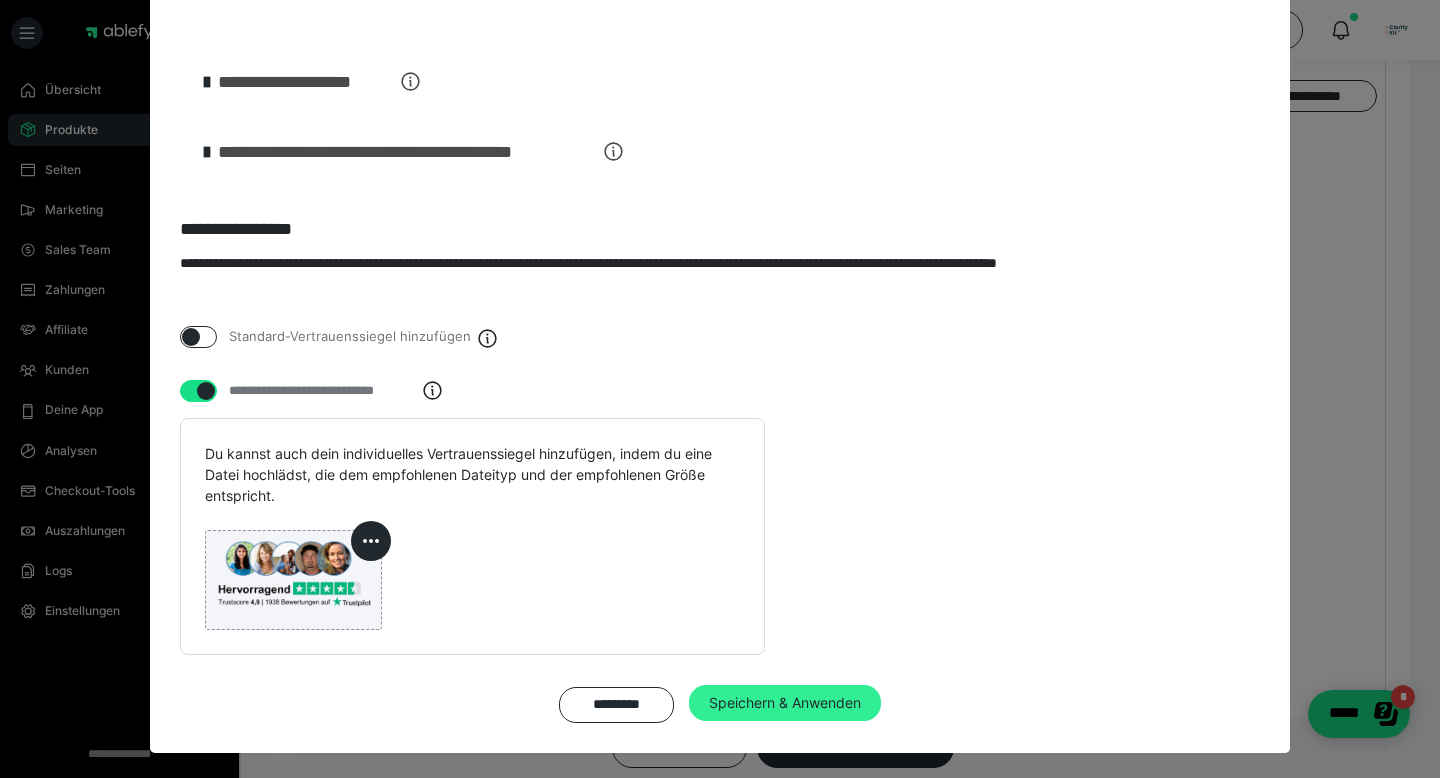 click on "Speichern & Anwenden" at bounding box center [785, 703] 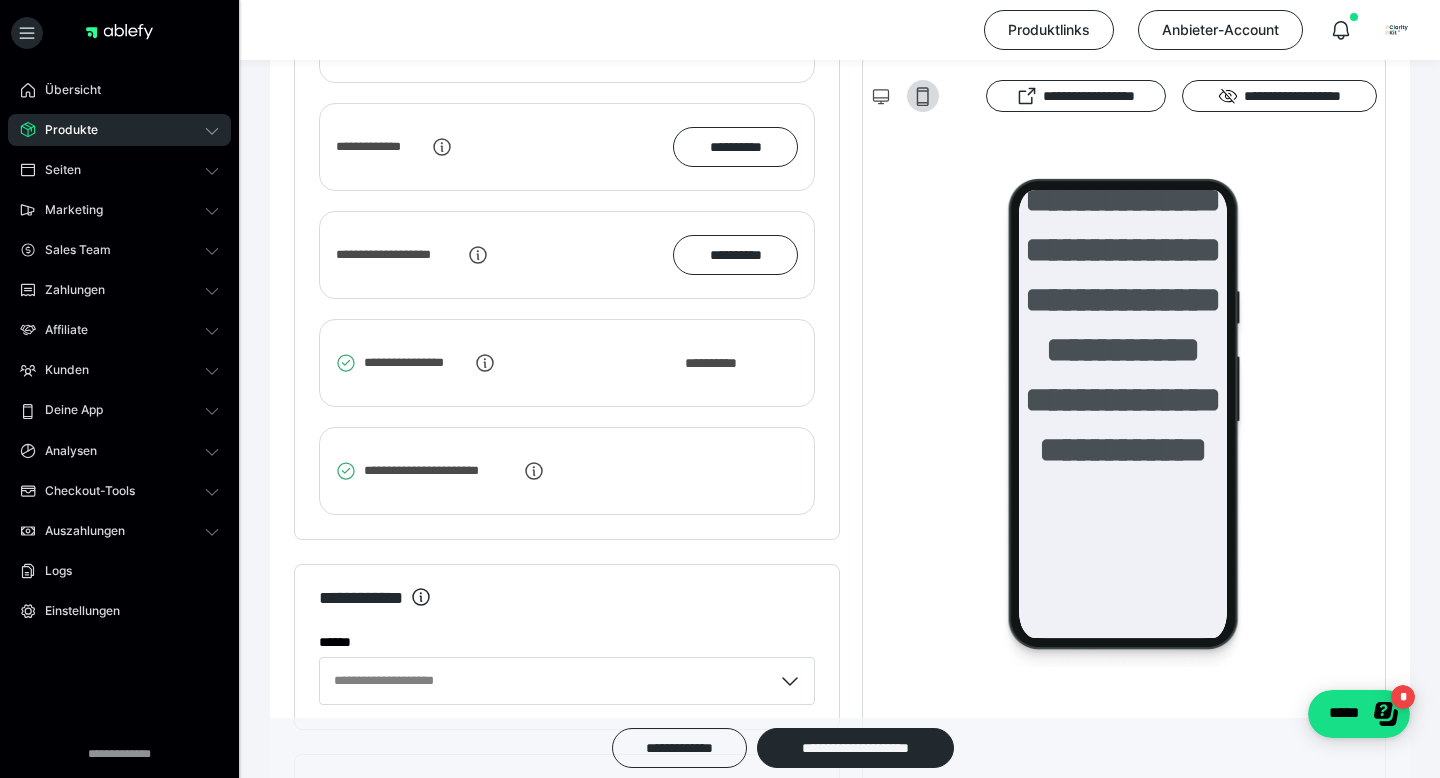 scroll, scrollTop: 2371, scrollLeft: 0, axis: vertical 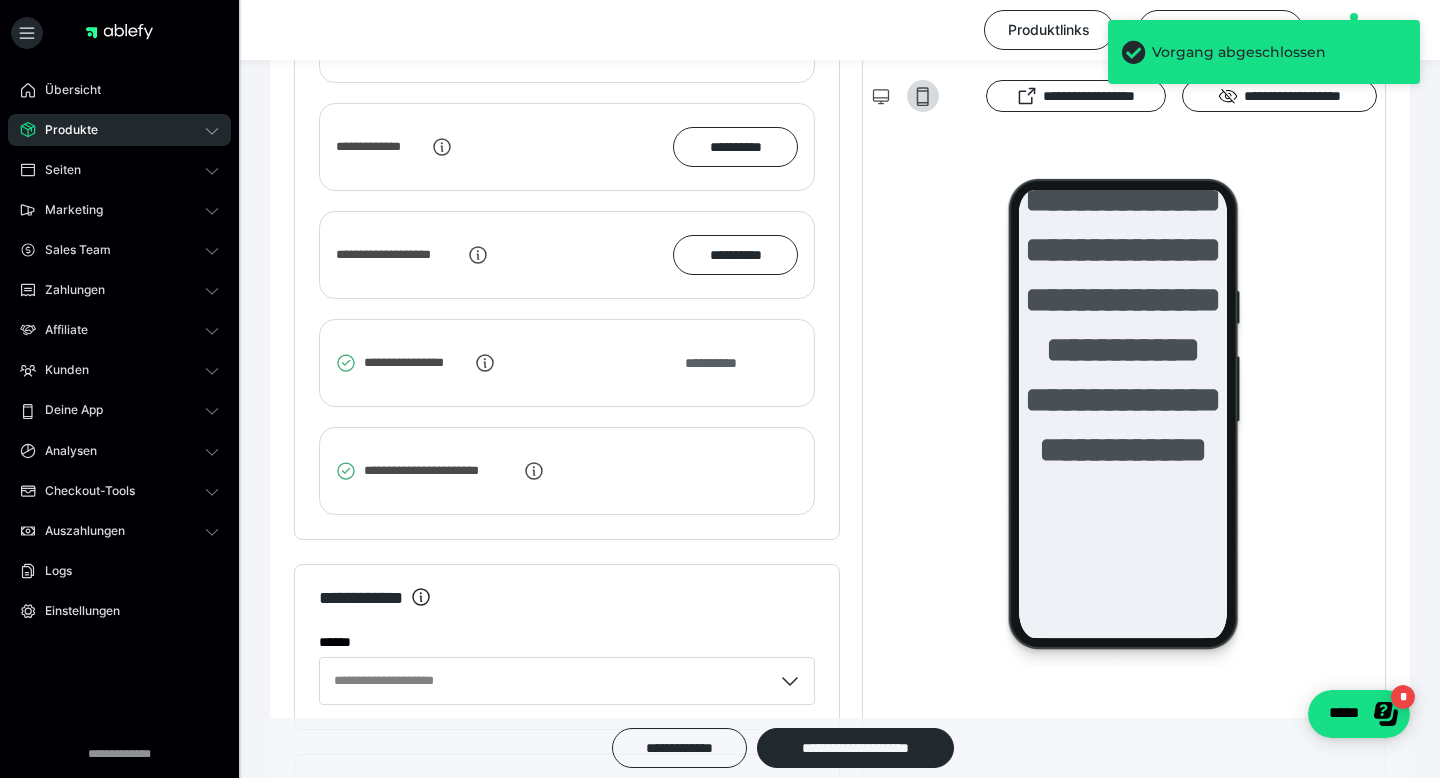 click on "**********" at bounding box center (721, 363) 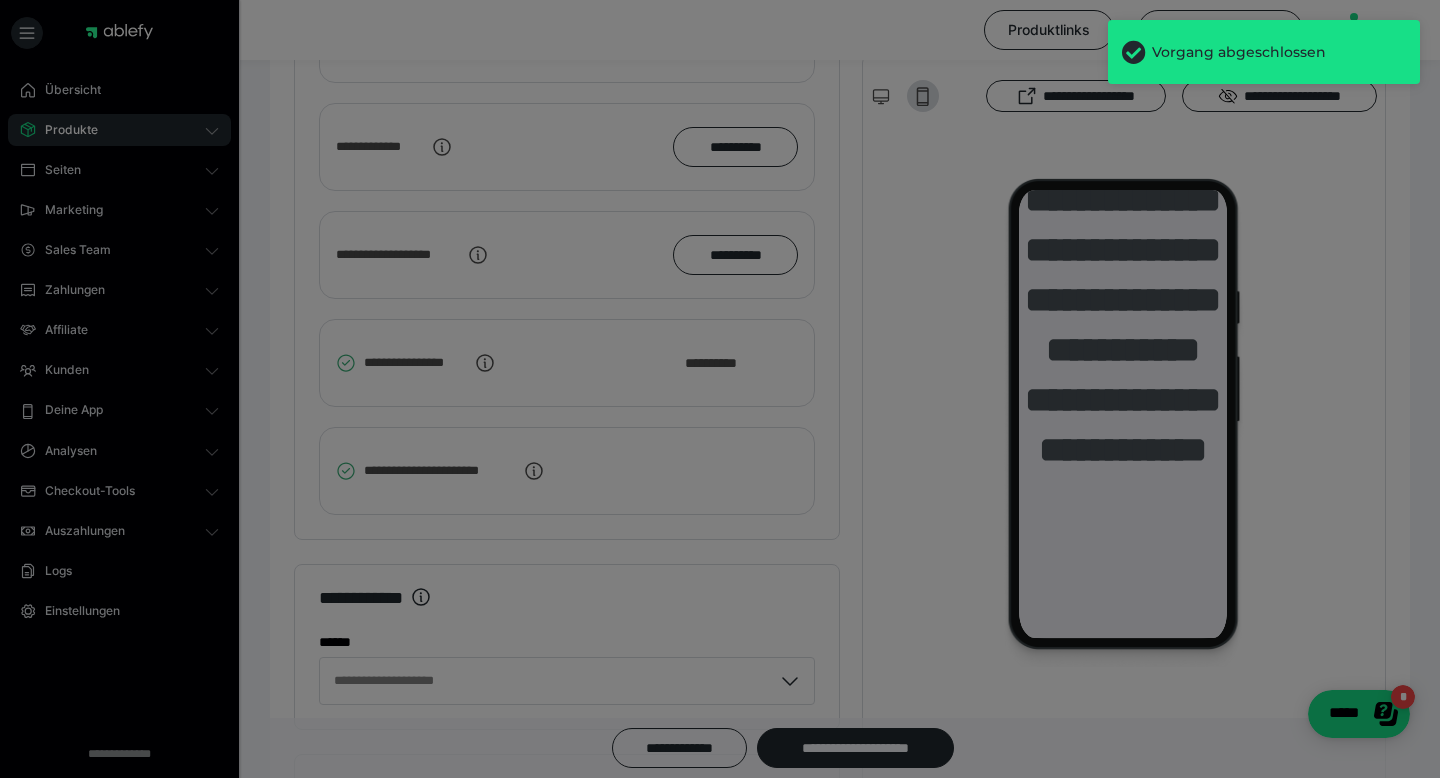 checkbox on "****" 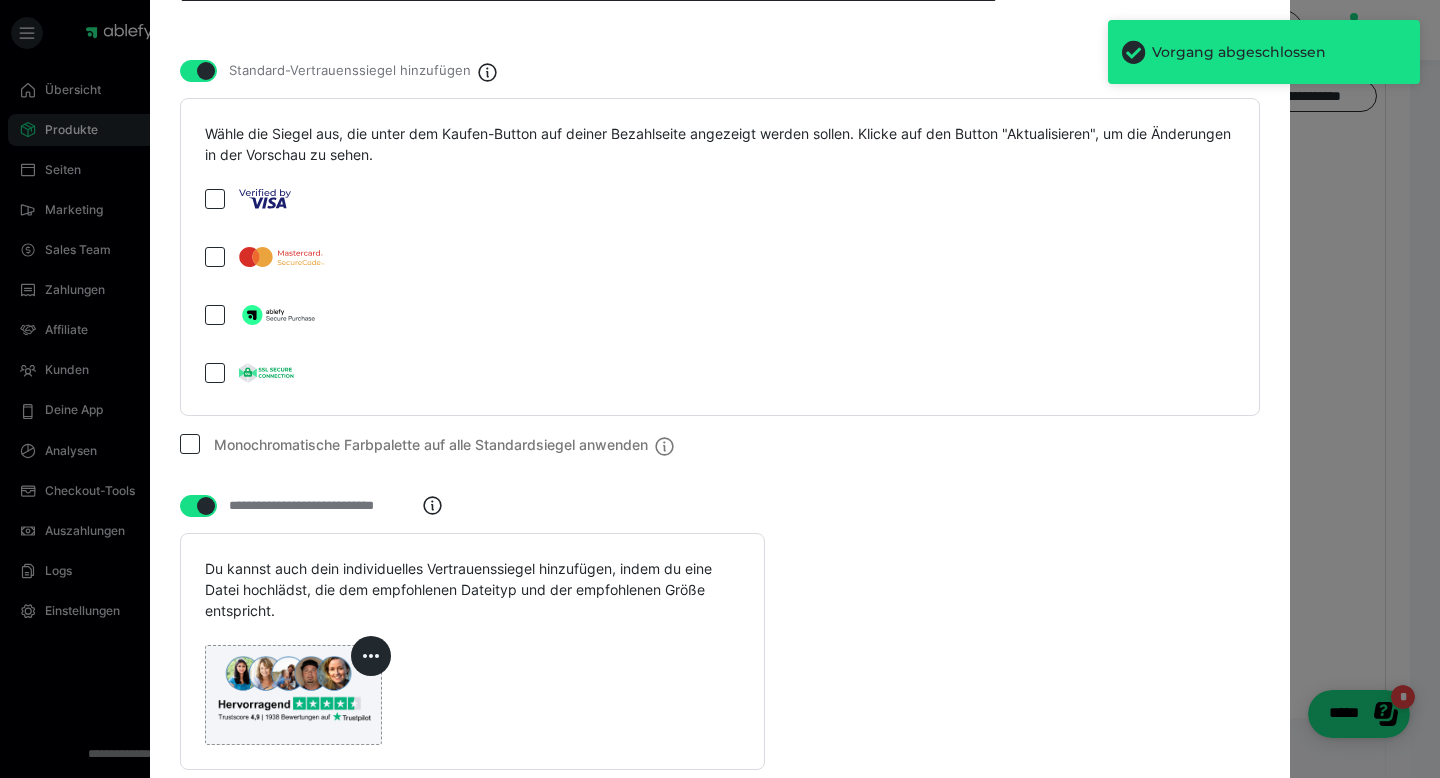 scroll, scrollTop: 3371, scrollLeft: 0, axis: vertical 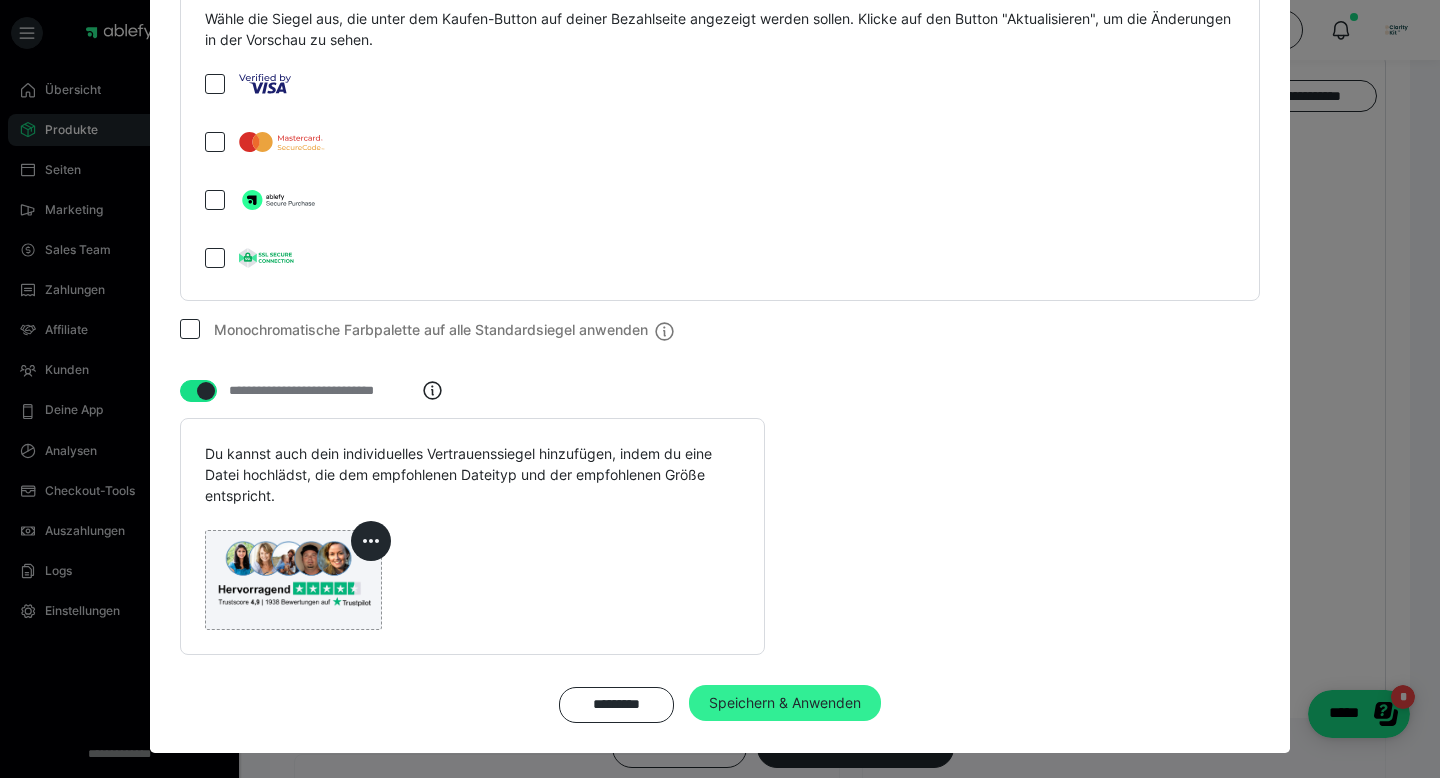 click on "Speichern & Anwenden" at bounding box center [785, 703] 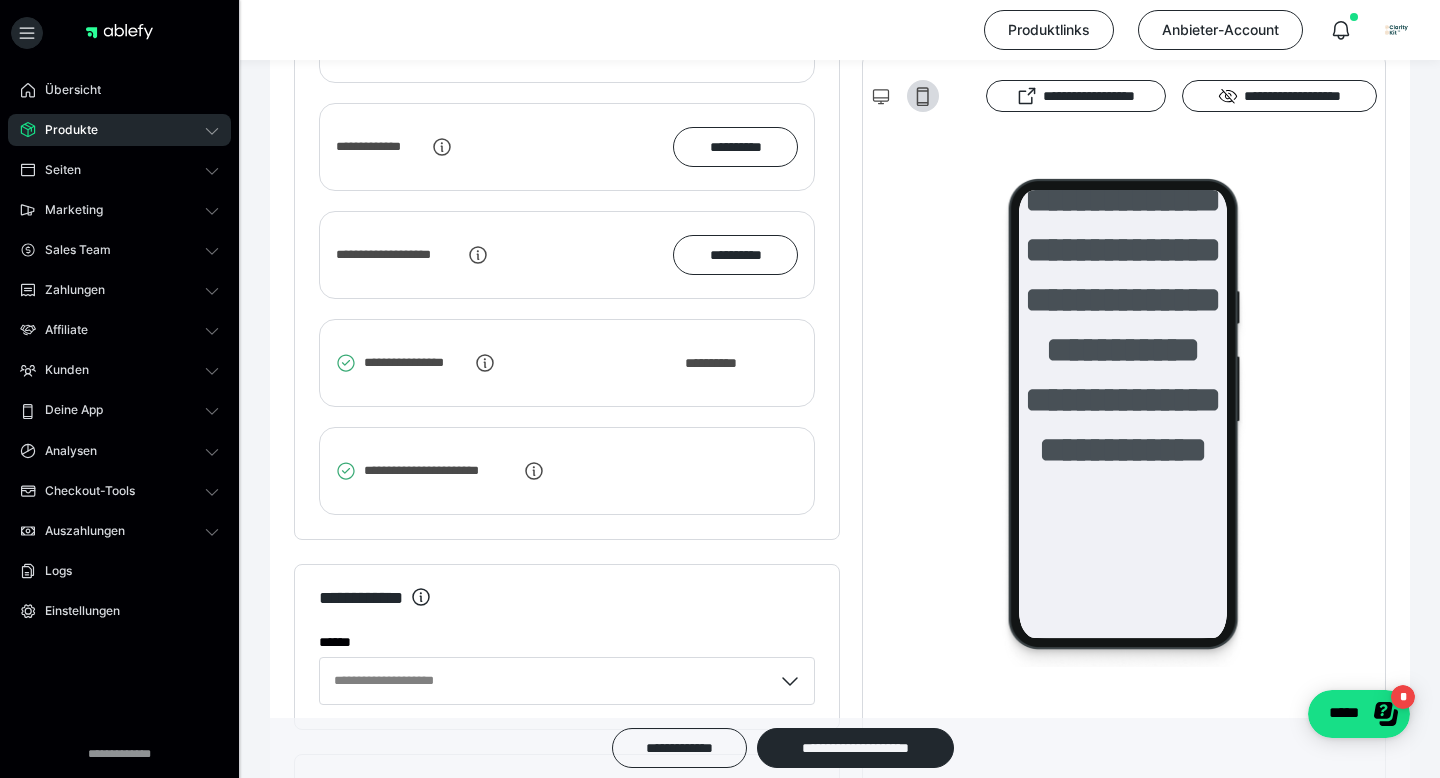 scroll, scrollTop: 2371, scrollLeft: 0, axis: vertical 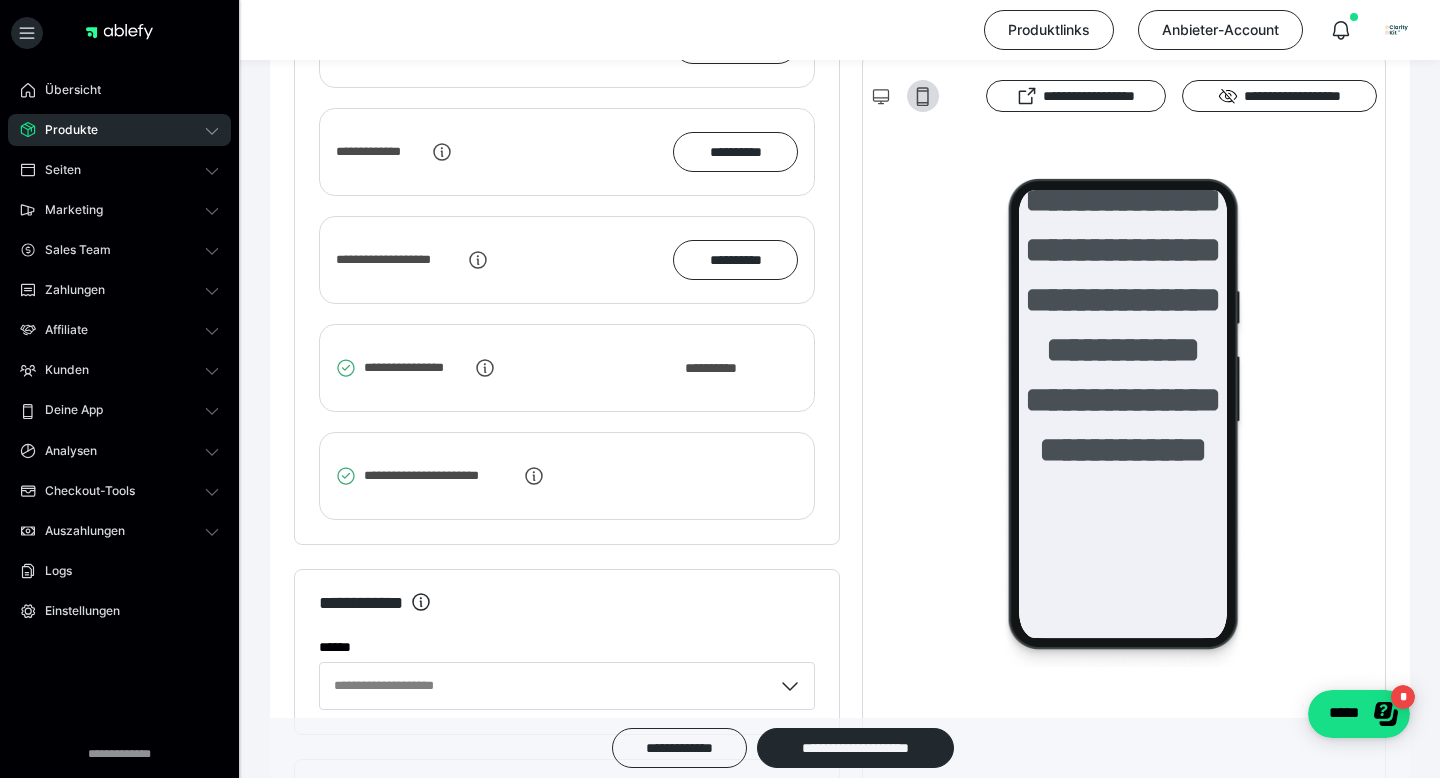 click on "**********" at bounding box center (840, 748) 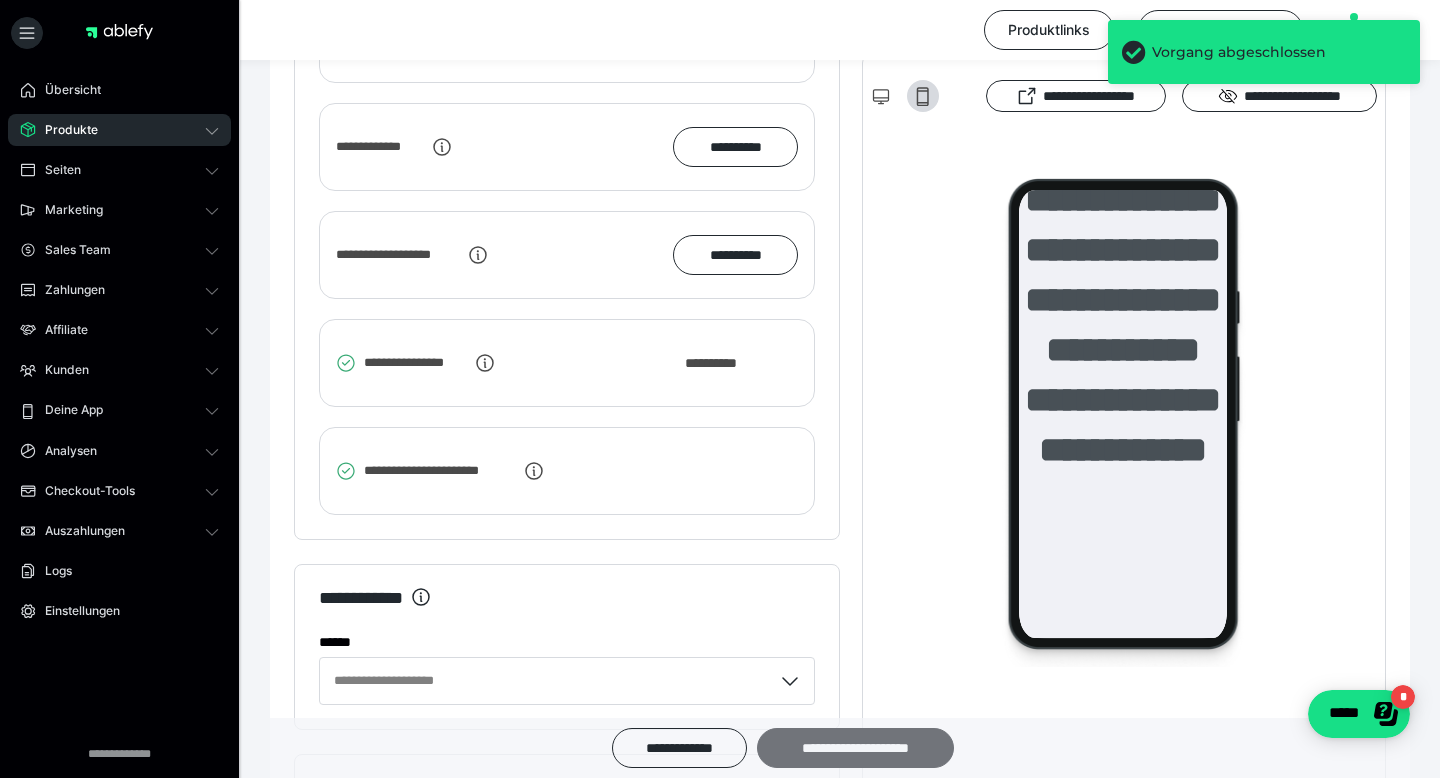 click on "**********" at bounding box center (855, 748) 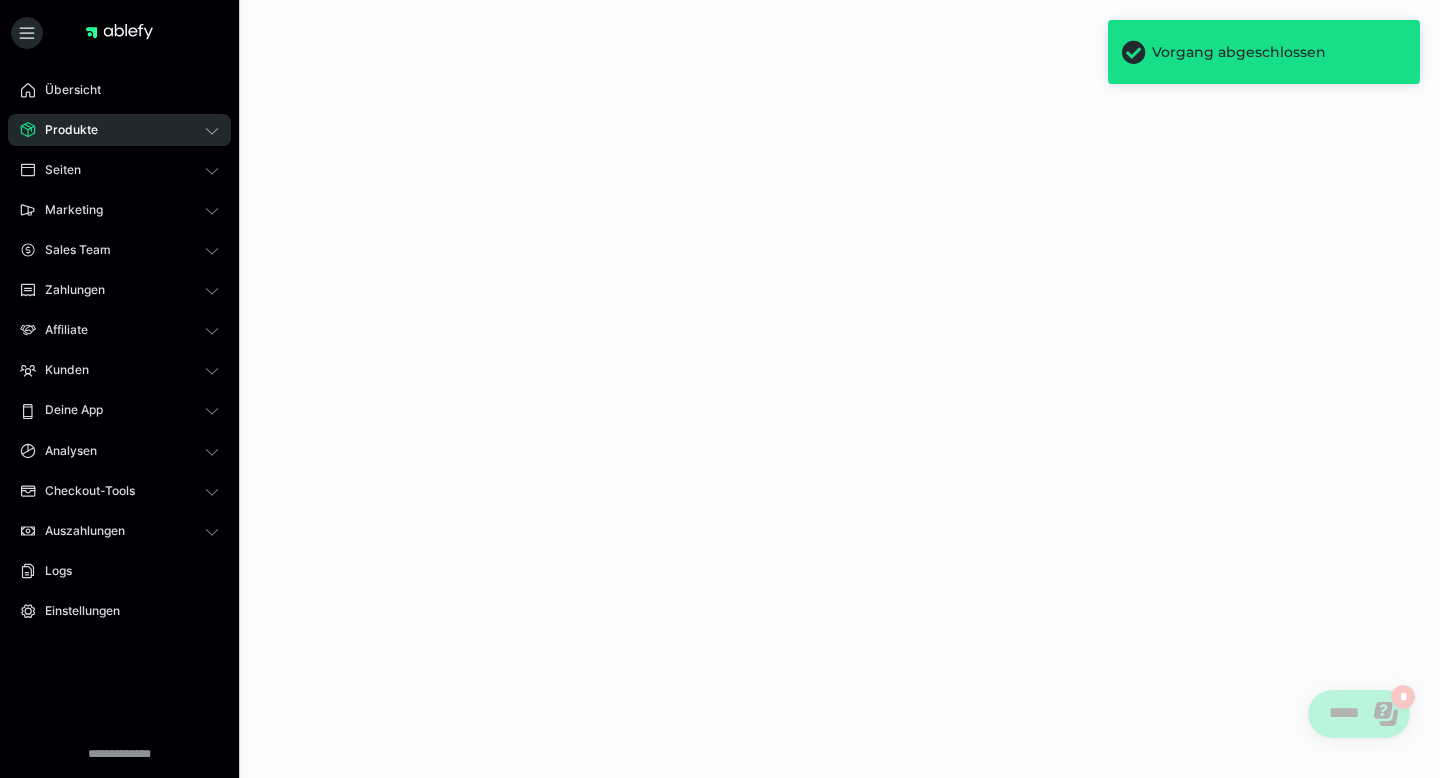 scroll, scrollTop: 0, scrollLeft: 0, axis: both 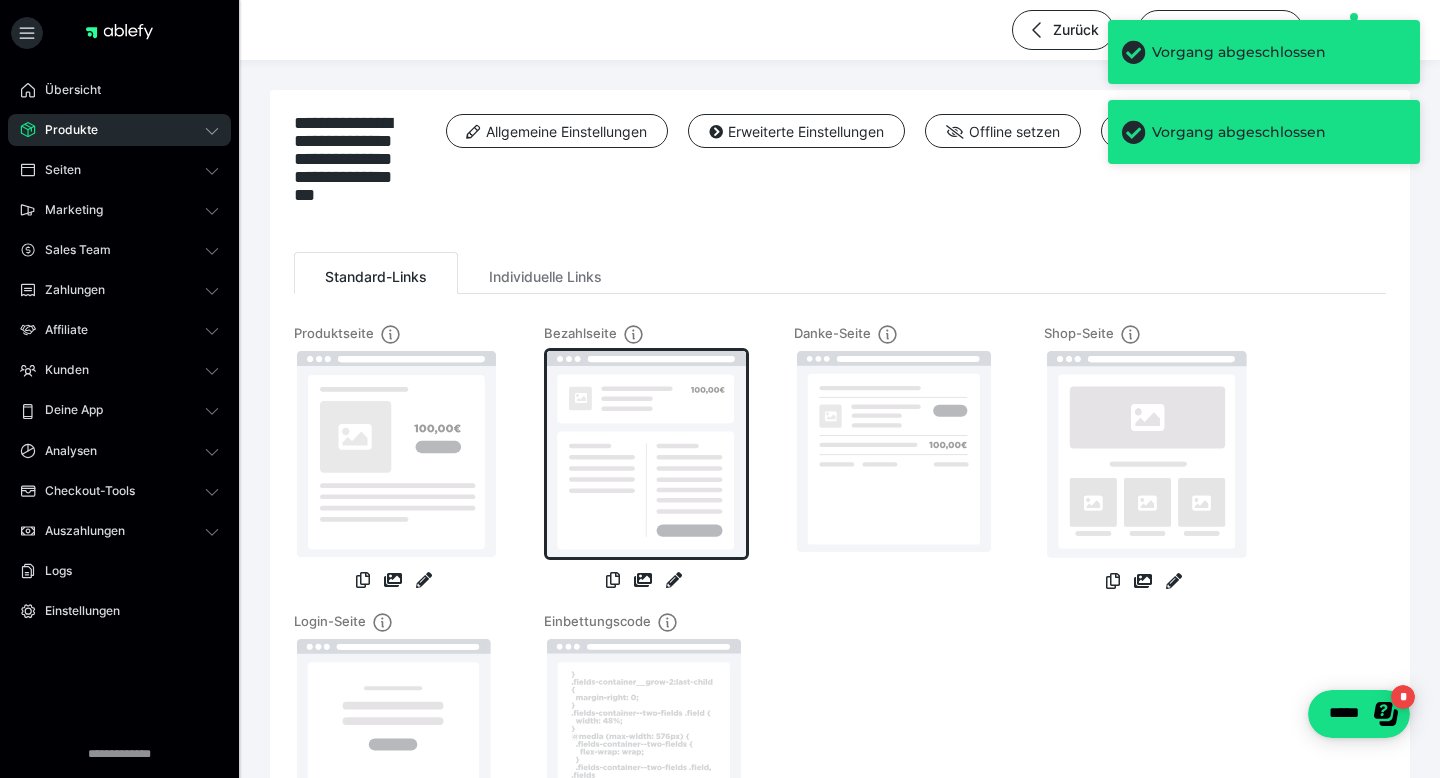 click at bounding box center [646, 454] 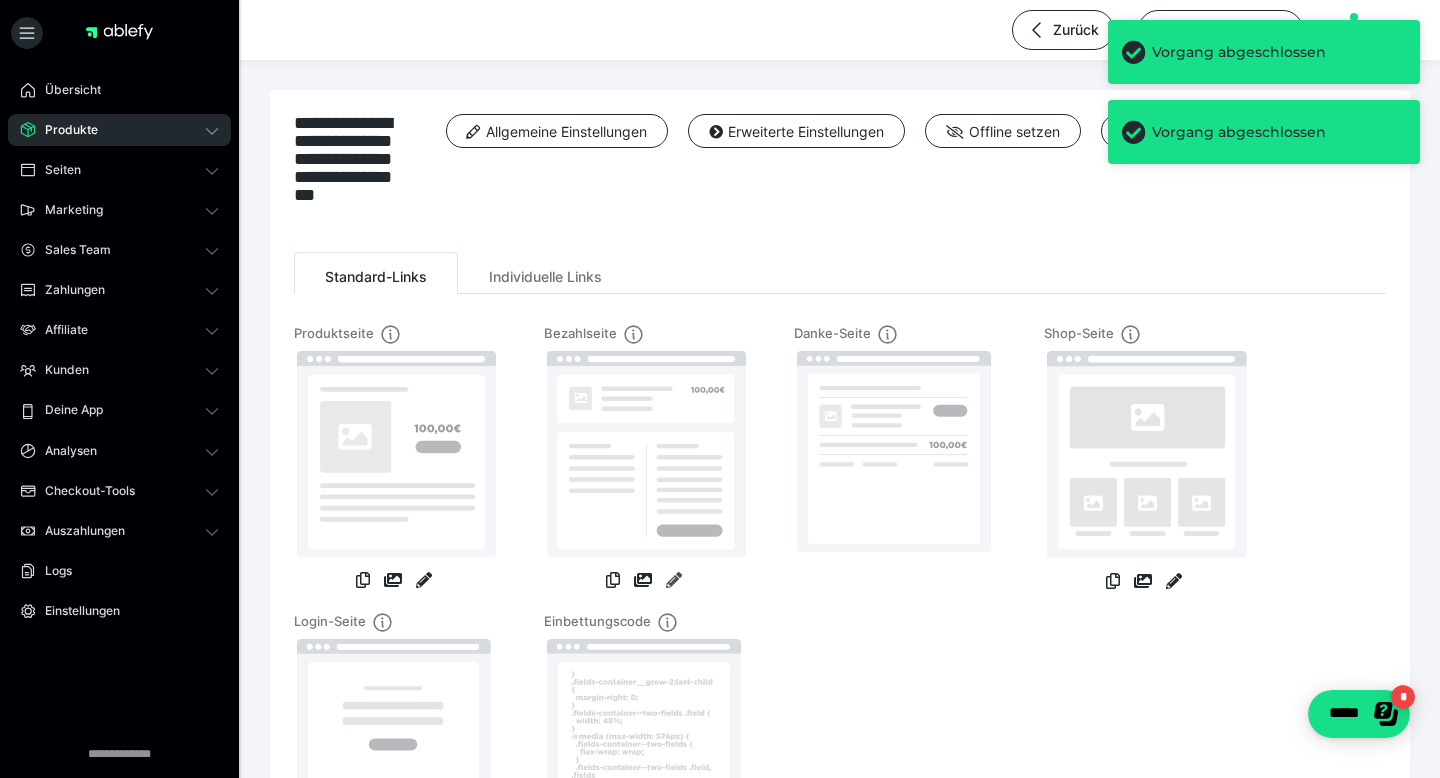 click at bounding box center [674, 580] 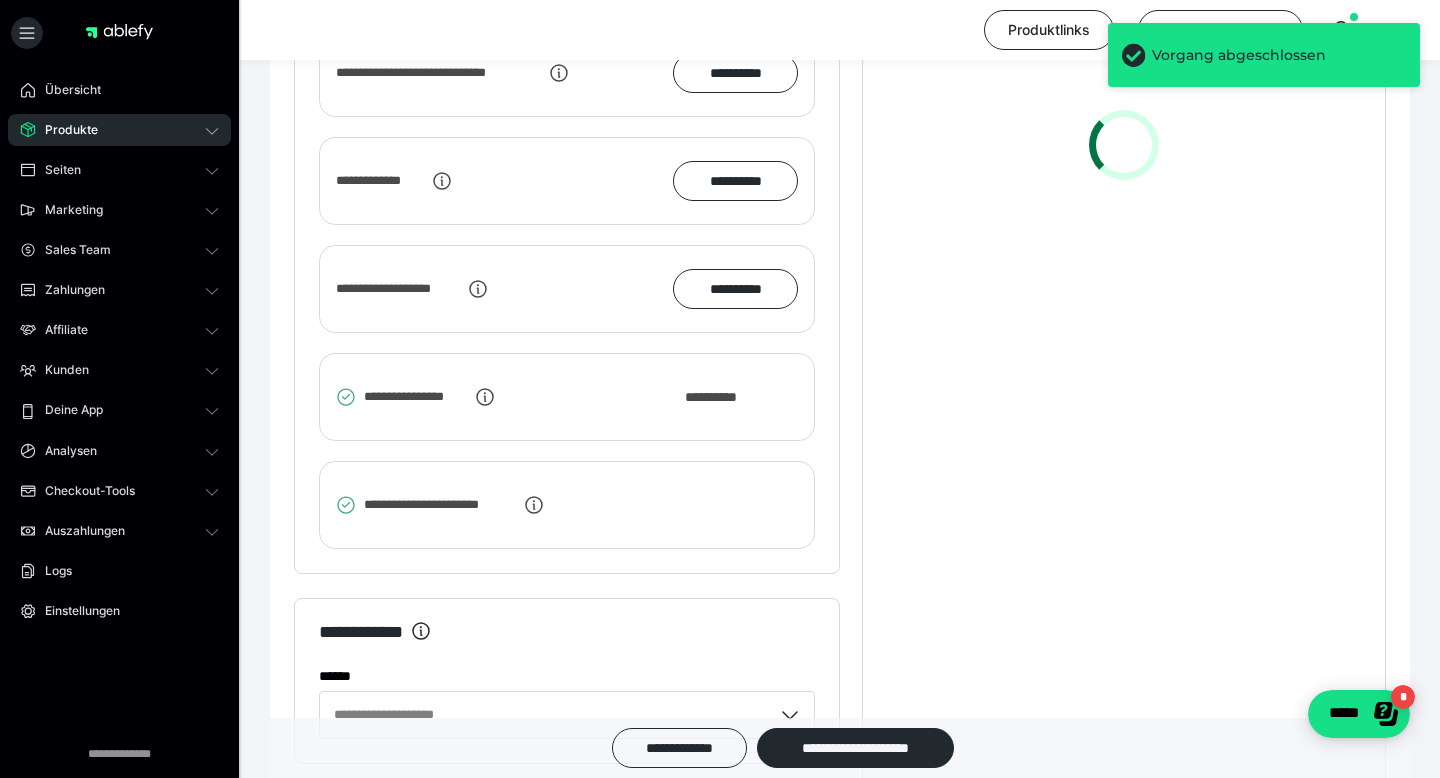 scroll, scrollTop: 2213, scrollLeft: 0, axis: vertical 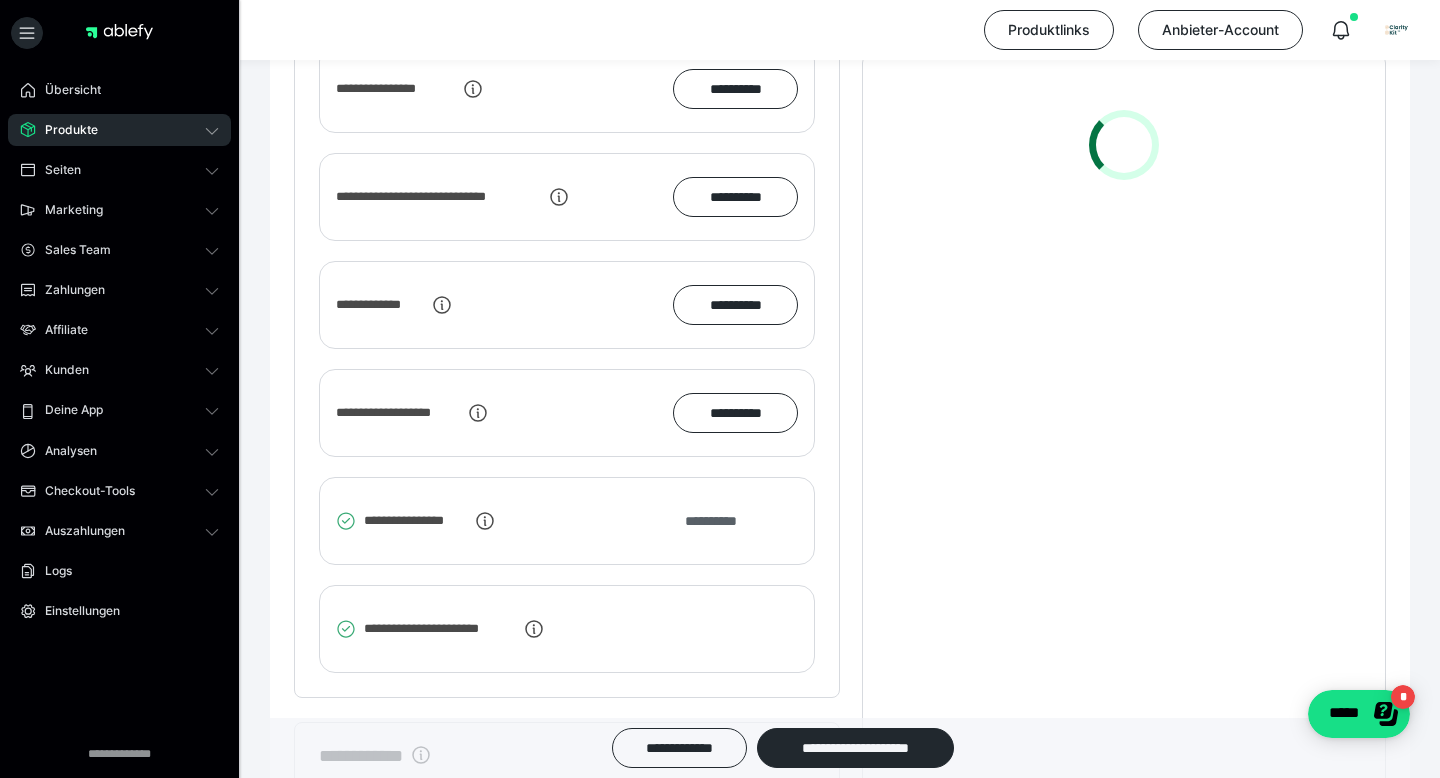 click on "**********" at bounding box center (721, 521) 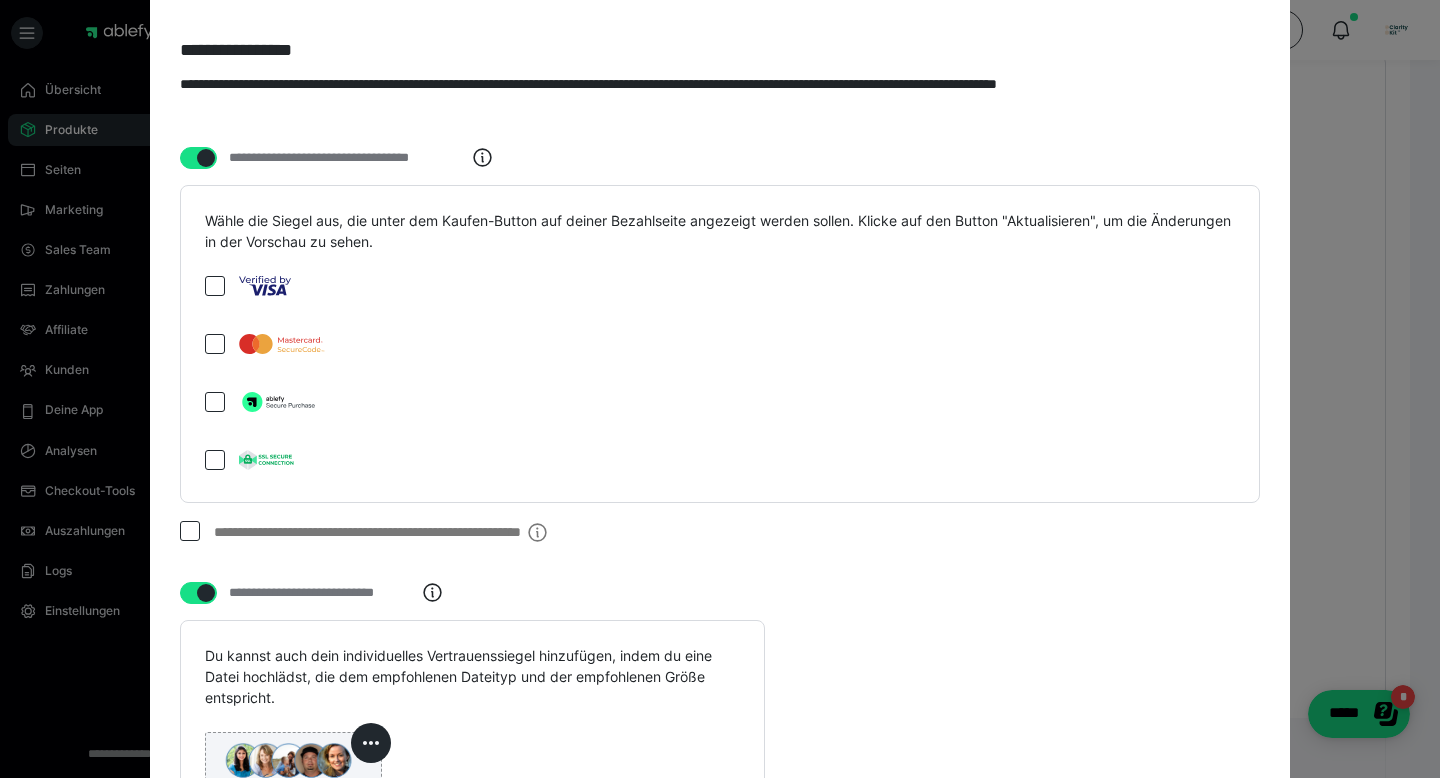 scroll, scrollTop: 3371, scrollLeft: 0, axis: vertical 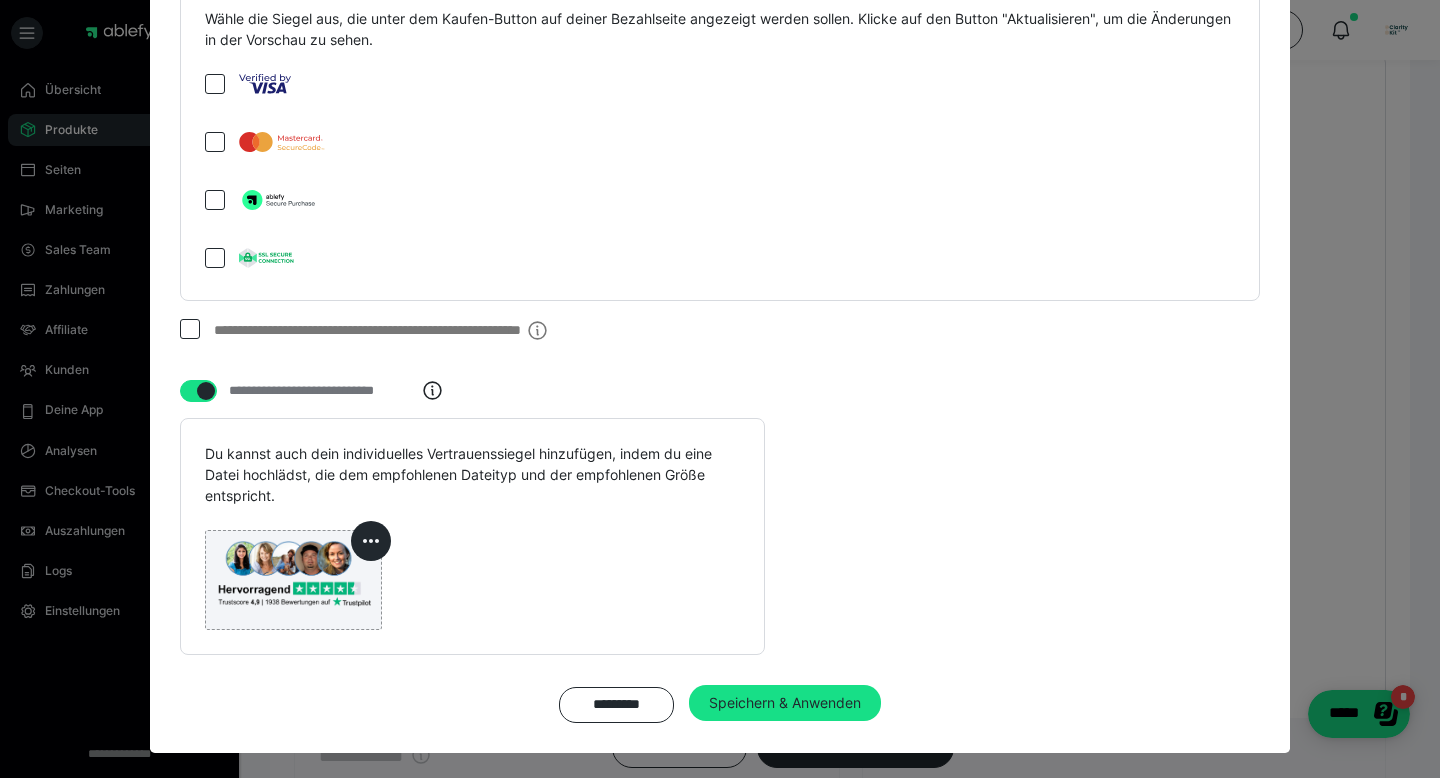 click at bounding box center (206, 391) 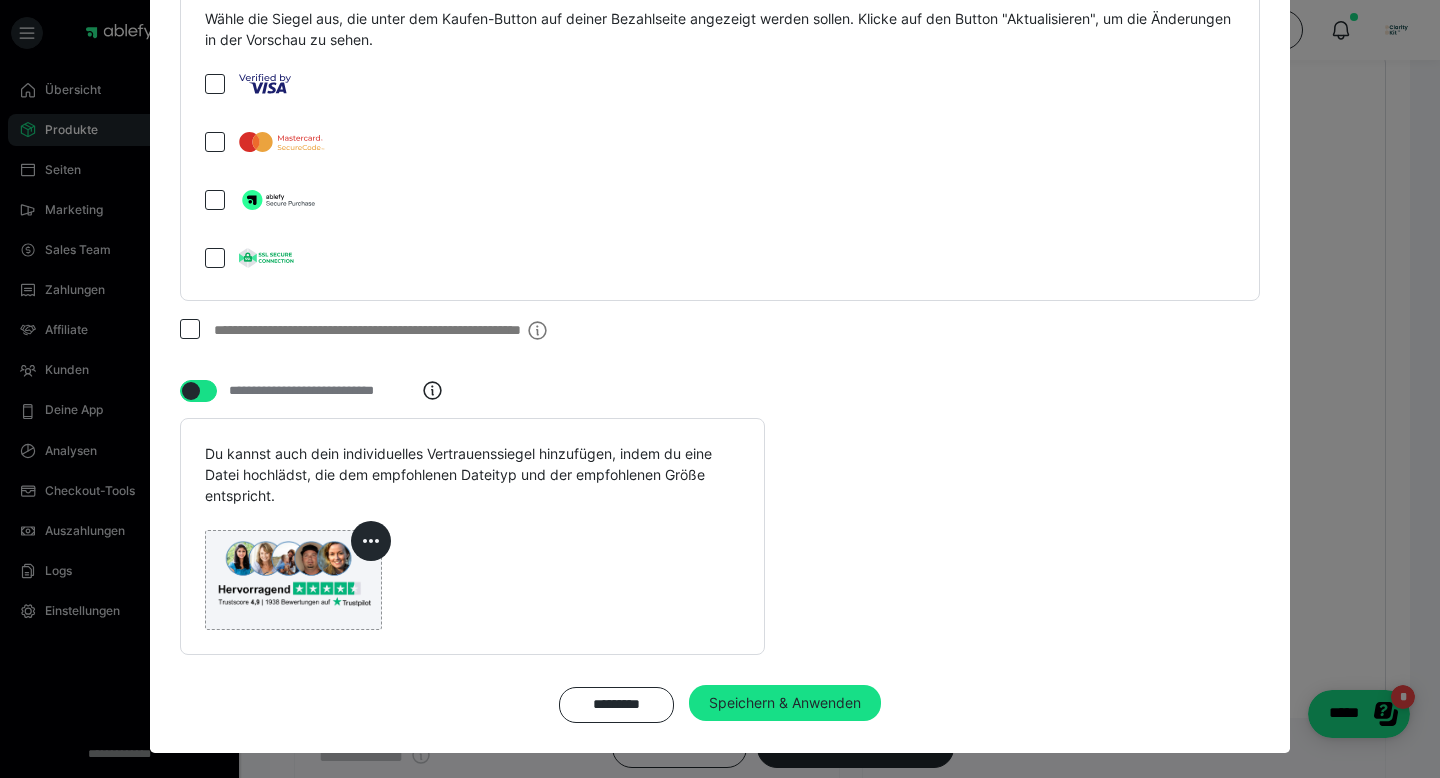 checkbox on "*****" 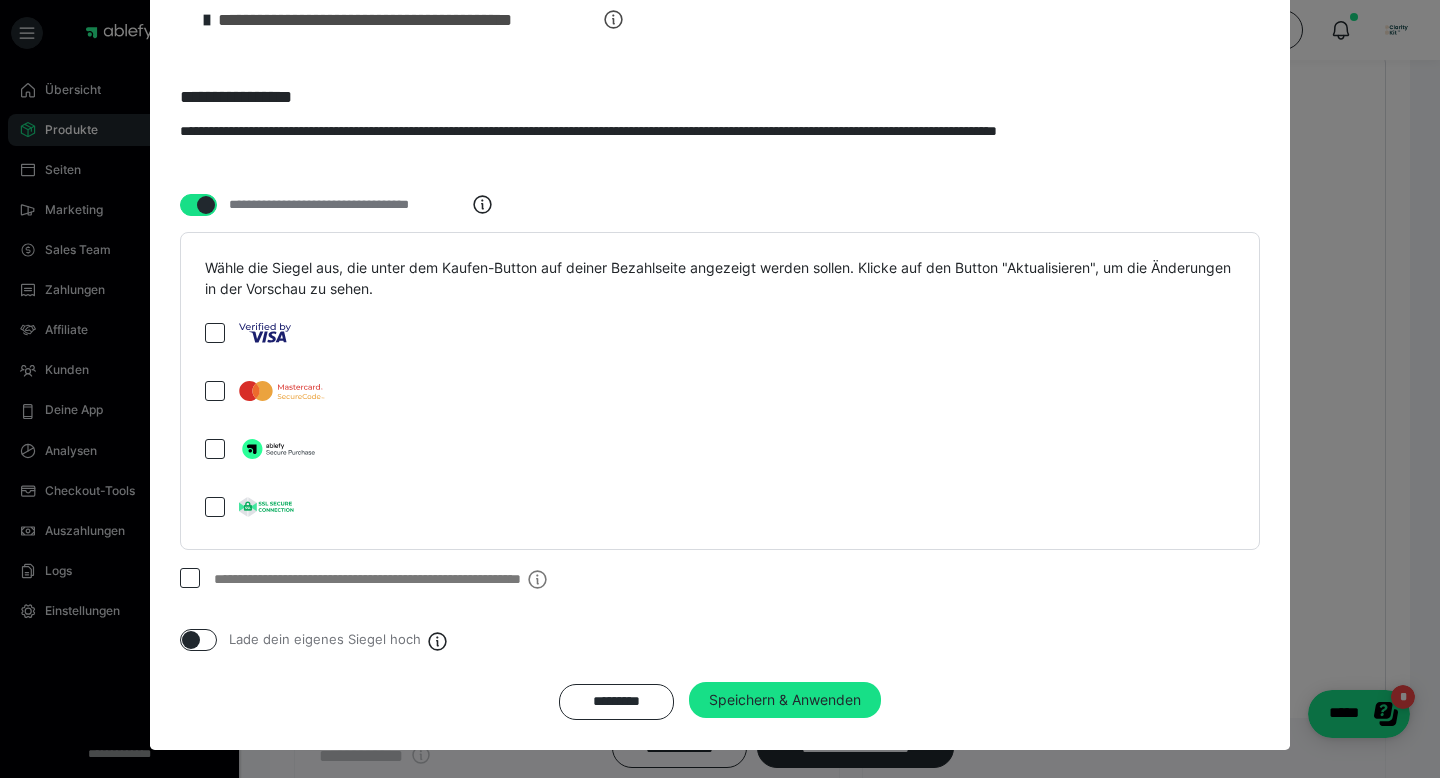 scroll, scrollTop: 3119, scrollLeft: 0, axis: vertical 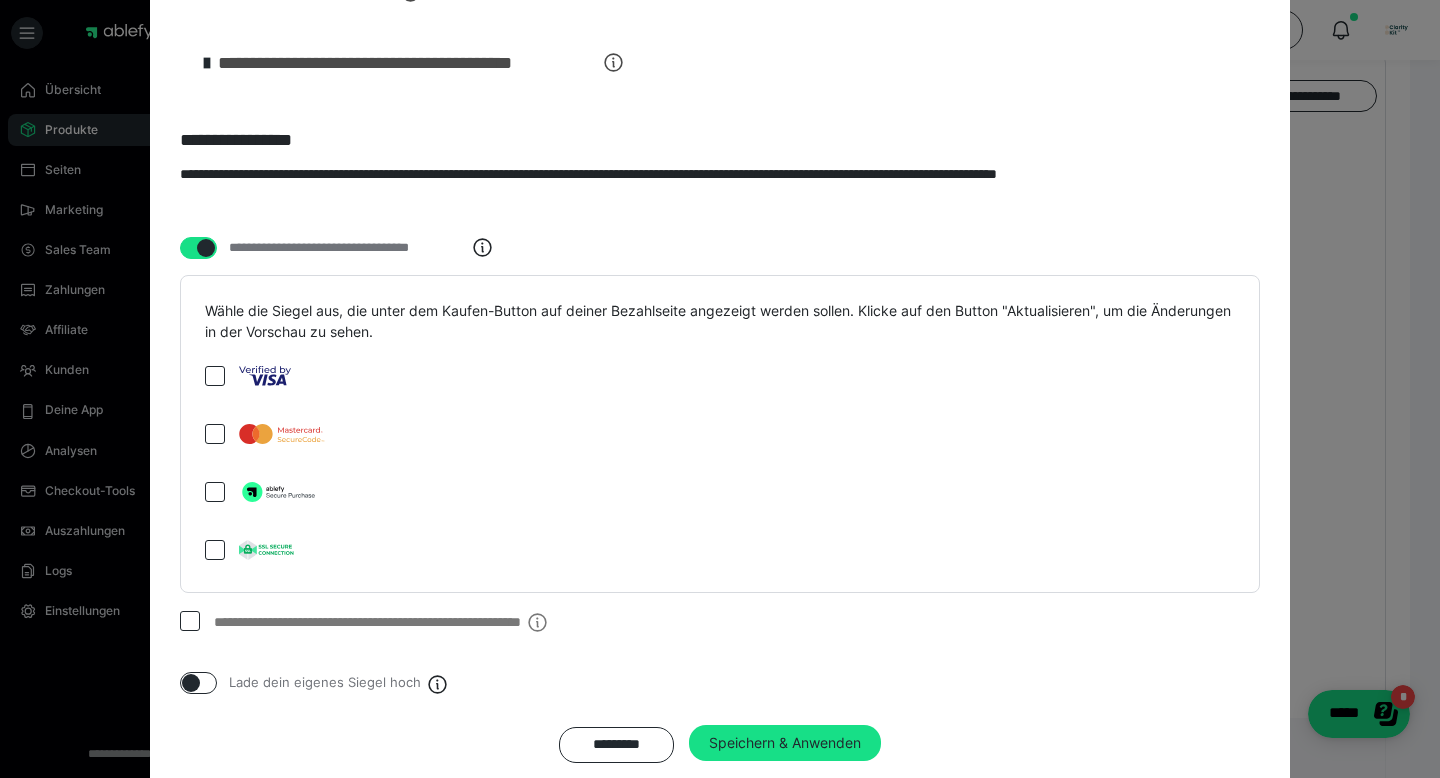 click on "Wähle die Siegel aus, die unter dem Kaufen-Button auf deiner Bezahlseite angezeigt werden sollen. Klicke auf den Button "Aktualisieren", um die Änderungen in der Vorschau zu sehen." at bounding box center [720, 434] 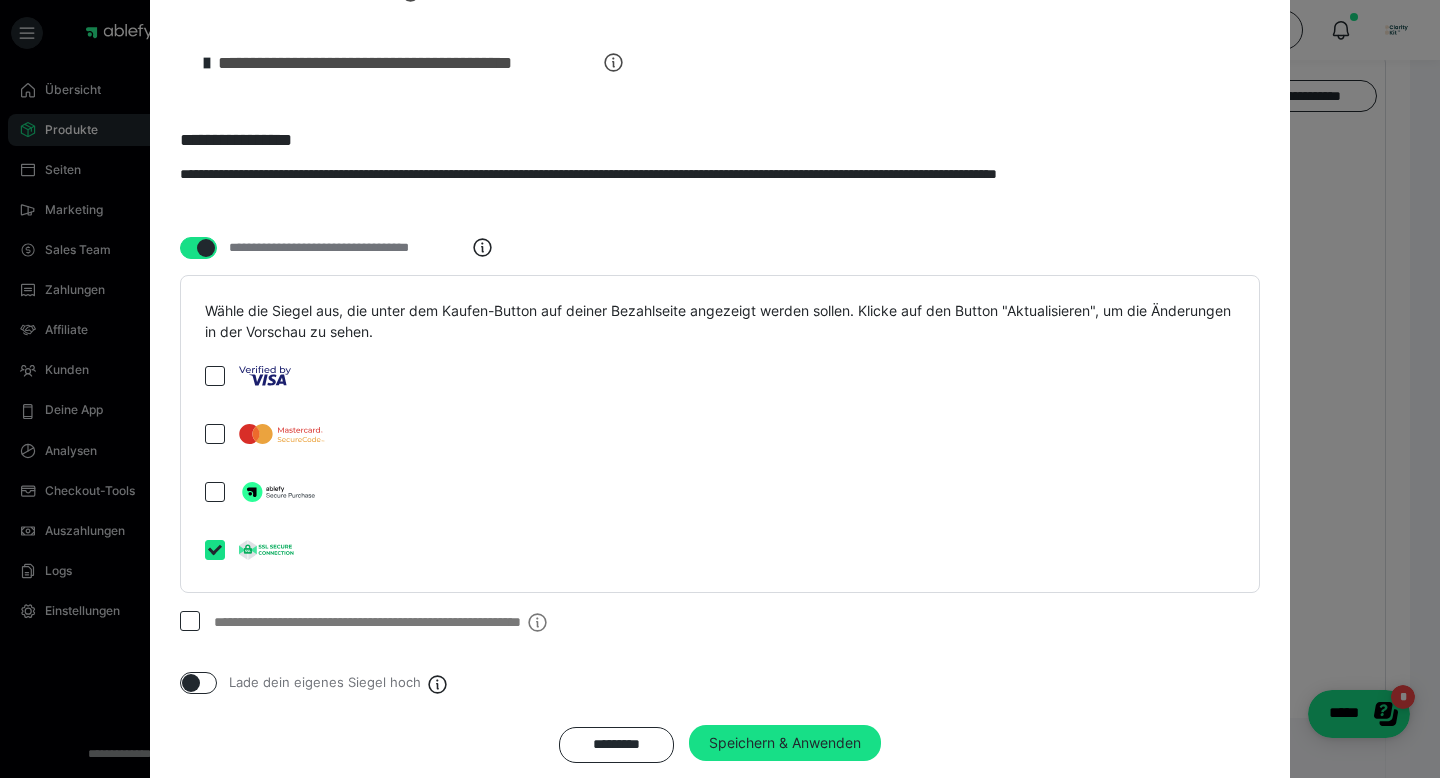 checkbox on "true" 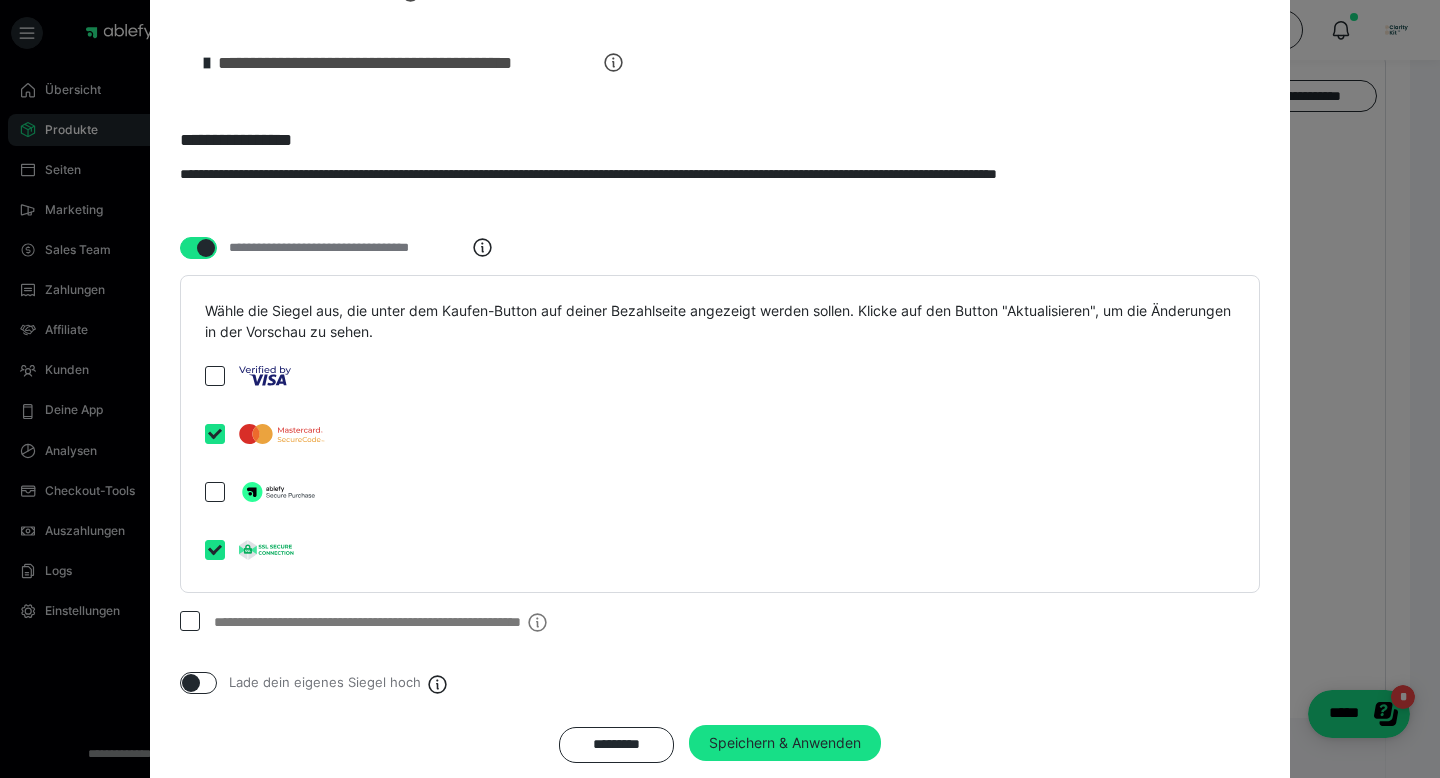 checkbox on "true" 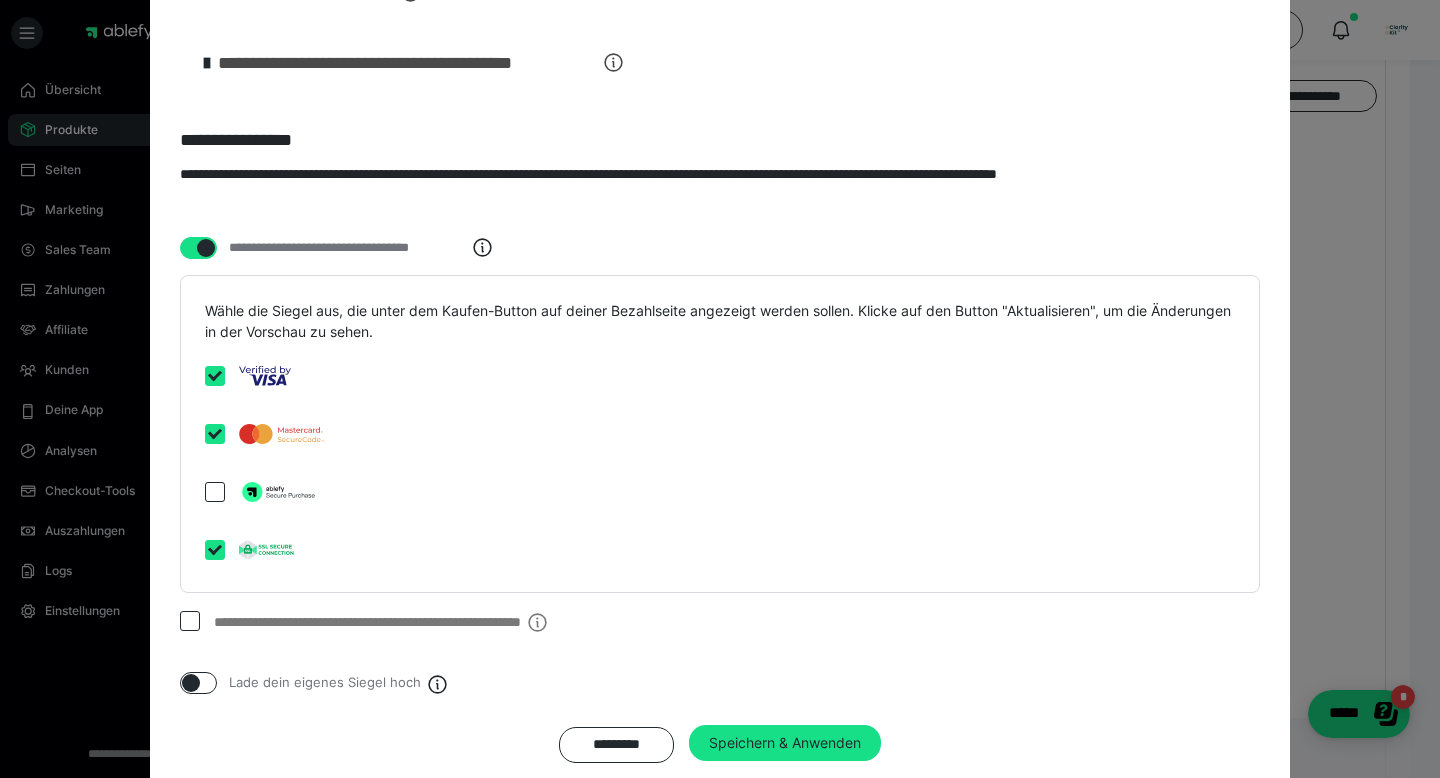 checkbox on "true" 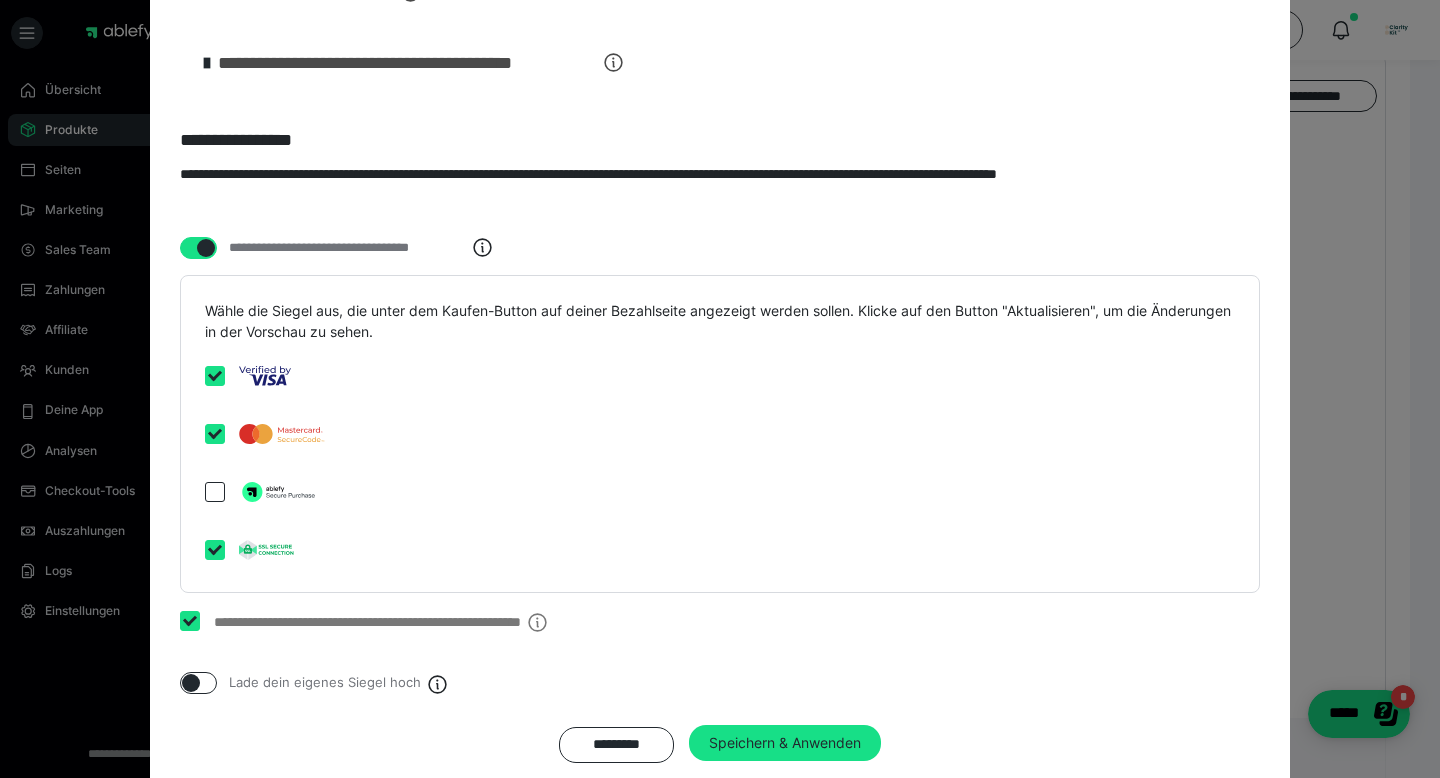 checkbox on "****" 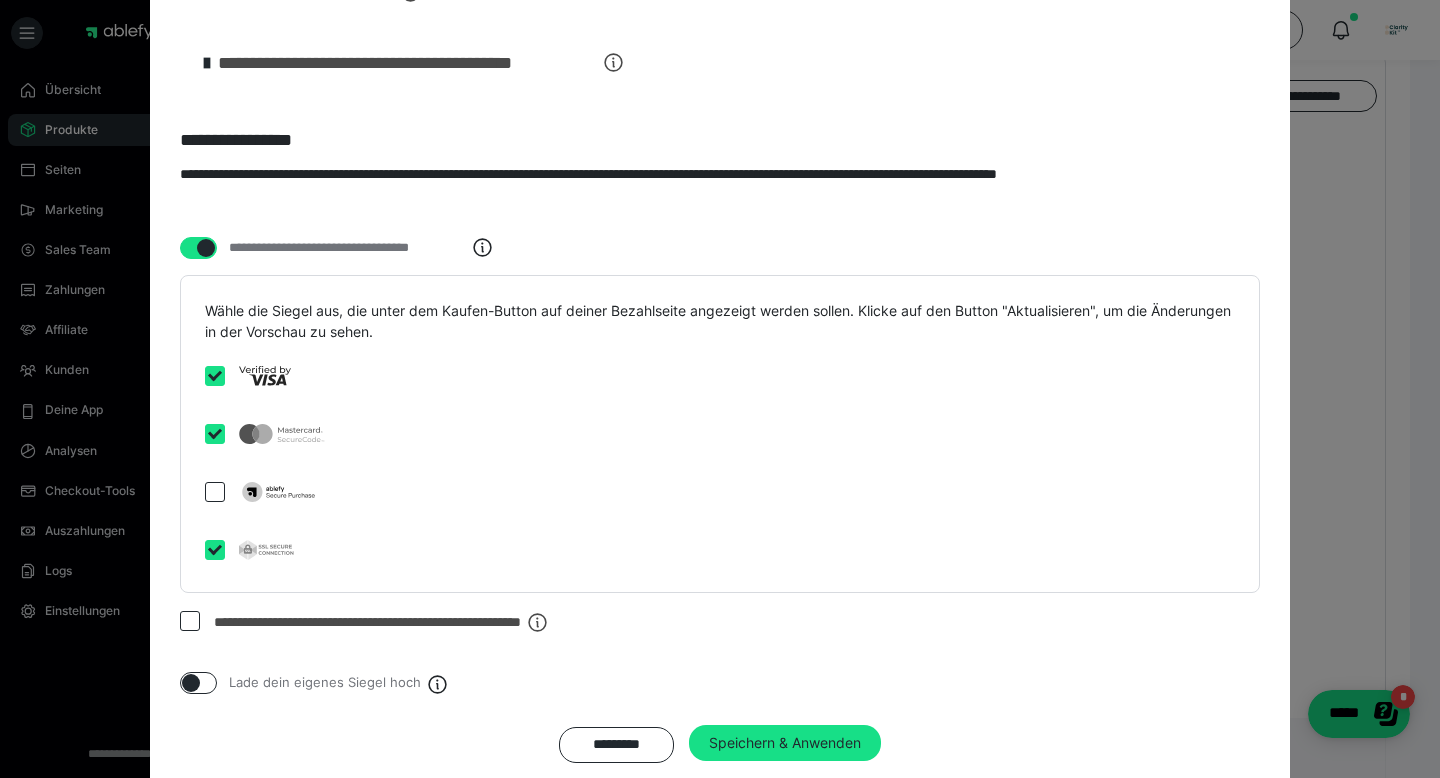 click on "**********" at bounding box center [720, -1091] 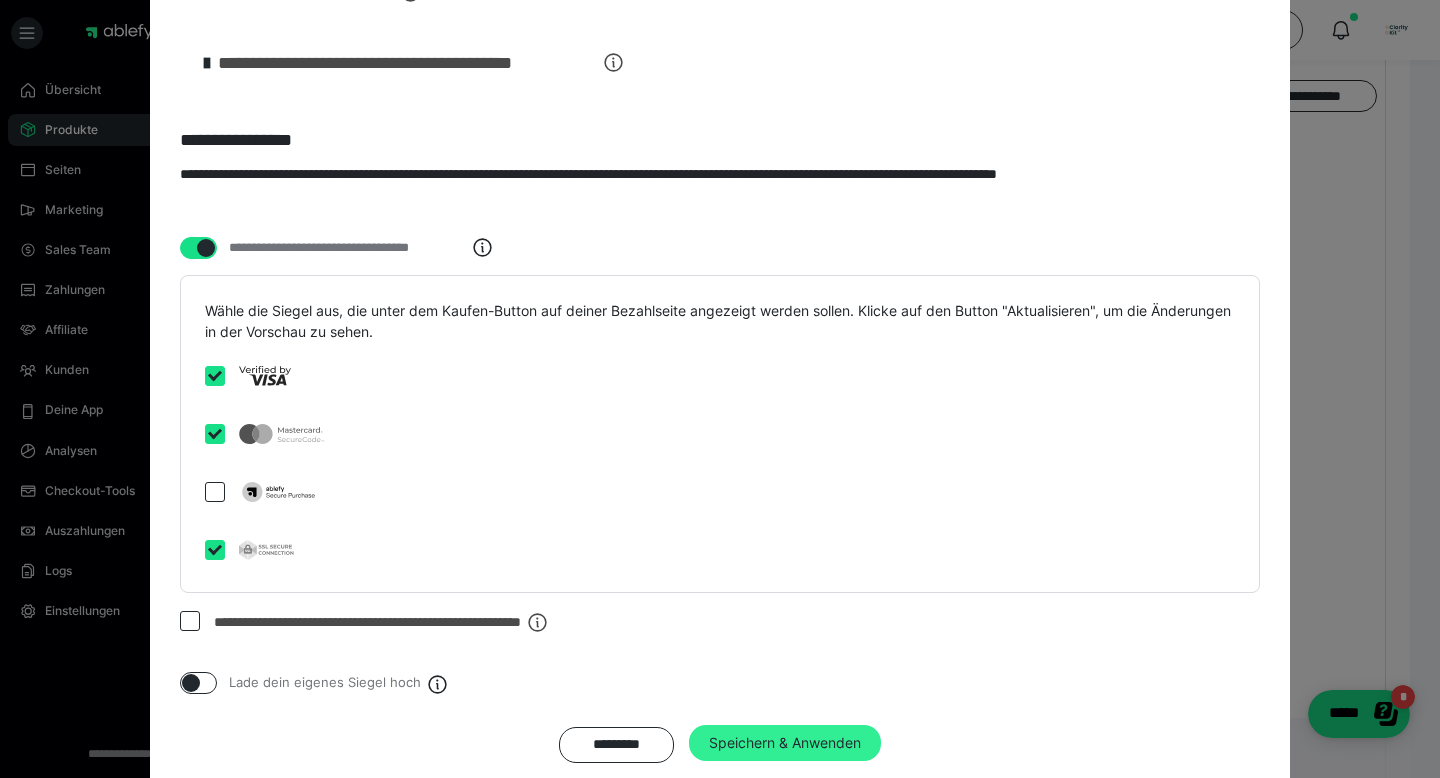 click on "Speichern & Anwenden" at bounding box center (785, 743) 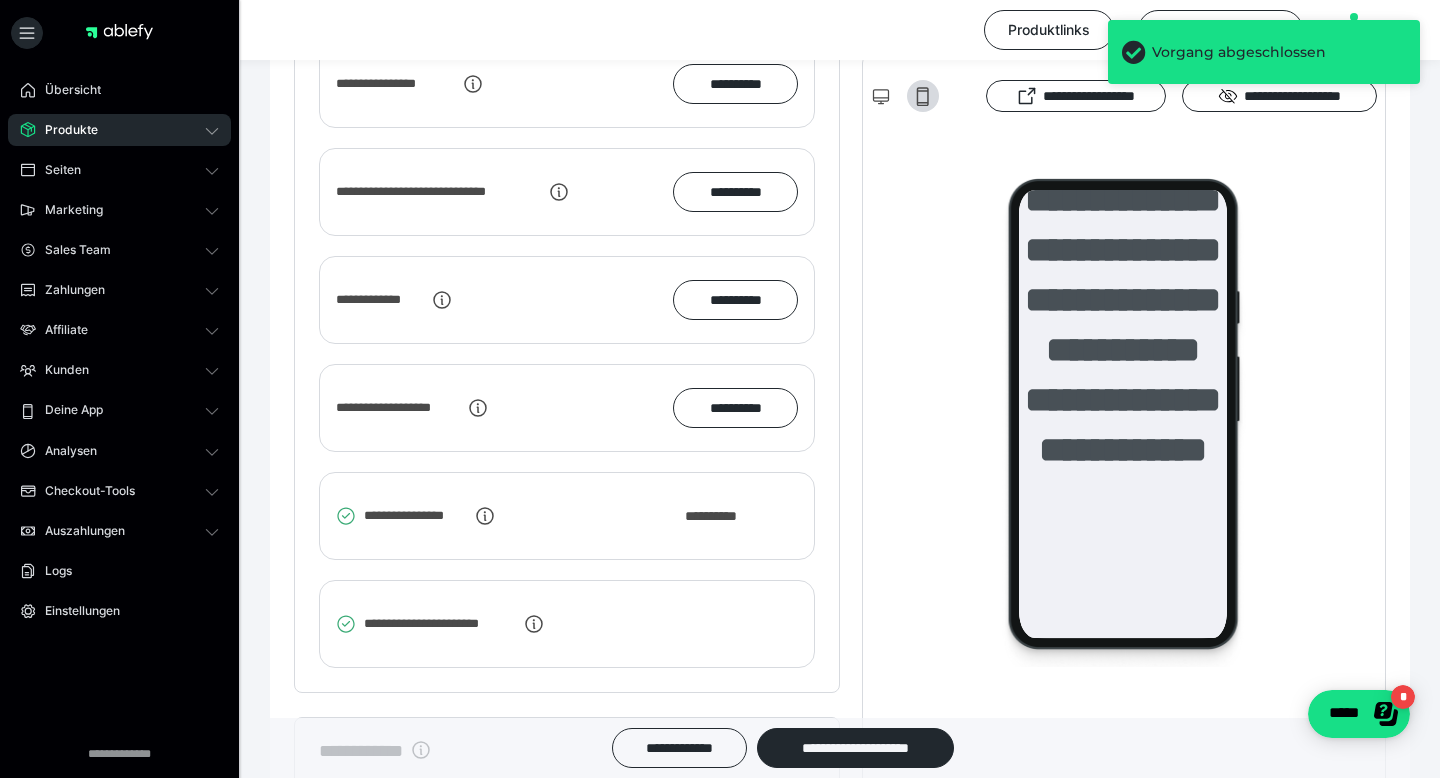 scroll, scrollTop: 2213, scrollLeft: 0, axis: vertical 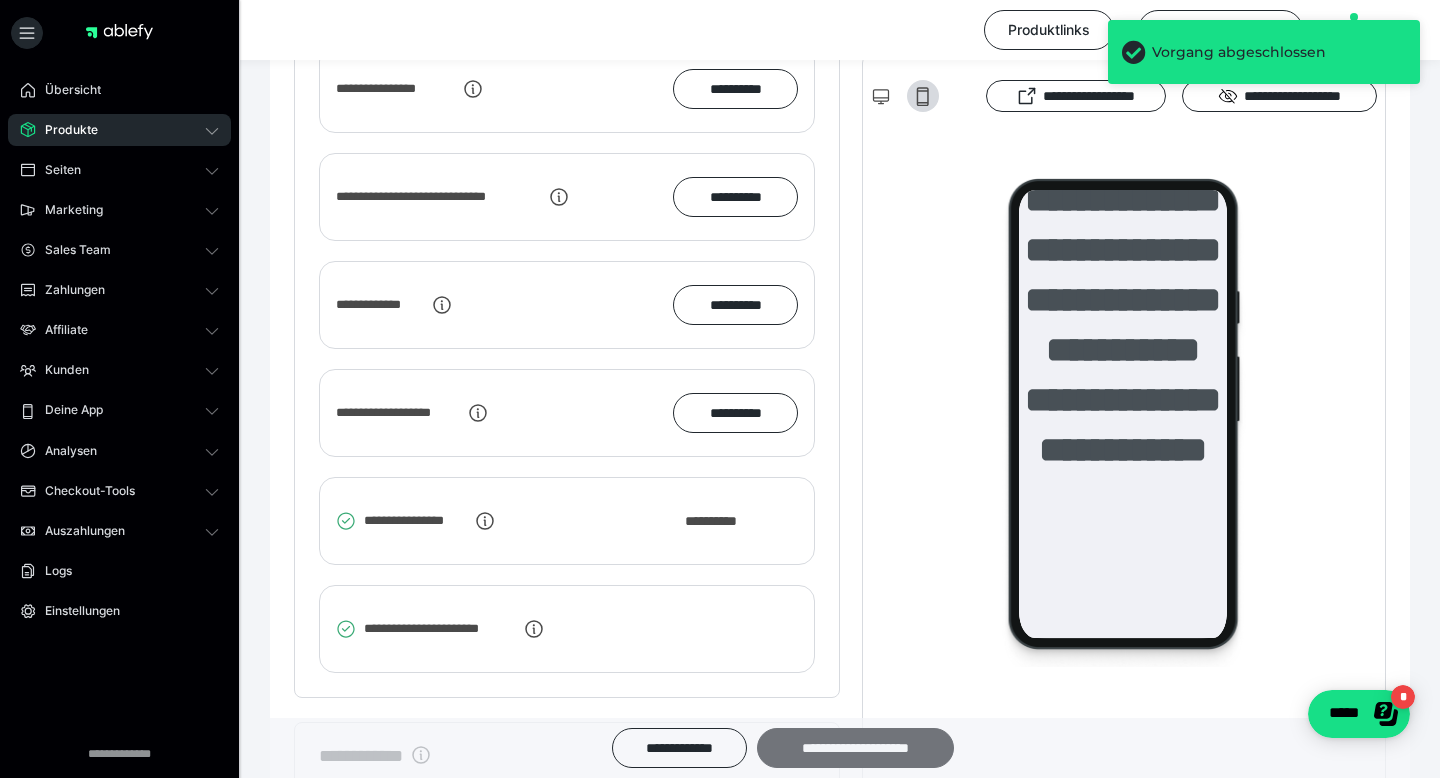 click on "**********" at bounding box center [855, 748] 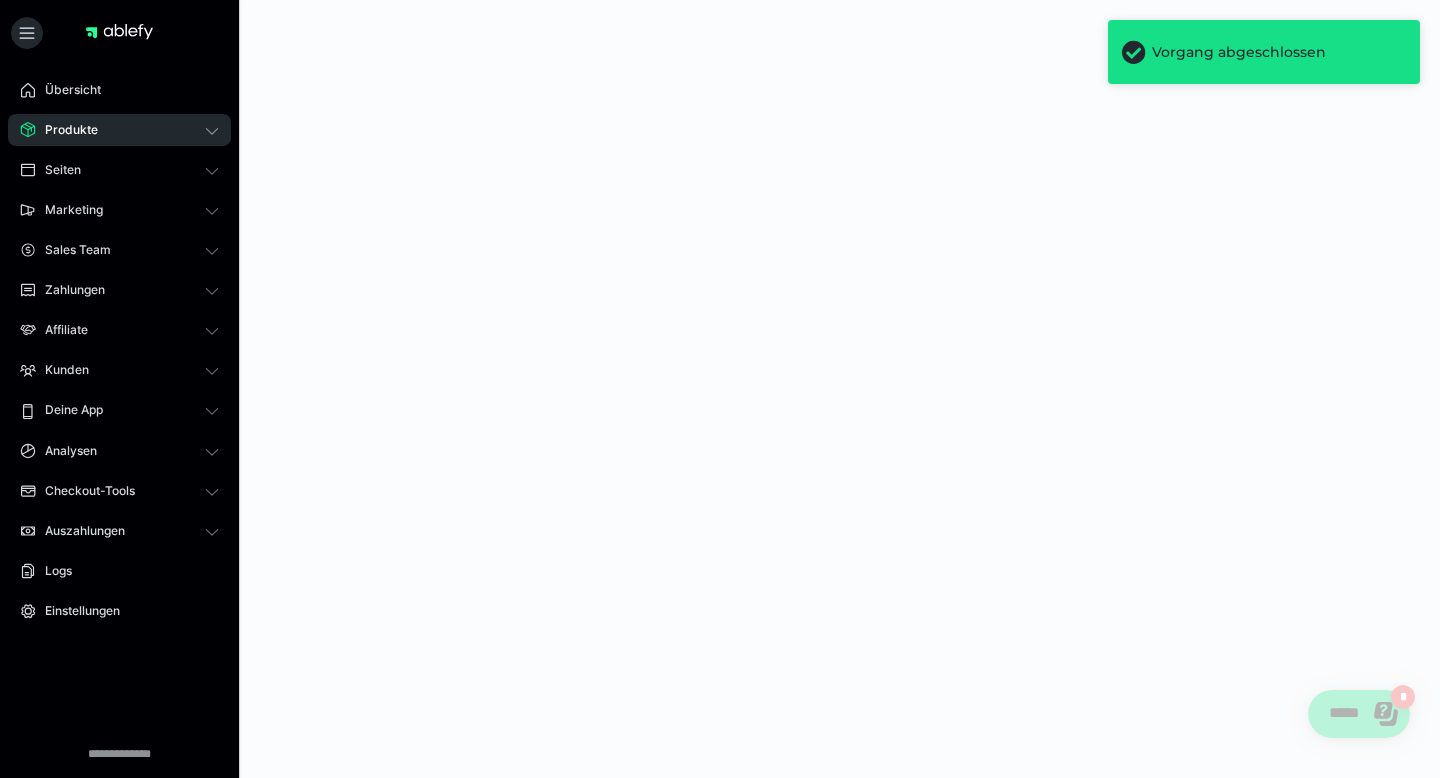 scroll, scrollTop: 0, scrollLeft: 0, axis: both 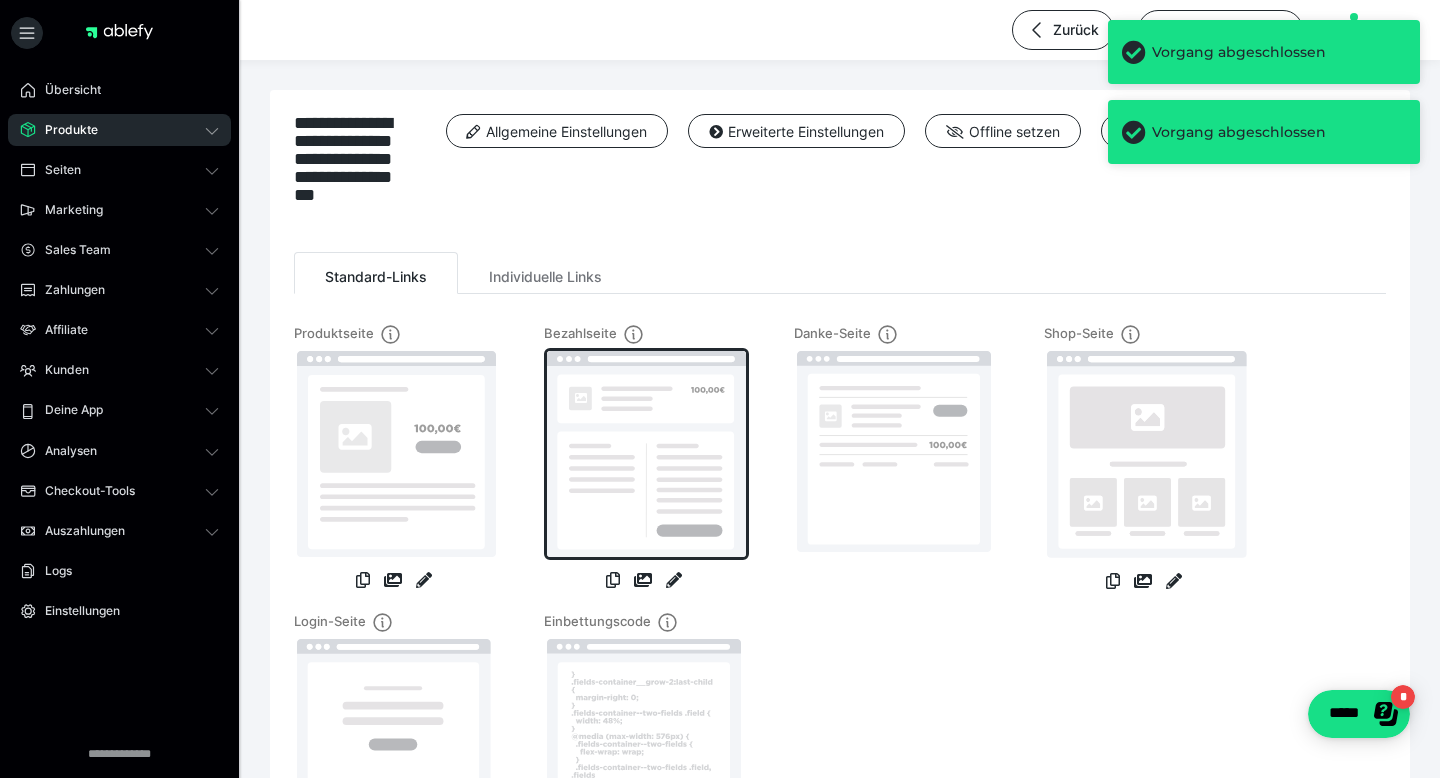 click at bounding box center (646, 454) 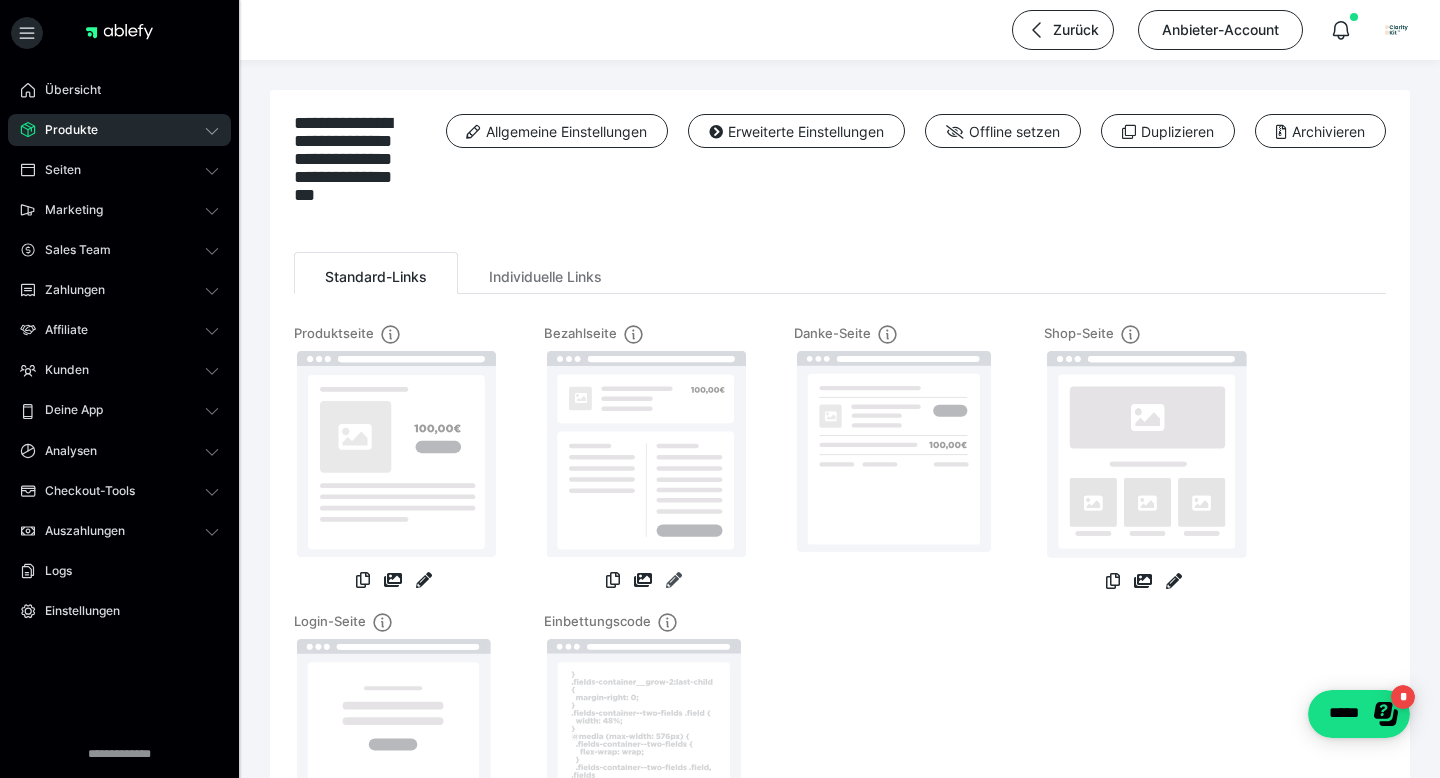 click at bounding box center (674, 580) 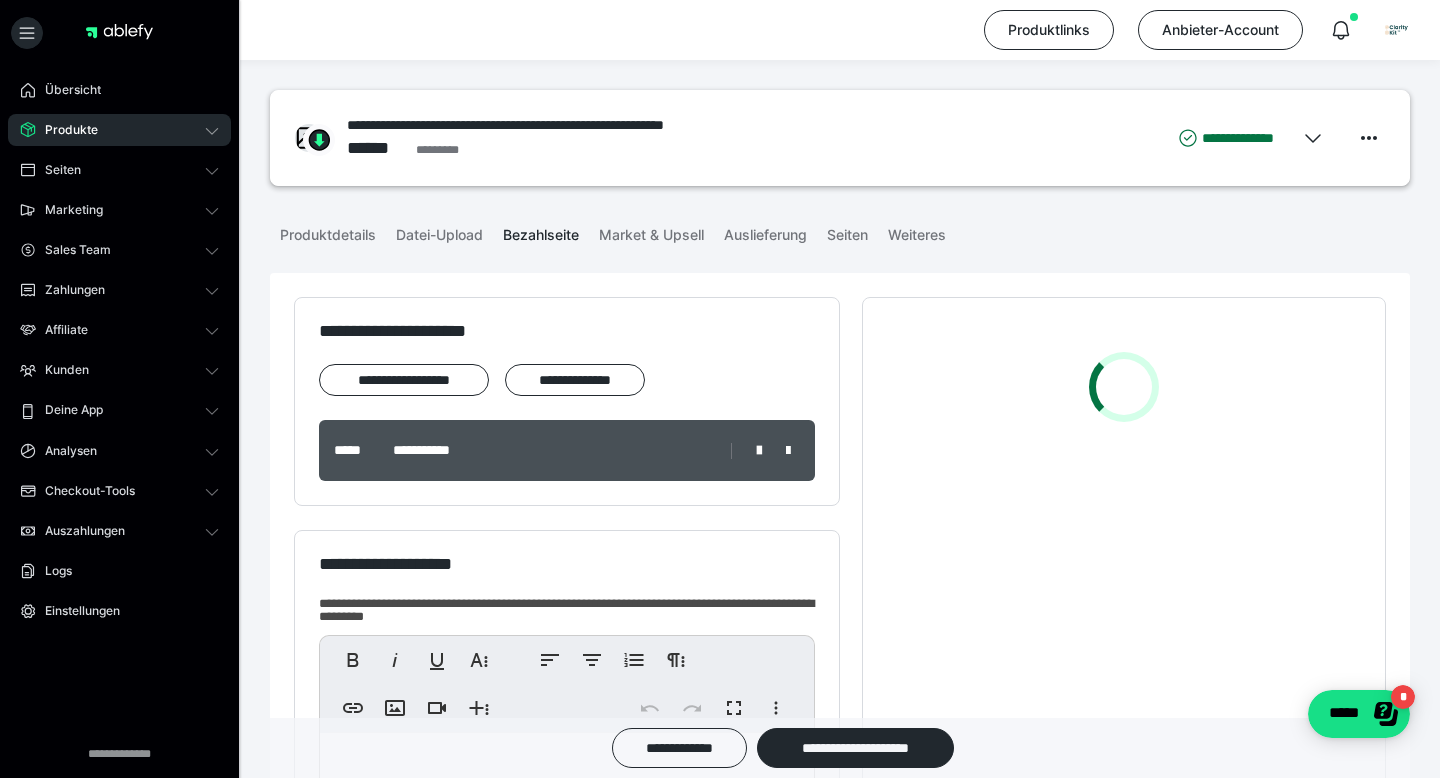 click on "Produkte" at bounding box center [119, 130] 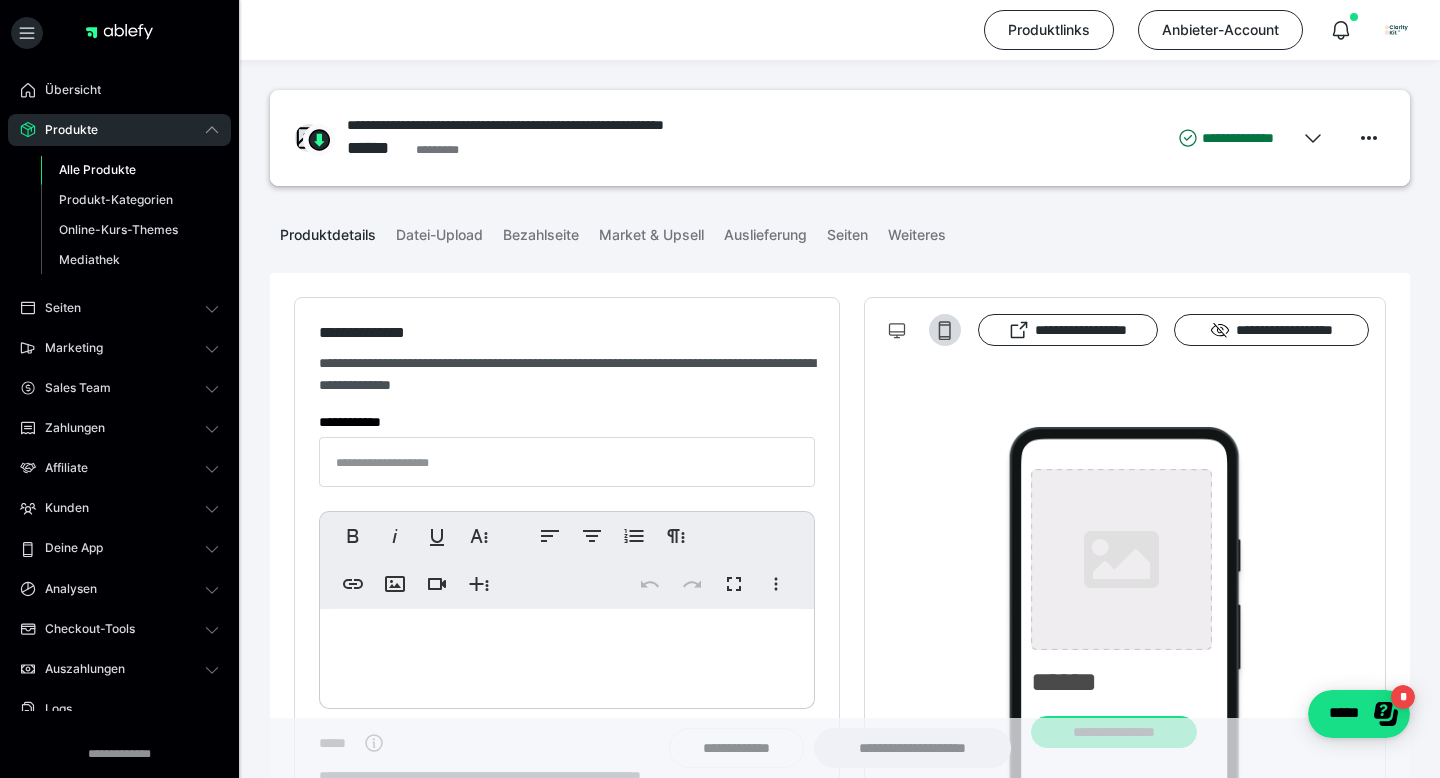 type on "**********" 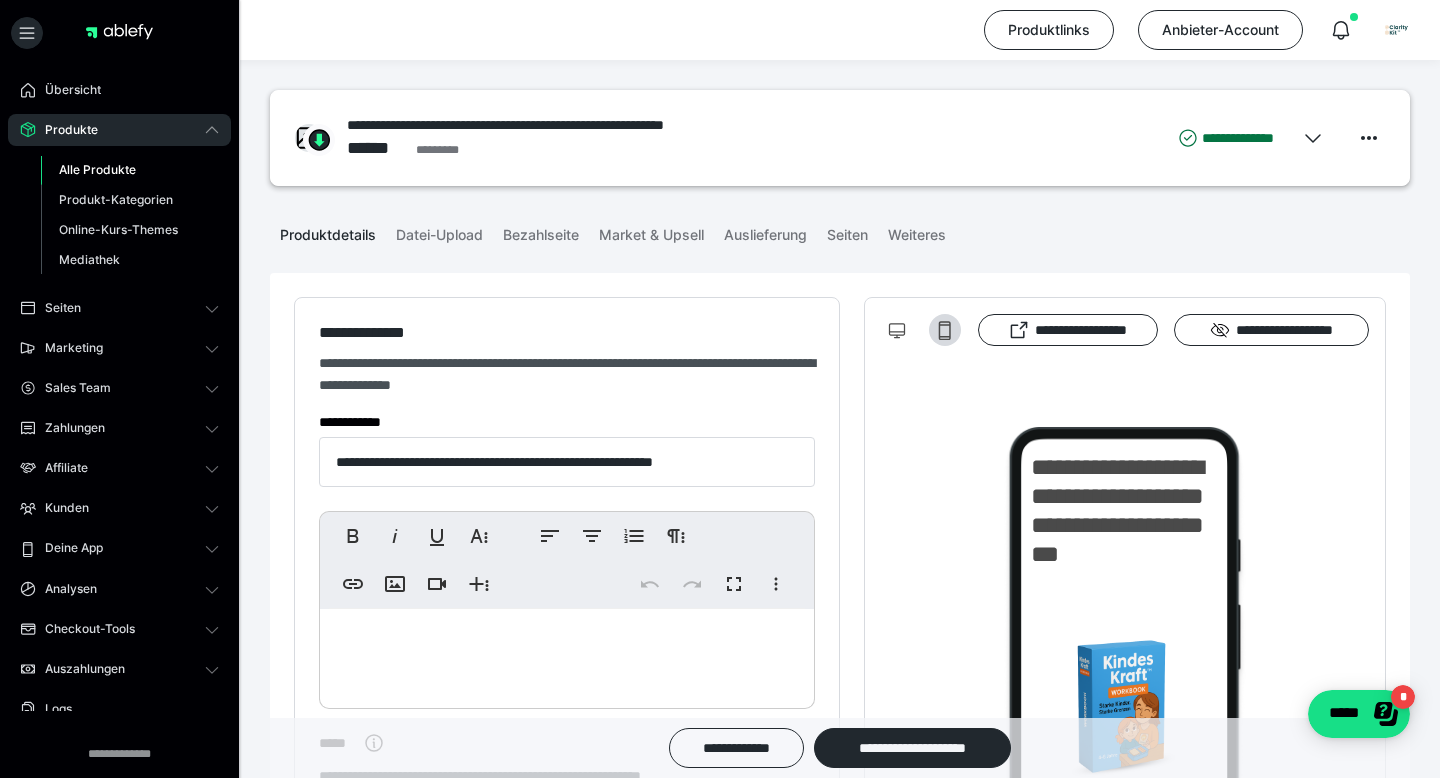 click on "Alle Produkte" at bounding box center [97, 169] 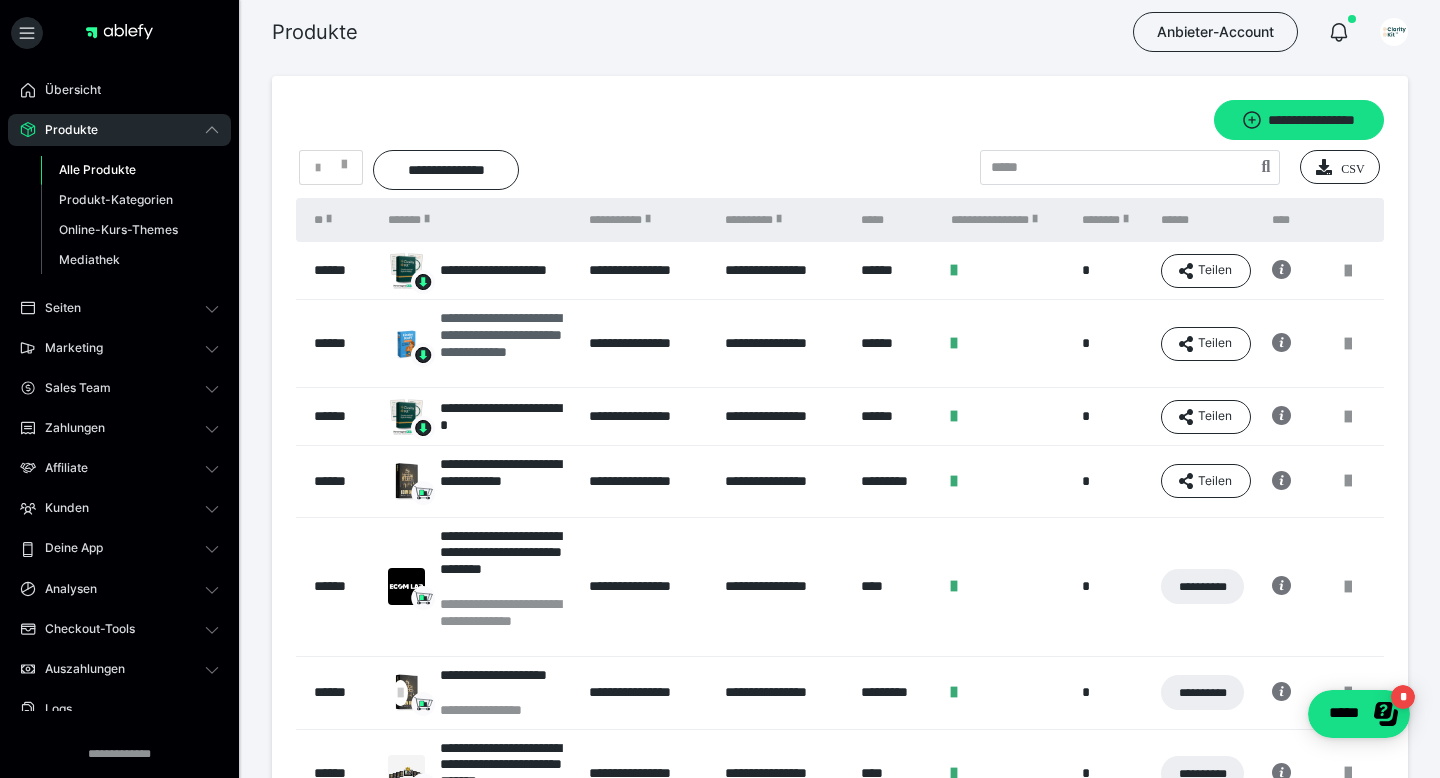 click on "**********" at bounding box center (504, 343) 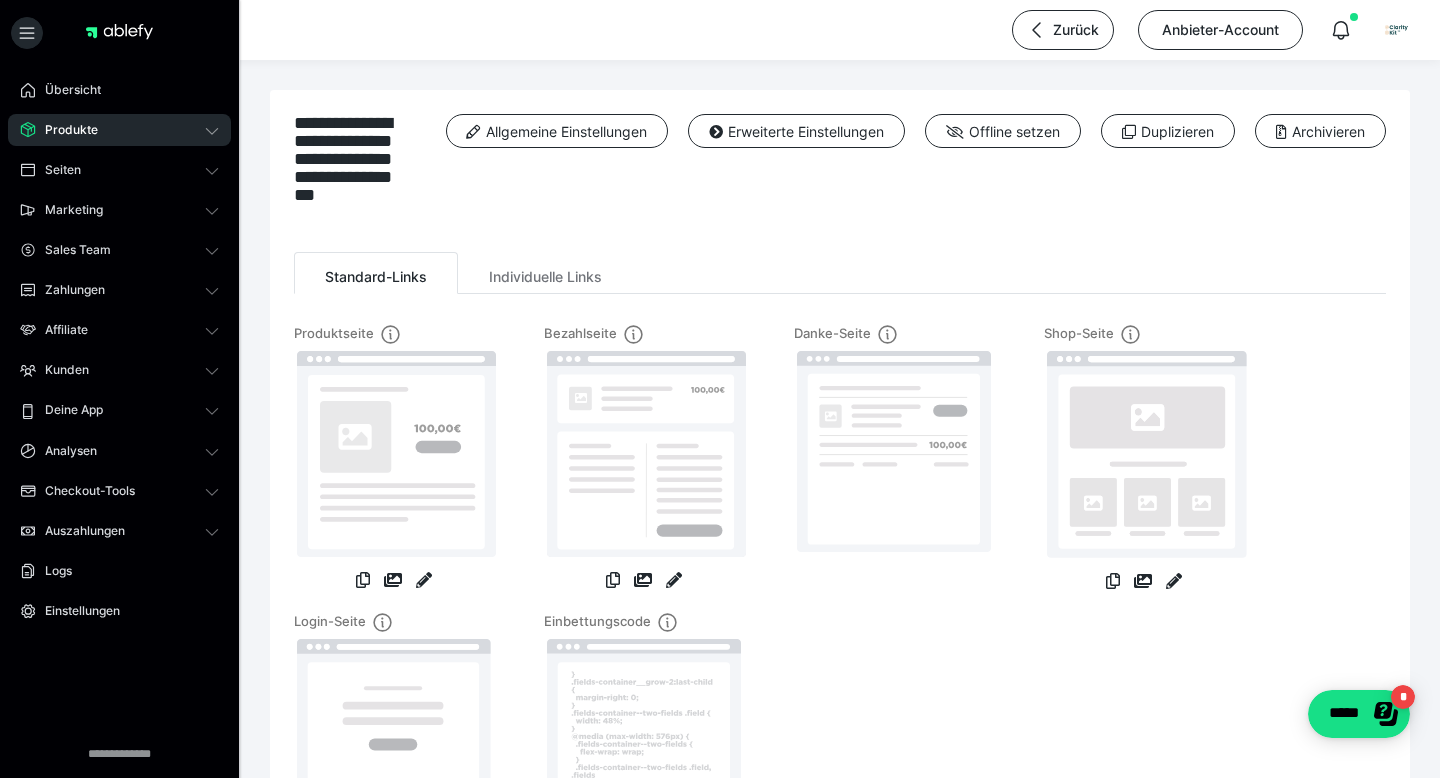 click on "Allgemeine Einstellungen Erweiterte Einstellungen Offline setzen Duplizieren Archivieren" at bounding box center [906, 138] 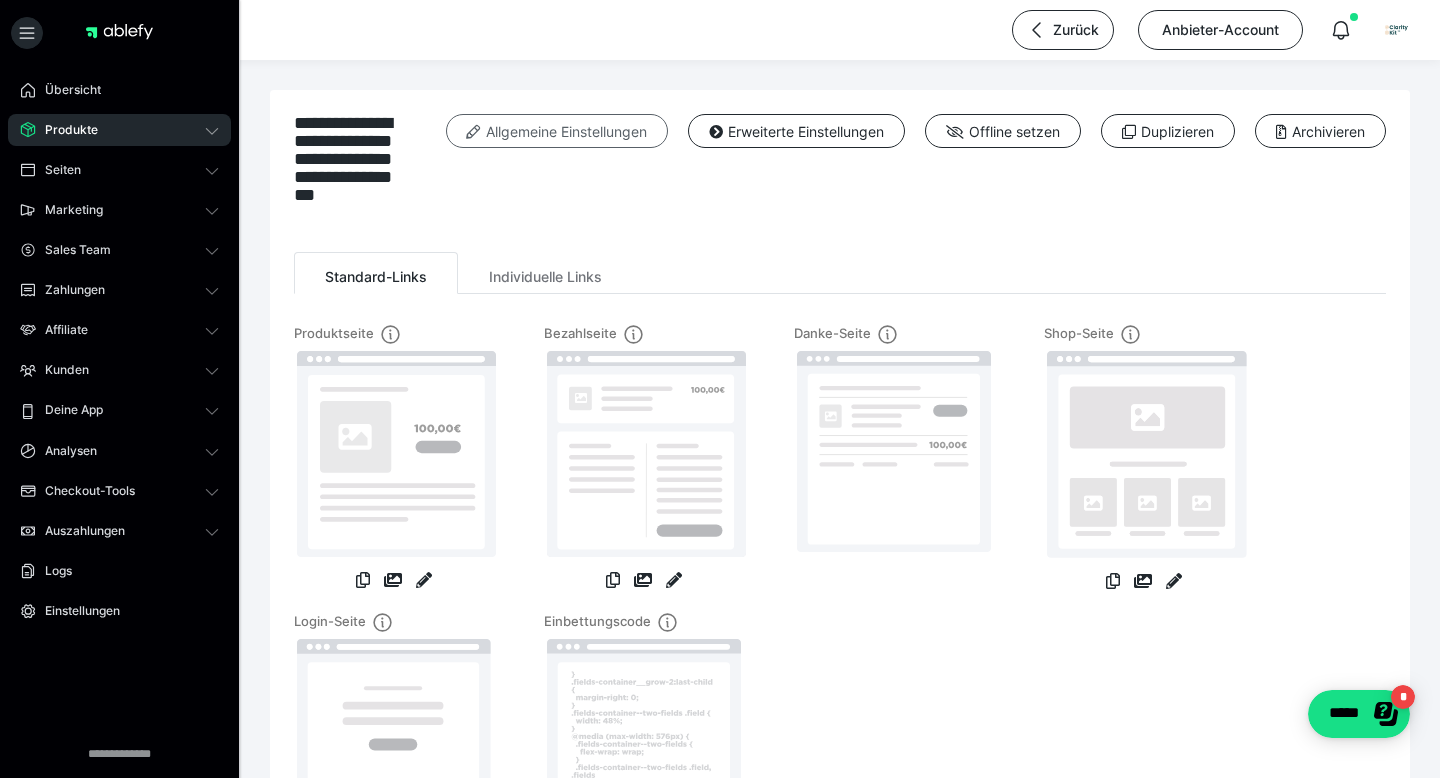 click on "Allgemeine Einstellungen" at bounding box center (557, 131) 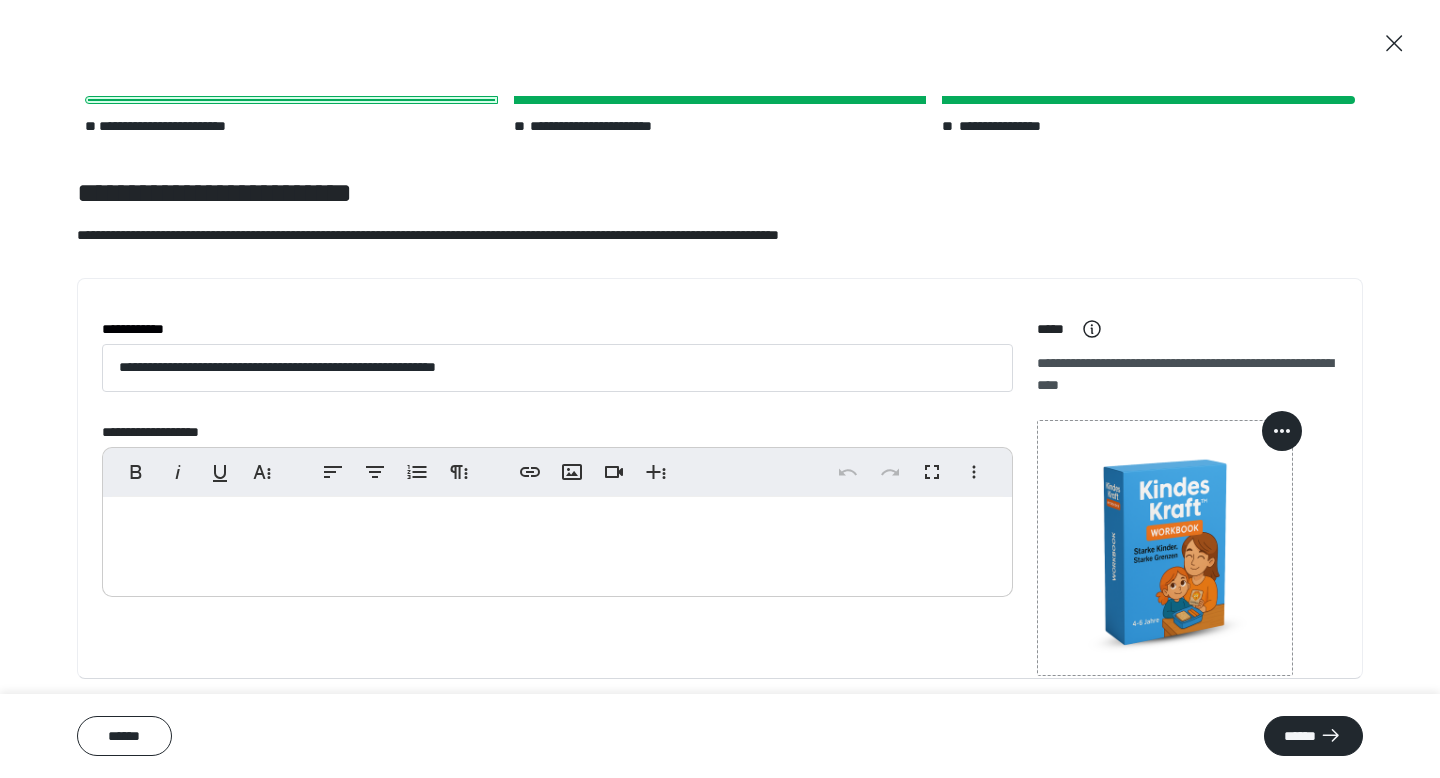 click at bounding box center [1282, 431] 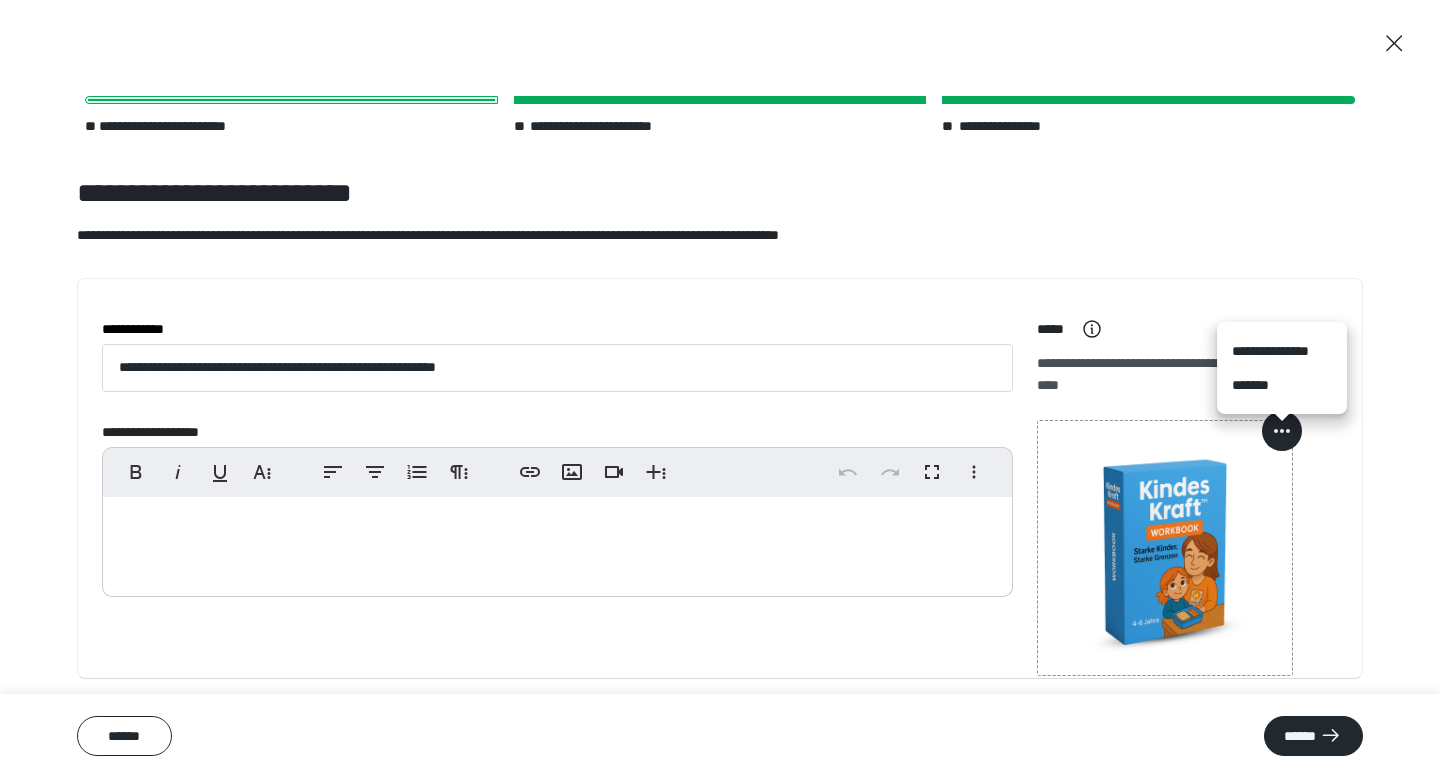click on "*******" at bounding box center (1282, 385) 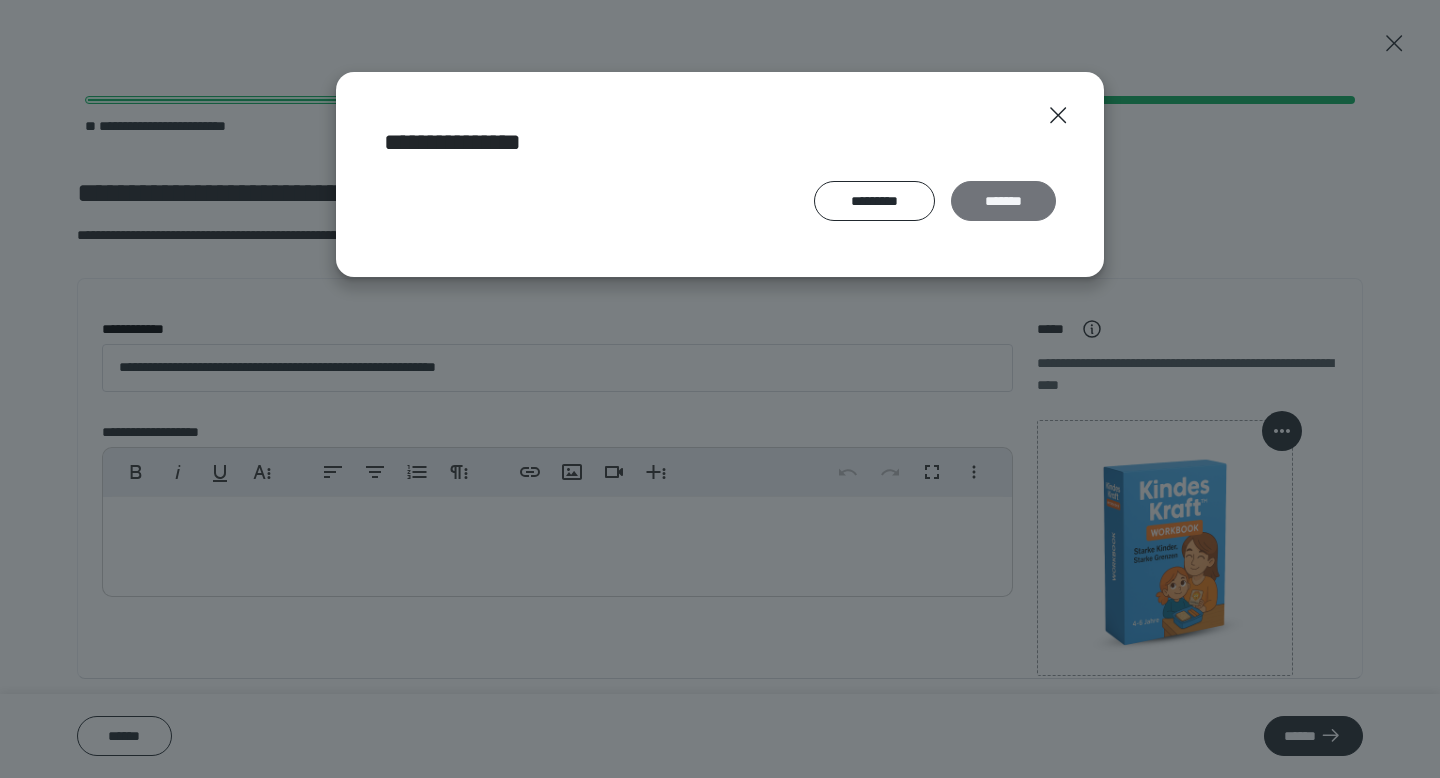 click on "*******" at bounding box center (1003, 201) 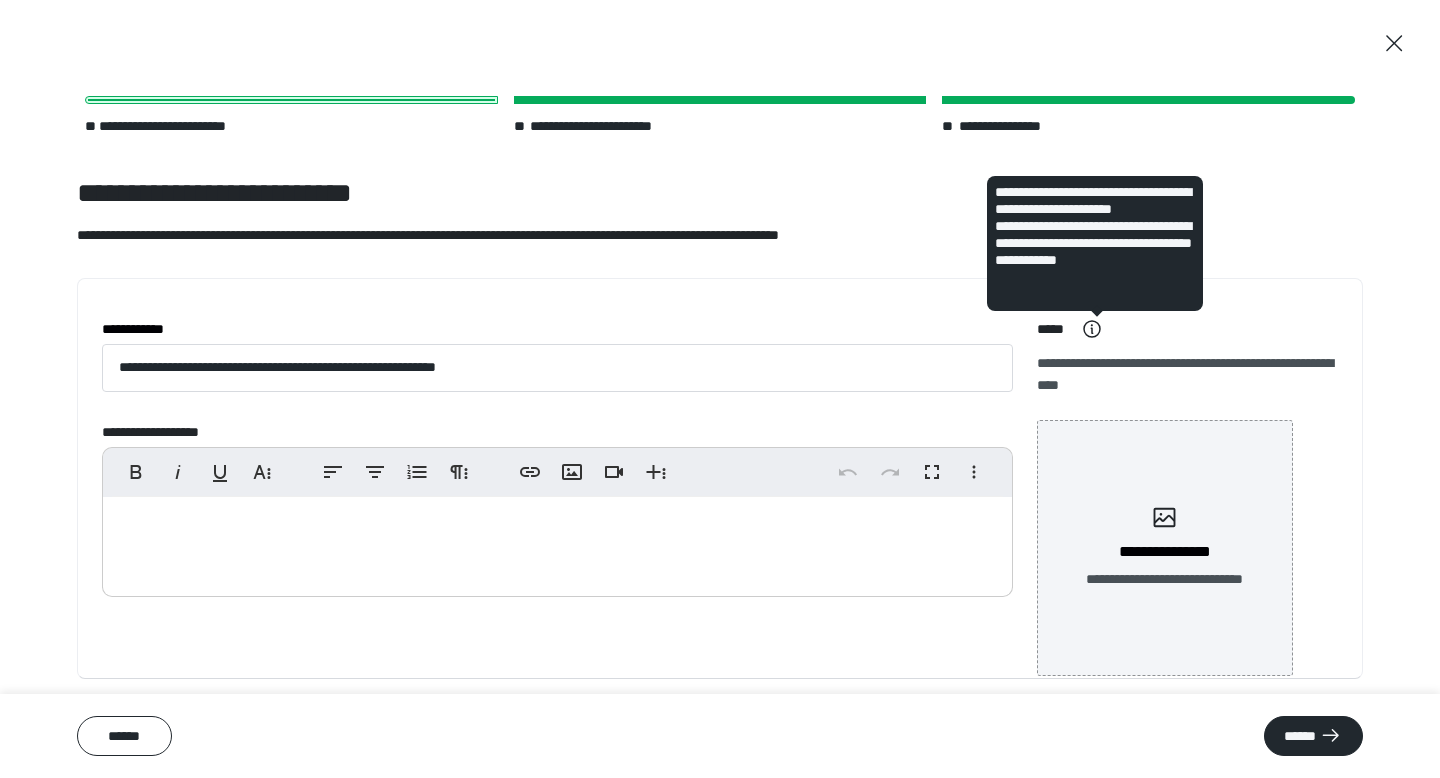 scroll, scrollTop: 38, scrollLeft: 0, axis: vertical 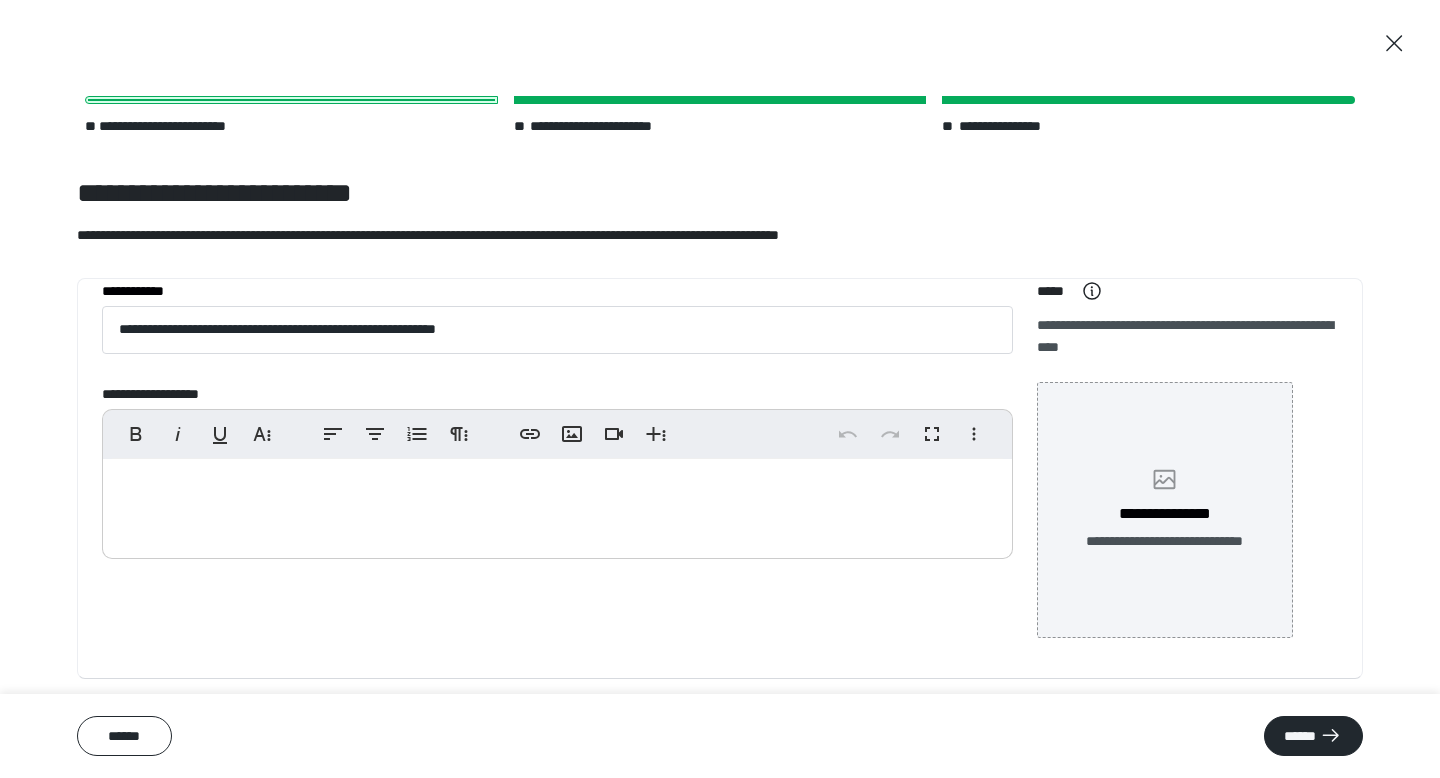 click on "**********" at bounding box center (1165, 510) 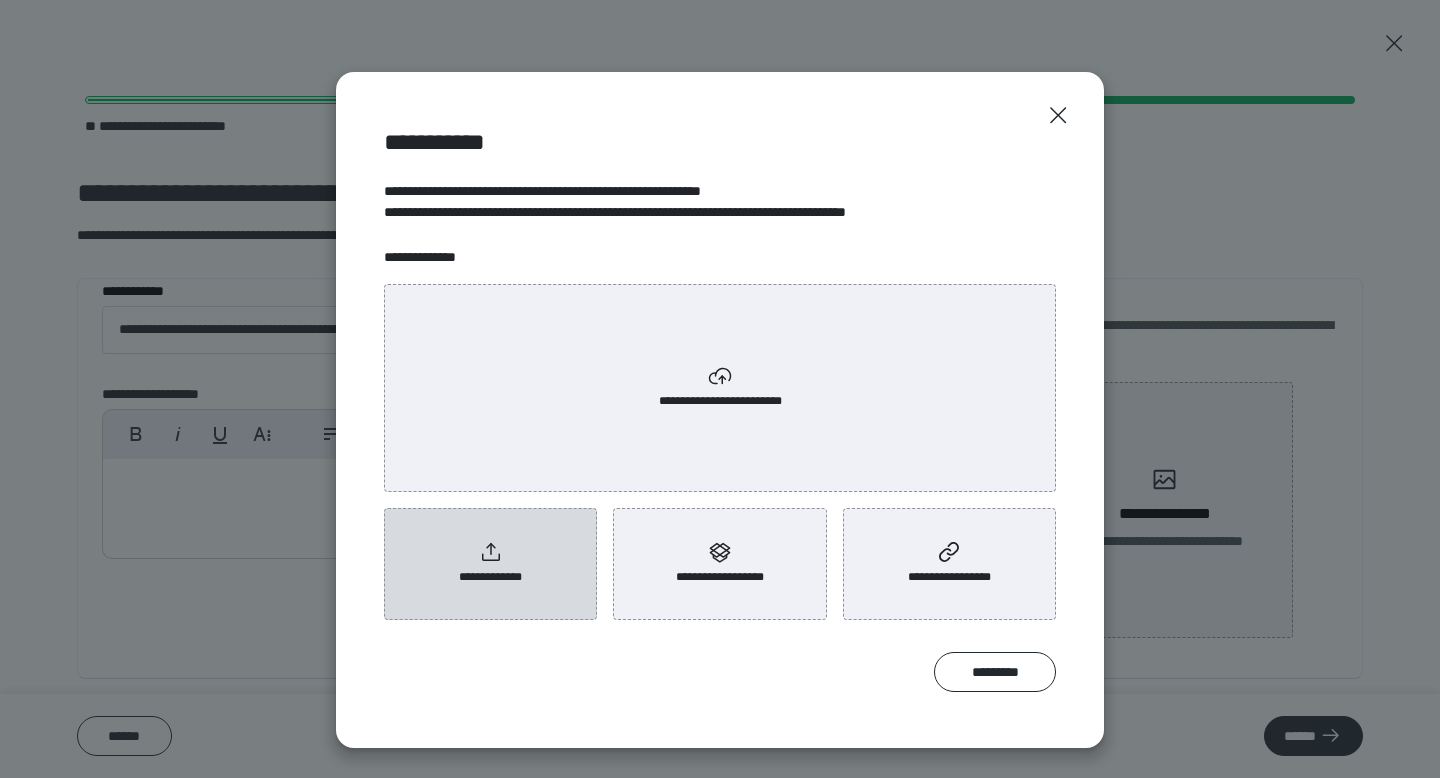 click on "**********" at bounding box center (490, 564) 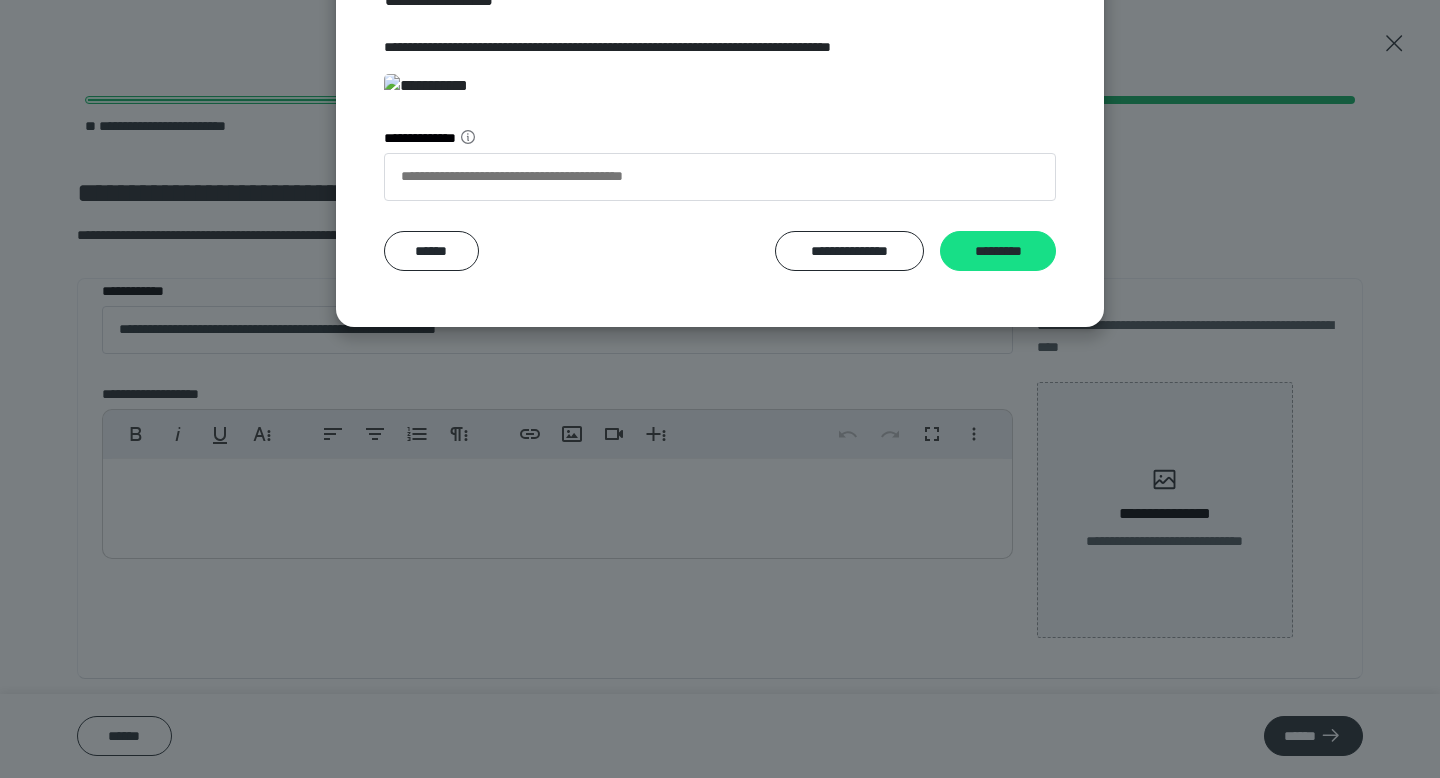 scroll, scrollTop: 341, scrollLeft: 0, axis: vertical 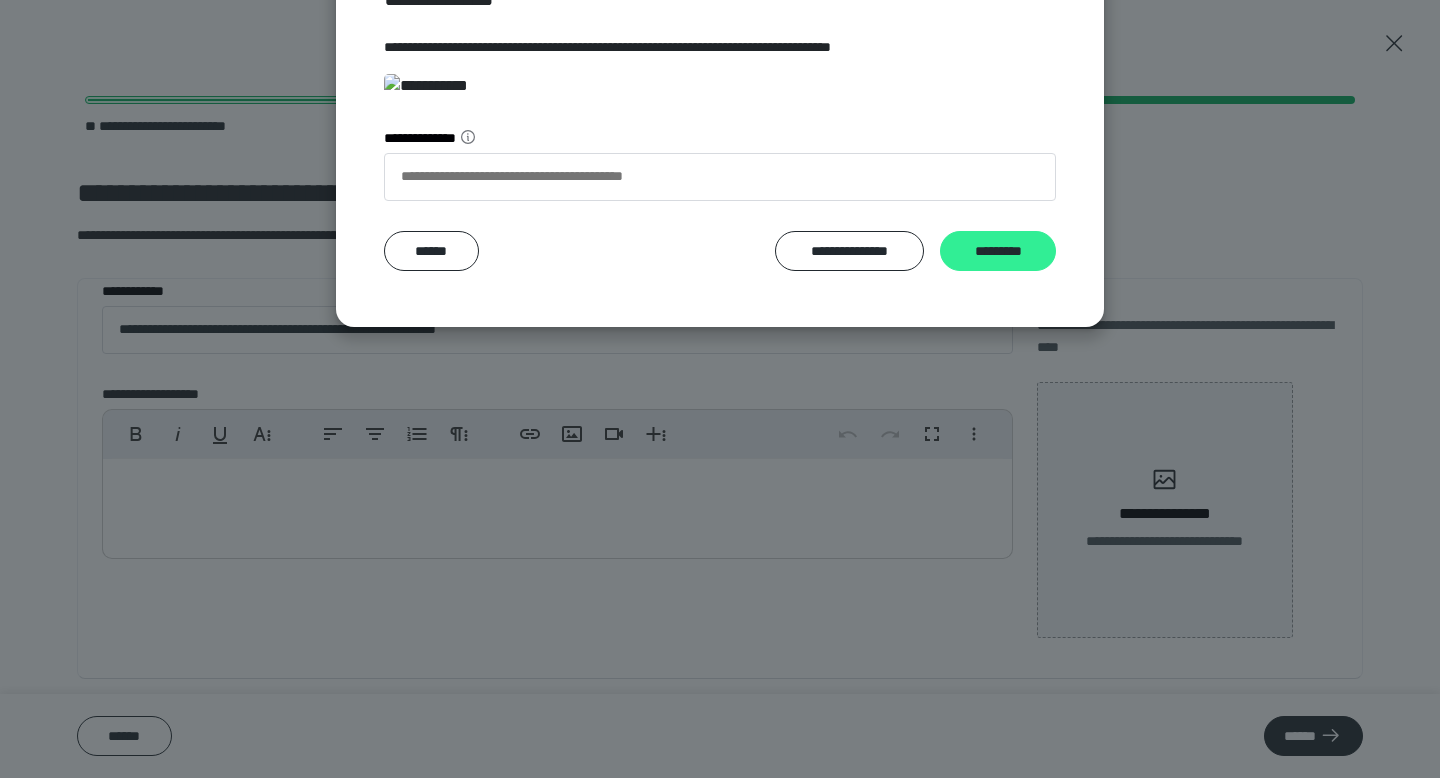 click on "*********" at bounding box center (998, 251) 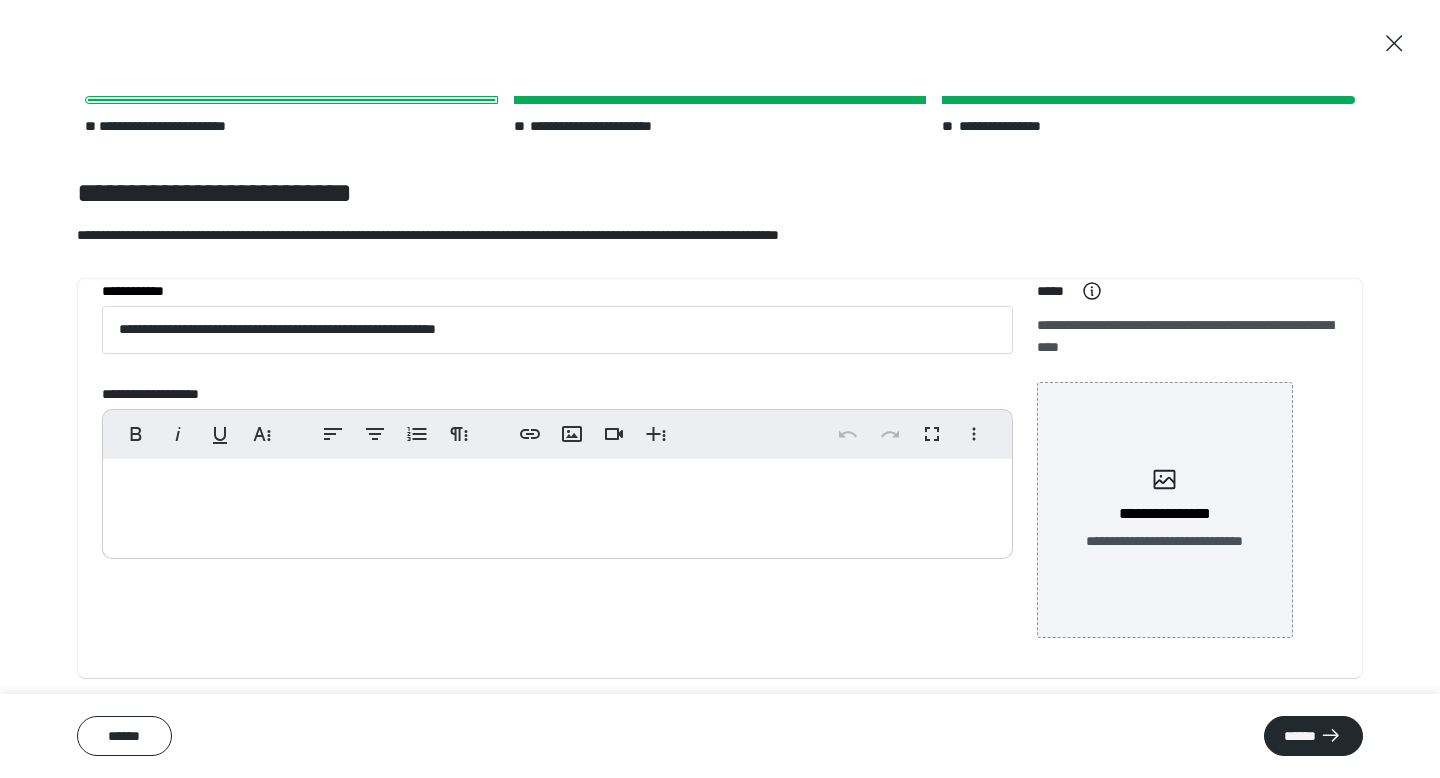click on "****** ******" at bounding box center (720, 736) 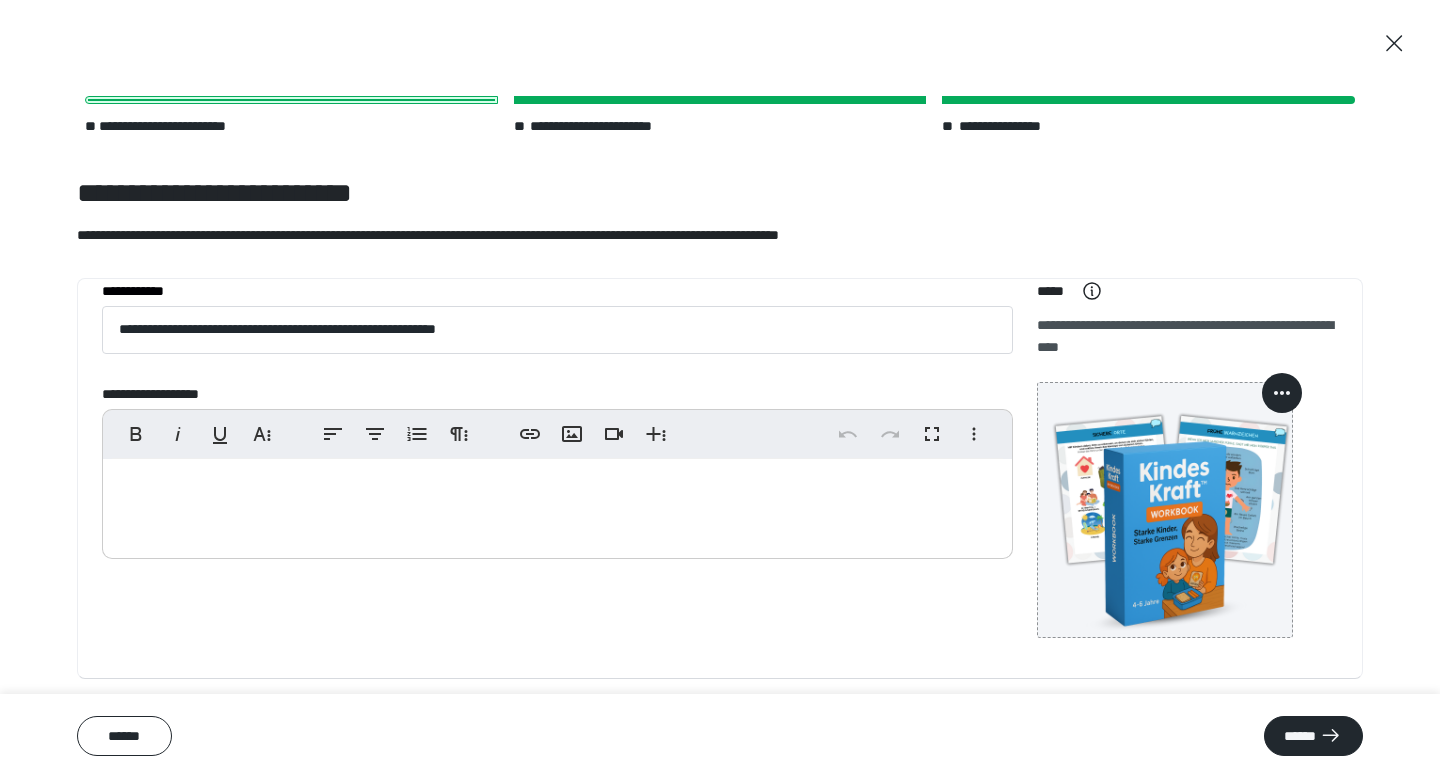 click at bounding box center (557, 504) 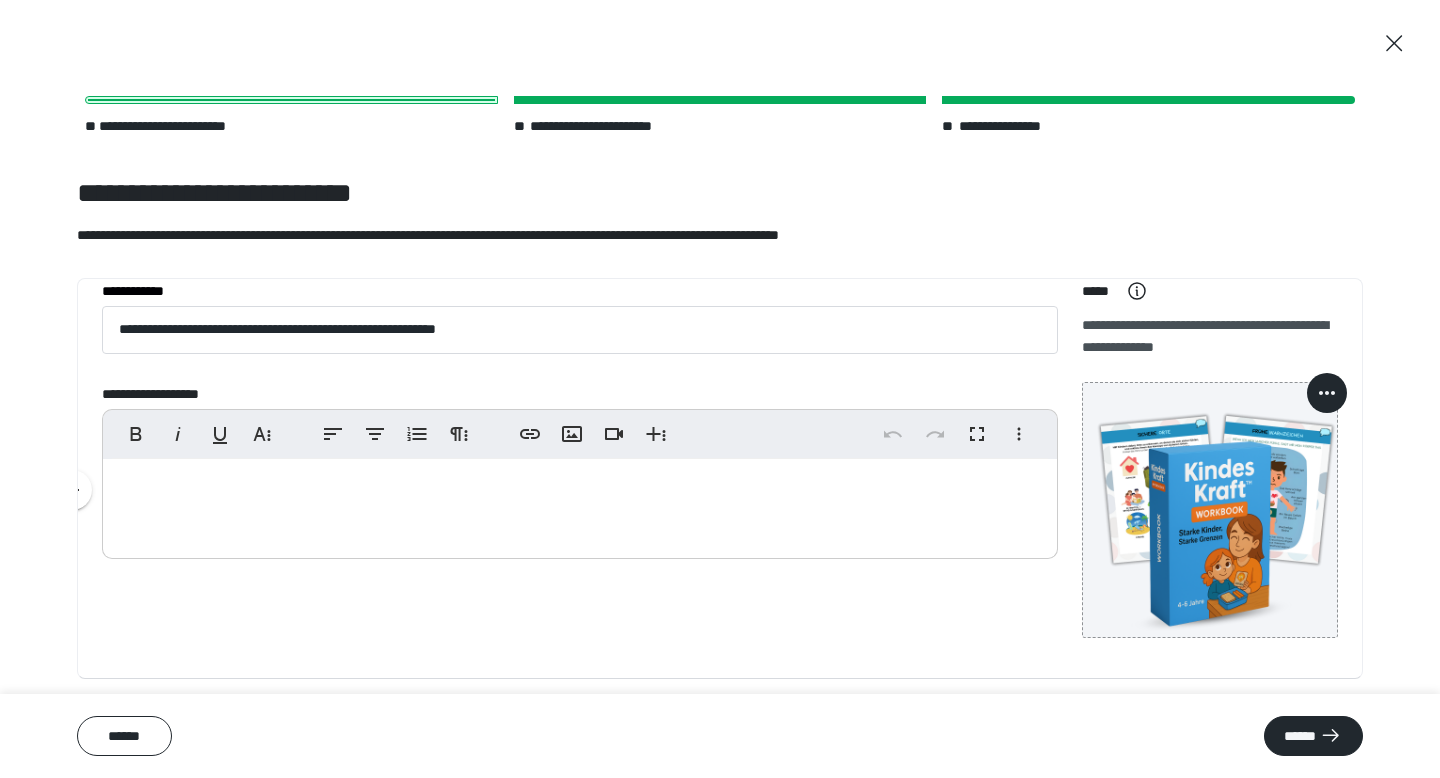 type 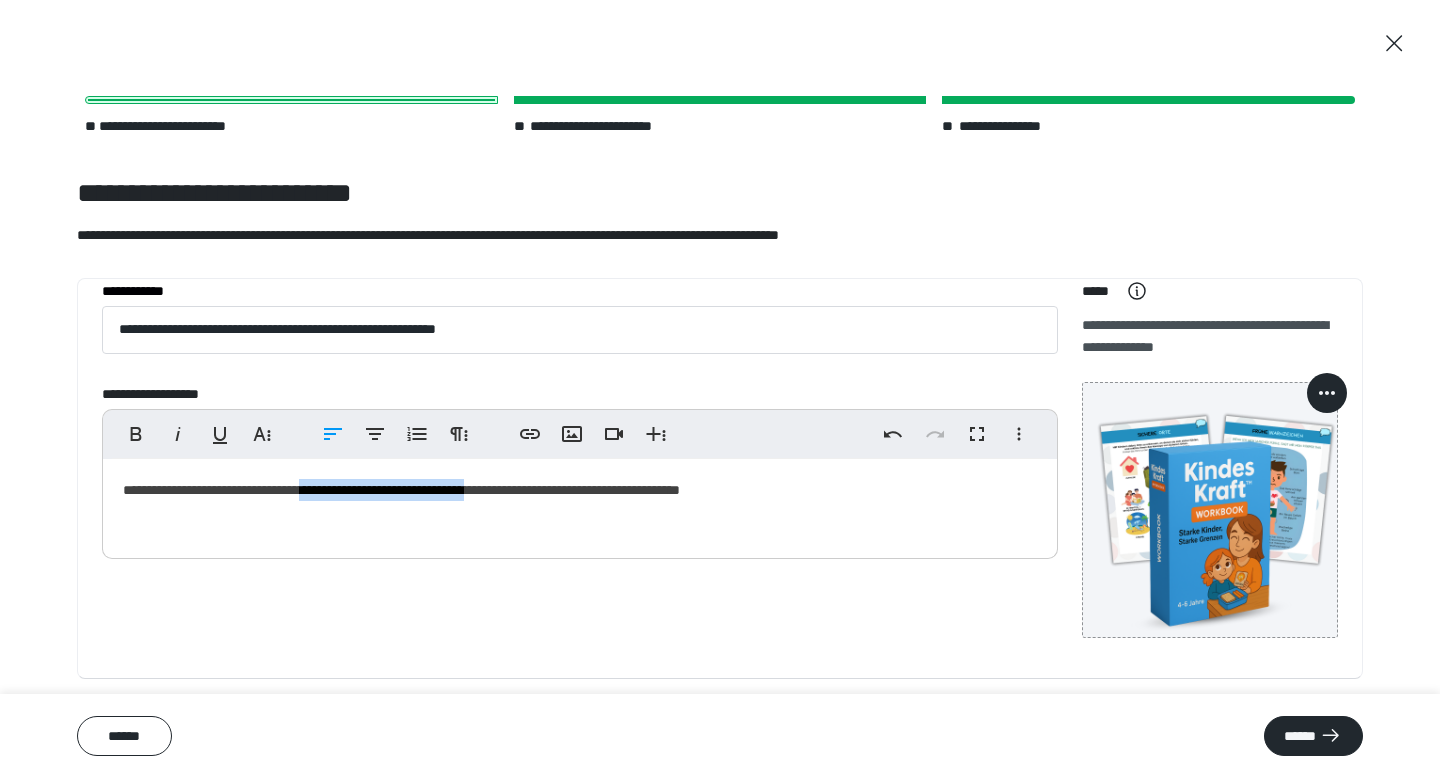 drag, startPoint x: 346, startPoint y: 485, endPoint x: 566, endPoint y: 494, distance: 220.18402 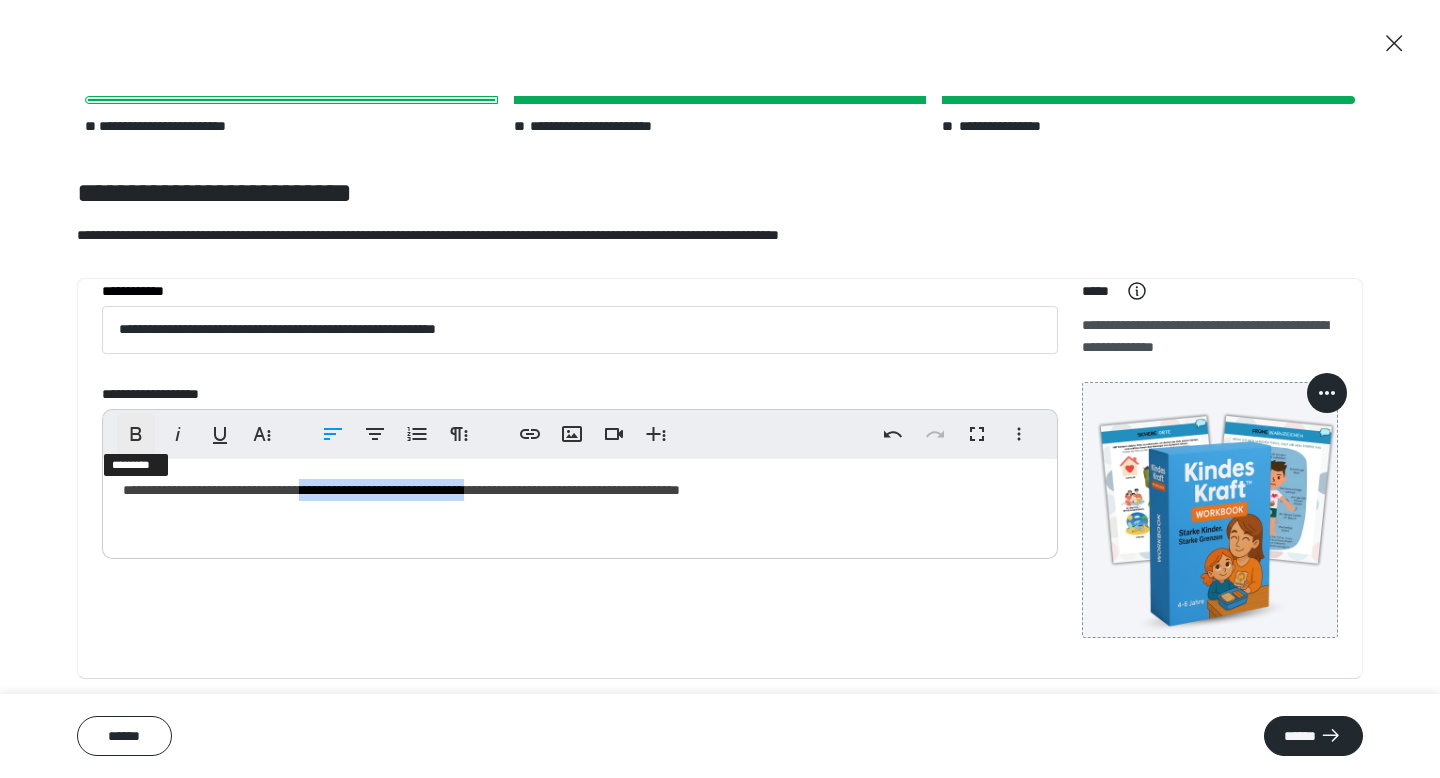 click 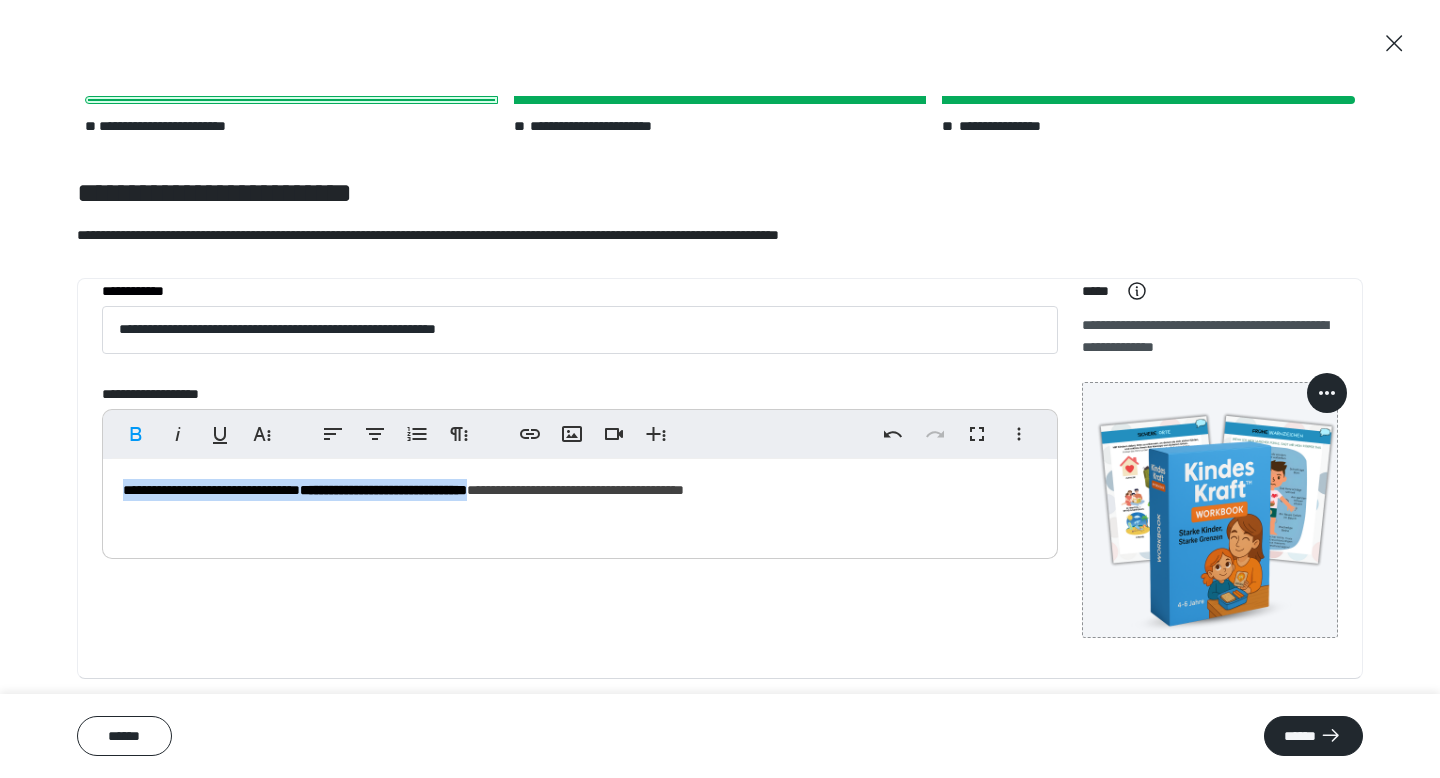 click on "**********" at bounding box center [580, 504] 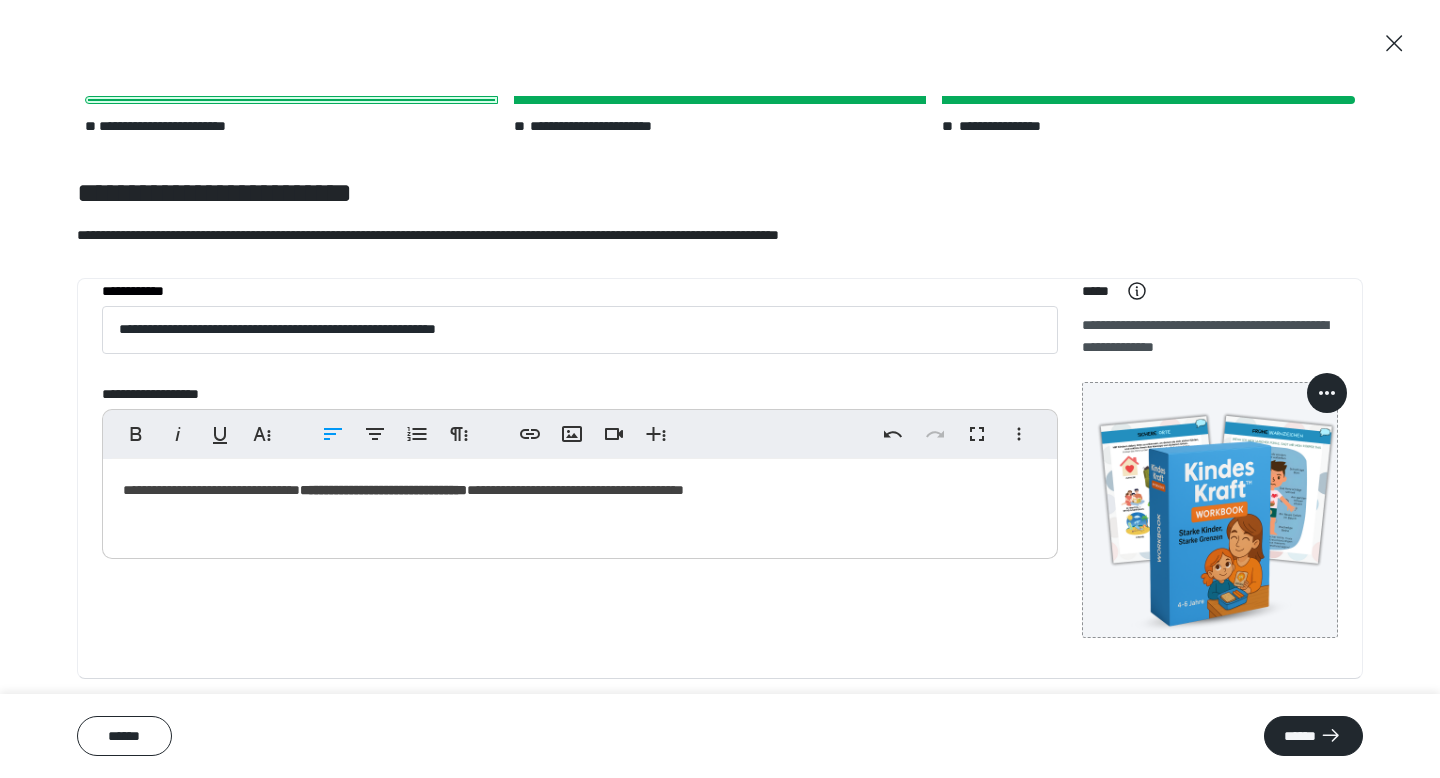 click on "**********" at bounding box center [580, 504] 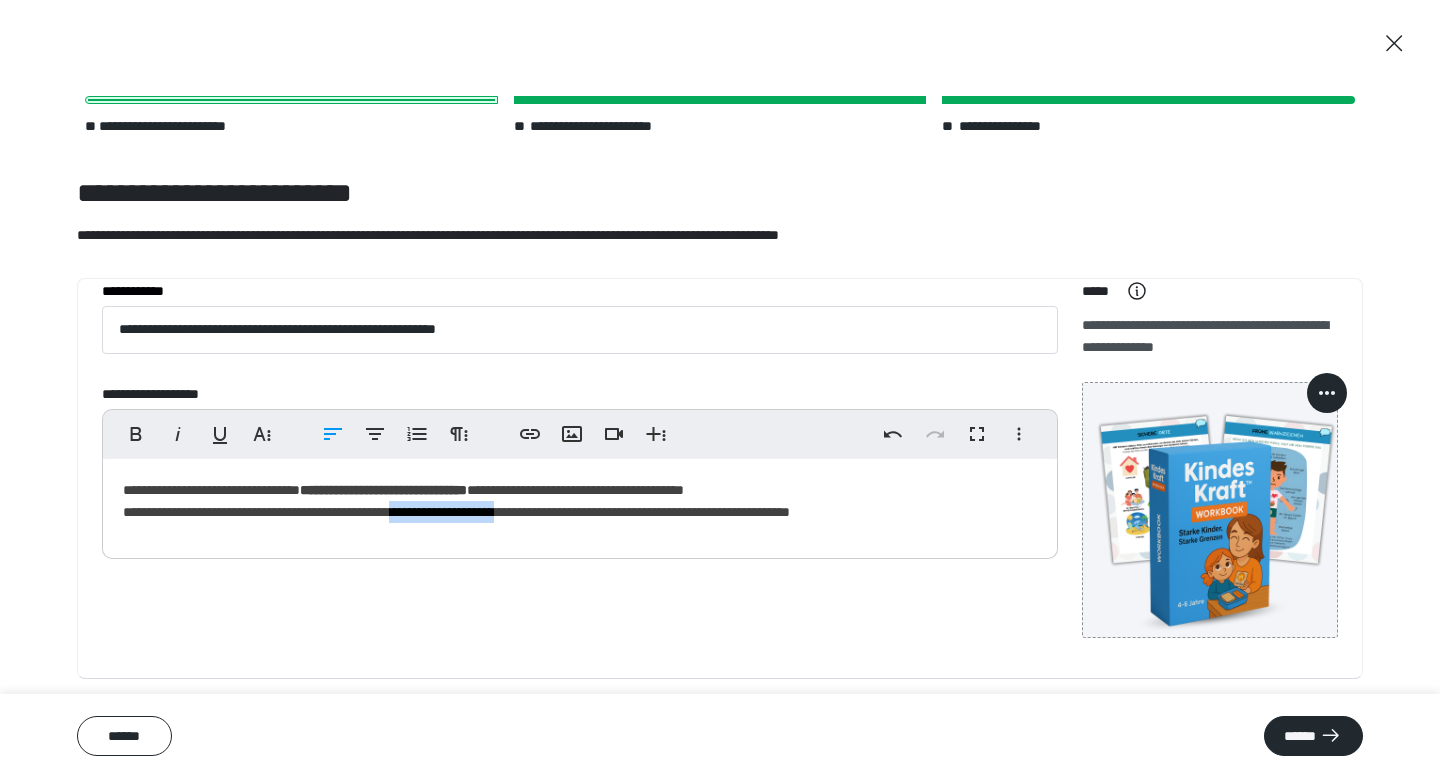 drag, startPoint x: 458, startPoint y: 509, endPoint x: 586, endPoint y: 514, distance: 128.09763 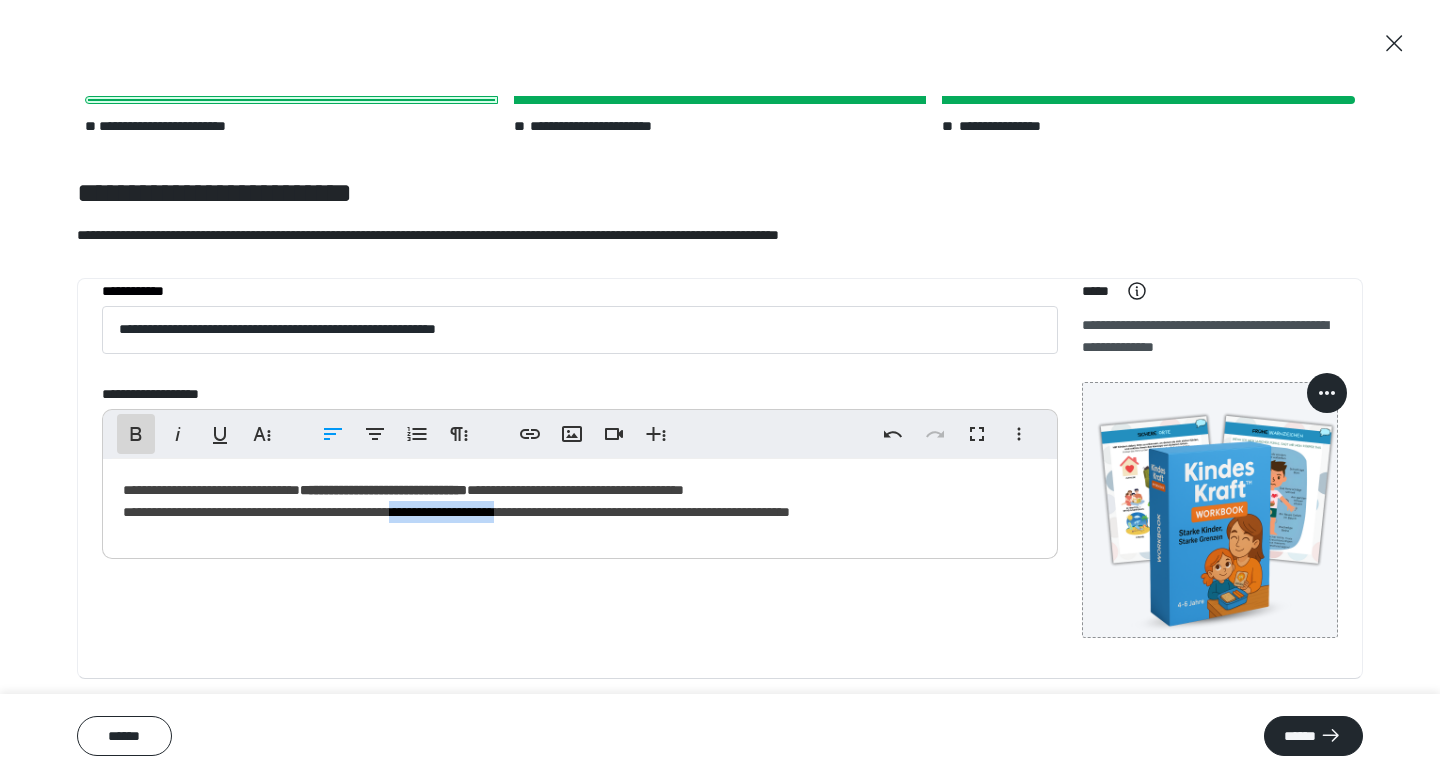 click 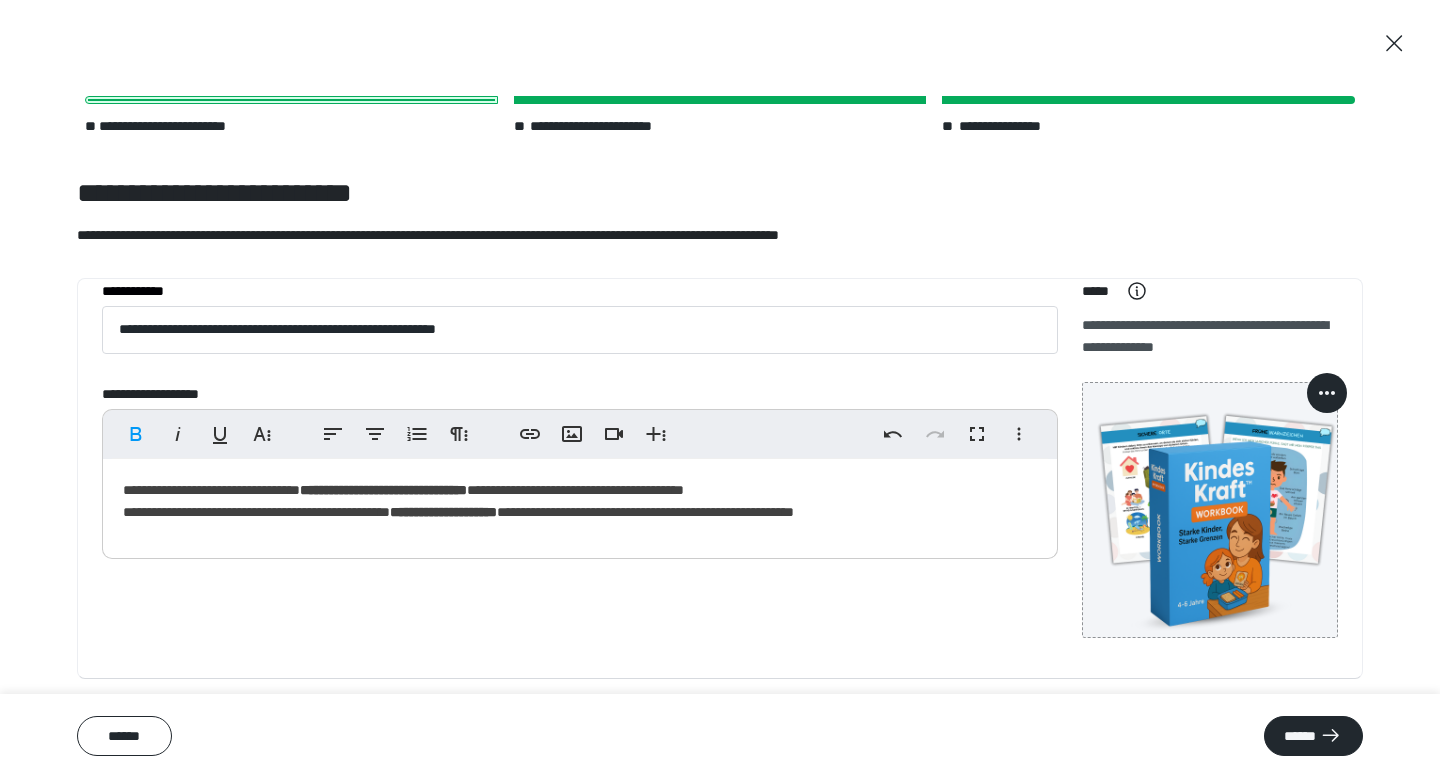 click on "**********" at bounding box center (443, 512) 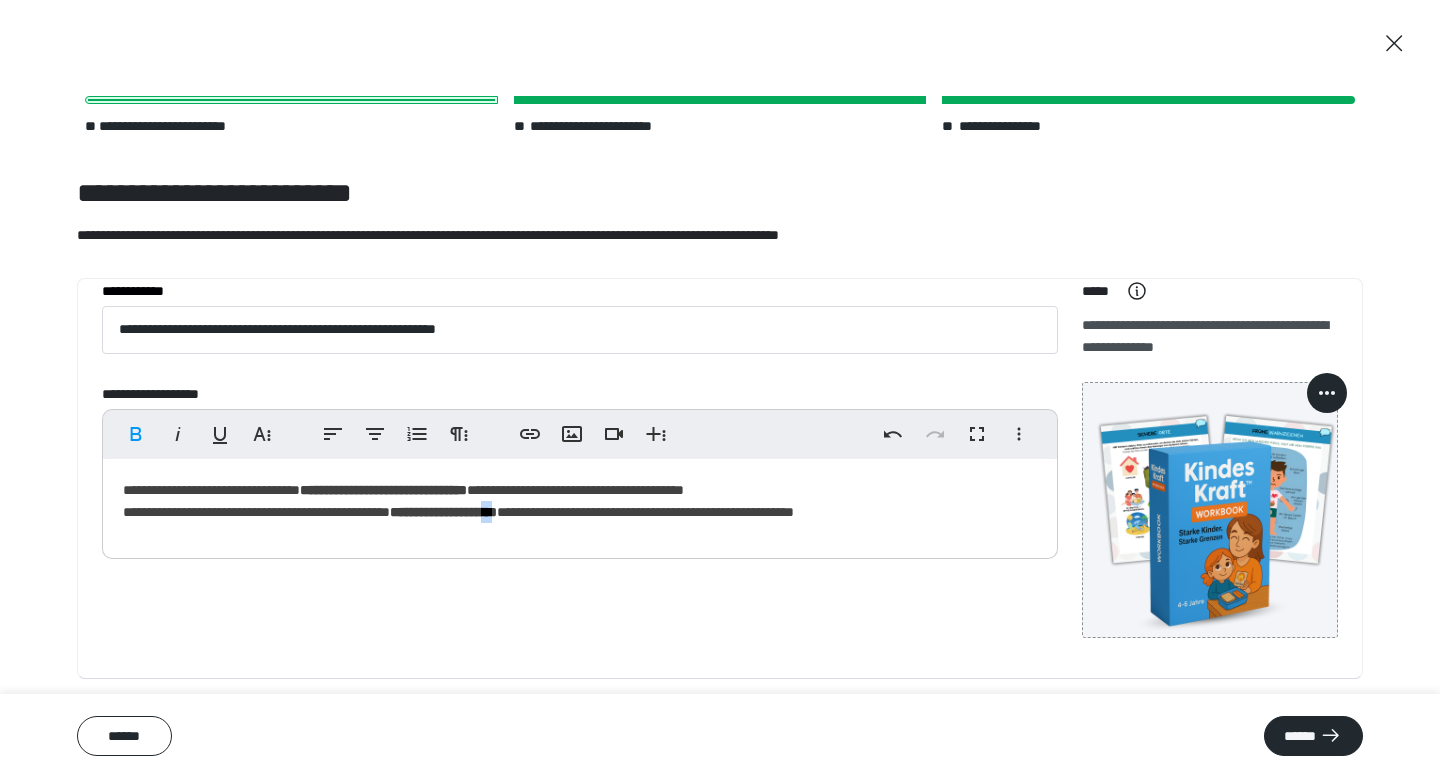 drag, startPoint x: 574, startPoint y: 518, endPoint x: 584, endPoint y: 517, distance: 10.049875 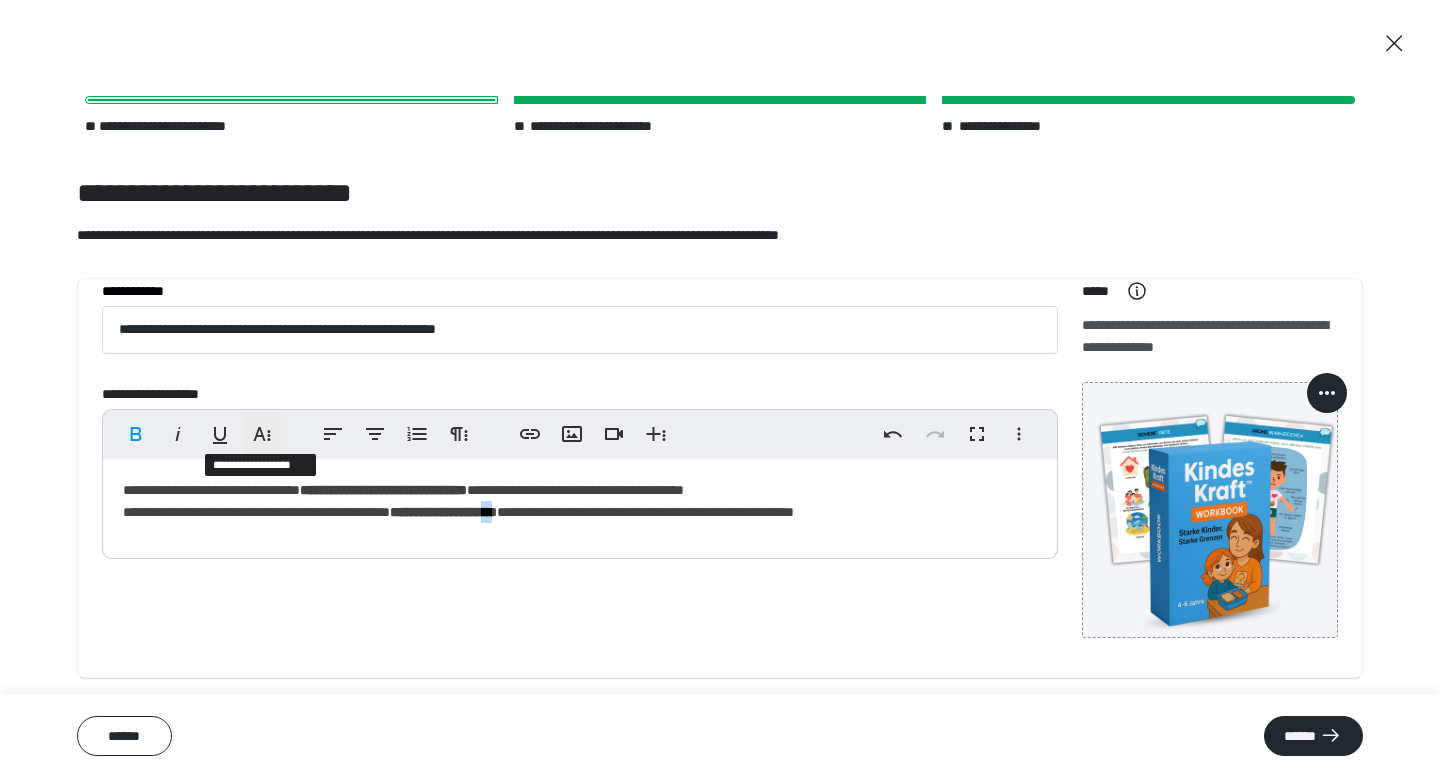click 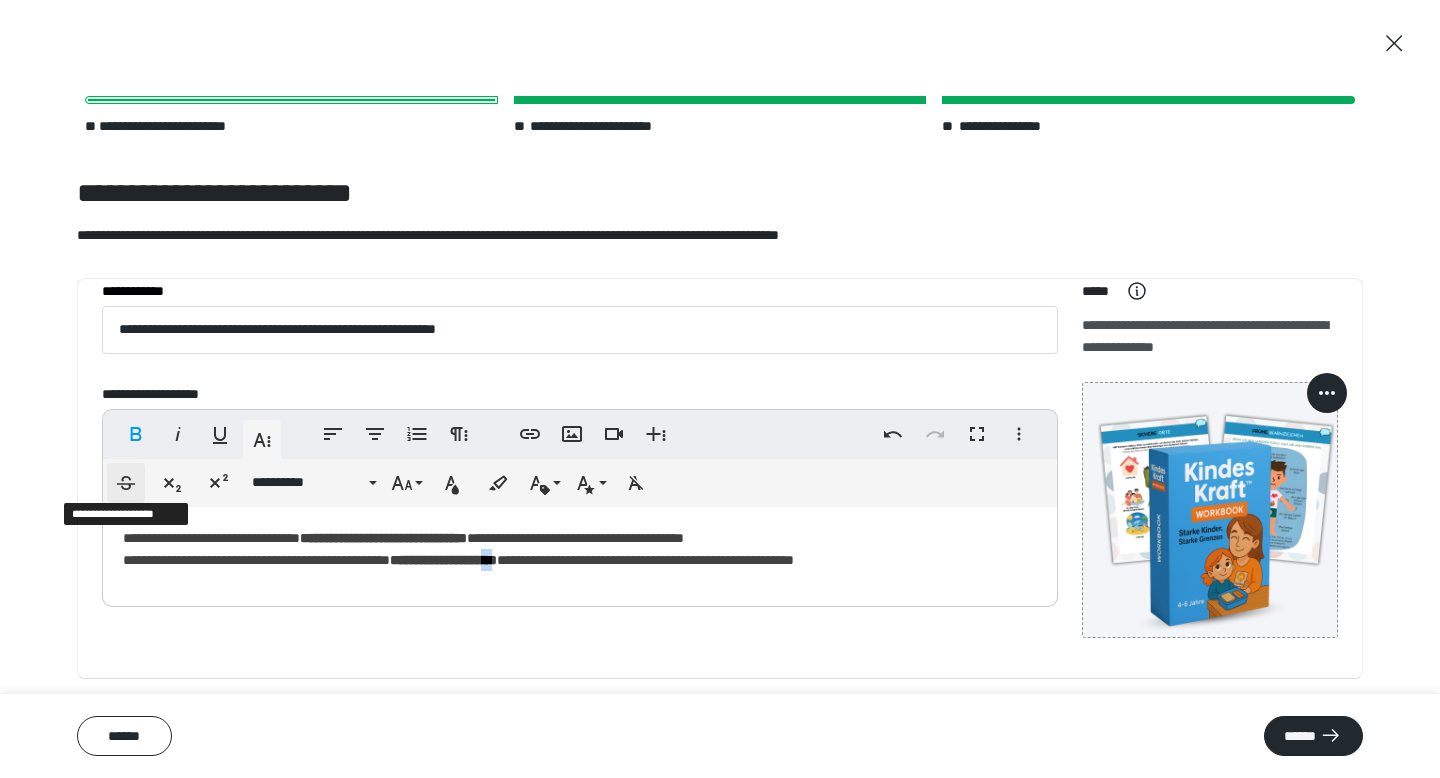 click 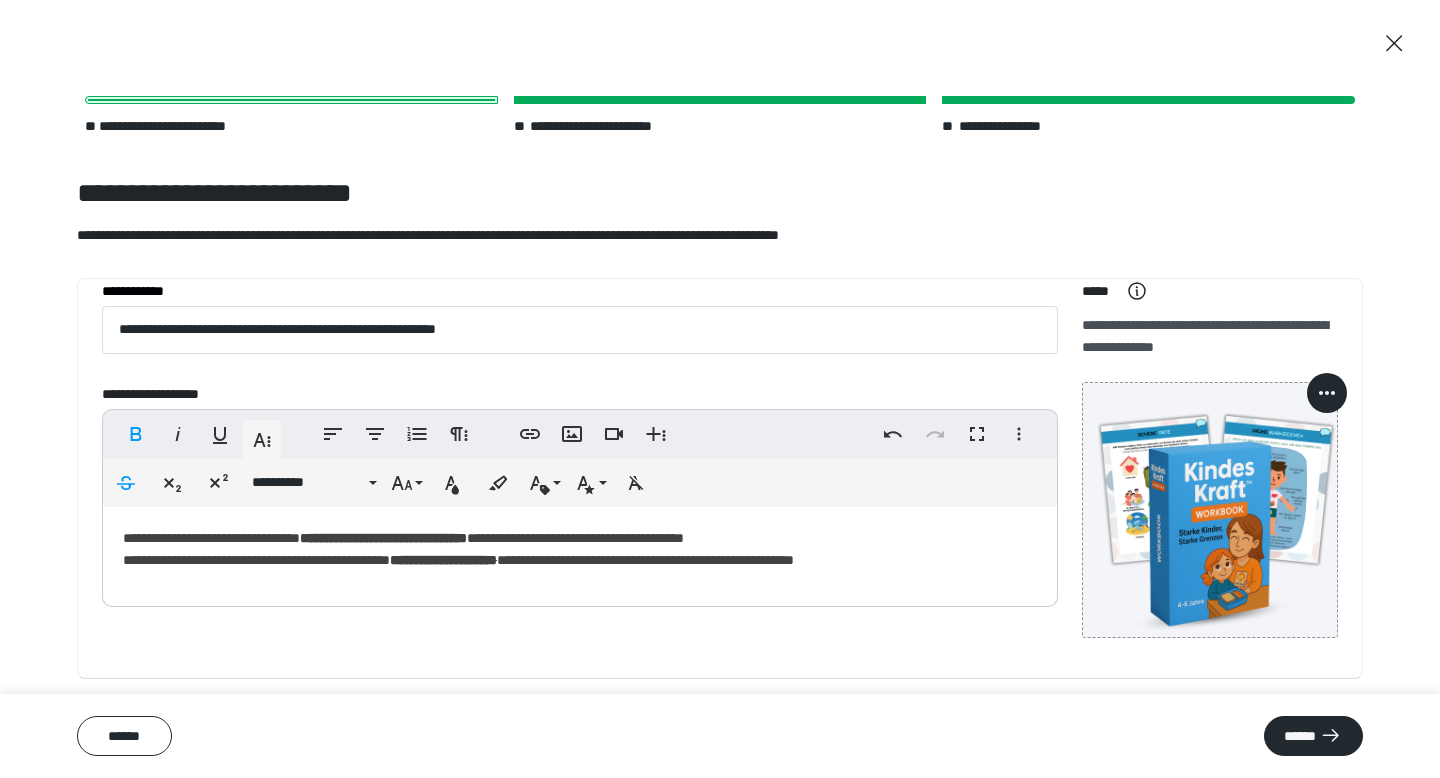 click on "**********" at bounding box center [580, 552] 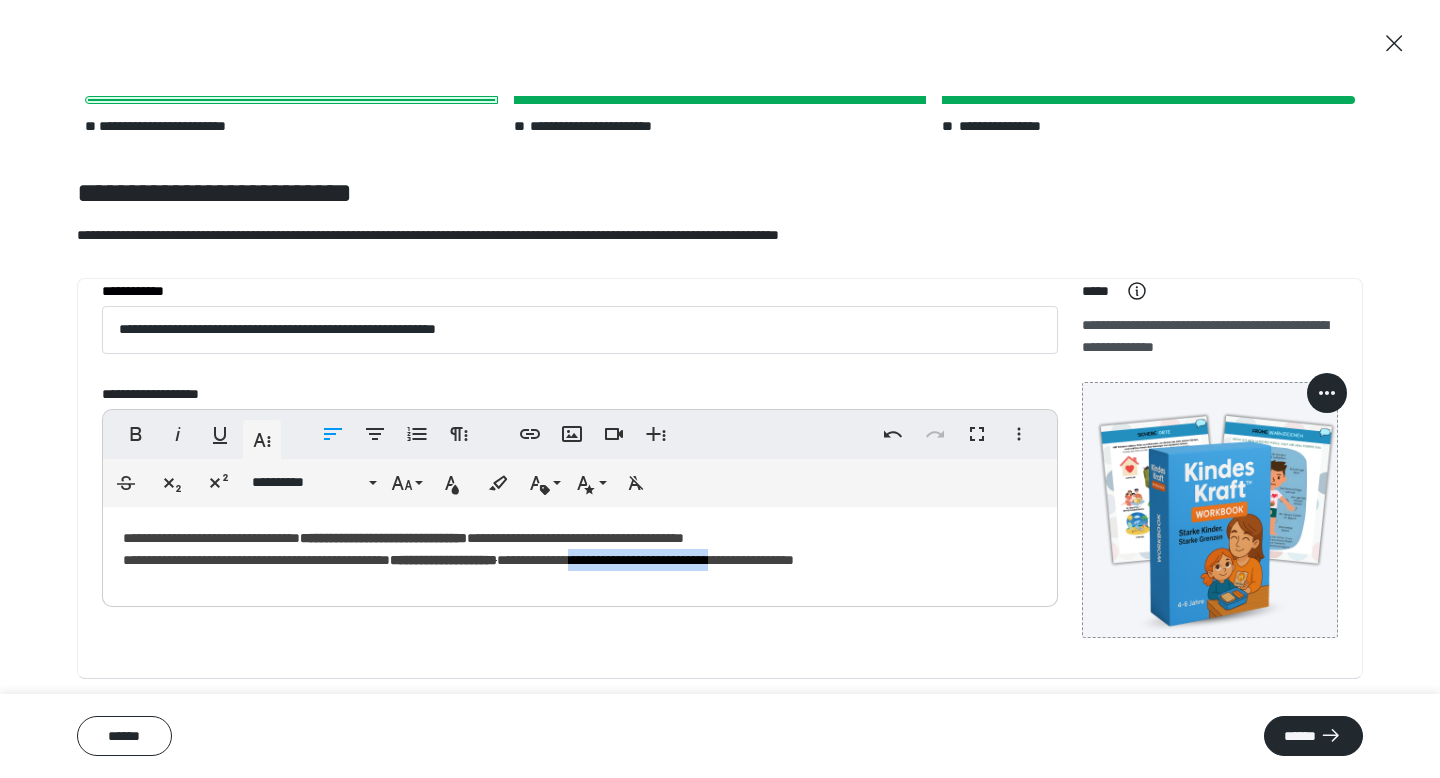 drag, startPoint x: 691, startPoint y: 557, endPoint x: 884, endPoint y: 561, distance: 193.04144 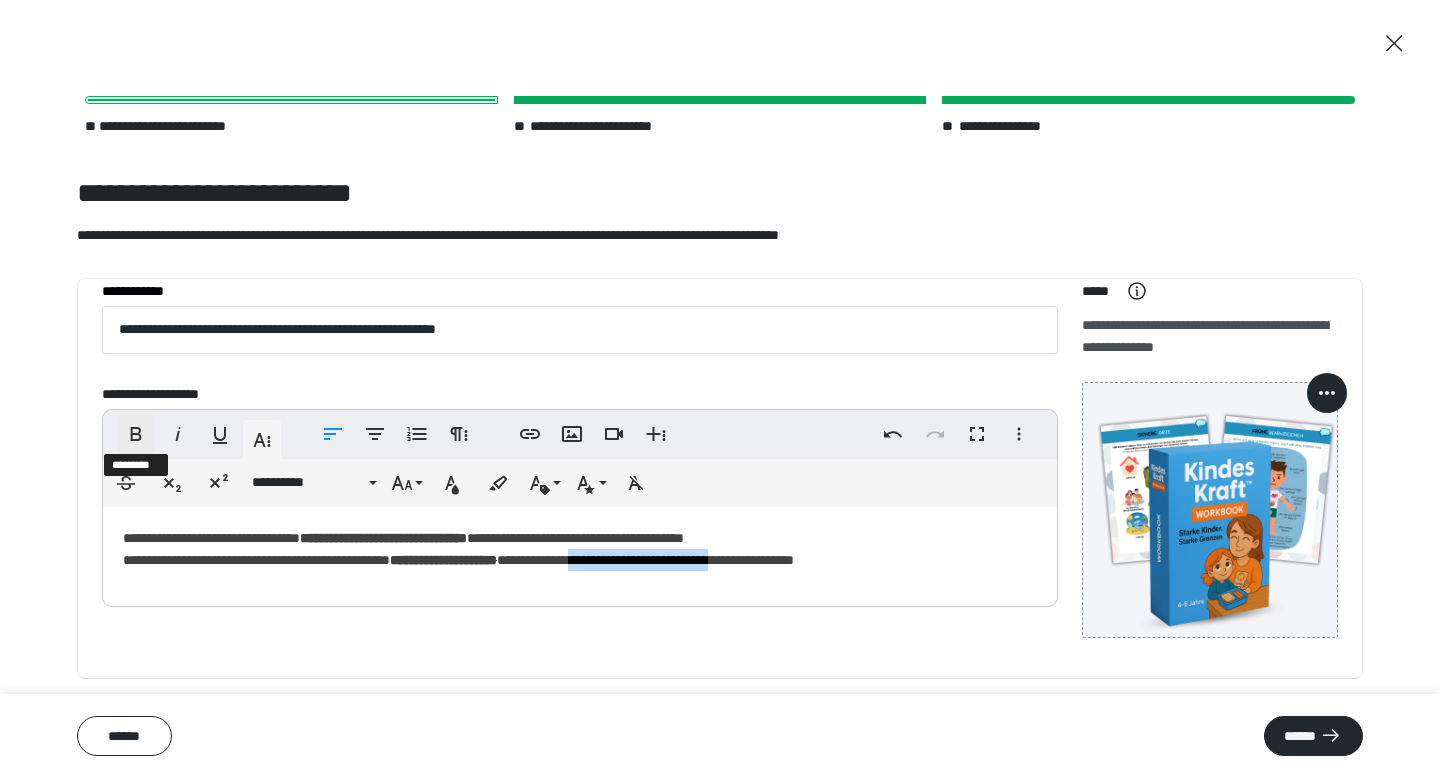click 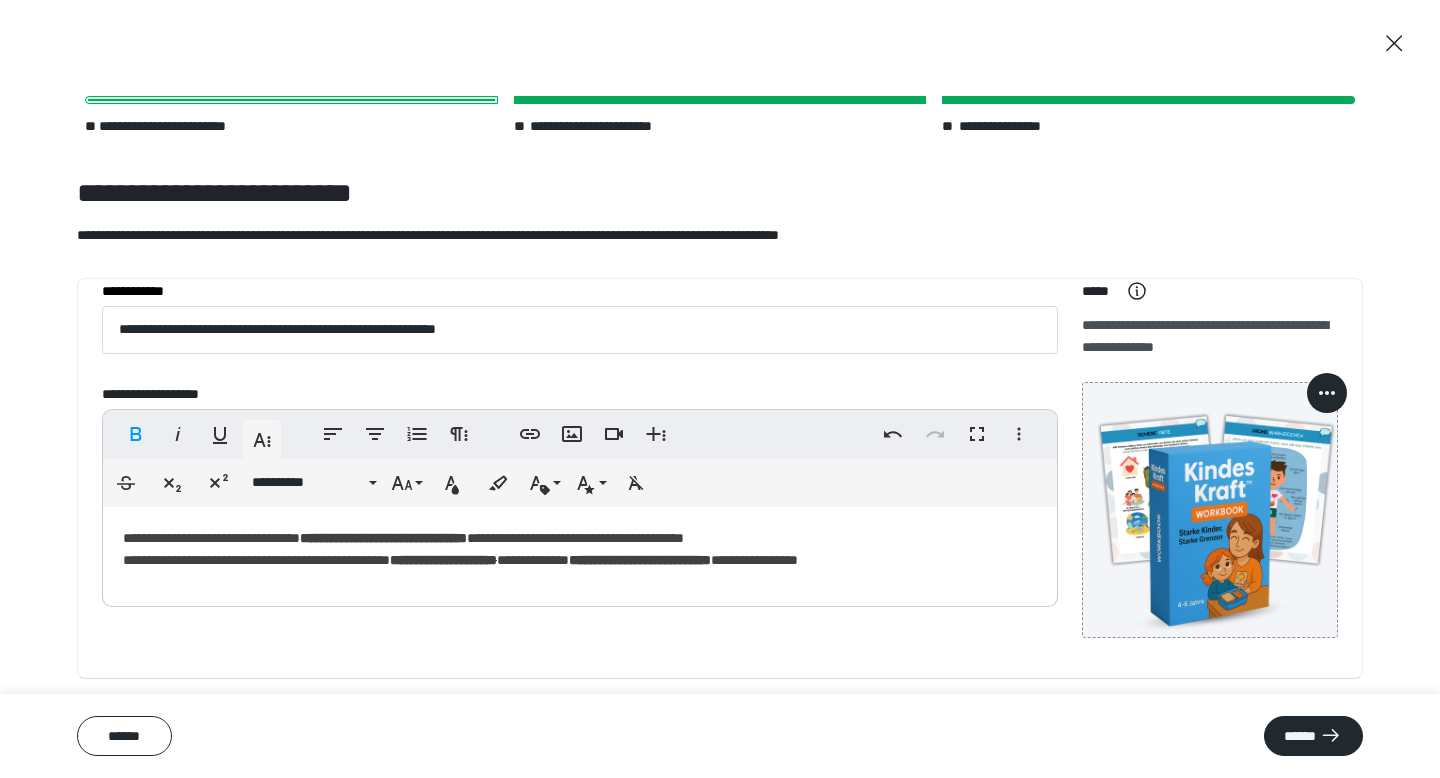 click on "**********" at bounding box center [580, 394] 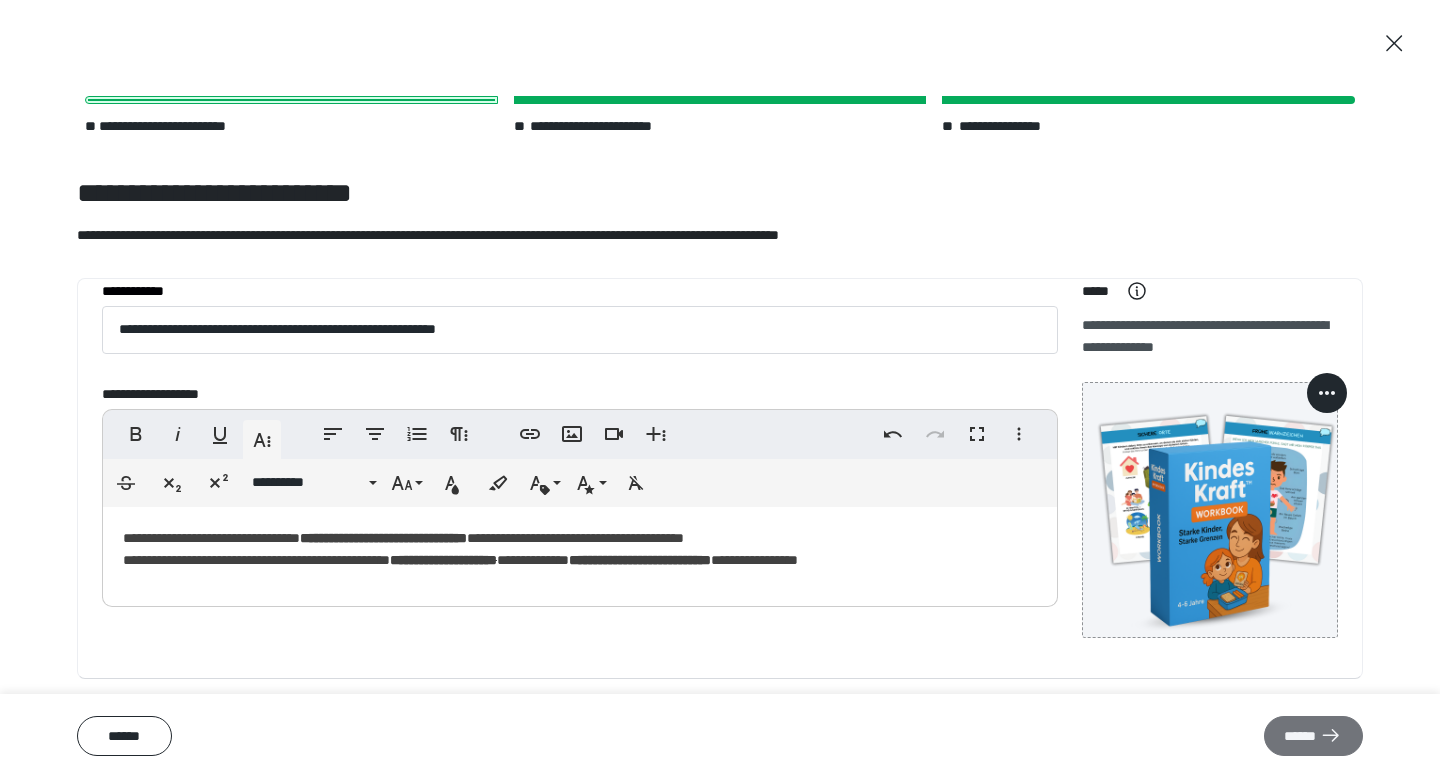 click on "******" at bounding box center (1313, 736) 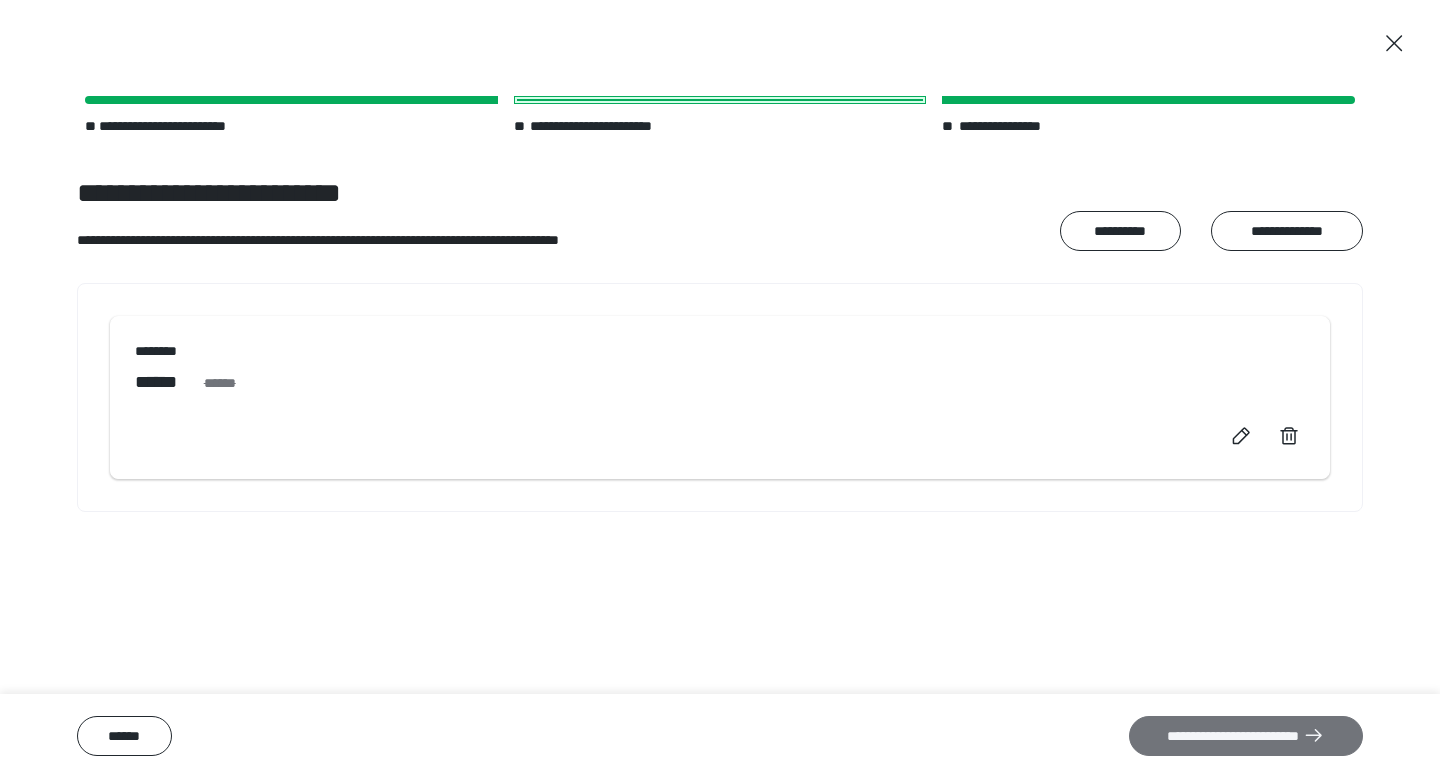 click on "**********" at bounding box center [1246, 736] 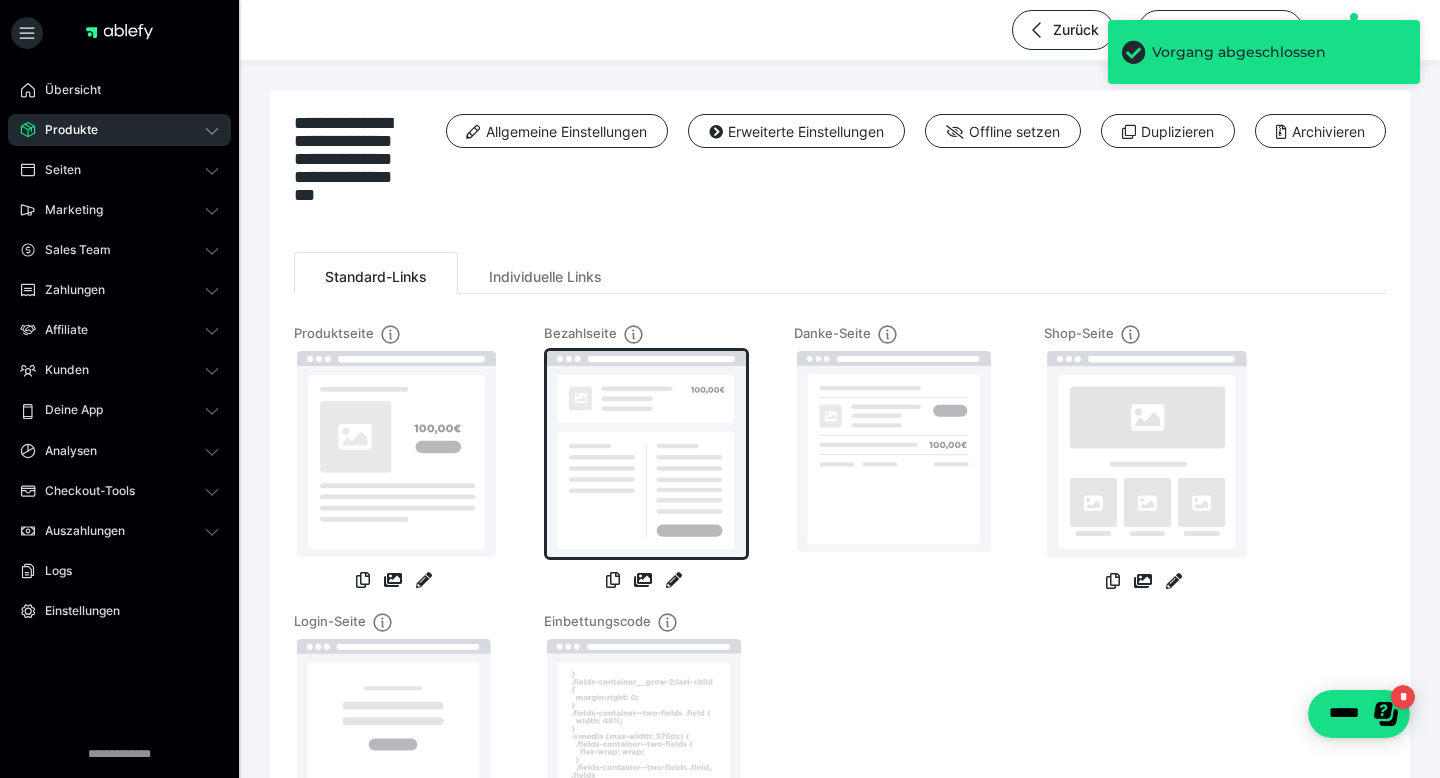 click at bounding box center [646, 454] 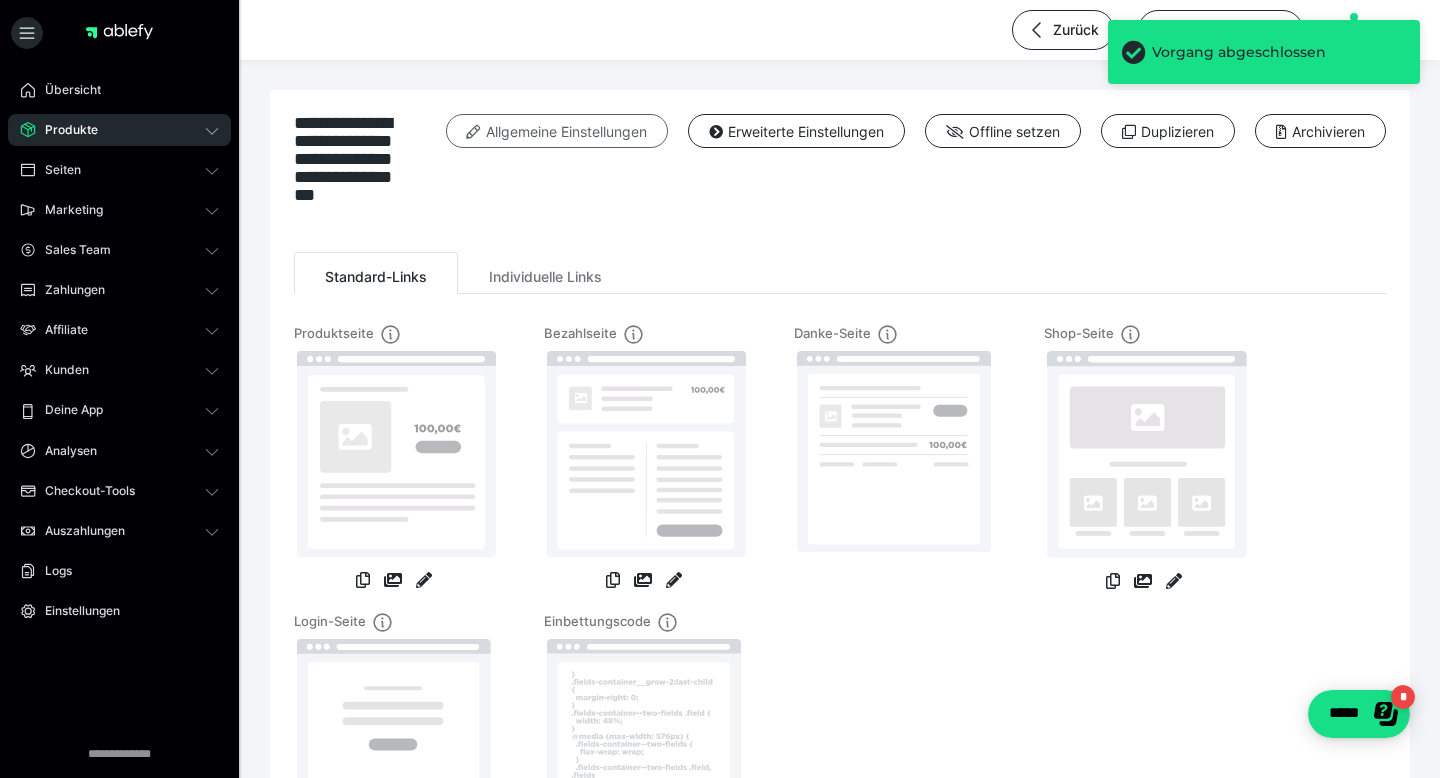 click on "Allgemeine Einstellungen" at bounding box center (557, 131) 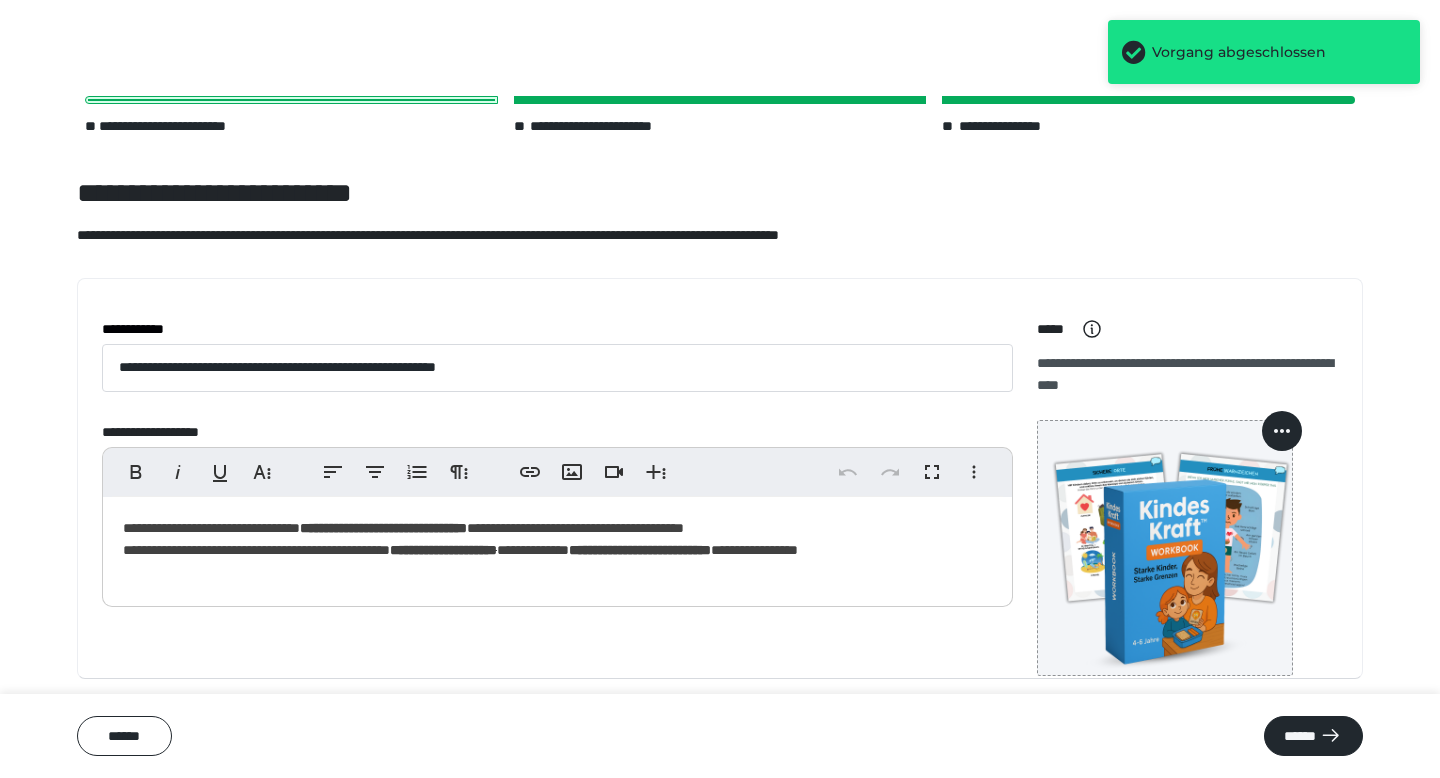 click 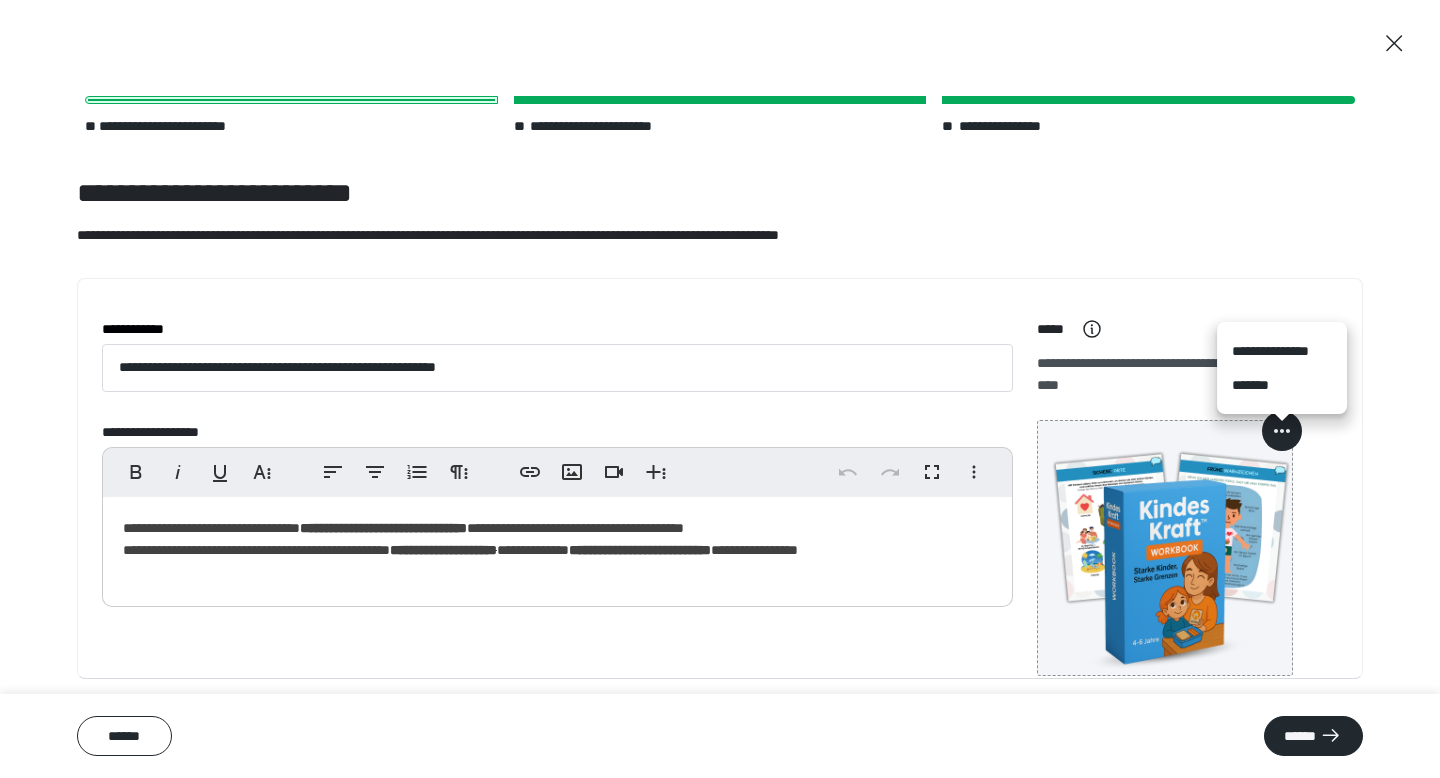 click on "**********" at bounding box center (1282, 351) 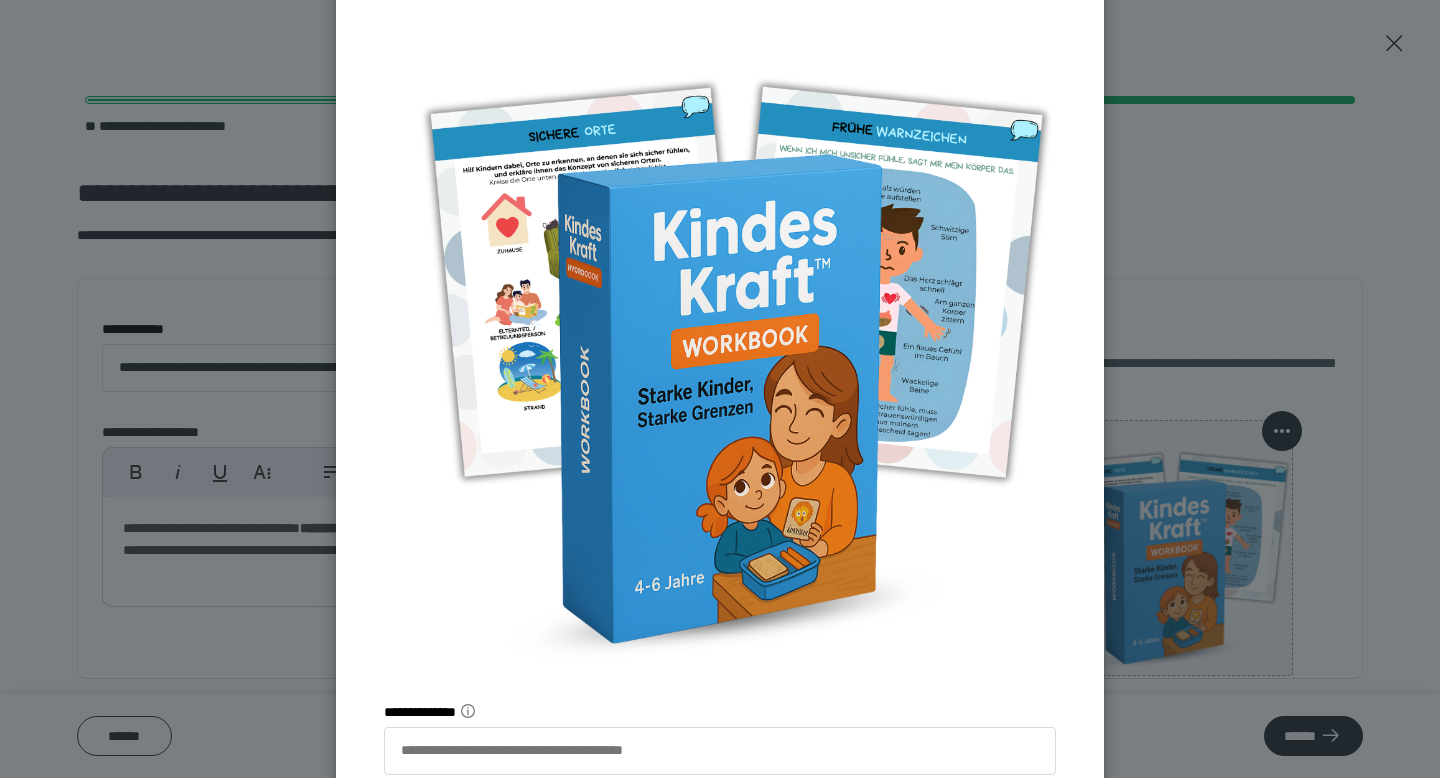 scroll, scrollTop: 341, scrollLeft: 0, axis: vertical 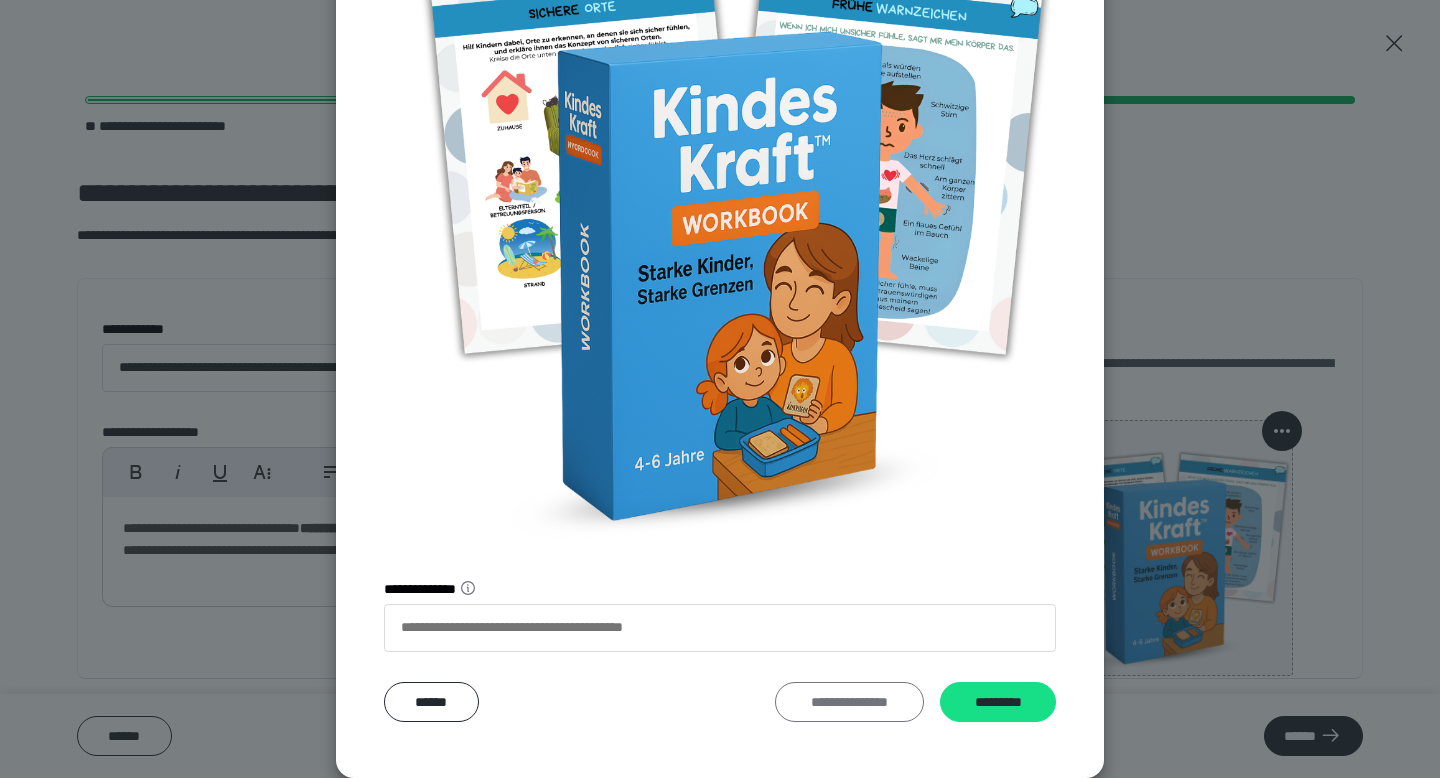click on "**********" at bounding box center [849, 702] 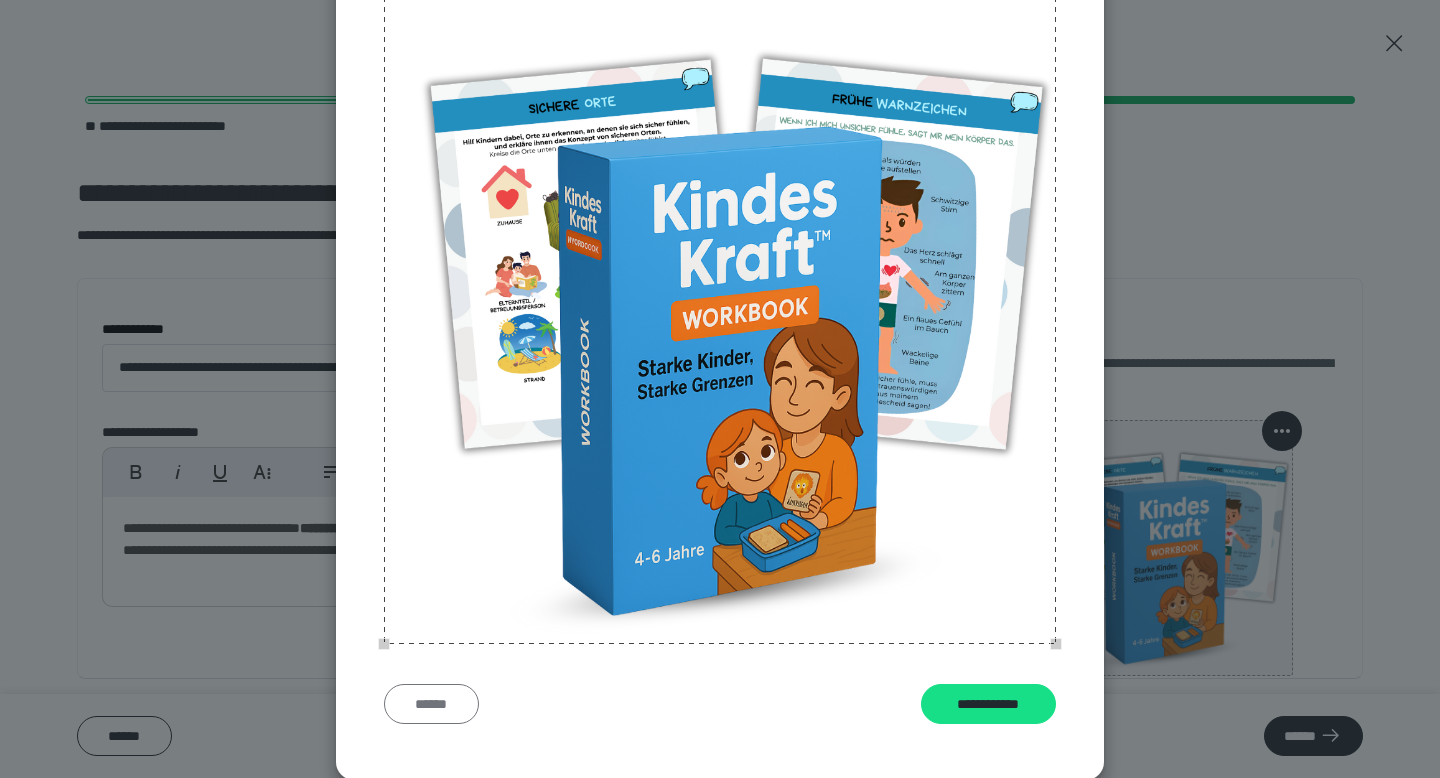 click on "******" at bounding box center [431, 704] 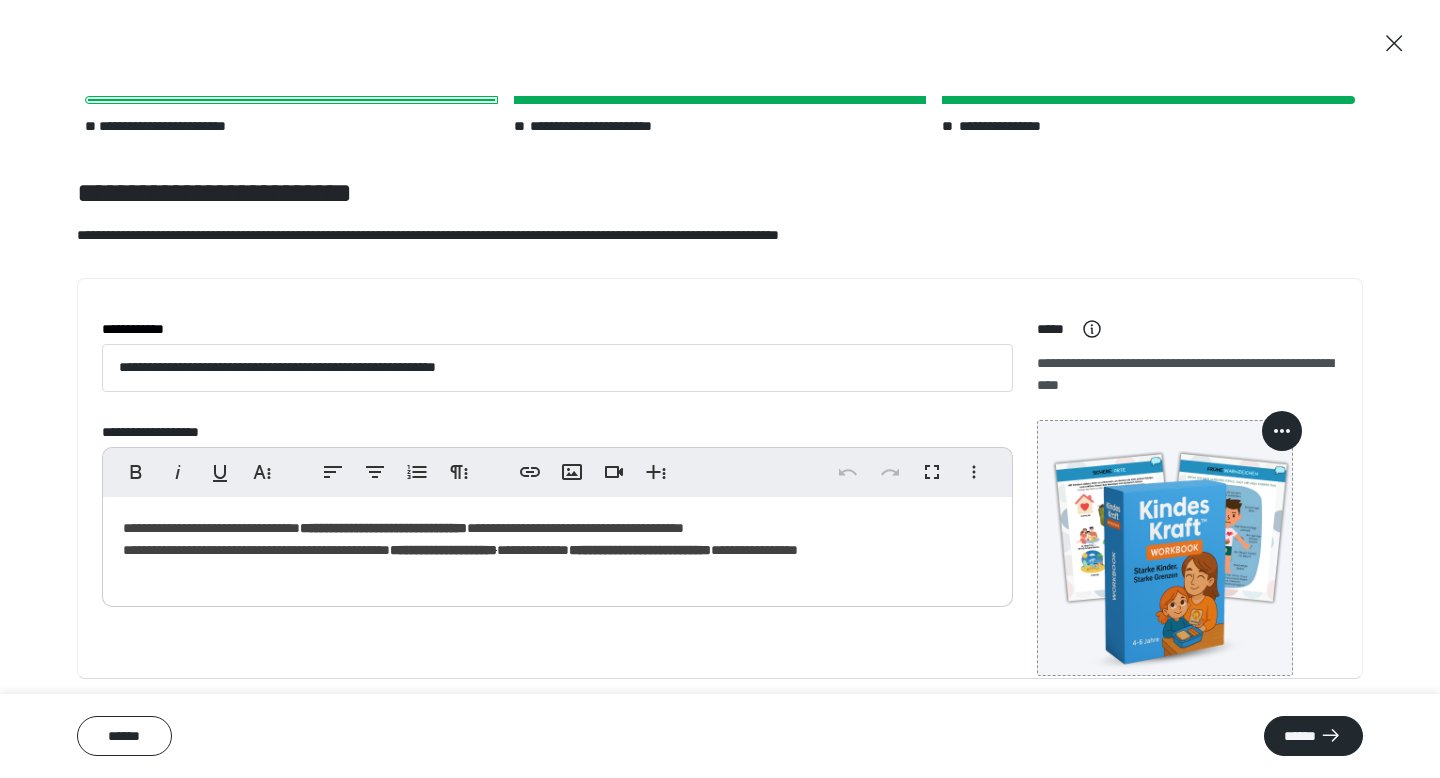 scroll, scrollTop: 38, scrollLeft: 0, axis: vertical 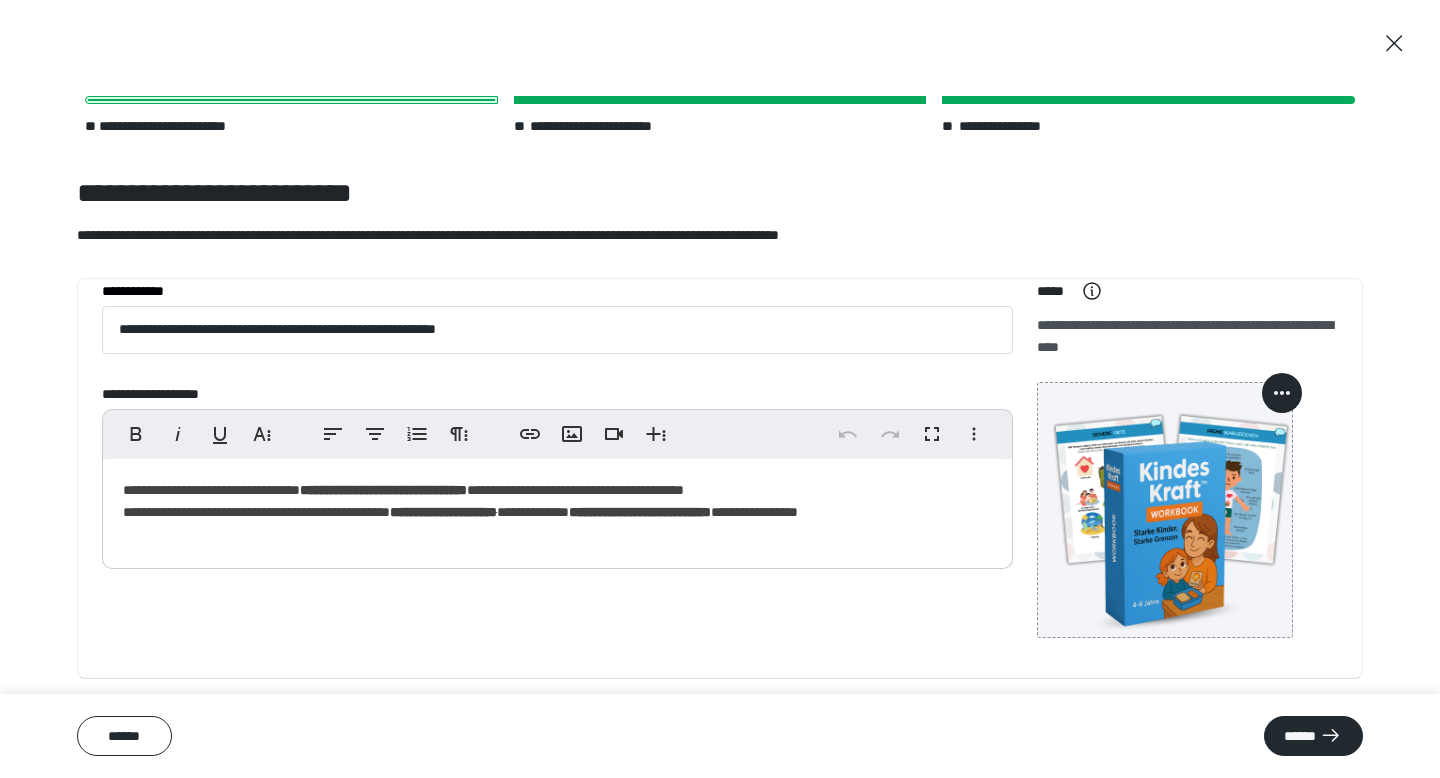 click 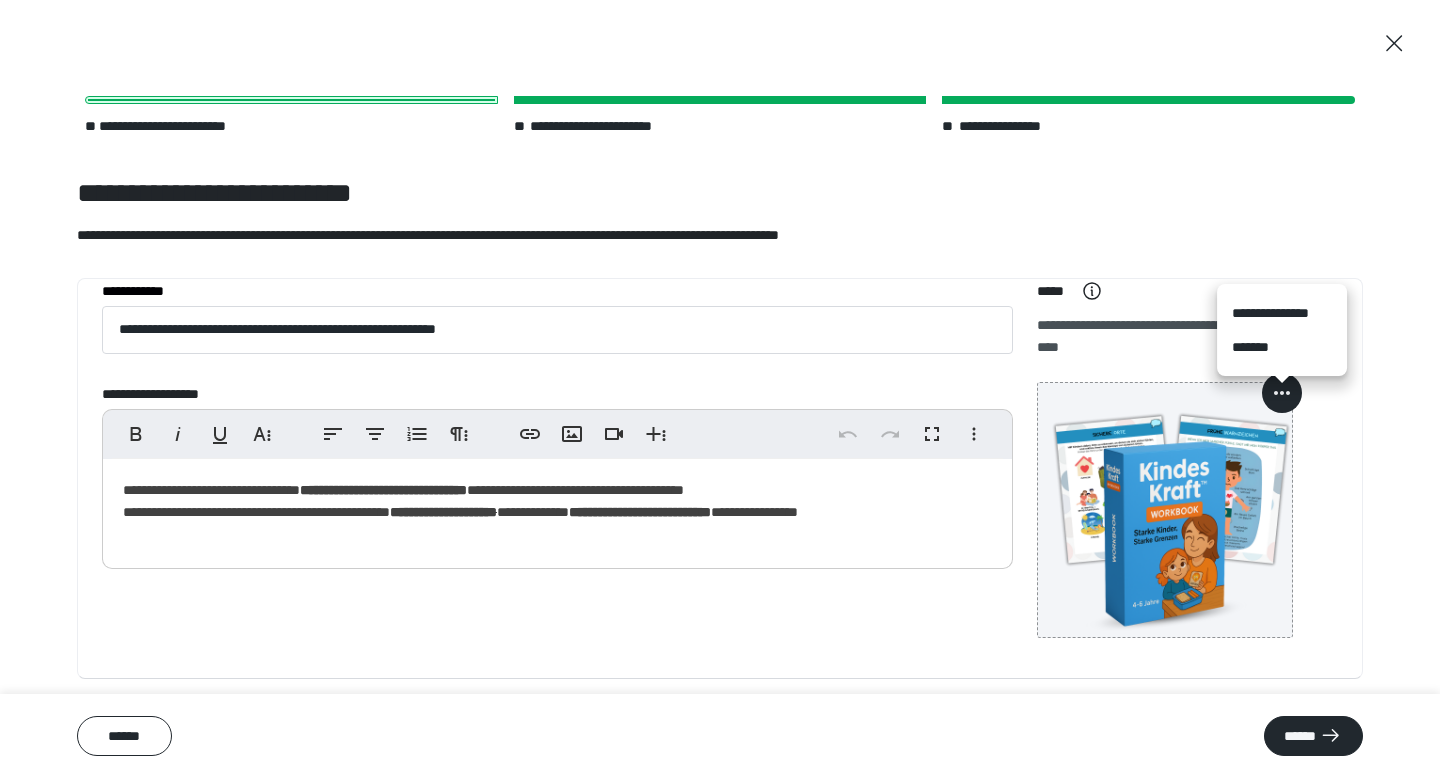 click on "**********" at bounding box center [1282, 330] 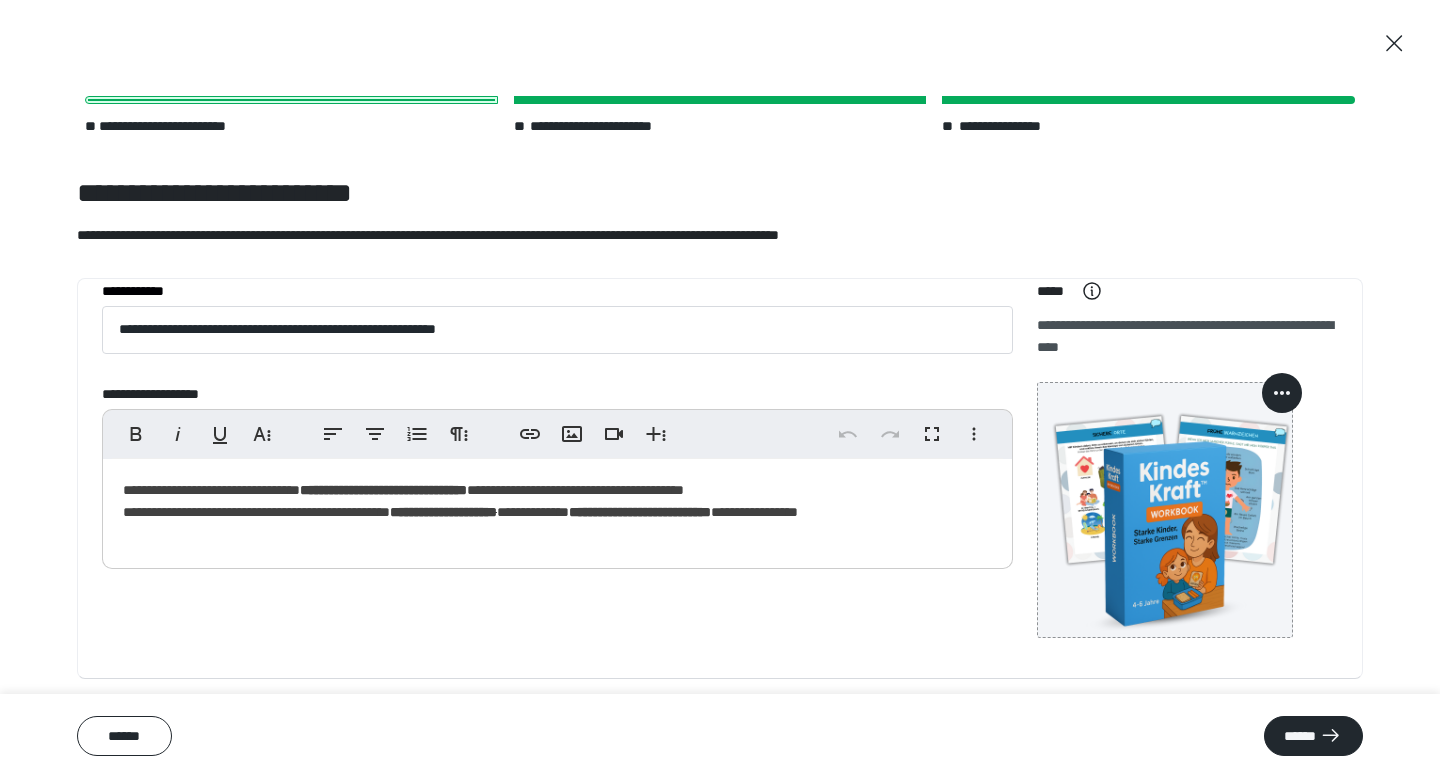 click at bounding box center (1282, 393) 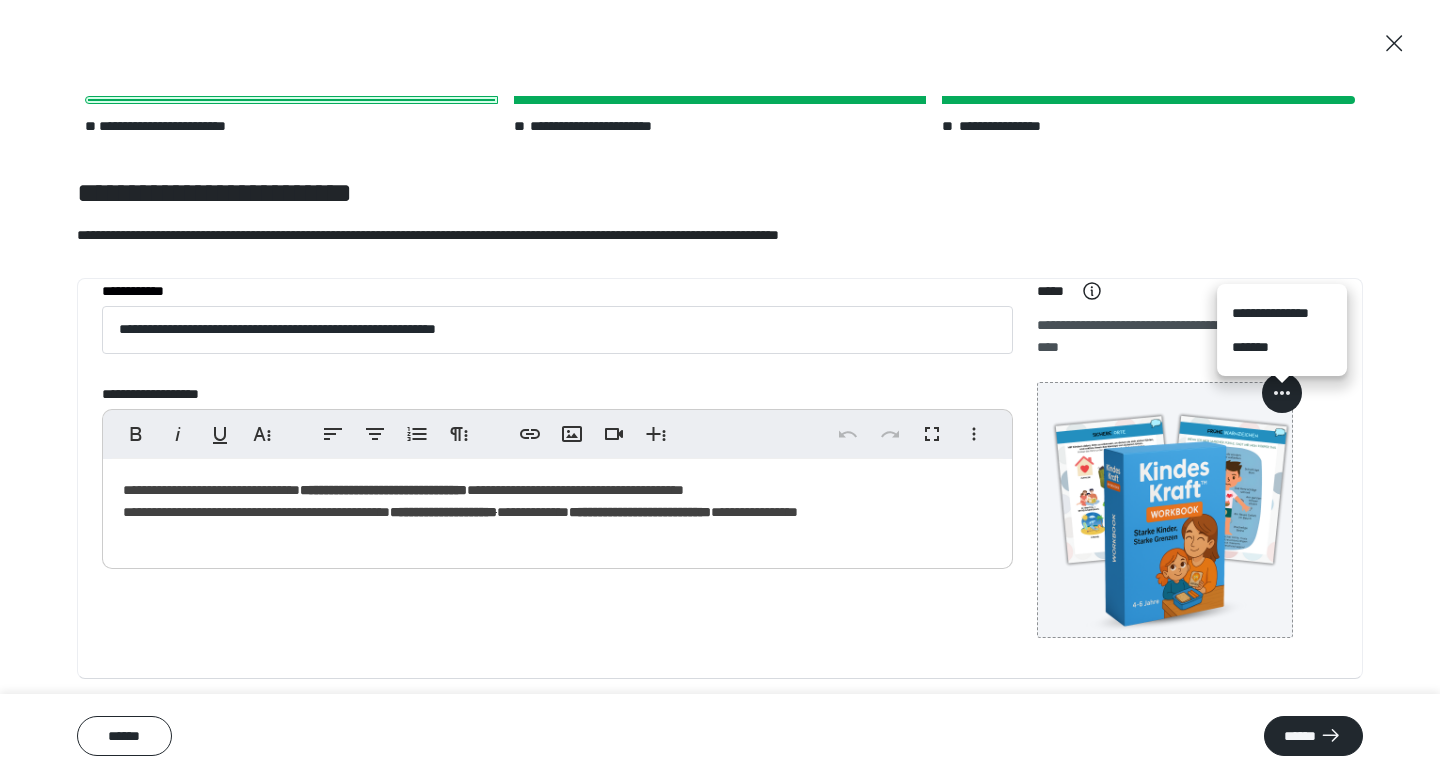 click on "*******" at bounding box center (1282, 347) 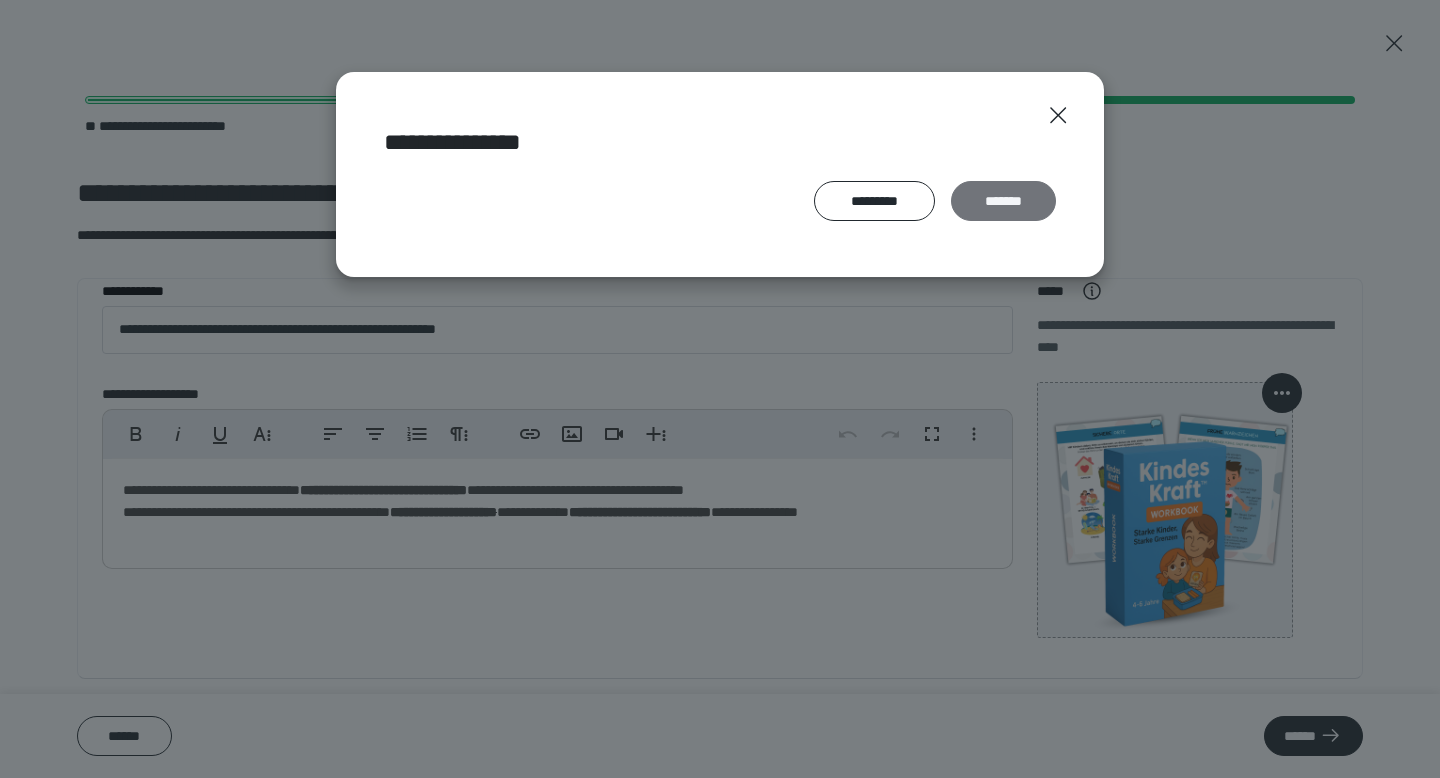 click on "*******" at bounding box center (1003, 201) 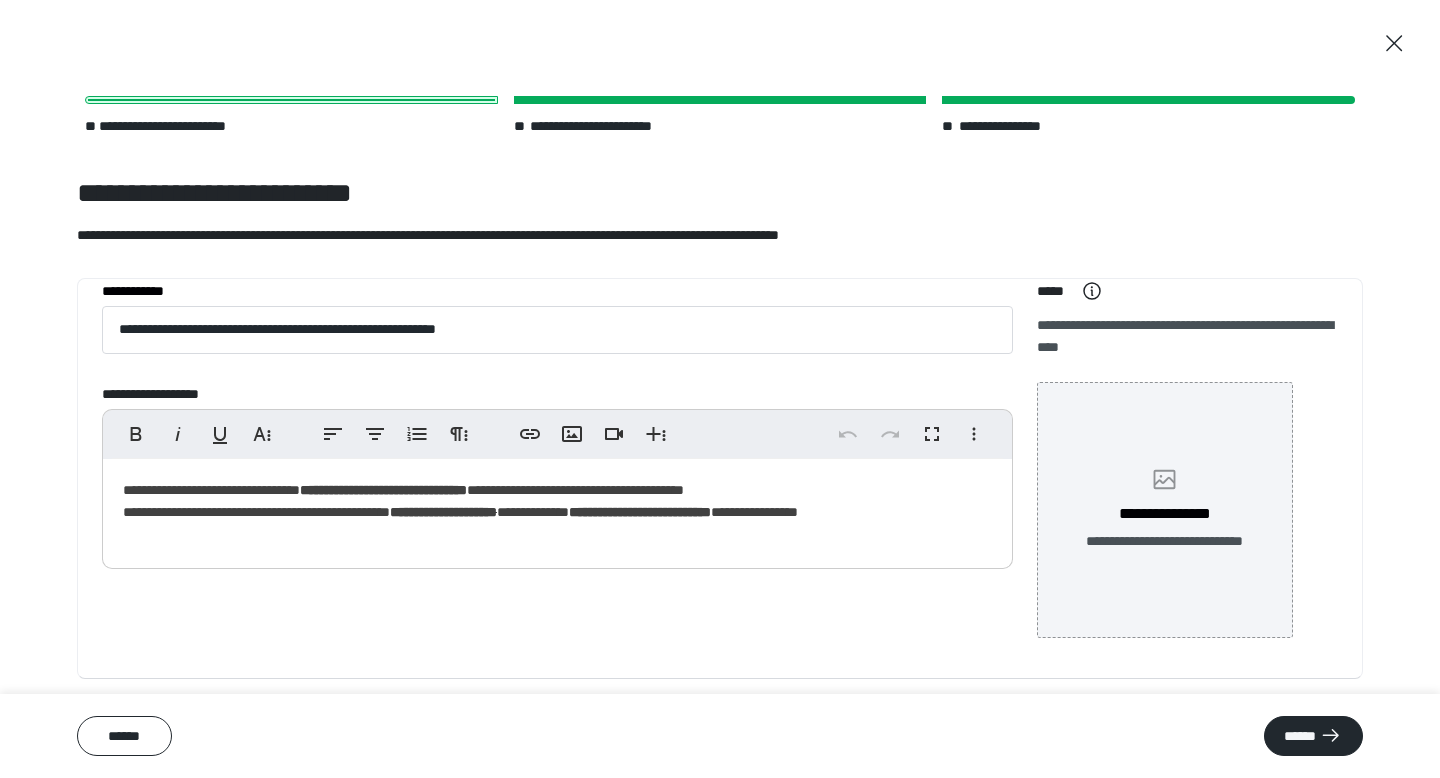 click on "**********" at bounding box center [1165, 541] 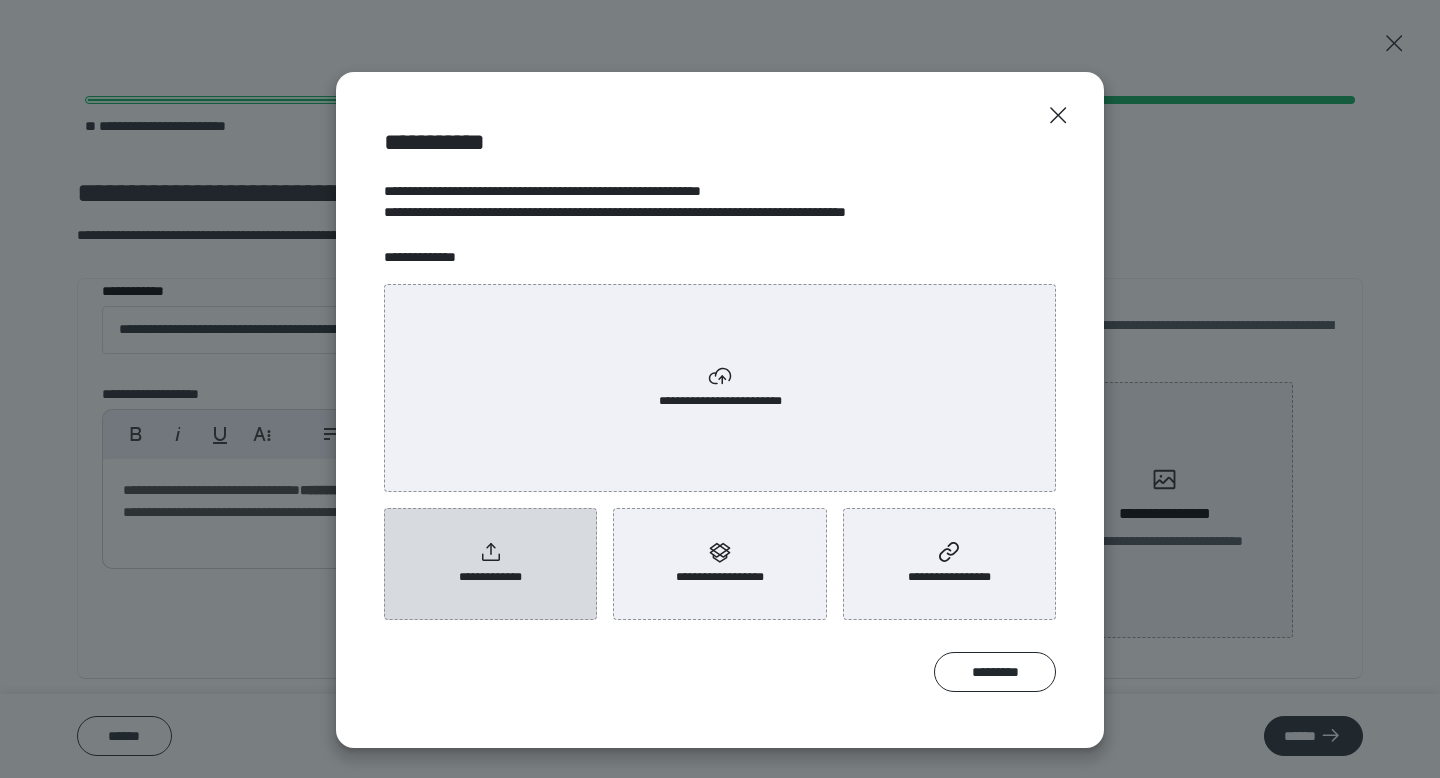 click on "**********" at bounding box center (490, 564) 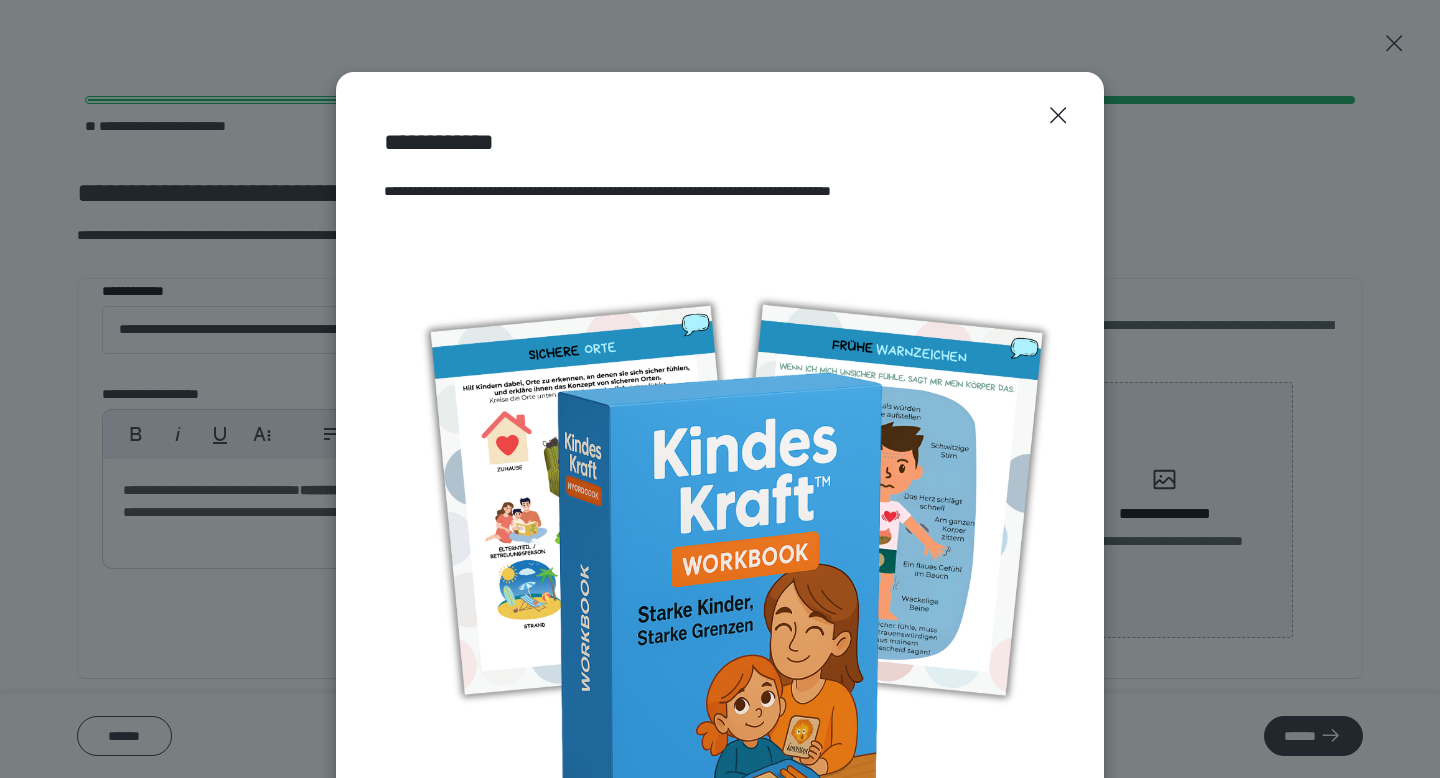 scroll, scrollTop: 341, scrollLeft: 0, axis: vertical 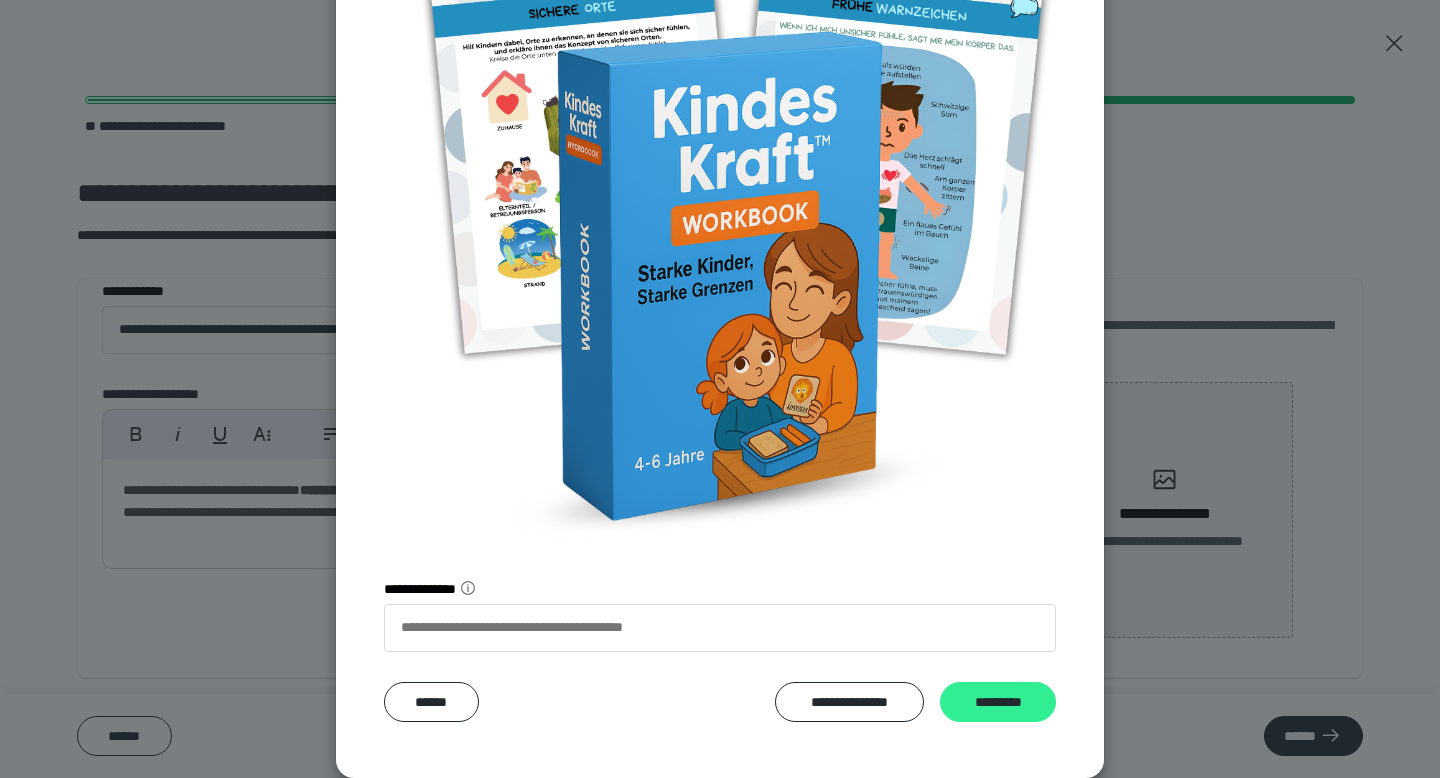 click on "*********" at bounding box center [998, 702] 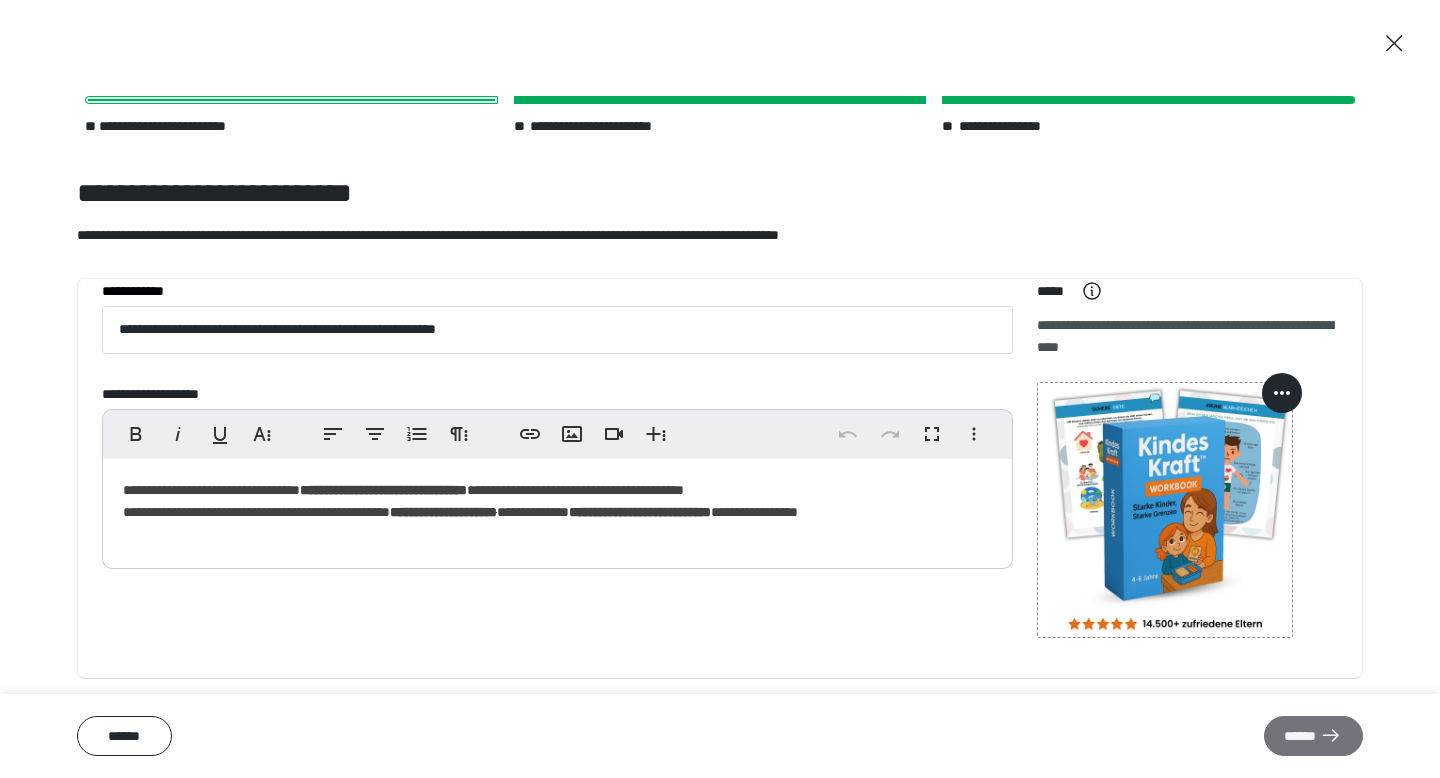 click 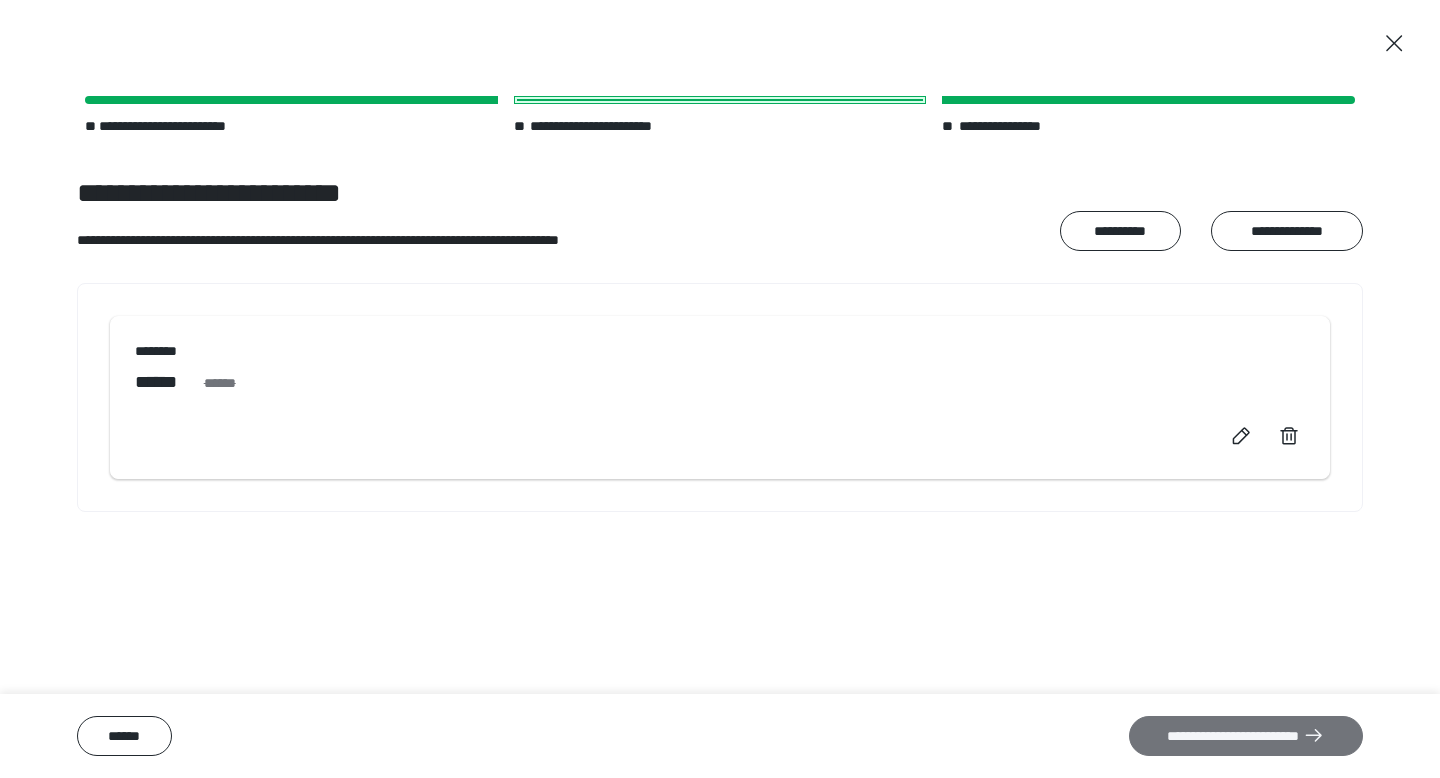 click on "**********" at bounding box center [1246, 736] 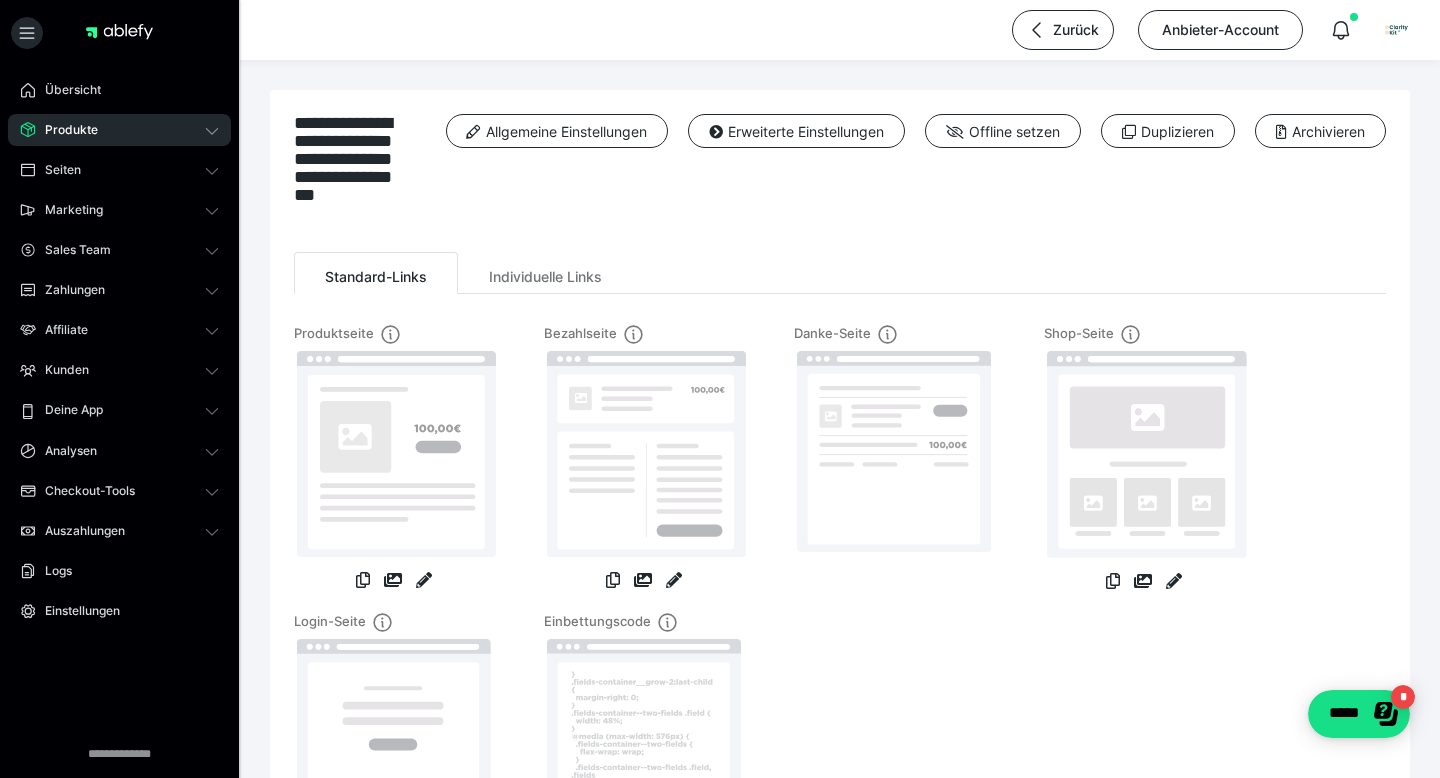 click on "Übersicht Produkte Alle Produkte Produkt-Kategorien Online-Kurs-Themes Mediathek Seiten Shop-Themes Membership-Themes ableSHARE Marketing Gutscheincodes Marketing-Tools Live-Stream-Events Content-IDs Upsell-Funnels Order Bumps Tracking-Codes E-Mail-Schnittstellen Webhooks Sales Team Sales Team Zahlungen Bestellungen Fälligkeiten Transaktionen Rechnungen & Storno-Rechnungen Teilzahlungen ablefy CONNECT Mahnwesen & Inkasso Affiliate Affiliate-Programme Affiliates Statistiken Landingpages Kunden Kunden Kurs-Zugänge Membership-Zugänge E-Ticket-Bestellungen Awards Lizenzschlüssel Deine App Analysen Analysen Analysen 3.0 Checkout-Tools Bezahlseiten-Templates Zahlungspläne Zusatzkosten Widerrufskonditionen Zusatzfelder Zusatzfeld-Antworten Auszahlungen Auszahlungen Logs Einstellungen" at bounding box center (119, 410) 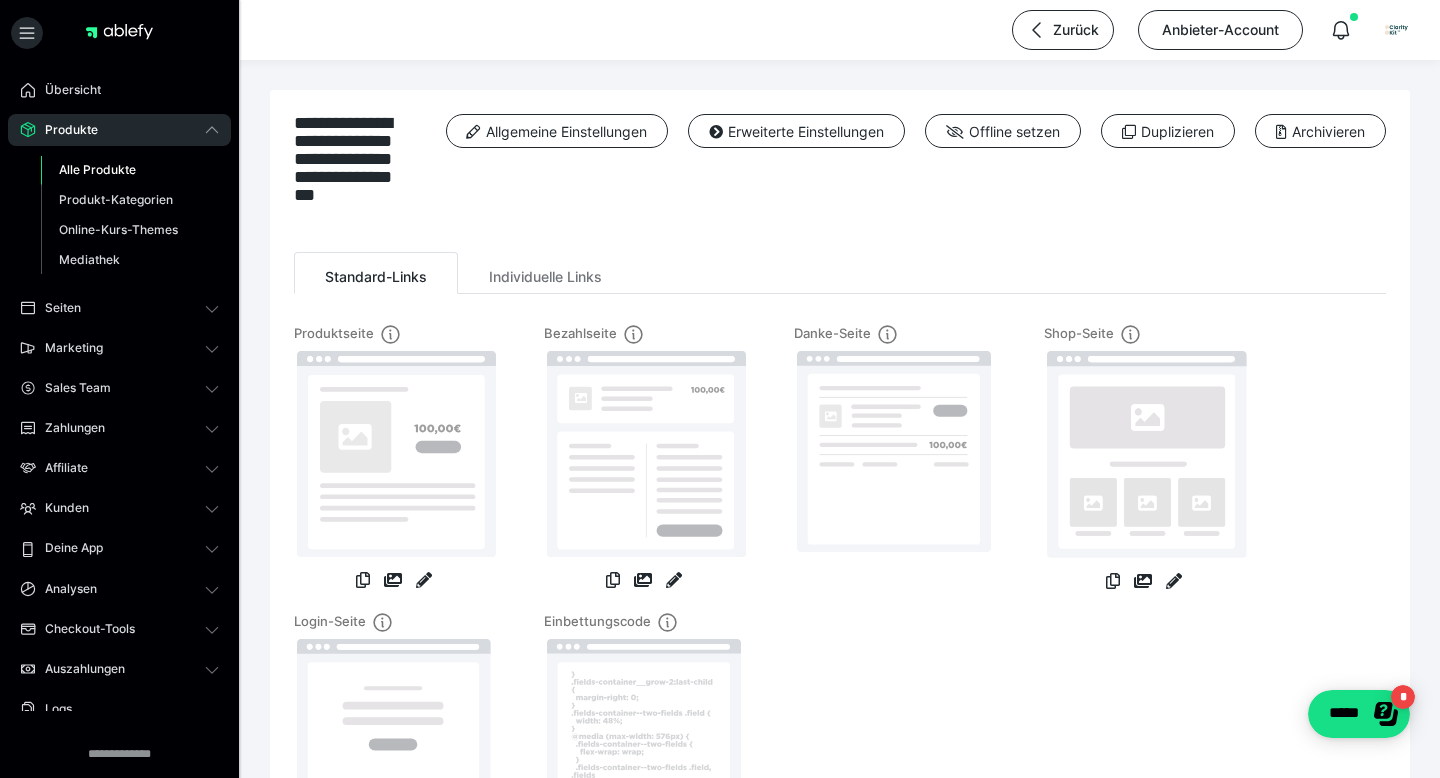 click on "Alle Produkte" at bounding box center (130, 170) 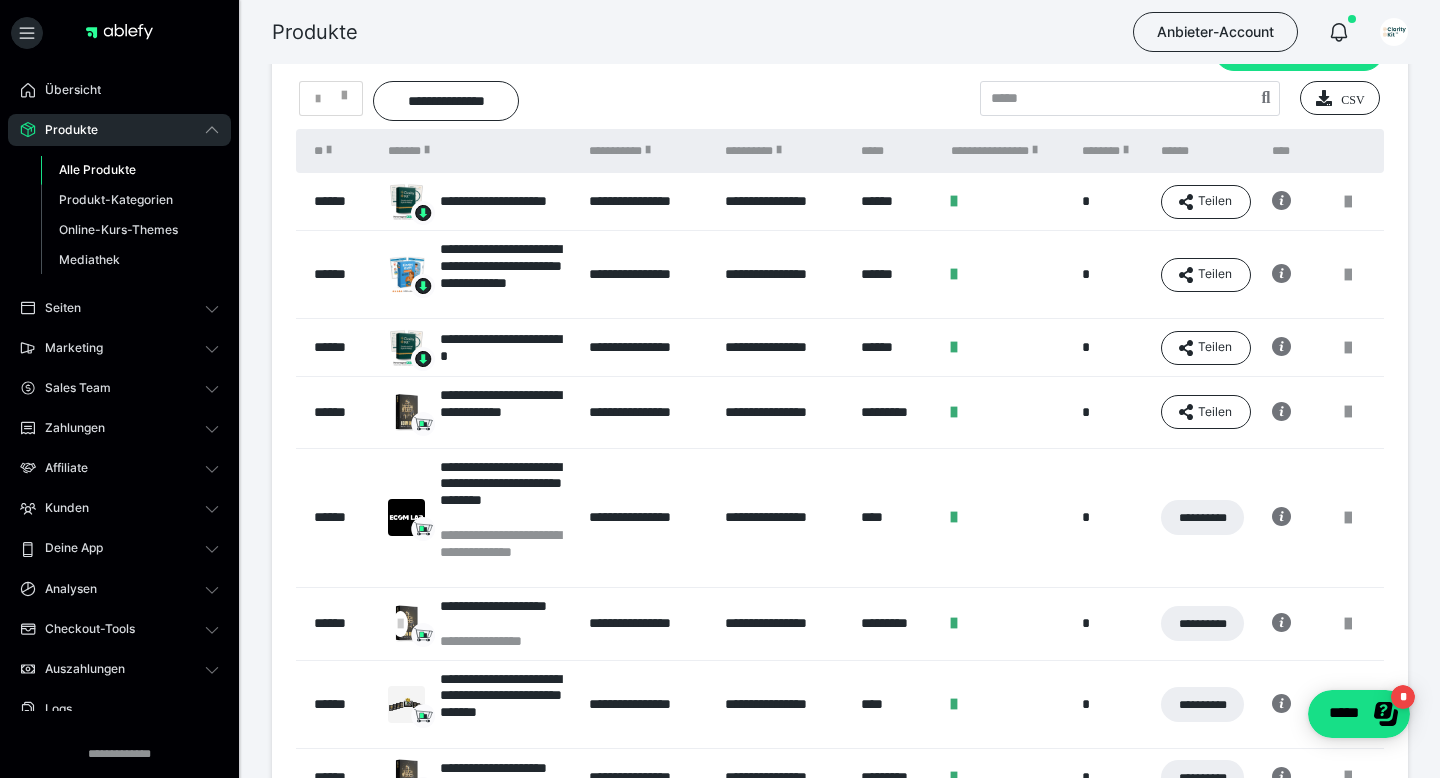 scroll, scrollTop: 75, scrollLeft: 0, axis: vertical 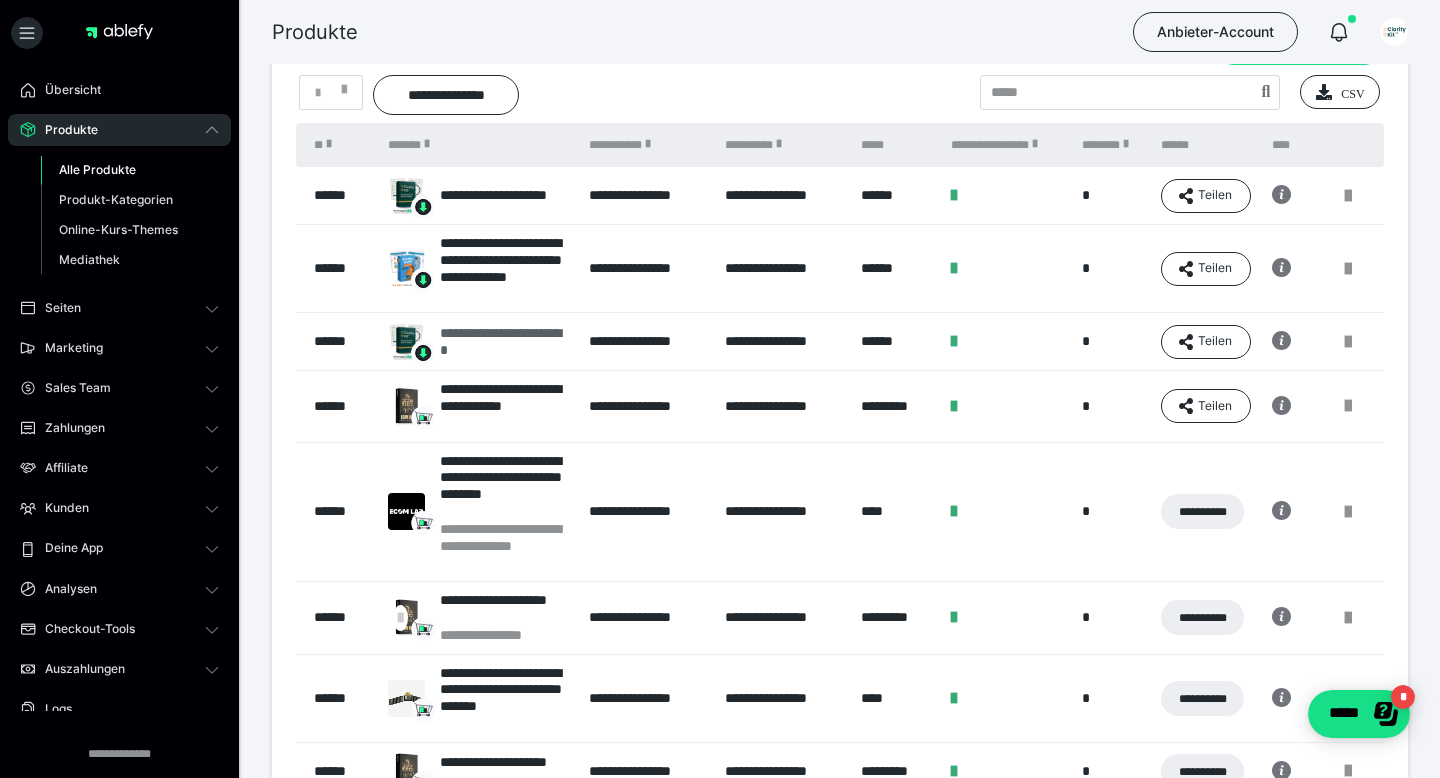 click on "**********" at bounding box center [504, 342] 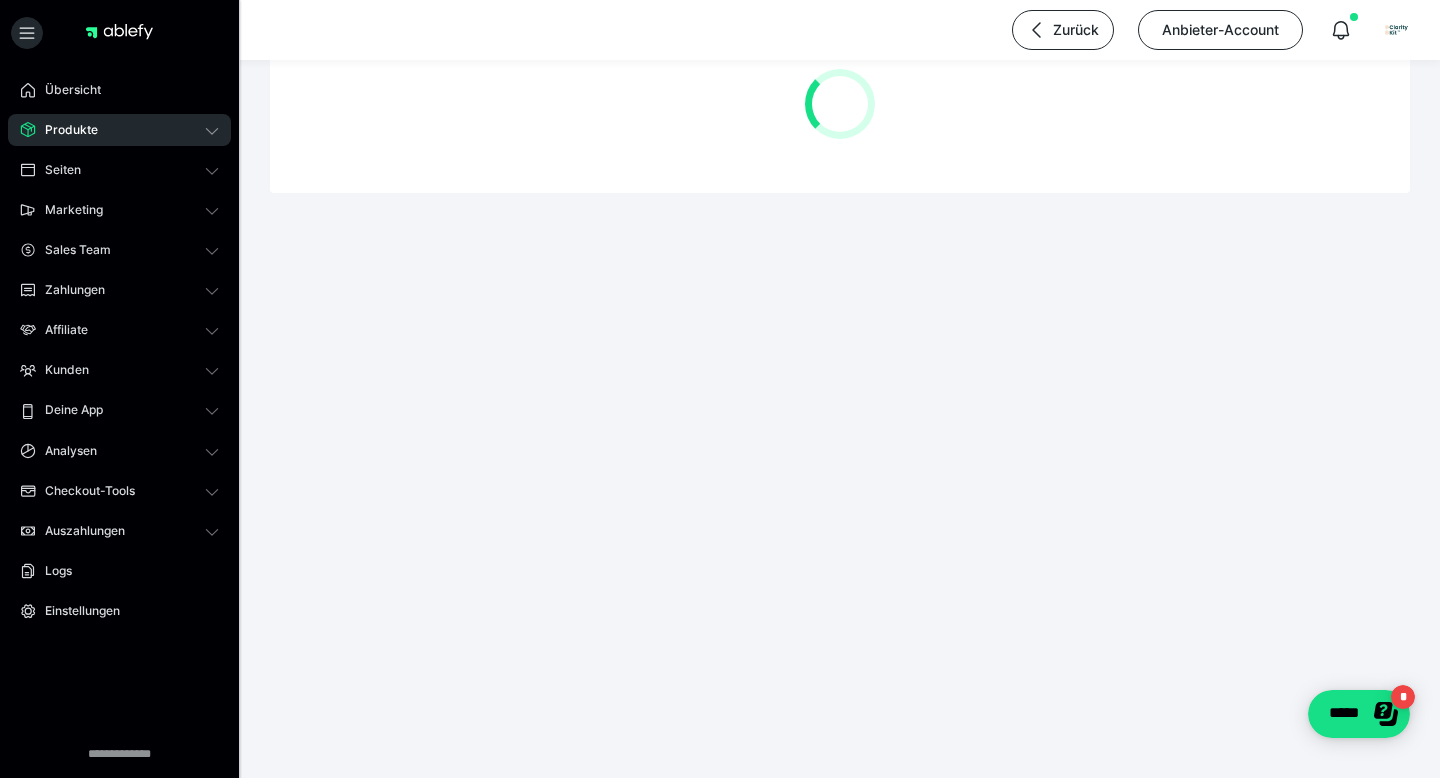 scroll, scrollTop: 0, scrollLeft: 0, axis: both 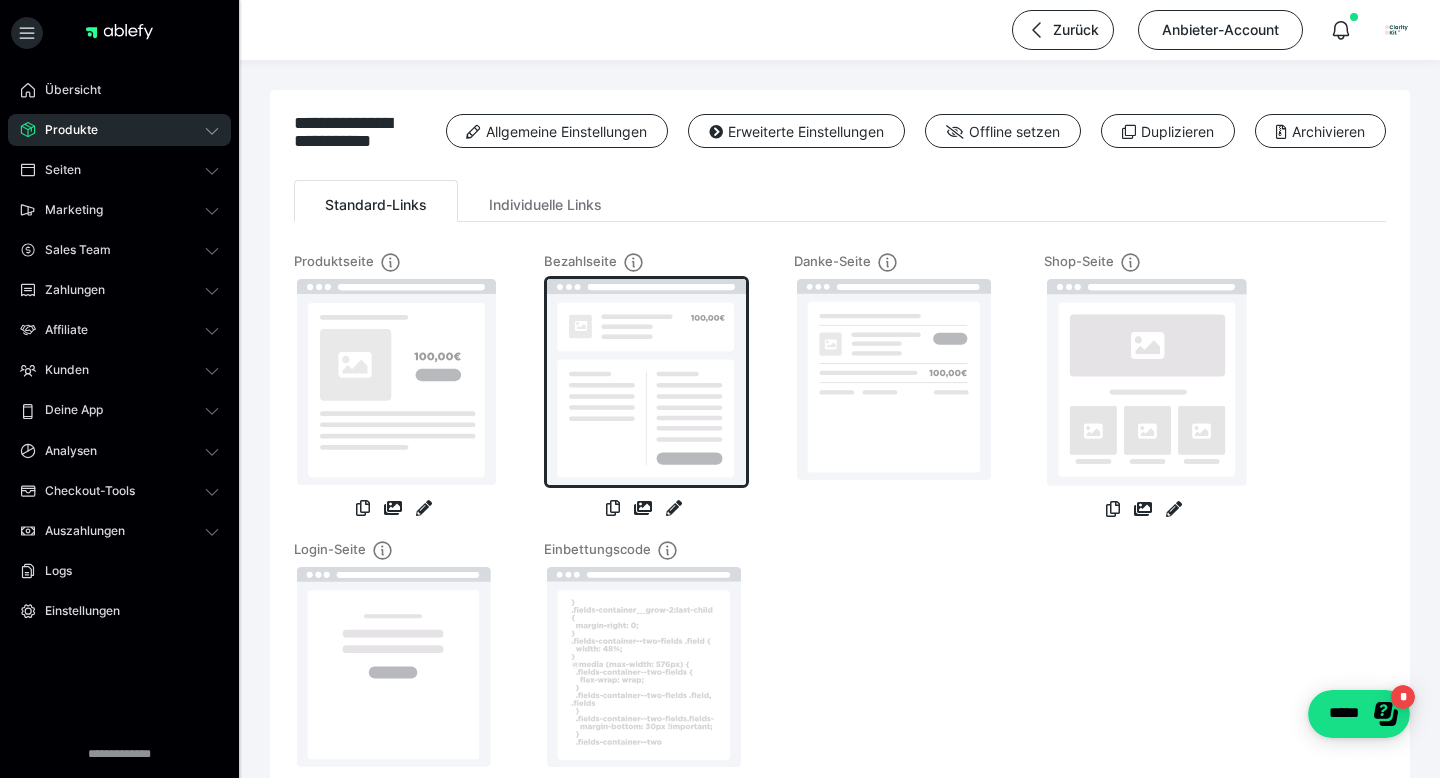 click at bounding box center [646, 382] 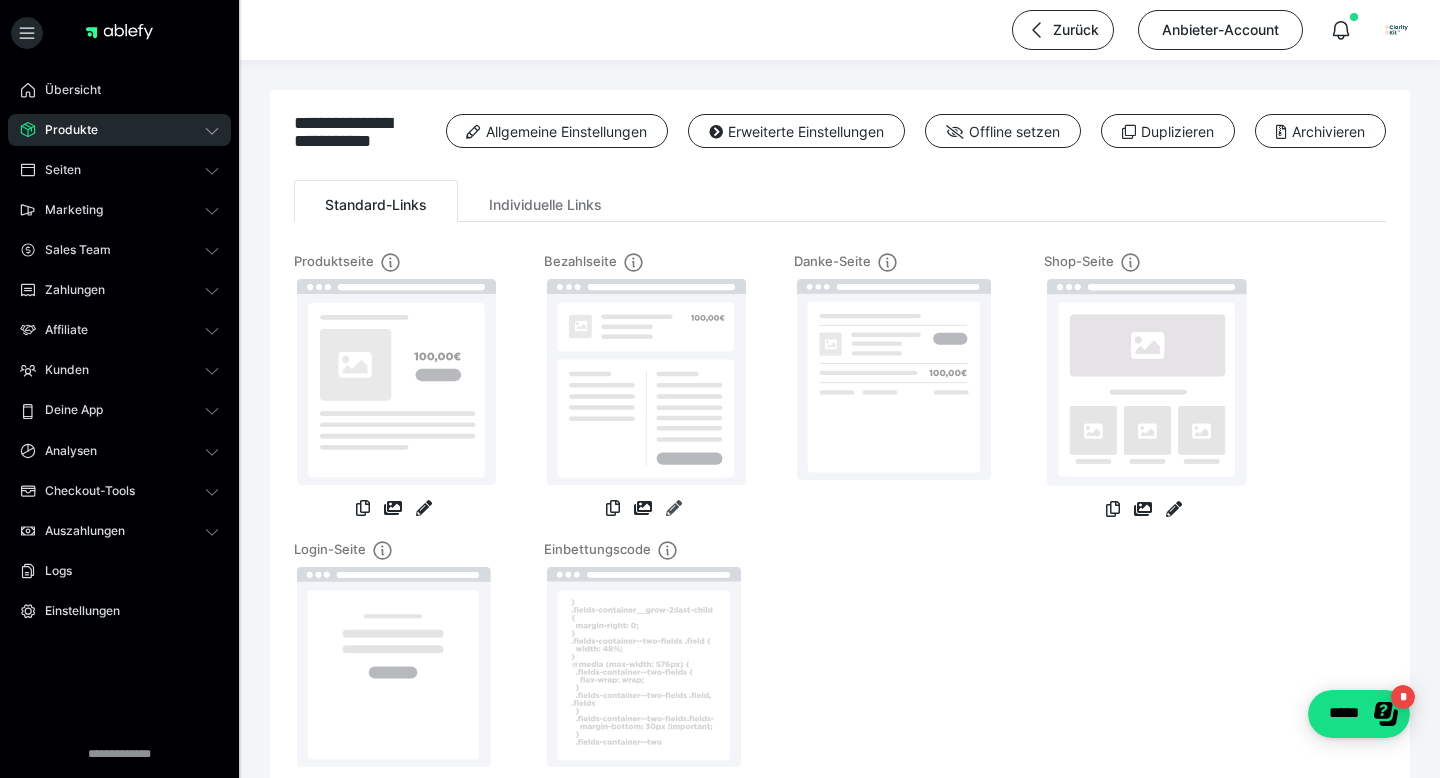 click at bounding box center (674, 508) 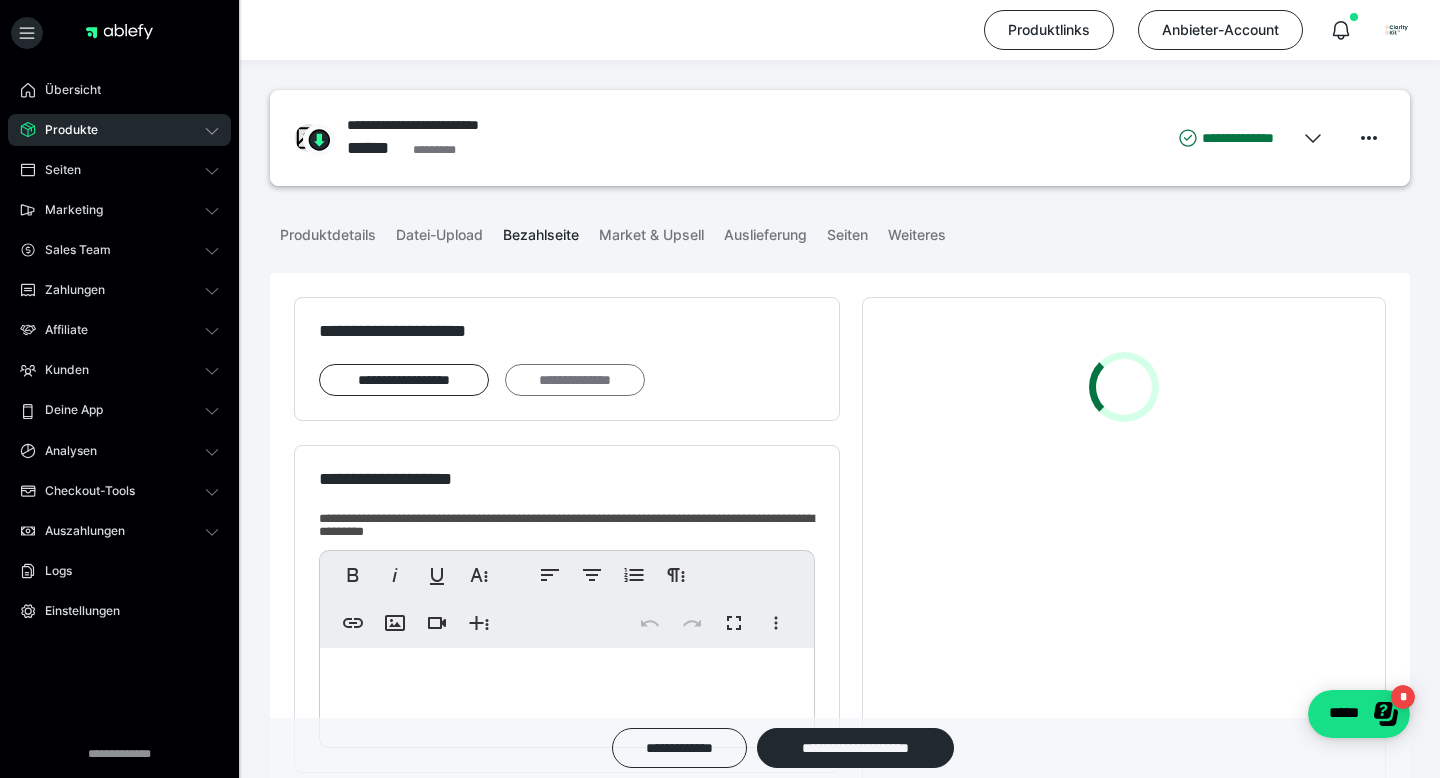 click on "**********" at bounding box center (575, 380) 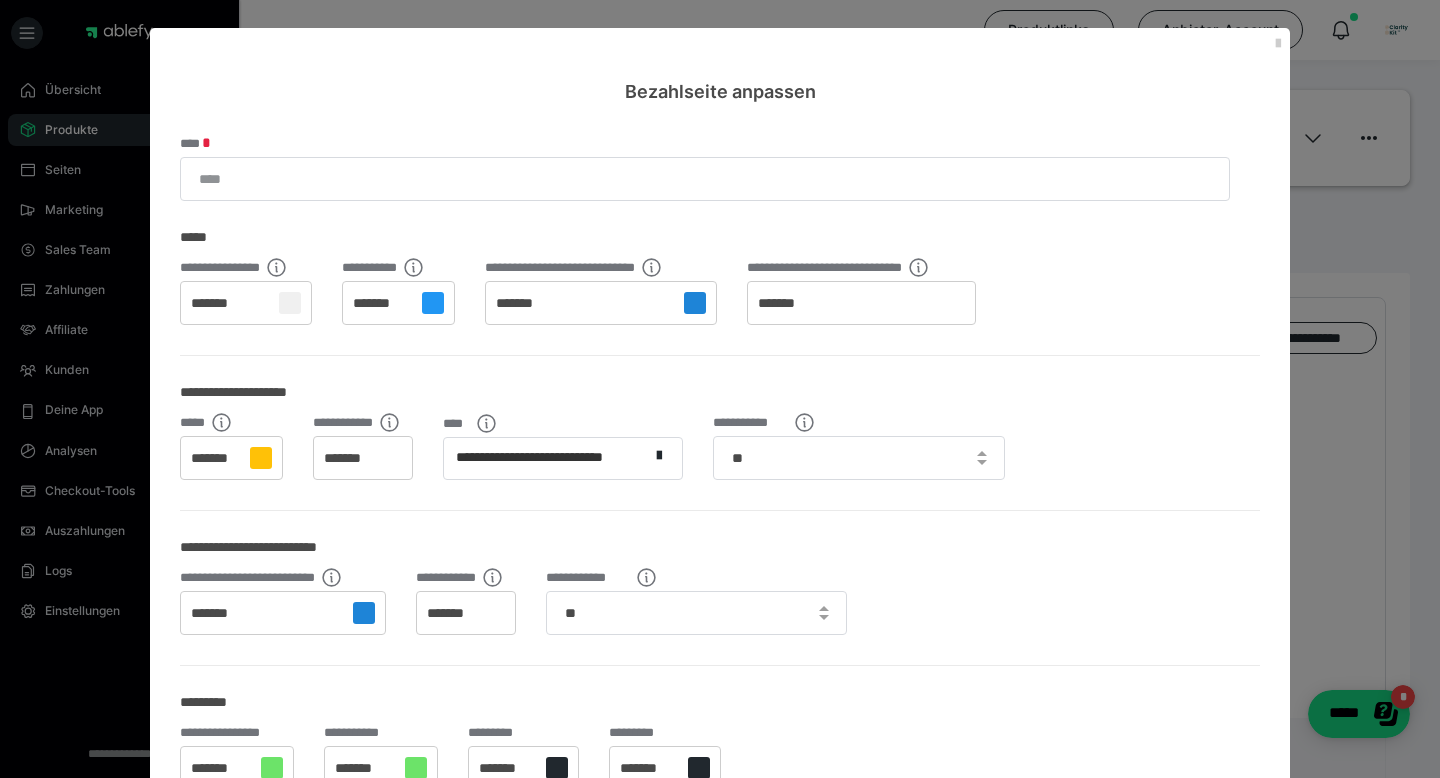 scroll, scrollTop: 0, scrollLeft: 0, axis: both 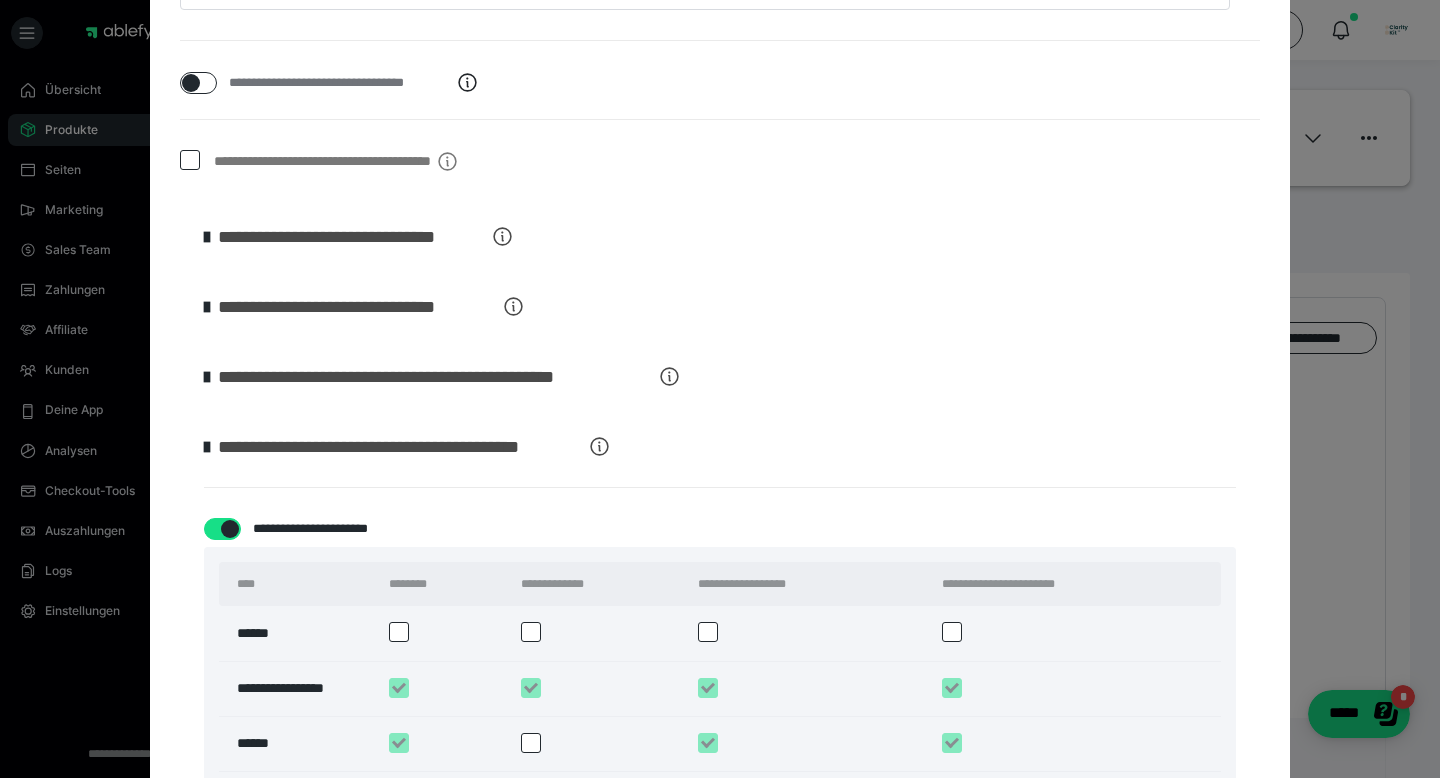 click on "**********" at bounding box center [352, 237] 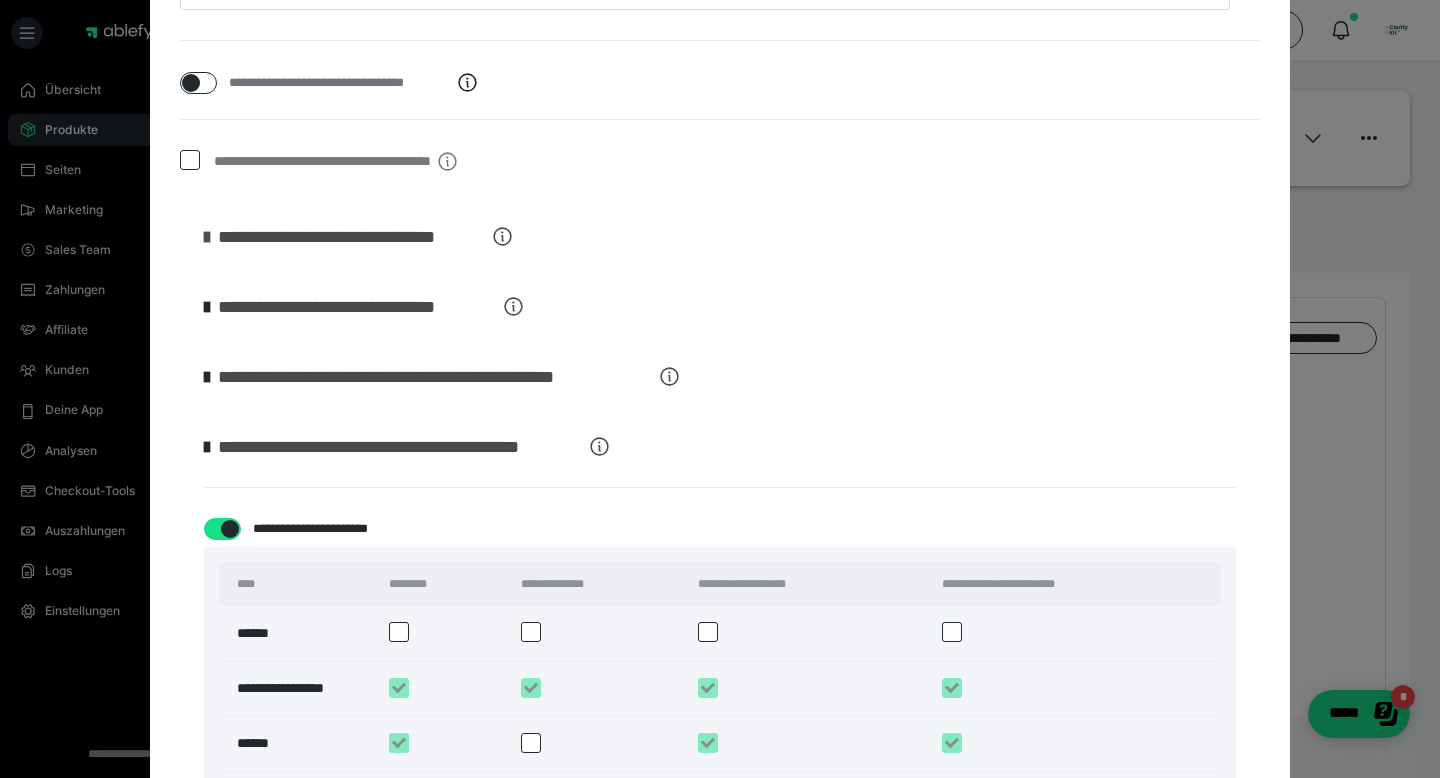 click at bounding box center (207, 237) 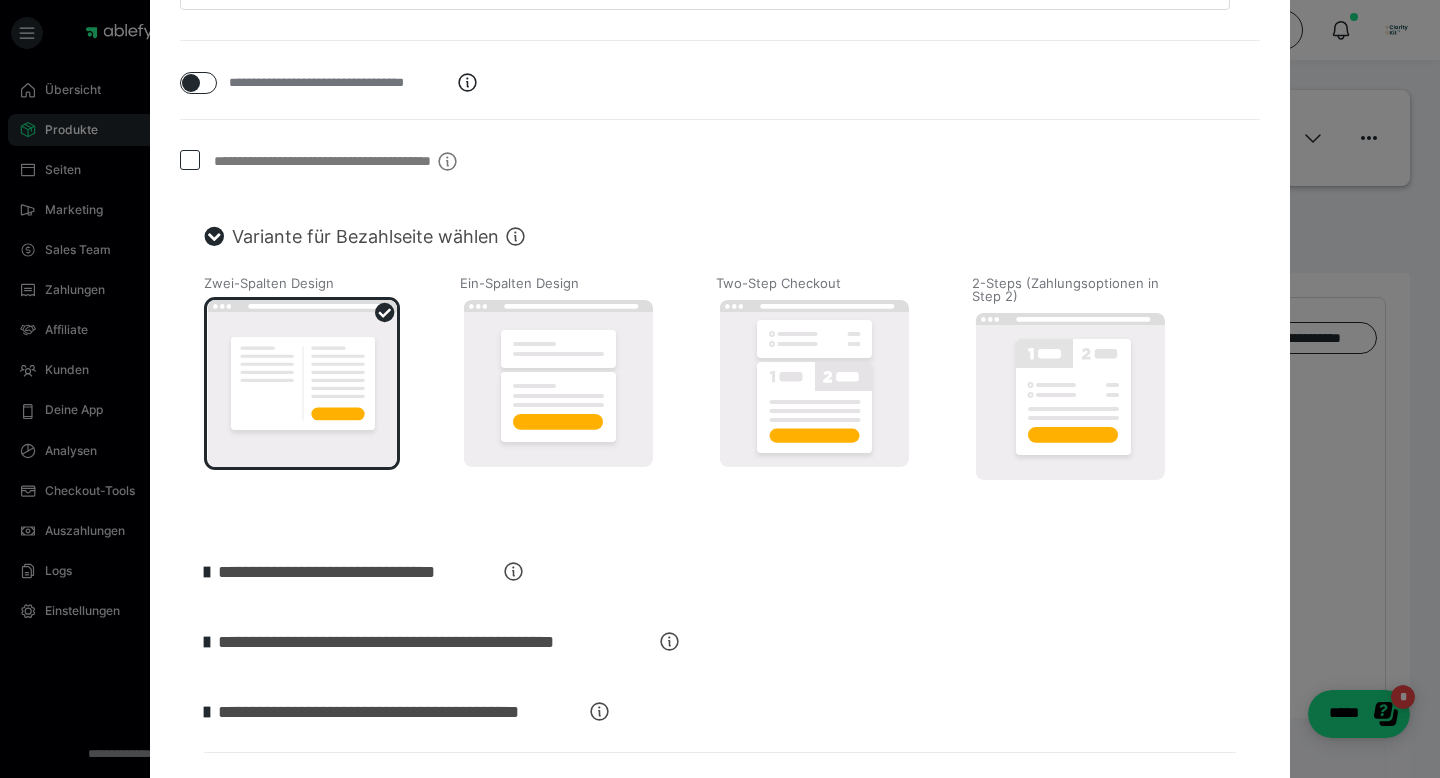 click 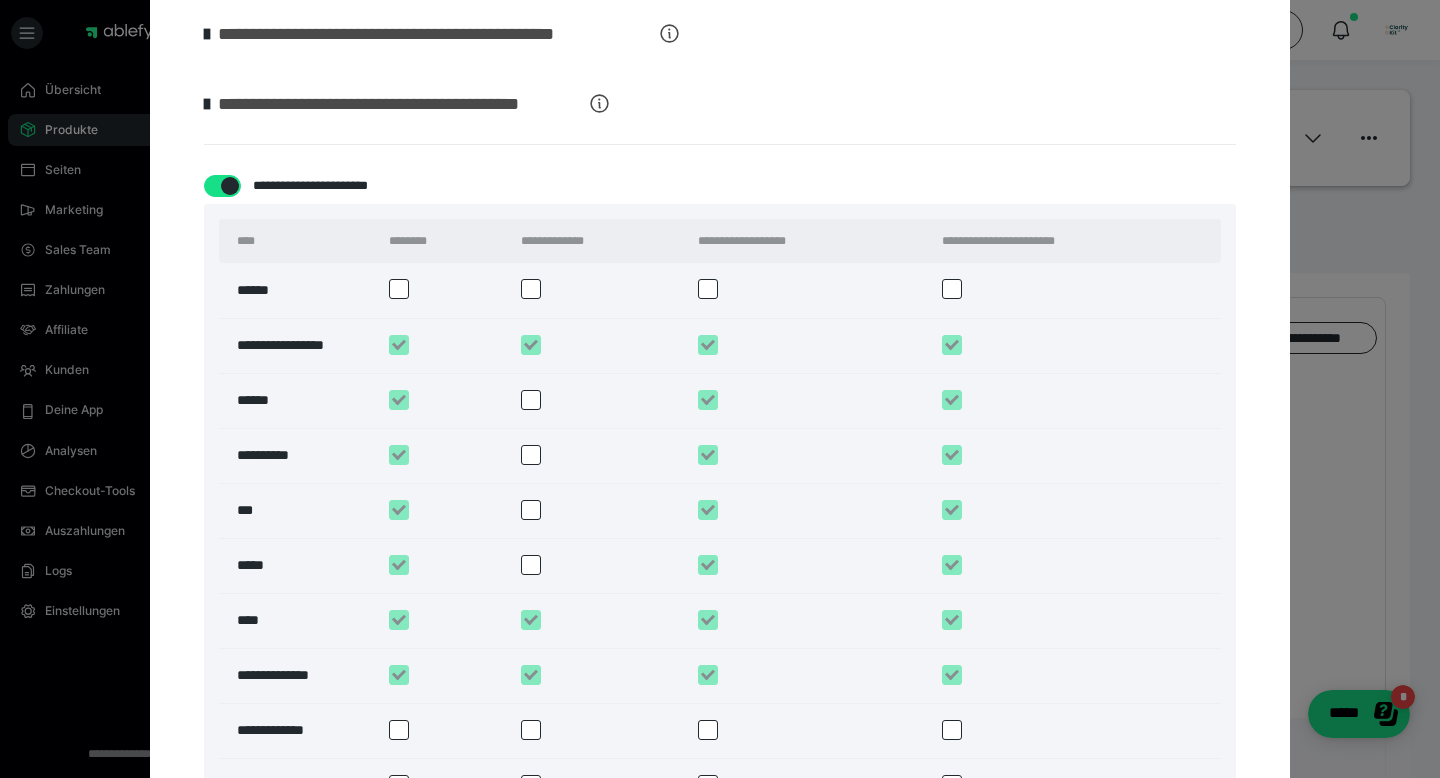 scroll, scrollTop: 1487, scrollLeft: 0, axis: vertical 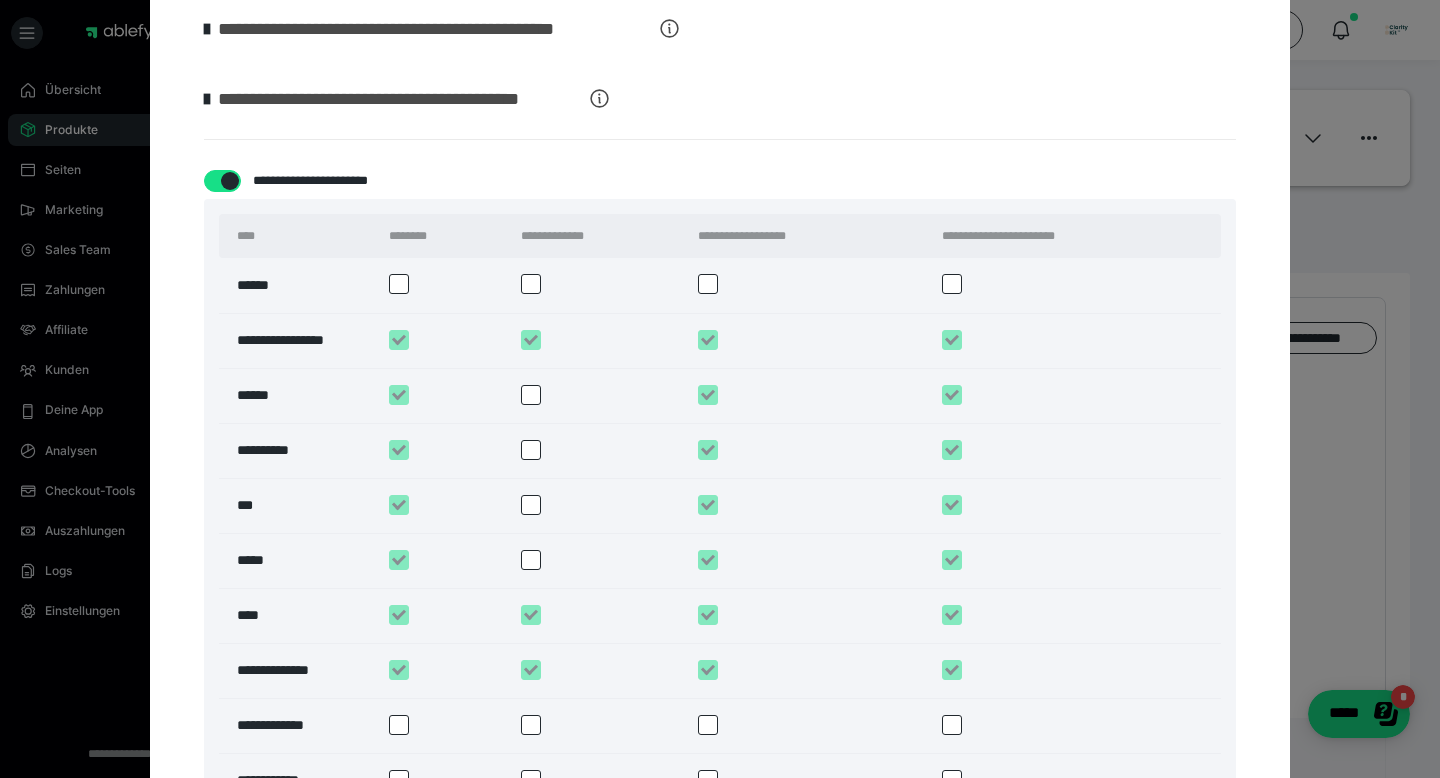 click at bounding box center [531, 395] 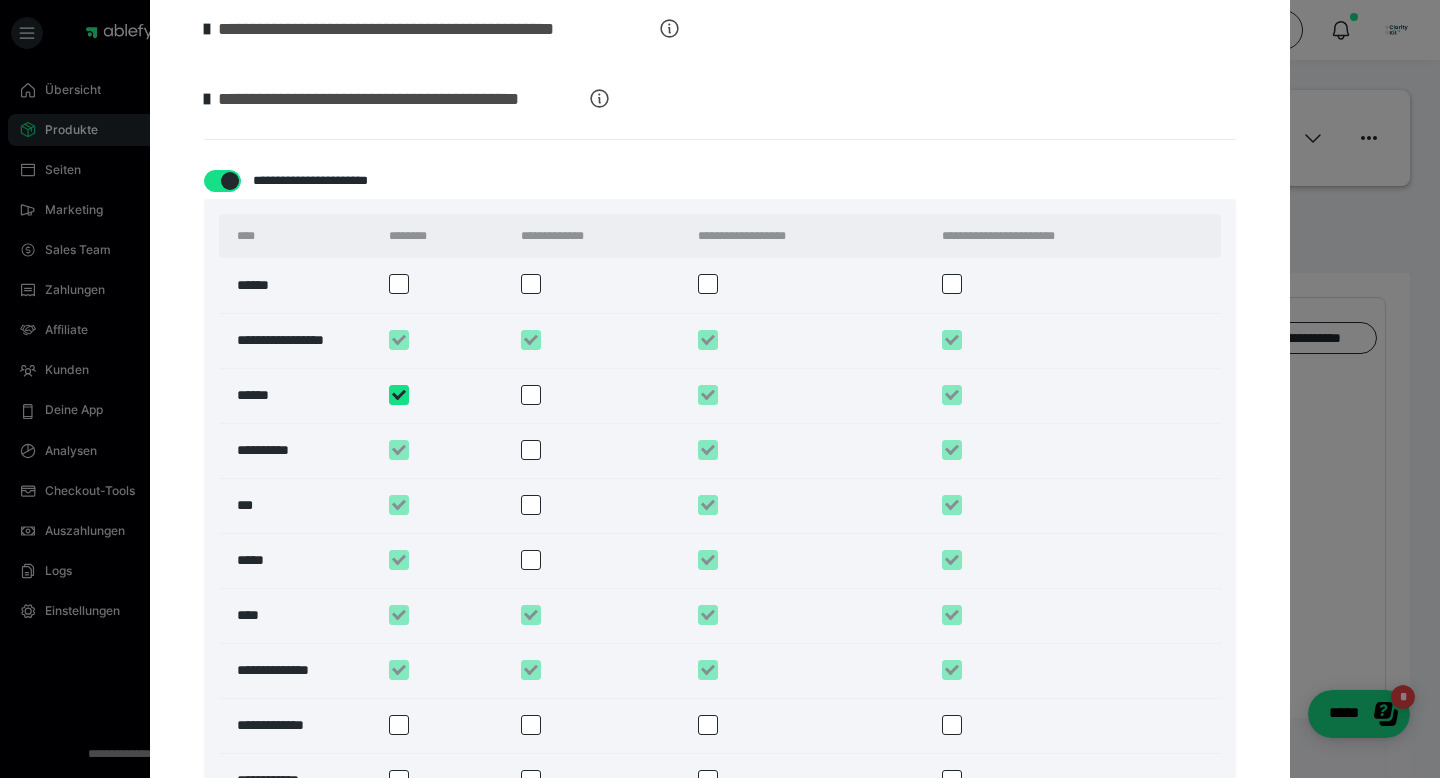click at bounding box center [399, 395] 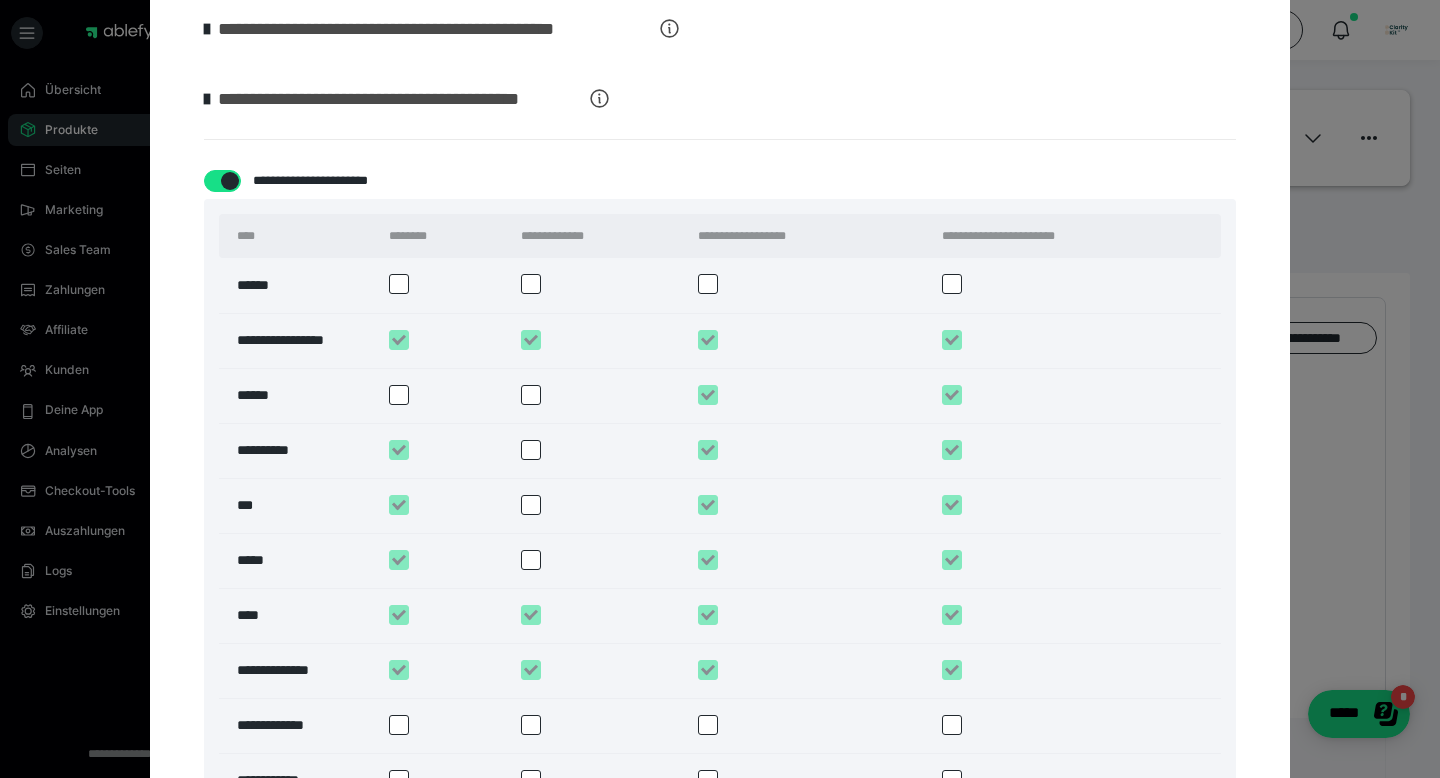 click at bounding box center [531, 450] 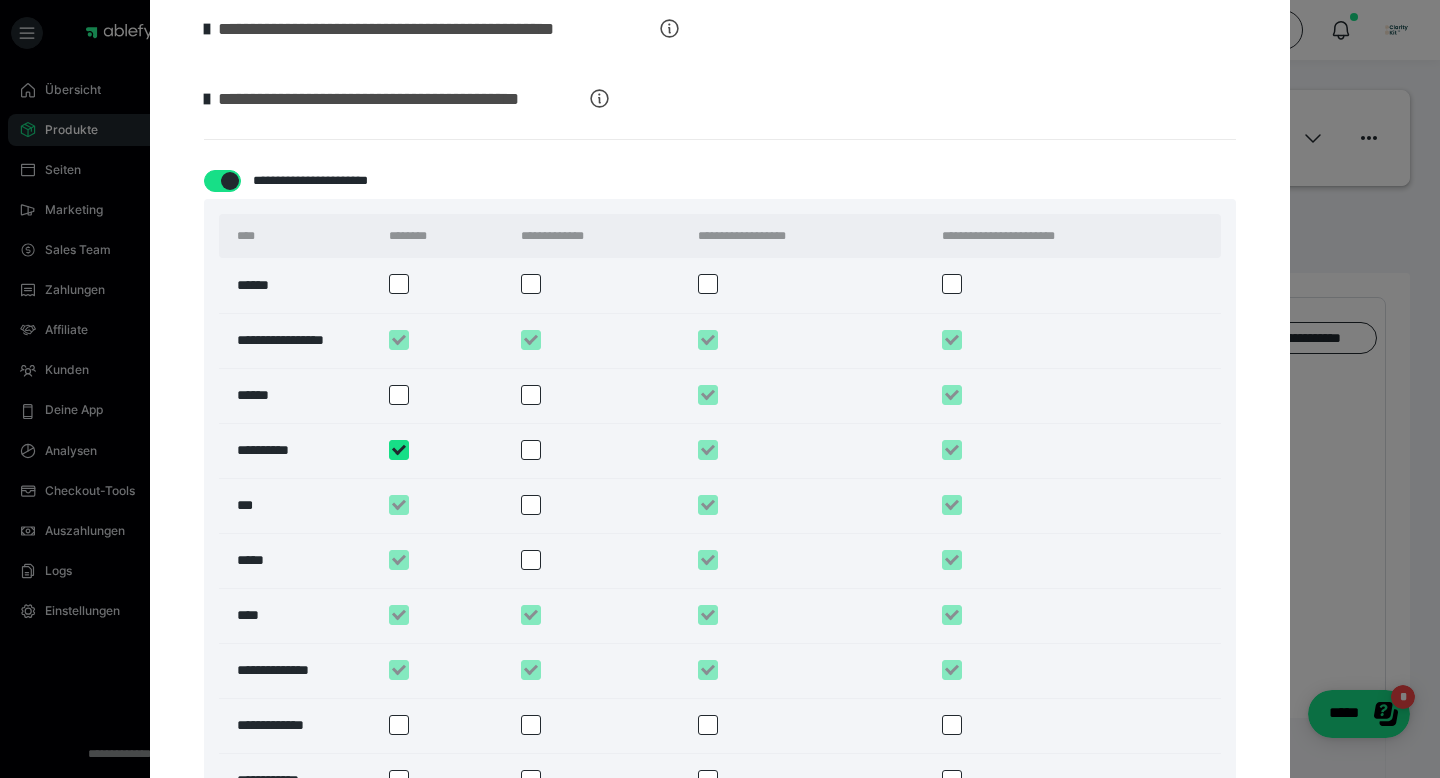 click at bounding box center [399, 450] 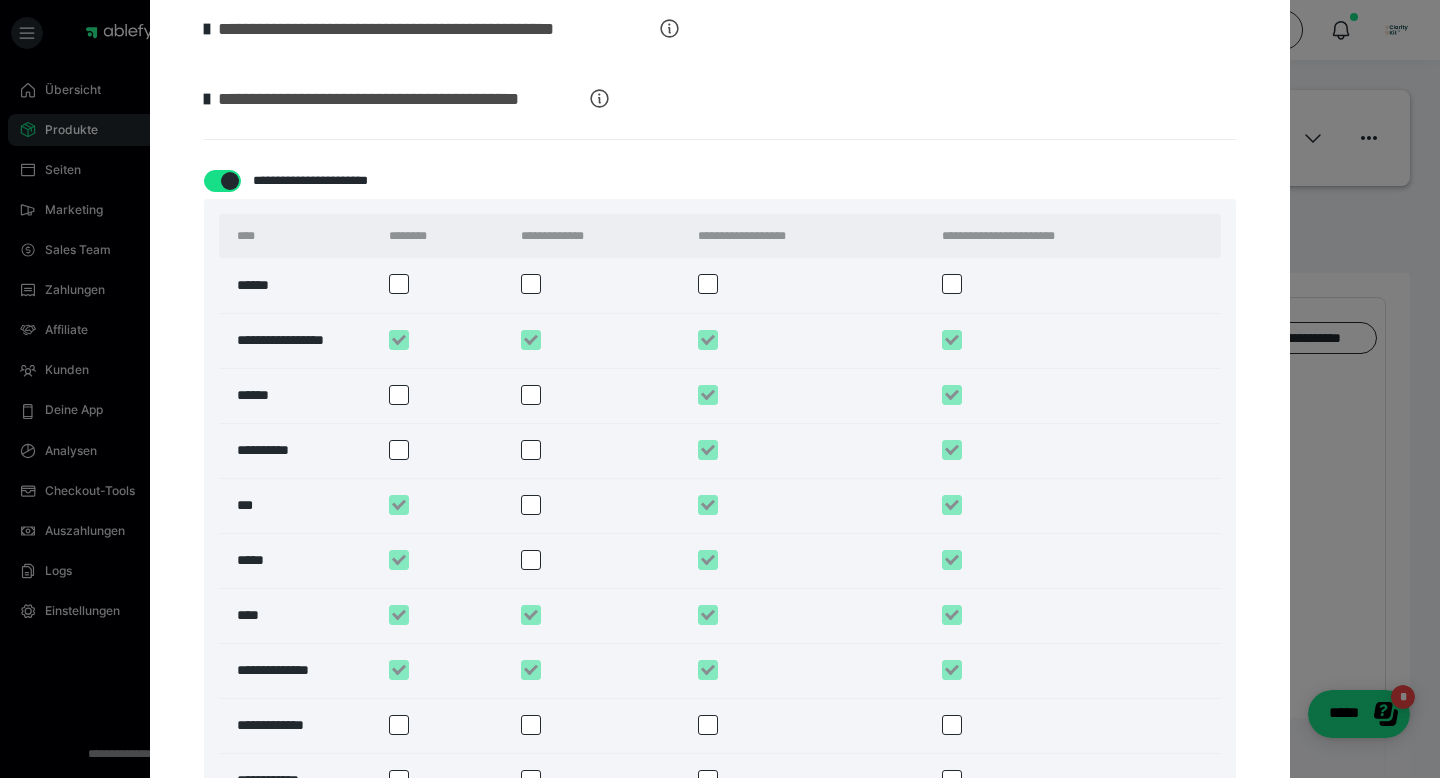 checkbox on "false" 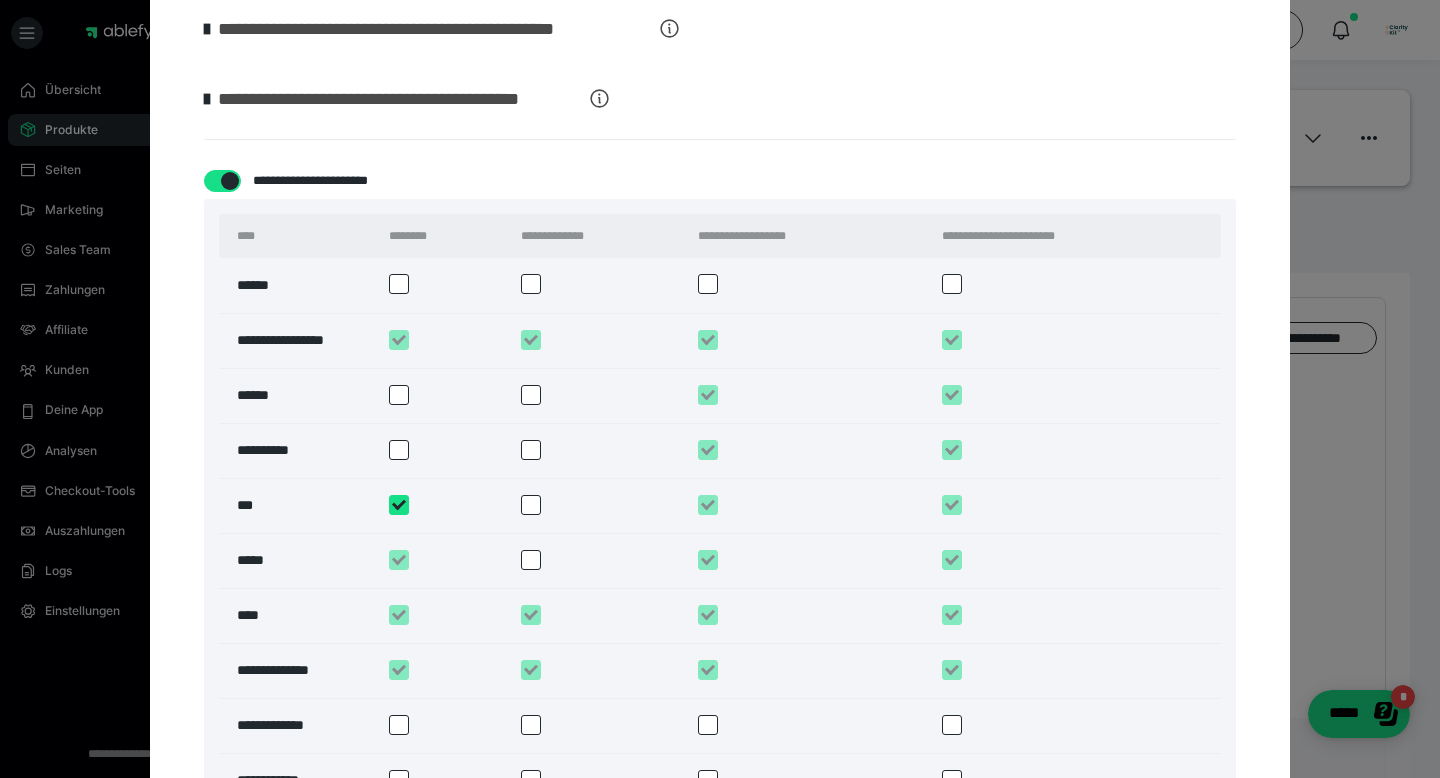 click at bounding box center (399, 505) 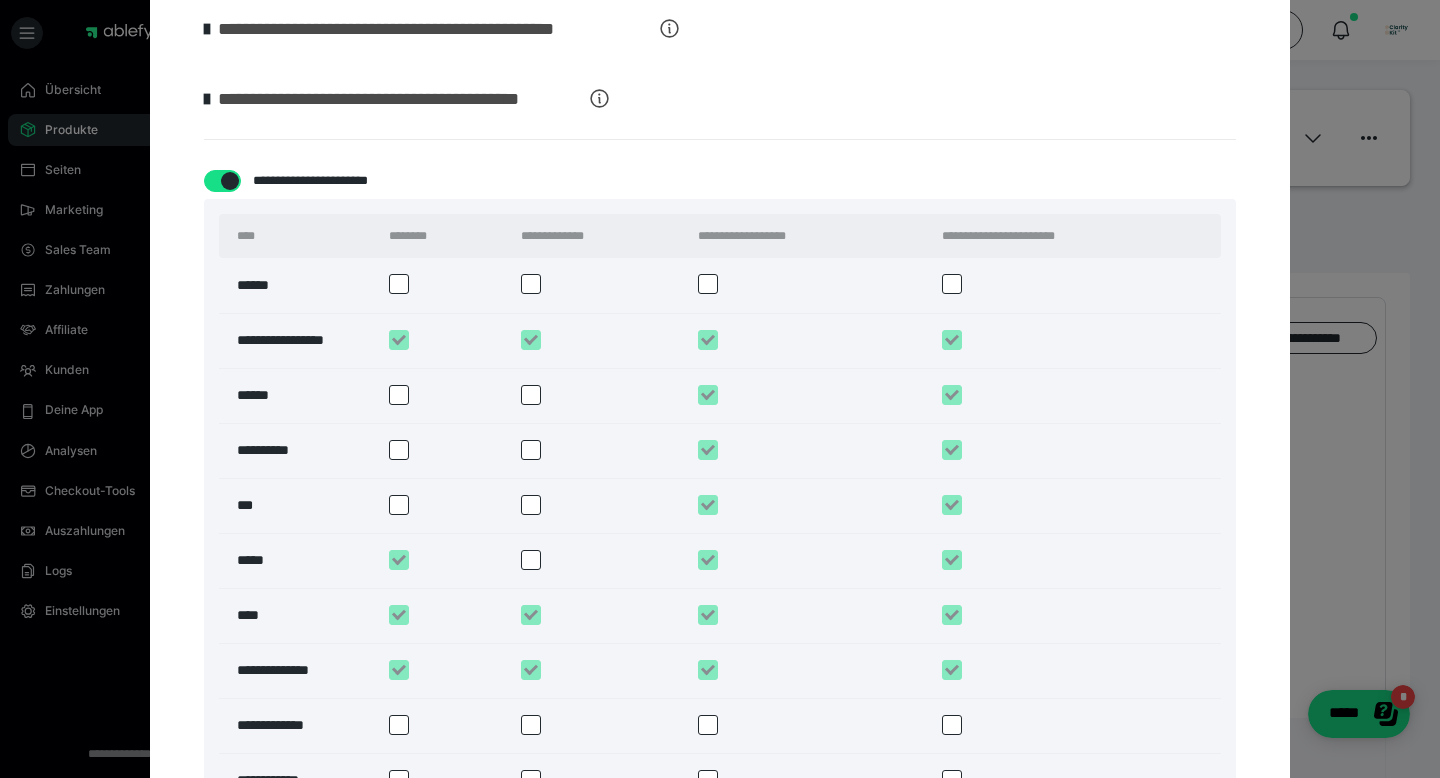 checkbox on "false" 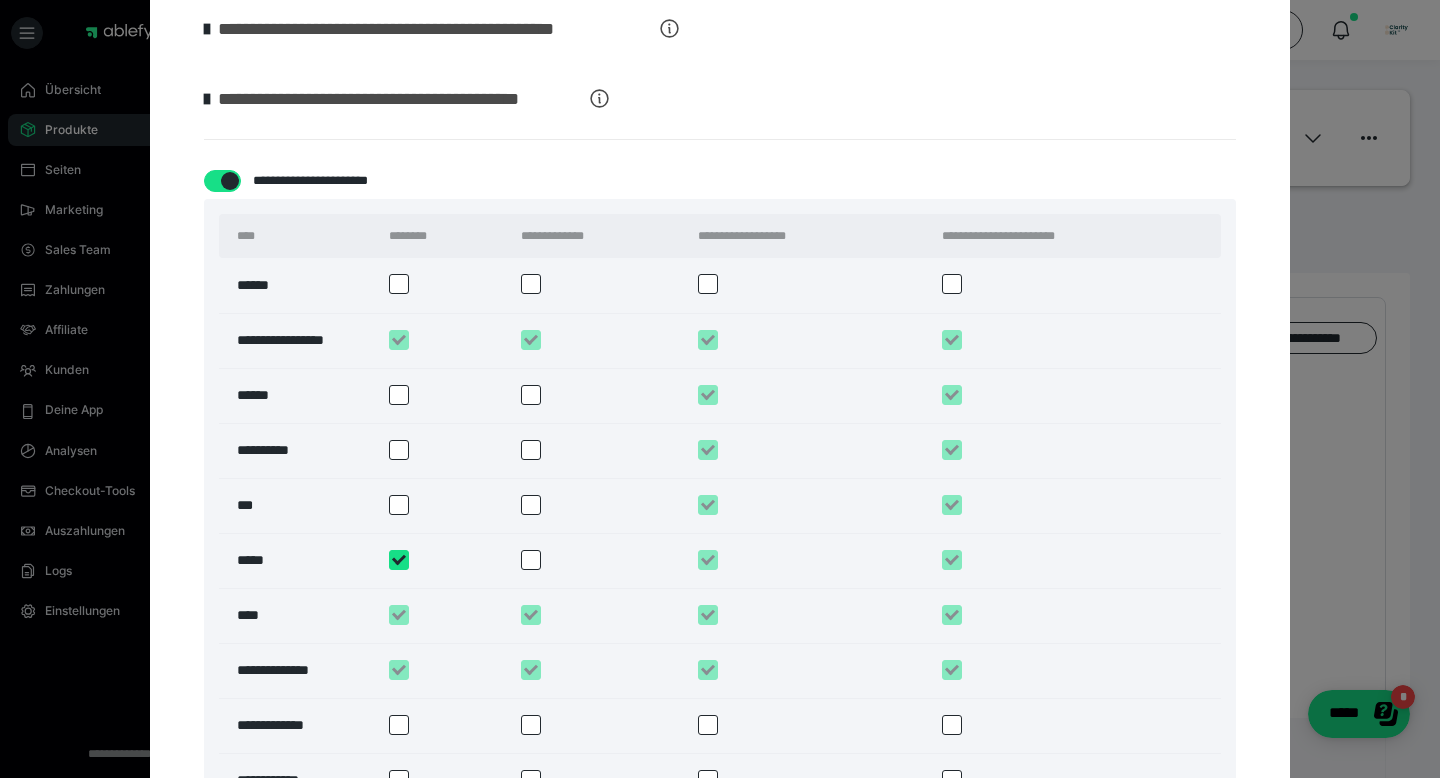 click at bounding box center [399, 560] 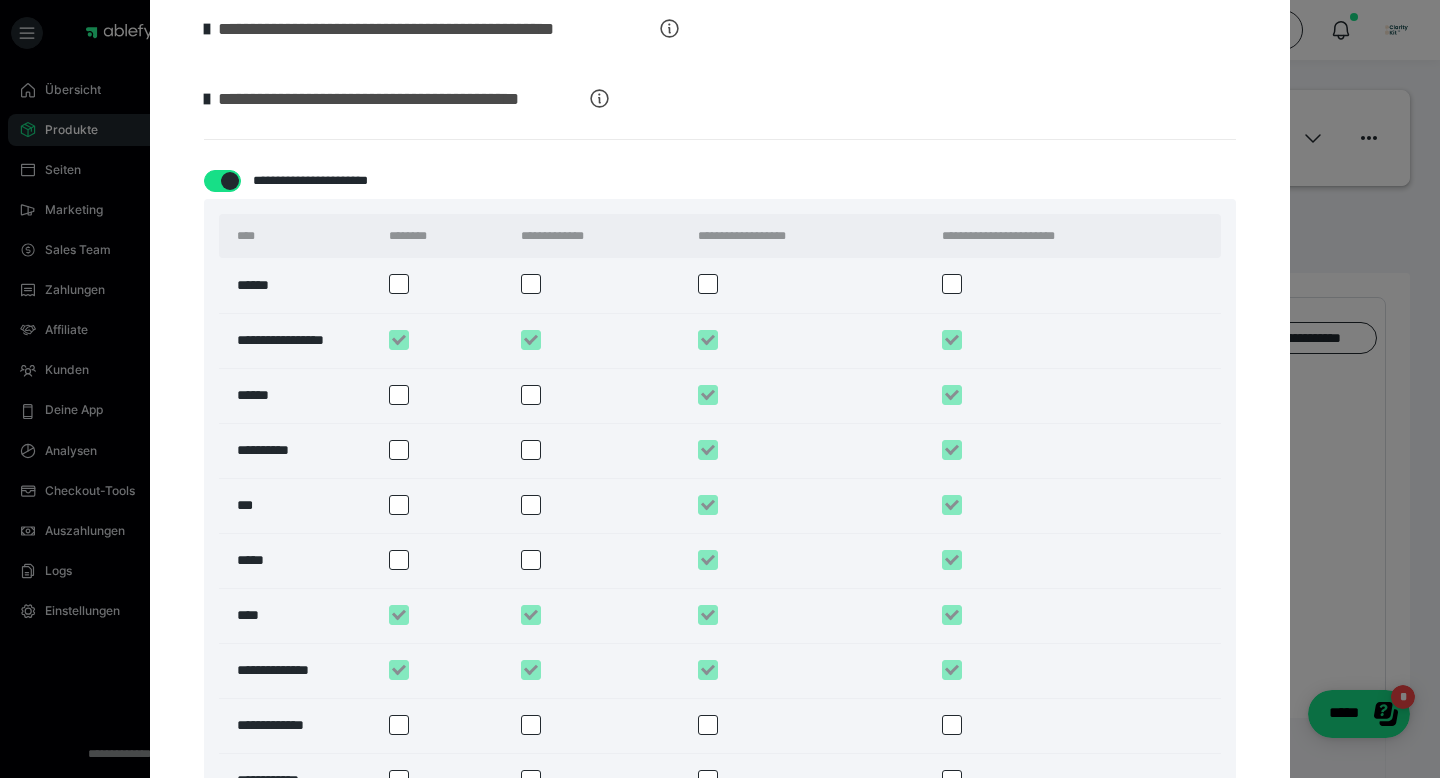 checkbox on "false" 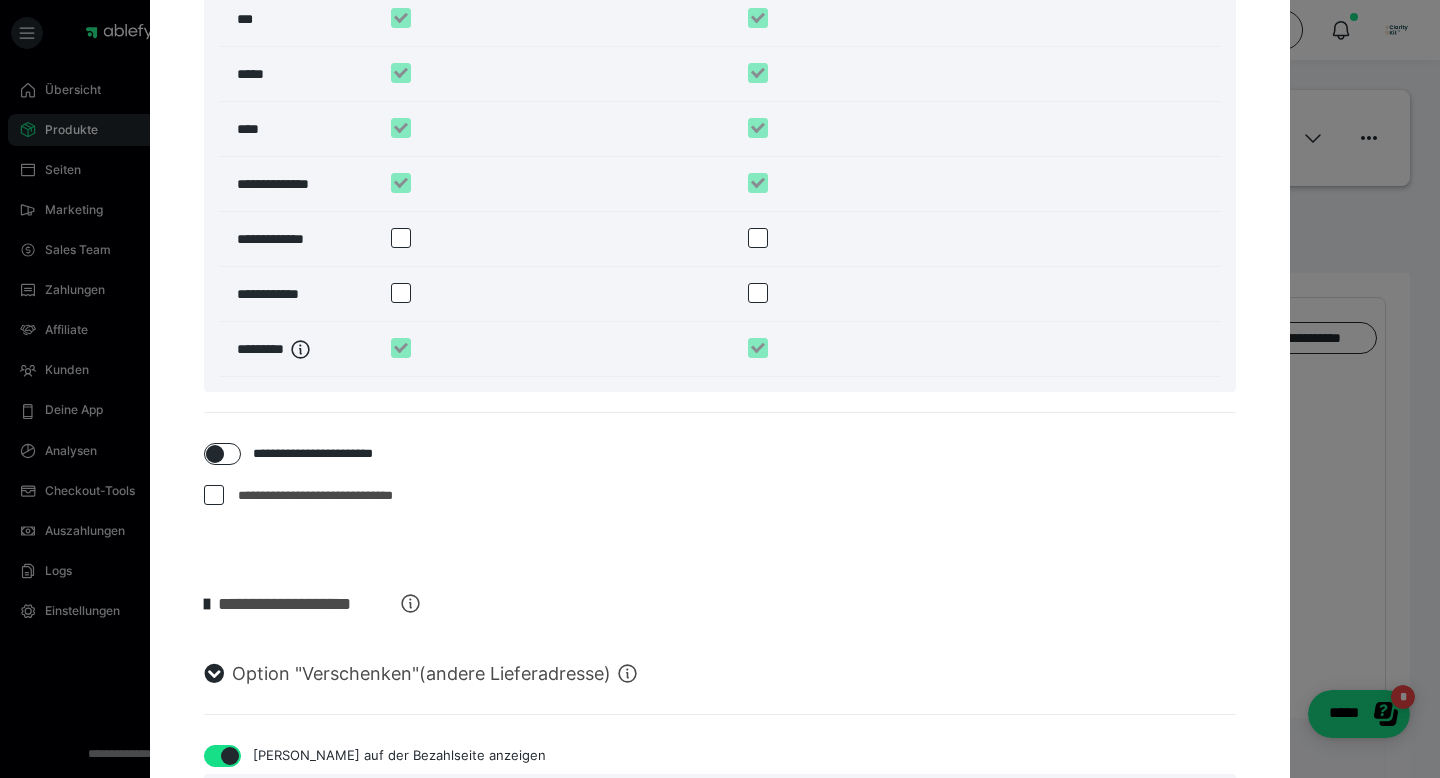 scroll, scrollTop: 2958, scrollLeft: 0, axis: vertical 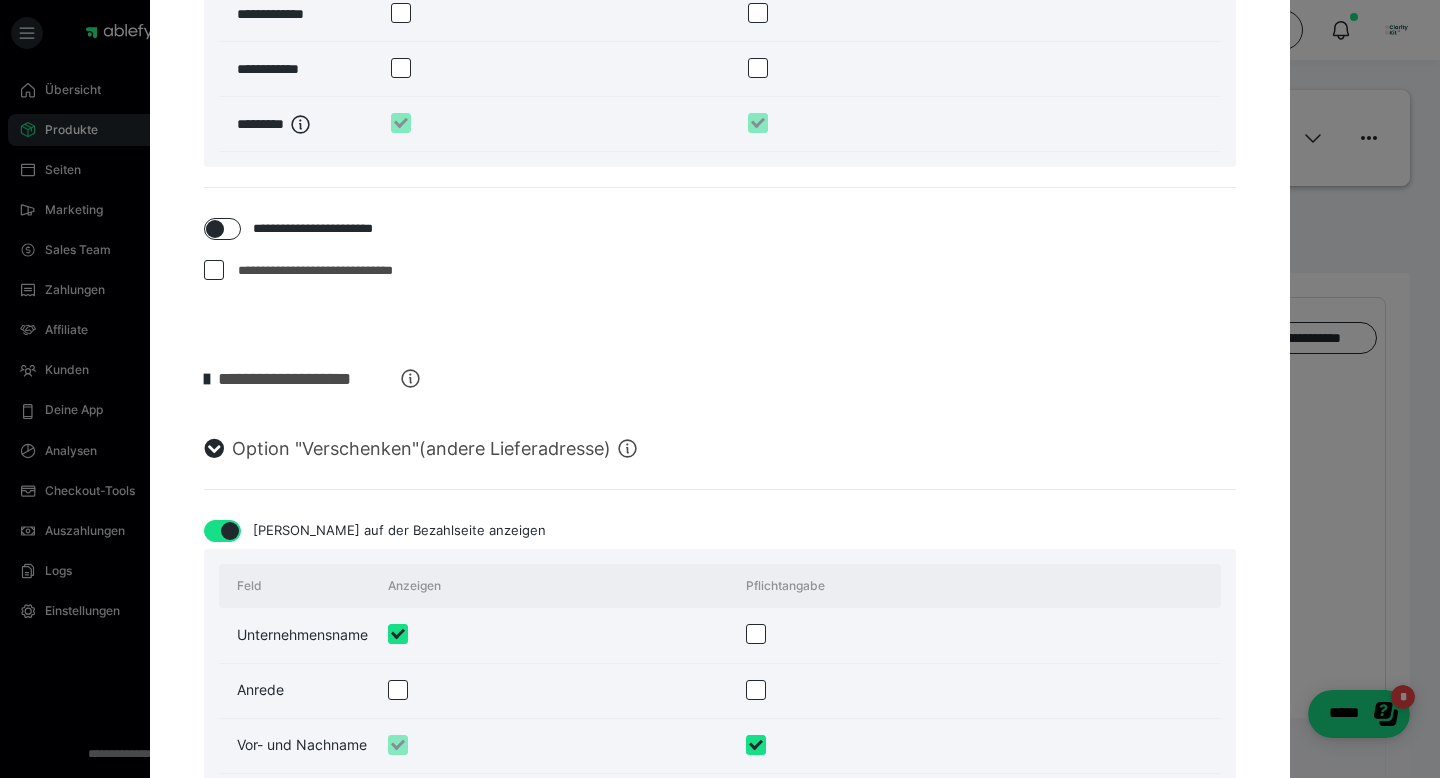 click at bounding box center (214, 270) 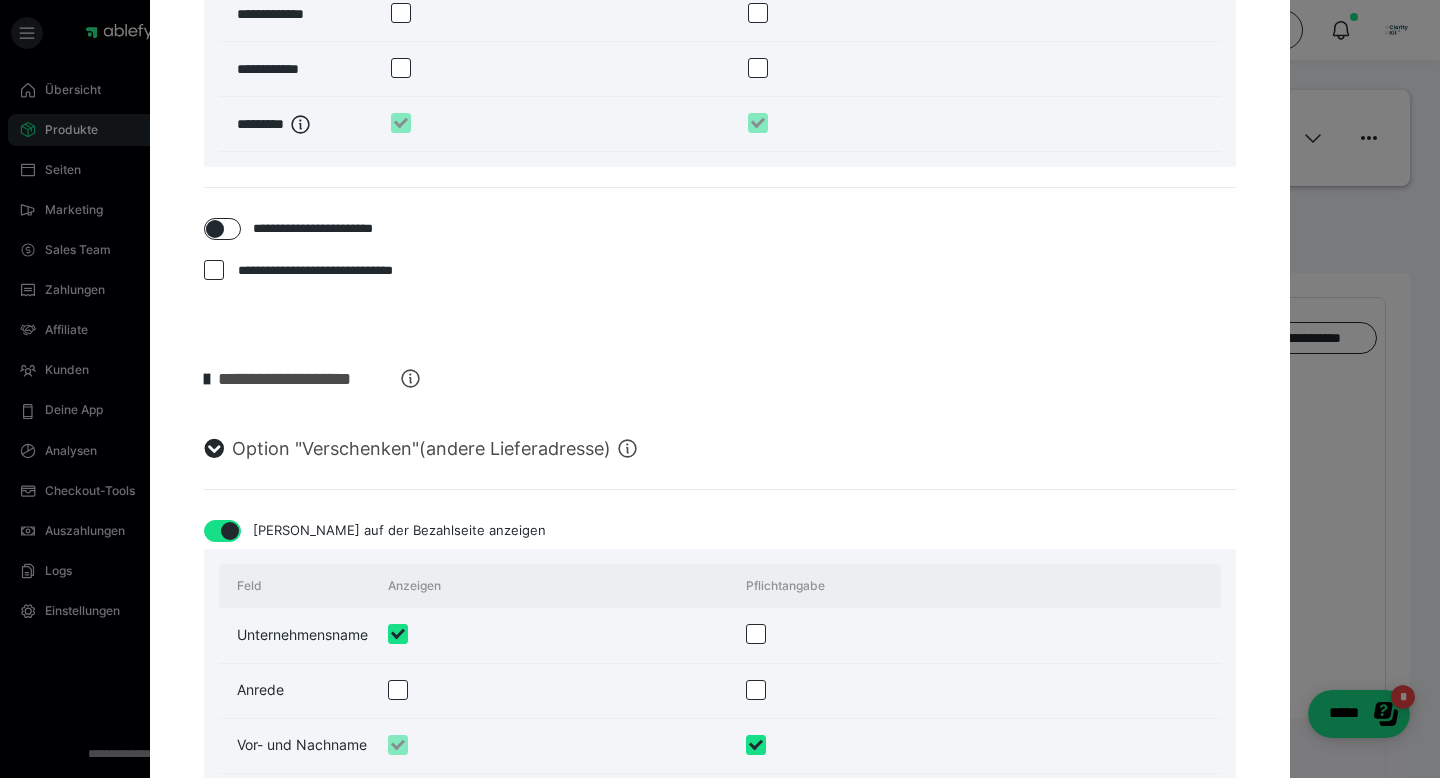 scroll, scrollTop: 3074, scrollLeft: 0, axis: vertical 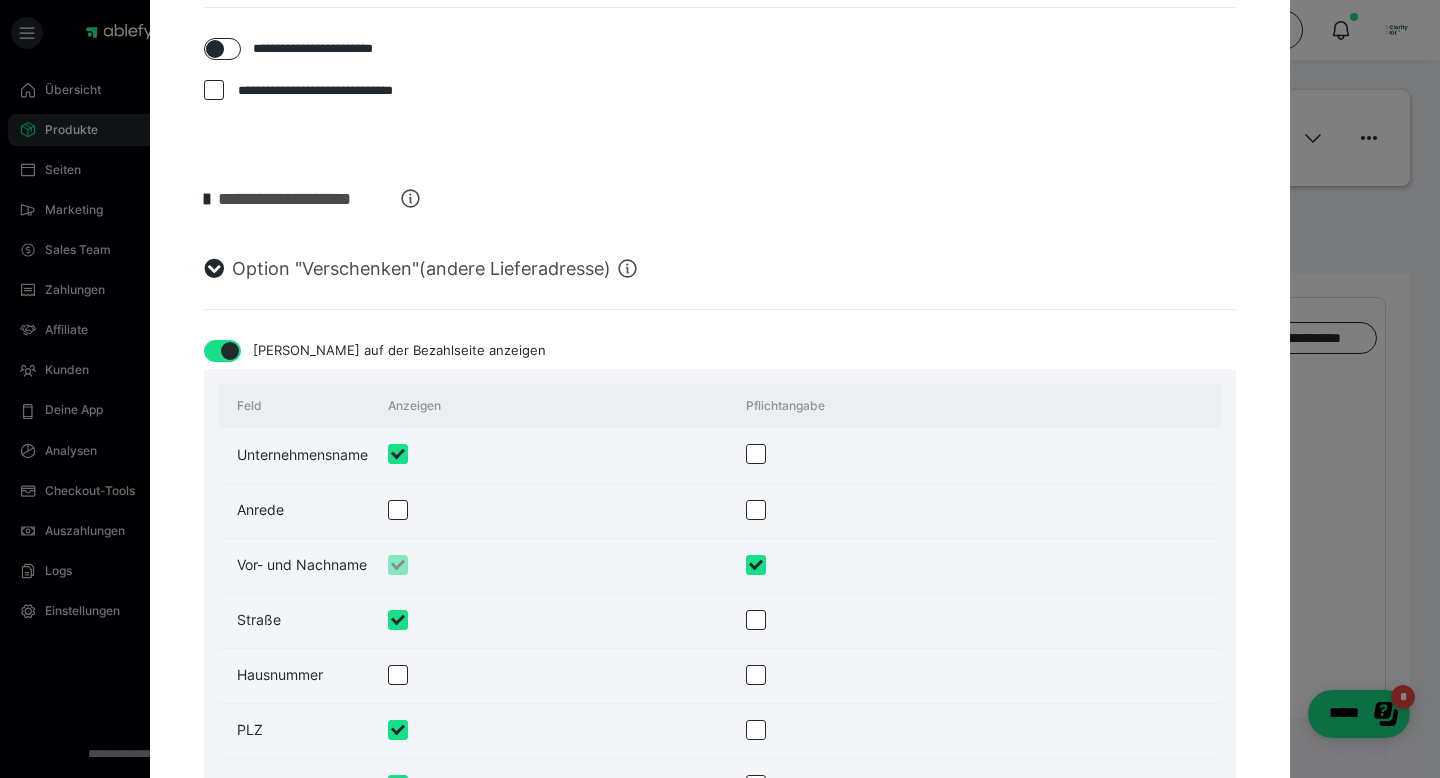 click at bounding box center [230, 351] 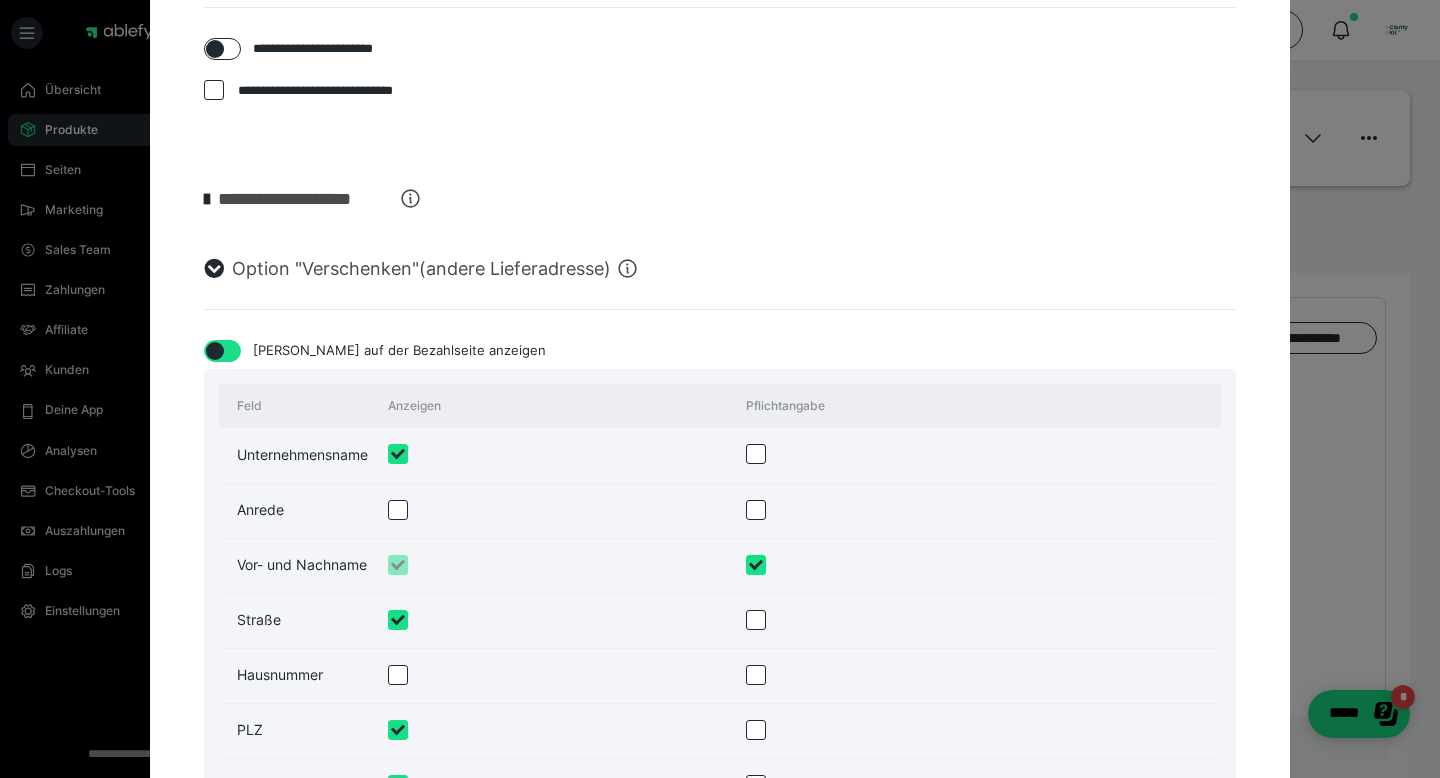 checkbox on "false" 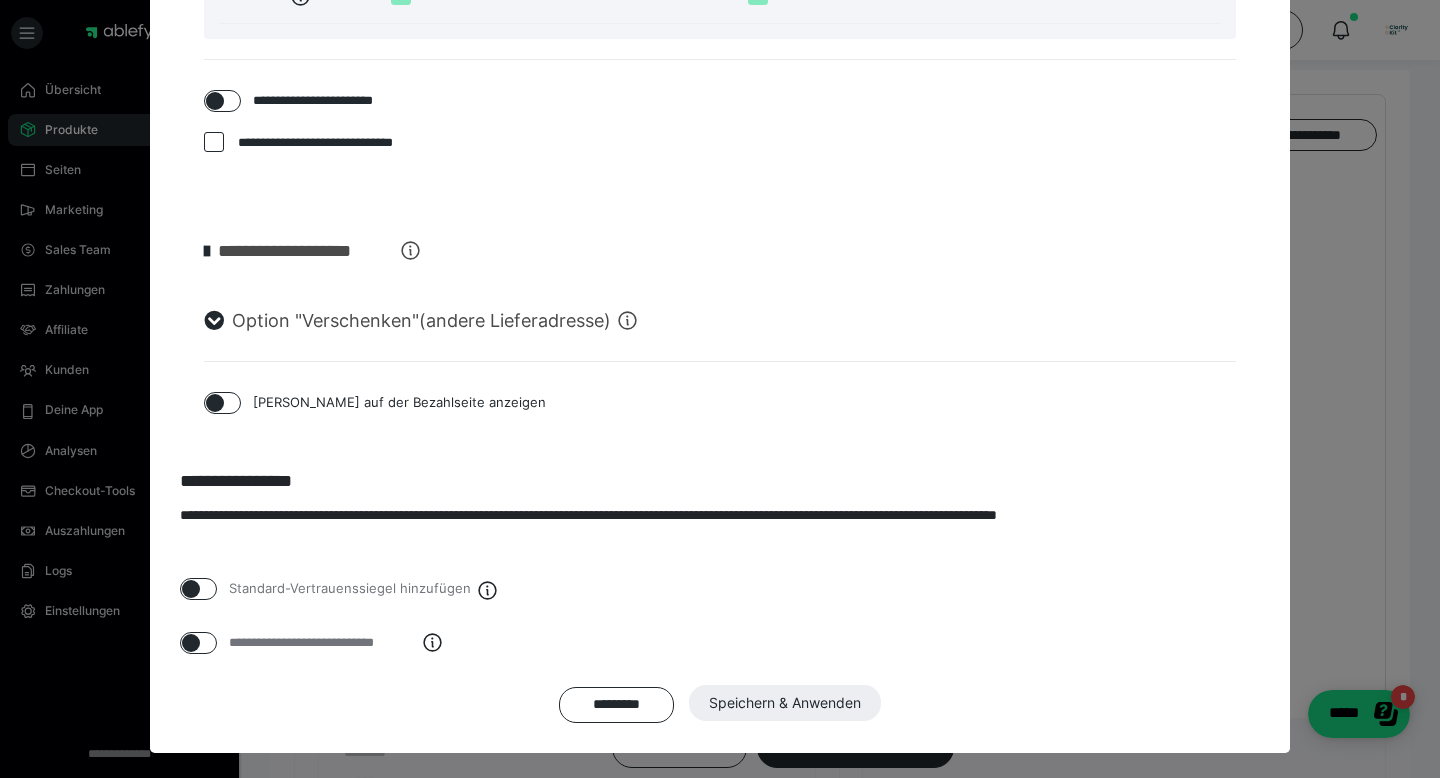 scroll, scrollTop: 215, scrollLeft: 0, axis: vertical 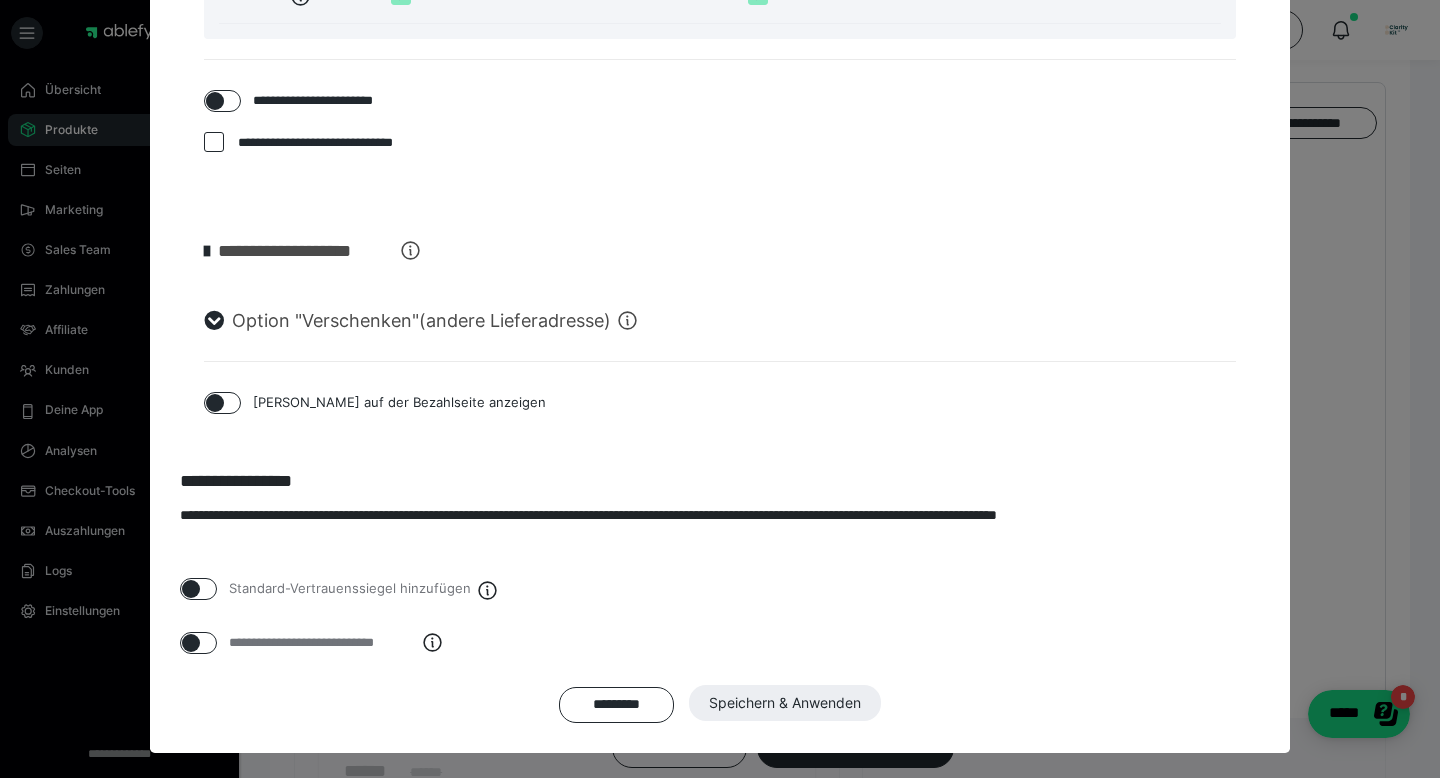 click on "********* Speichern & Anwenden" at bounding box center [720, 704] 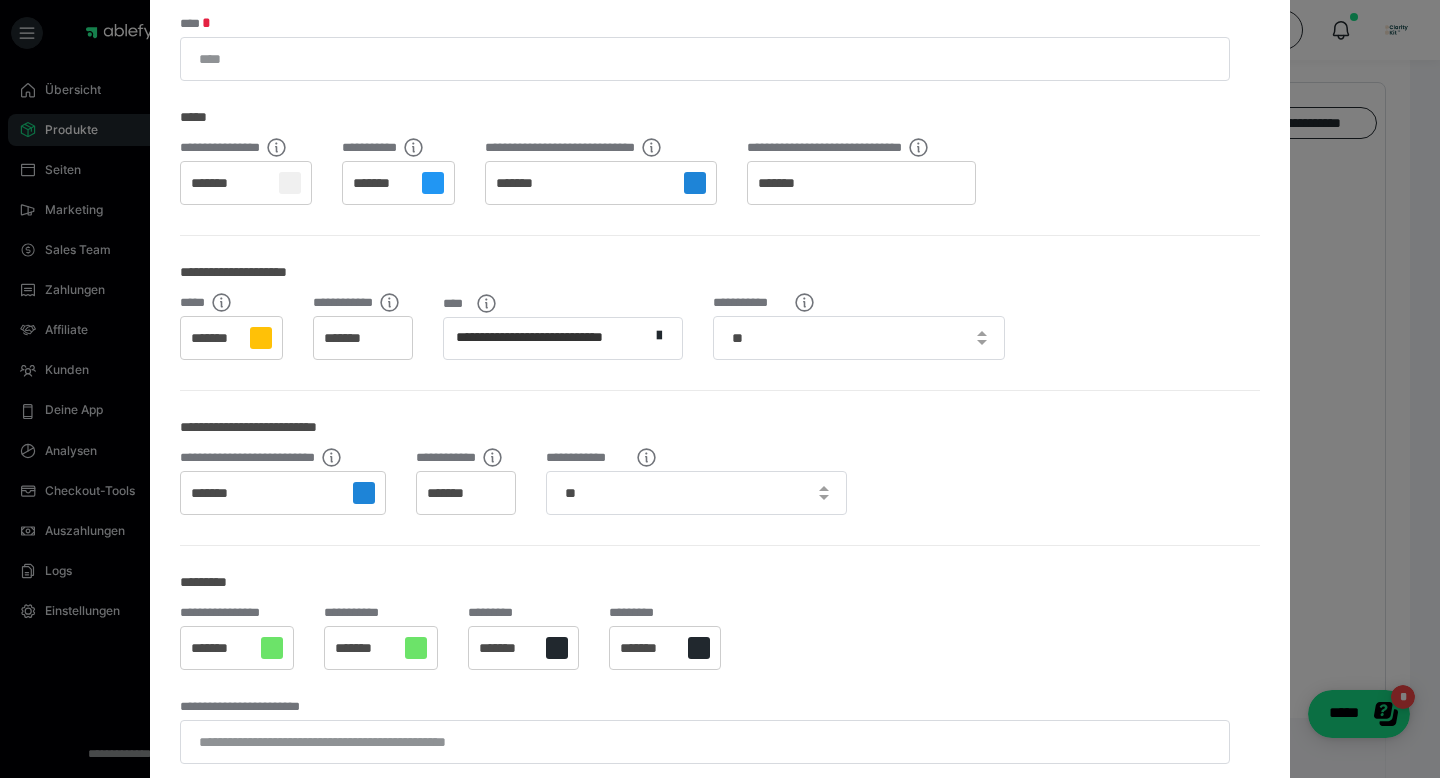 scroll, scrollTop: 0, scrollLeft: 0, axis: both 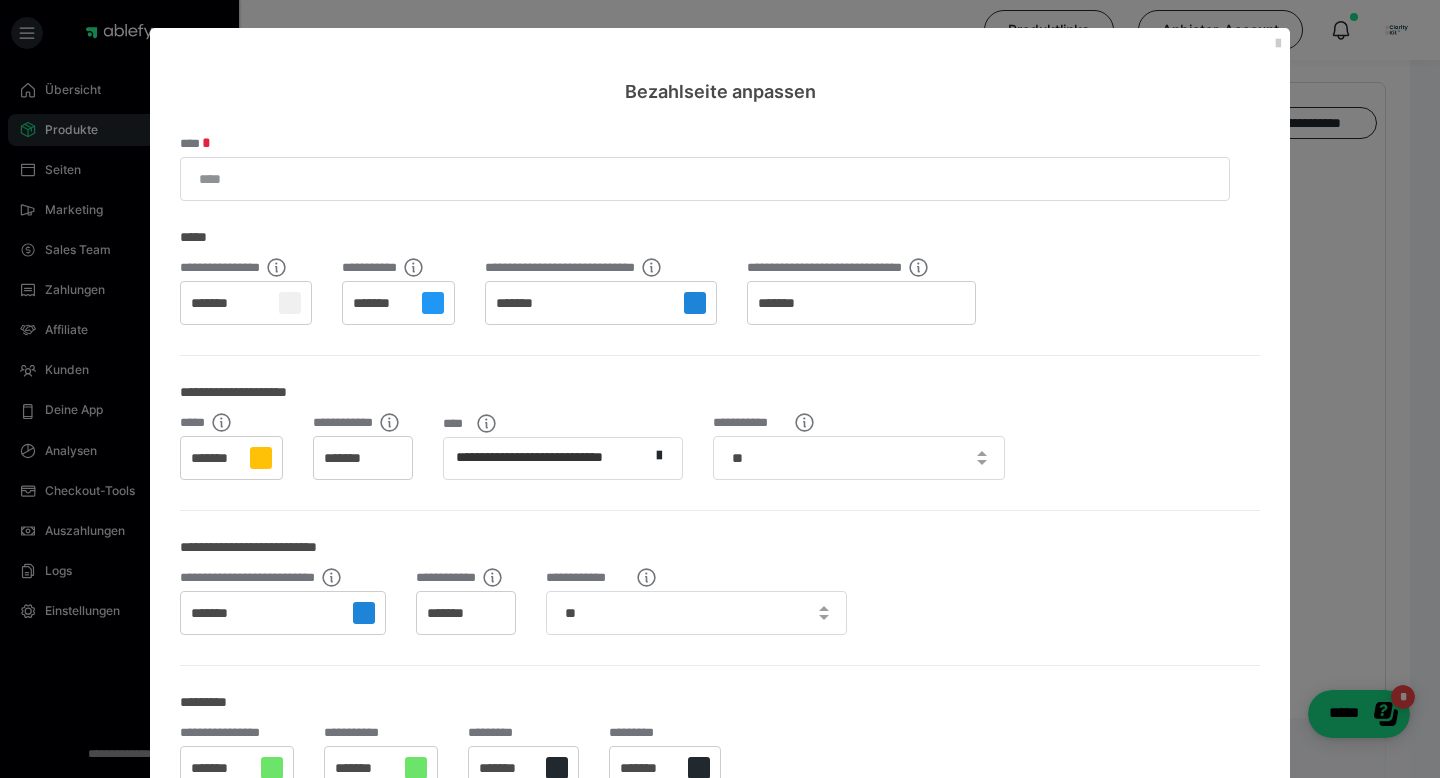 click on "*****" at bounding box center [720, 222] 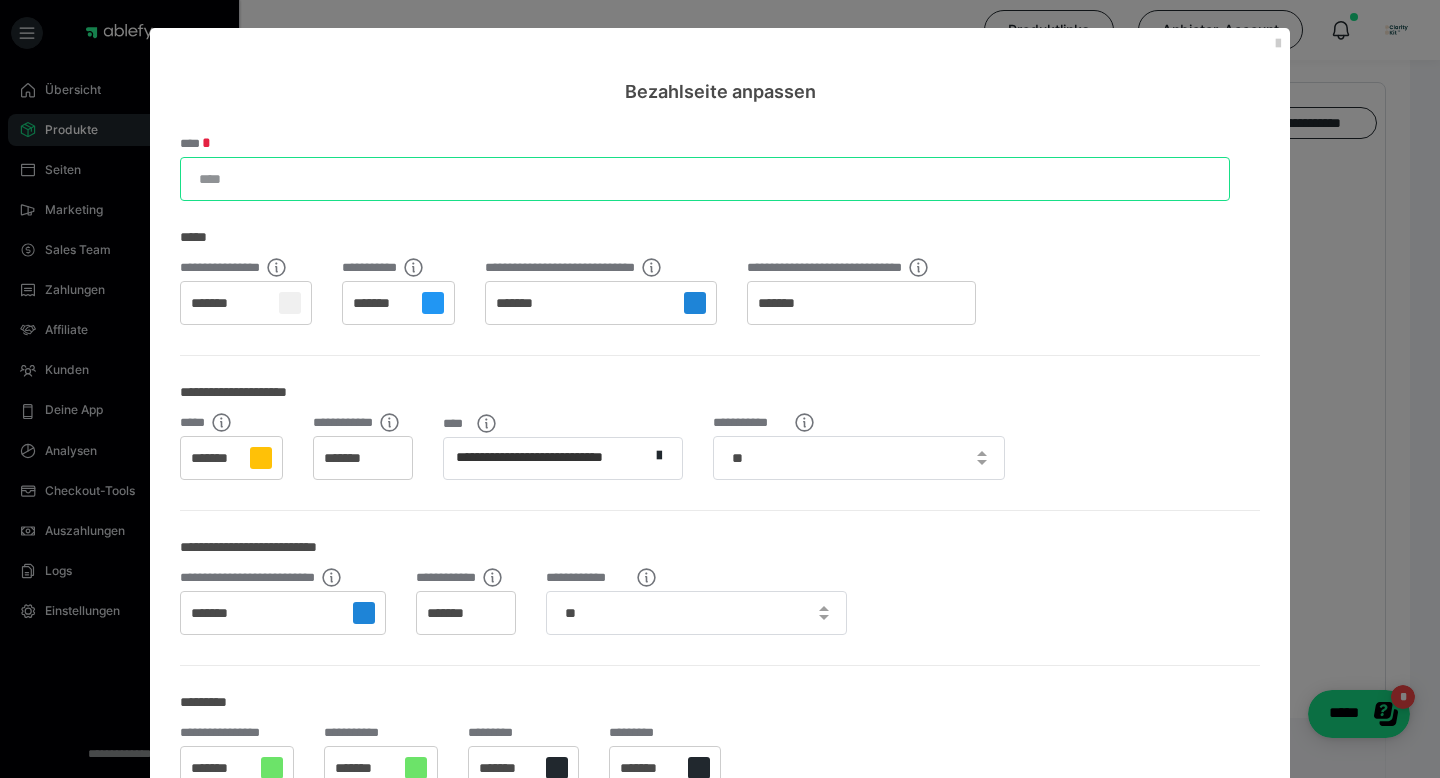 click on "****" at bounding box center [705, 179] 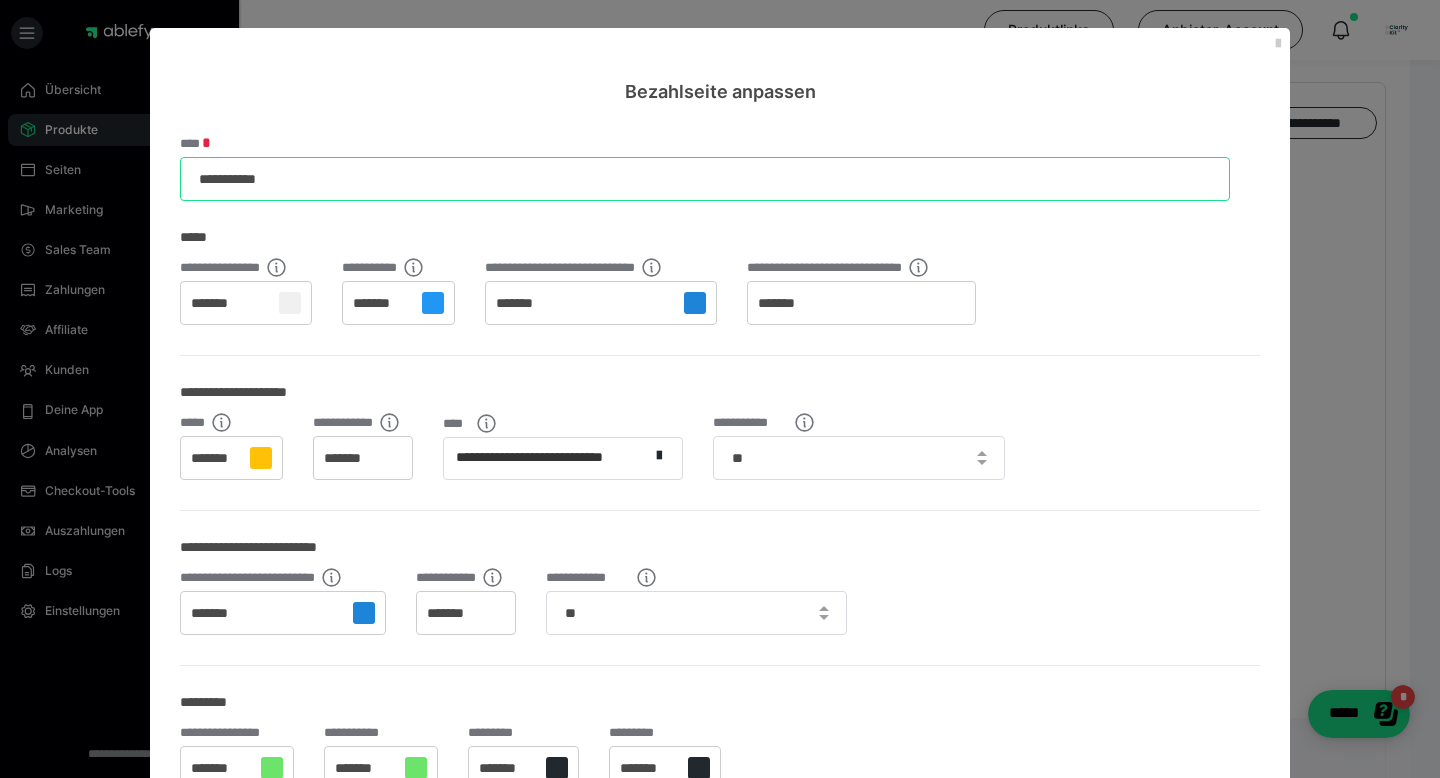 type on "**********" 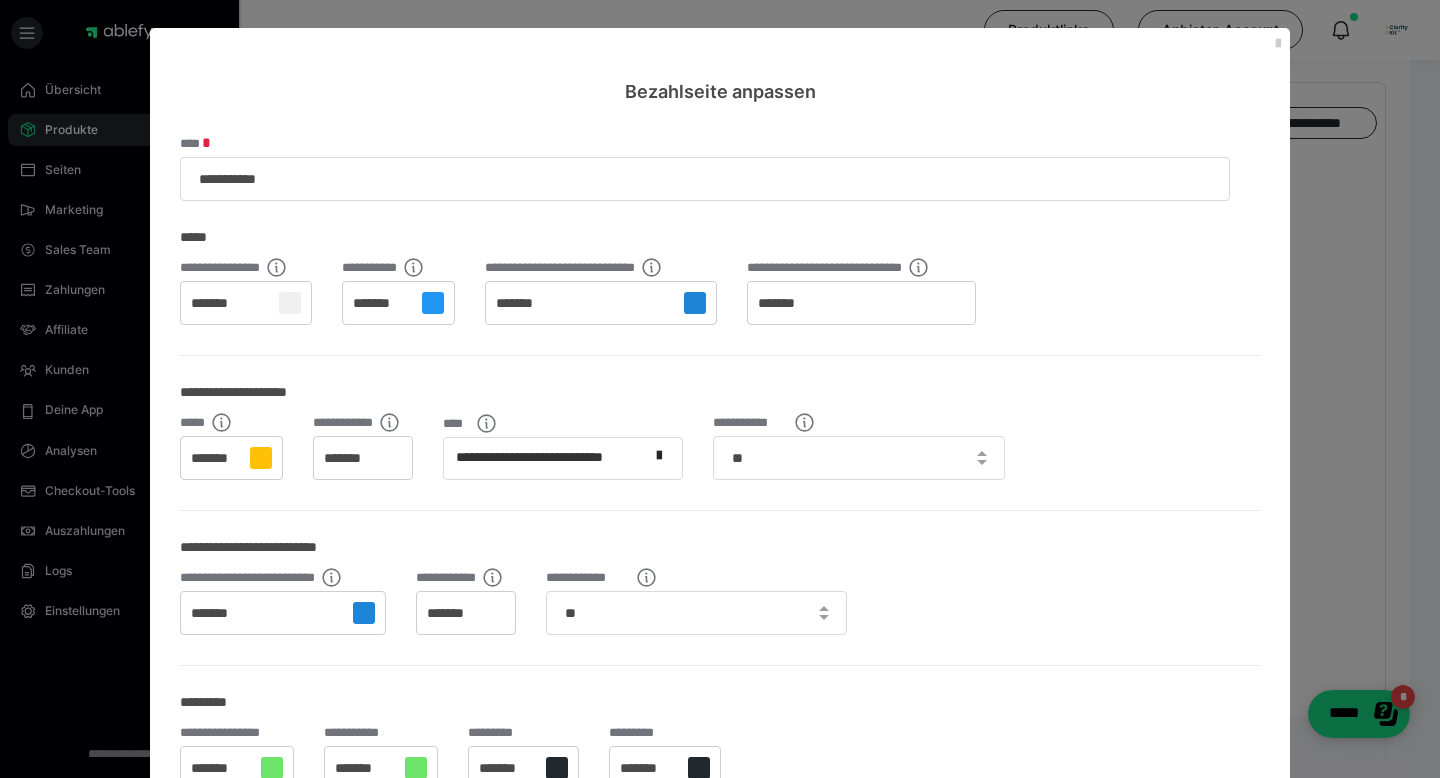 click at bounding box center (433, 303) 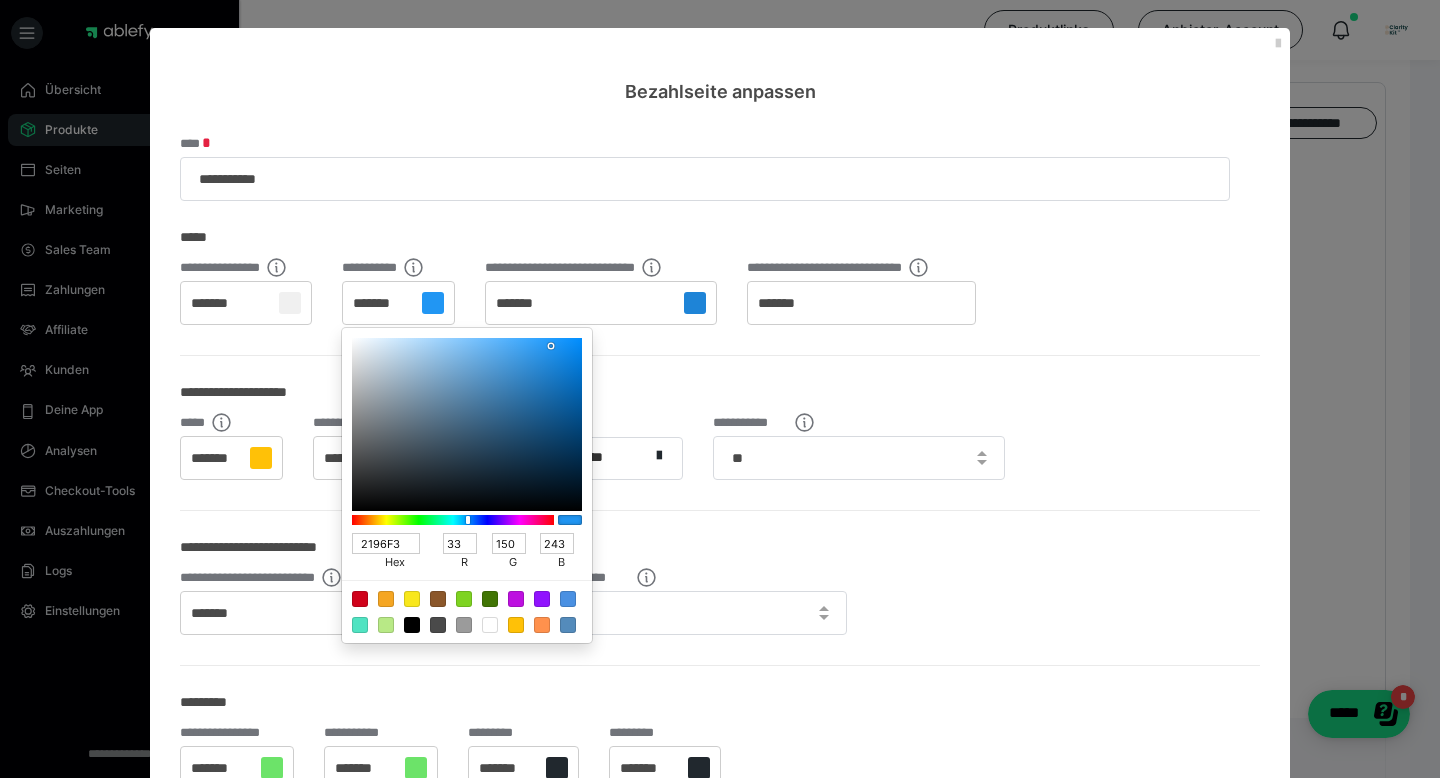 click at bounding box center [720, 389] 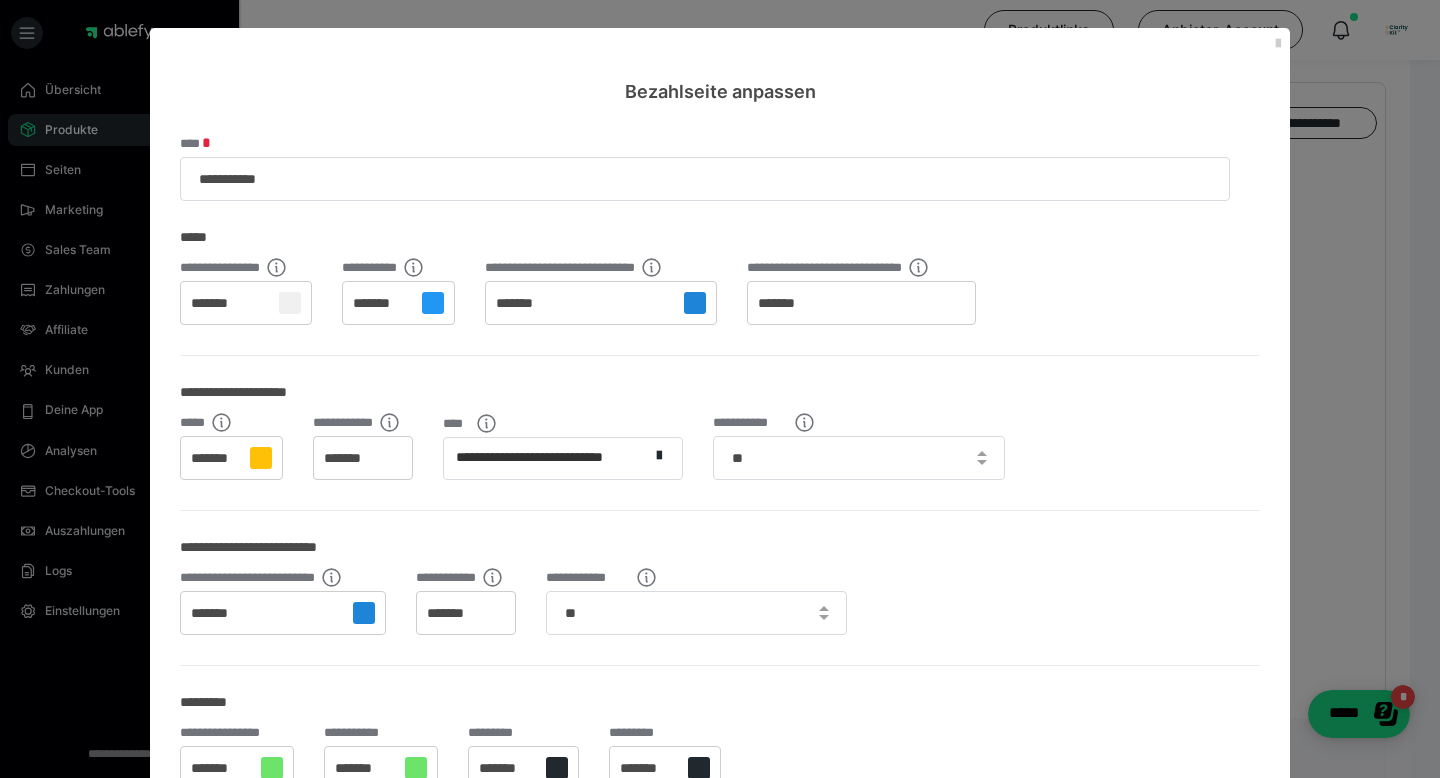 click at bounding box center (433, 303) 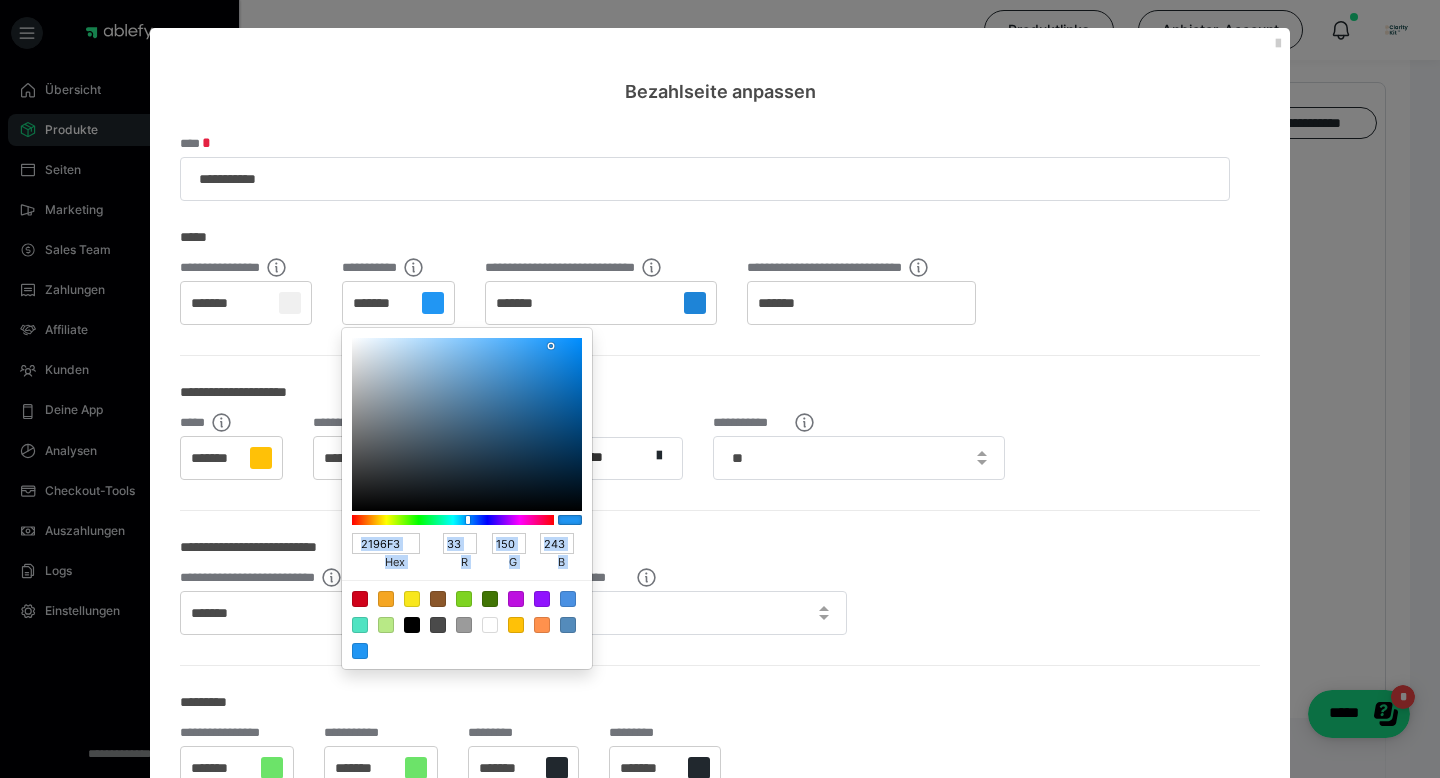 click at bounding box center (453, 520) 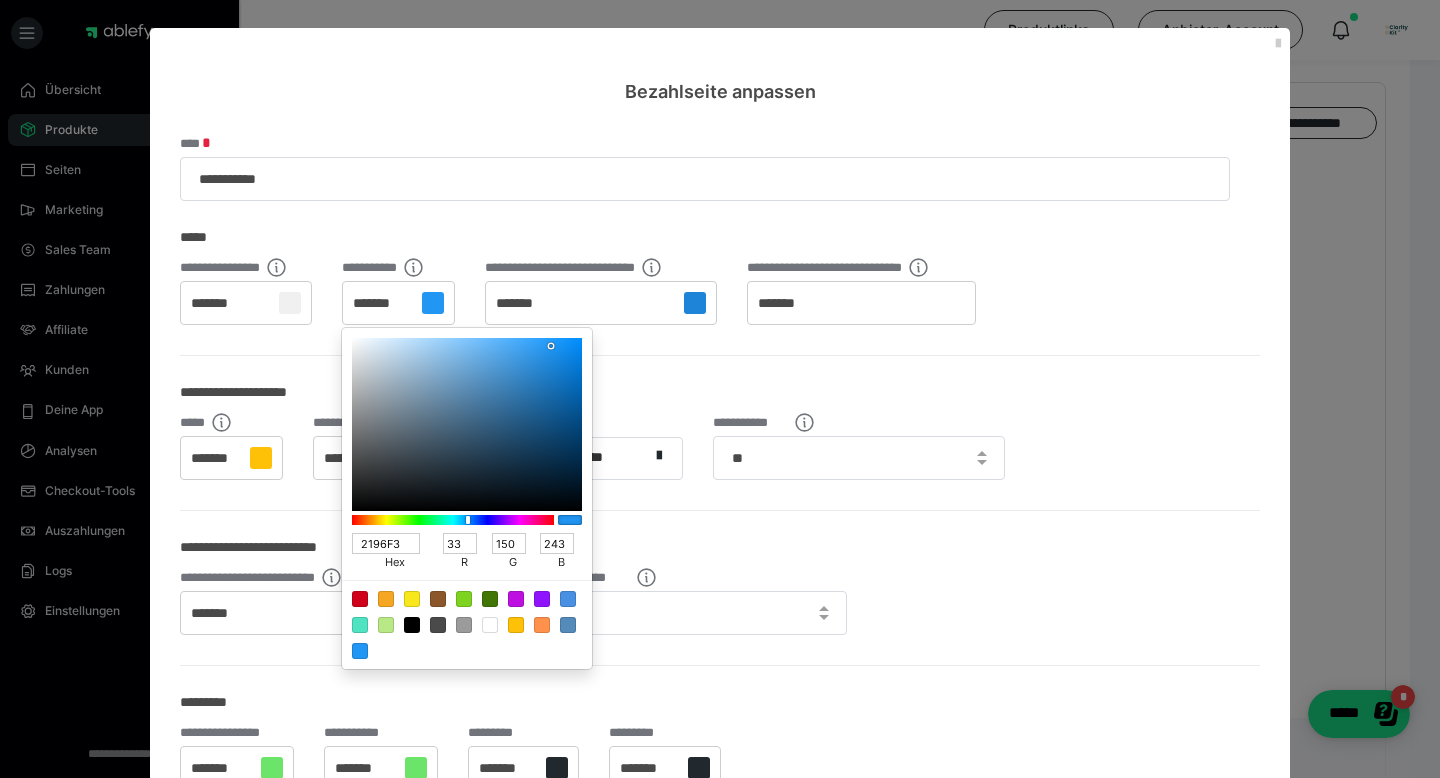 type on "C8F321" 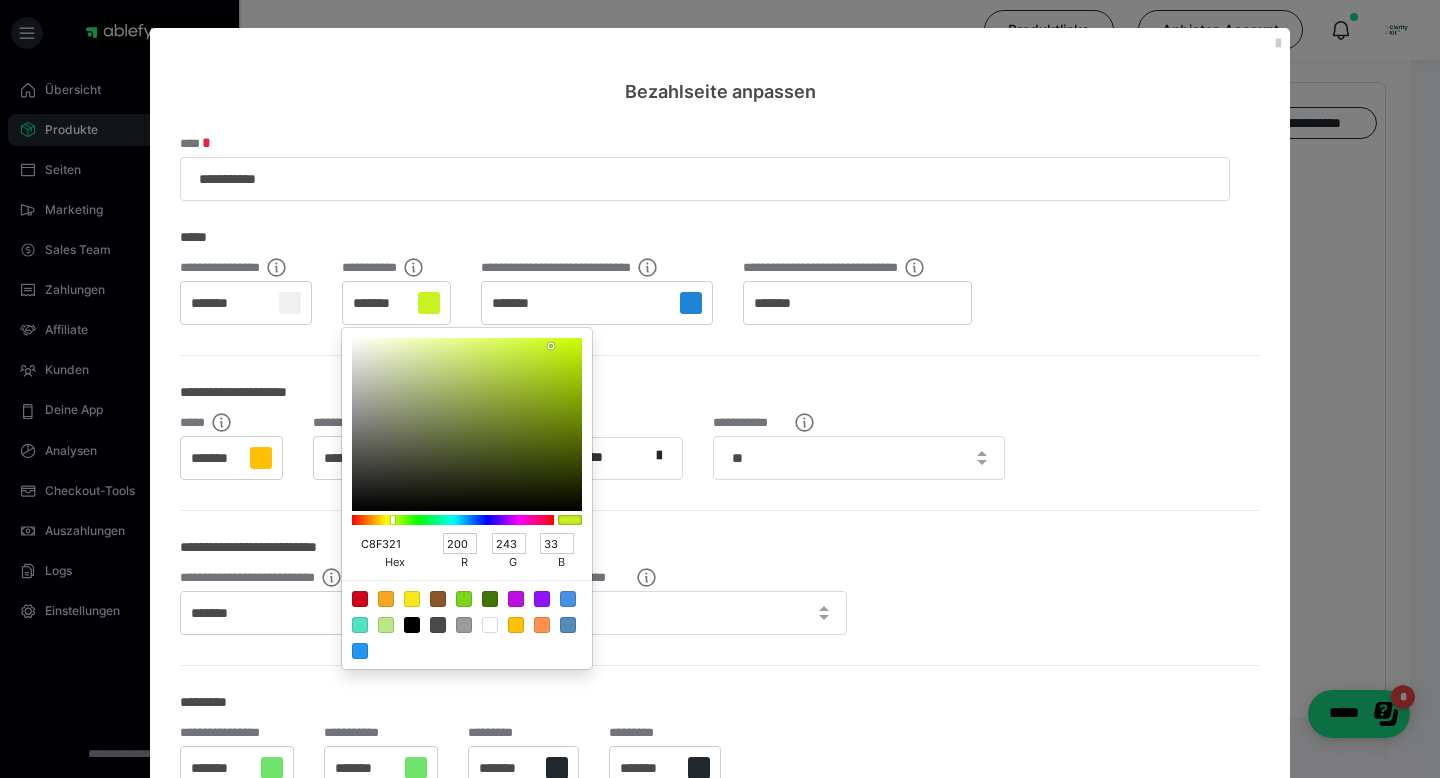 click on "C8F321" at bounding box center (386, 543) 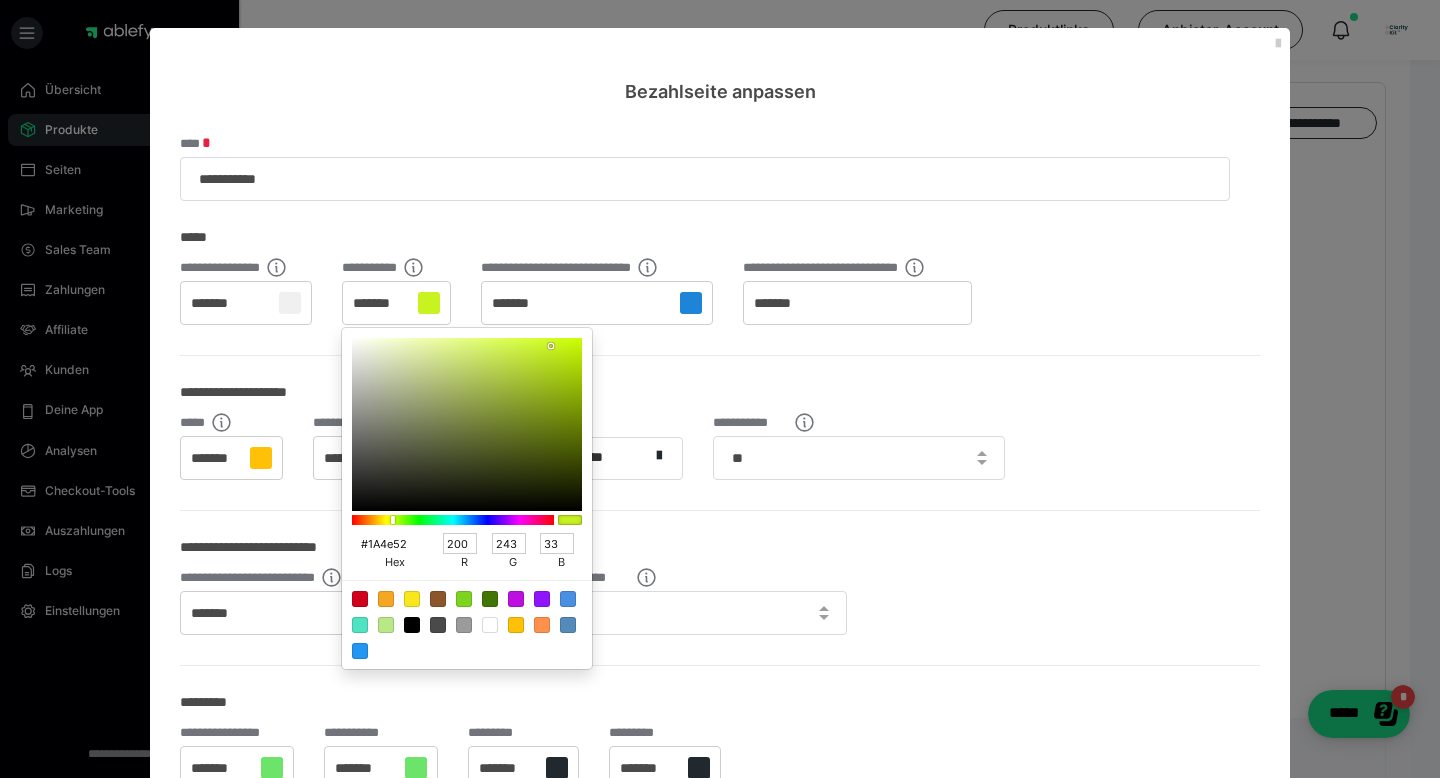type on "26" 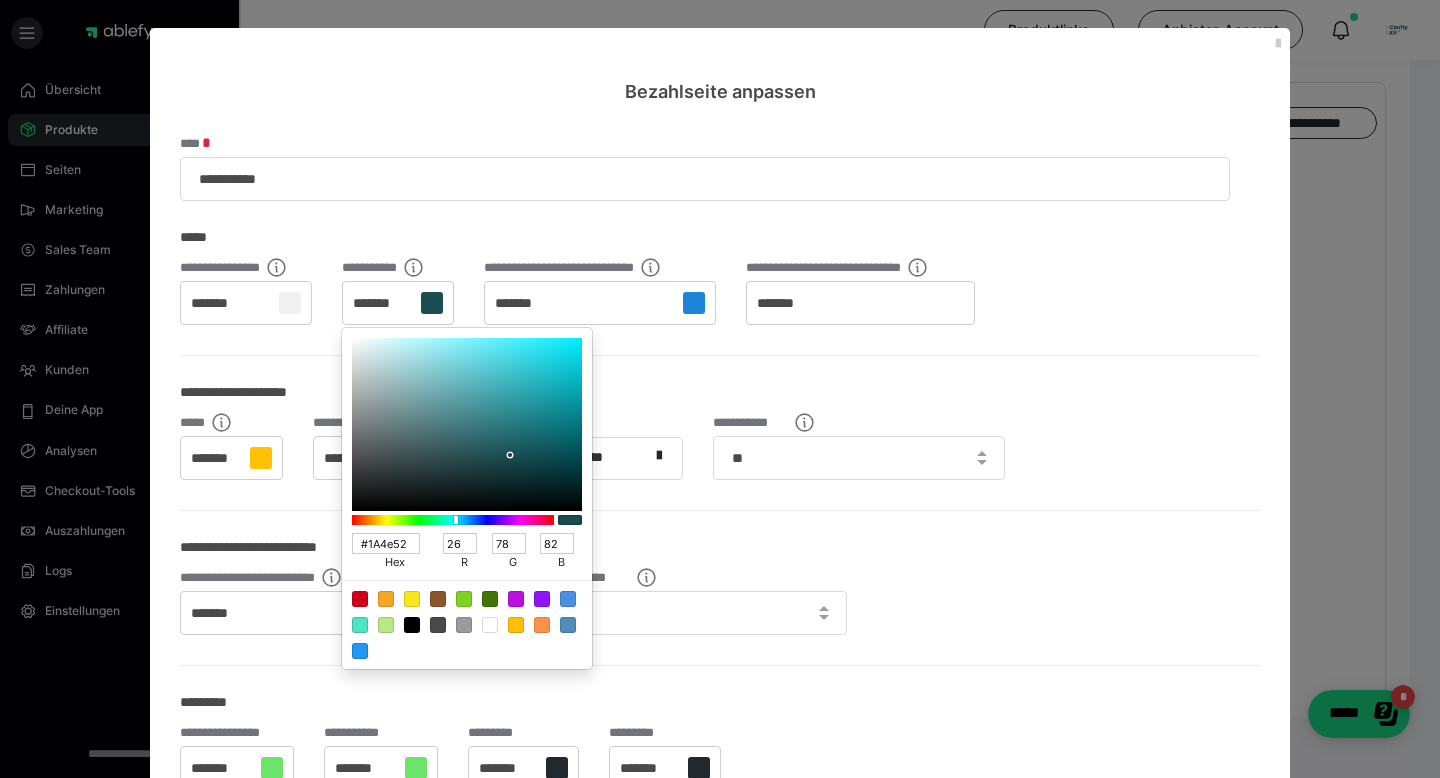 click at bounding box center [720, 389] 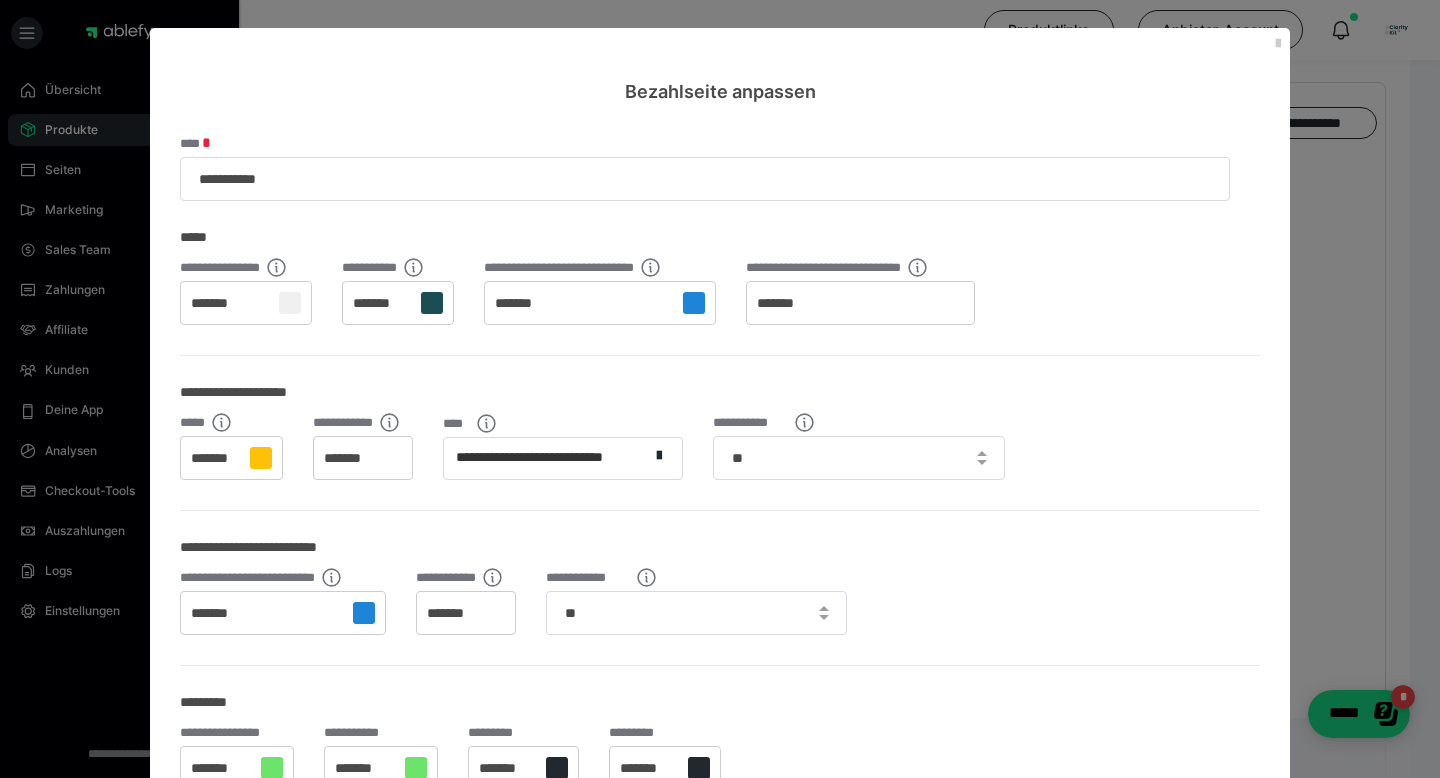 click on "*******" at bounding box center [600, 303] 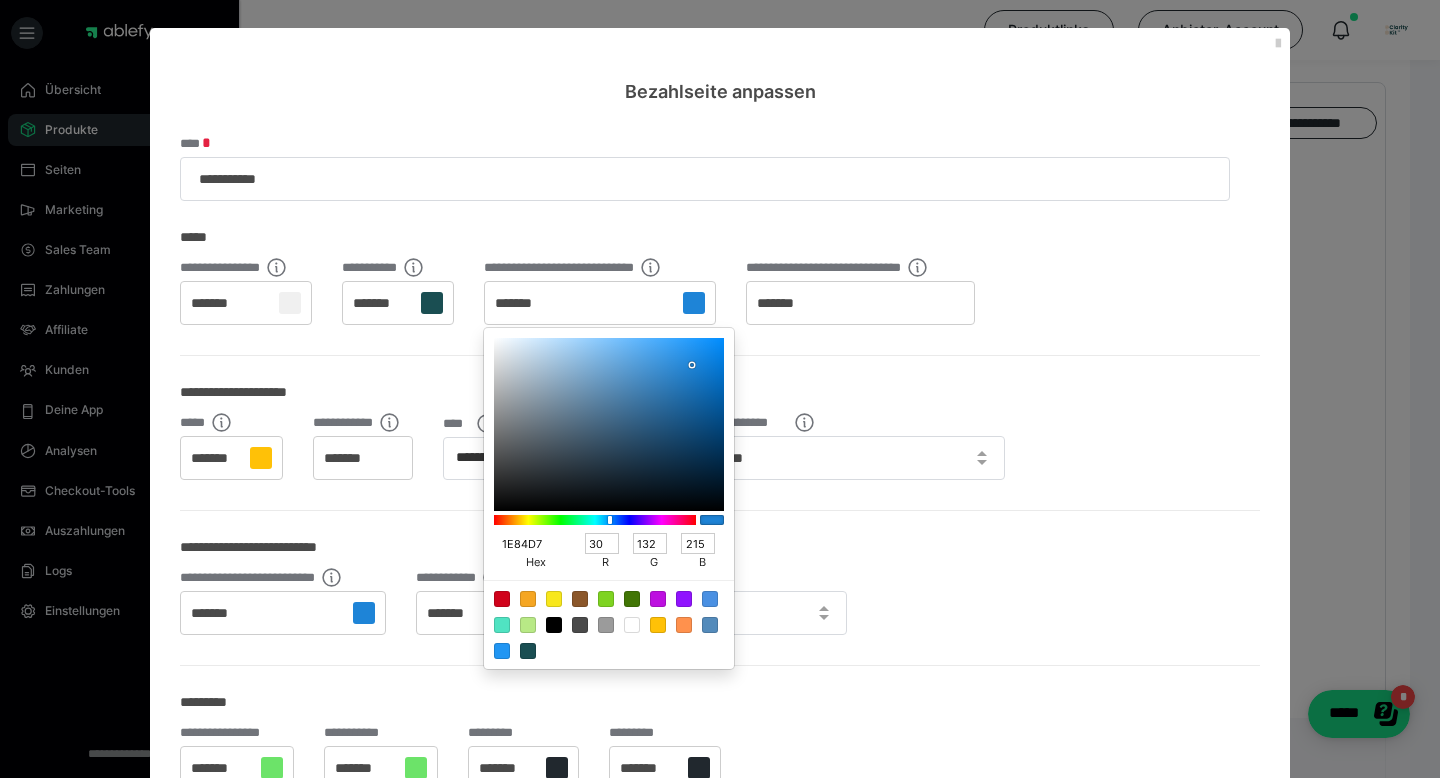 click on "1E84D7" at bounding box center [528, 543] 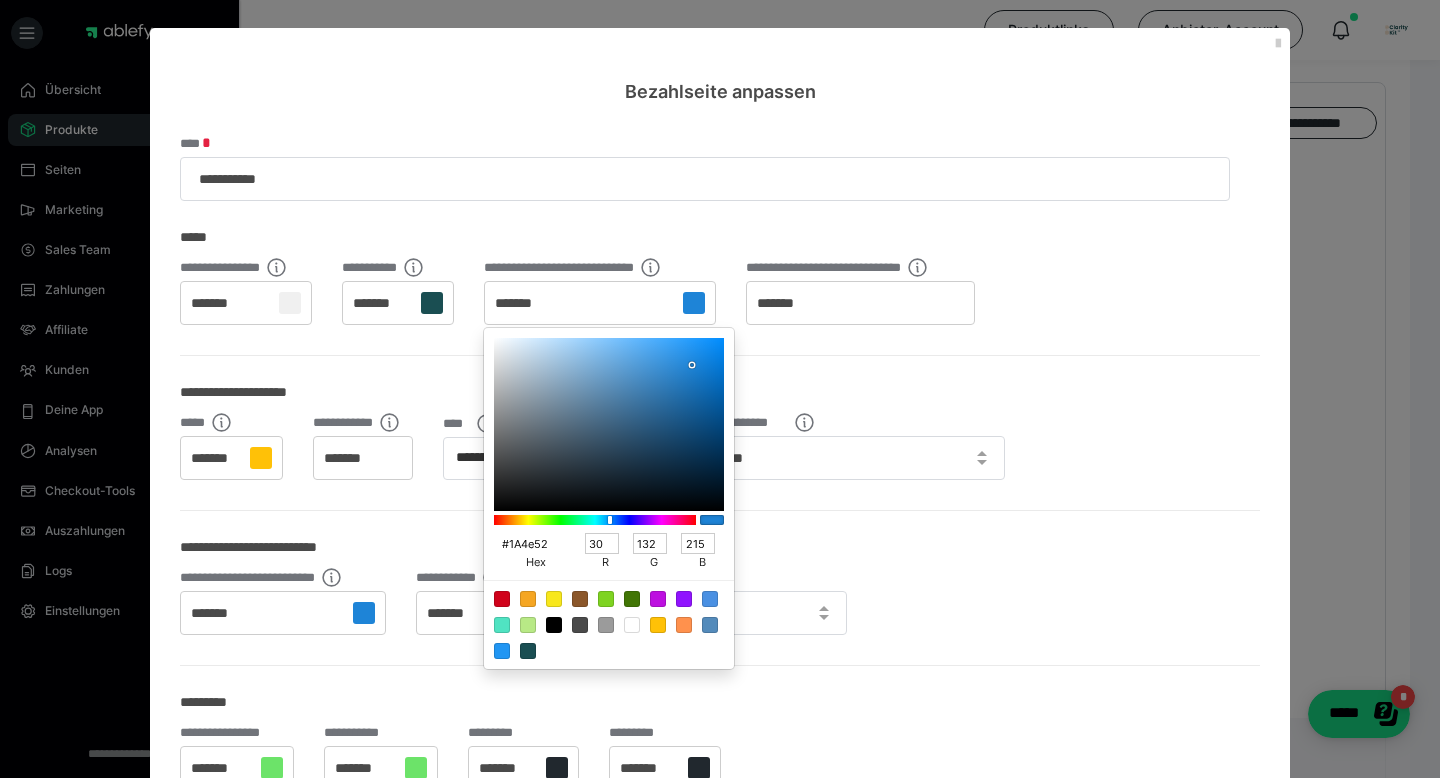 type on "26" 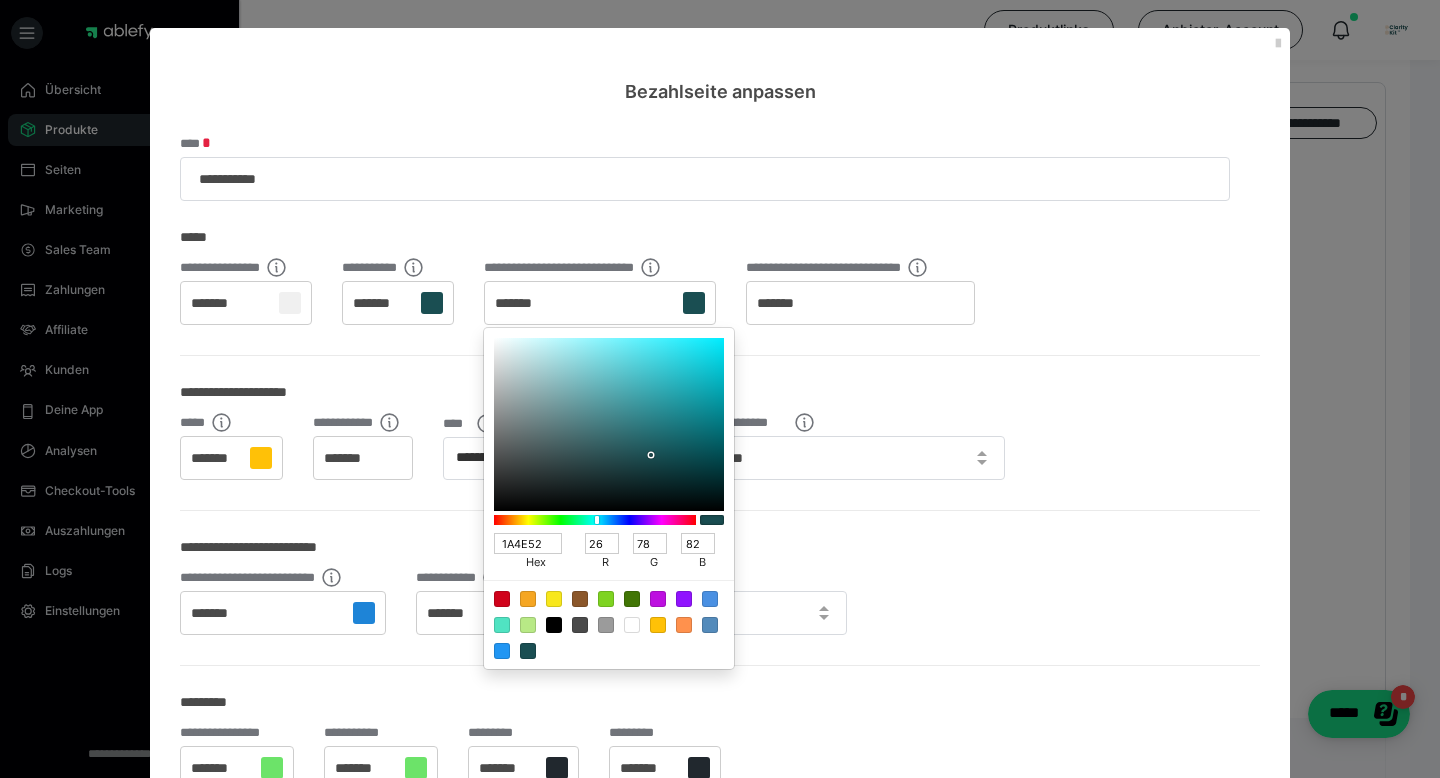 click at bounding box center (720, 389) 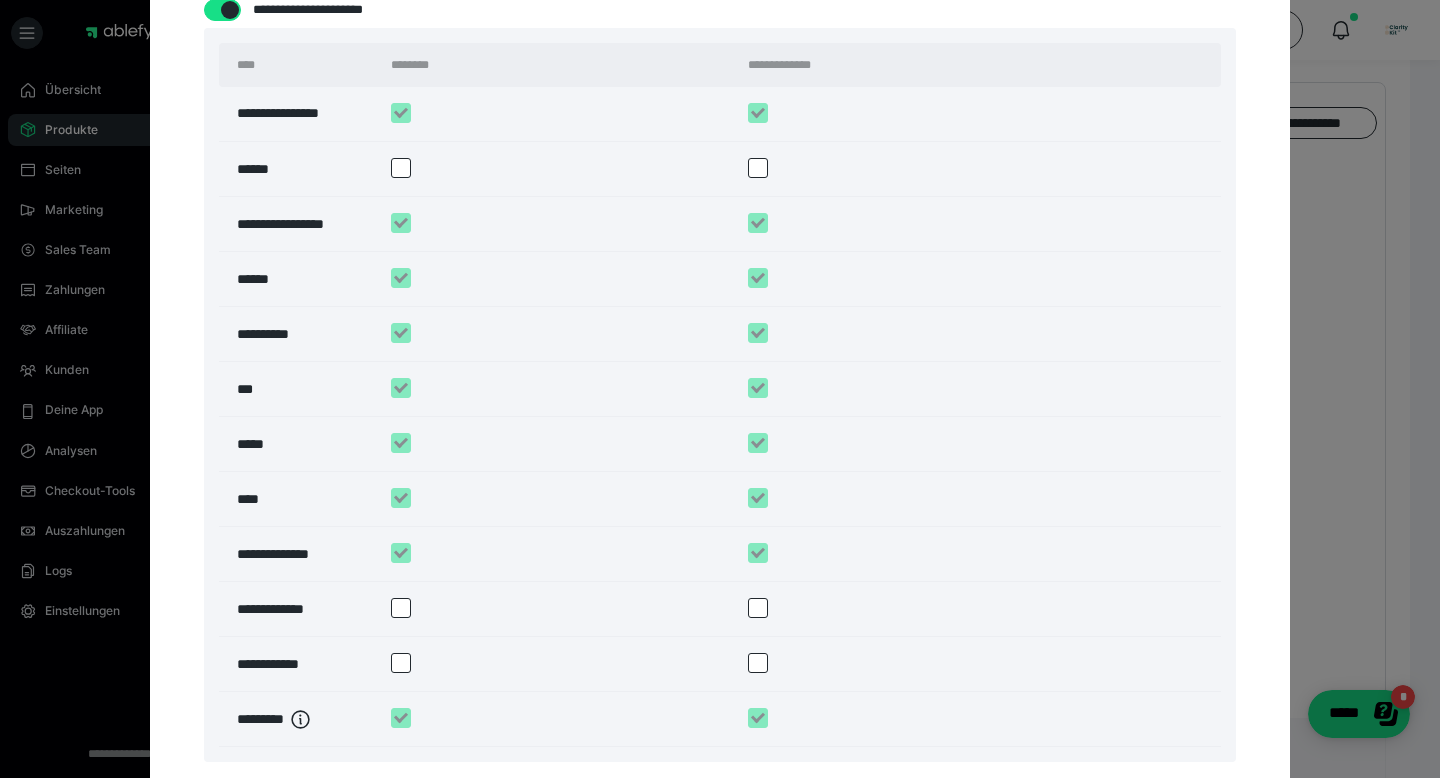 scroll, scrollTop: 3086, scrollLeft: 0, axis: vertical 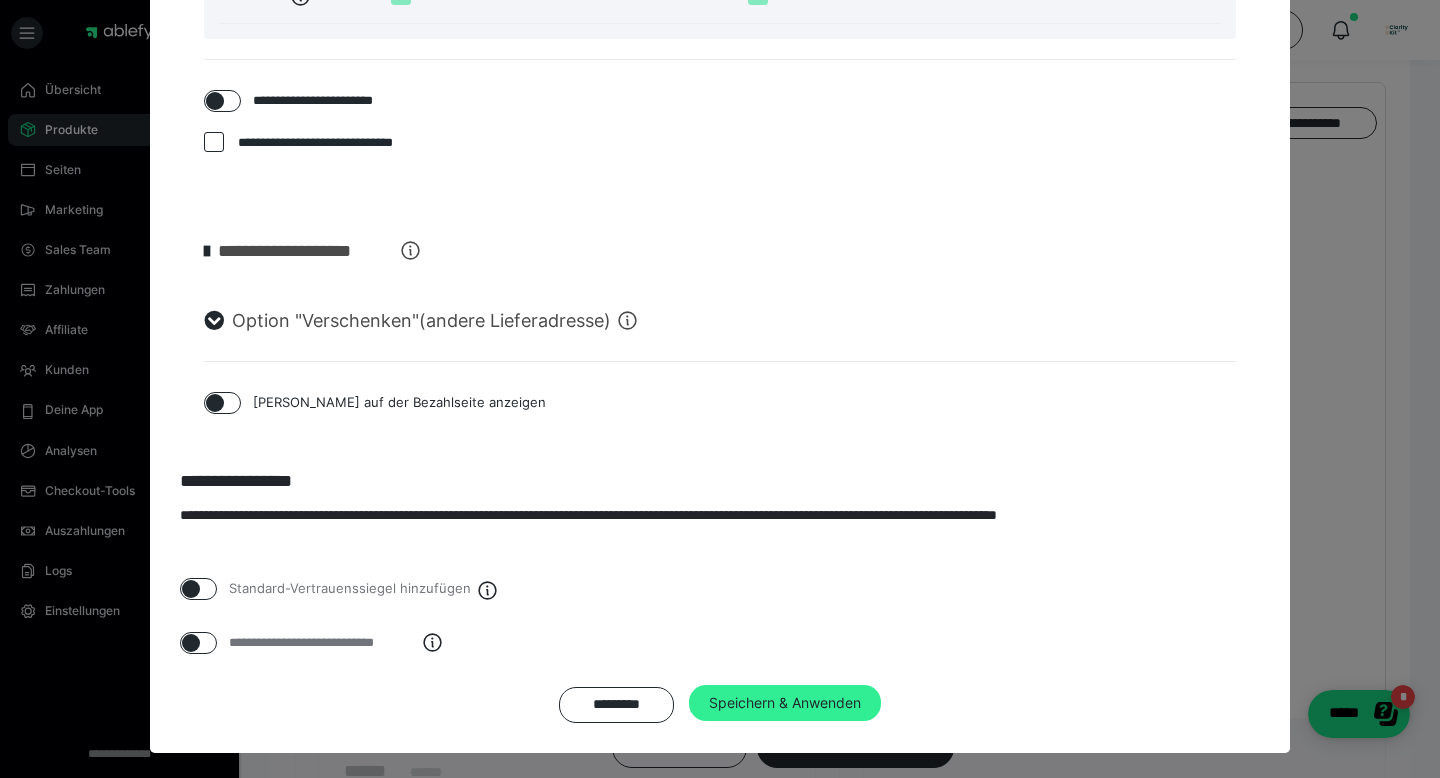 click on "Speichern & Anwenden" at bounding box center [785, 703] 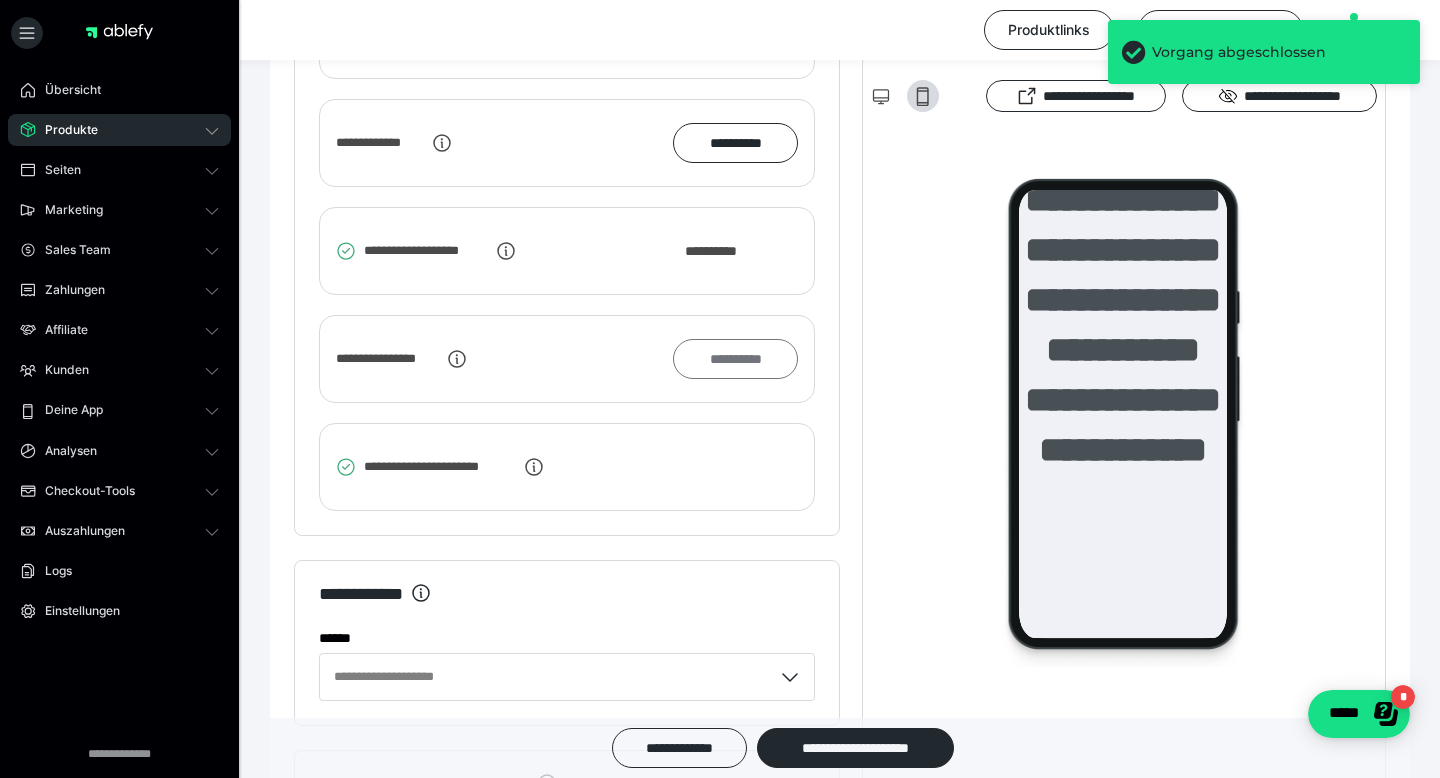 scroll, scrollTop: 2321, scrollLeft: 0, axis: vertical 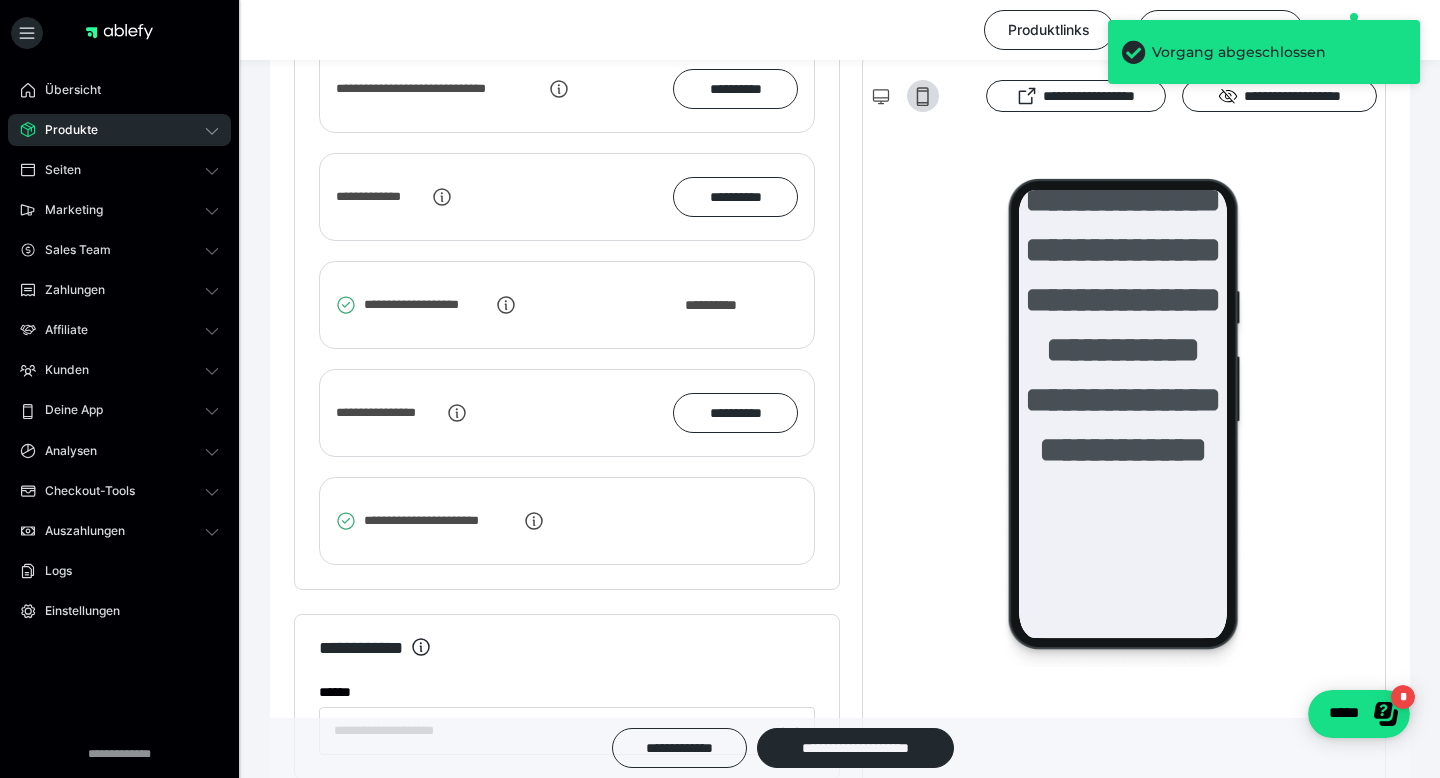 click on "**********" at bounding box center [567, 413] 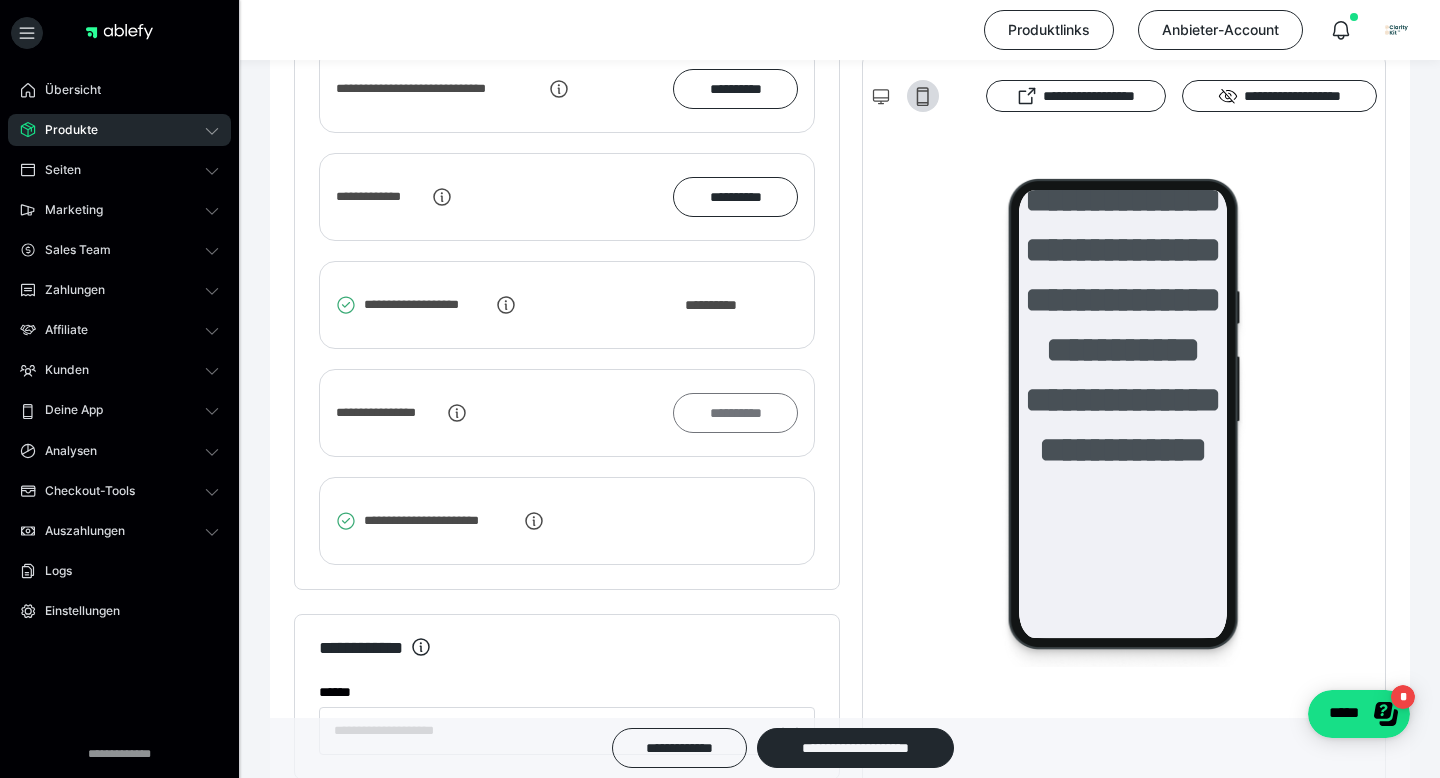 click on "**********" at bounding box center [735, 413] 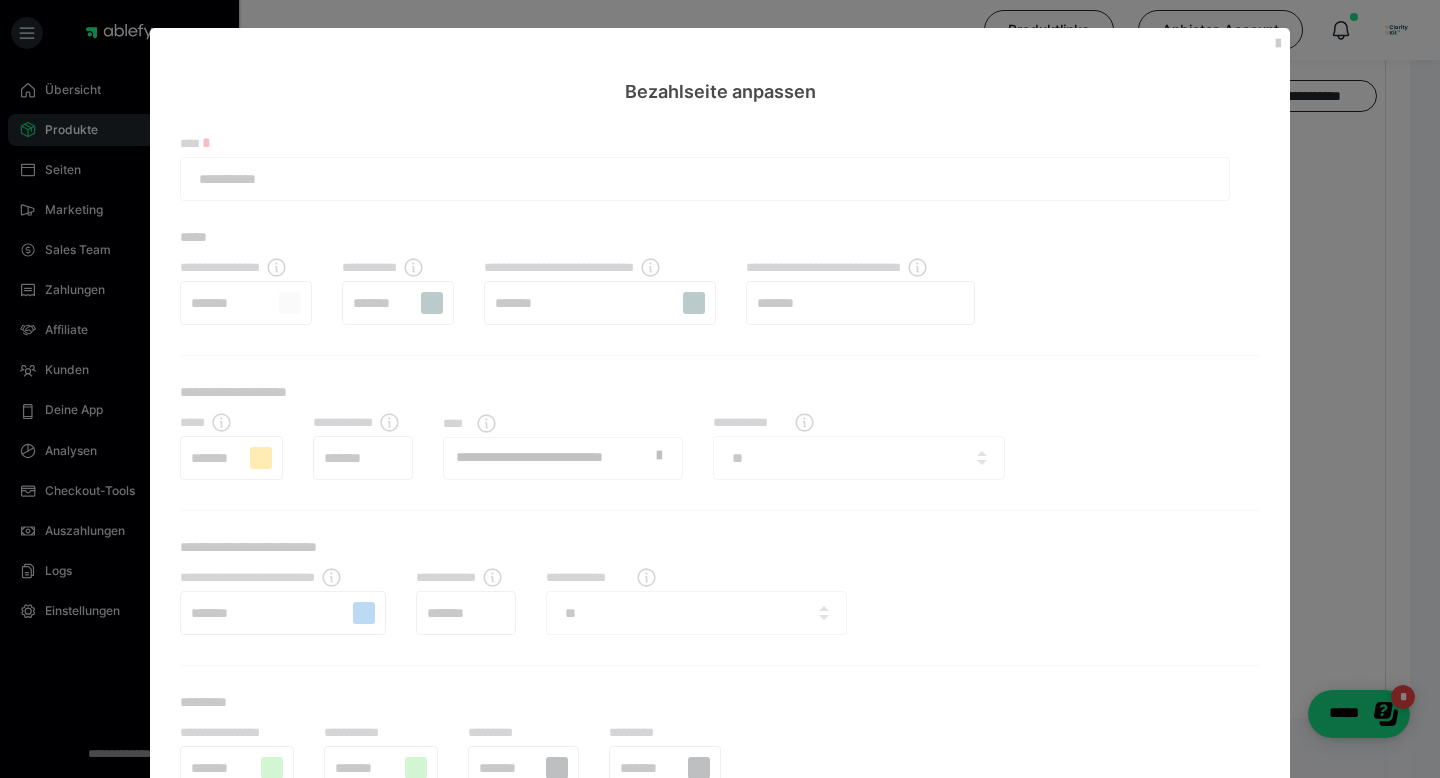checkbox on "****" 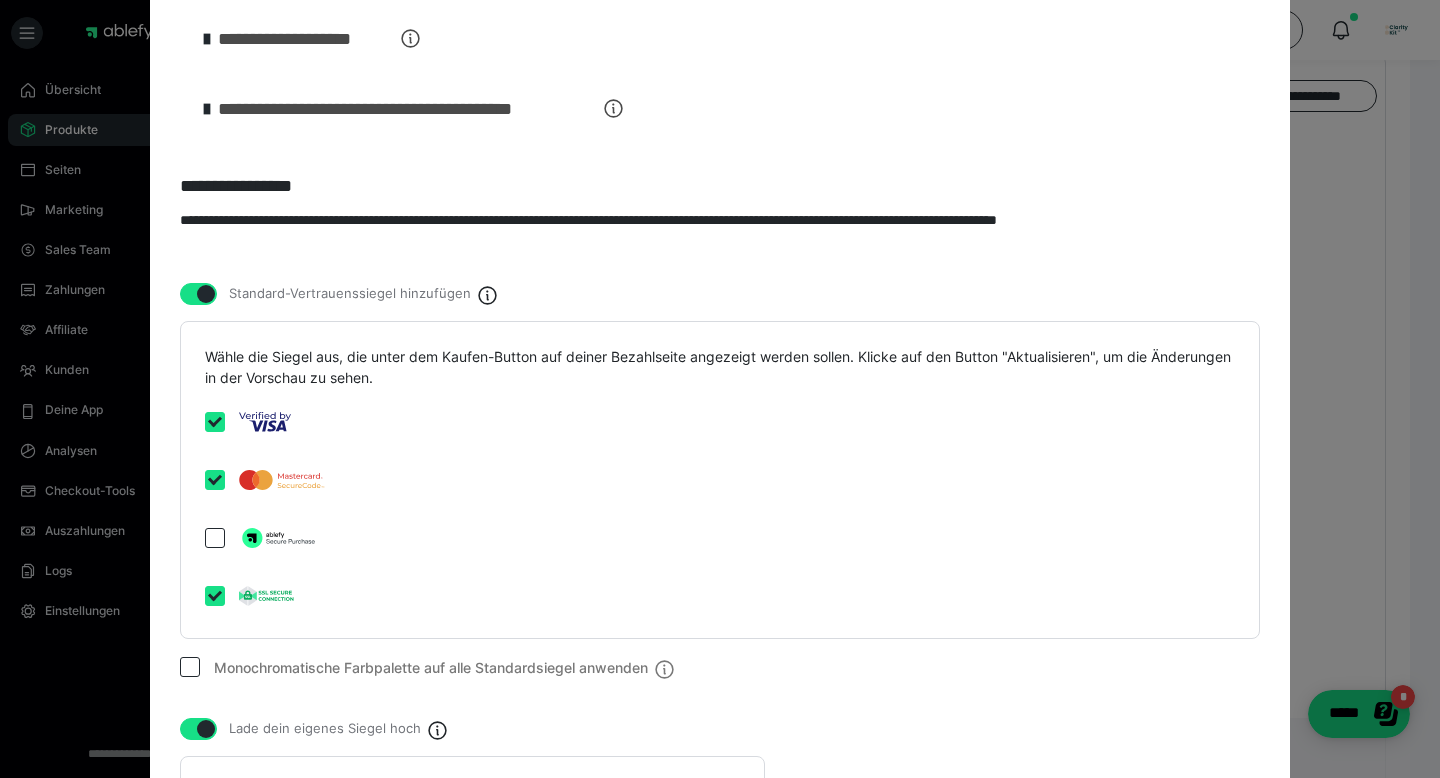 scroll, scrollTop: 3129, scrollLeft: 0, axis: vertical 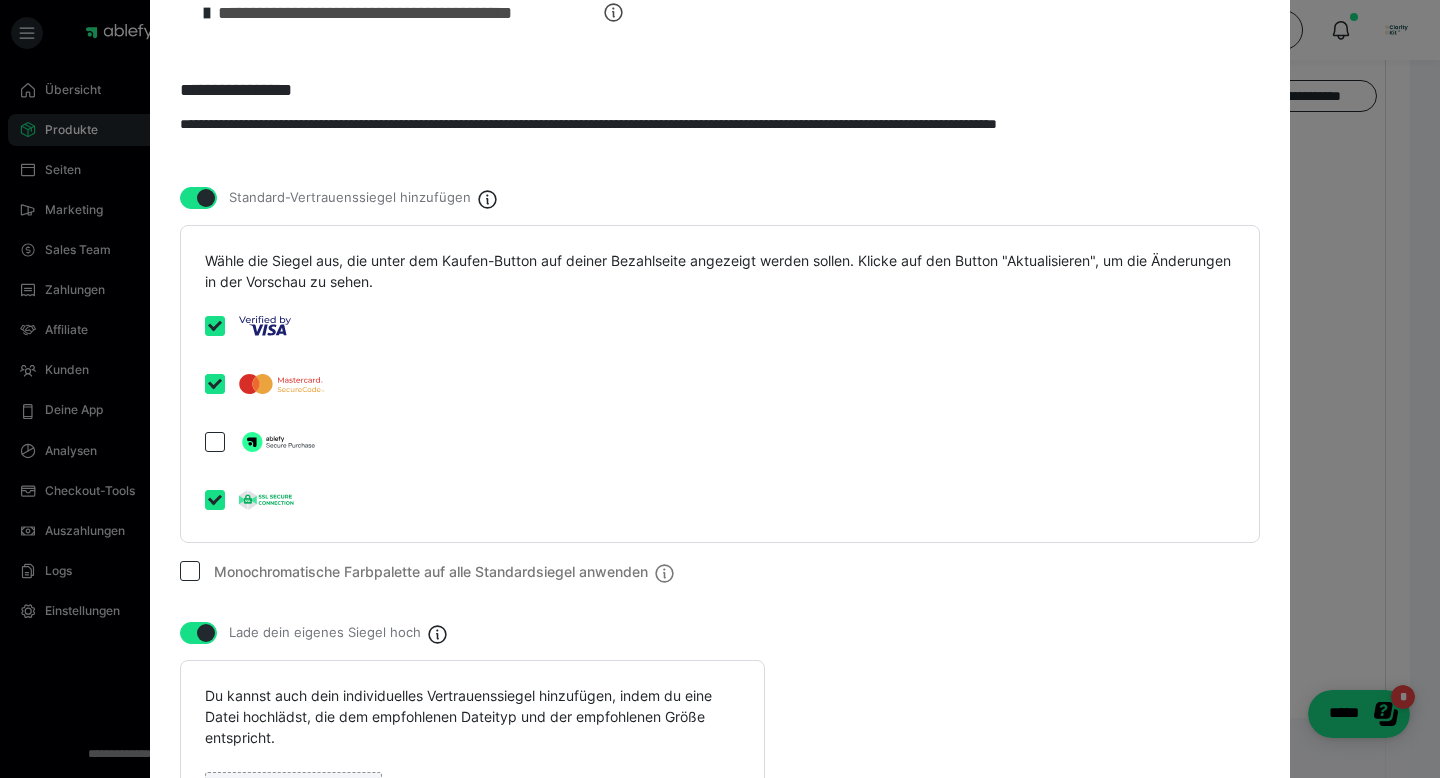 click on "Monochromatische Farbpalette auf alle Standardsiegel anwenden" at bounding box center [220, 567] 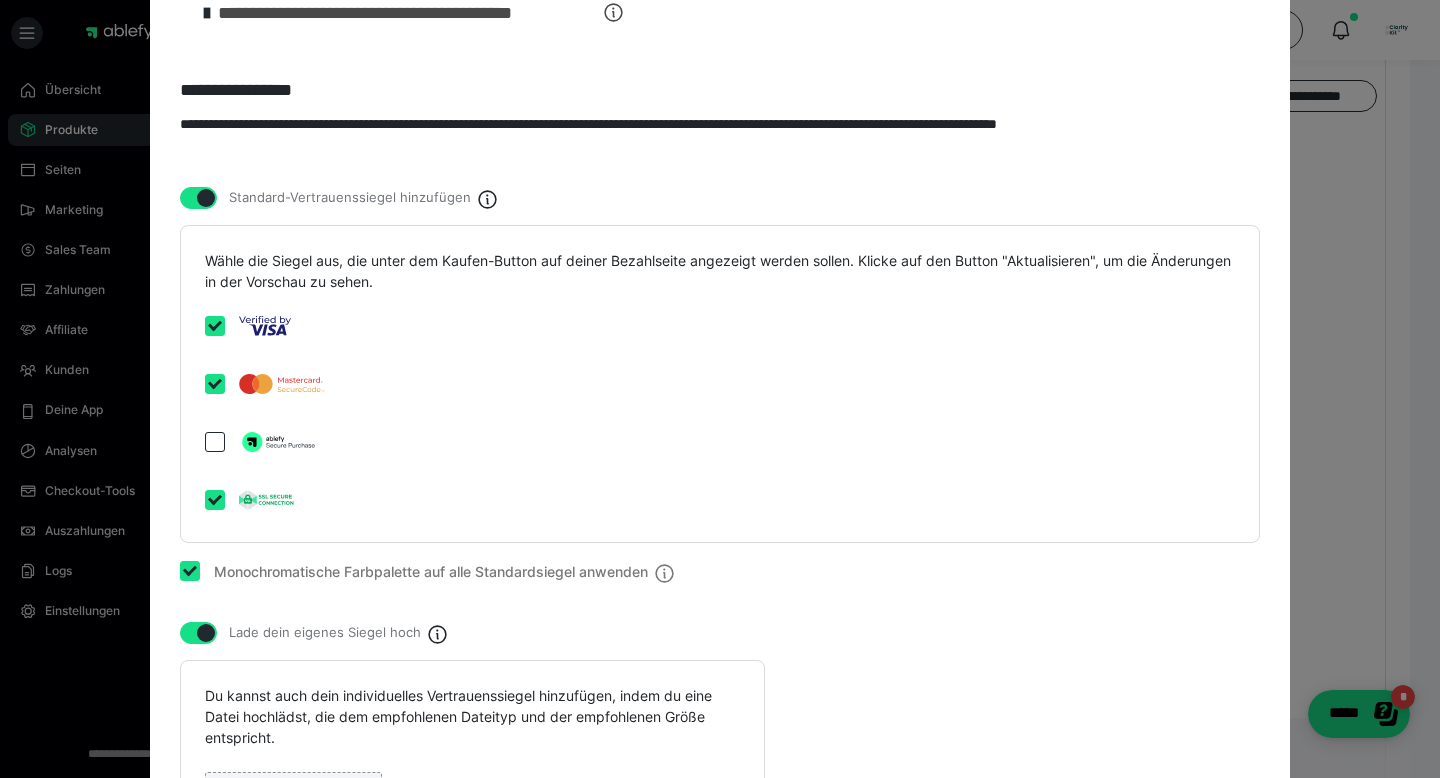 checkbox on "true" 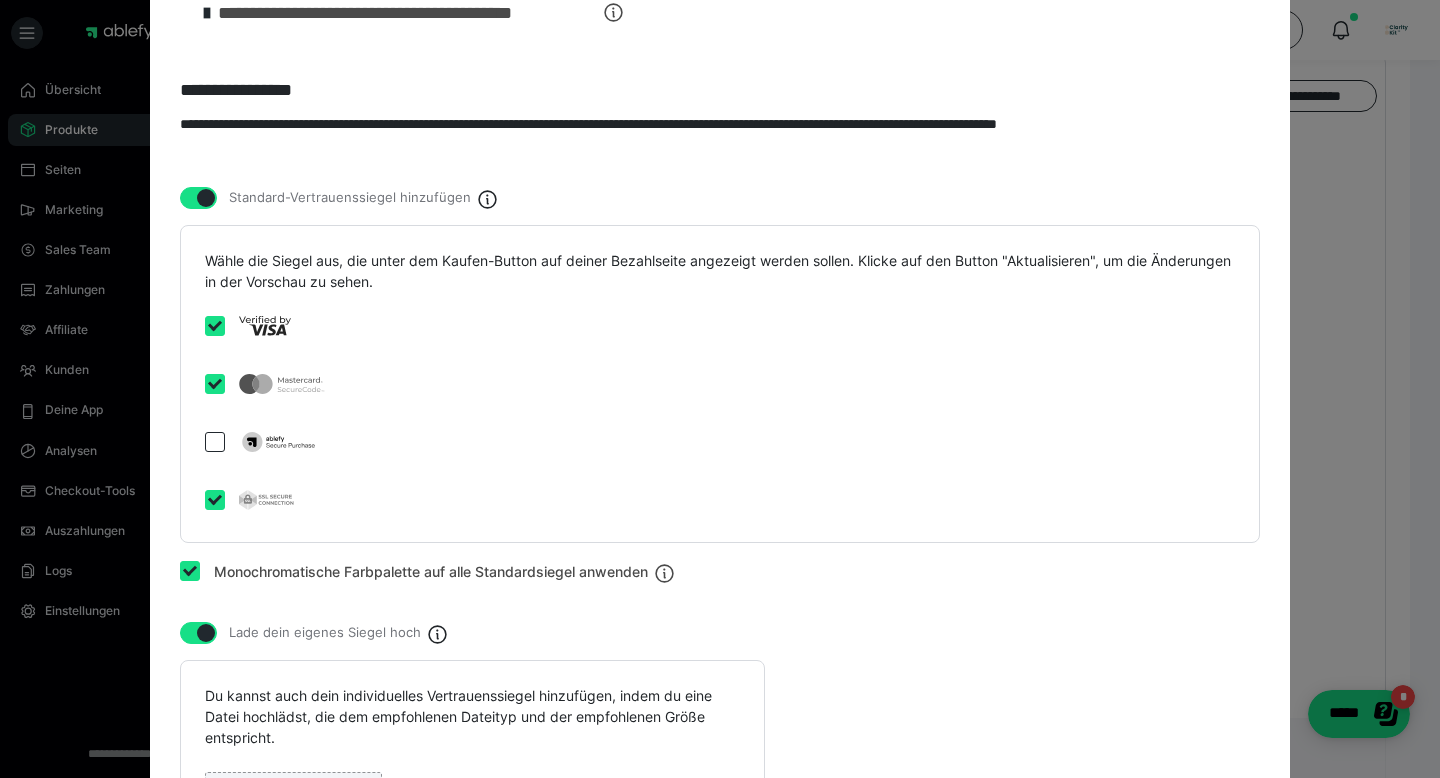 click at bounding box center [206, 633] 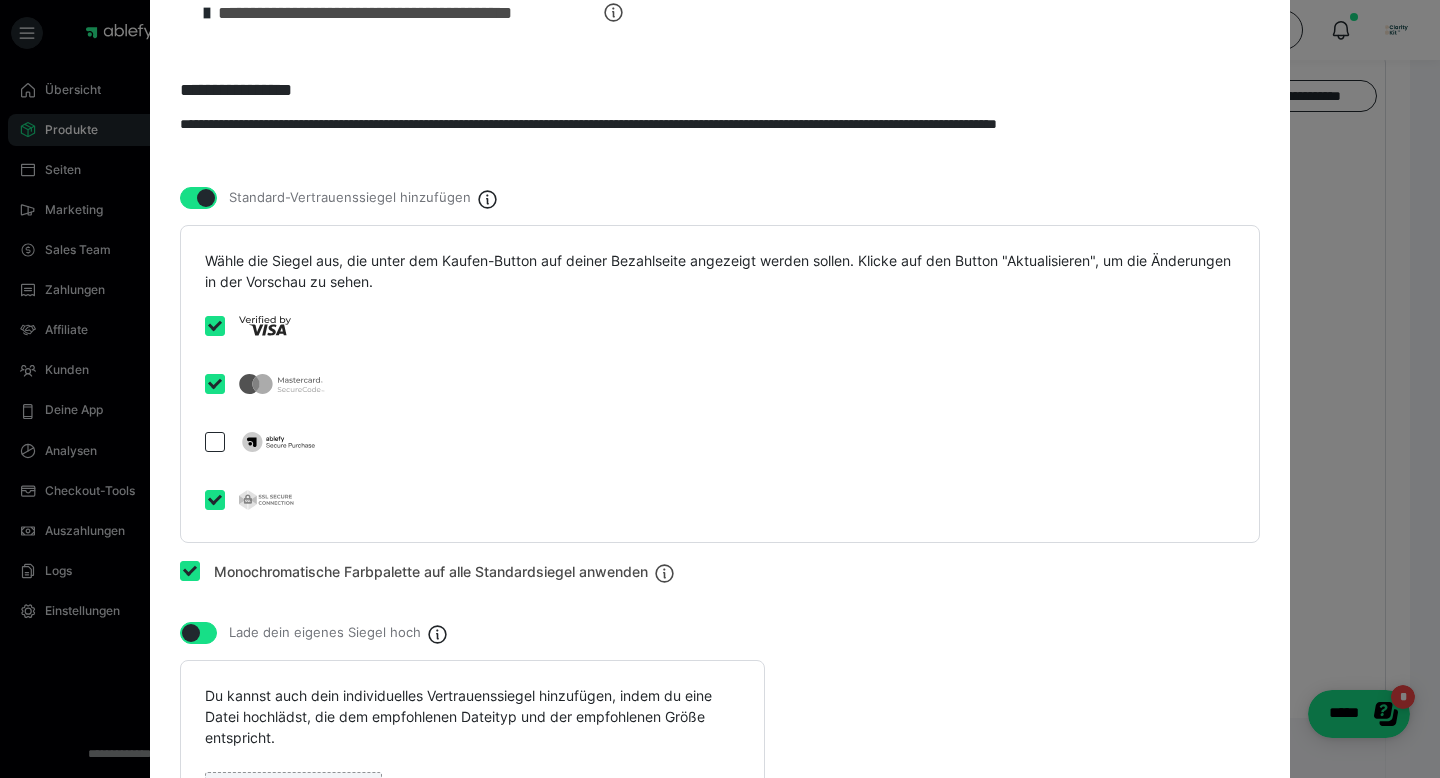 checkbox on "false" 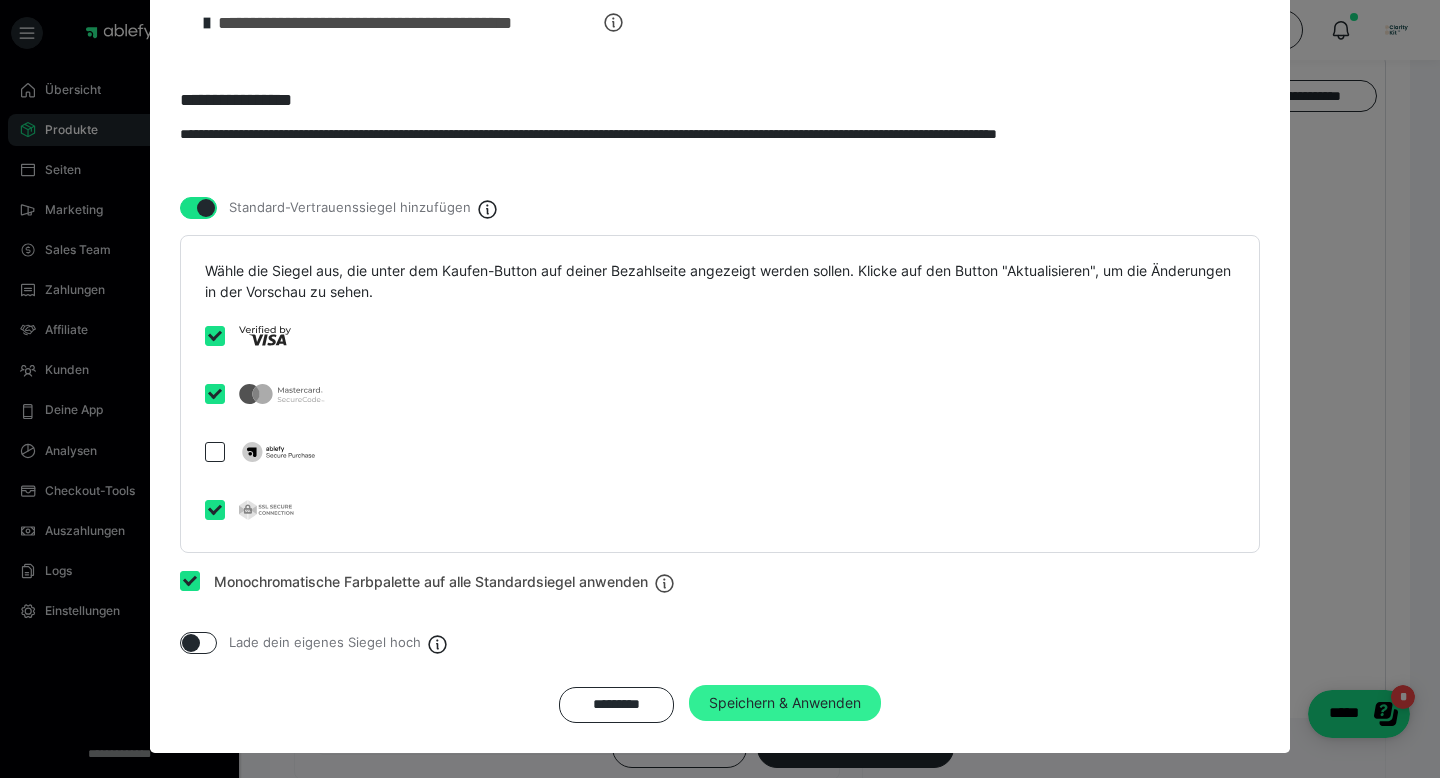 click on "Speichern & Anwenden" at bounding box center [785, 703] 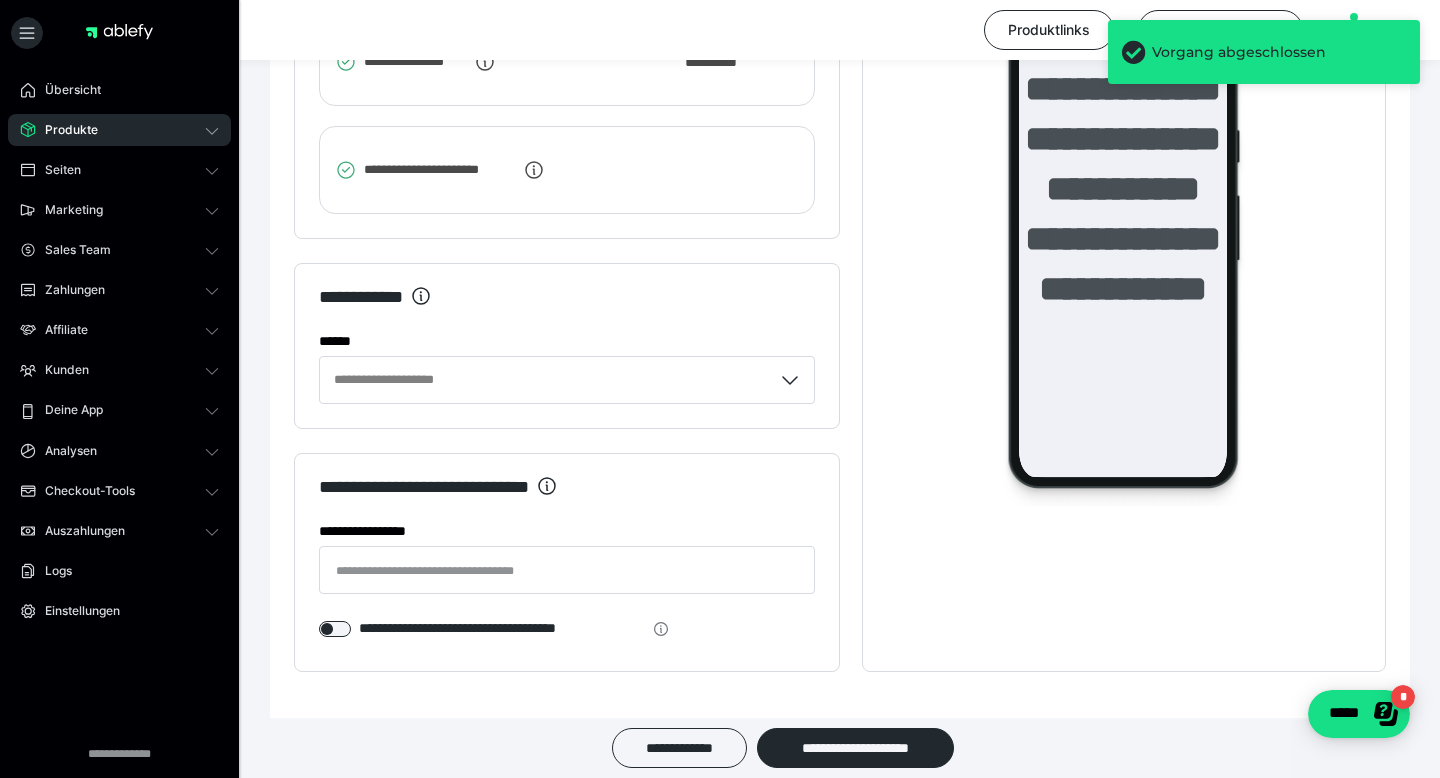 scroll, scrollTop: 2733, scrollLeft: 0, axis: vertical 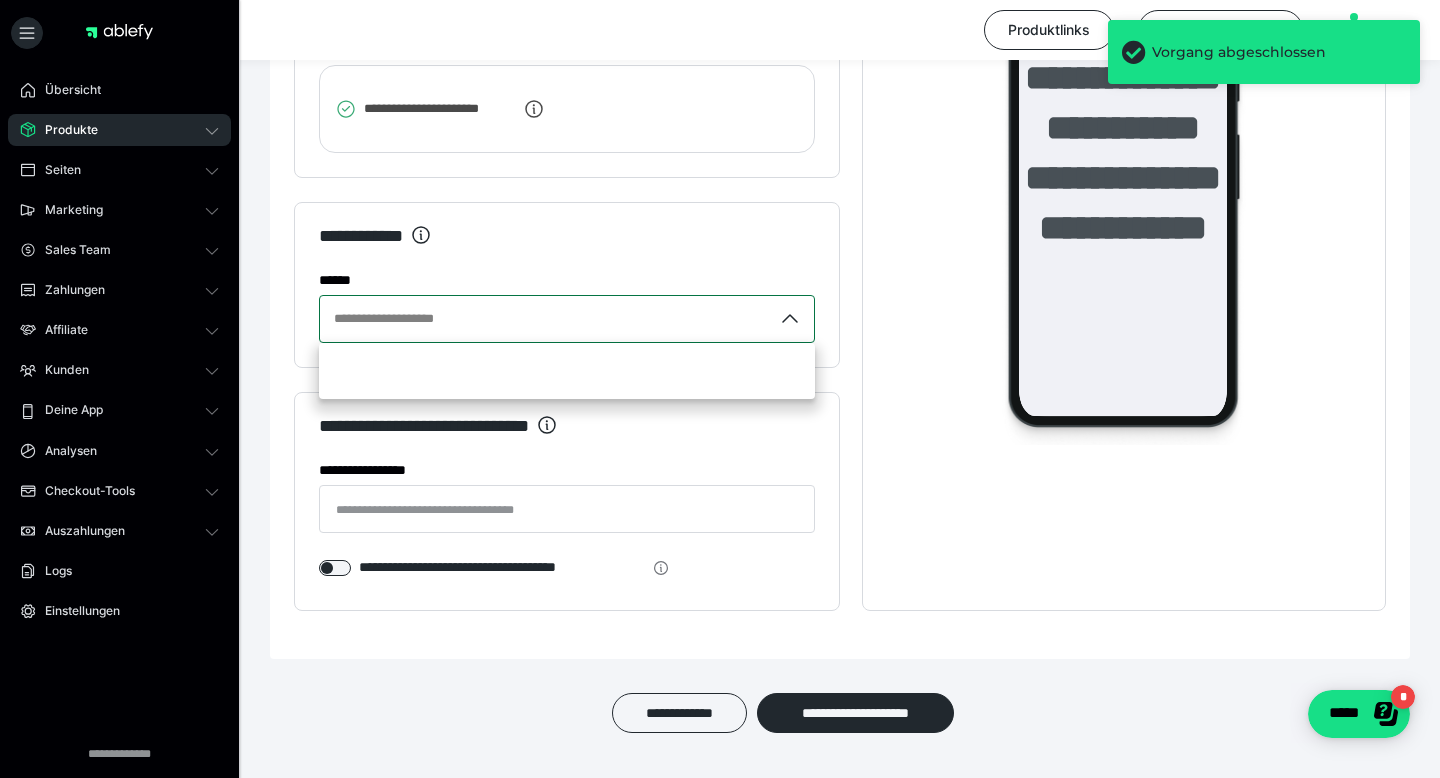 click on "**********" at bounding box center [546, 319] 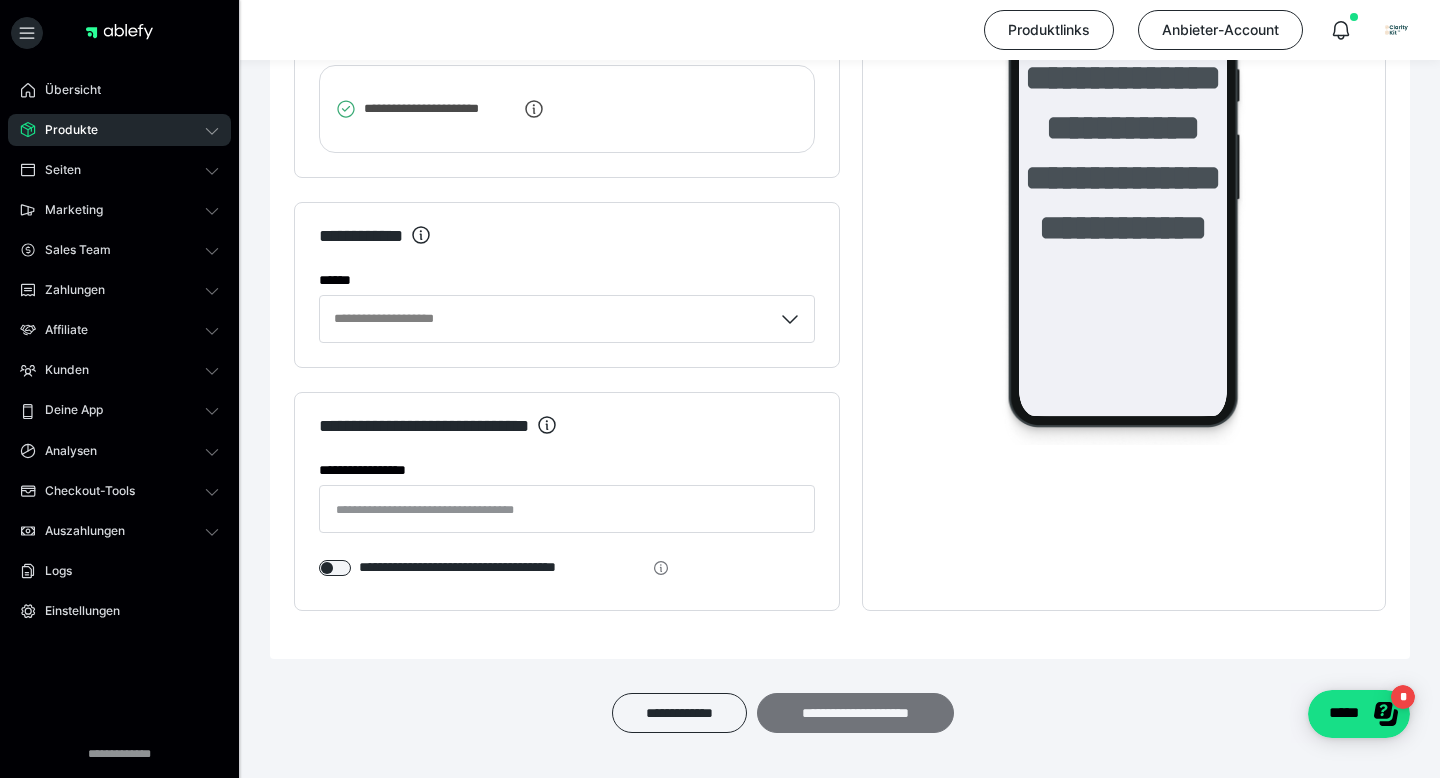 click on "**********" at bounding box center (855, 713) 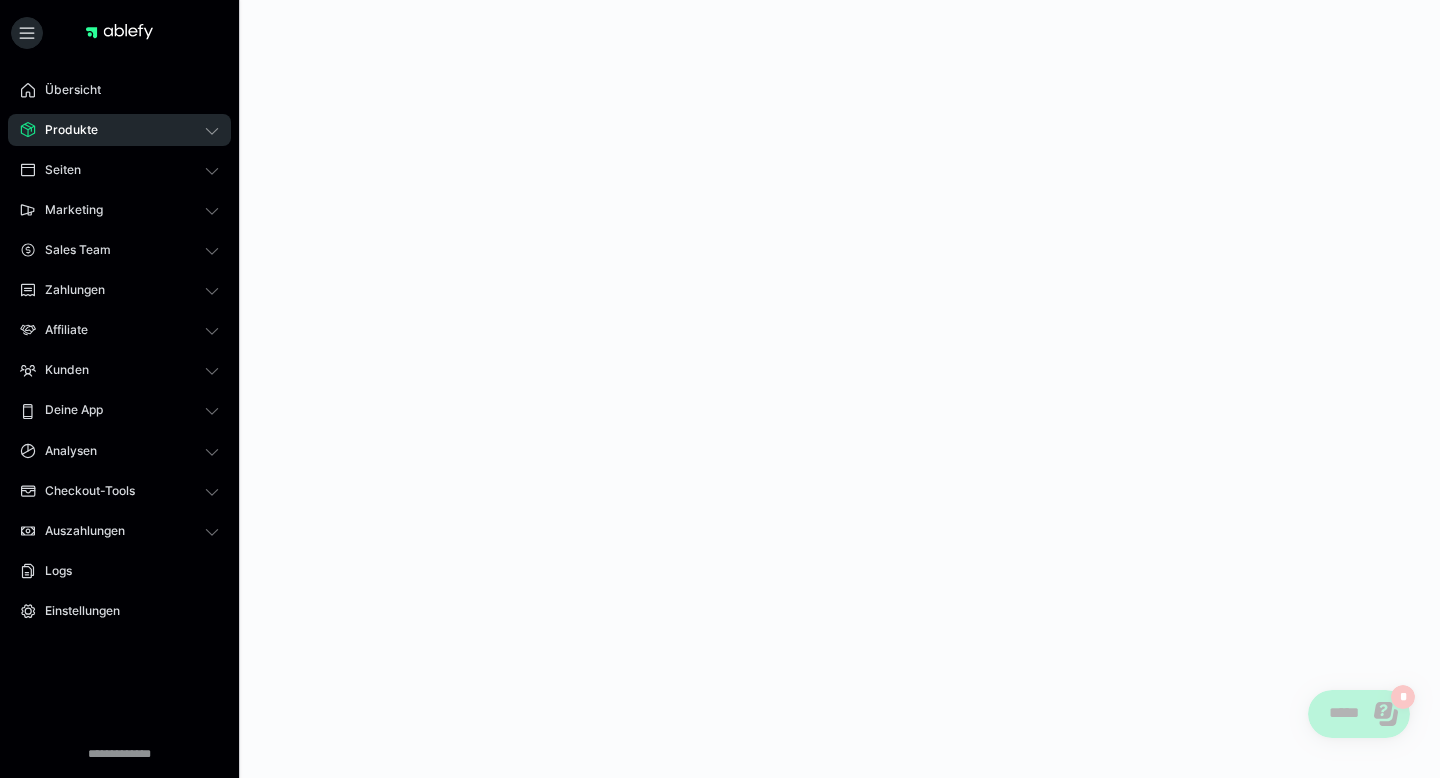 scroll, scrollTop: 0, scrollLeft: 0, axis: both 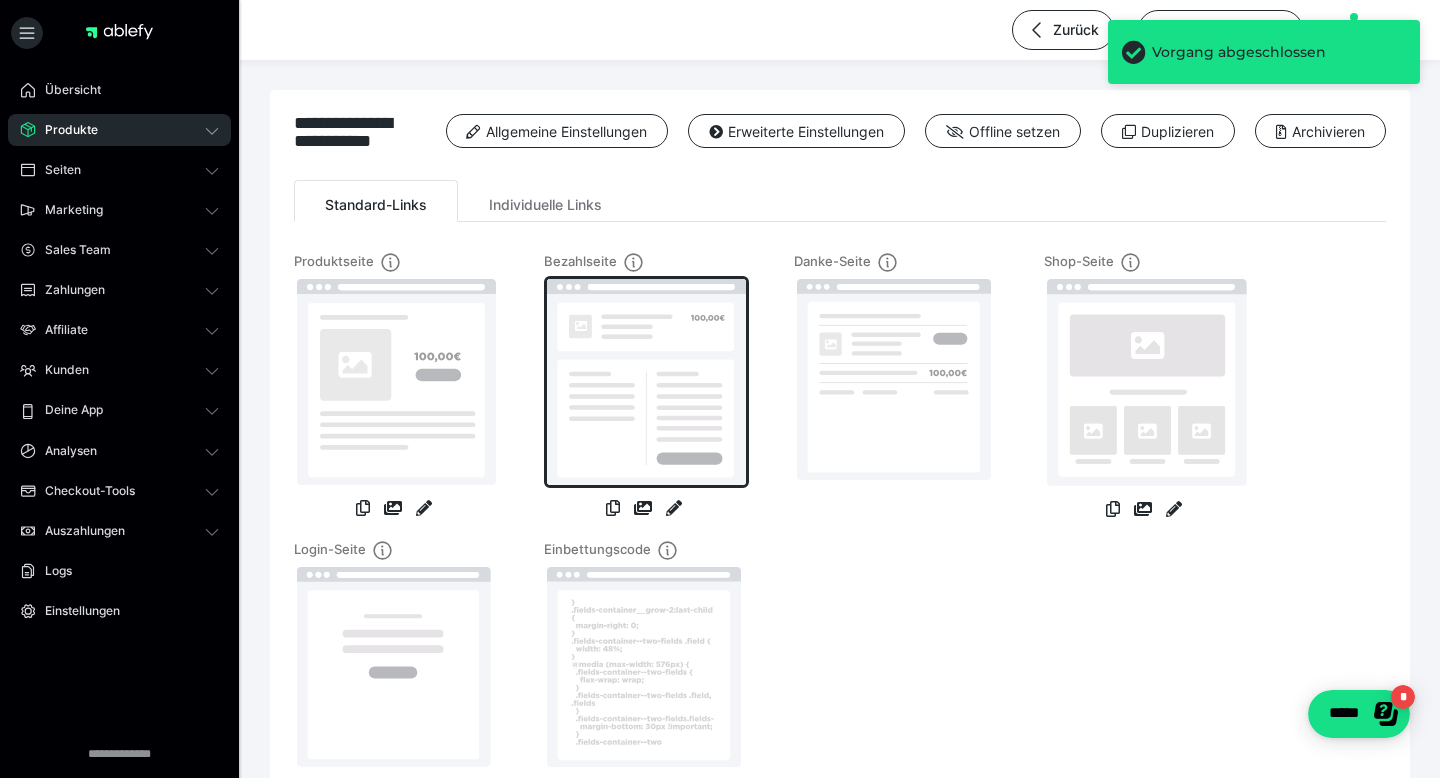 click at bounding box center [646, 382] 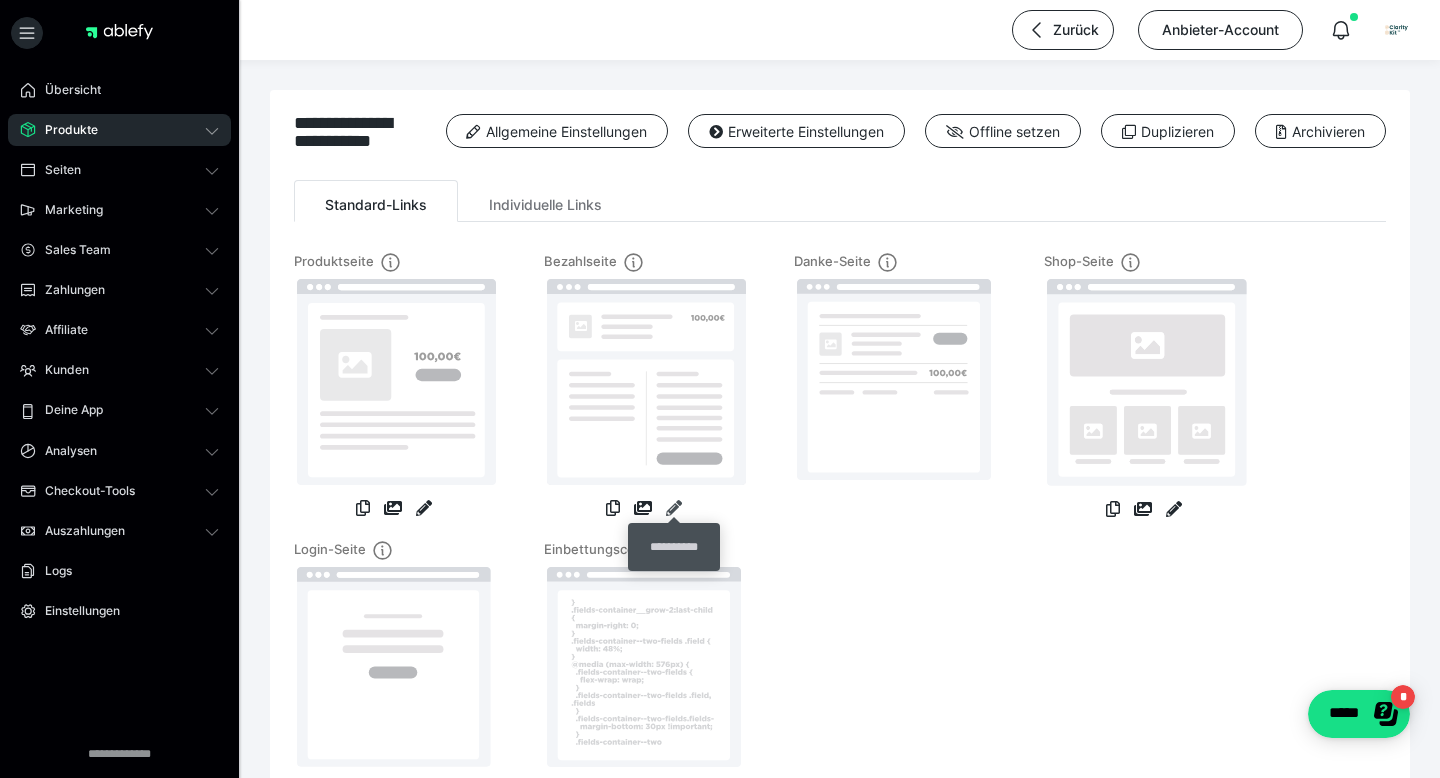 click at bounding box center (674, 508) 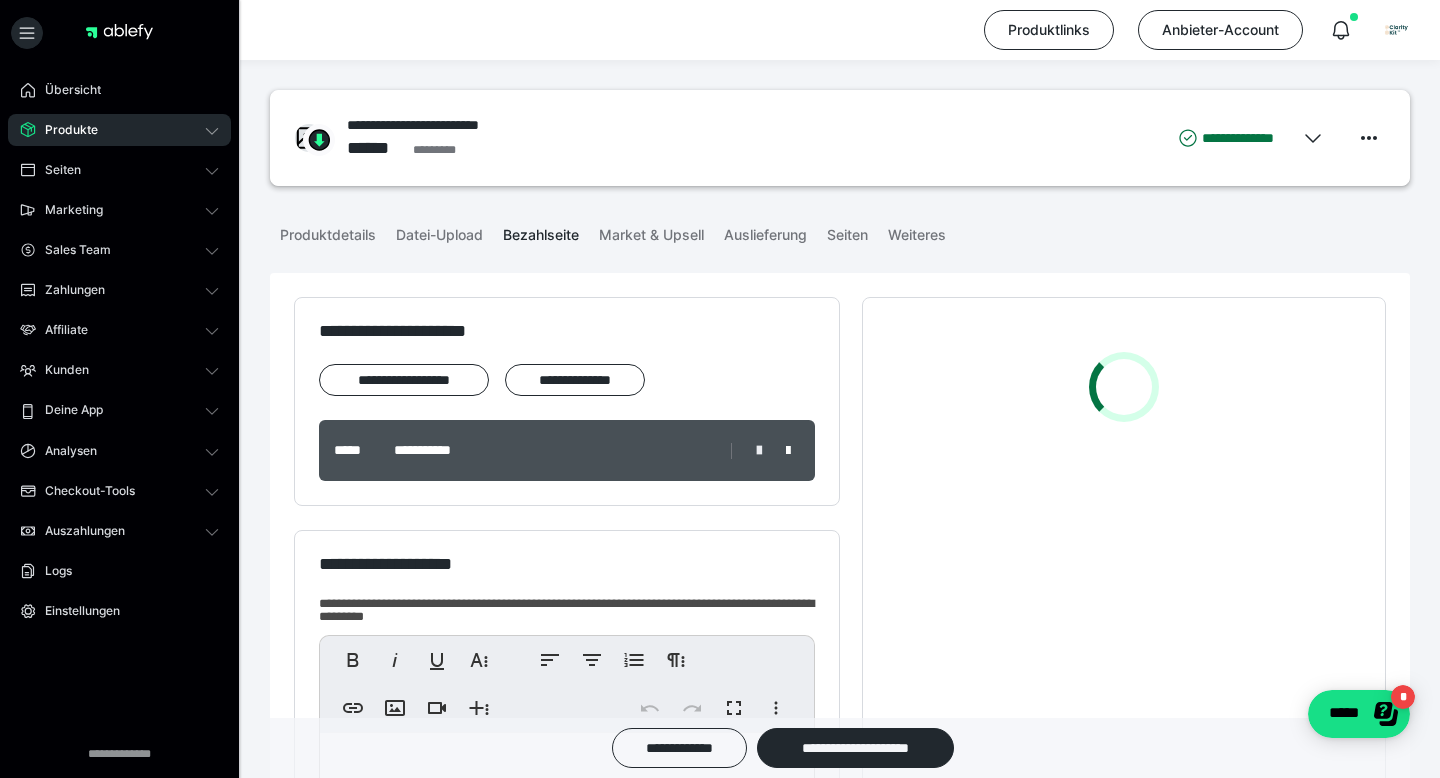 click at bounding box center (759, 451) 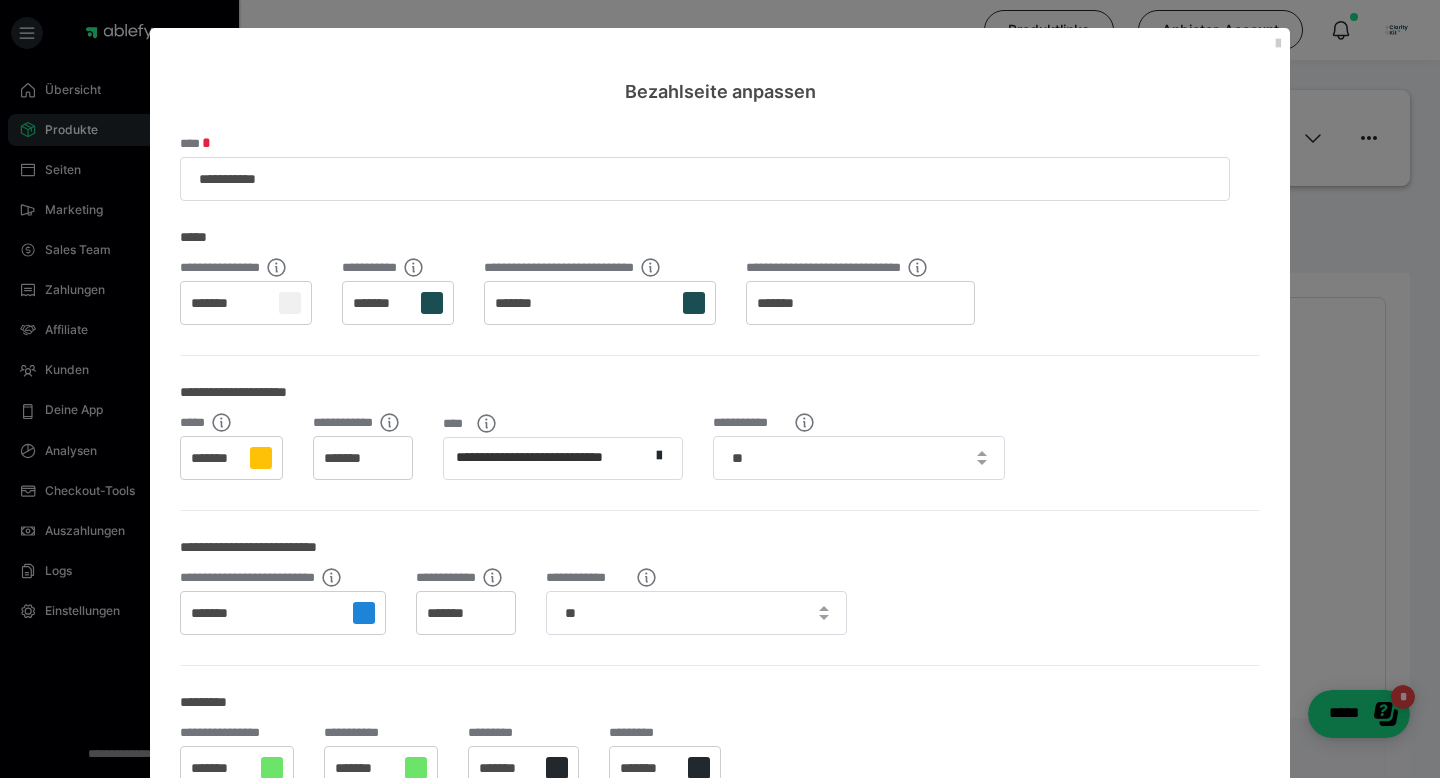 click on "*******" at bounding box center (381, 304) 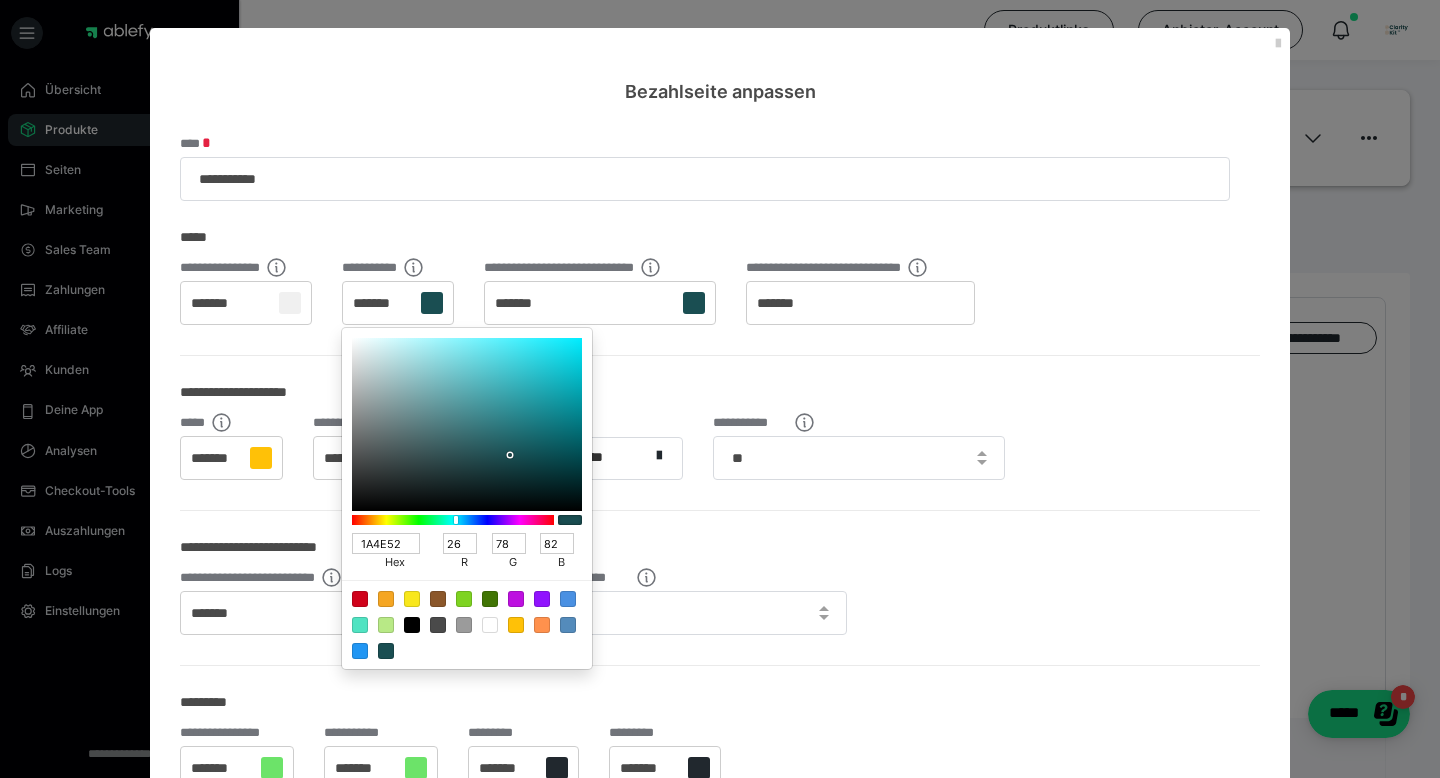 scroll, scrollTop: 0, scrollLeft: 0, axis: both 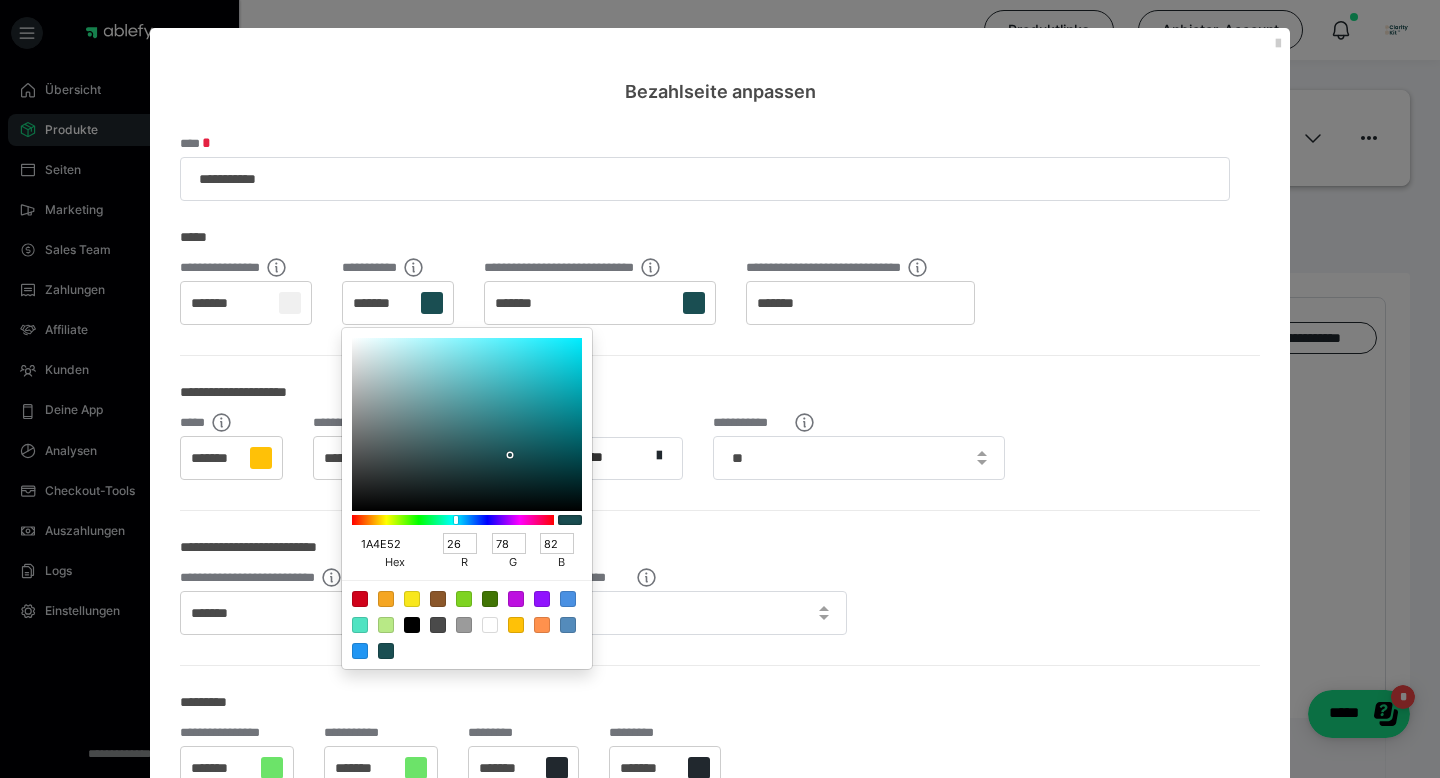 click on "1A4E52" at bounding box center [386, 543] 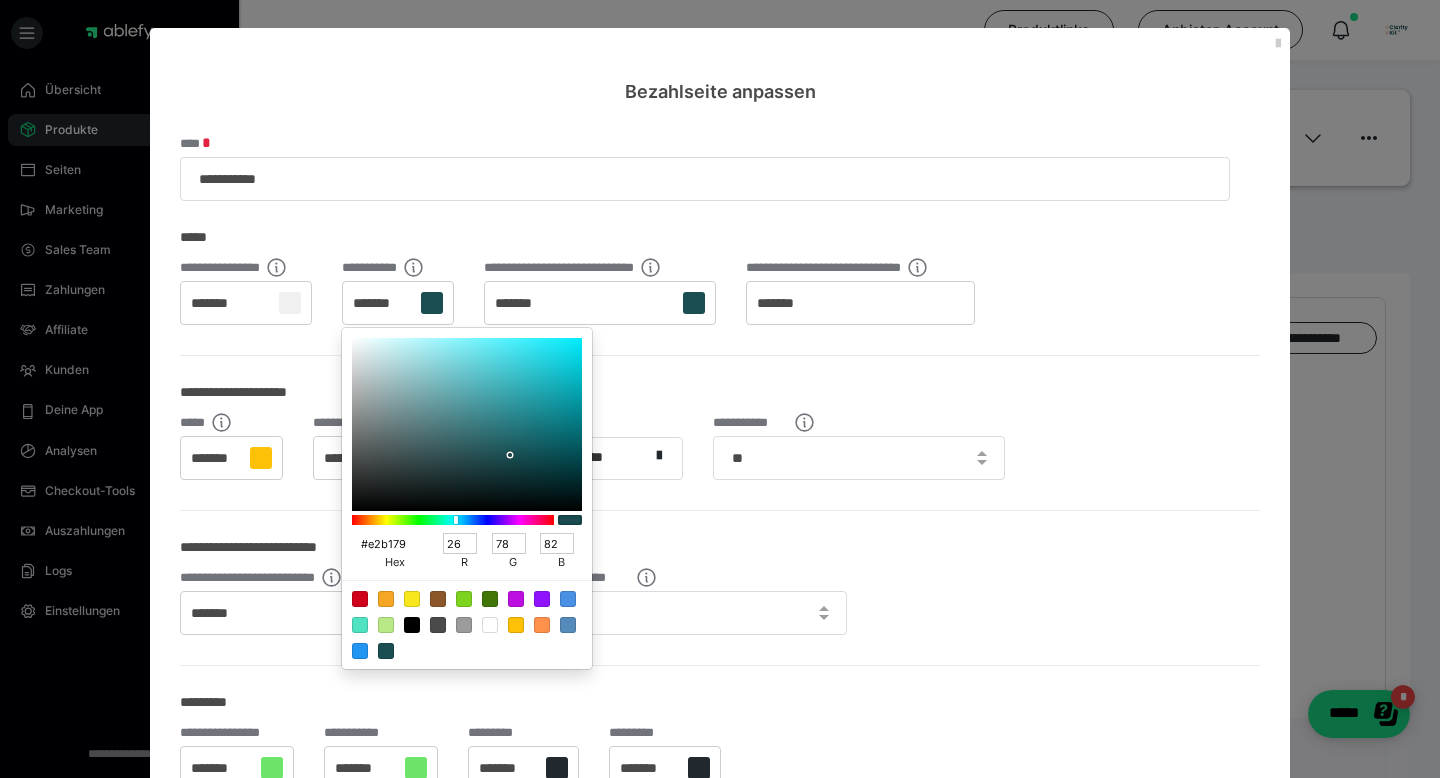type on "226" 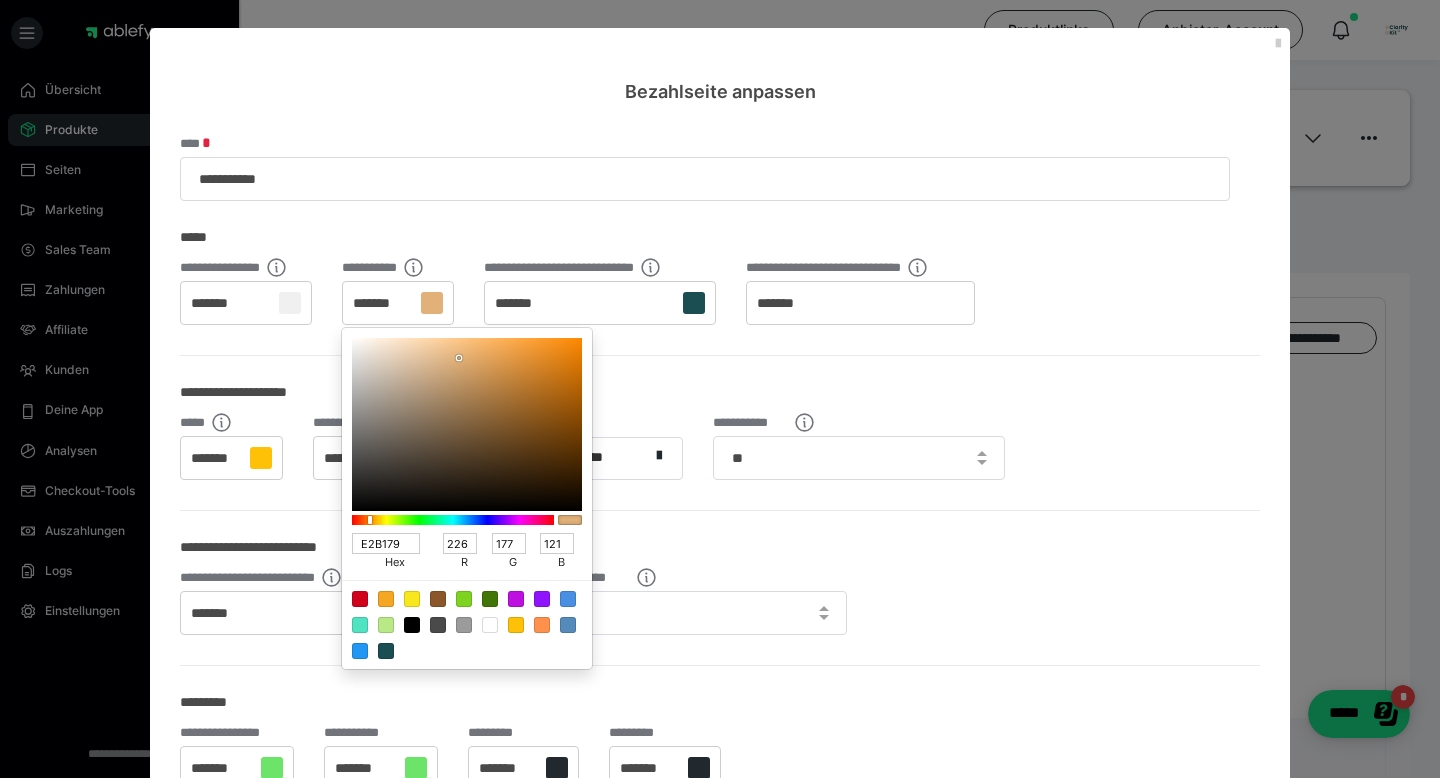 click at bounding box center [720, 389] 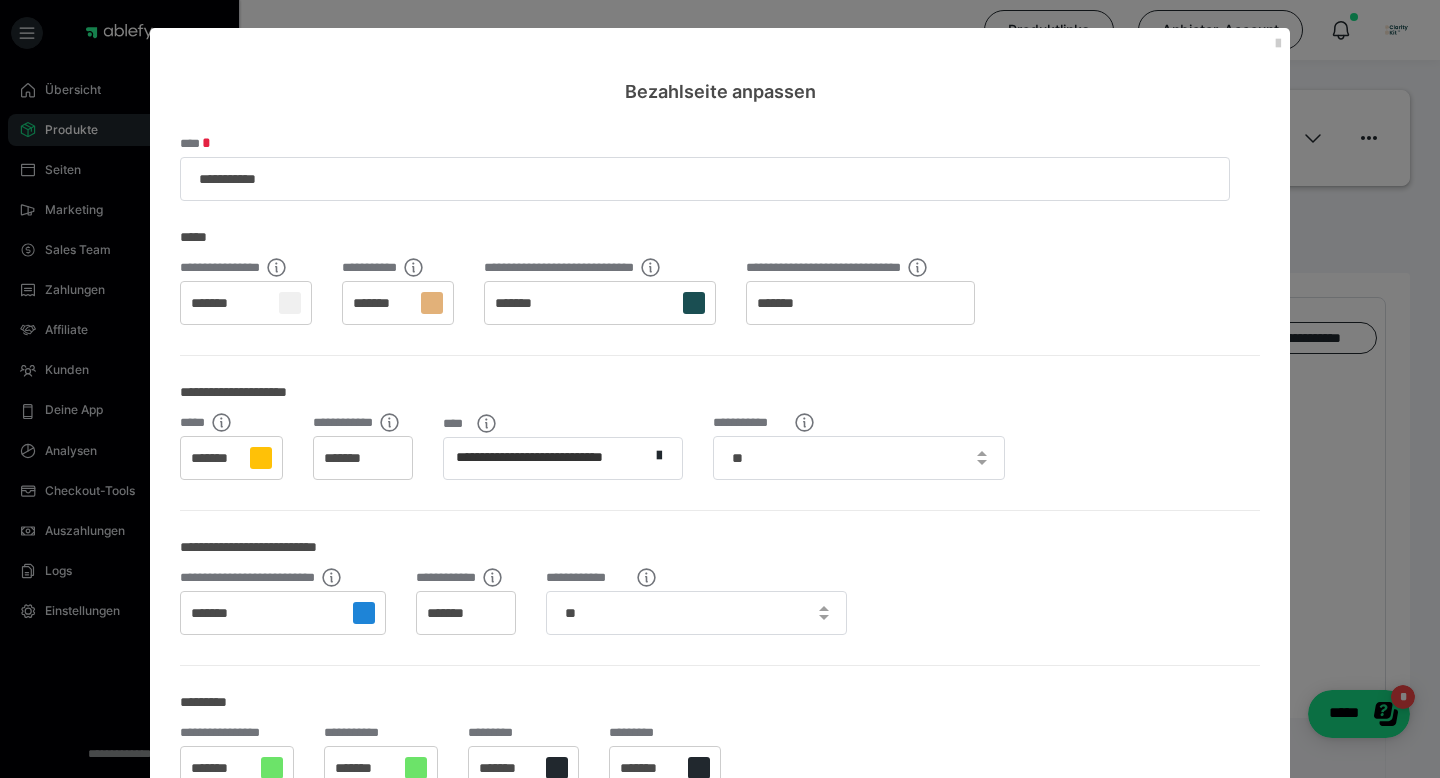click on "*******" at bounding box center (600, 303) 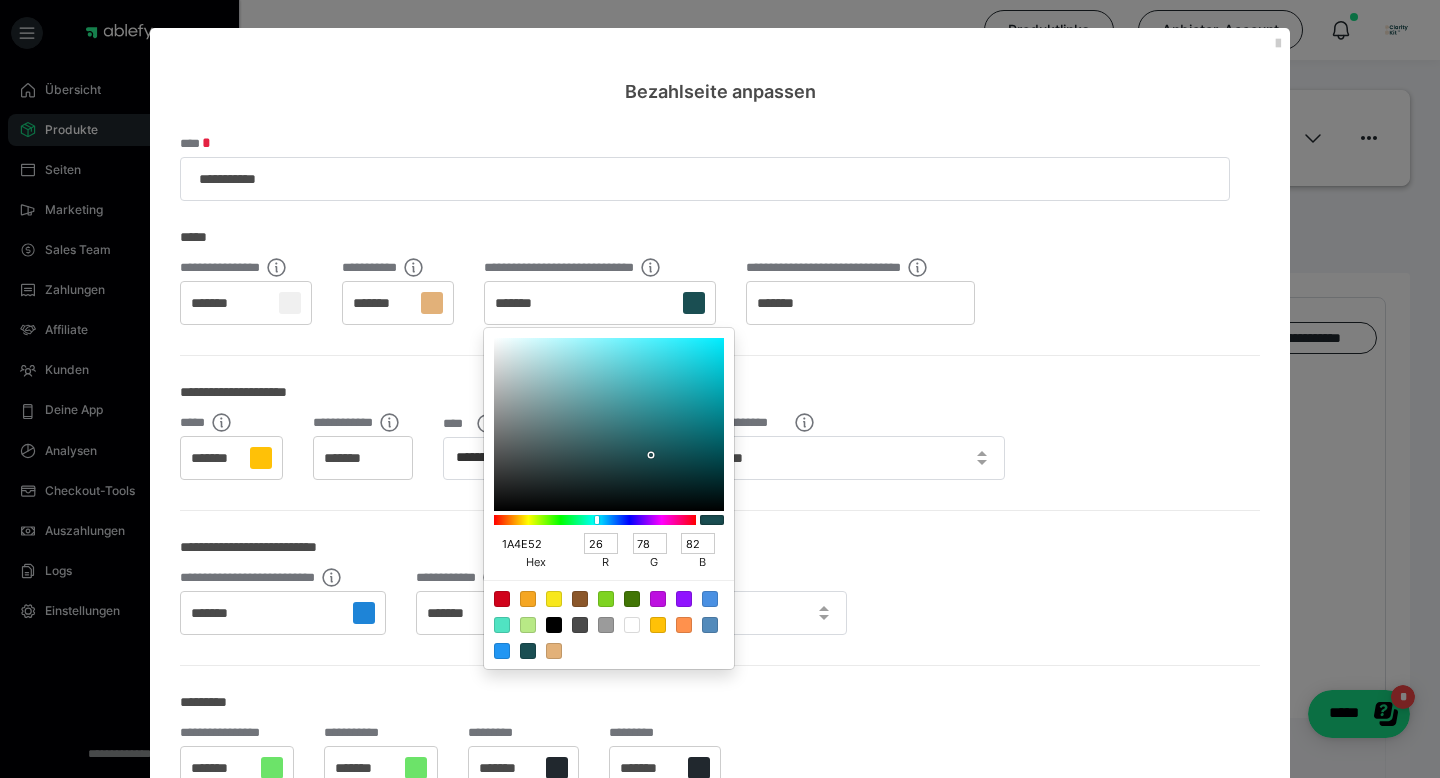click on "1A4E52" at bounding box center (528, 543) 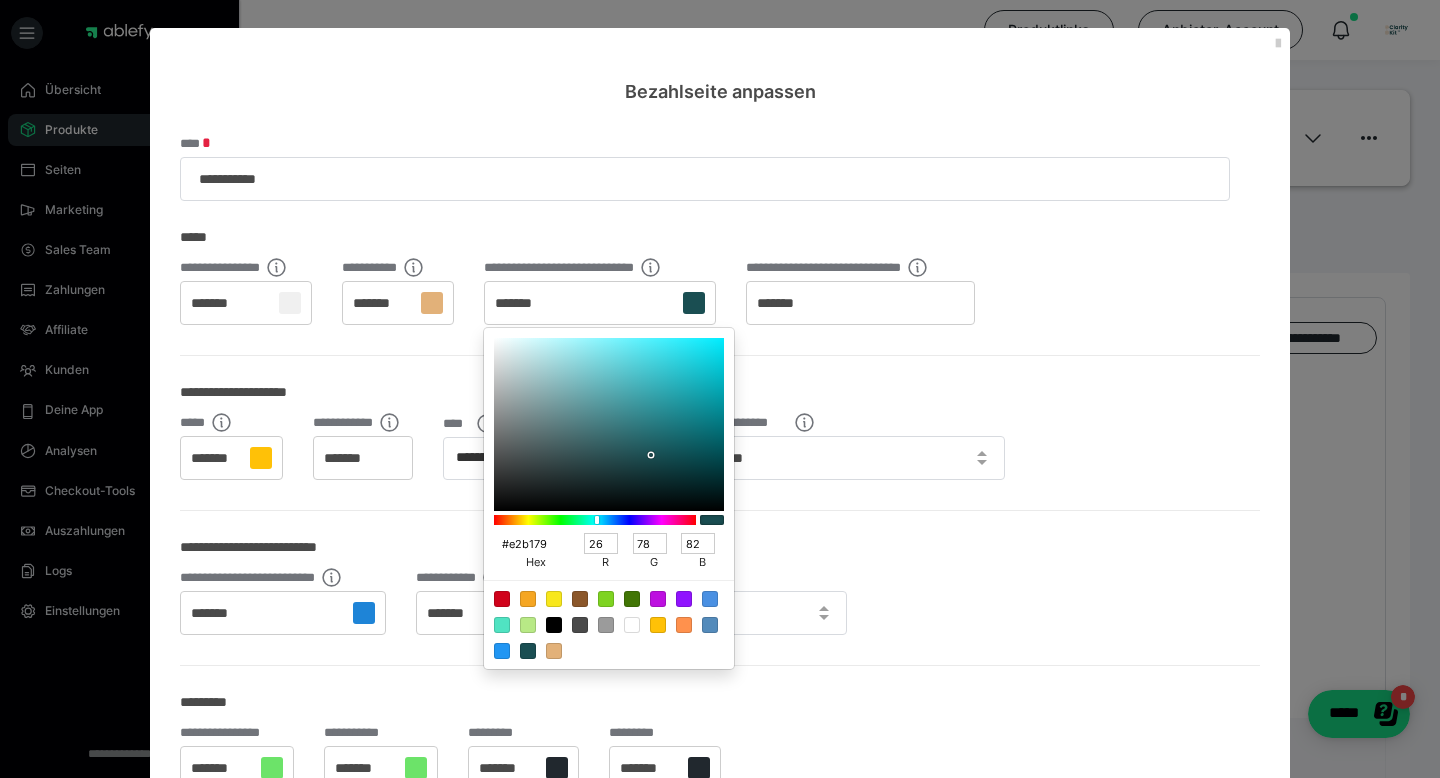 type on "226" 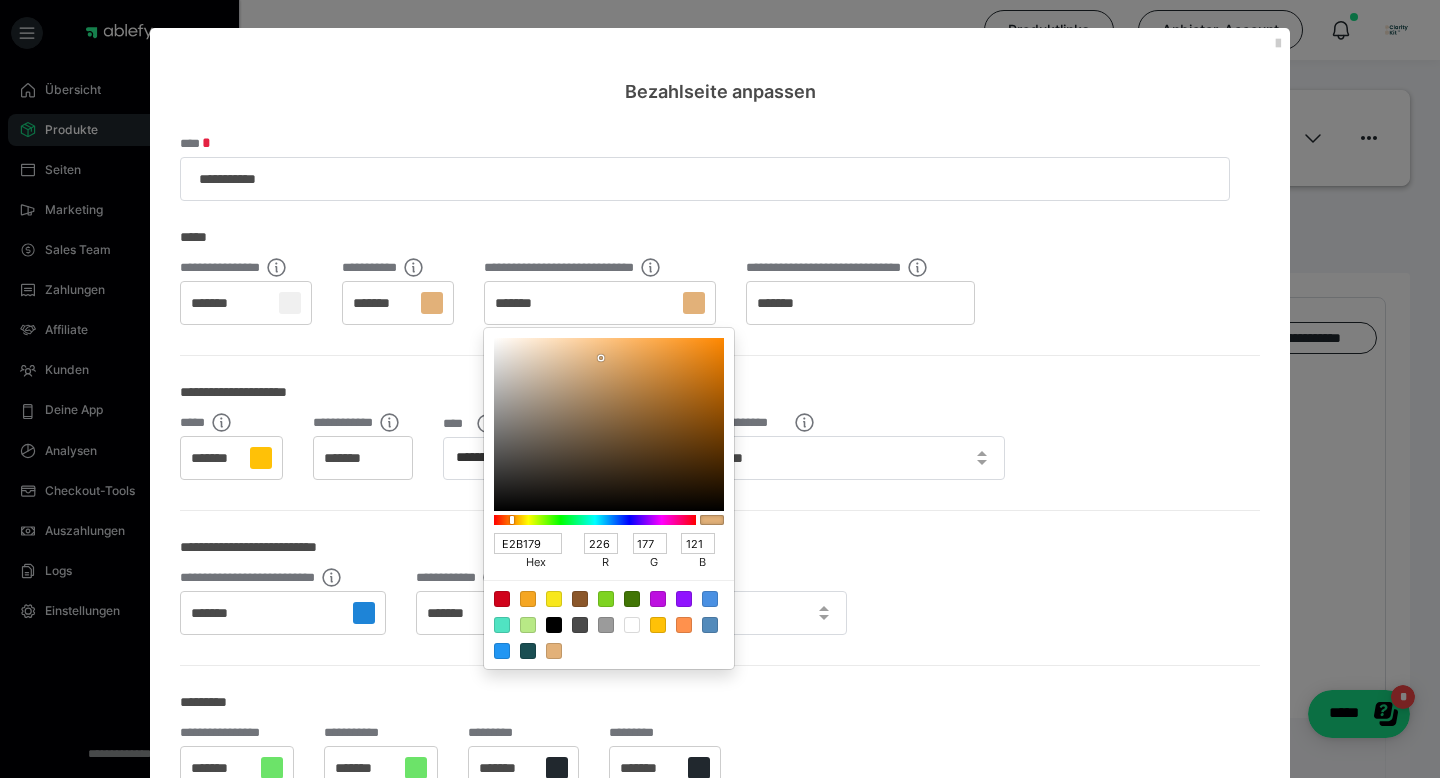 click at bounding box center (720, 389) 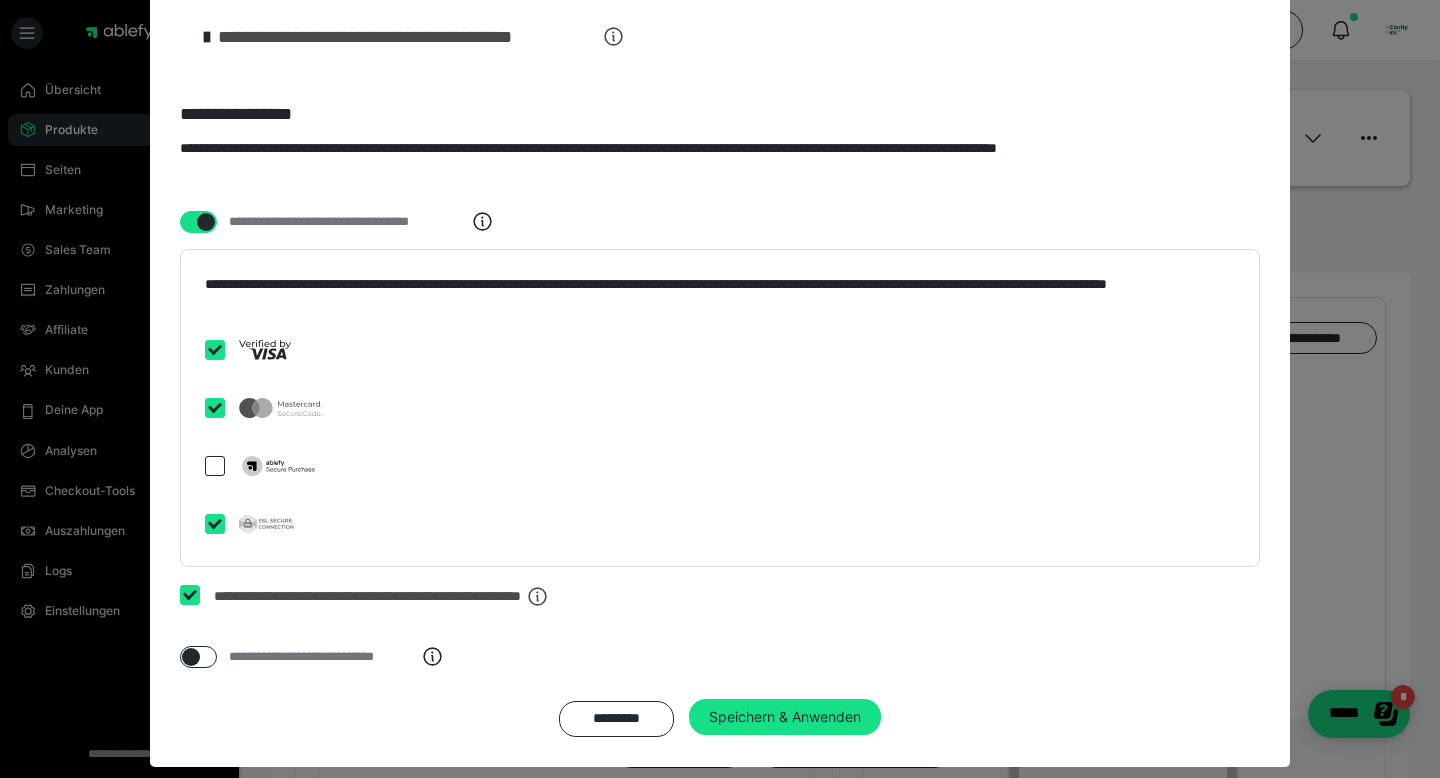 scroll, scrollTop: 3119, scrollLeft: 0, axis: vertical 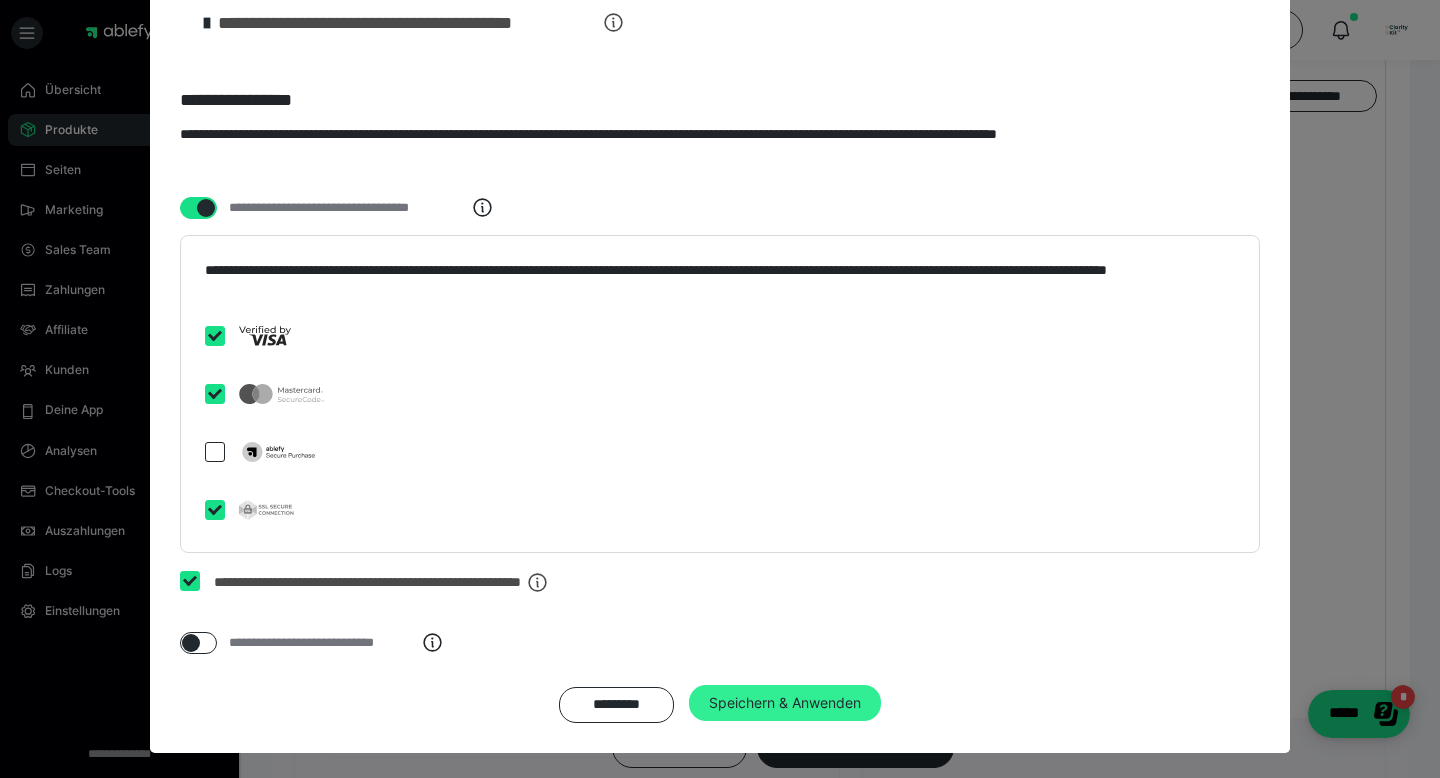 click on "Speichern & Anwenden" at bounding box center [785, 703] 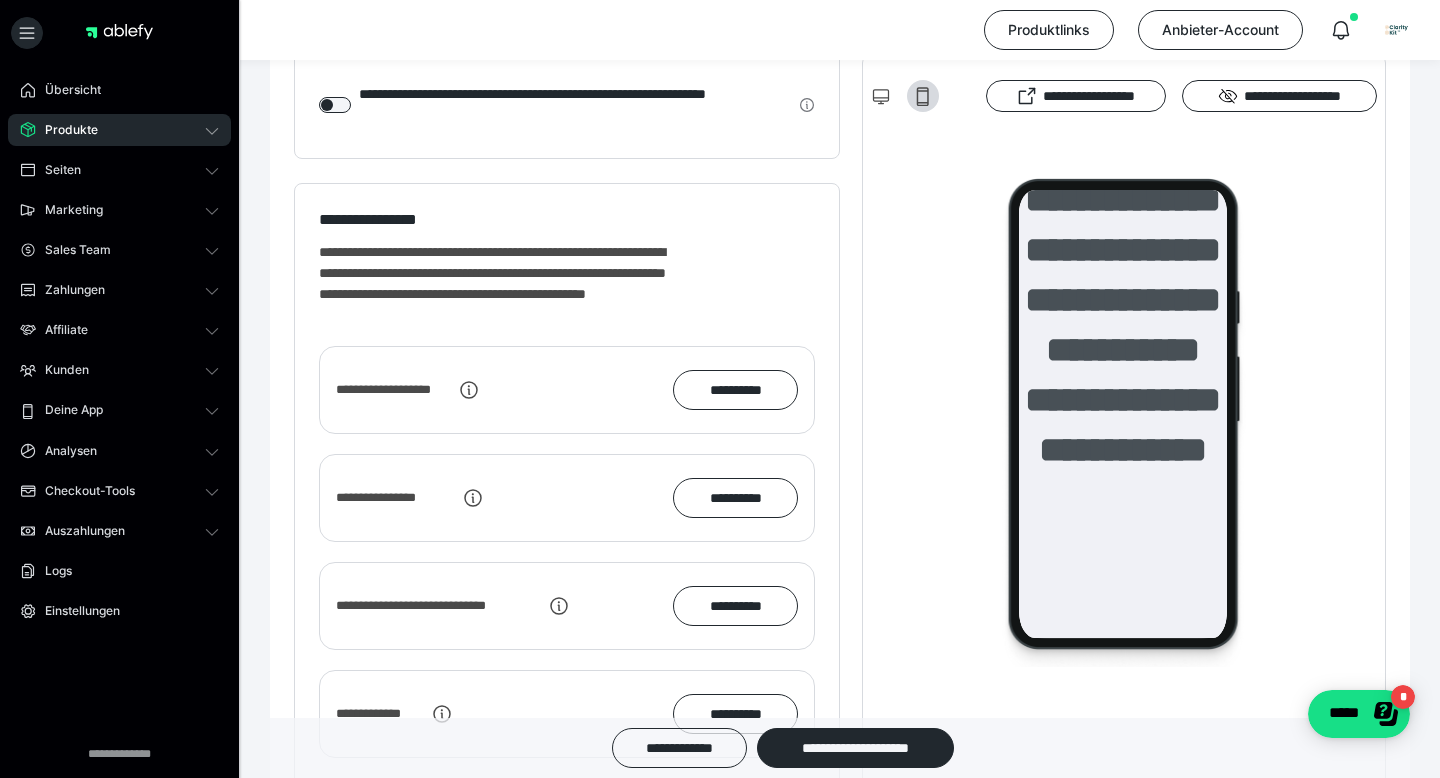 scroll, scrollTop: 1804, scrollLeft: 0, axis: vertical 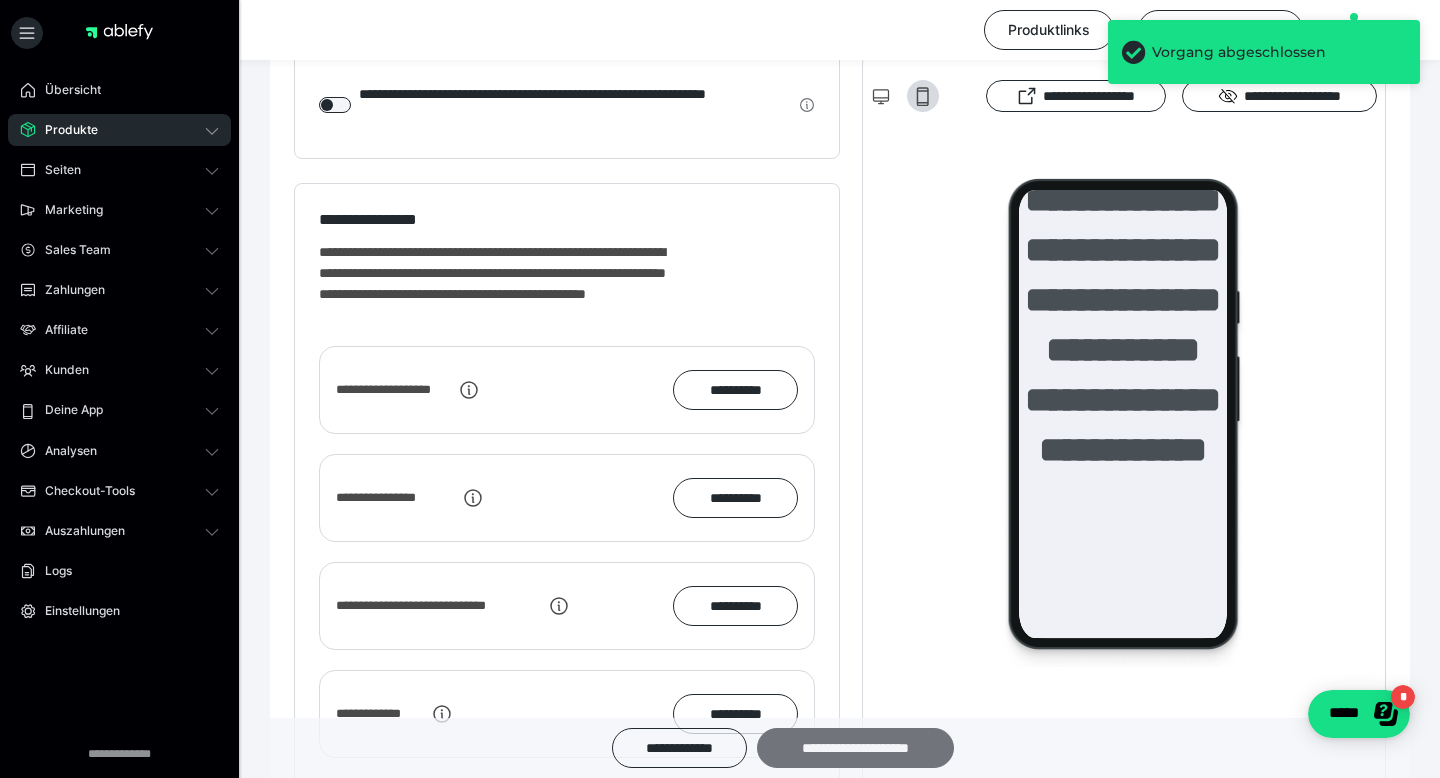 click on "**********" at bounding box center (855, 748) 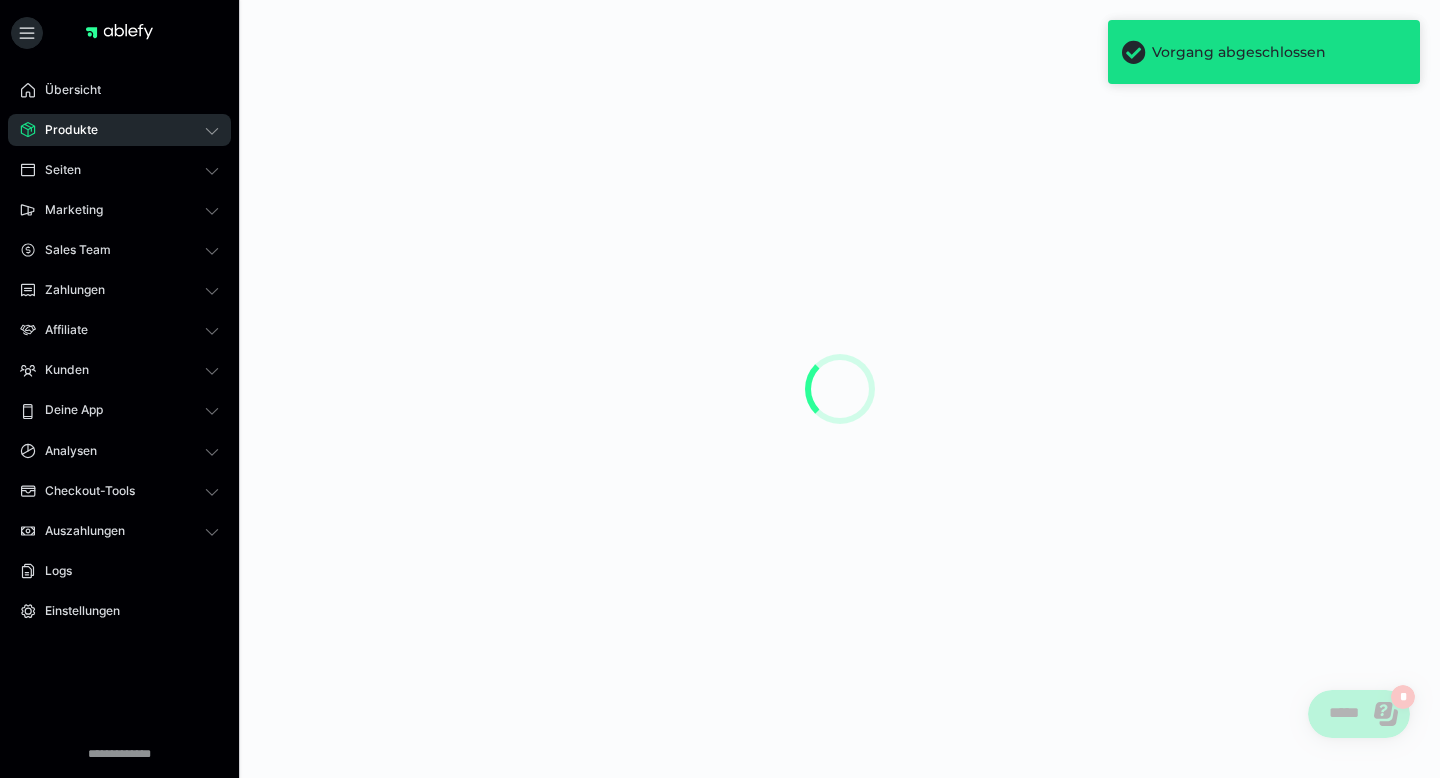 scroll, scrollTop: 0, scrollLeft: 0, axis: both 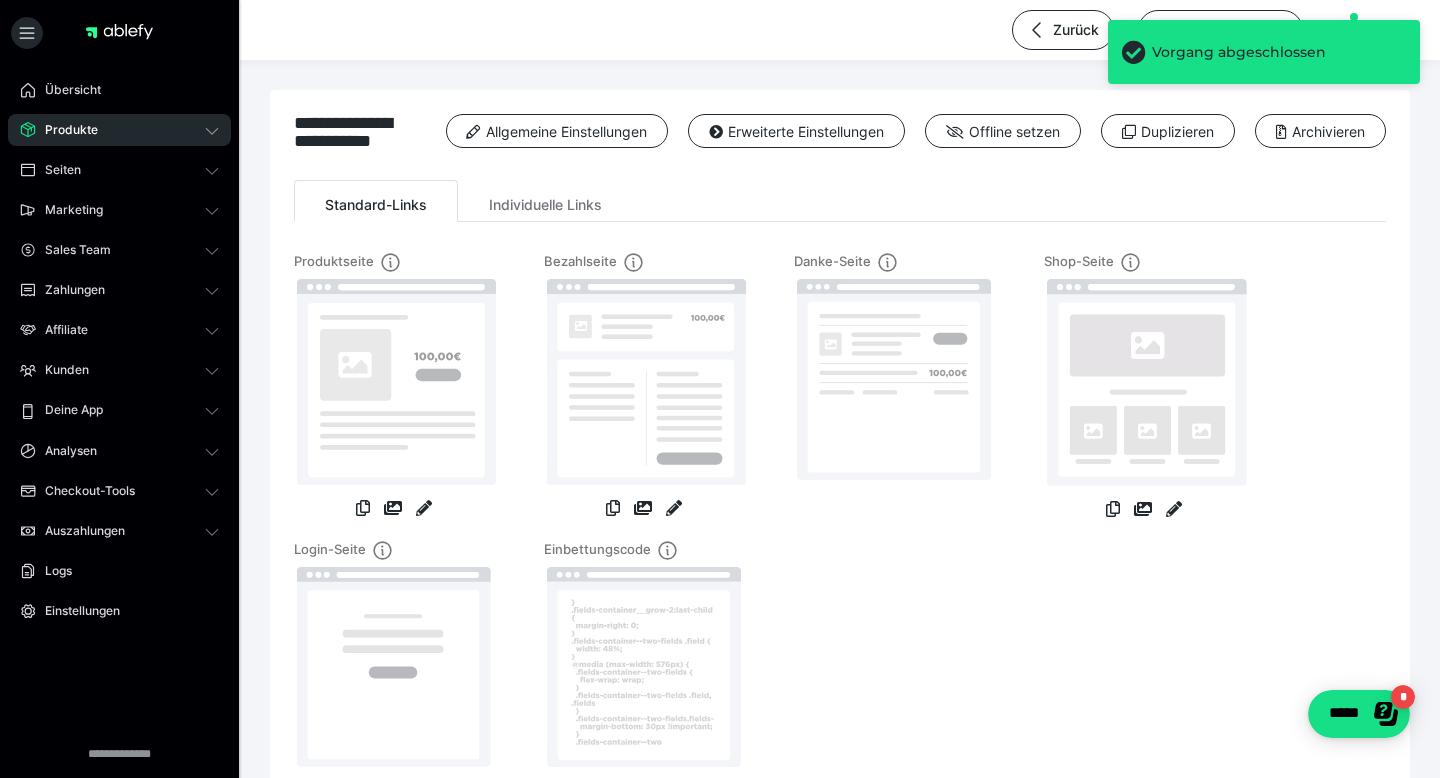 click at bounding box center [674, 510] 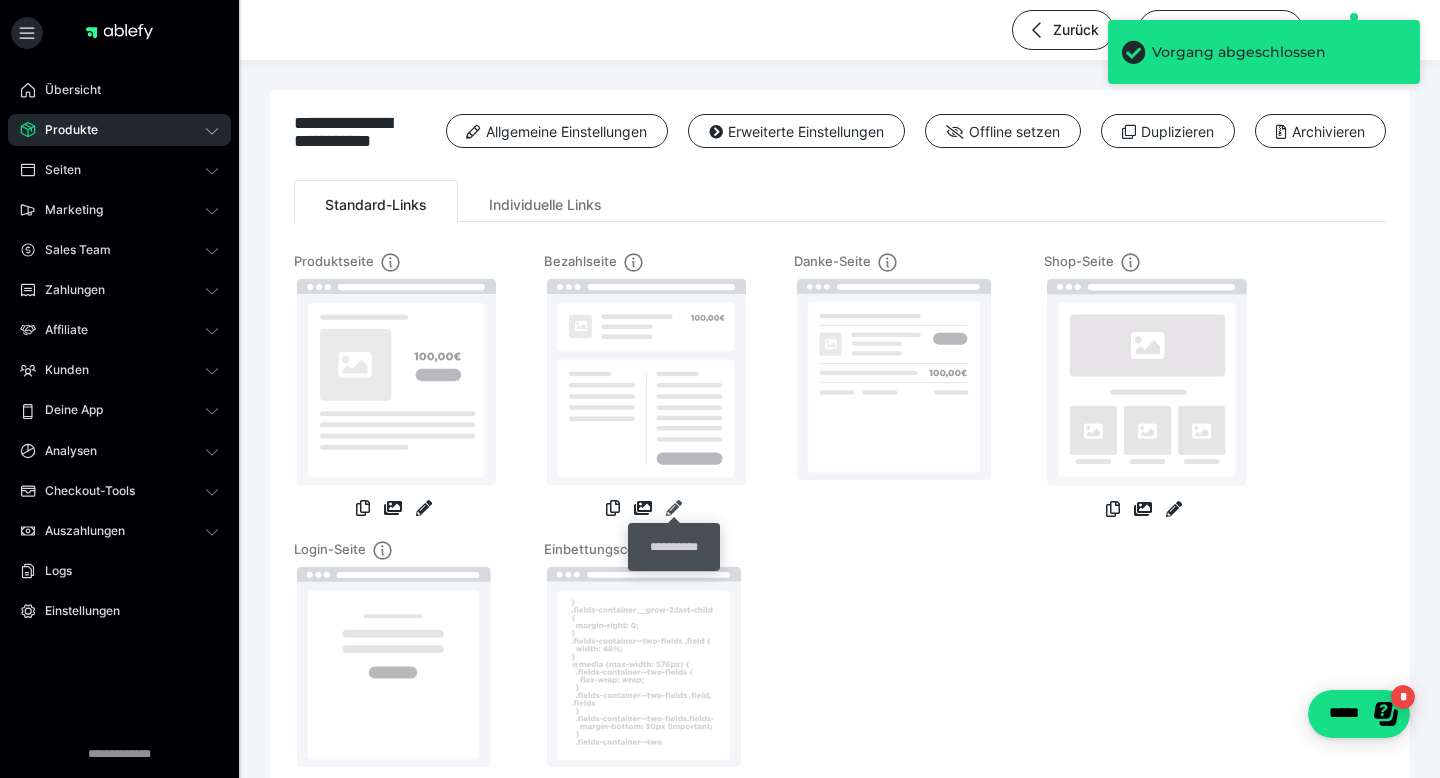 click at bounding box center [674, 508] 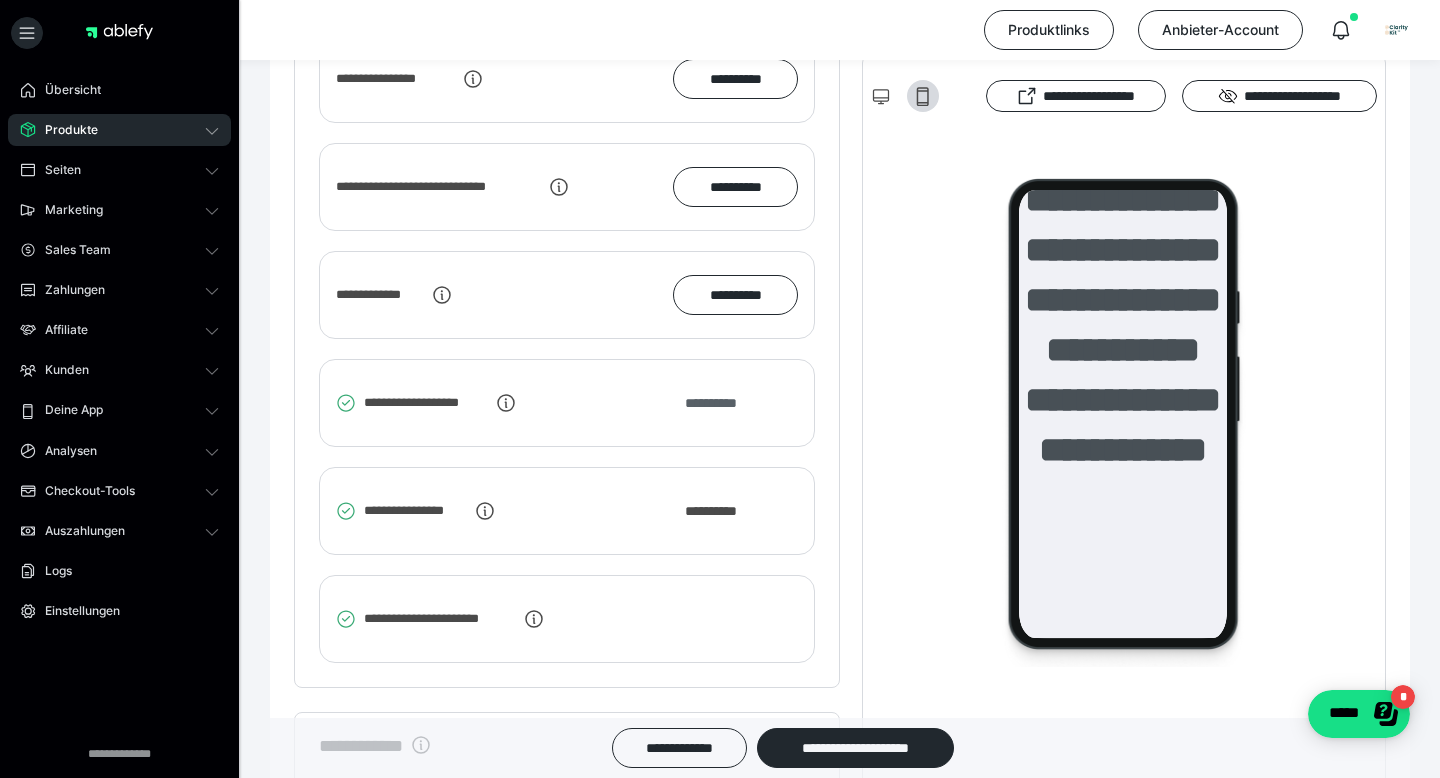 scroll, scrollTop: 2220, scrollLeft: 0, axis: vertical 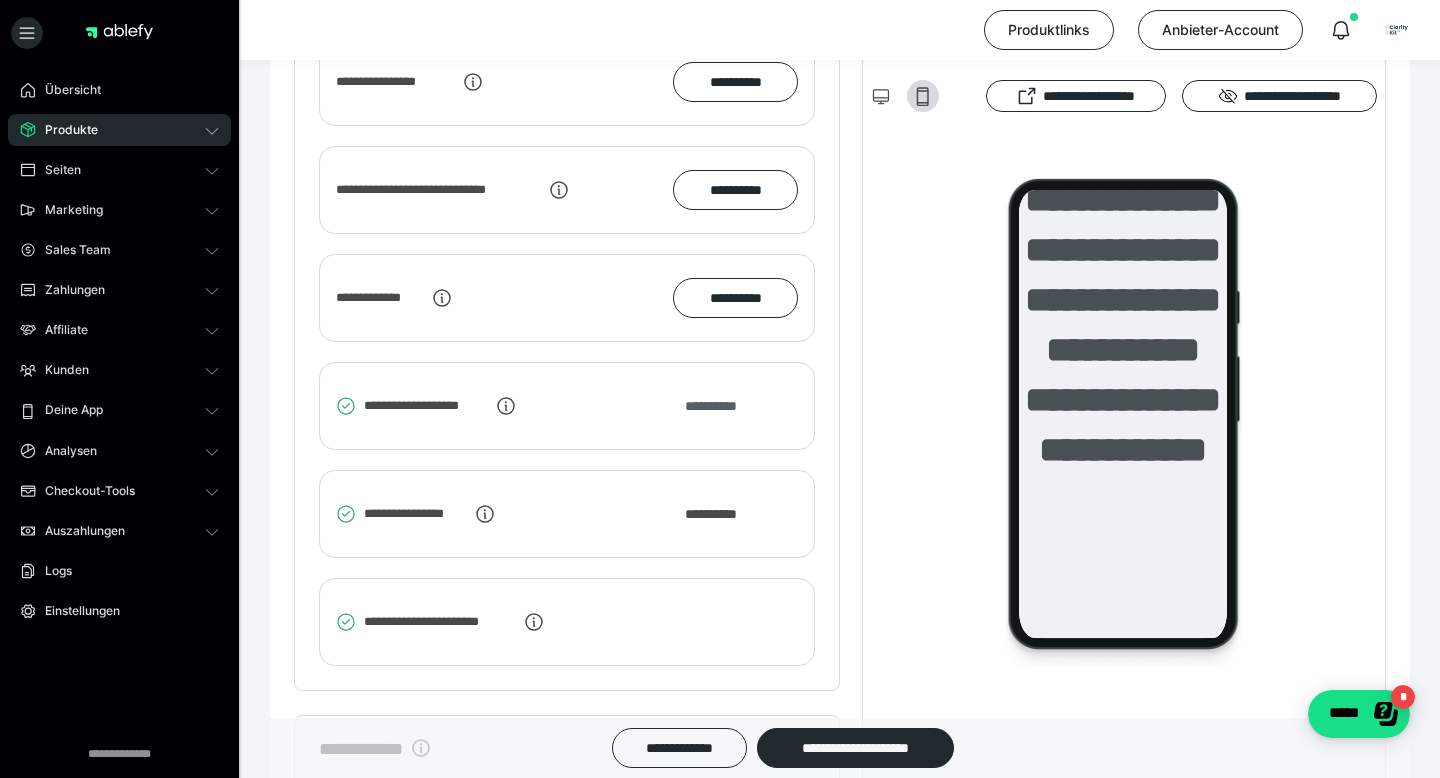click on "**********" at bounding box center (721, 406) 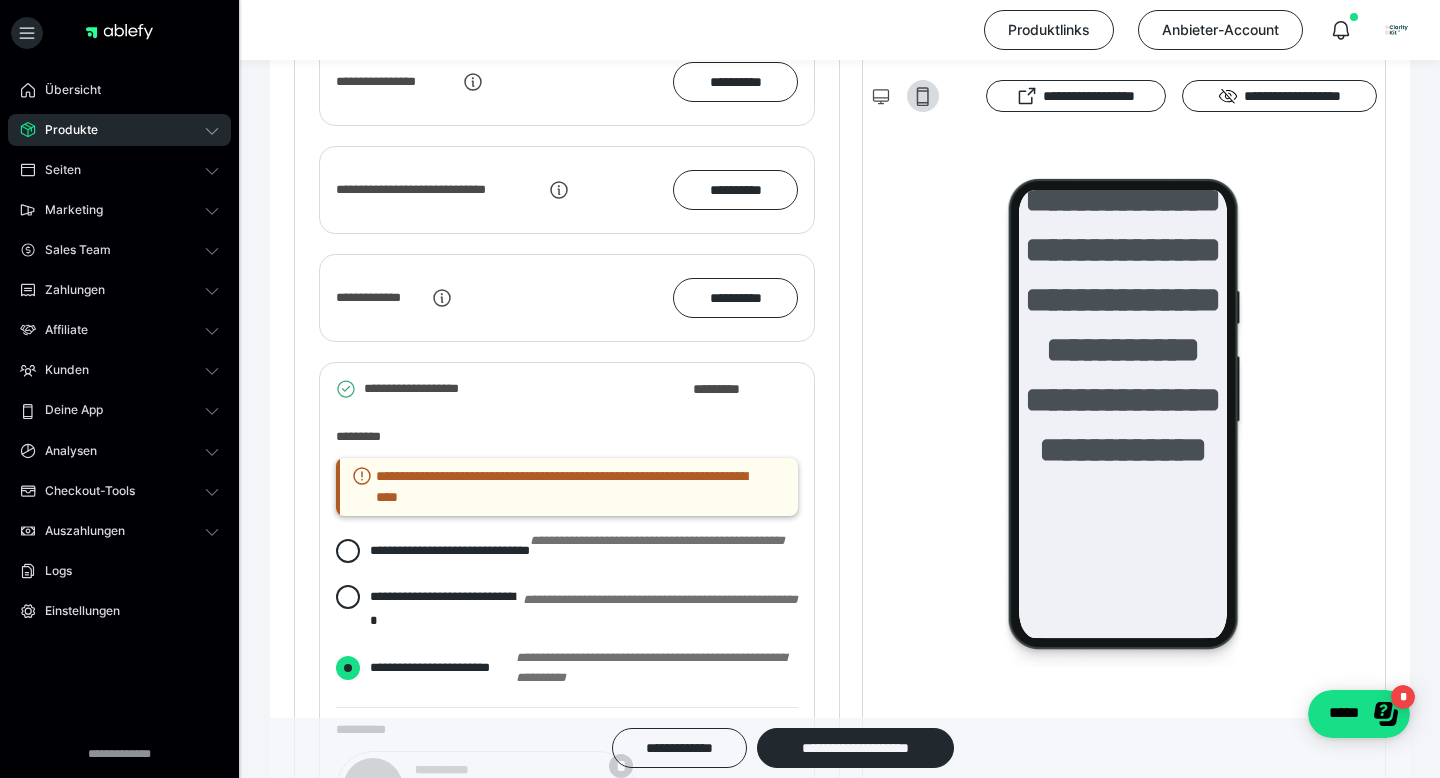 radio on "*****" 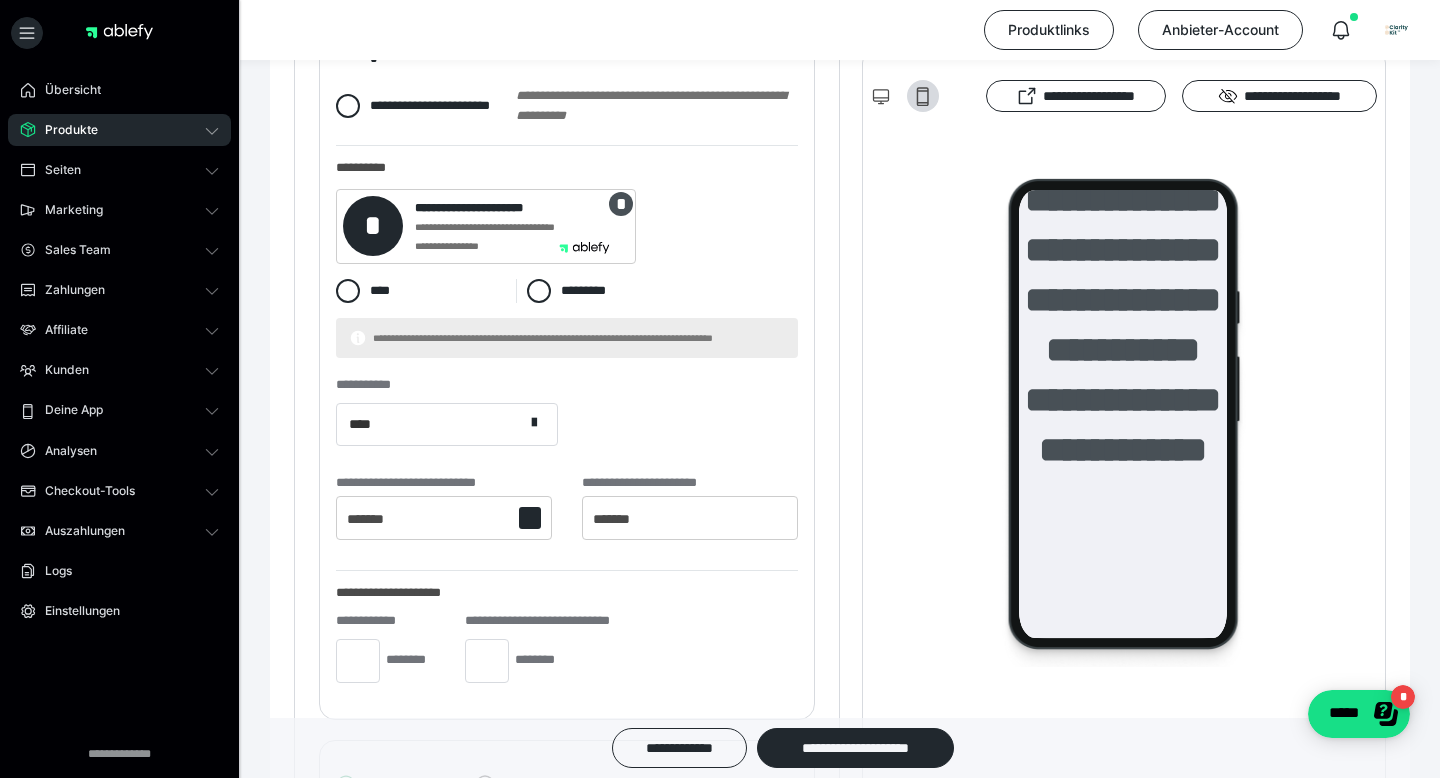 scroll, scrollTop: 2772, scrollLeft: 0, axis: vertical 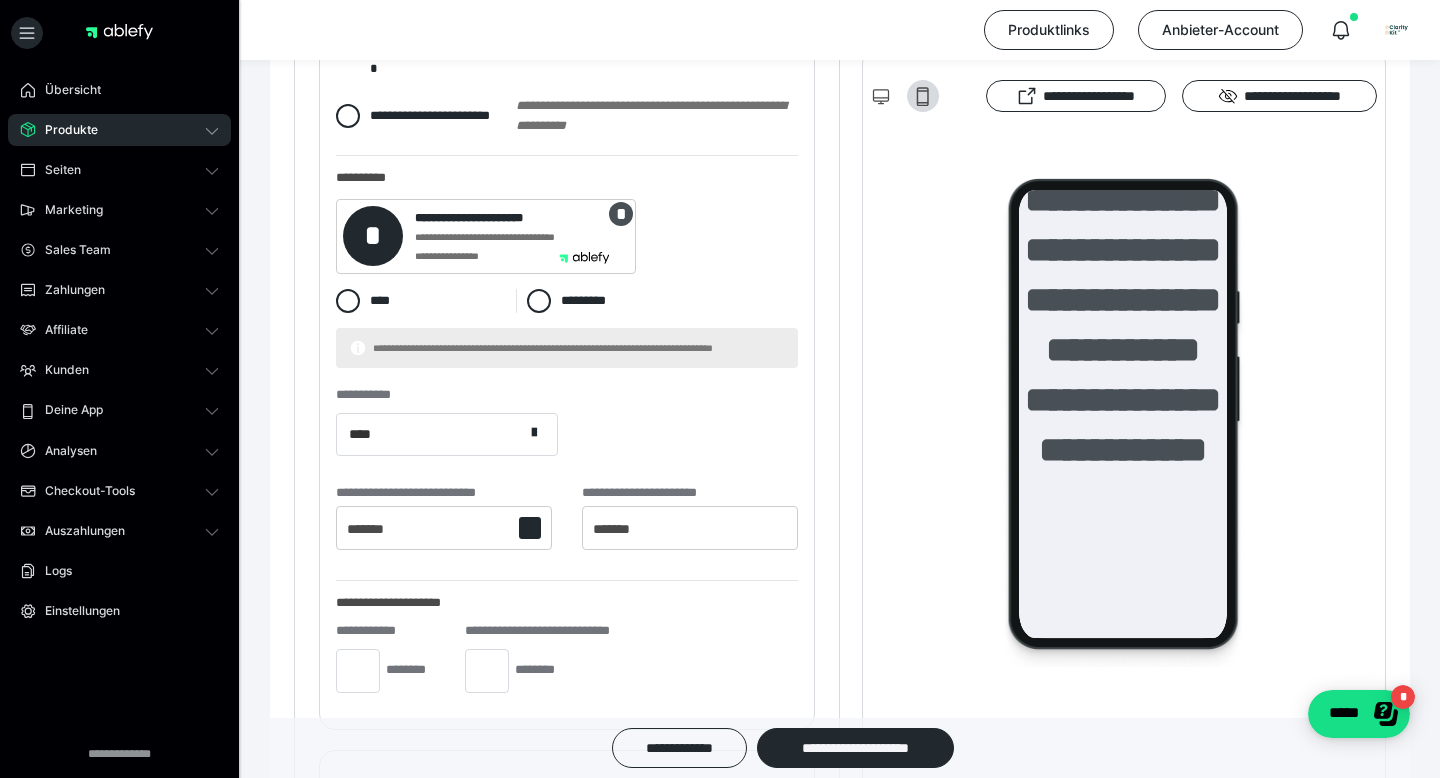 click on "**********" at bounding box center [486, 236] 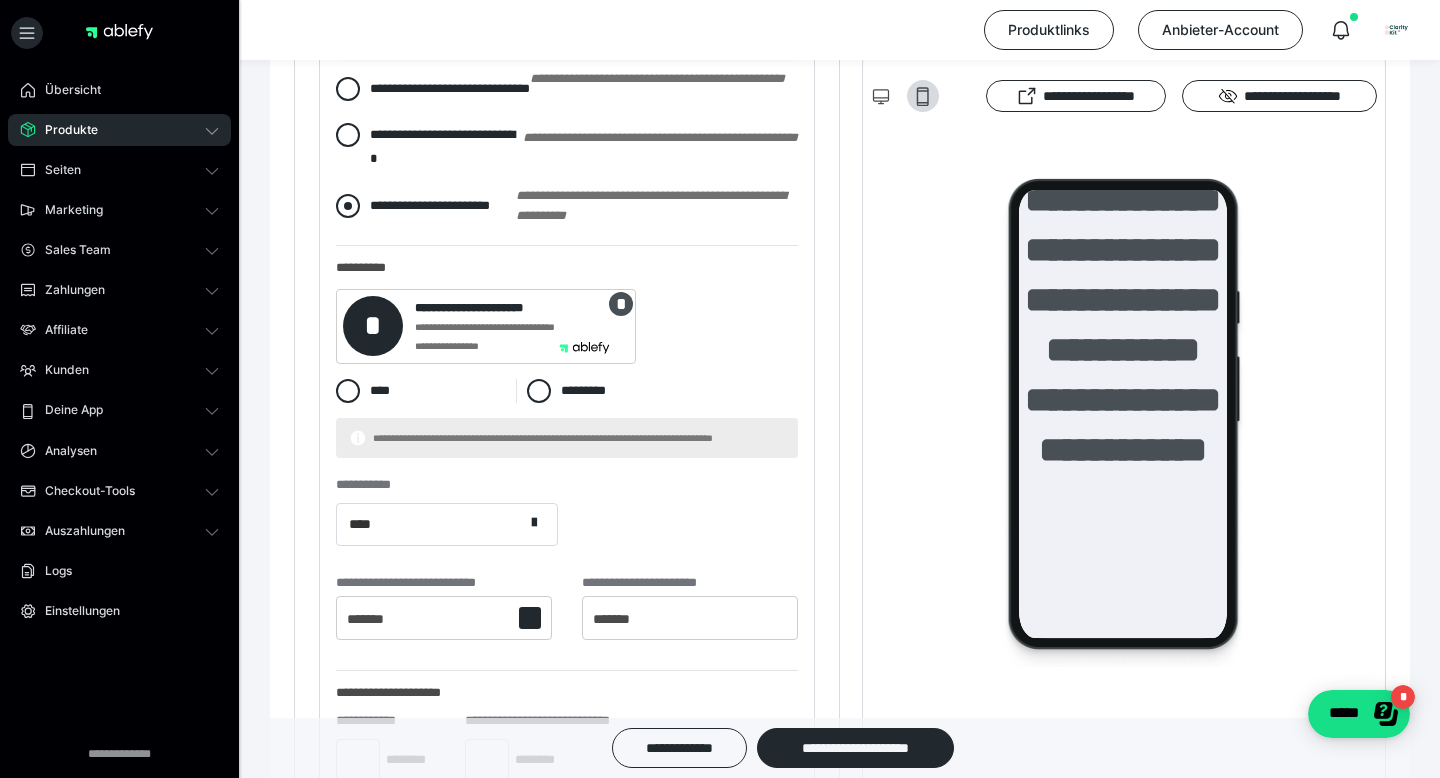 scroll, scrollTop: 2669, scrollLeft: 0, axis: vertical 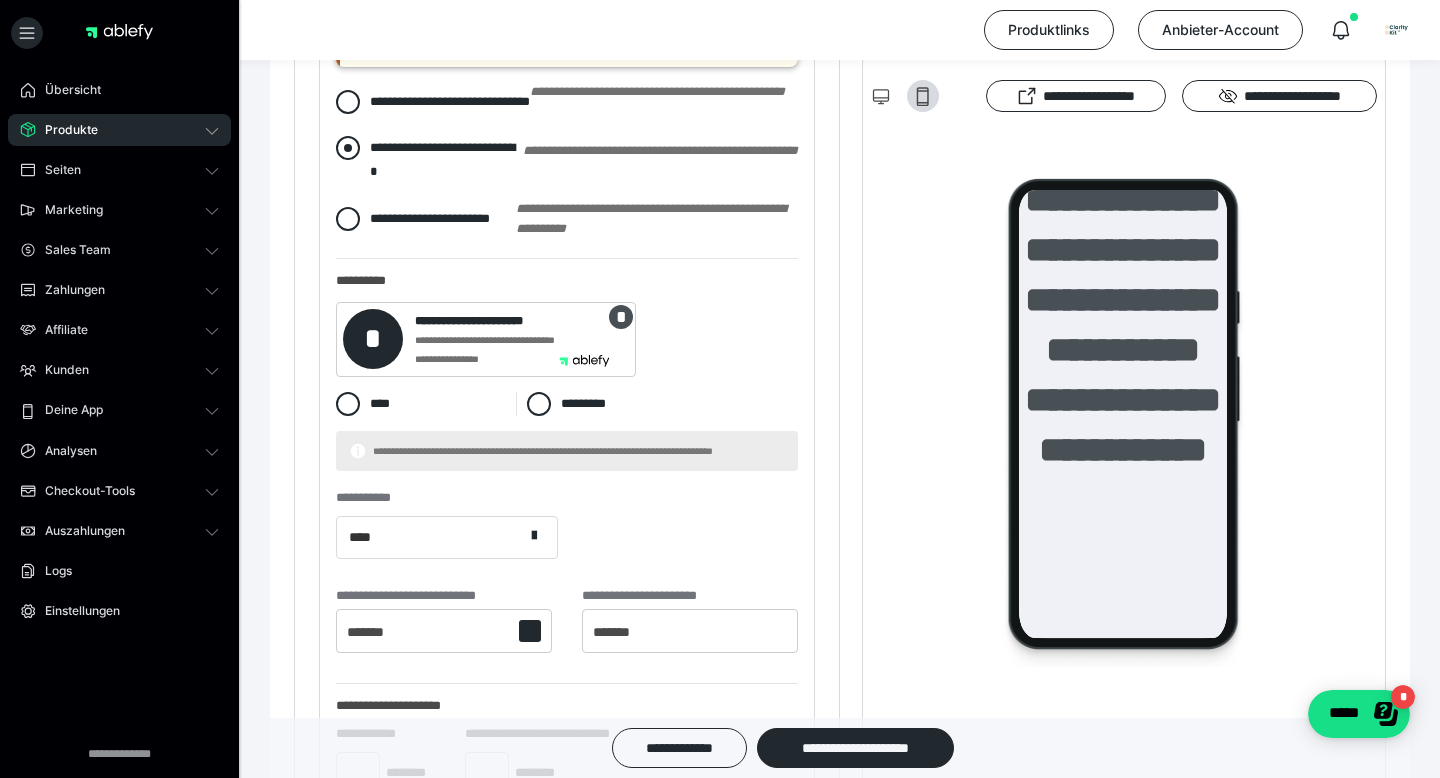 click on "**********" at bounding box center (429, 160) 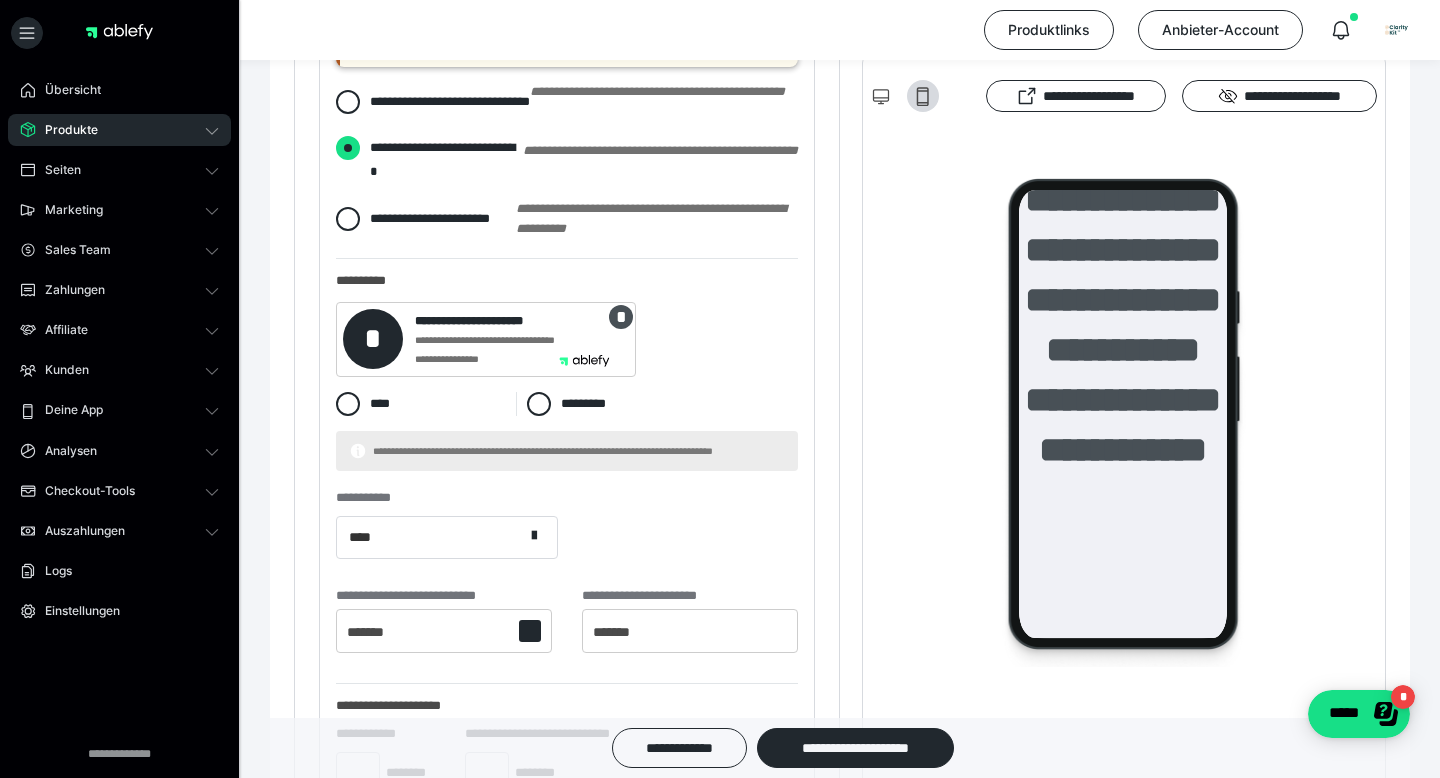 radio on "****" 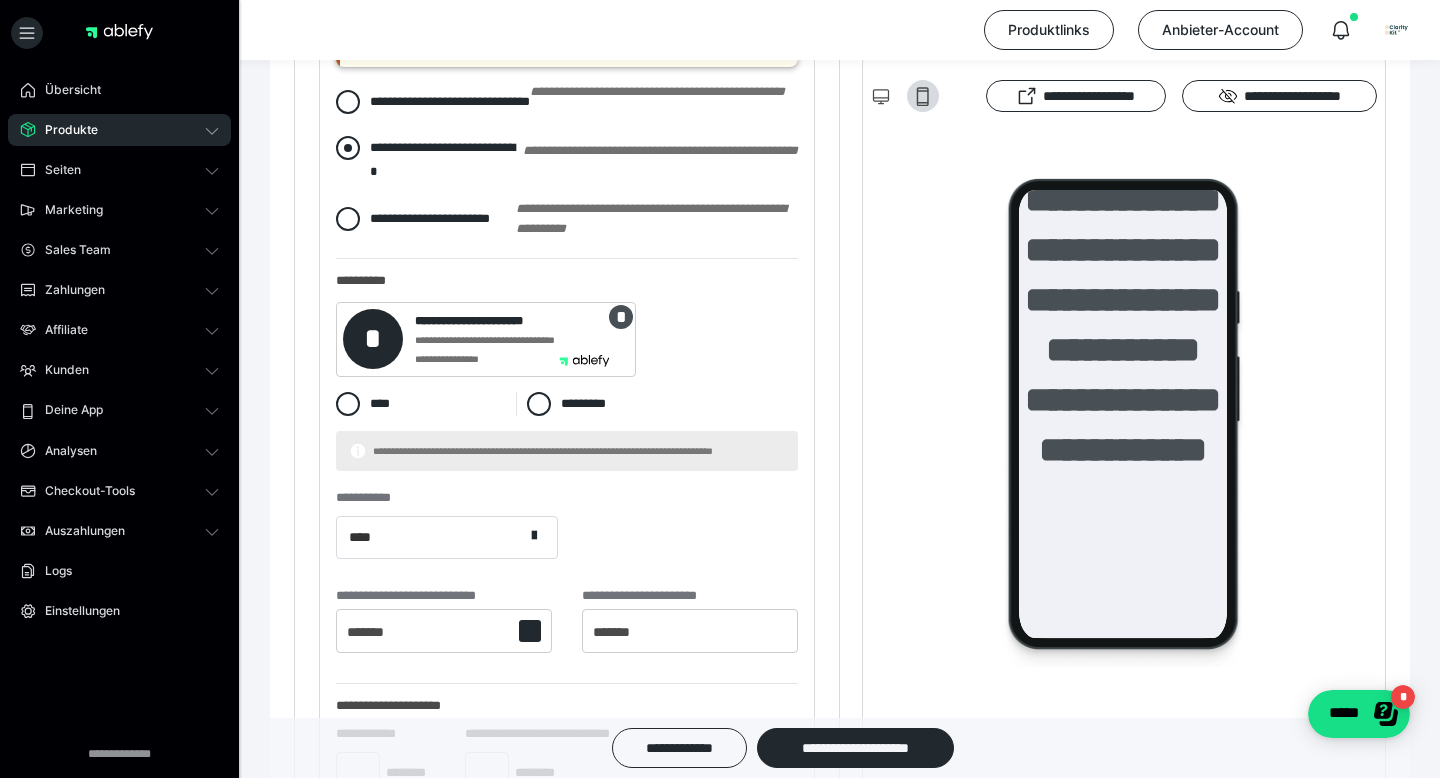 radio on "*****" 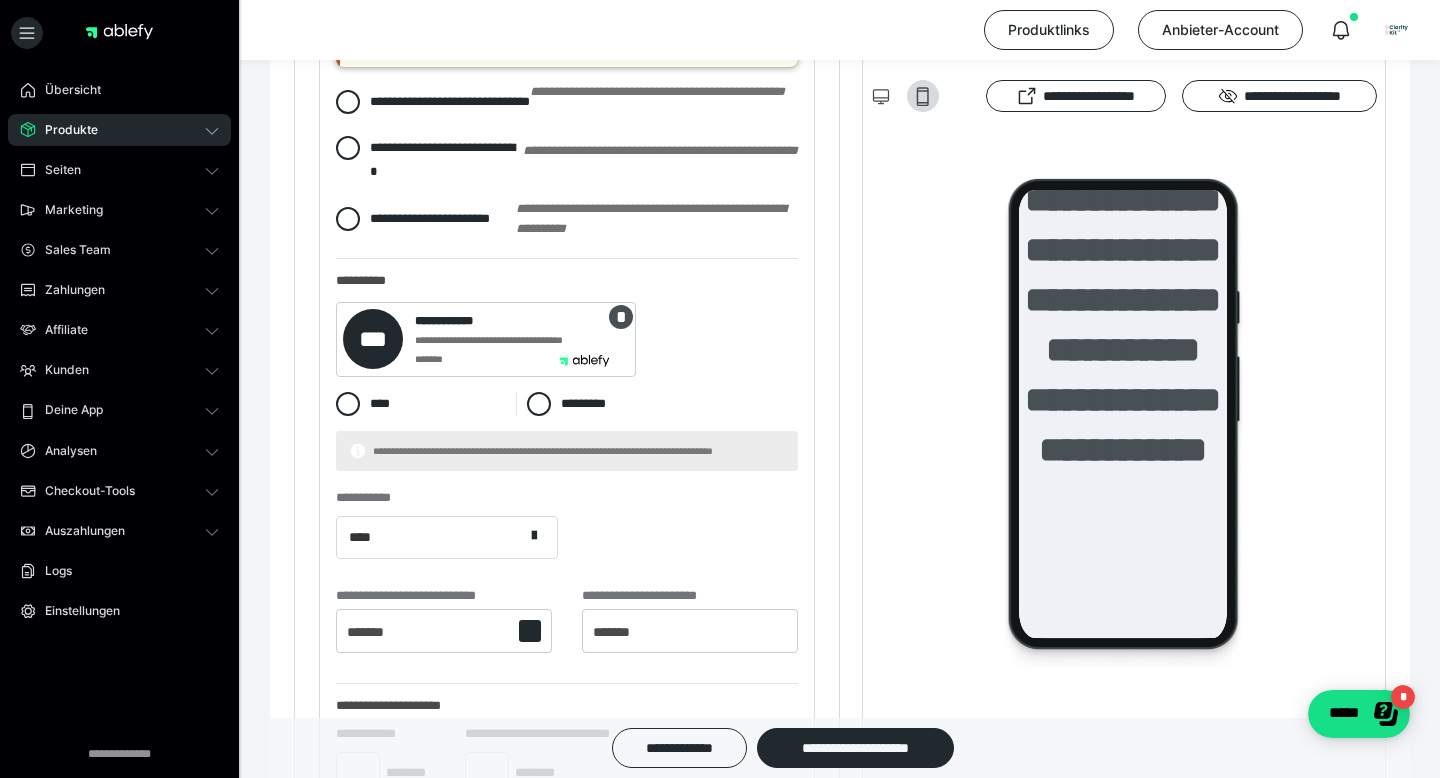click on "**********" at bounding box center (567, 160) 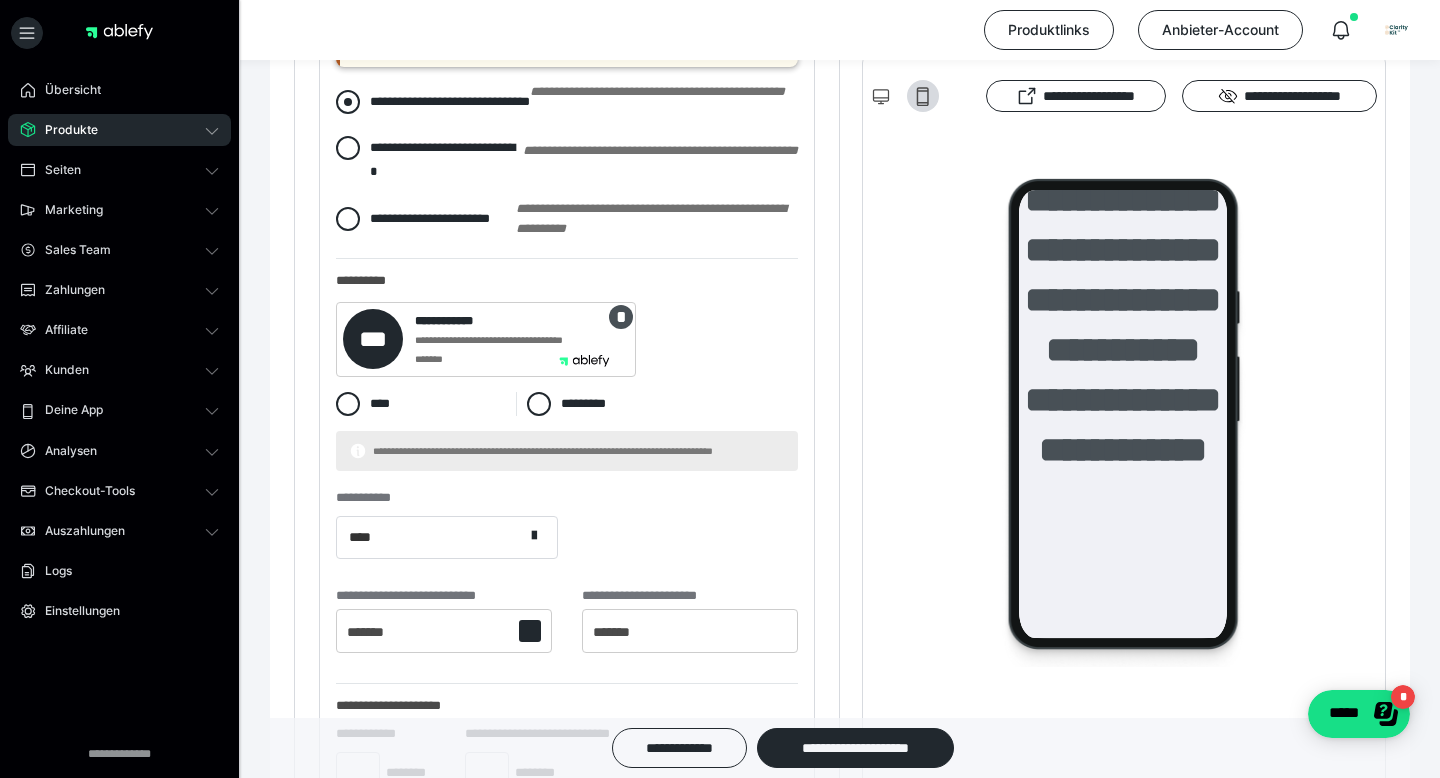 click on "**********" at bounding box center (433, 102) 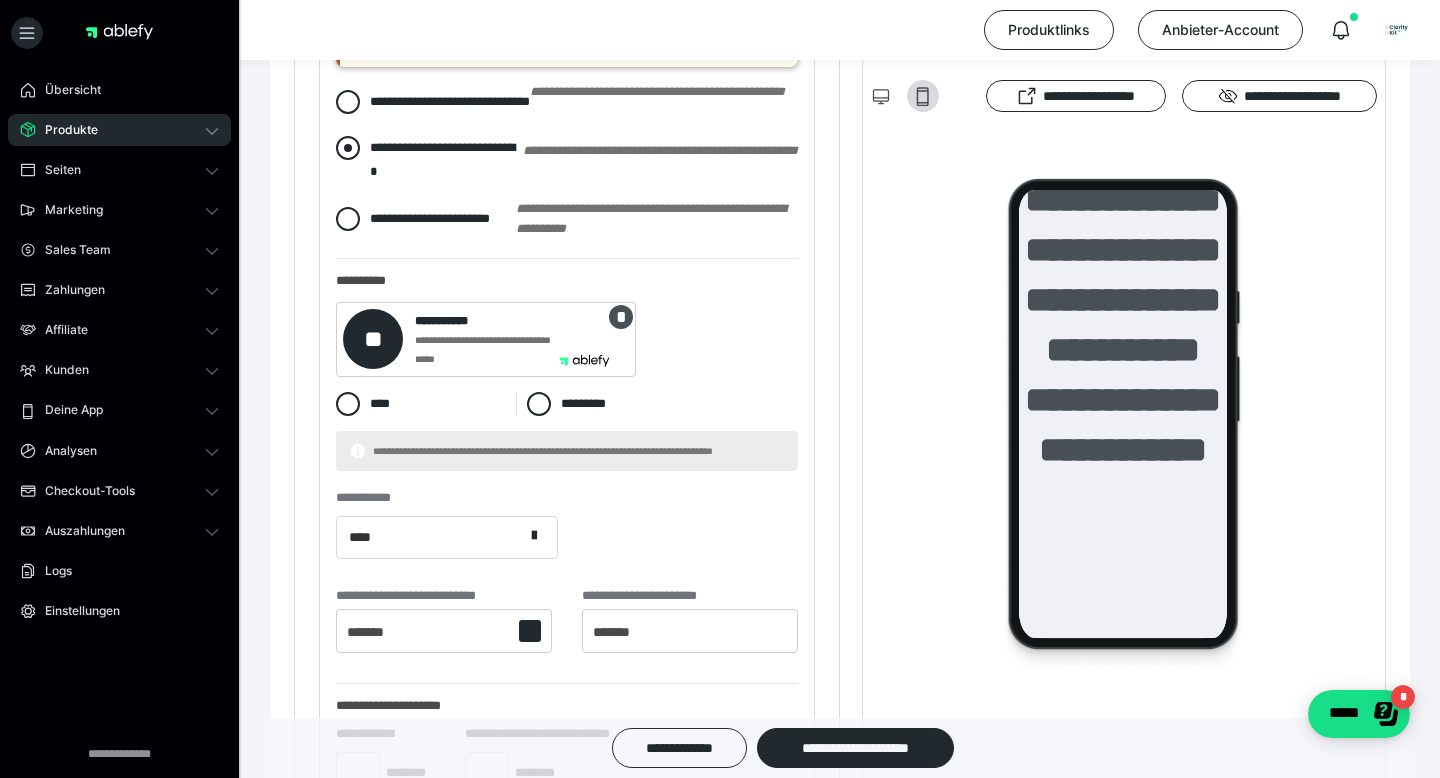 click on "**********" at bounding box center (429, 160) 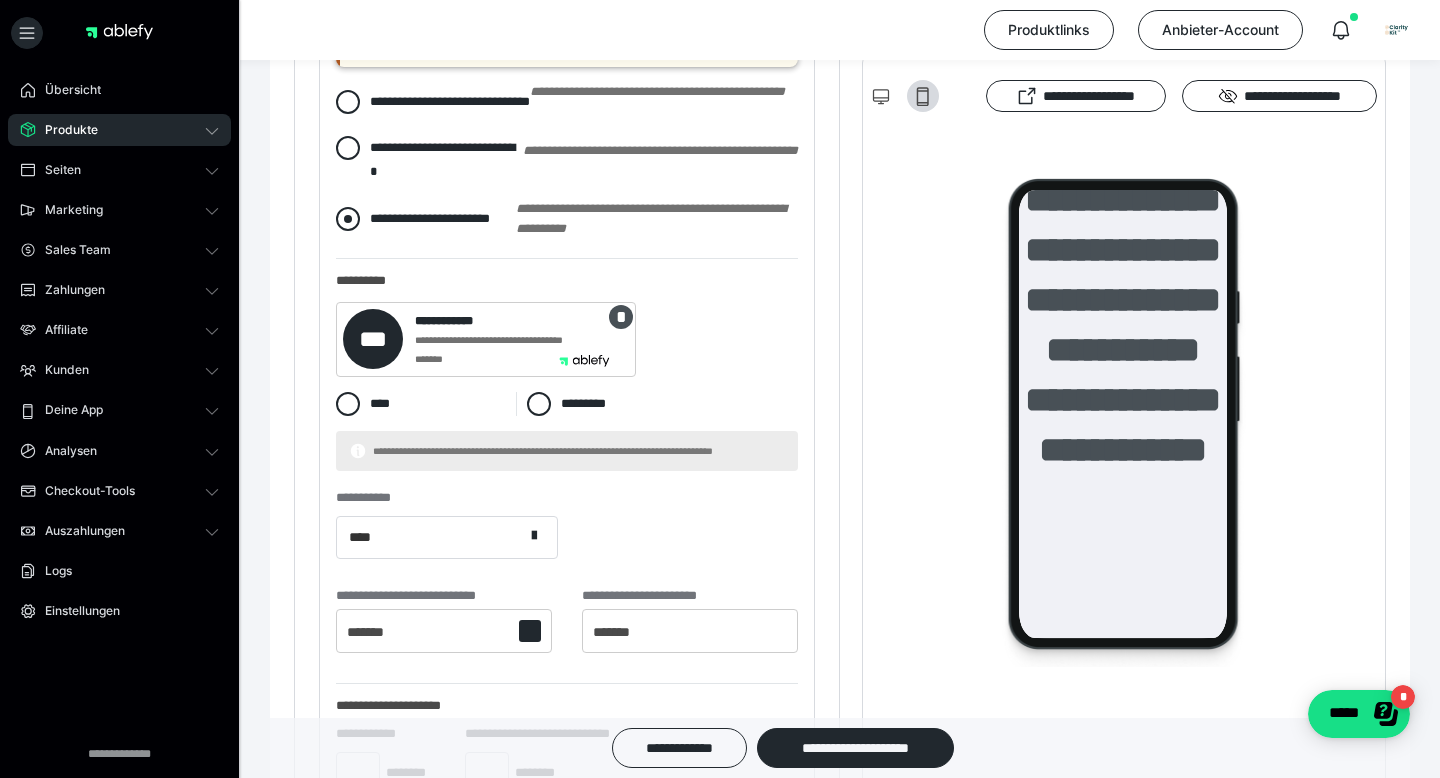 click on "**********" at bounding box center [413, 219] 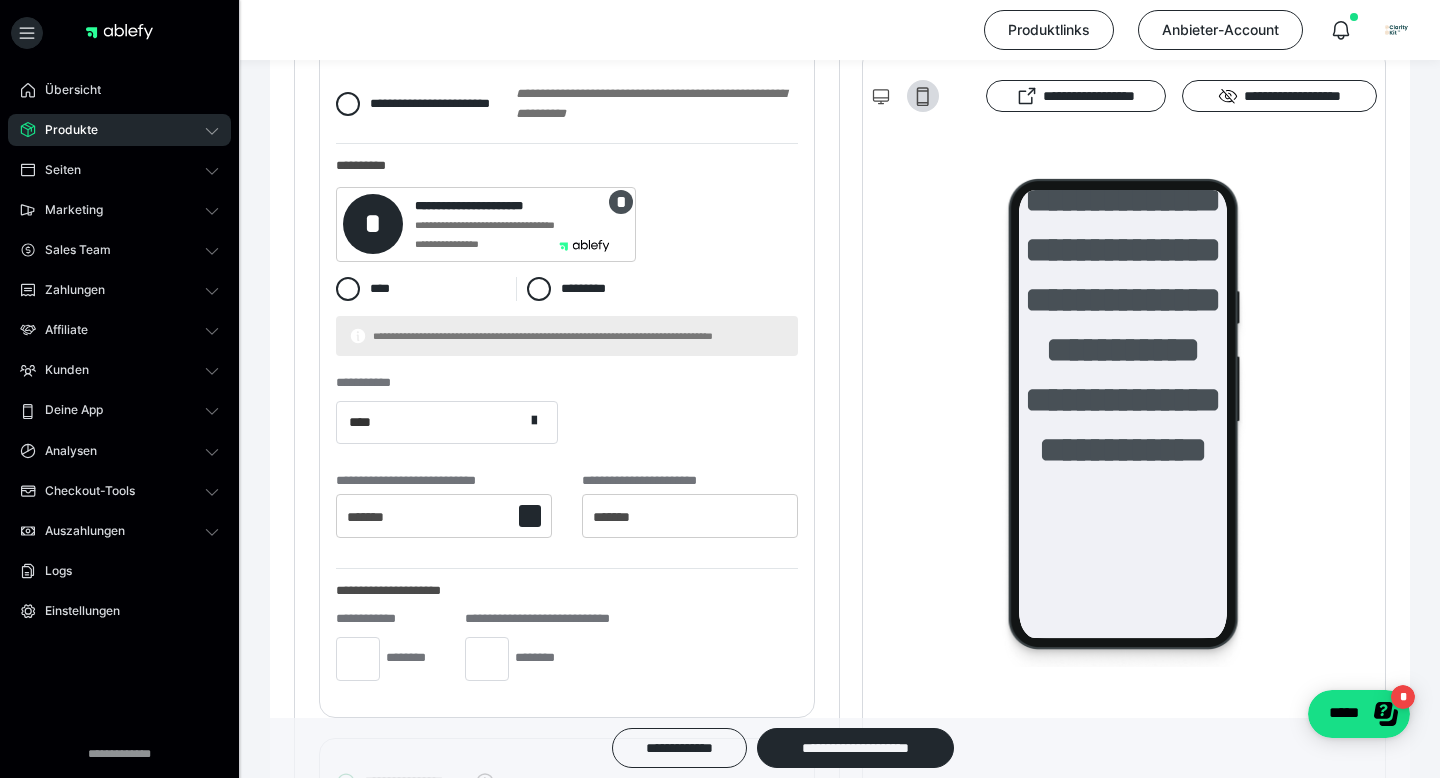 scroll, scrollTop: 2854, scrollLeft: 0, axis: vertical 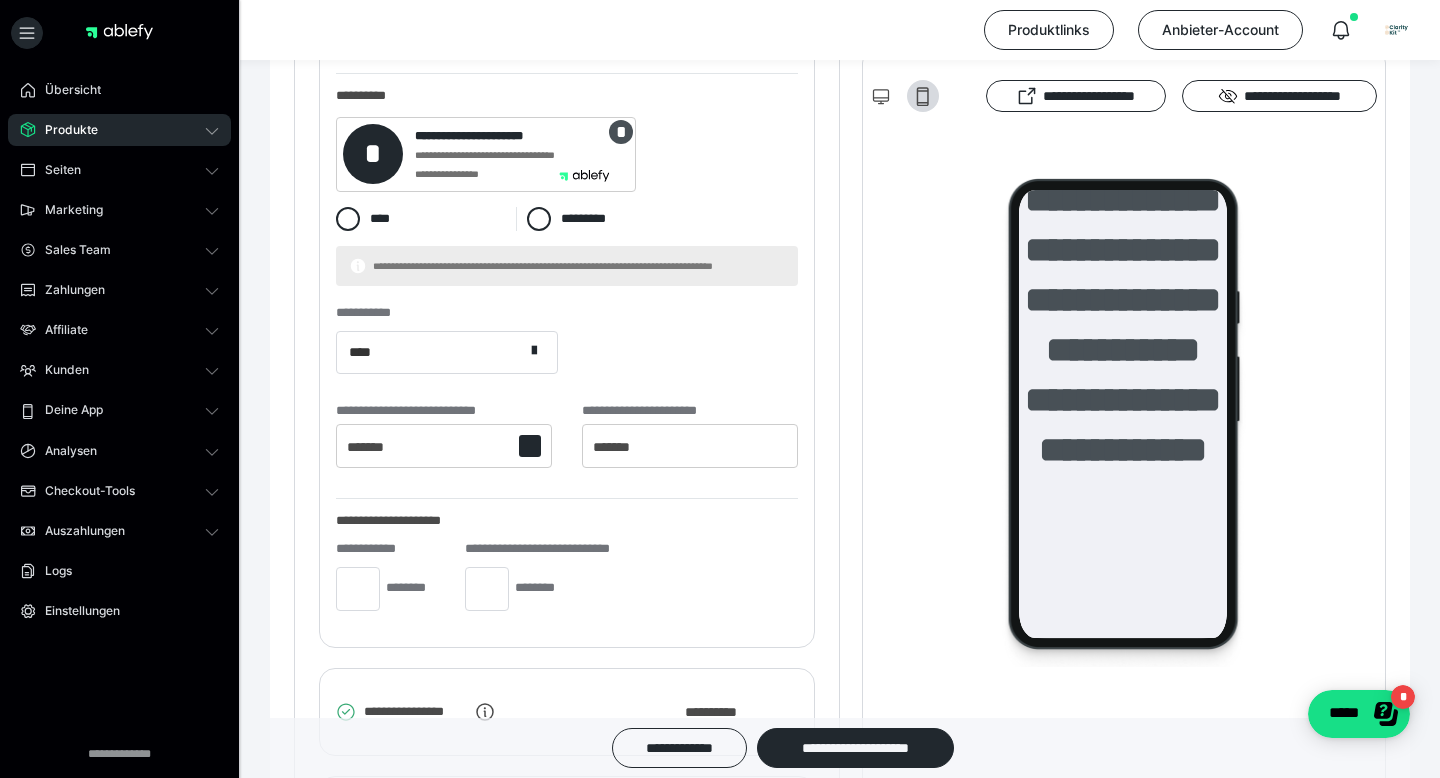 click on "****" at bounding box center [430, 352] 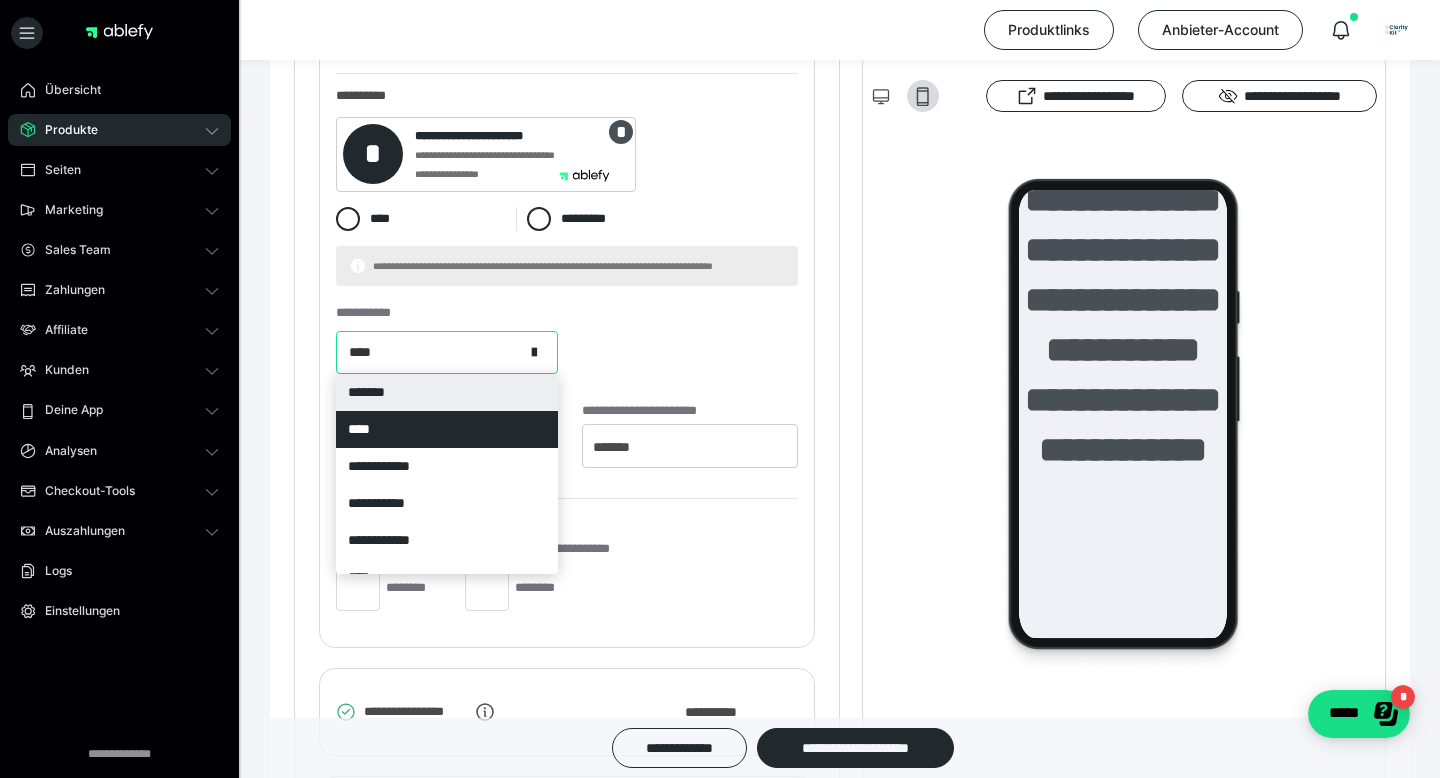 click on "*******" at bounding box center [447, 392] 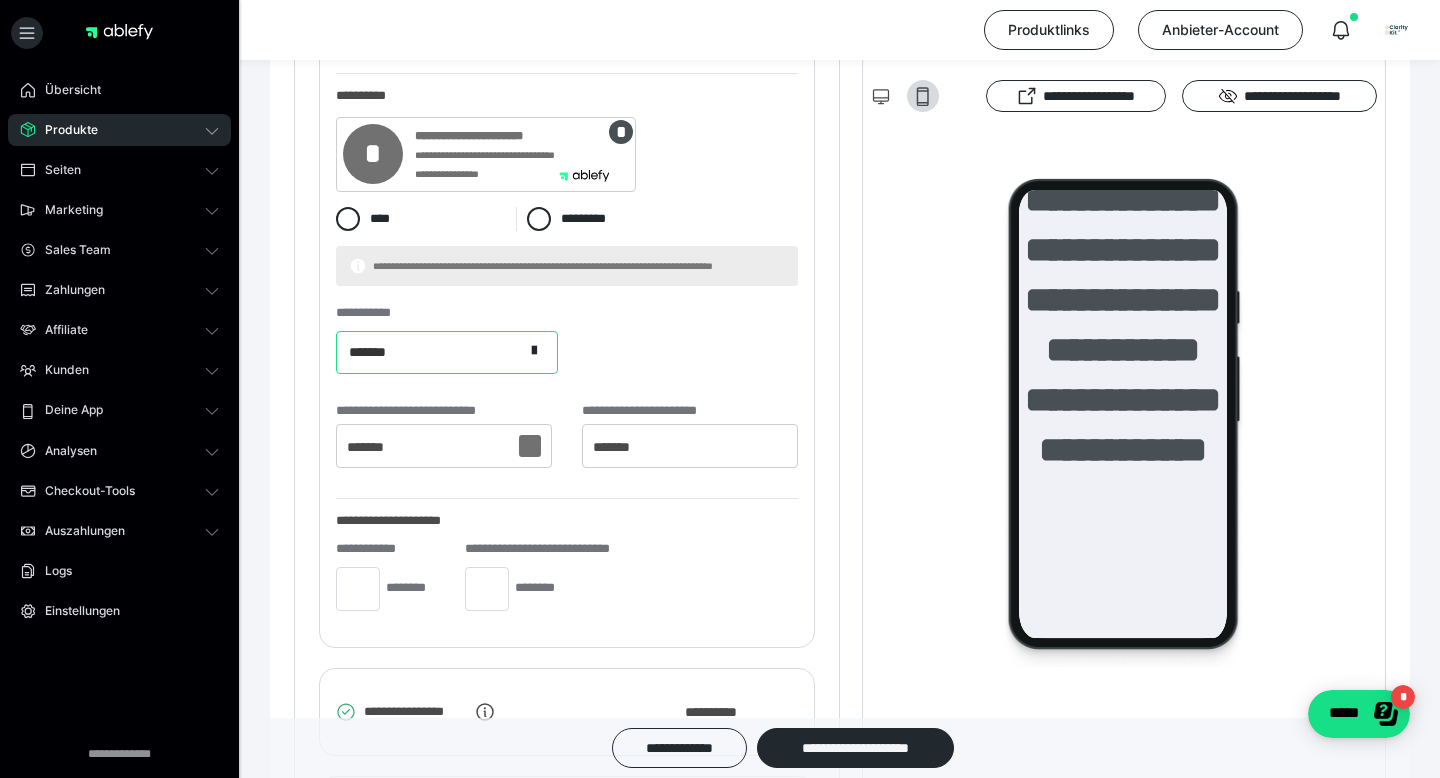 click on "**********" at bounding box center (447, 340) 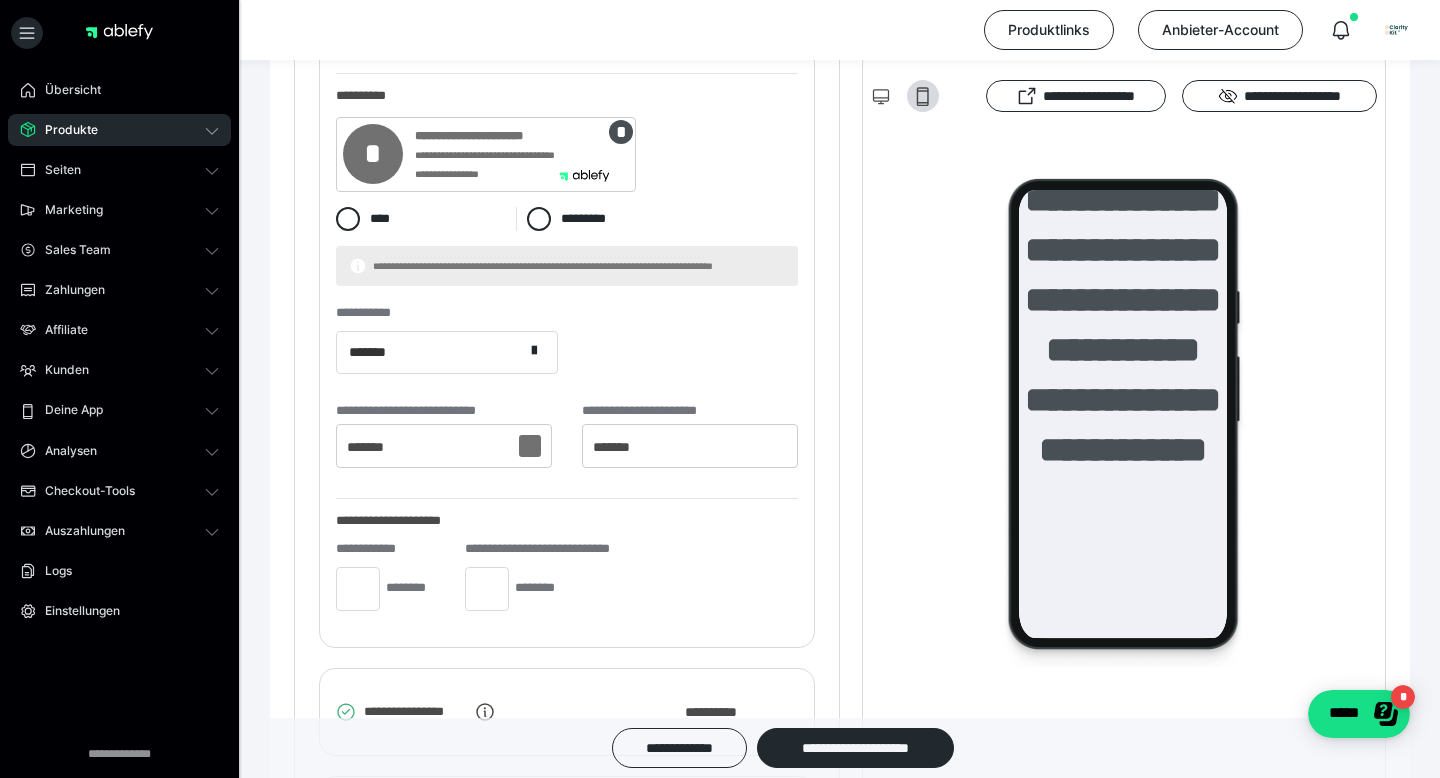 click on "*******" at bounding box center [430, 352] 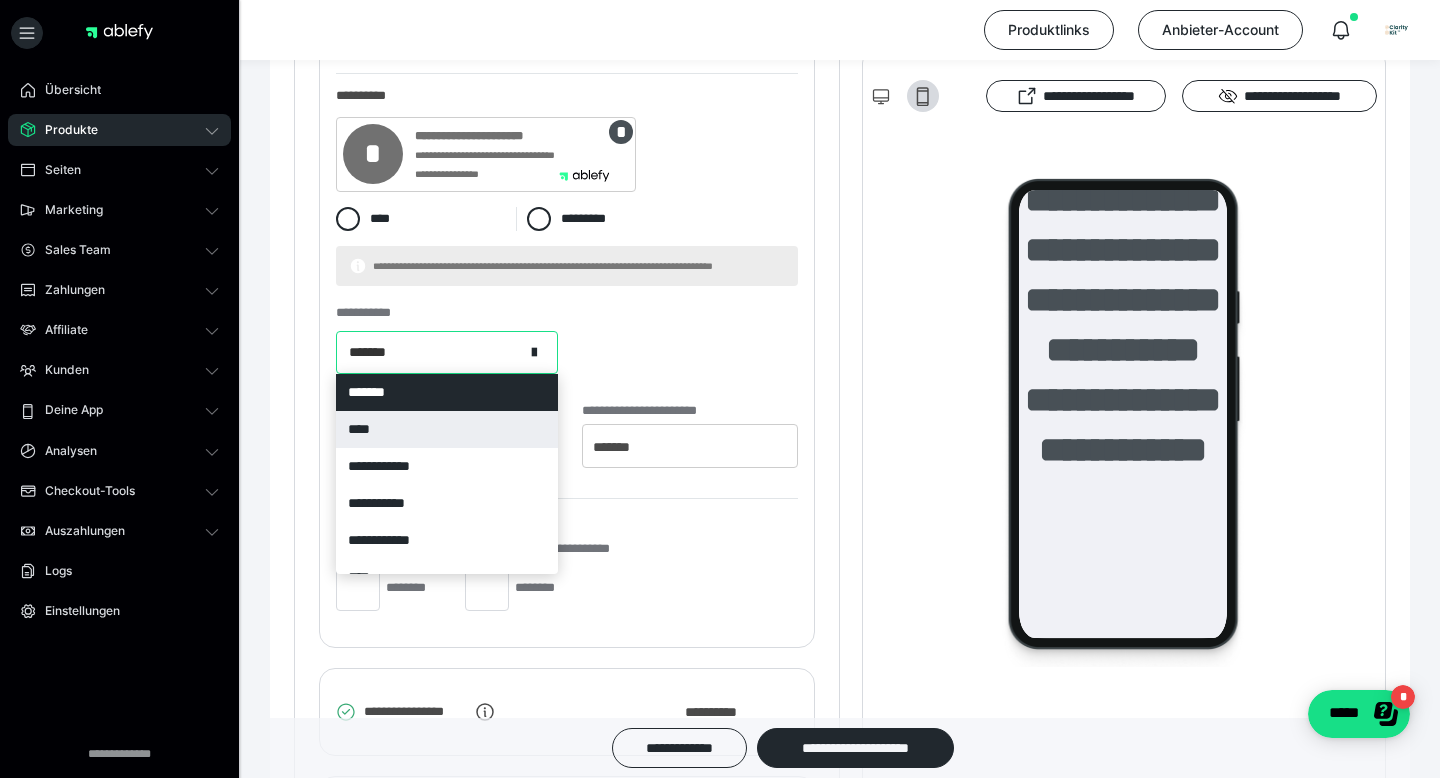 click on "****" at bounding box center (447, 429) 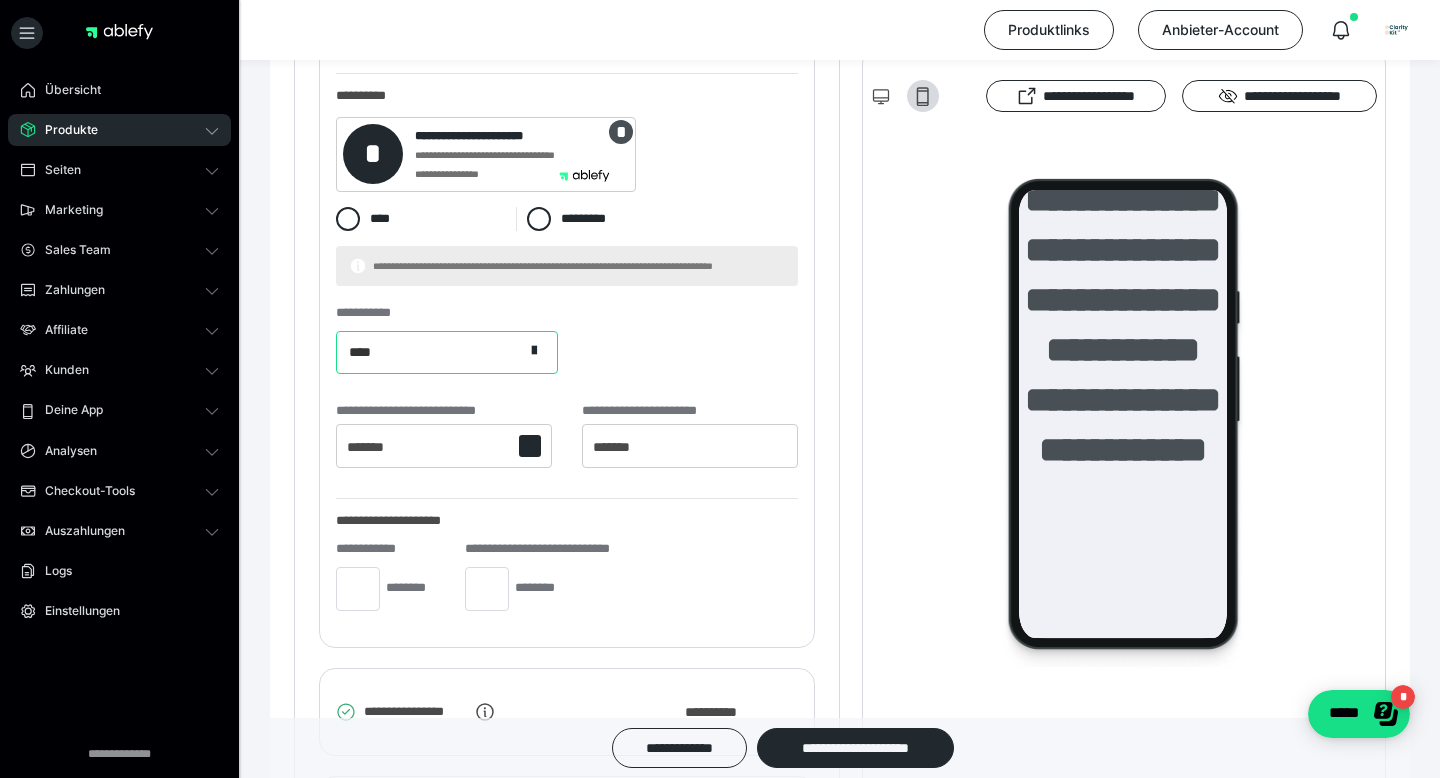 click on "**********" at bounding box center [567, 355] 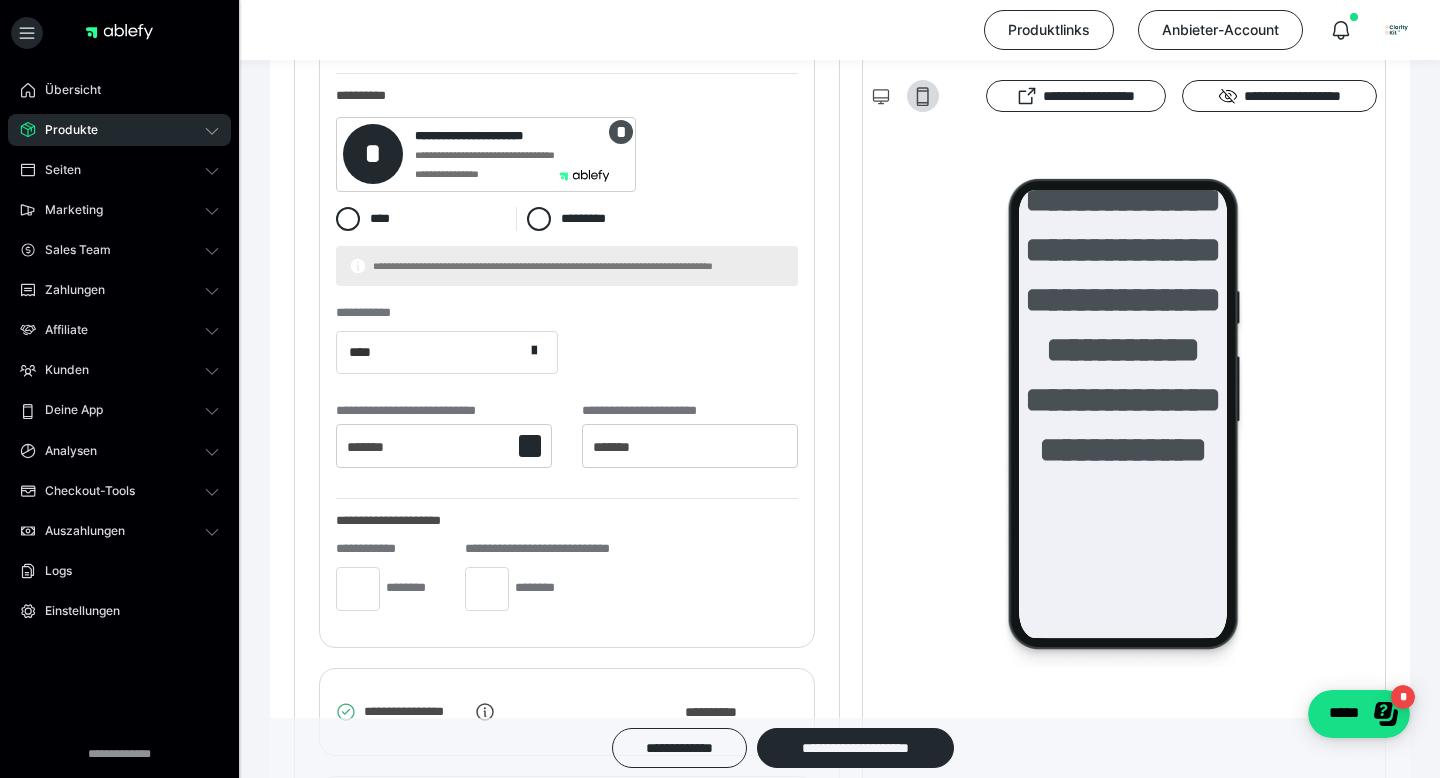 click on "****" at bounding box center [430, 352] 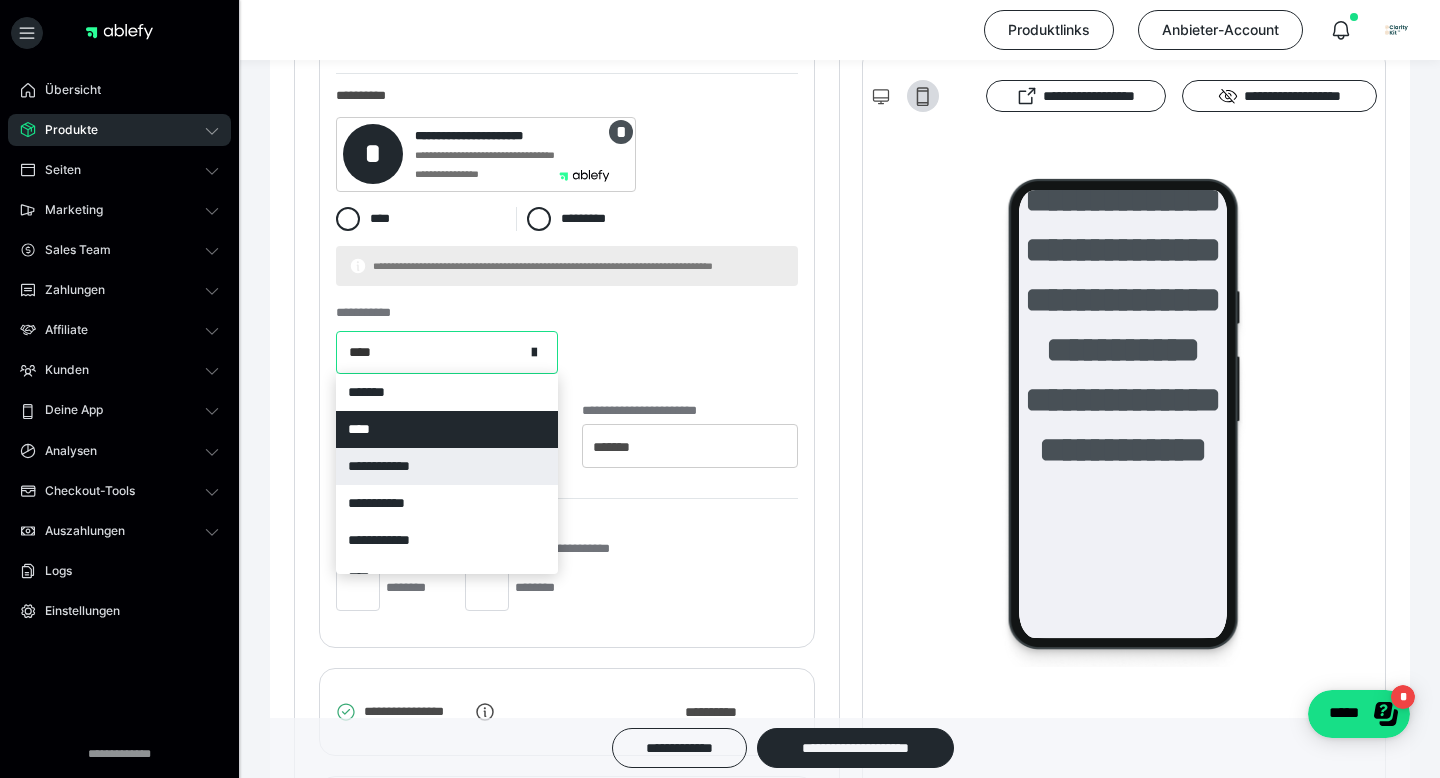 click on "**********" at bounding box center (447, 466) 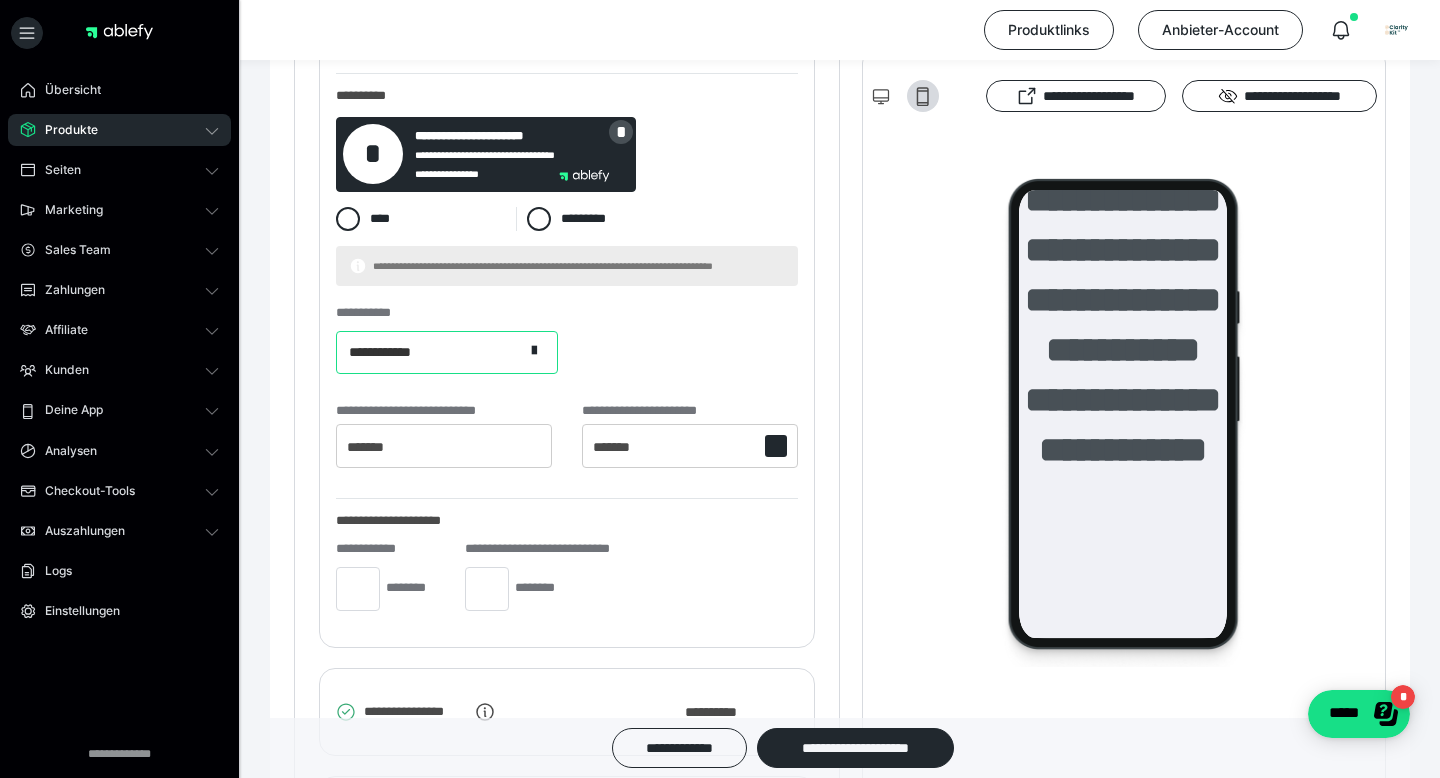 click on "**********" at bounding box center (567, 355) 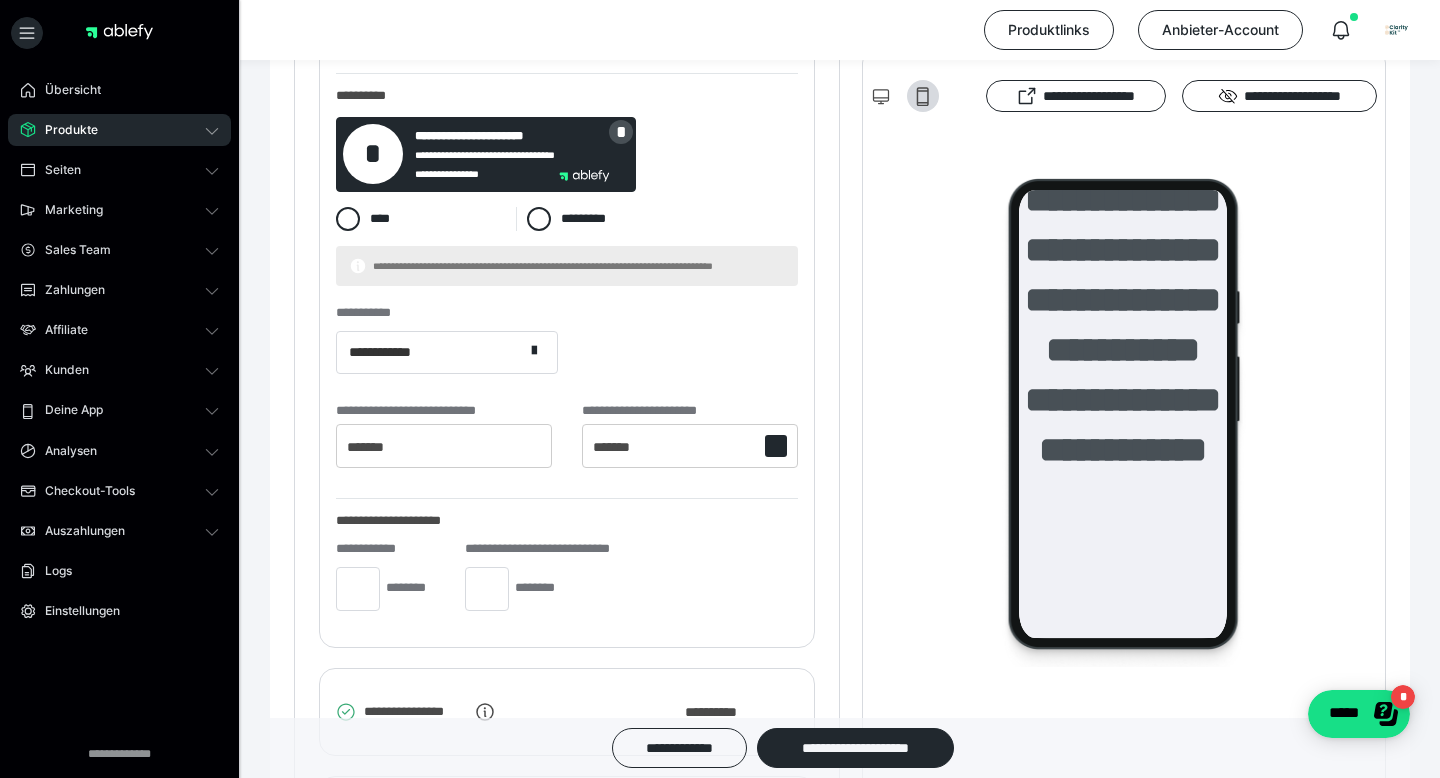 click on "**********" at bounding box center [430, 352] 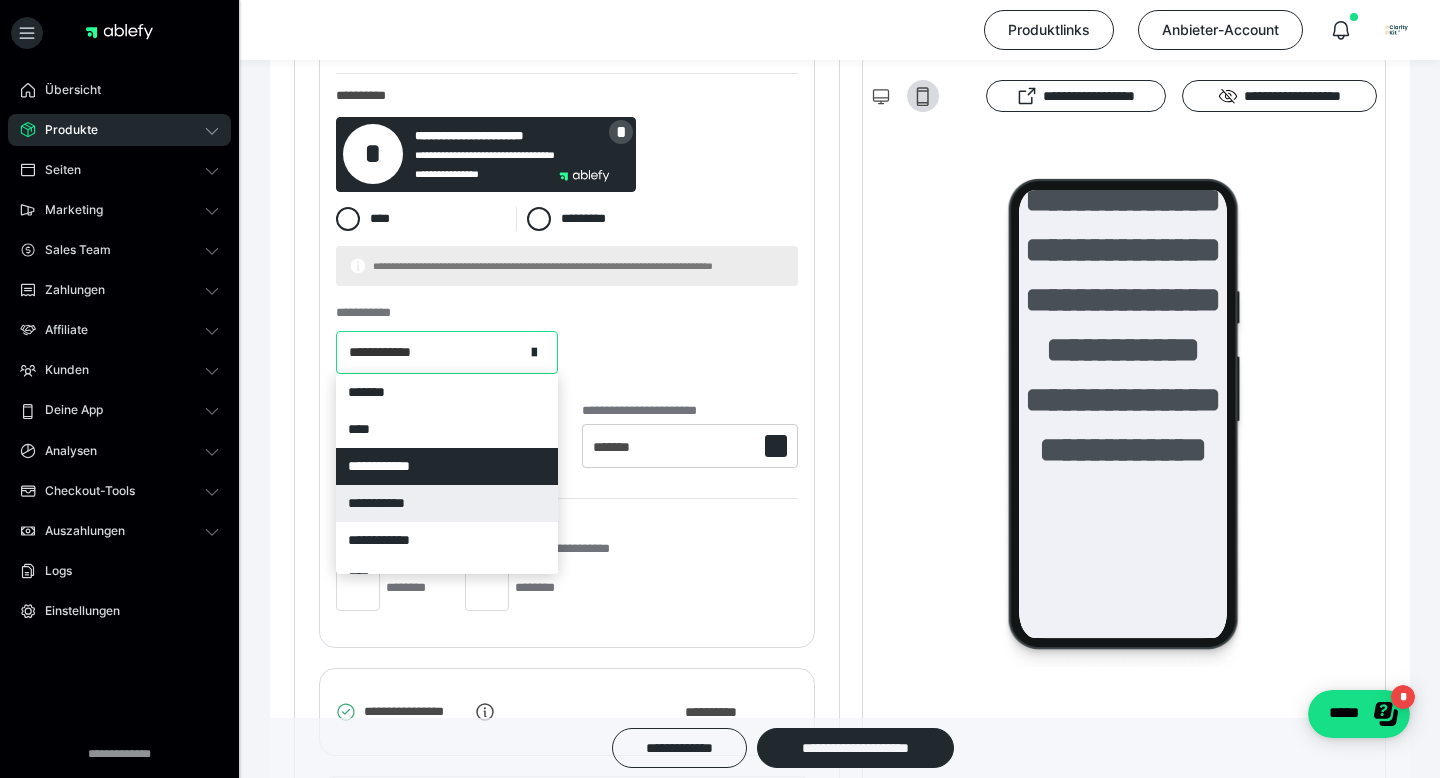 click on "**********" at bounding box center (447, 503) 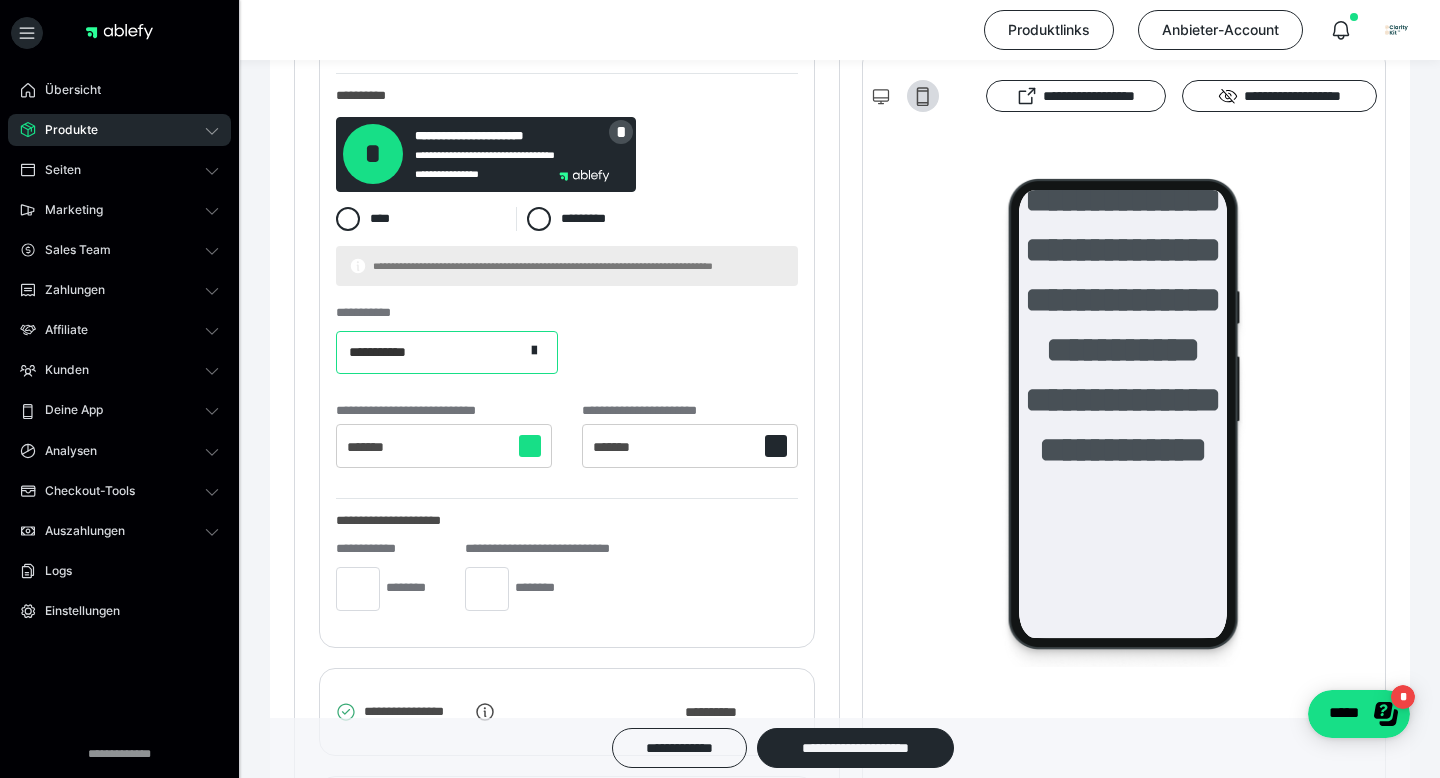 click on "**********" at bounding box center [430, 352] 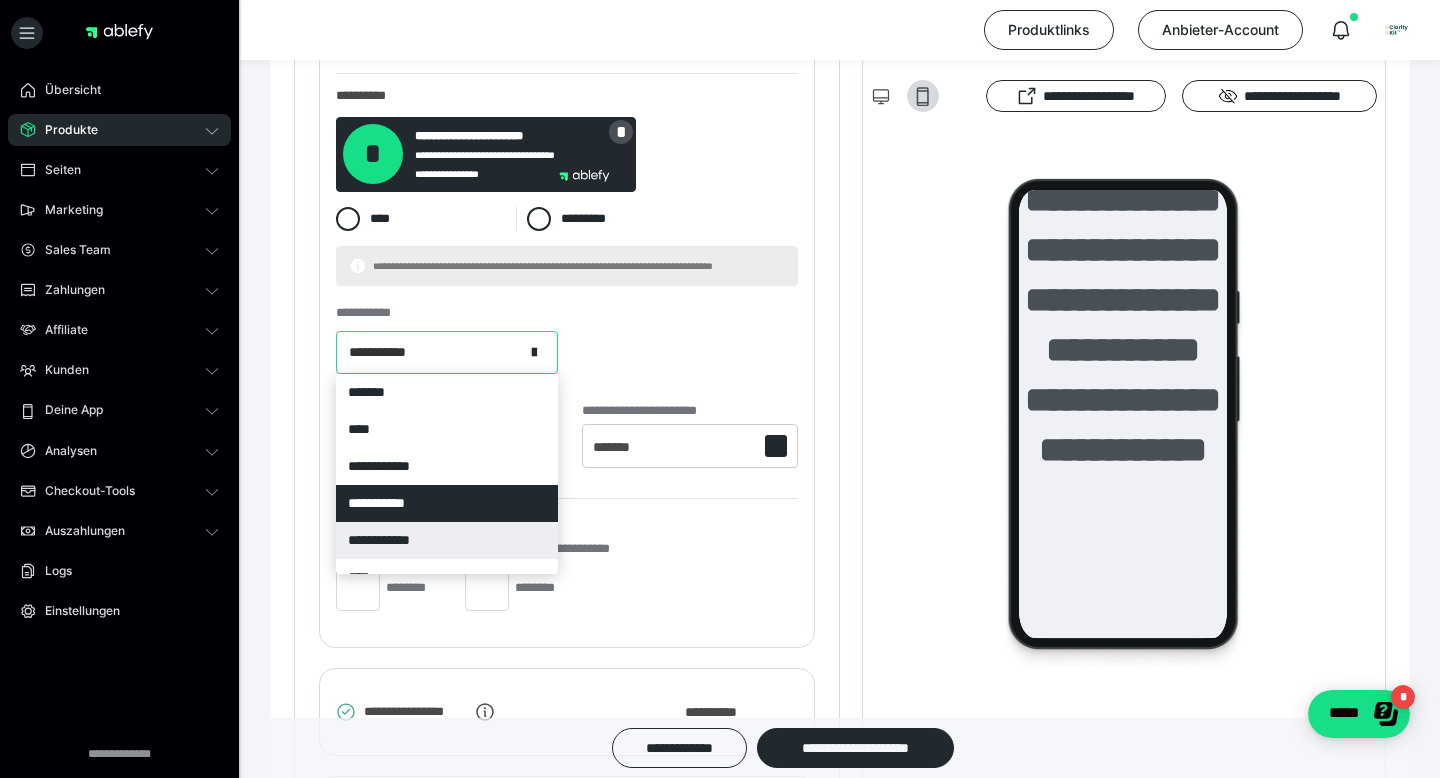 click on "**********" at bounding box center (447, 540) 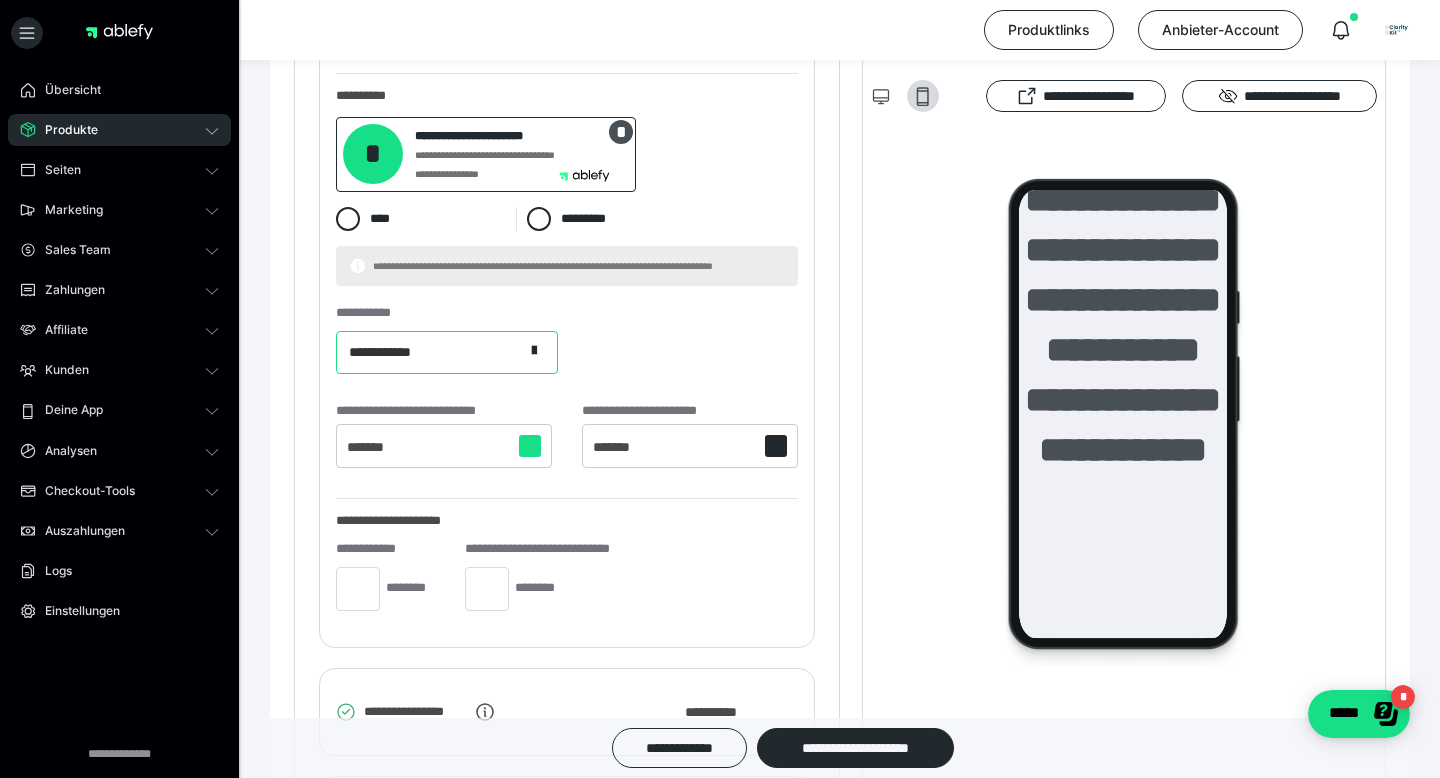 click on "**********" at bounding box center (430, 352) 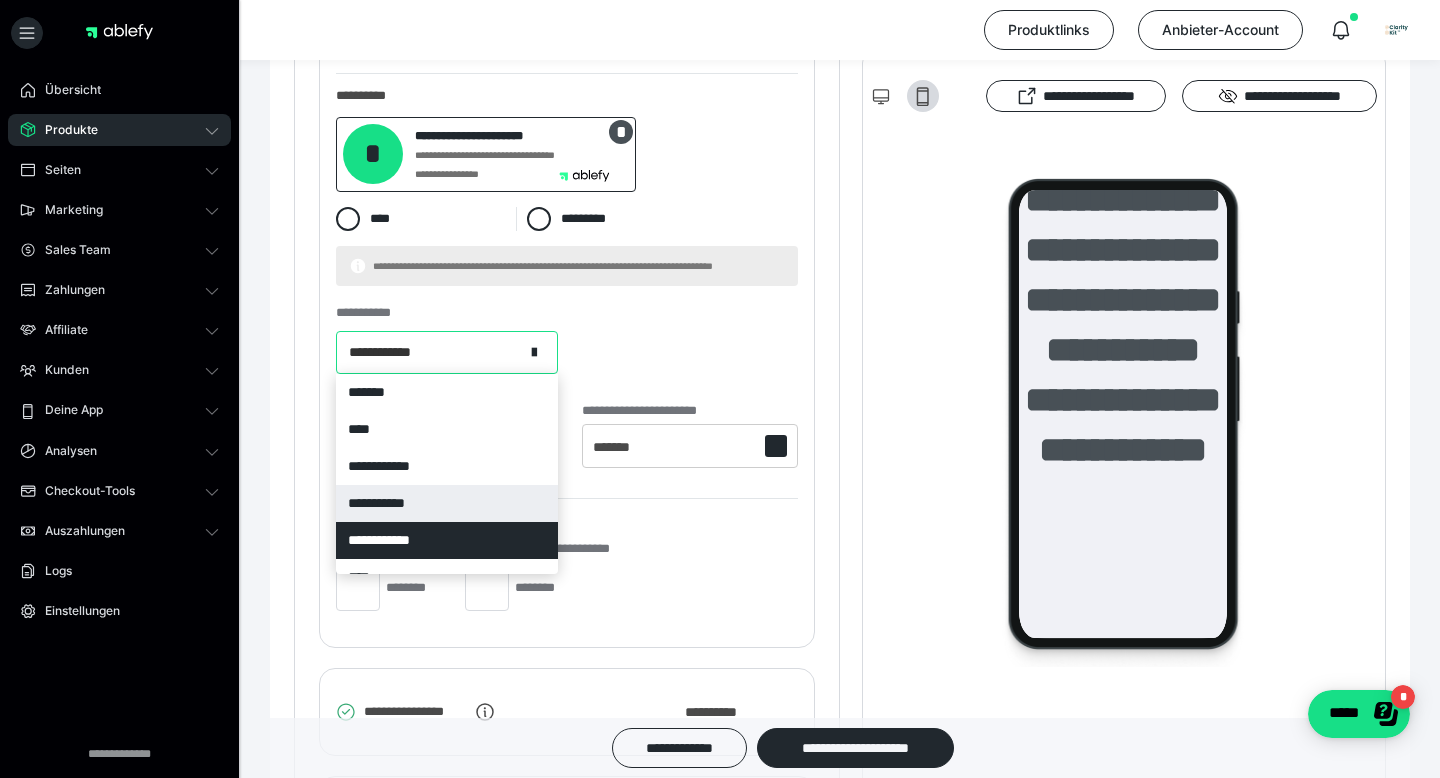 scroll, scrollTop: 22, scrollLeft: 0, axis: vertical 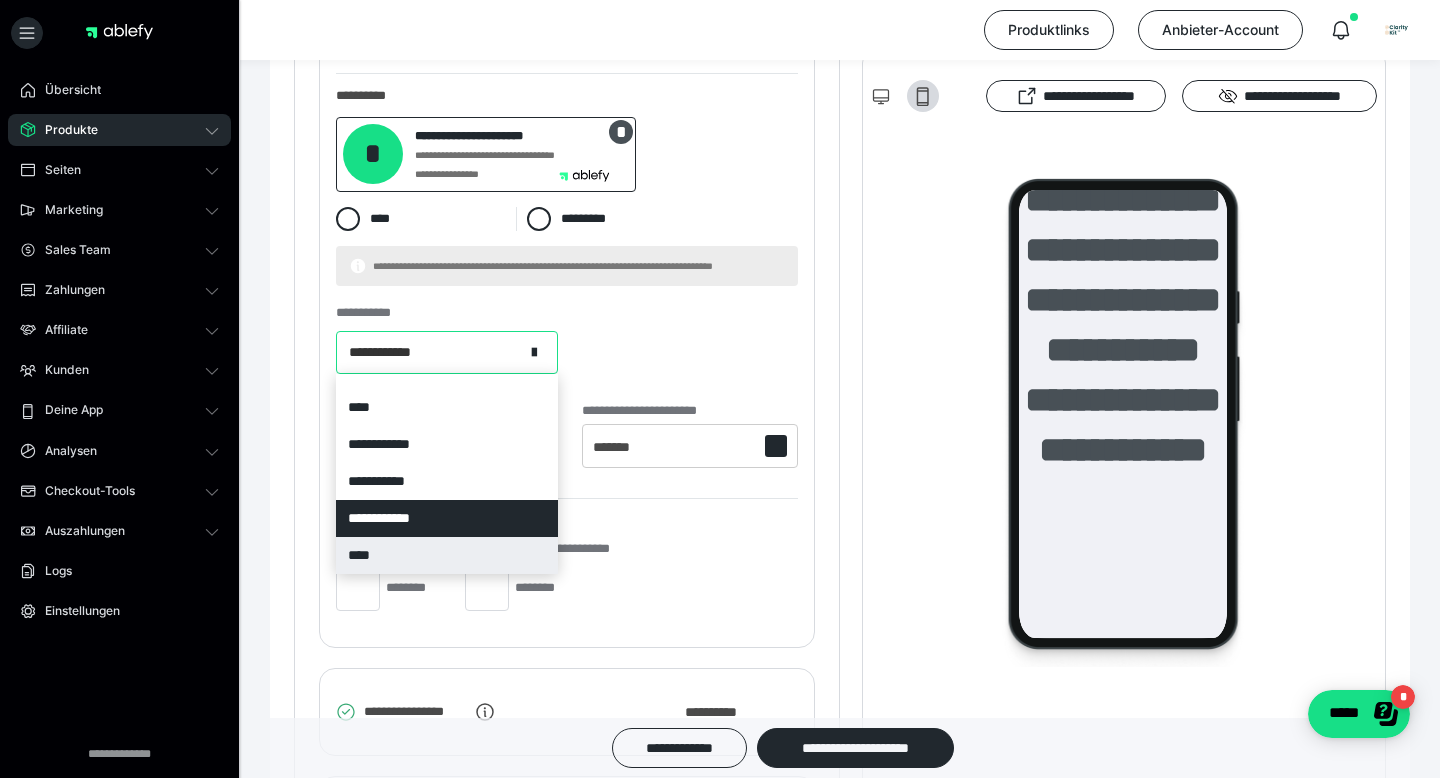 click on "****" at bounding box center (447, 555) 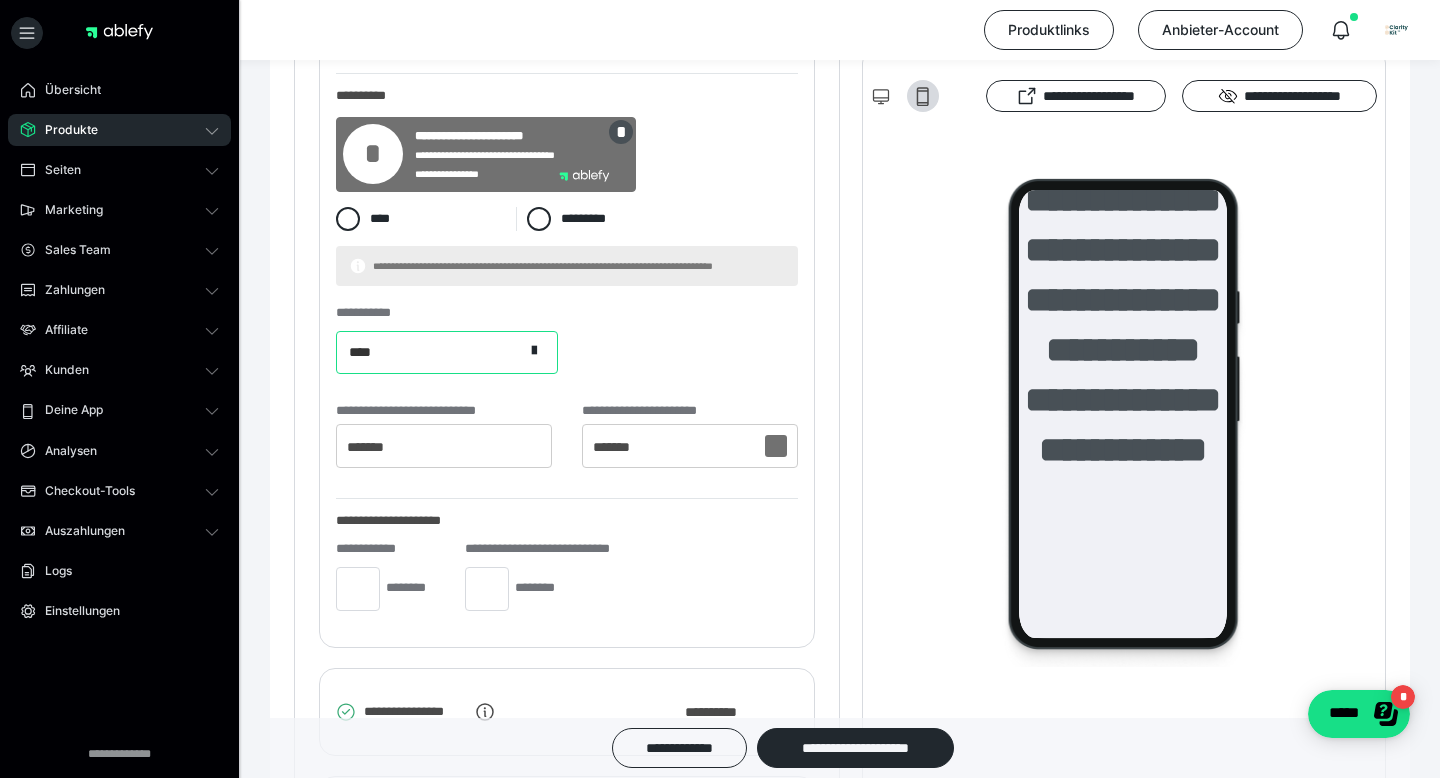 click on "****" at bounding box center (430, 352) 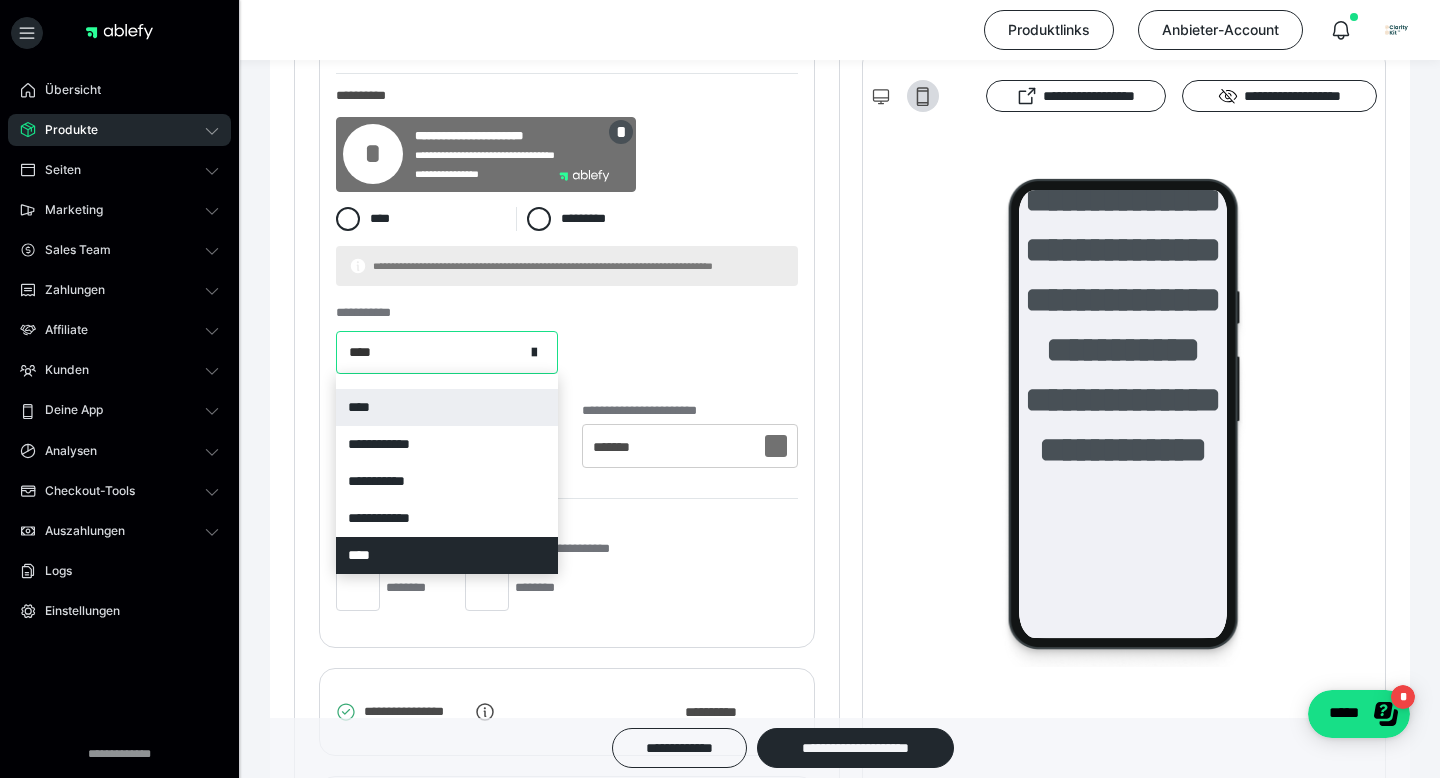 scroll, scrollTop: 0, scrollLeft: 0, axis: both 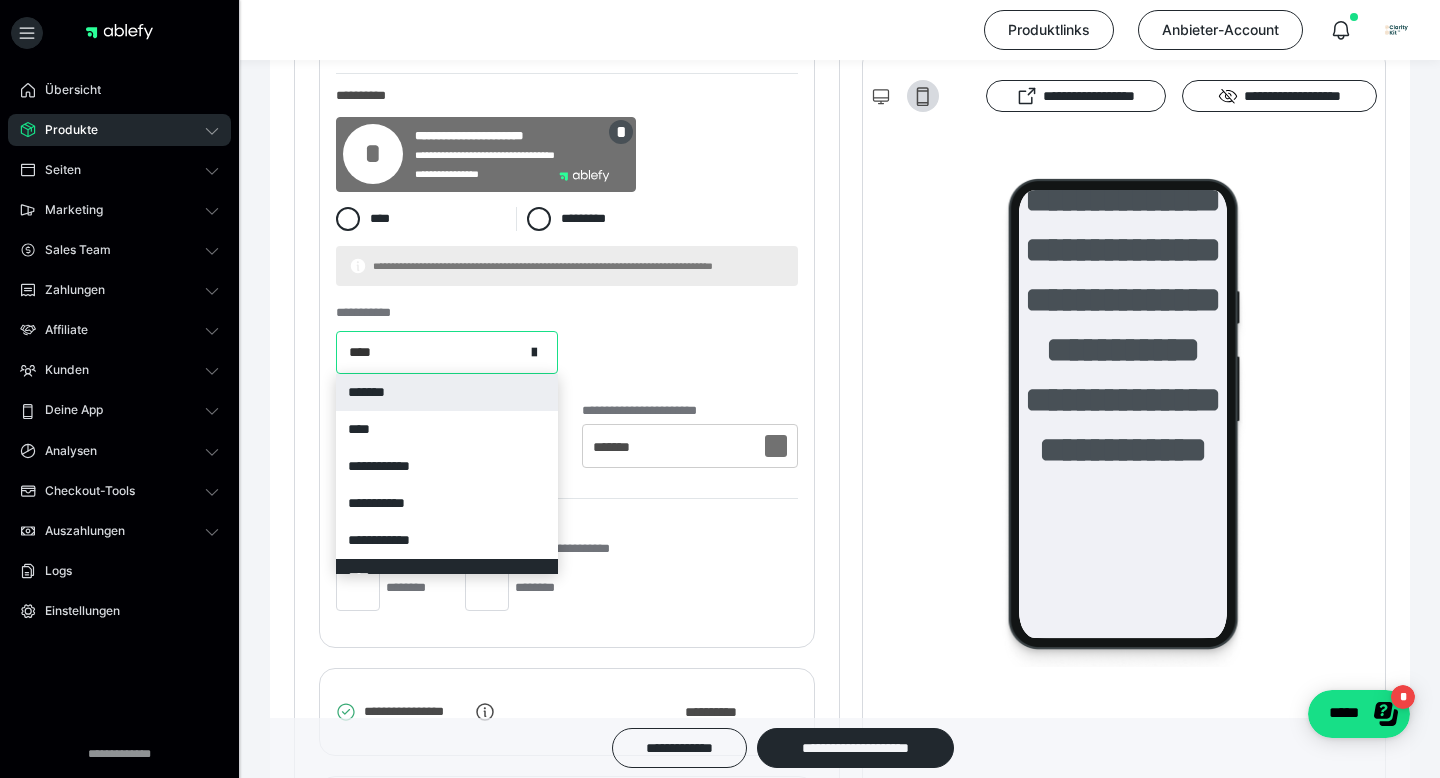 click on "*******" at bounding box center [447, 392] 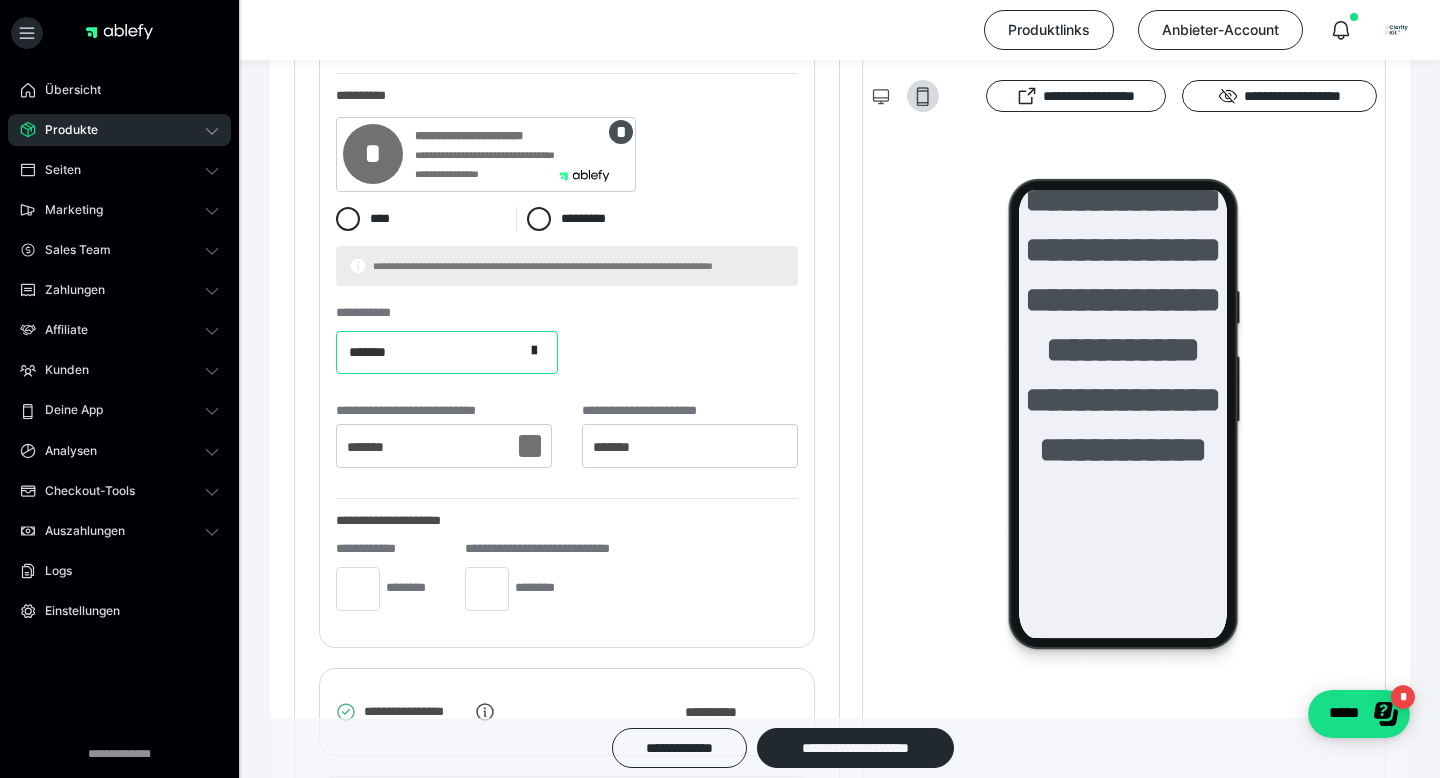 click on "*******" at bounding box center (430, 352) 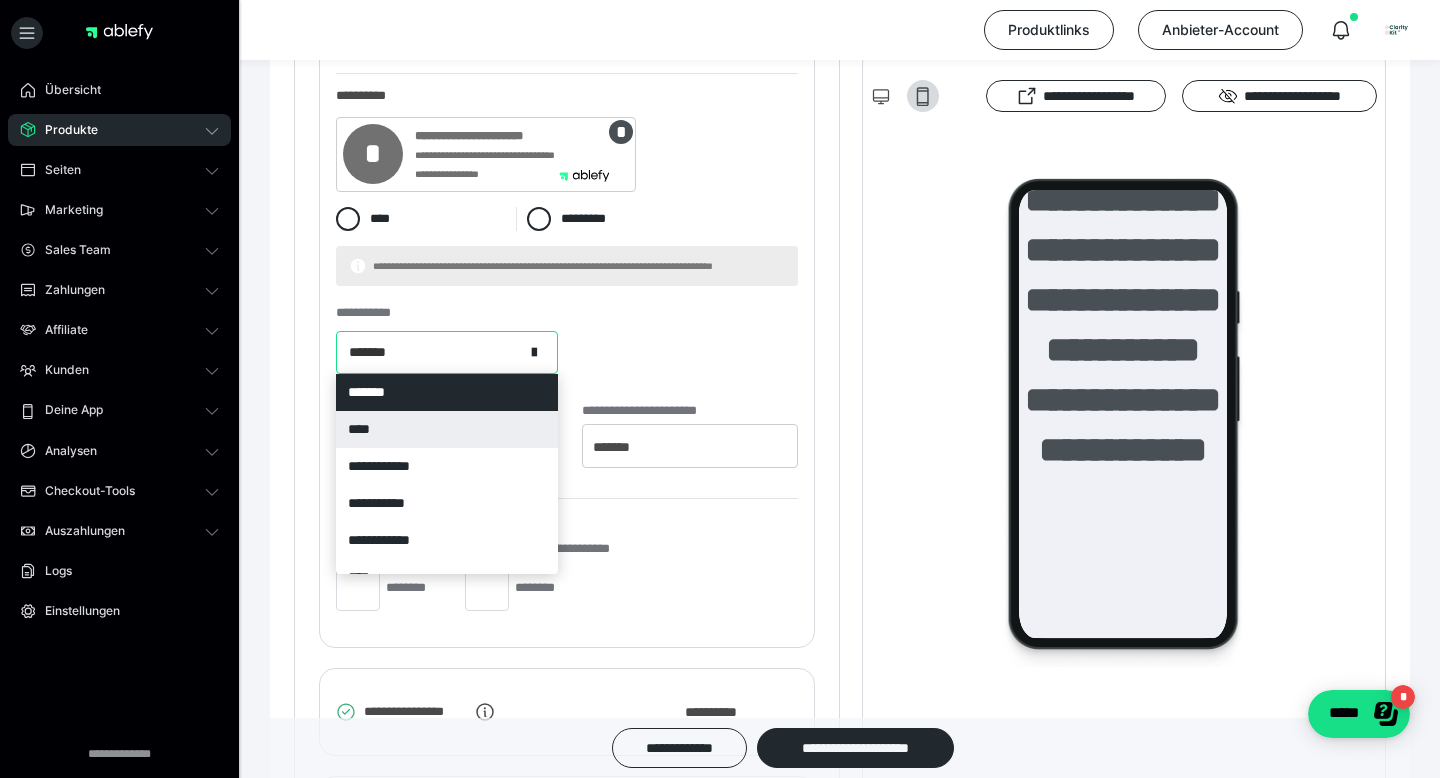 click on "****" at bounding box center [447, 429] 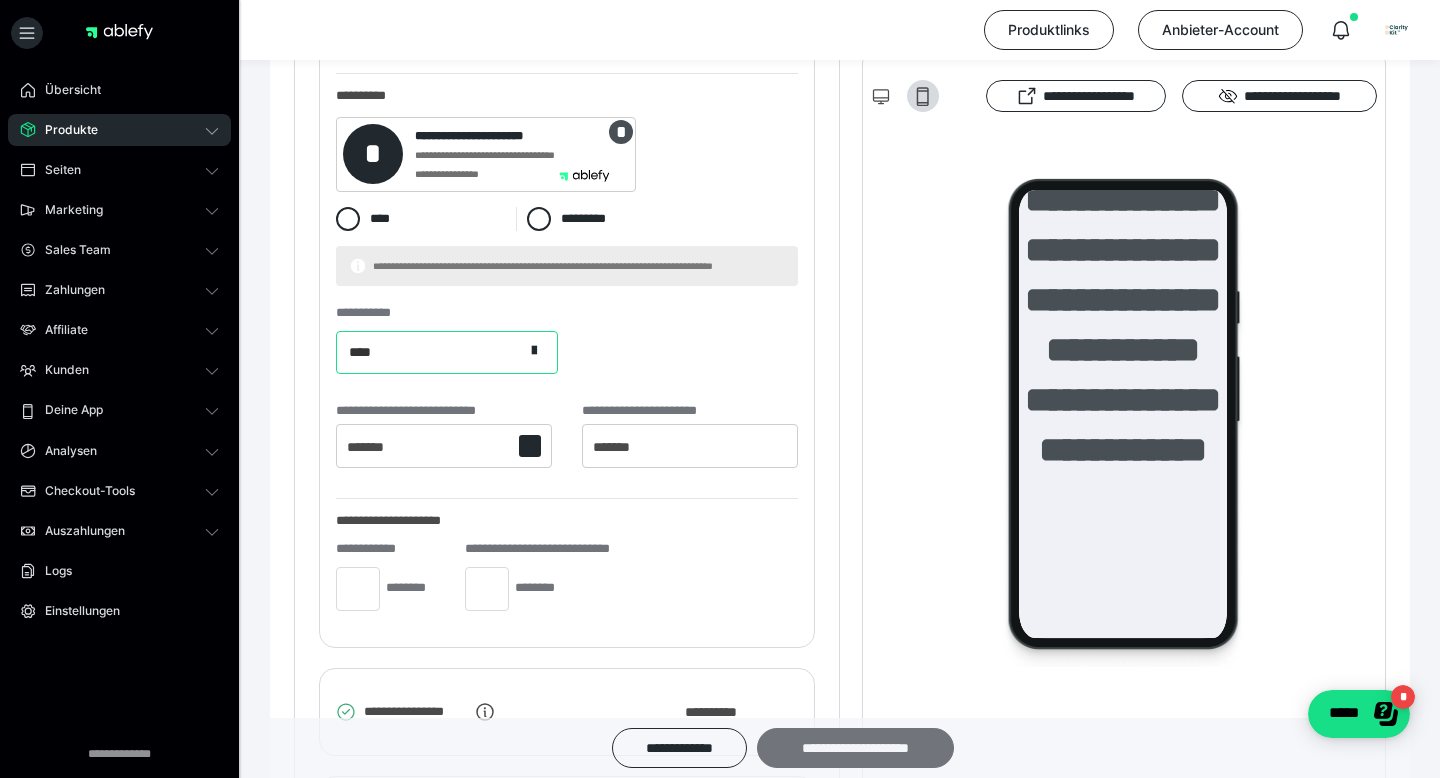 click on "**********" at bounding box center [855, 748] 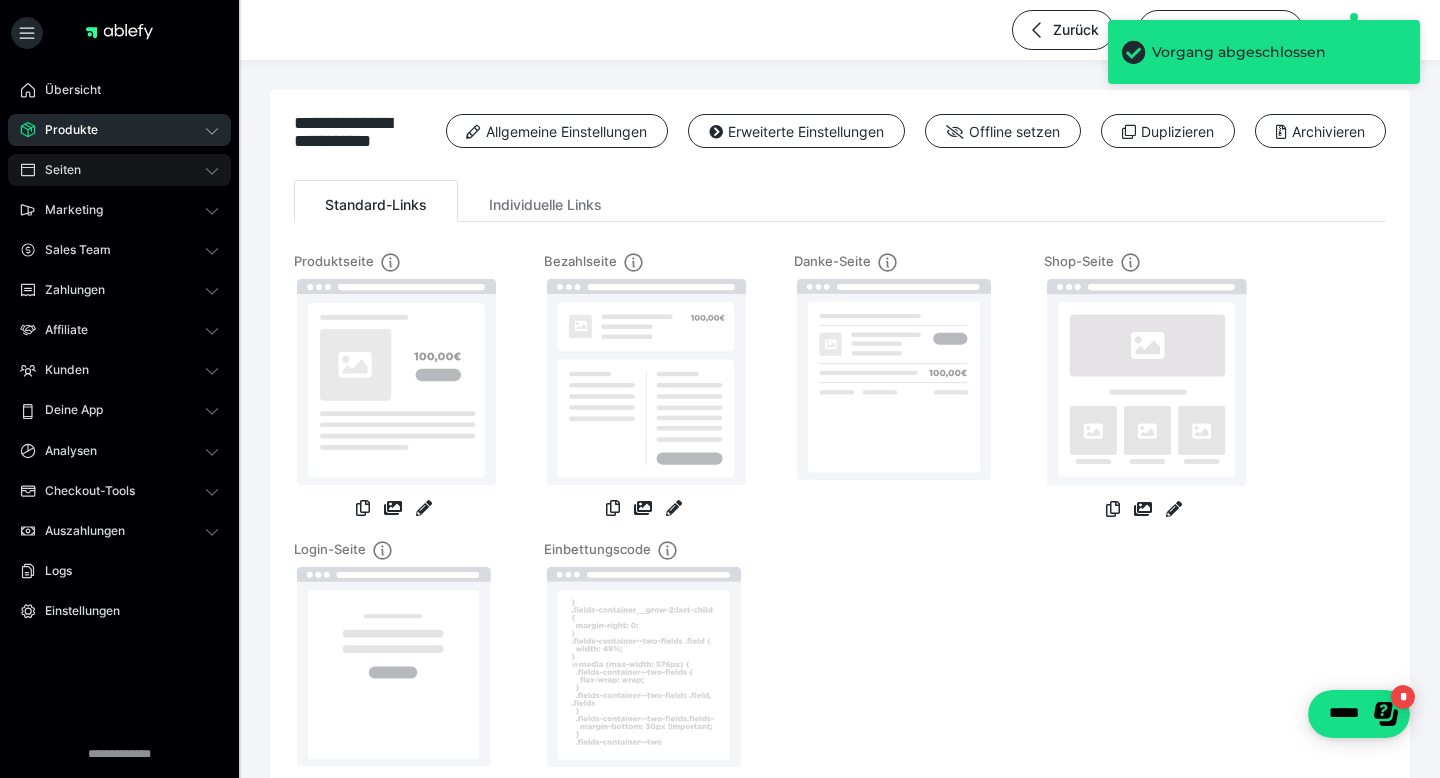 click on "Seiten" at bounding box center (119, 170) 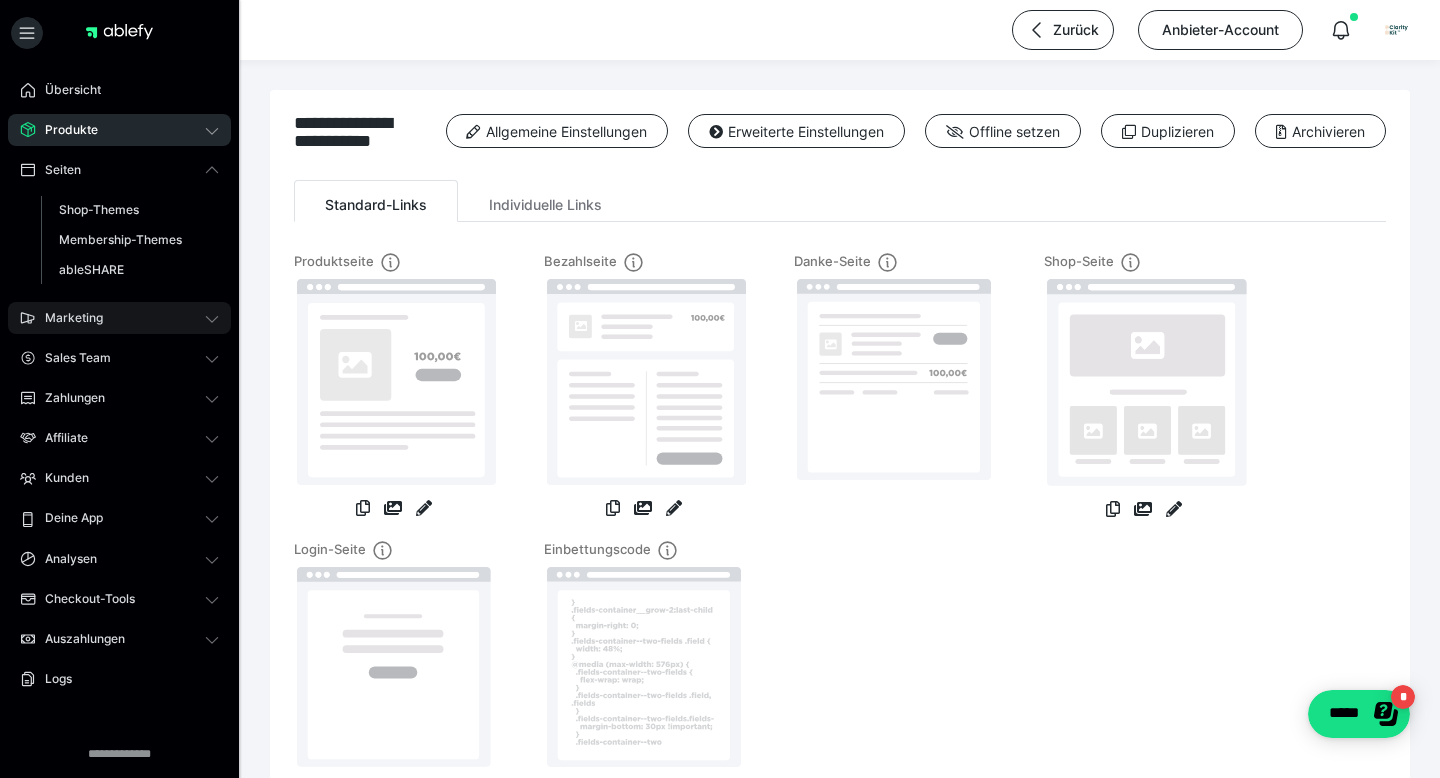 click on "Marketing" at bounding box center [119, 318] 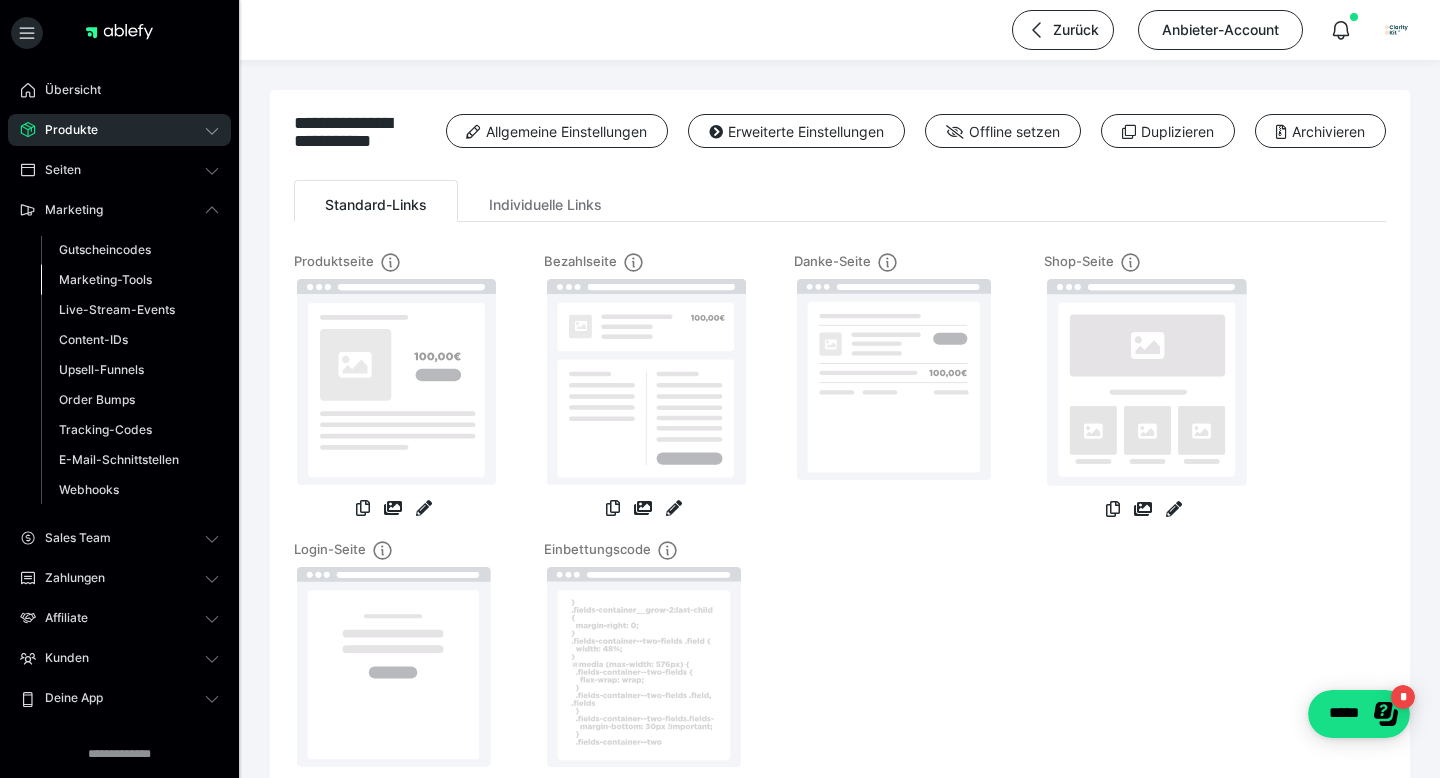 click on "Marketing-Tools" at bounding box center [130, 280] 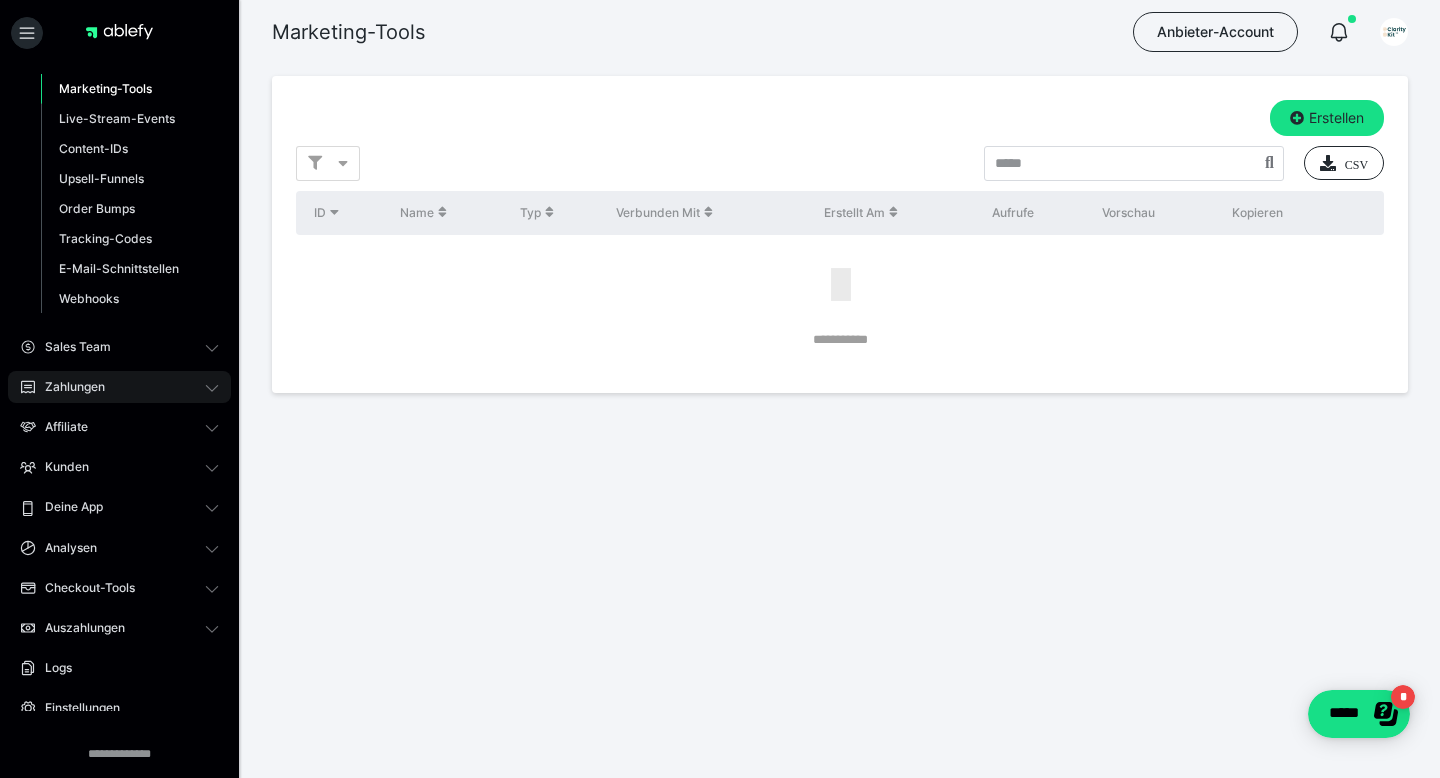 scroll, scrollTop: 249, scrollLeft: 0, axis: vertical 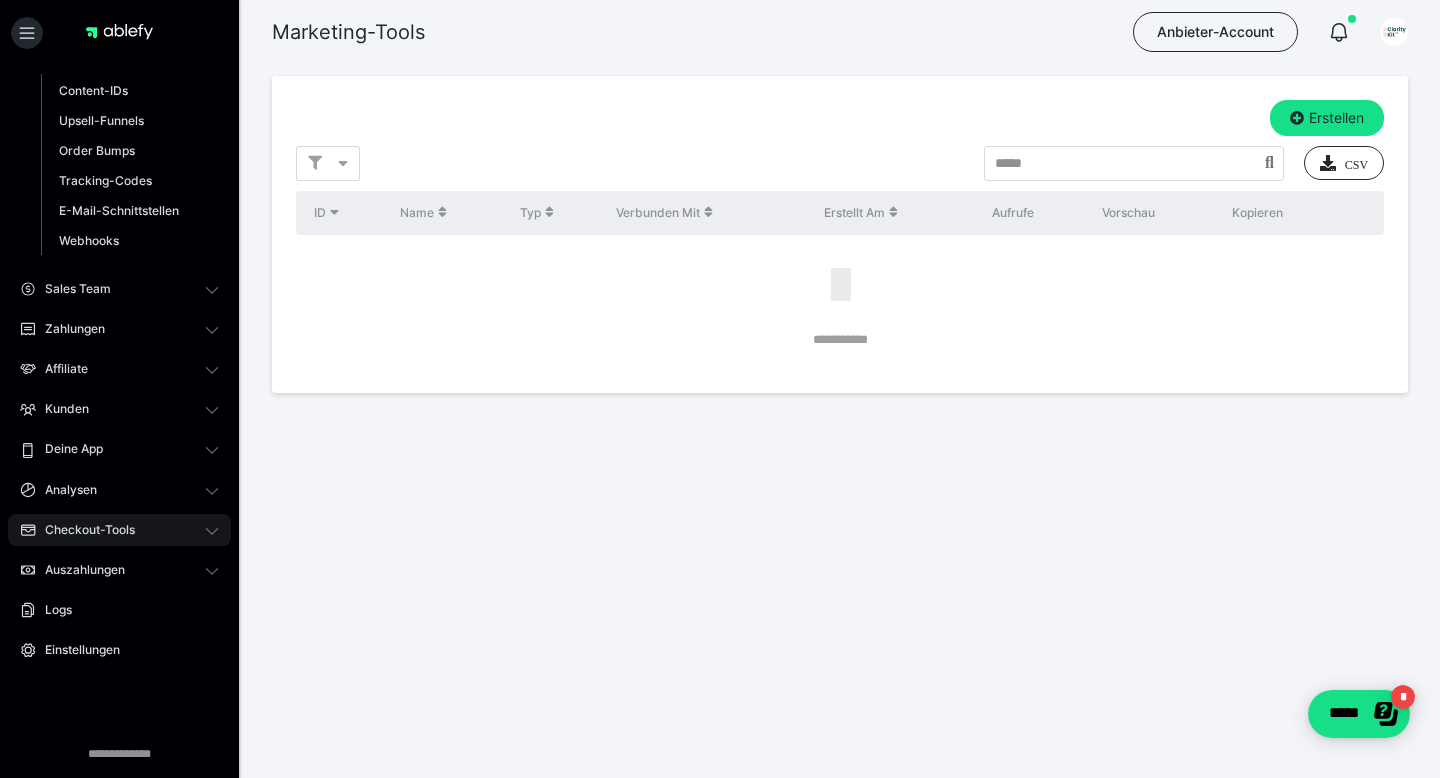 click on "Checkout-Tools" at bounding box center [119, 530] 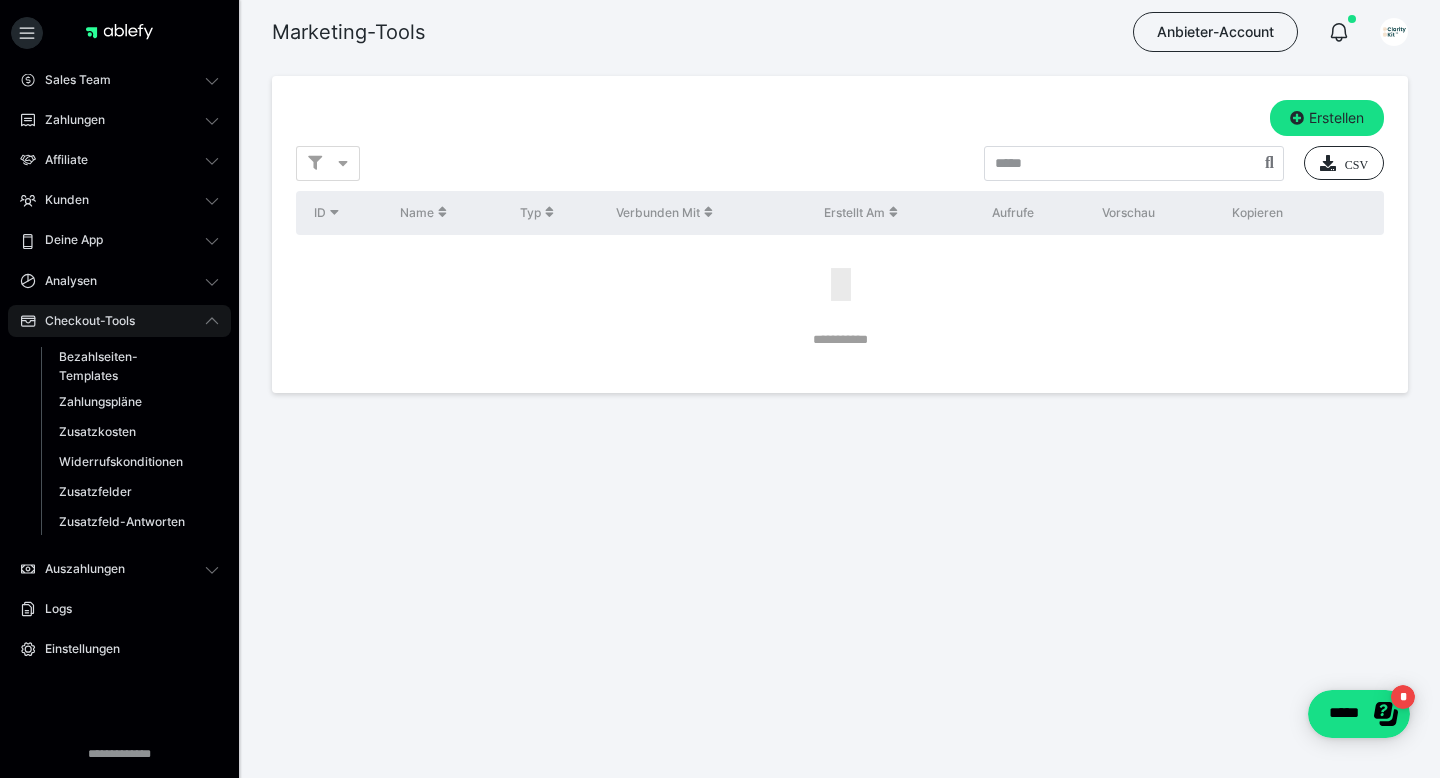 scroll, scrollTop: 170, scrollLeft: 0, axis: vertical 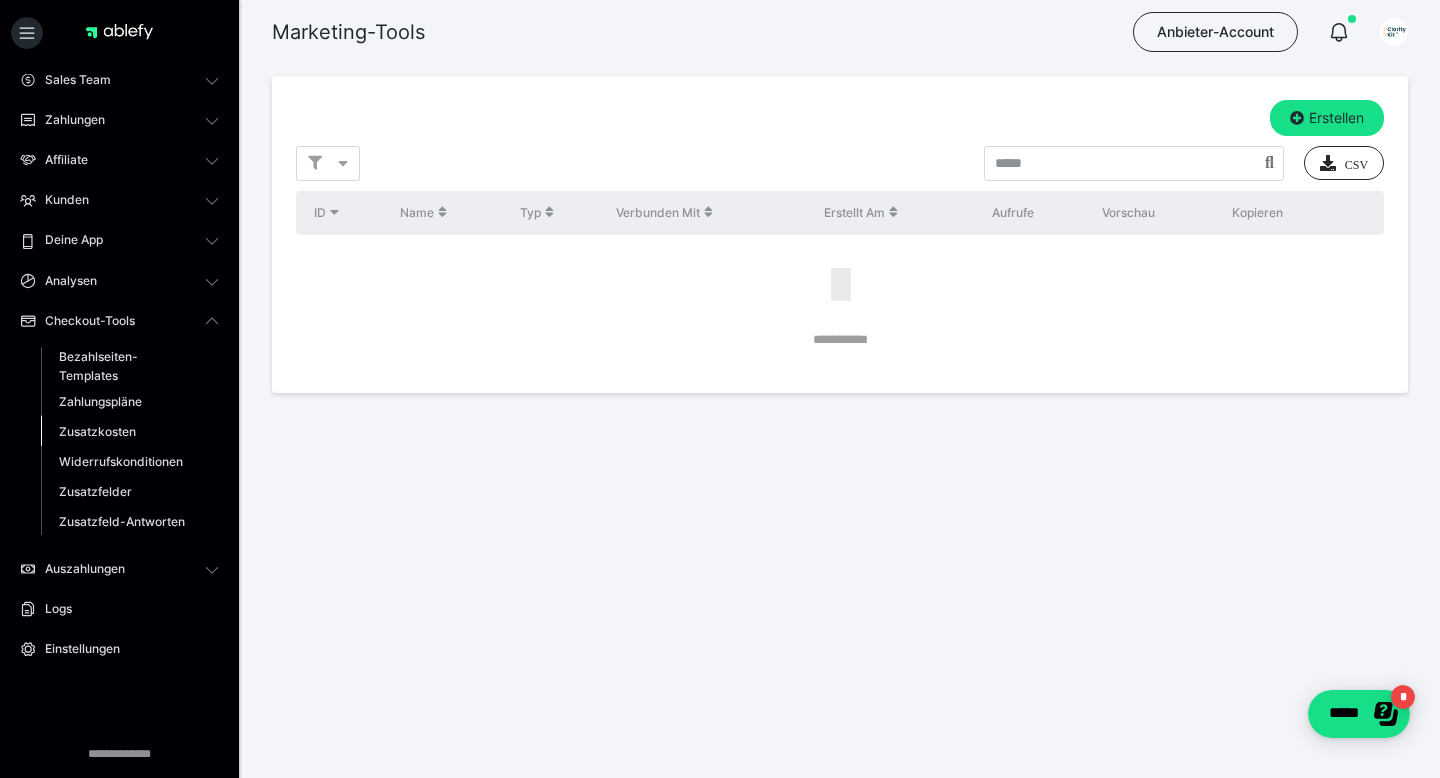click on "Zusatzkosten" at bounding box center (130, 431) 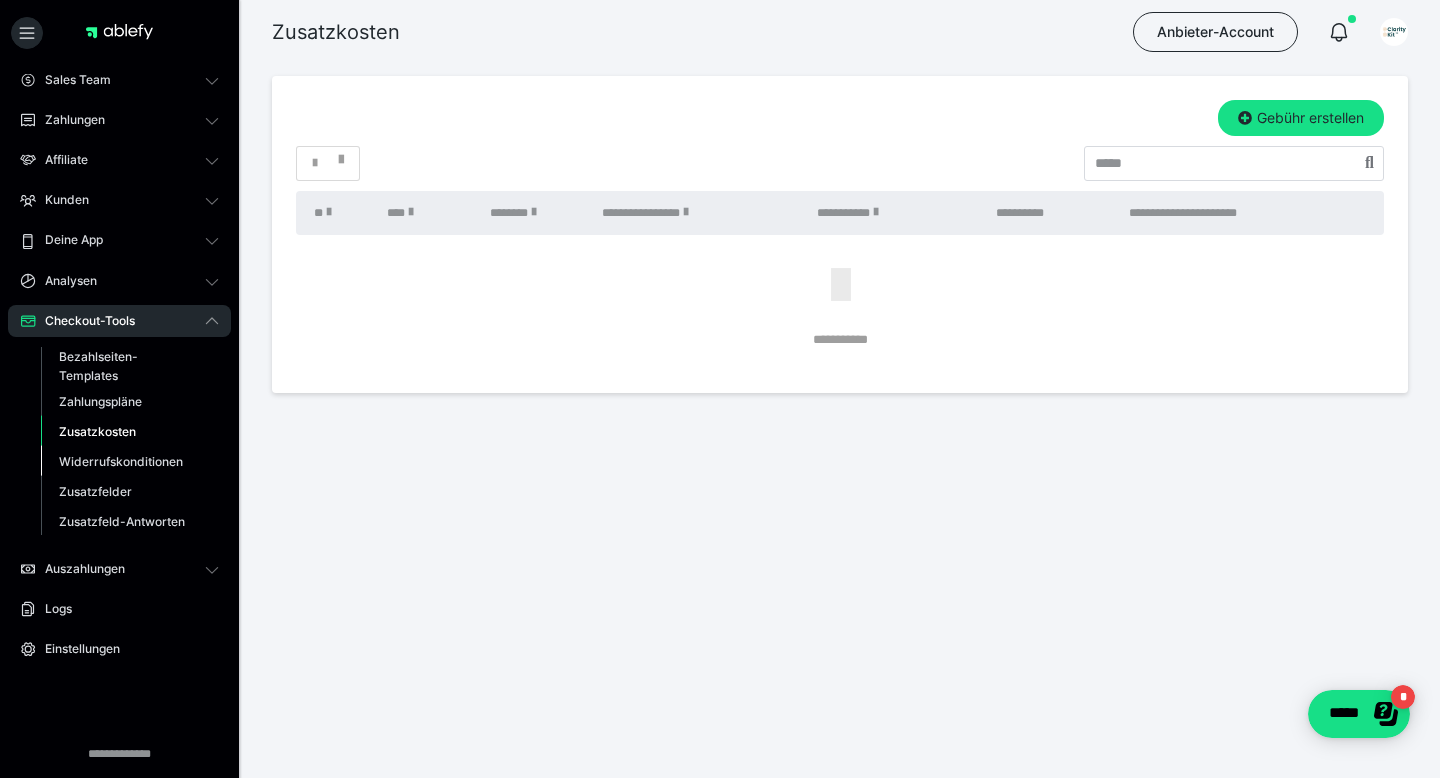 click on "Widerrufskonditionen" at bounding box center (121, 461) 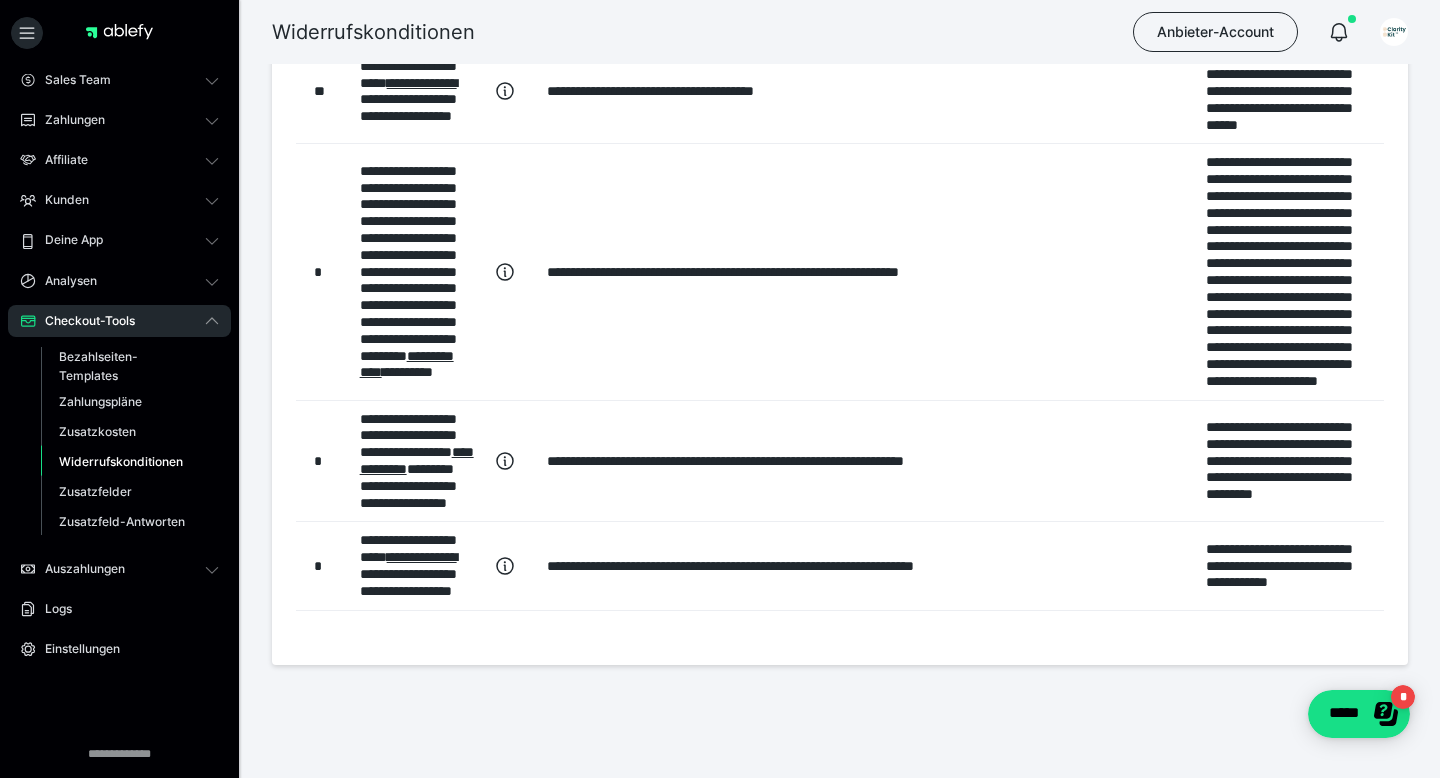 scroll, scrollTop: 1638, scrollLeft: 0, axis: vertical 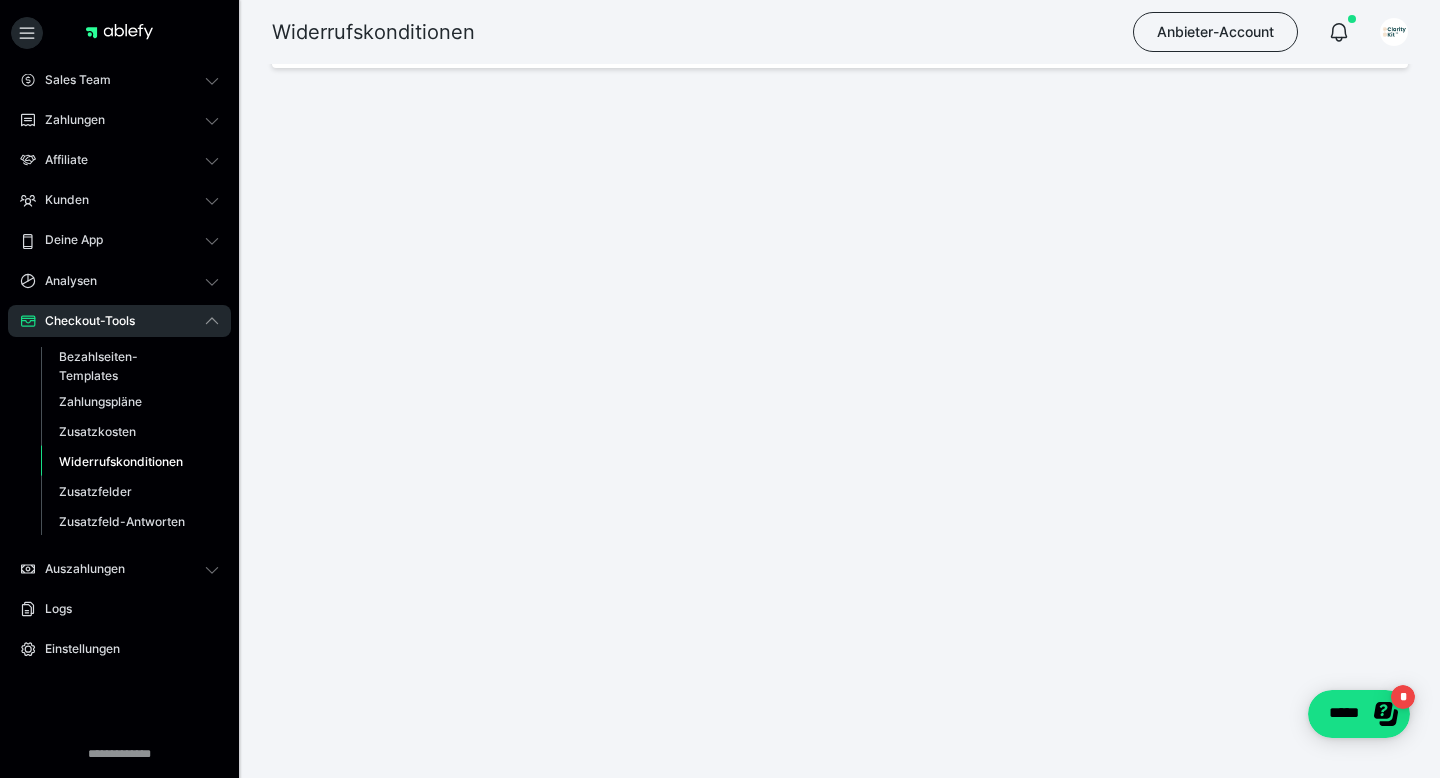 click on "**********" at bounding box center [1285, -136] 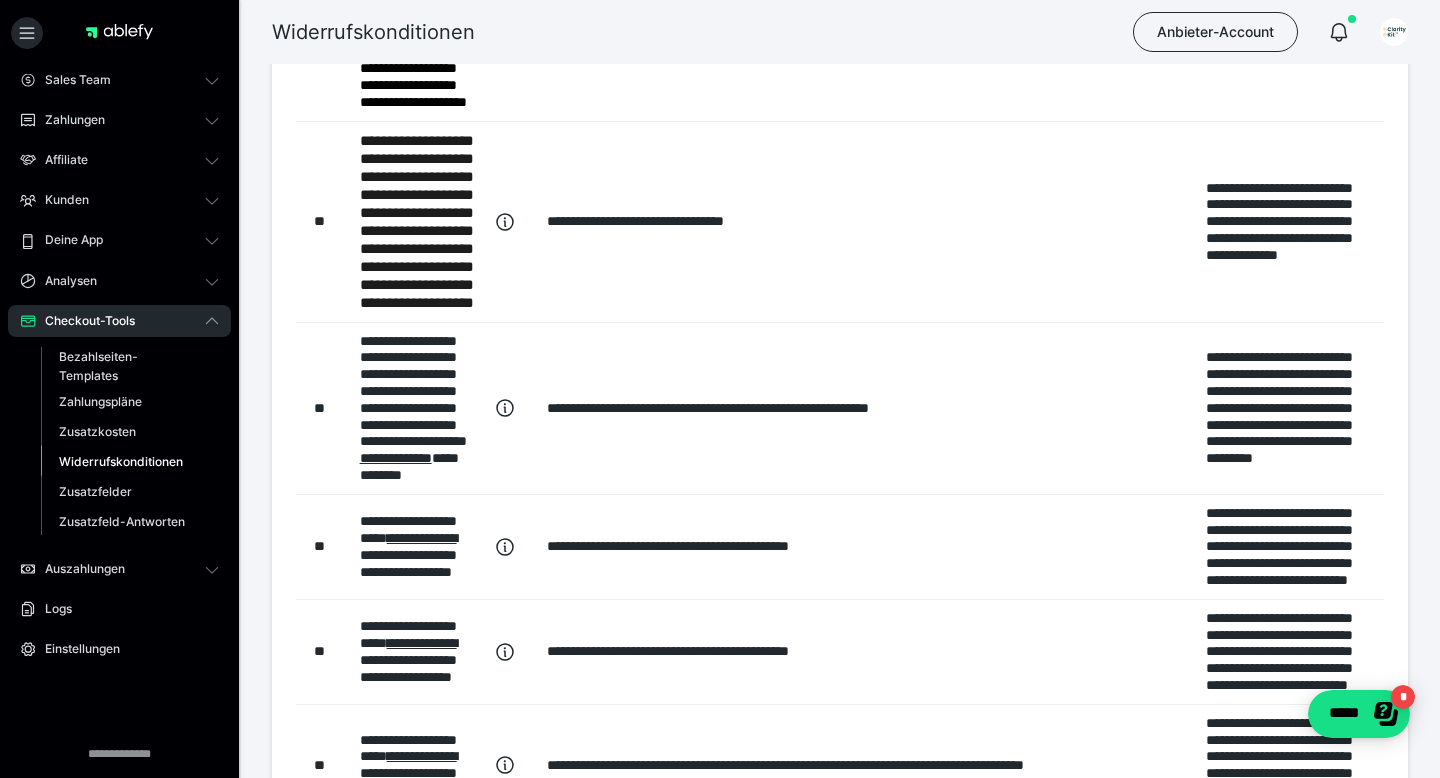 scroll, scrollTop: 0, scrollLeft: 0, axis: both 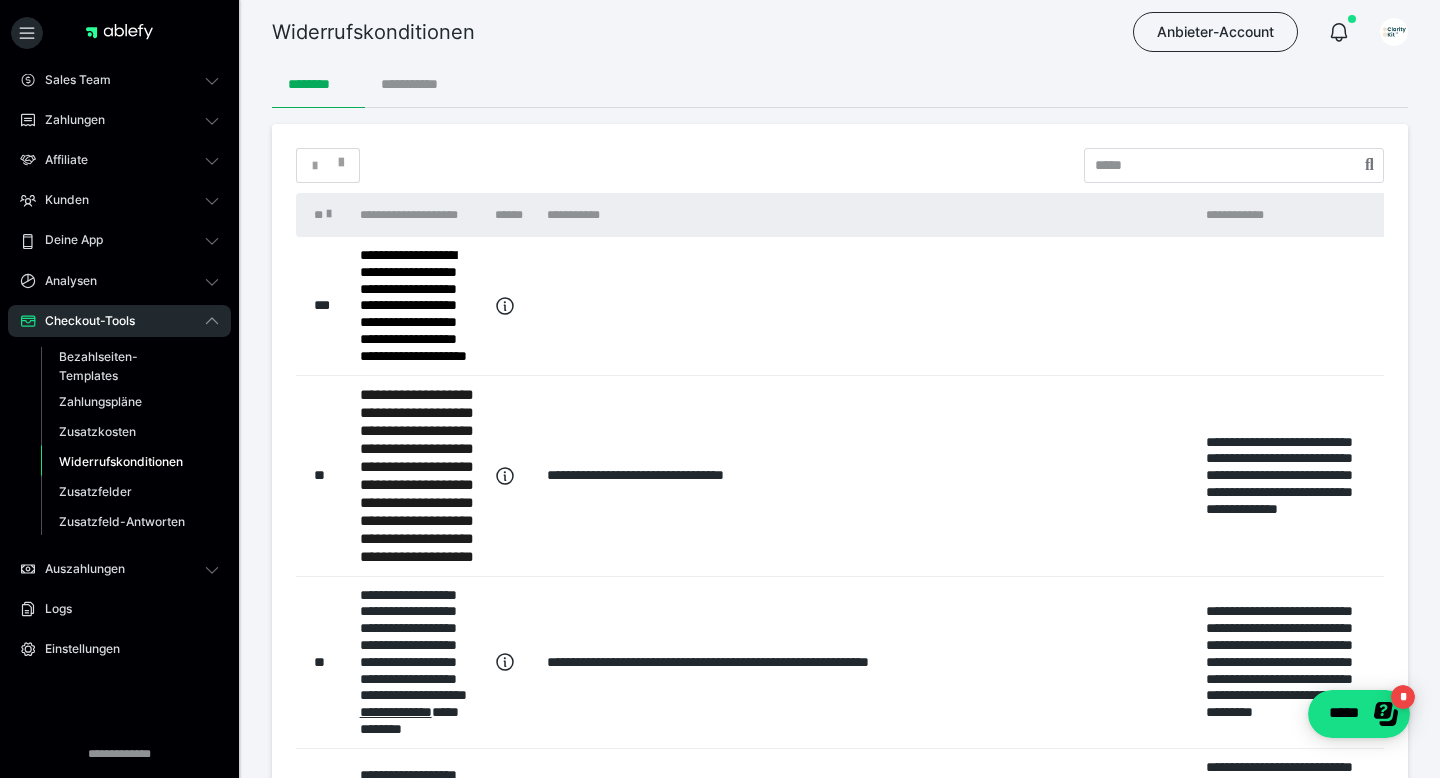 click on "**********" at bounding box center [415, 84] 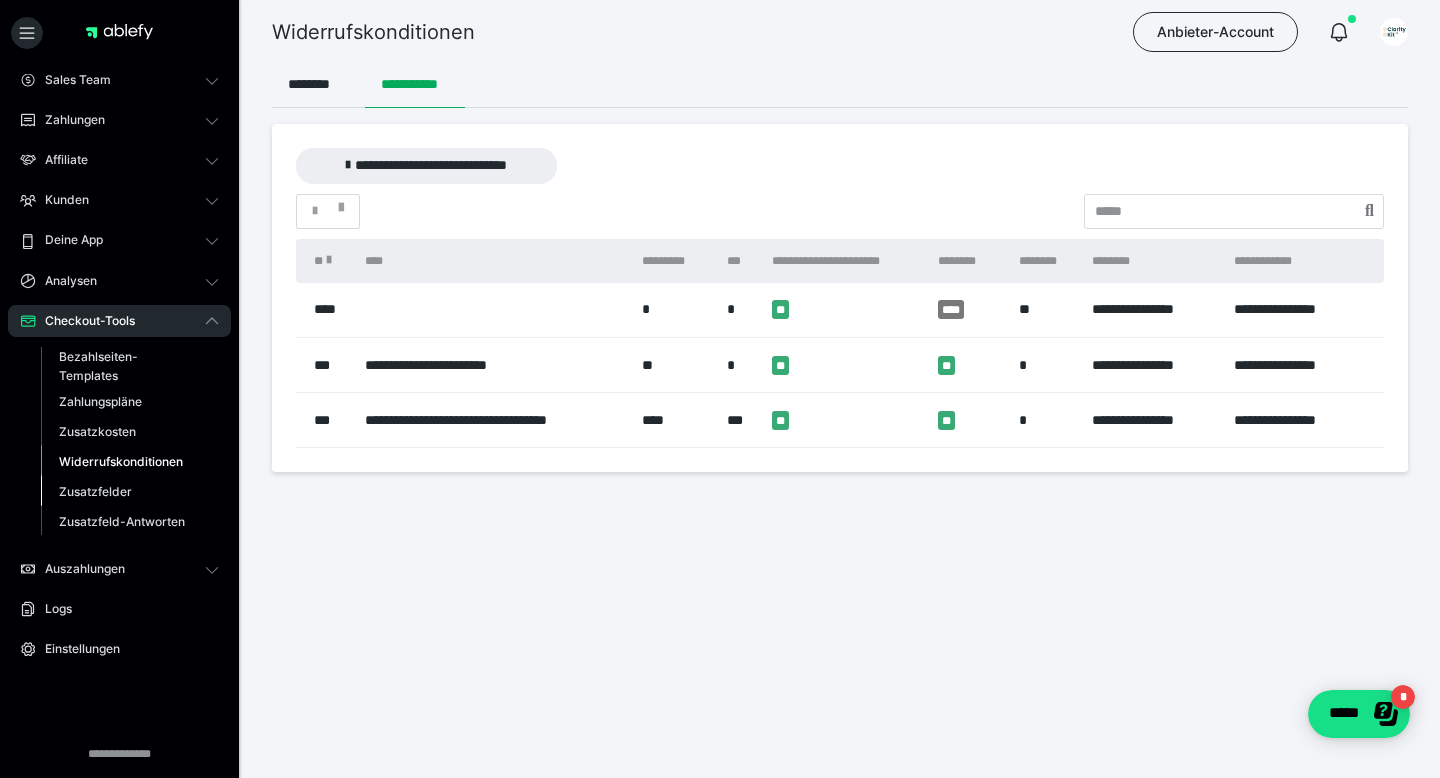 click on "Zusatzfelder" at bounding box center (130, 491) 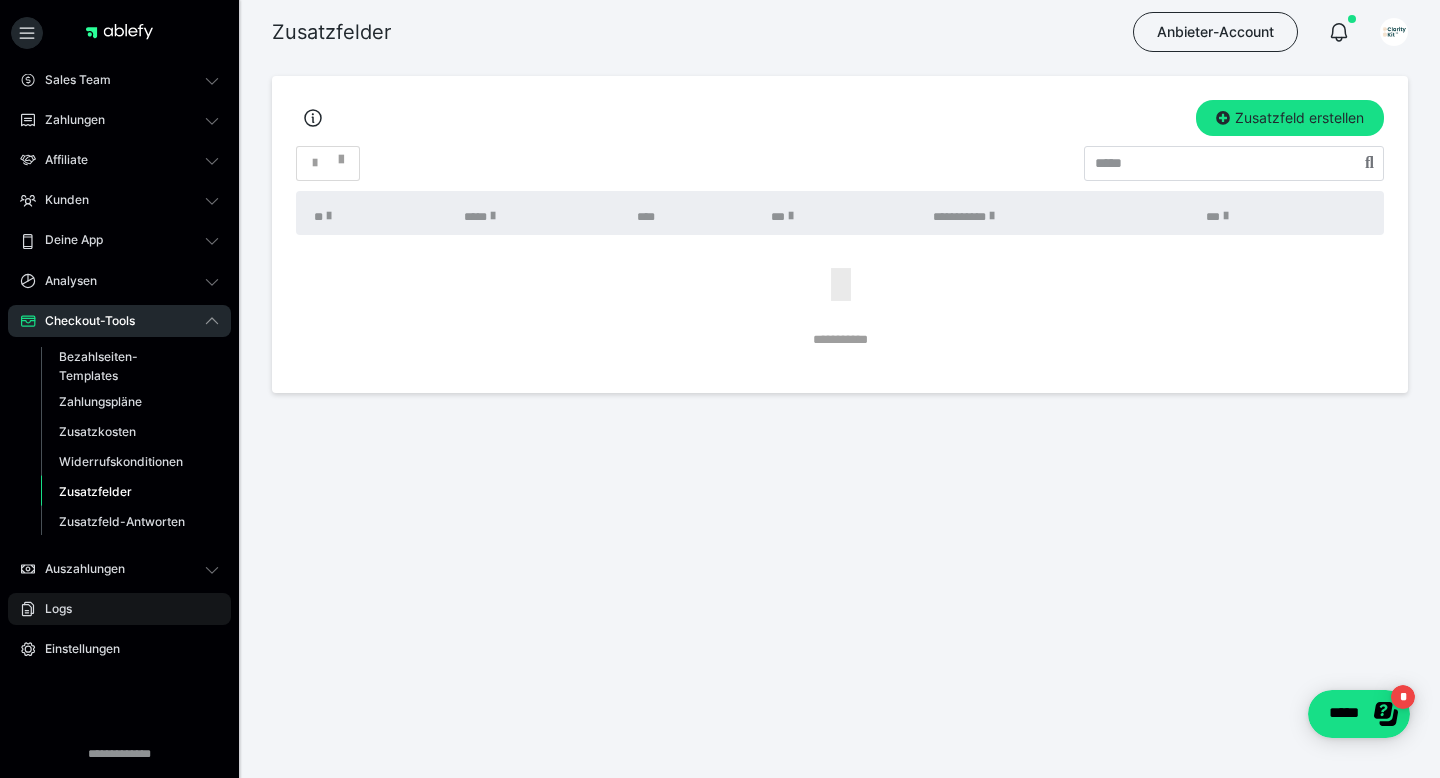 click on "Logs" at bounding box center [119, 609] 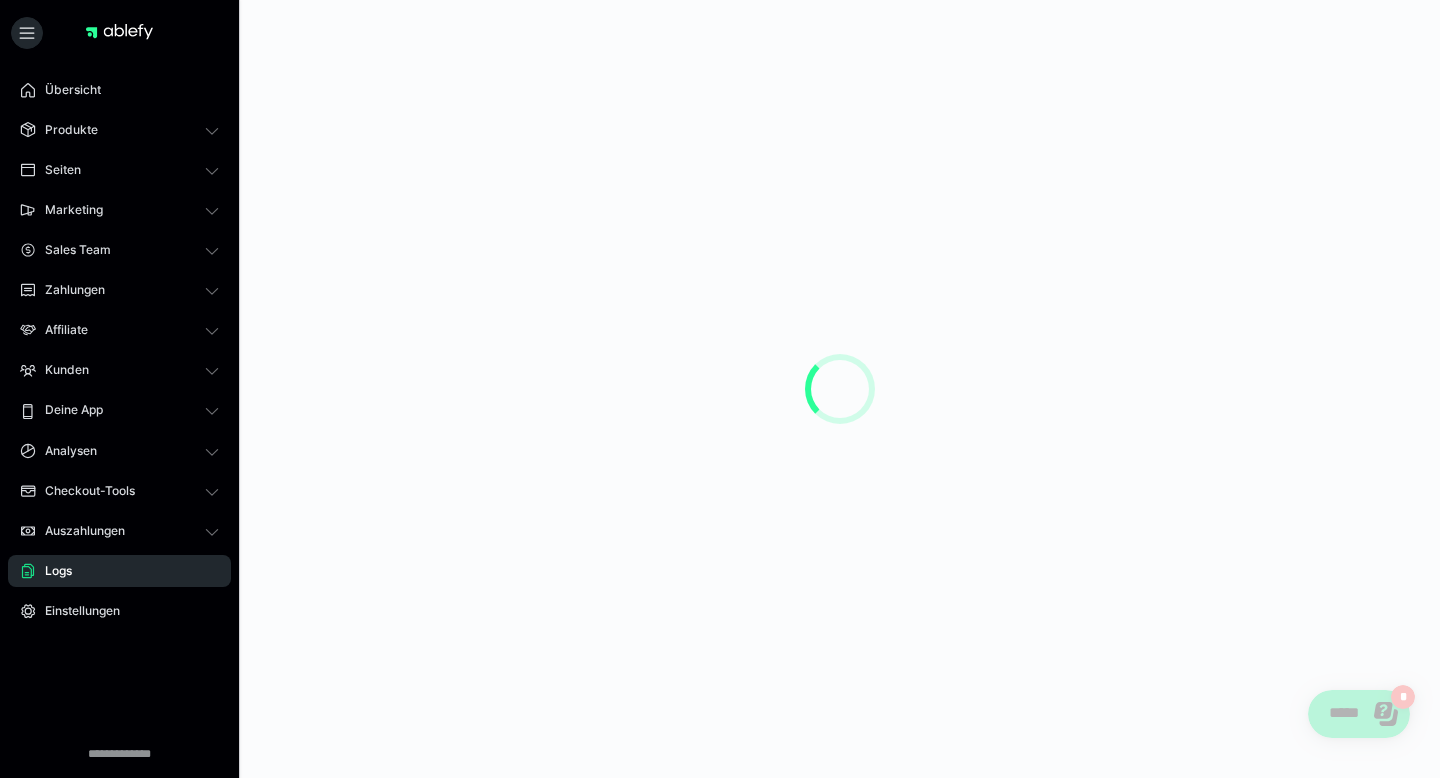 scroll, scrollTop: 0, scrollLeft: 0, axis: both 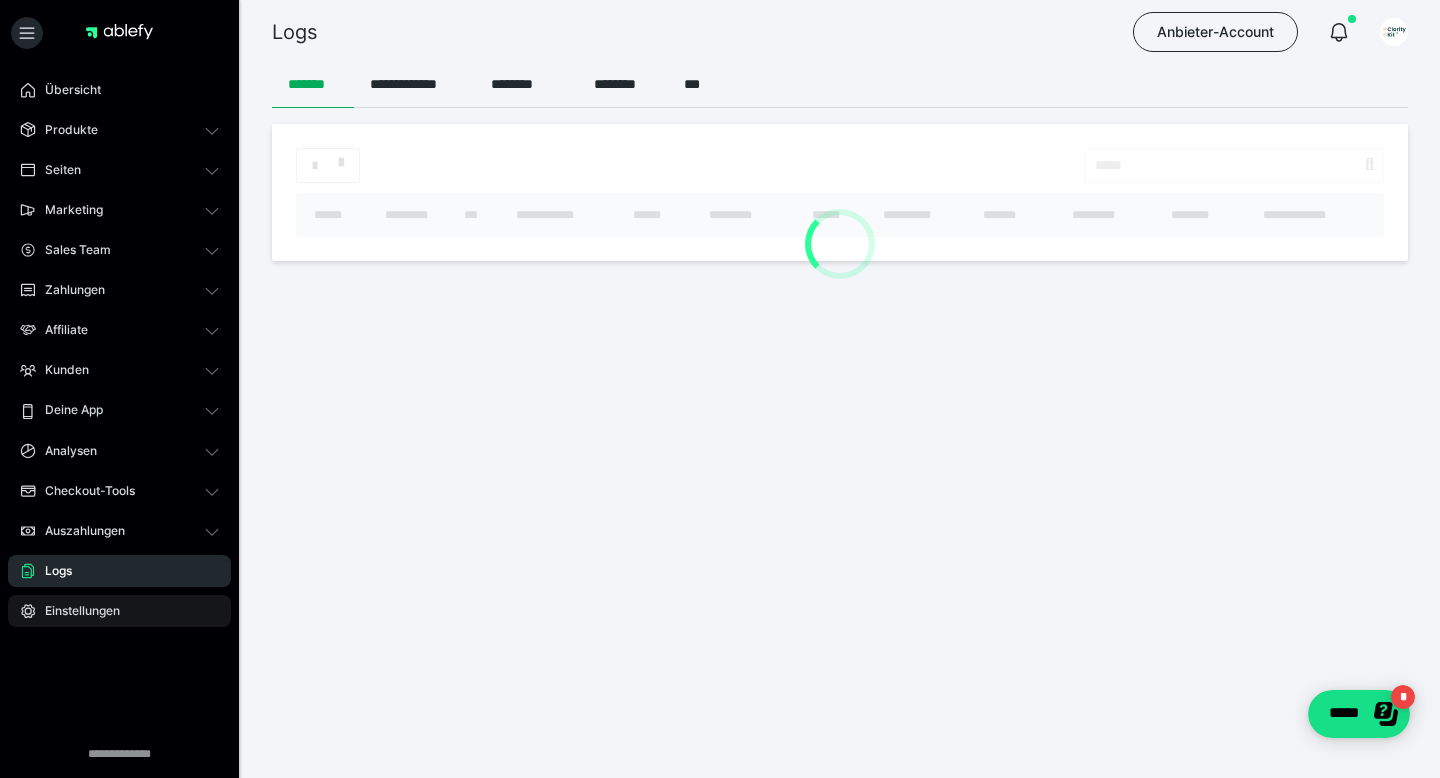 click on "Einstellungen" at bounding box center [119, 611] 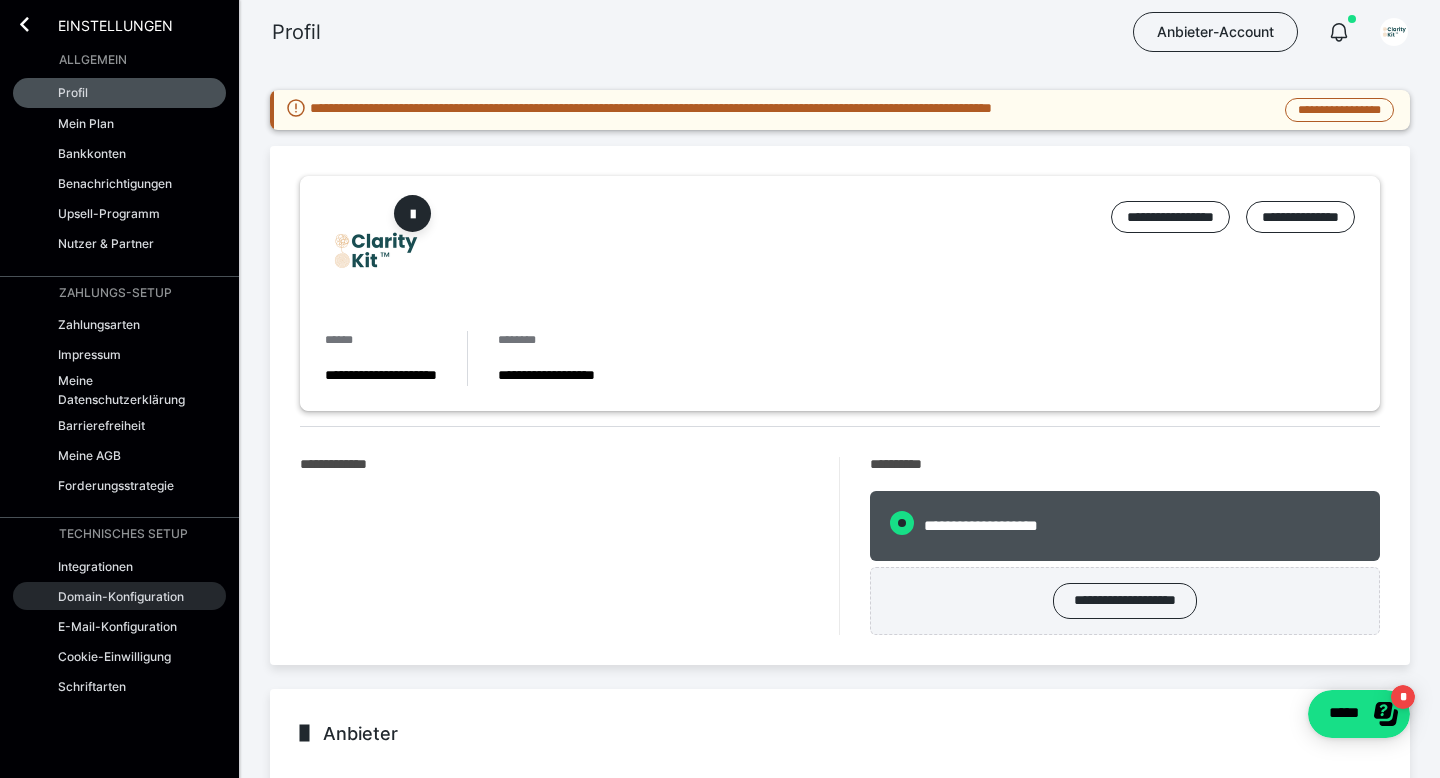 radio on "****" 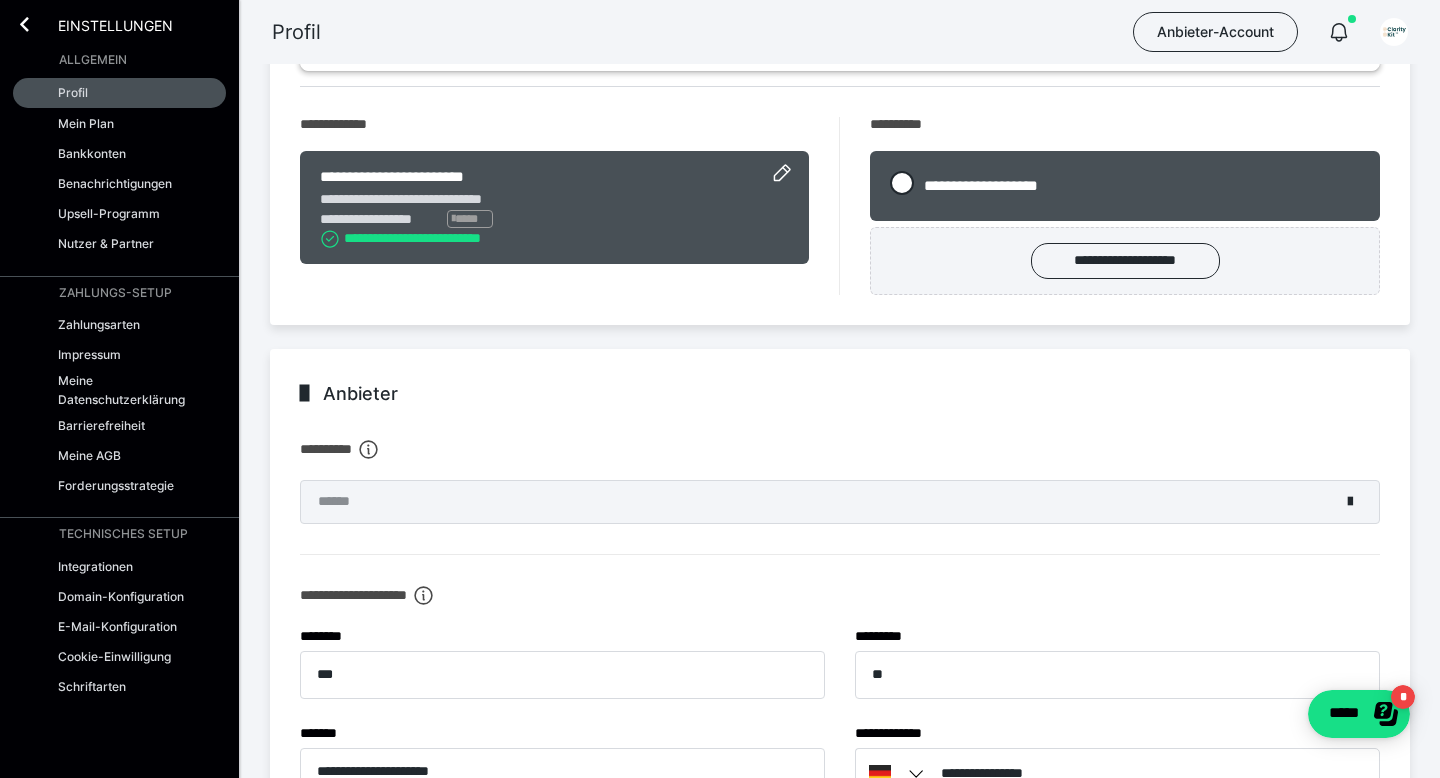 scroll, scrollTop: 0, scrollLeft: 0, axis: both 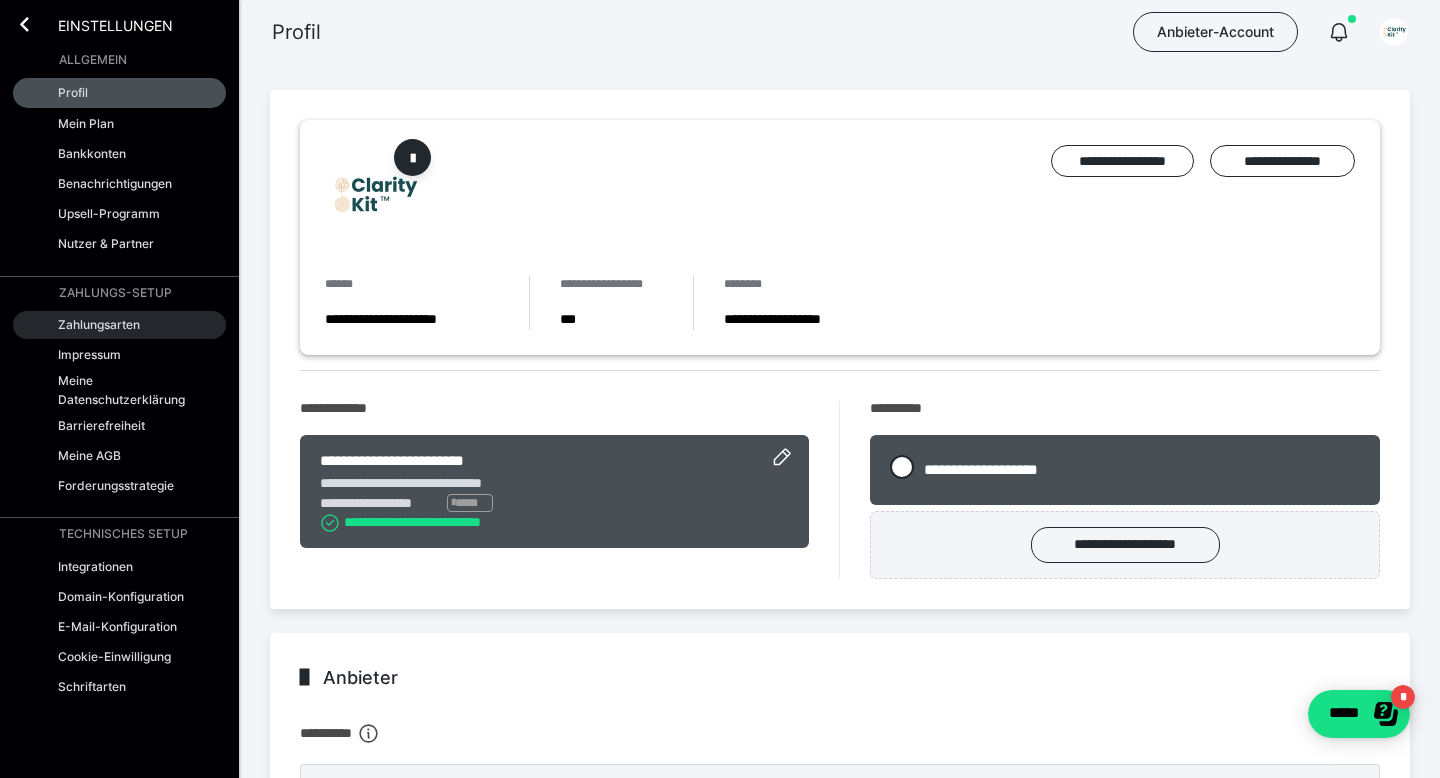 click on "Zahlungsarten" at bounding box center [119, 325] 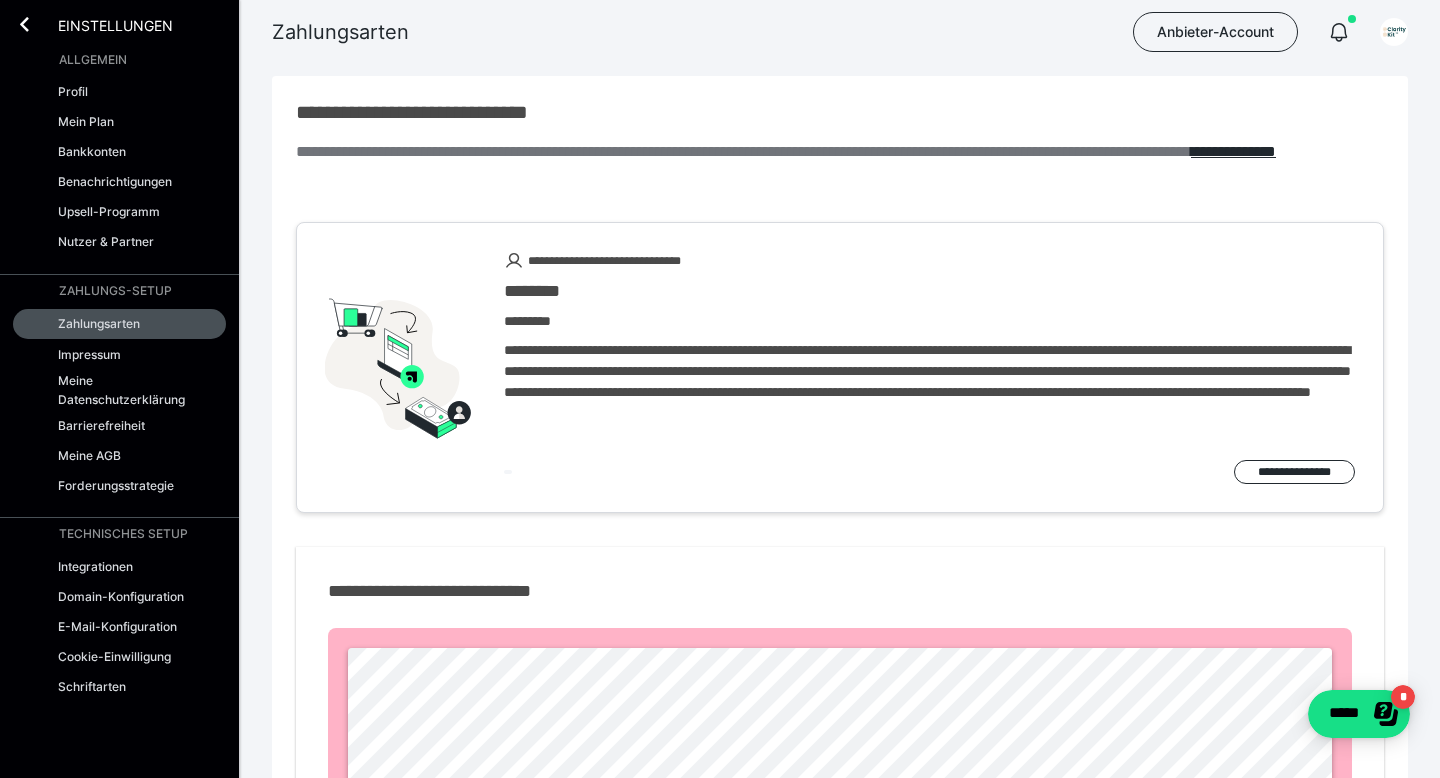scroll, scrollTop: 507, scrollLeft: 0, axis: vertical 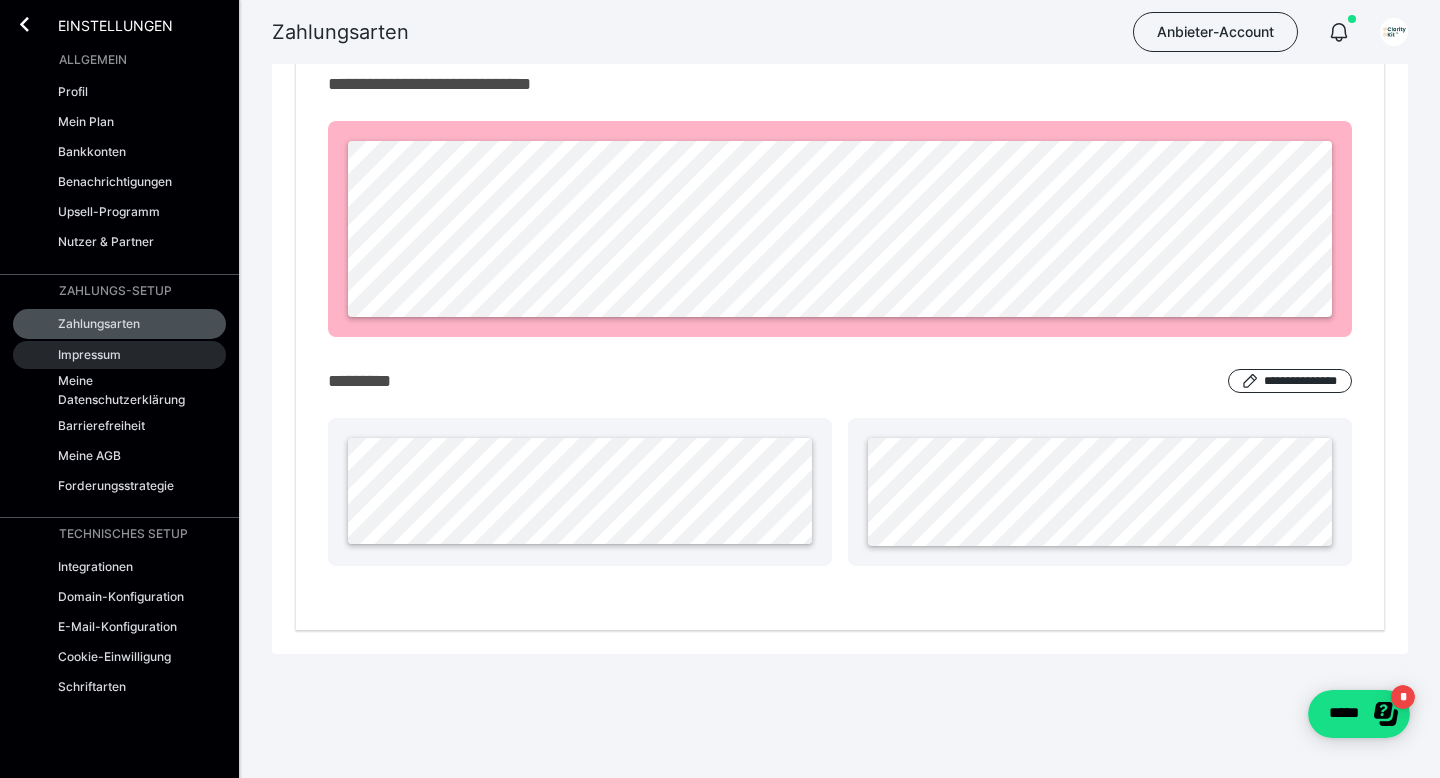 click on "Impressum" at bounding box center (119, 355) 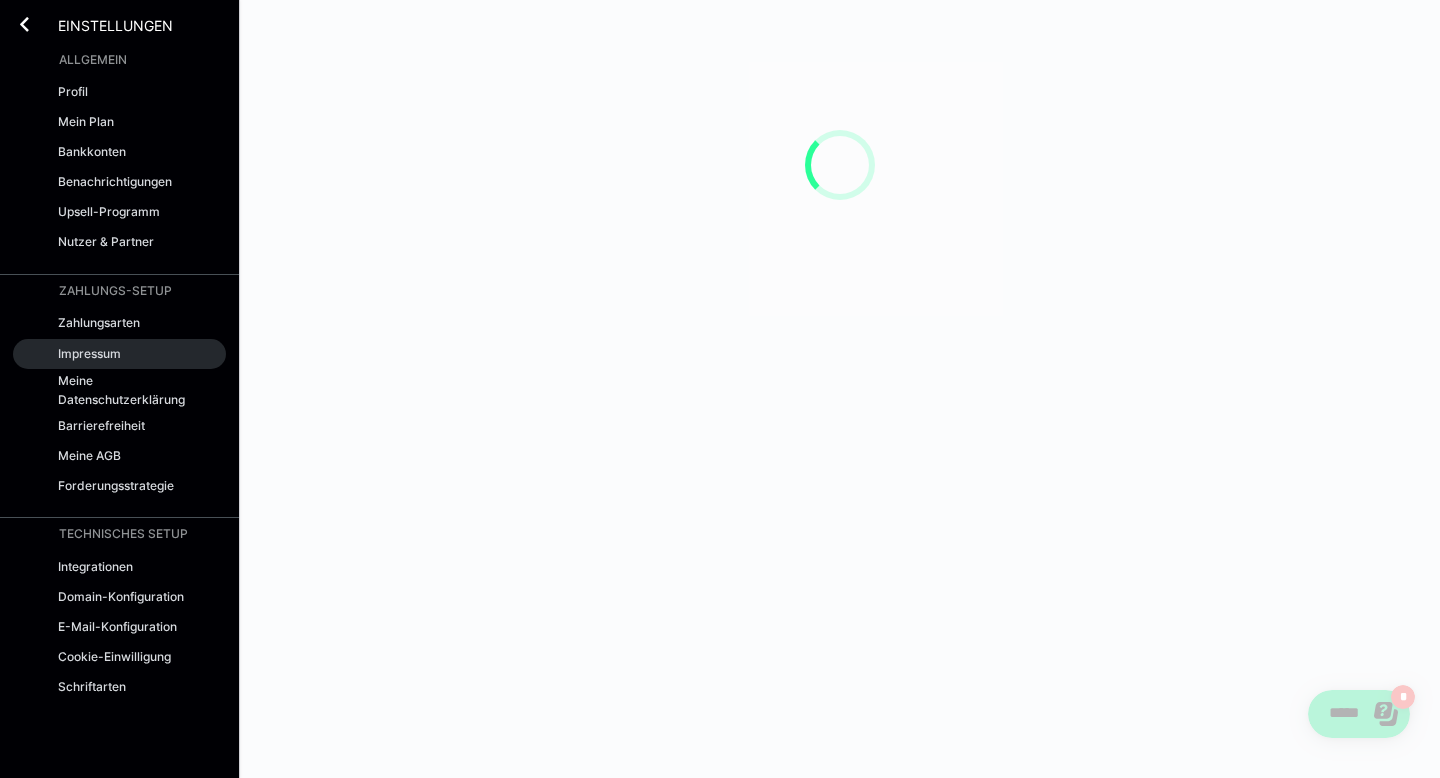 scroll, scrollTop: 0, scrollLeft: 0, axis: both 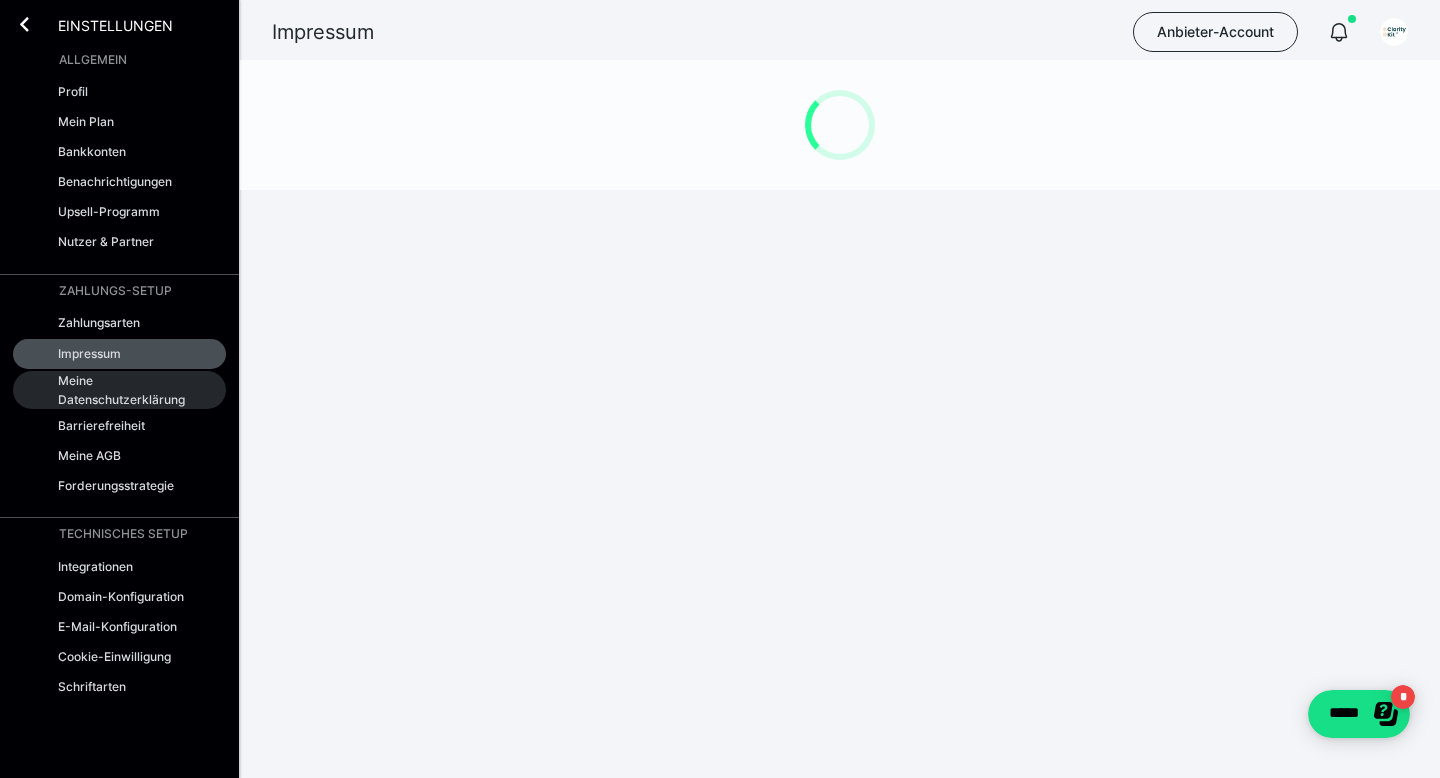 click on "Meine Datenschutzerklärung" at bounding box center (125, 390) 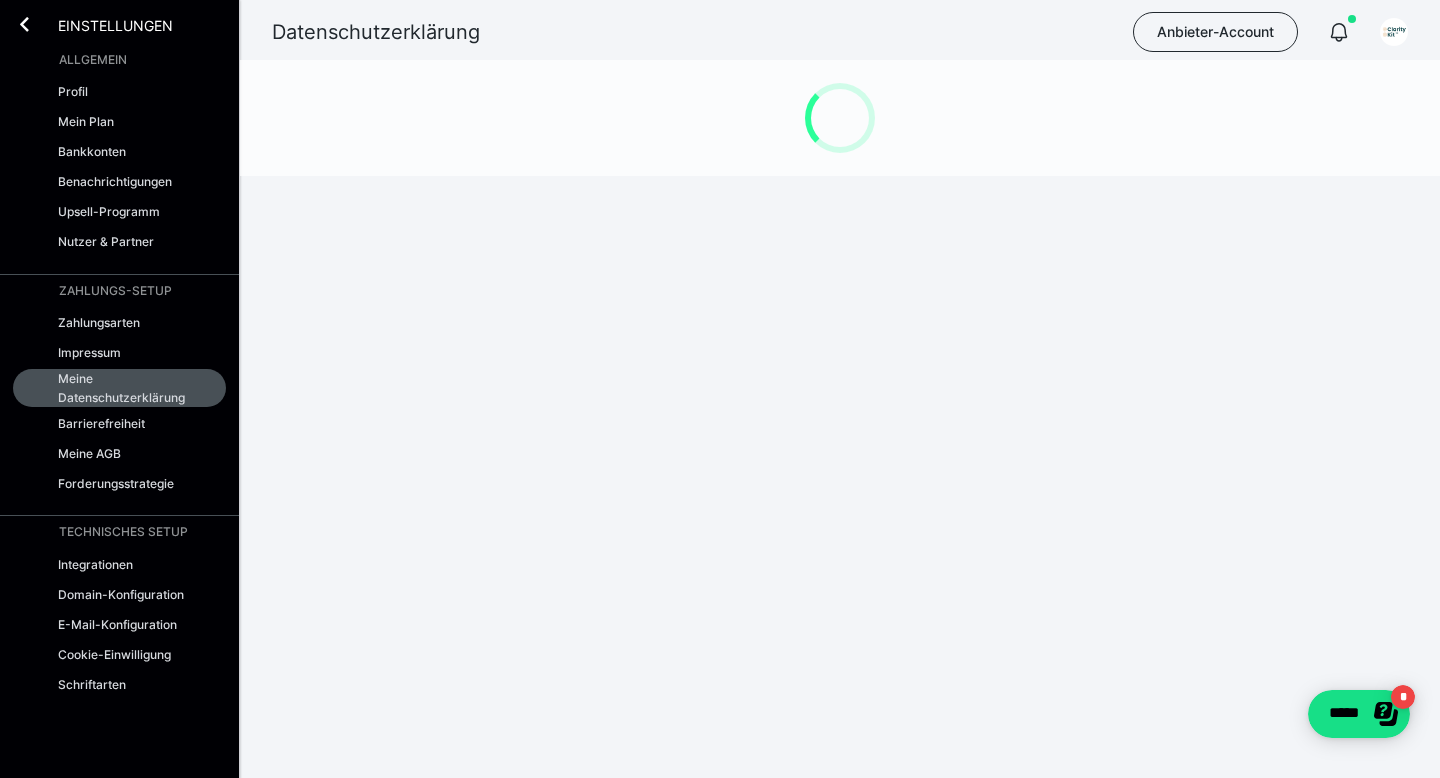 click on "ZAHLUNGS-SETUP Zahlungsarten Impressum Meine Datenschutzerklärung Barrierefreiheit Meine AGB Forderungsstrategie" at bounding box center [119, 390] 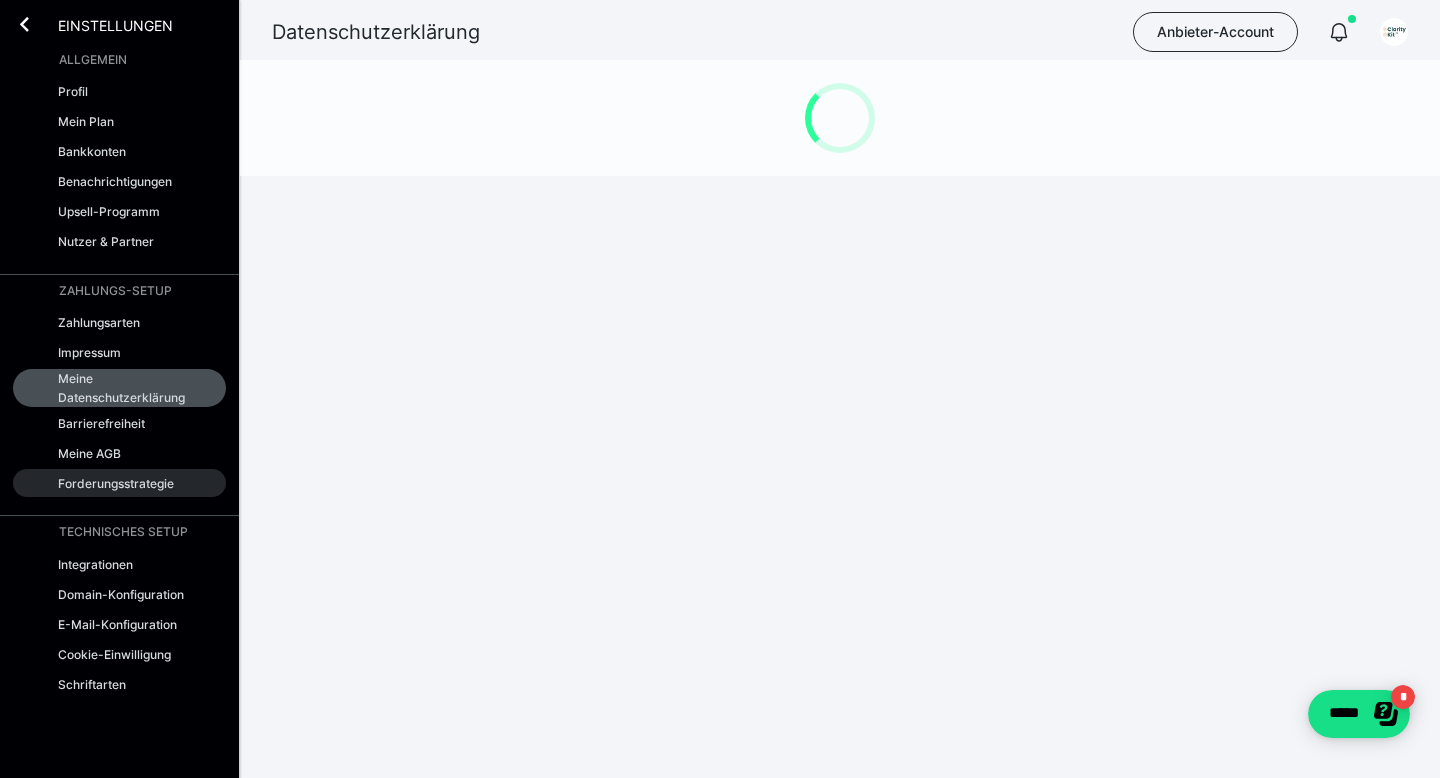click on "Forderungsstrategie" at bounding box center [119, 483] 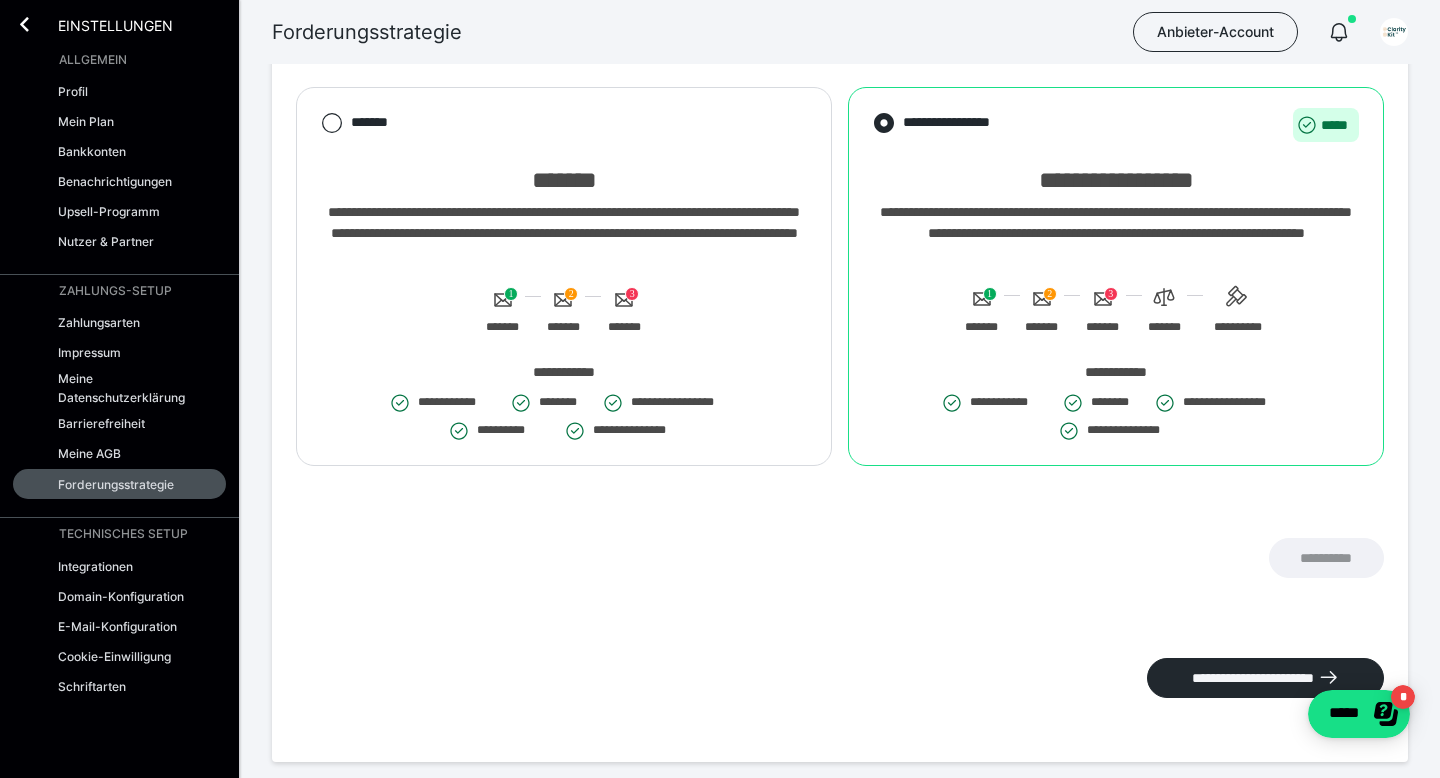 scroll, scrollTop: 0, scrollLeft: 0, axis: both 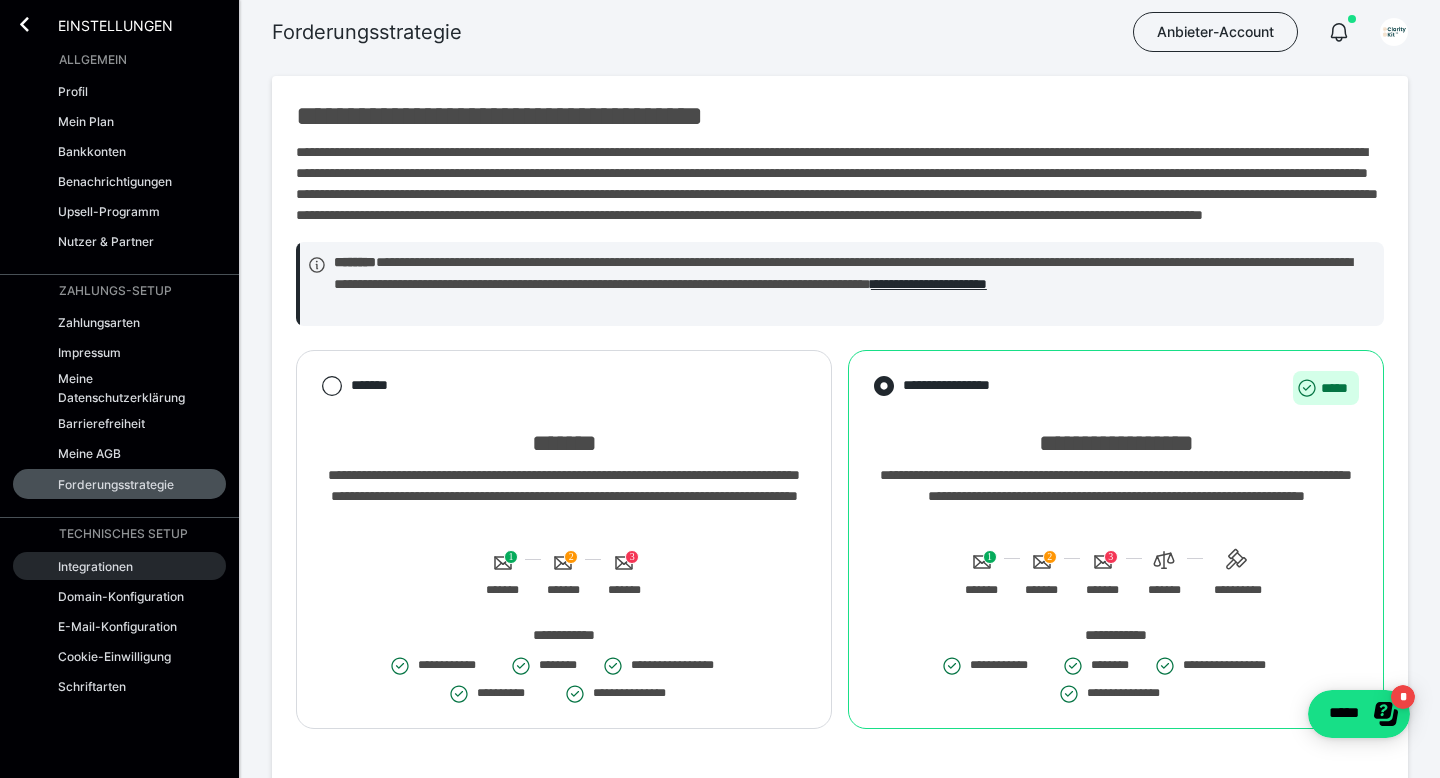 click on "Integrationen" at bounding box center (119, 566) 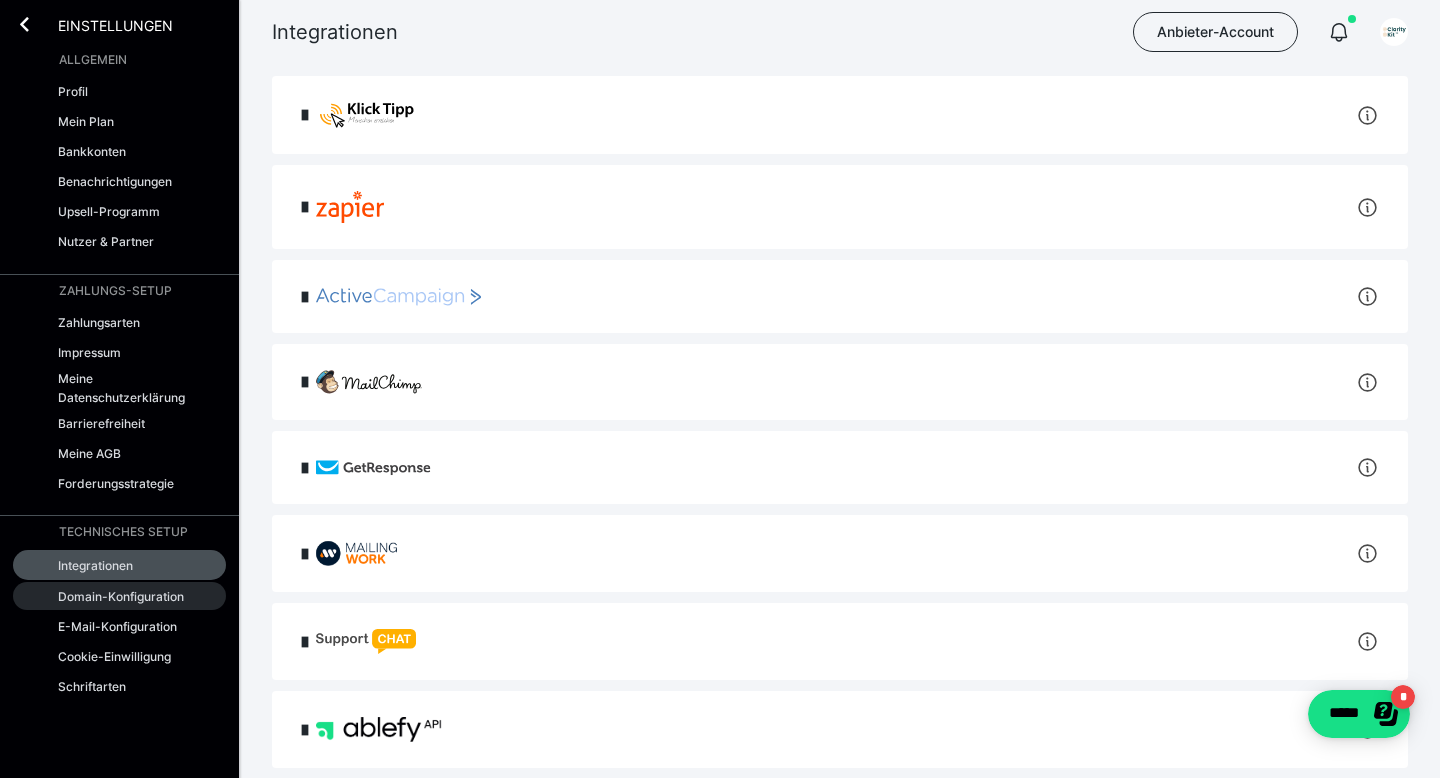 click on "Domain-Konfiguration" at bounding box center [119, 596] 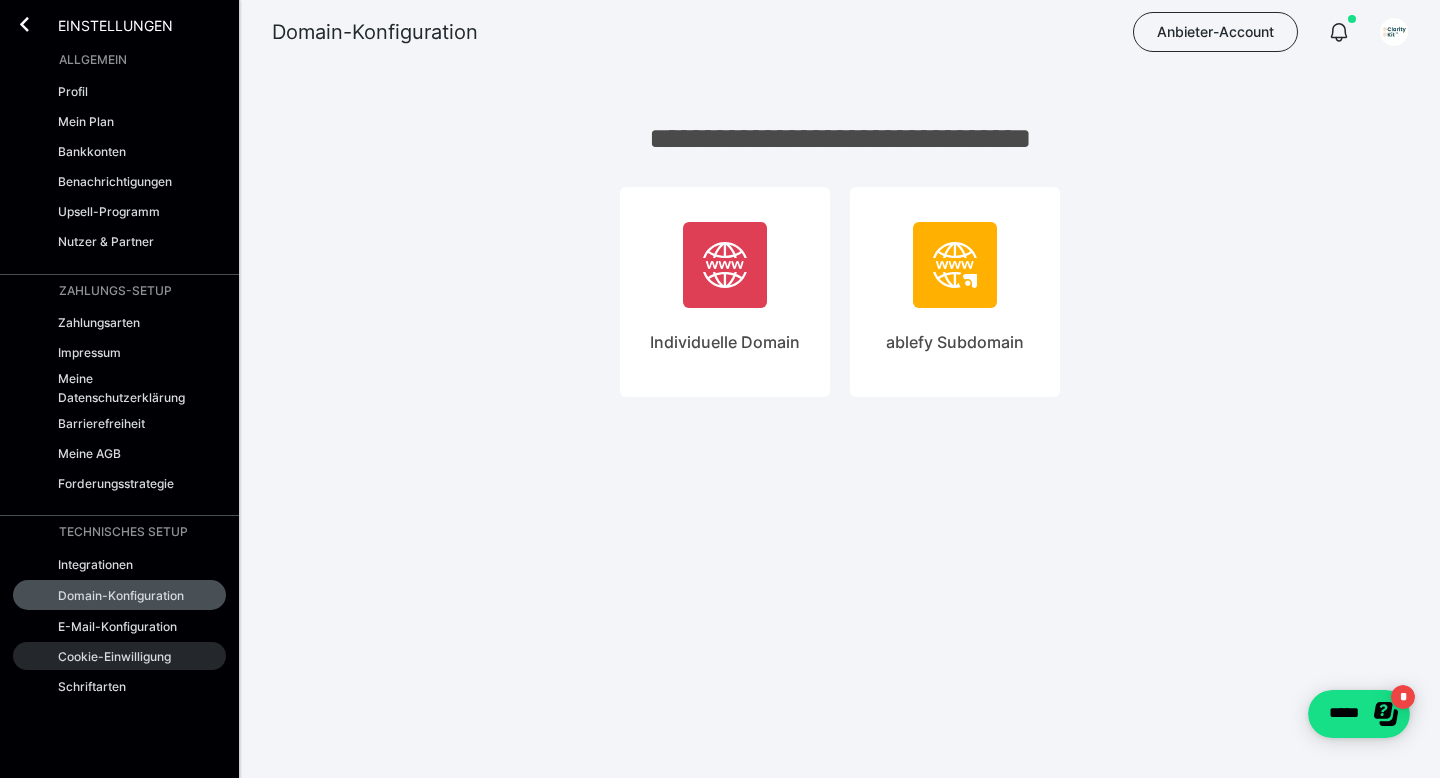 click on "Cookie-Einwilligung" at bounding box center [114, 656] 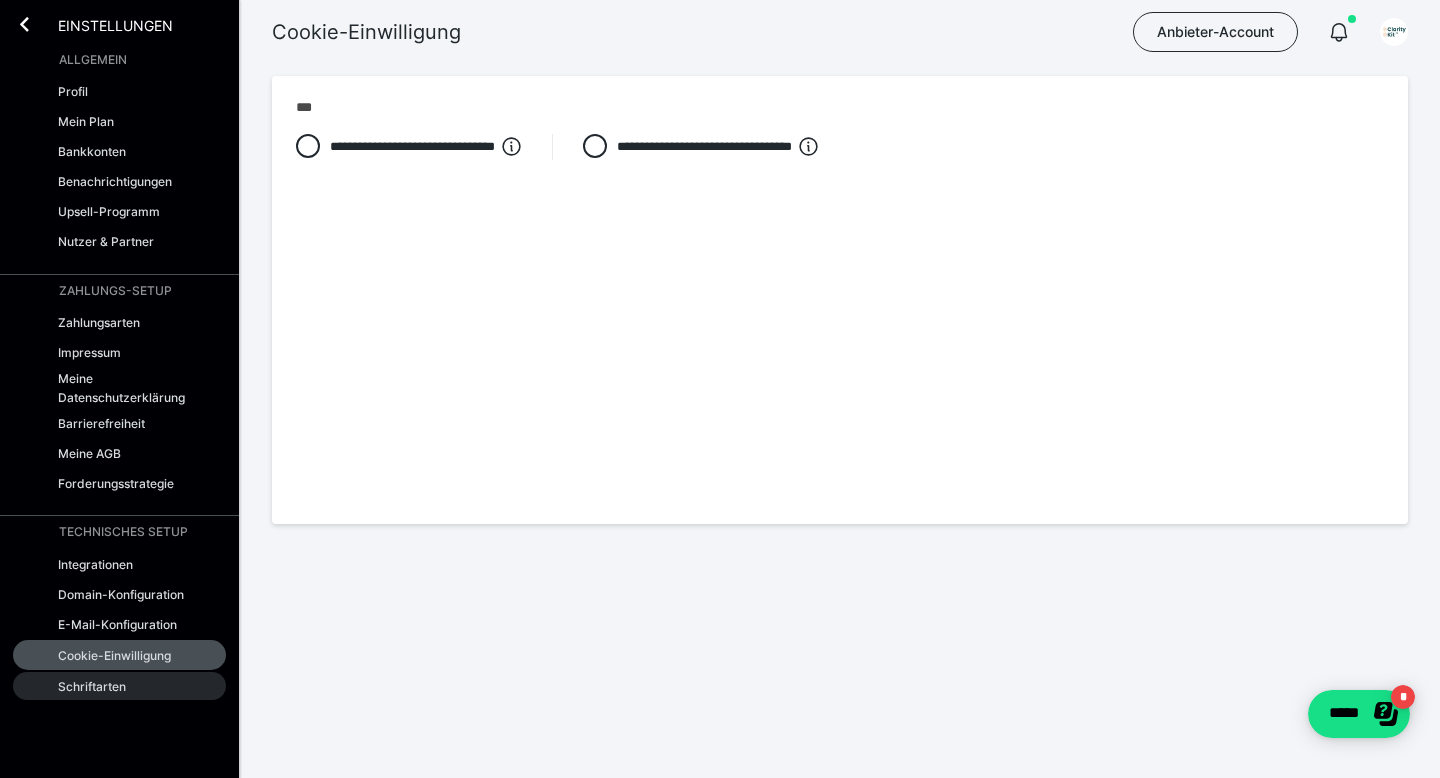 click on "Schriftarten" at bounding box center [119, 686] 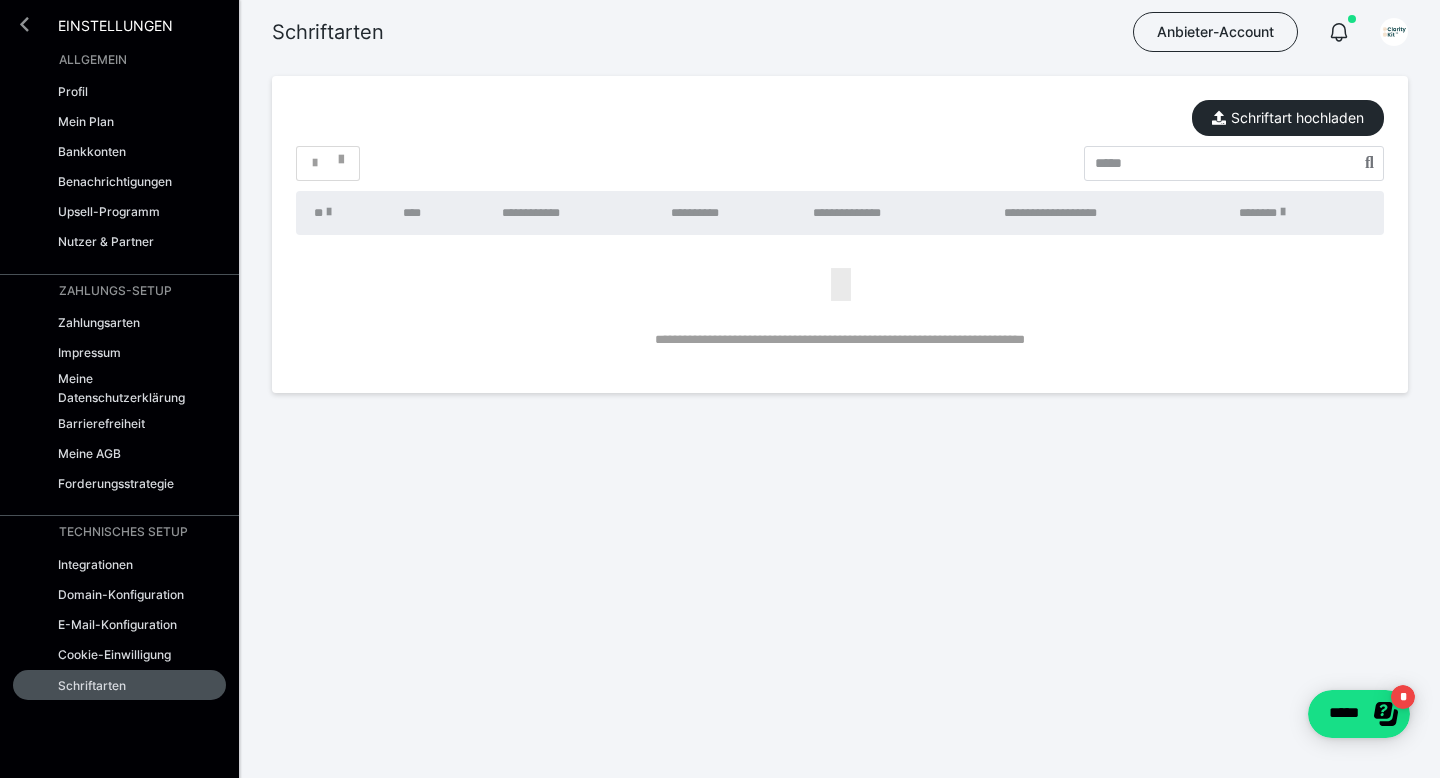 click at bounding box center (24, 24) 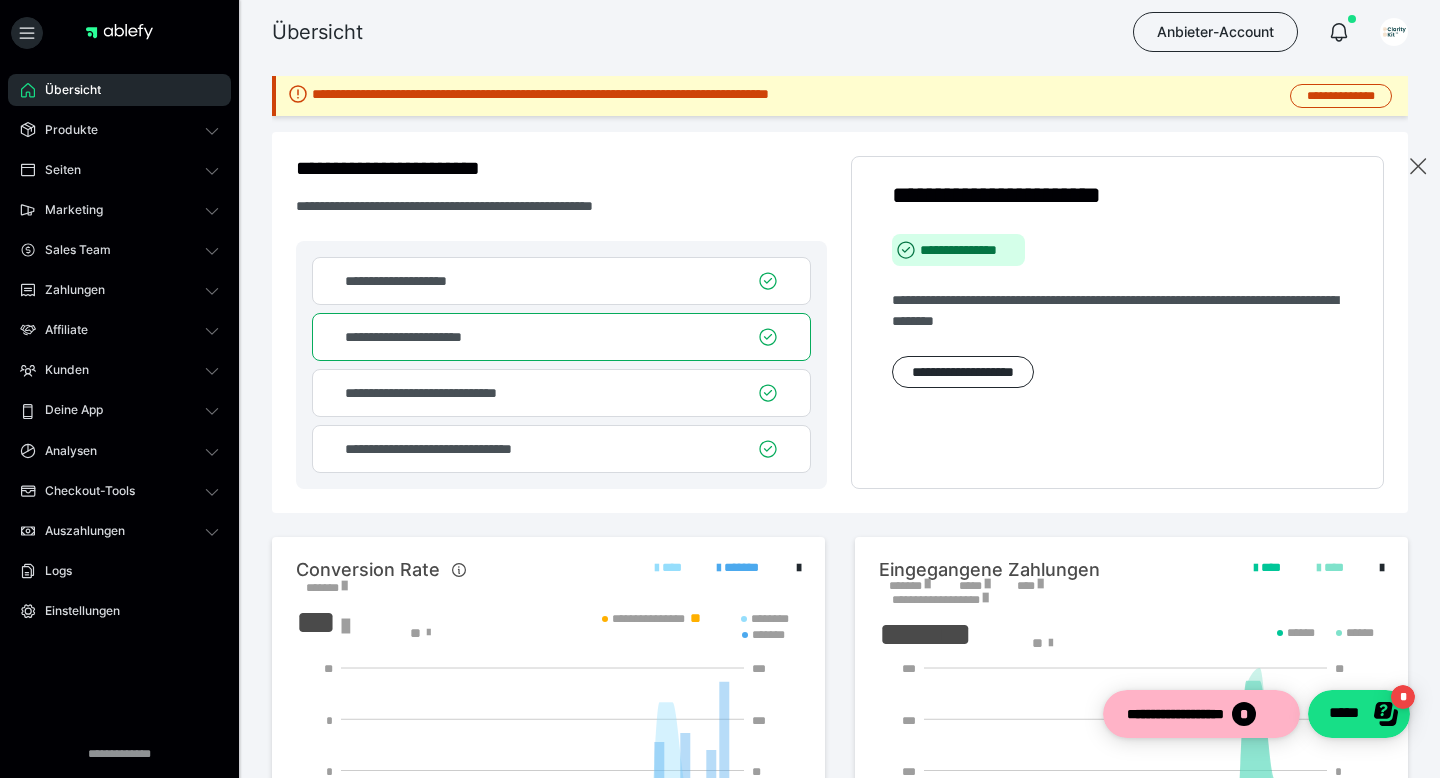 scroll, scrollTop: 0, scrollLeft: 0, axis: both 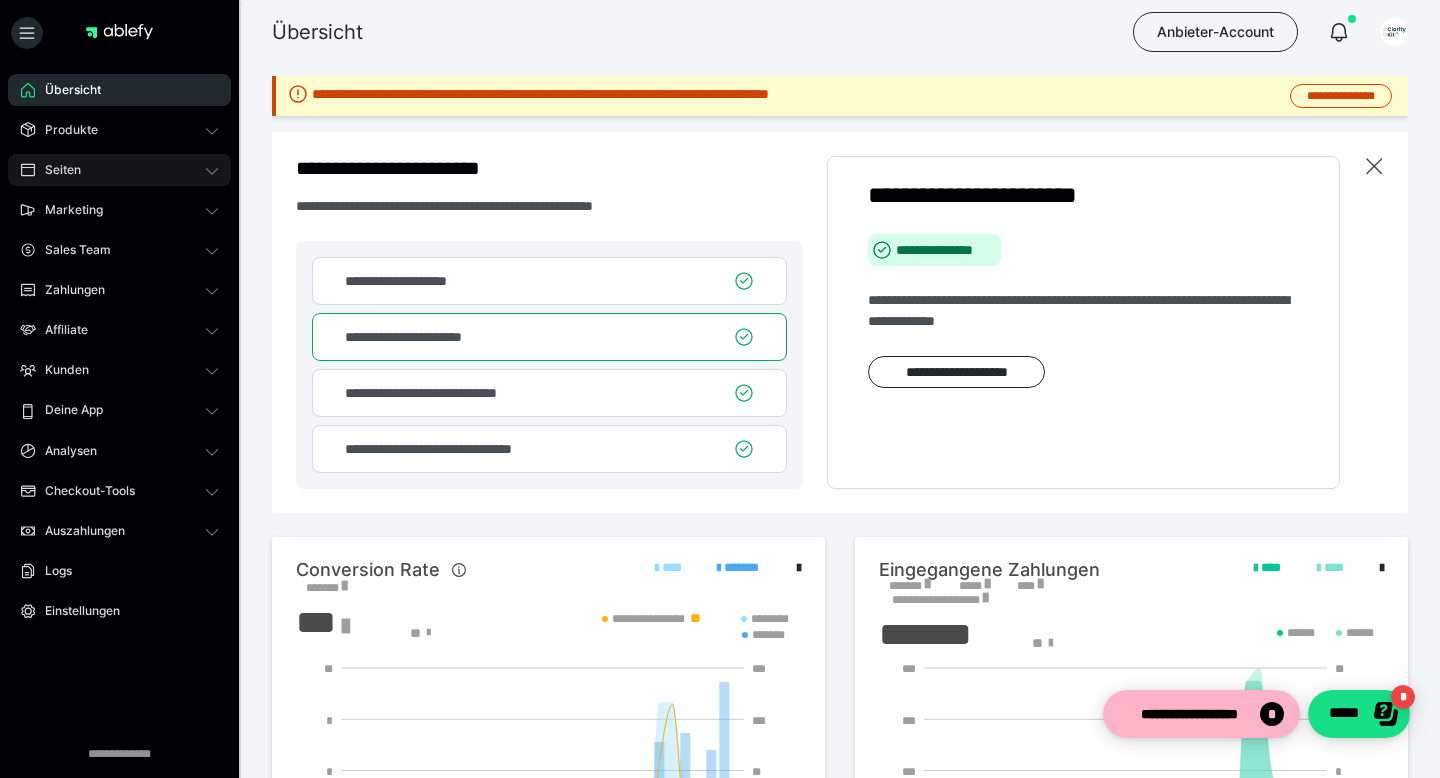 click on "Seiten" at bounding box center (119, 170) 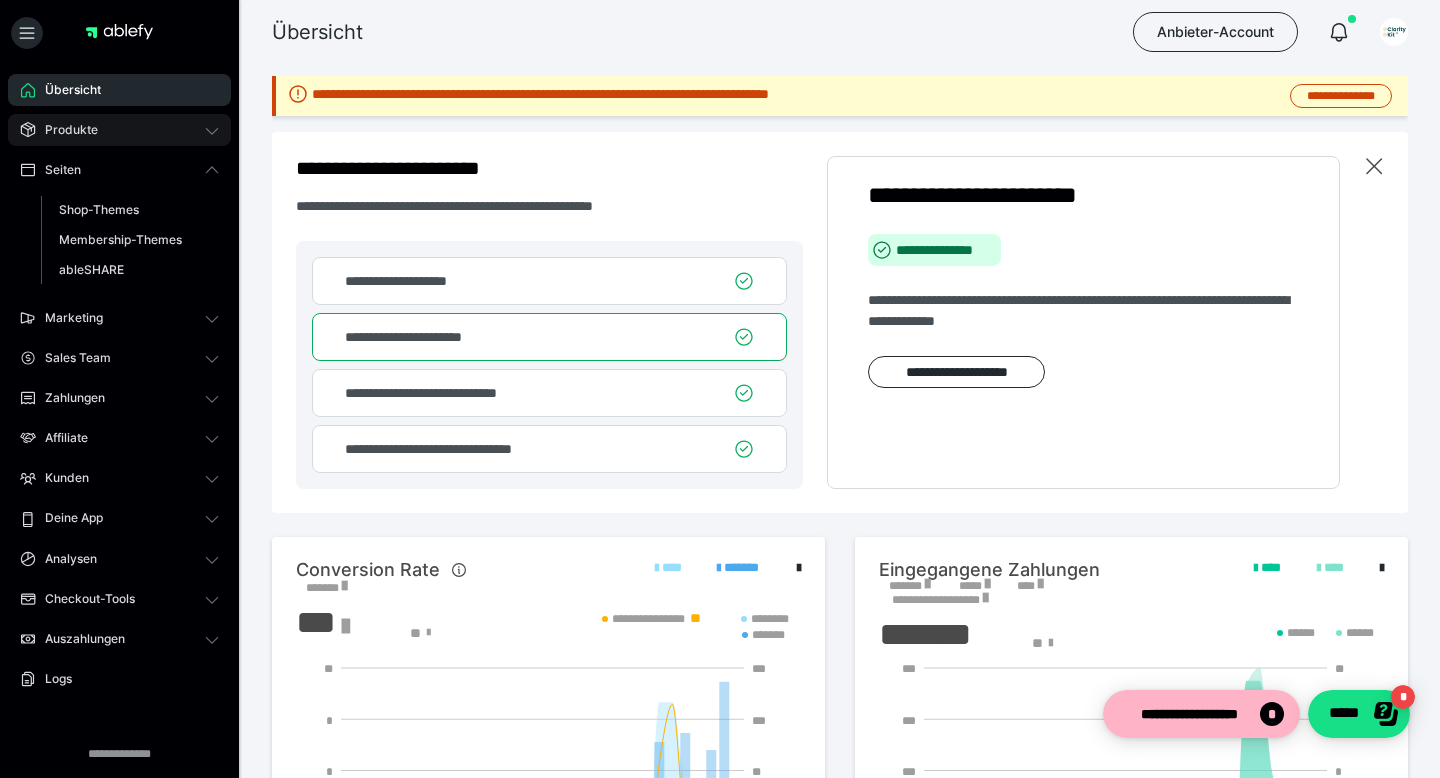 click on "Produkte" at bounding box center [119, 130] 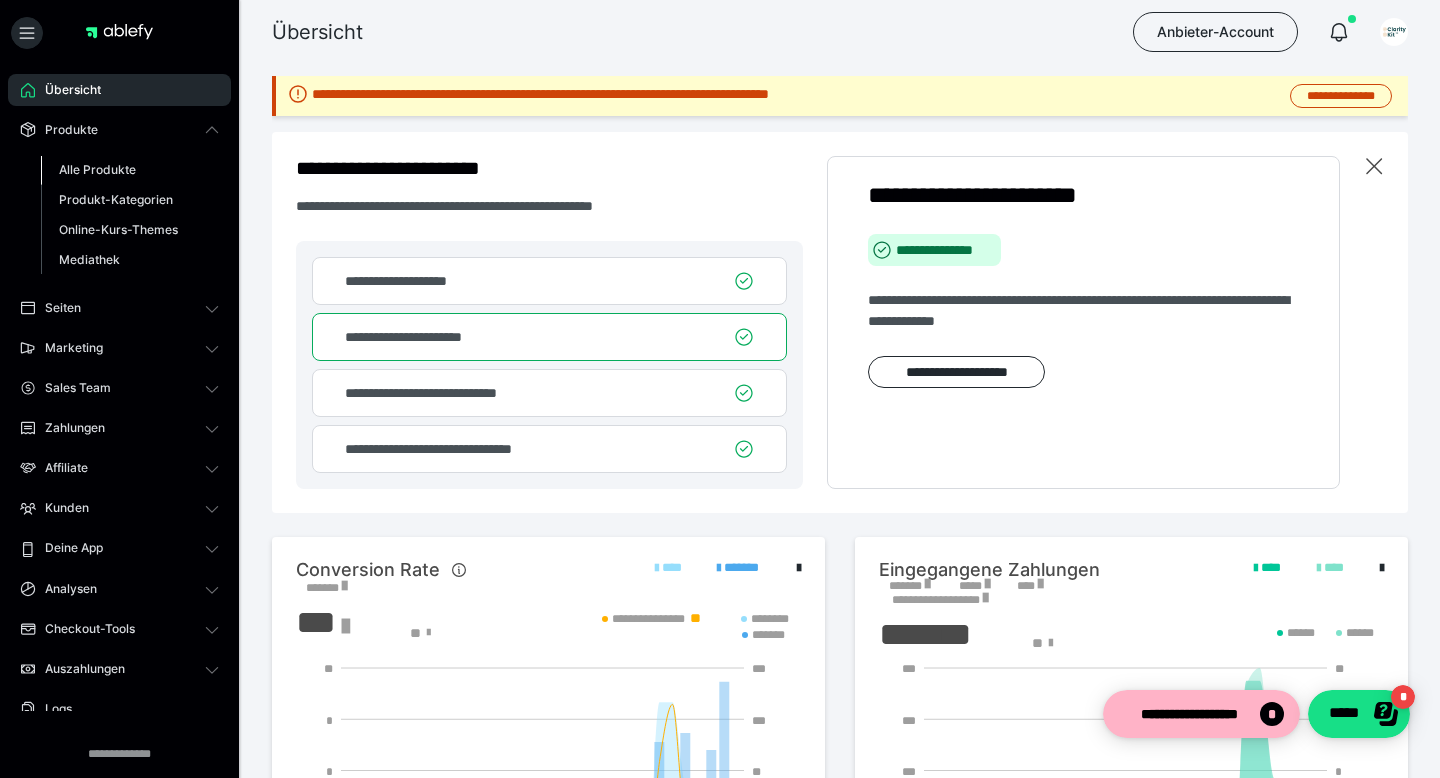 click on "Alle Produkte" at bounding box center (97, 169) 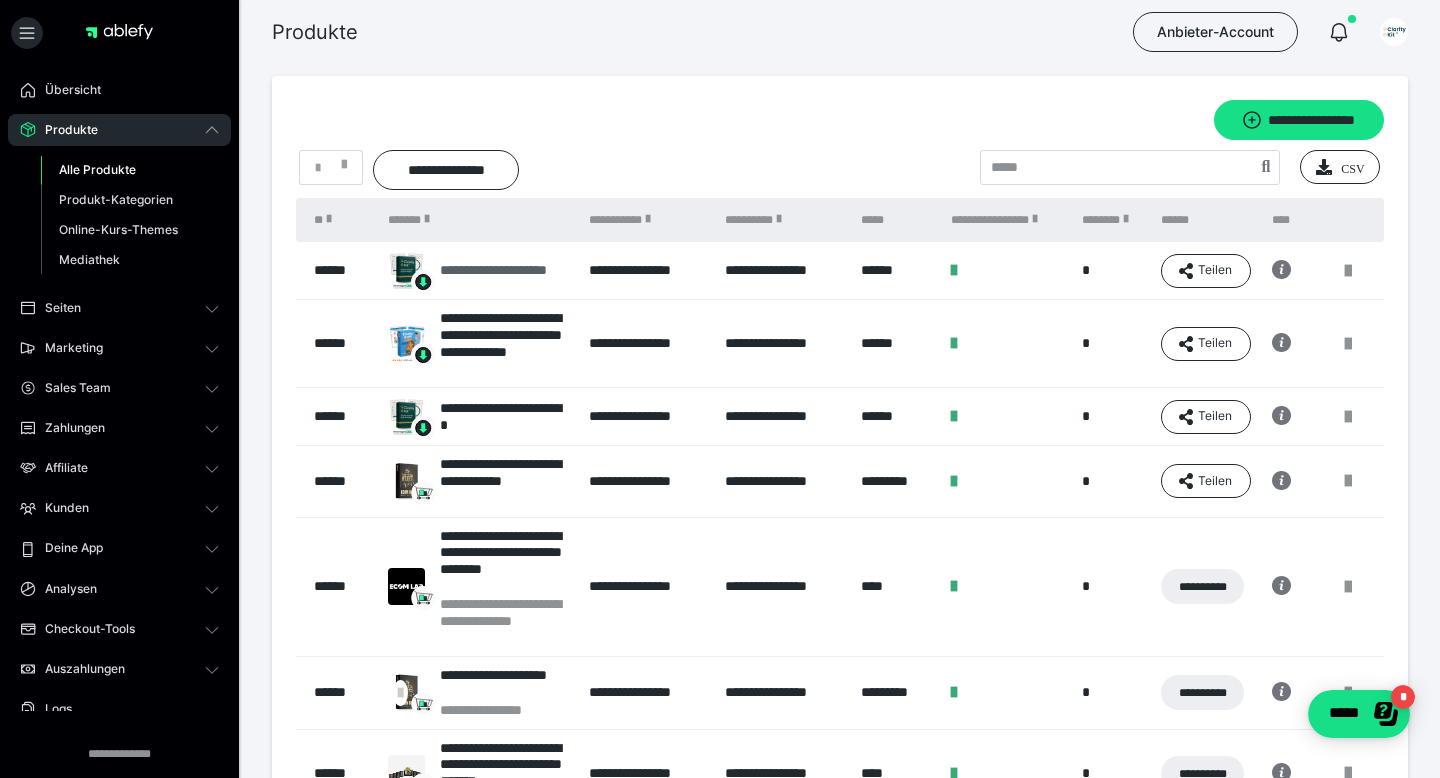 click on "**********" at bounding box center (504, 270) 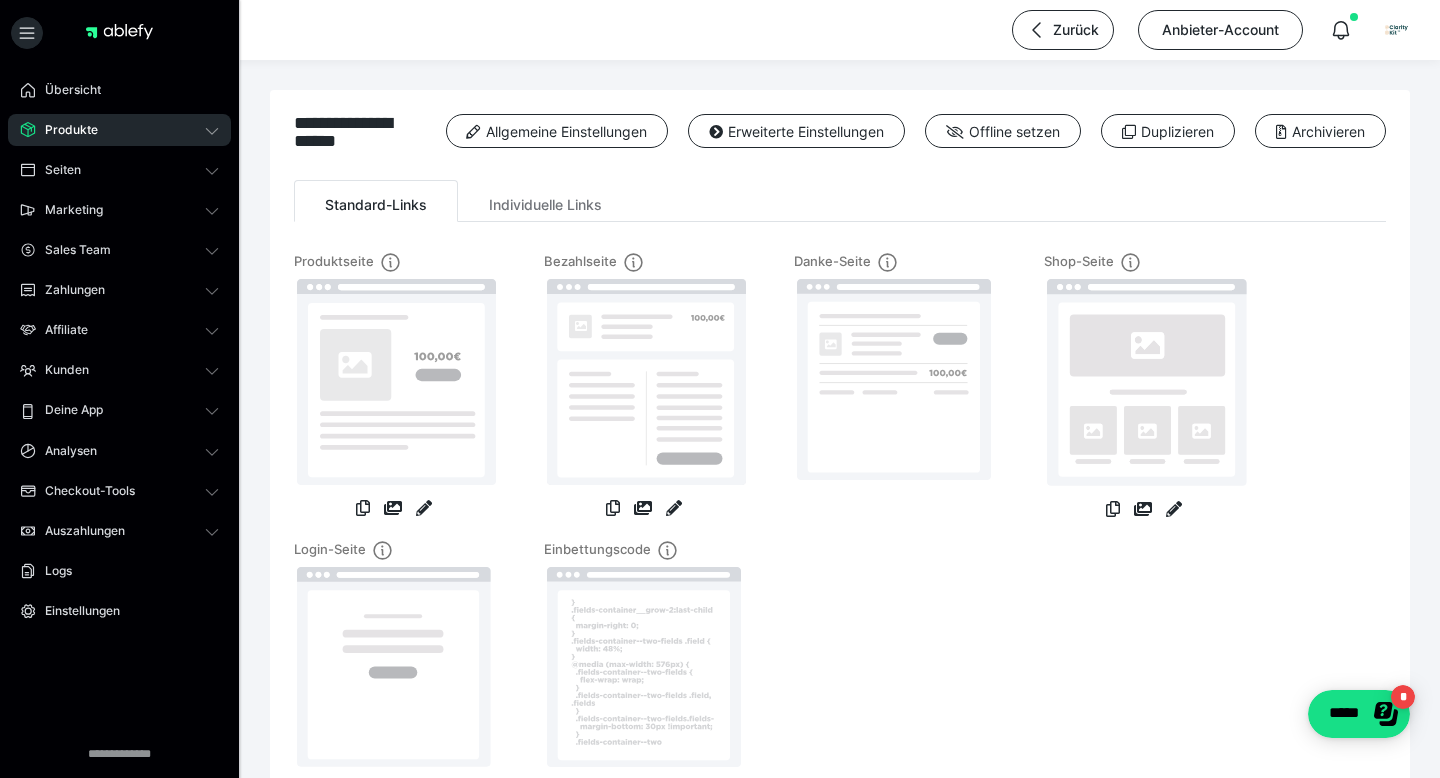 click on "Produkte" at bounding box center [119, 130] 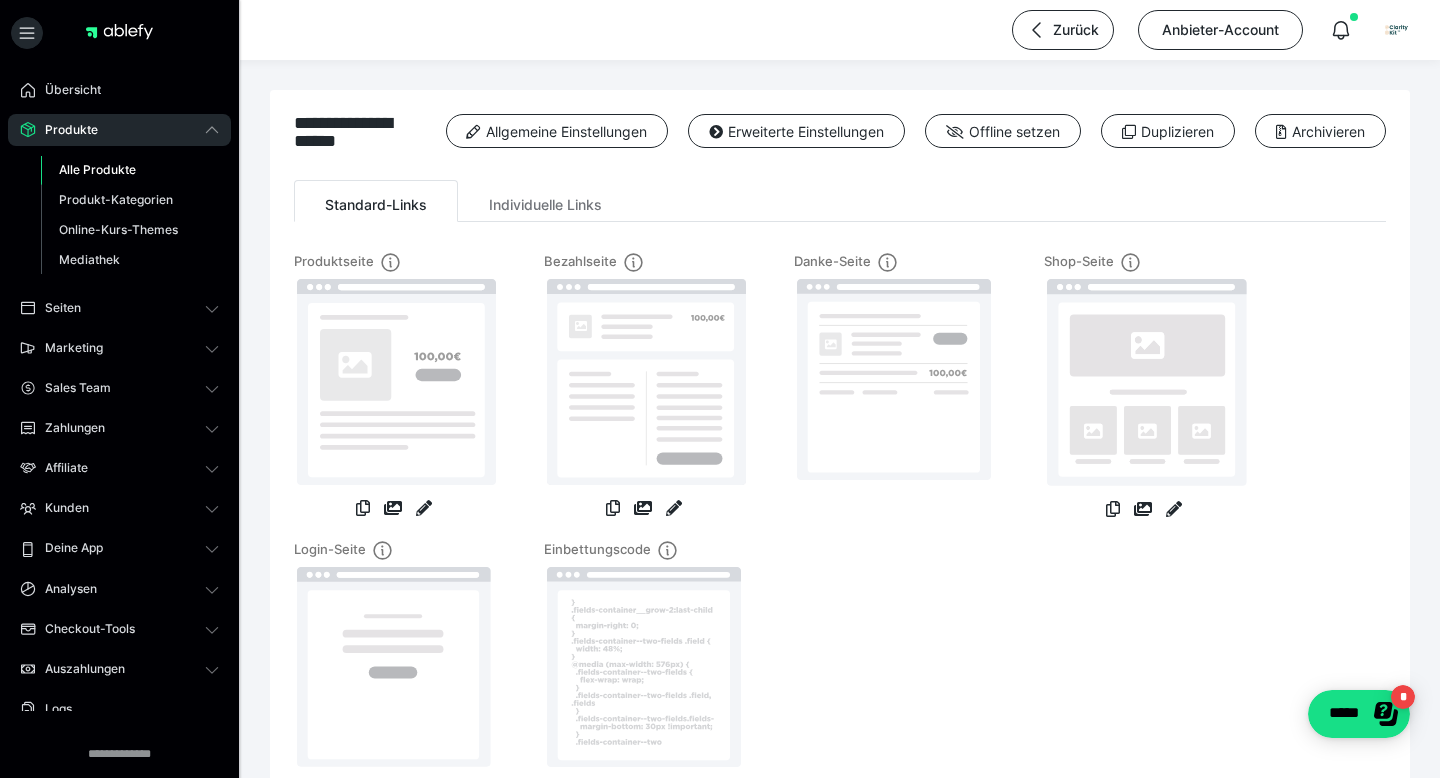 click on "Alle Produkte" at bounding box center [130, 170] 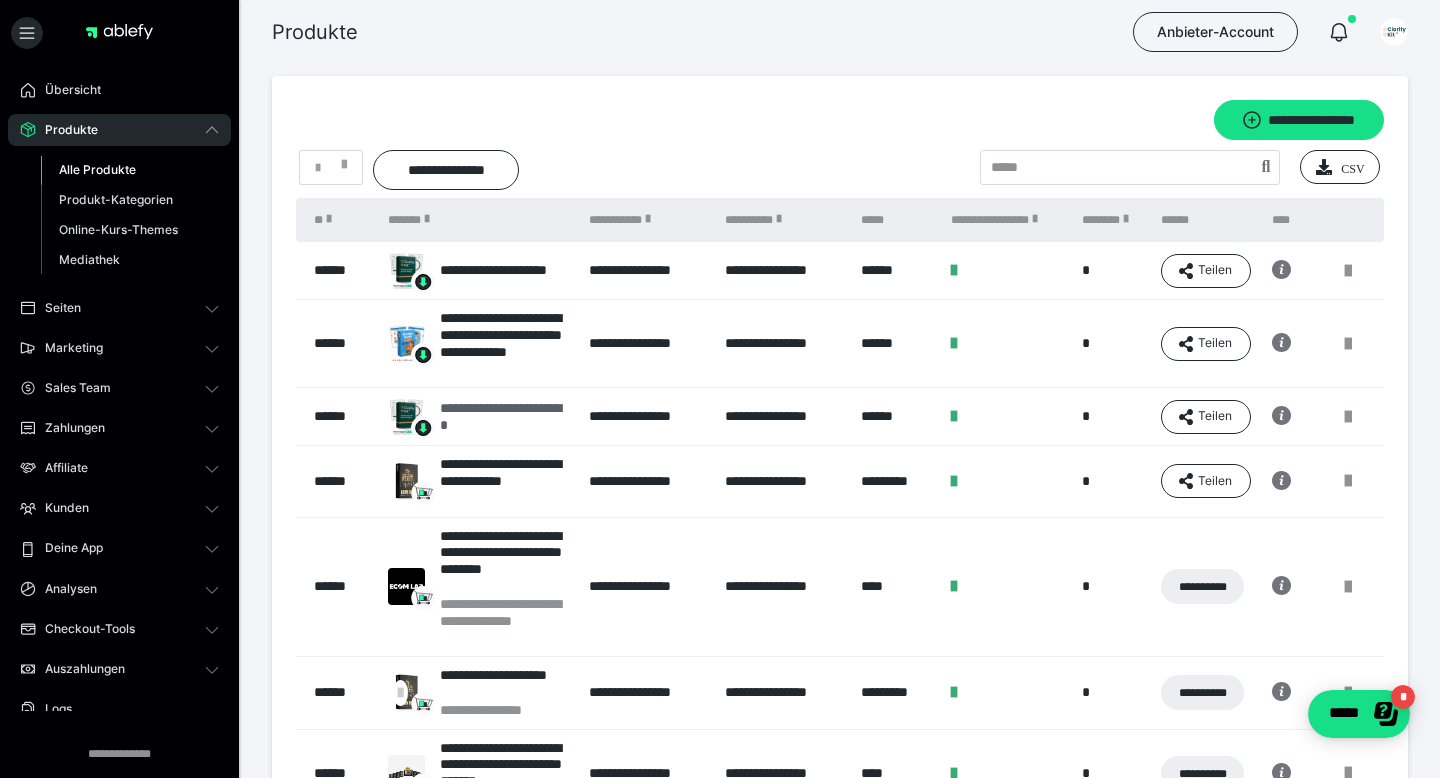 click on "**********" at bounding box center (504, 417) 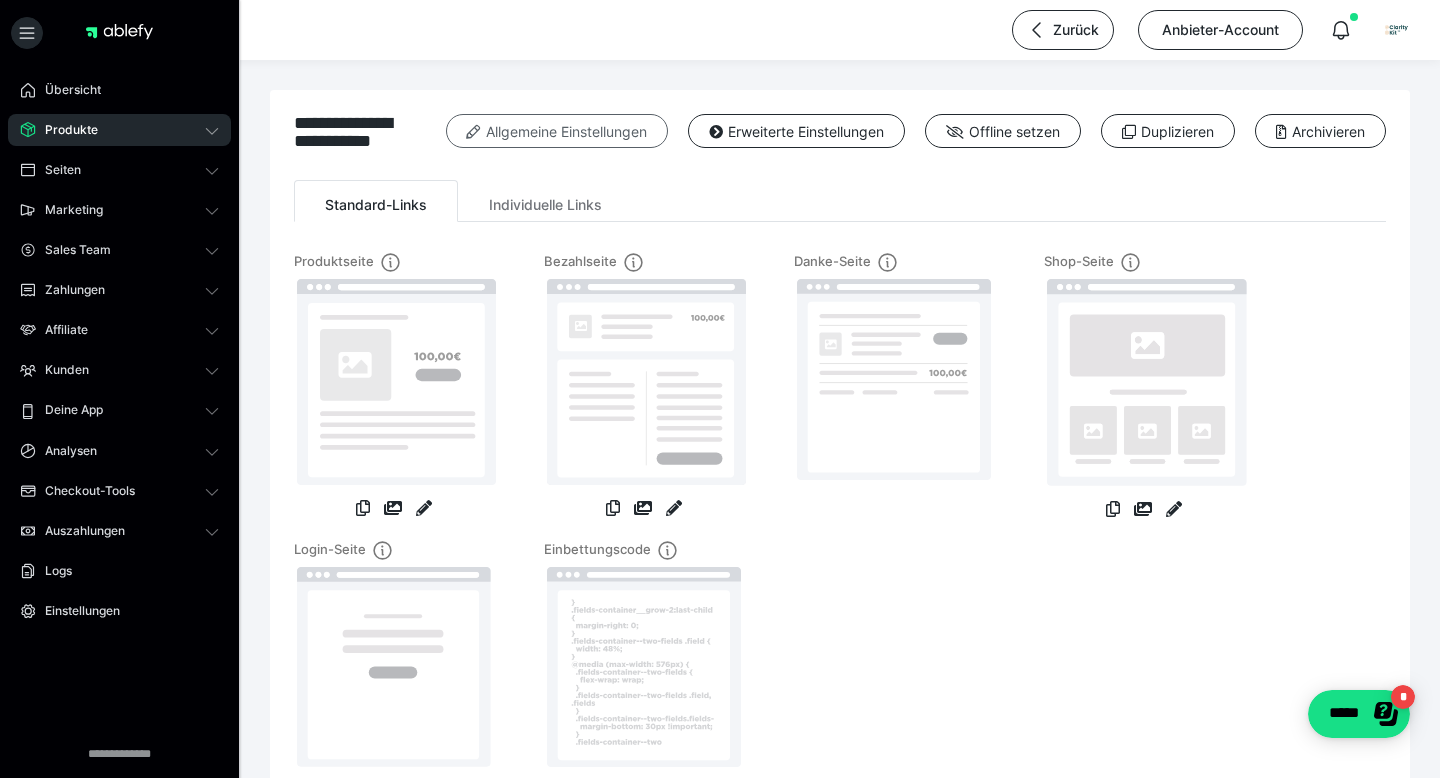 click on "Allgemeine Einstellungen" at bounding box center [557, 131] 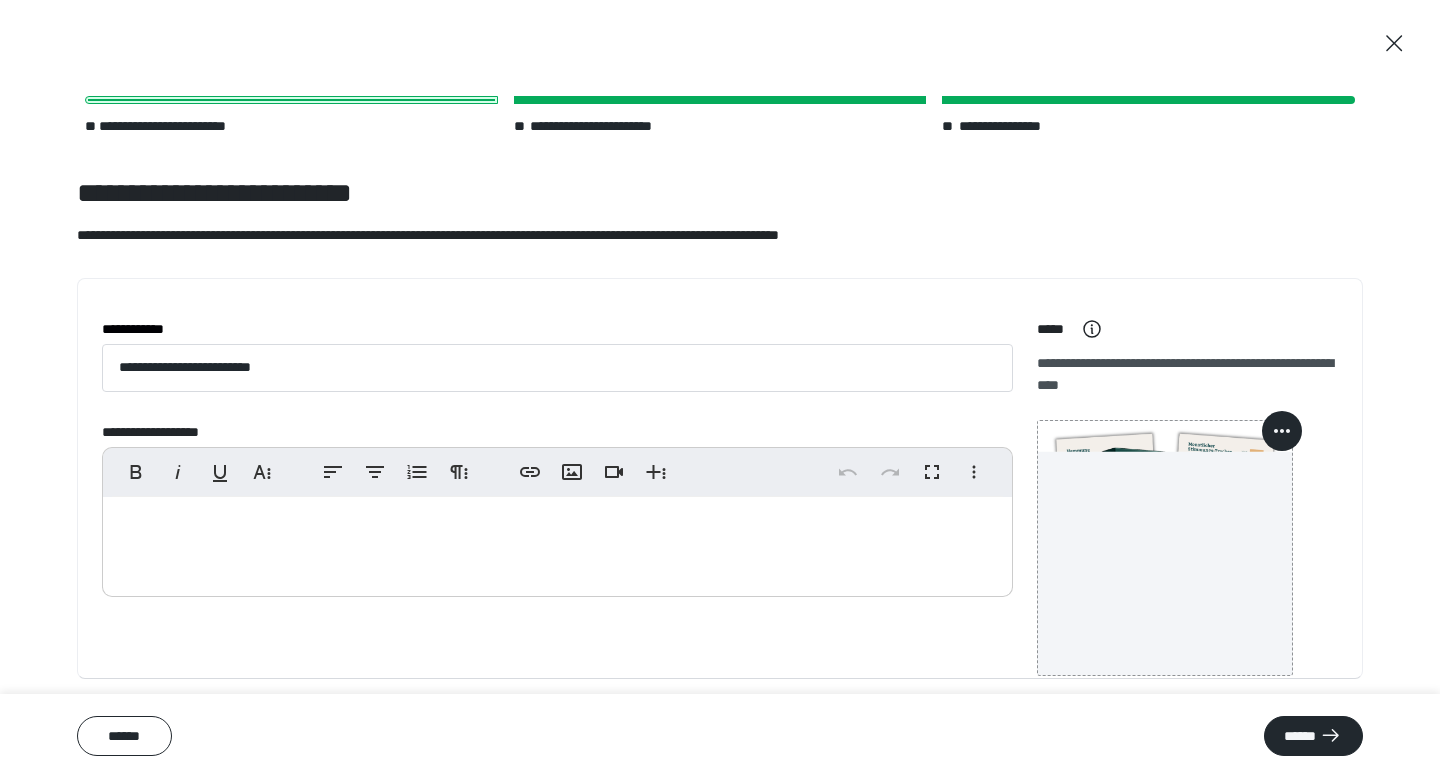 scroll, scrollTop: 65, scrollLeft: 0, axis: vertical 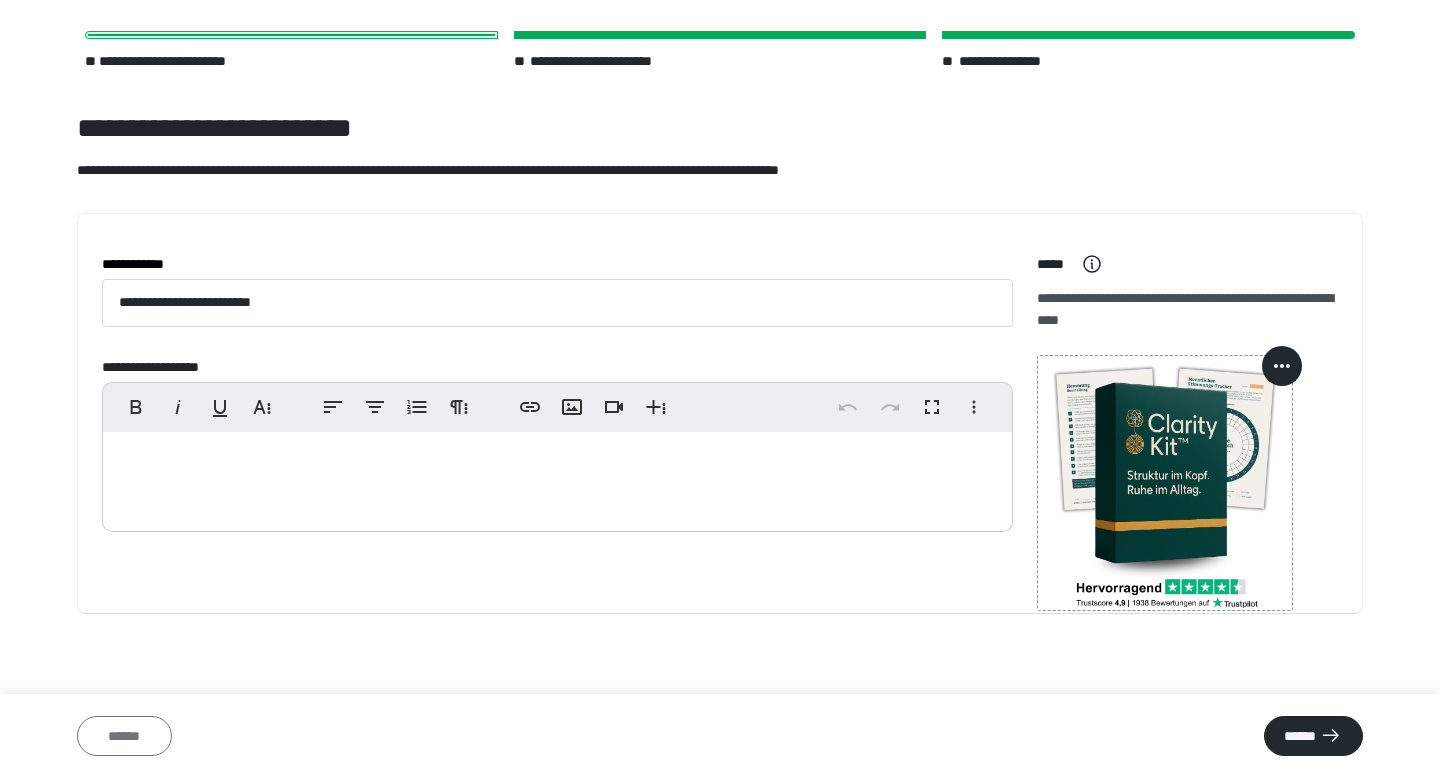 click on "******" at bounding box center (124, 736) 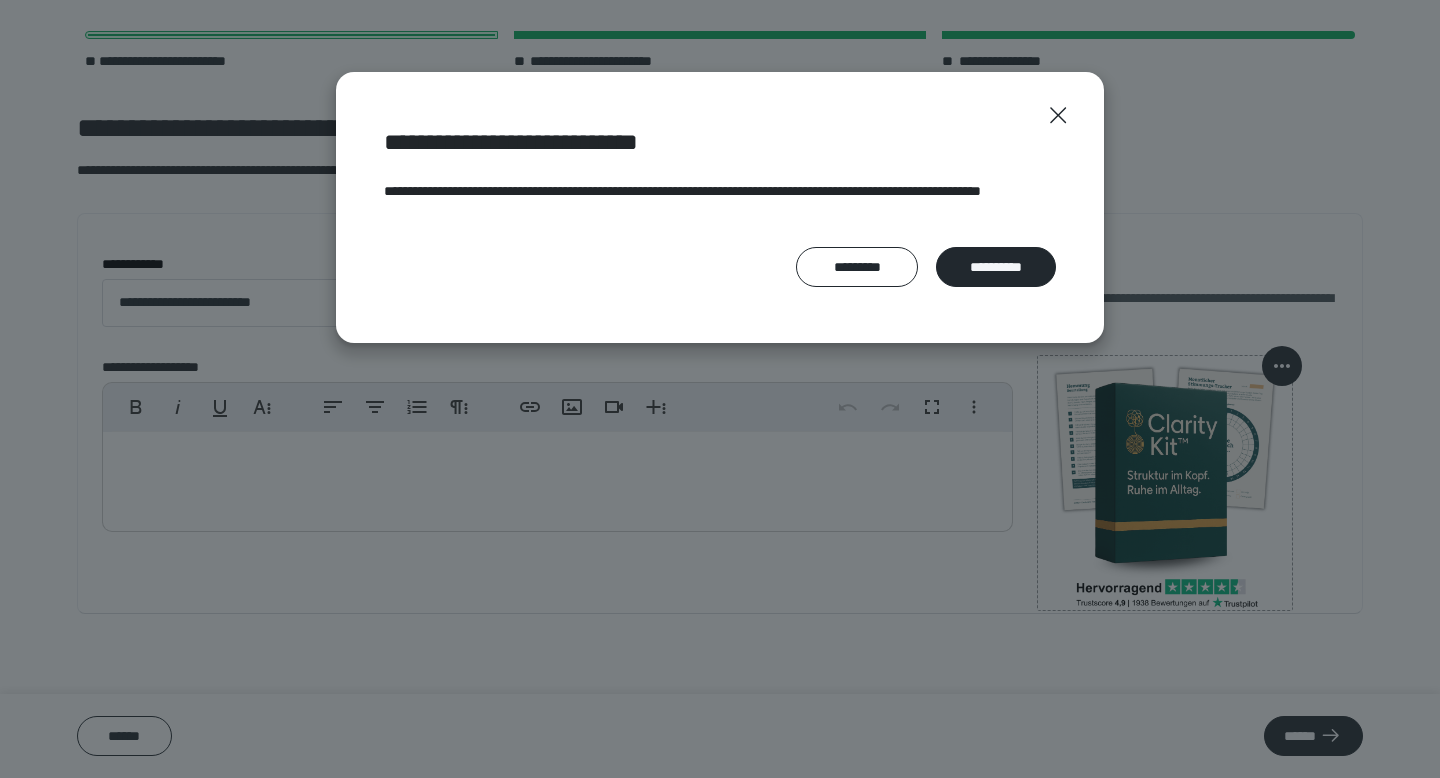 click on "**********" at bounding box center (720, 207) 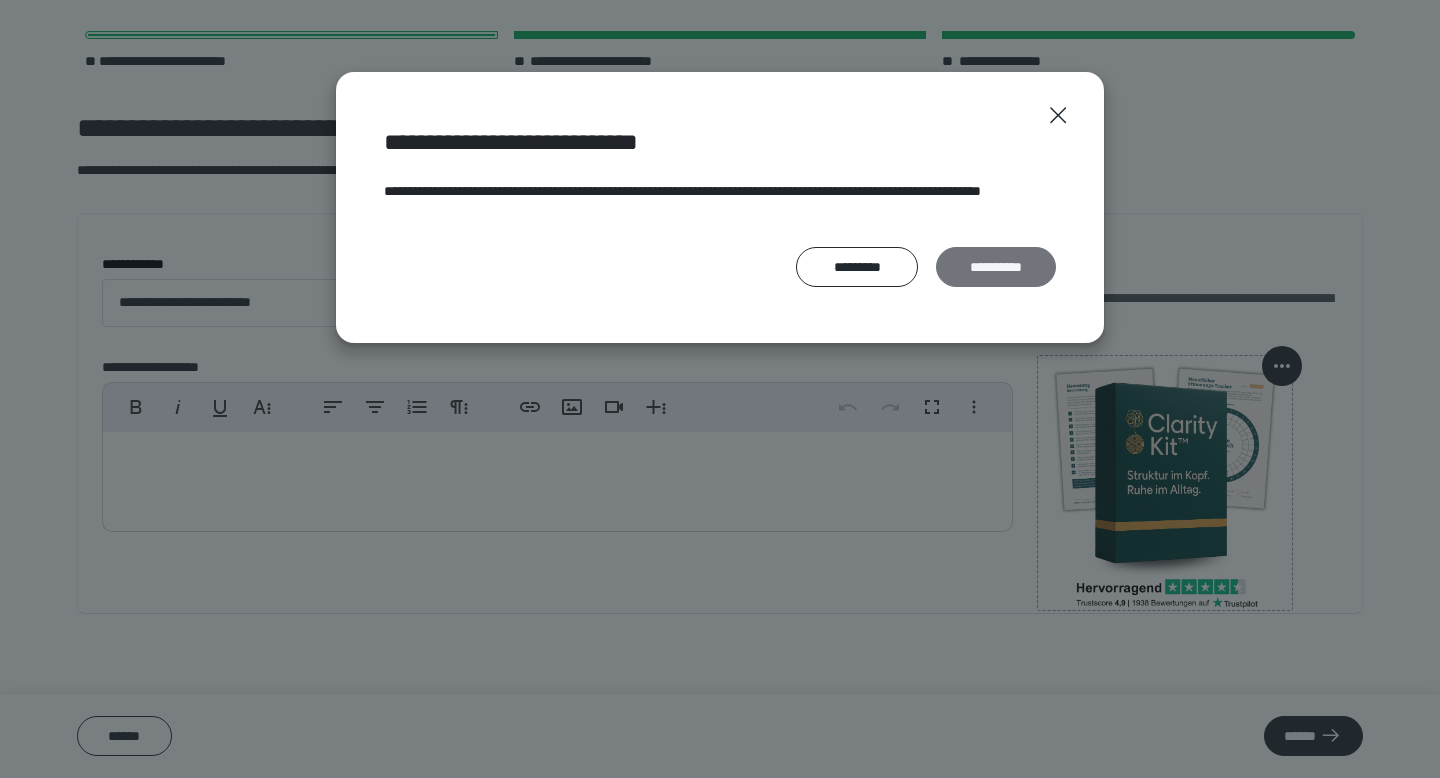 click on "**********" at bounding box center [996, 267] 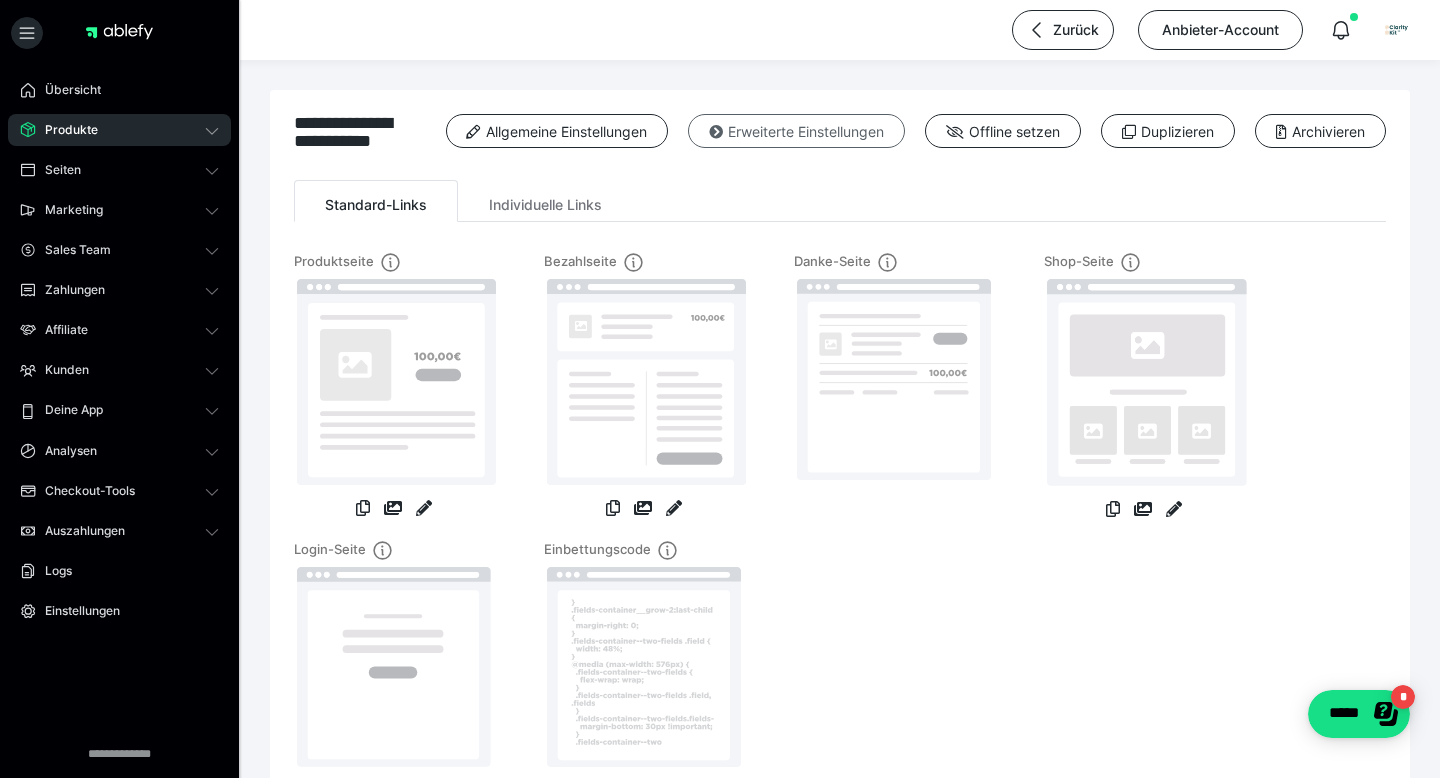 click on "Erweiterte Einstellungen" at bounding box center (796, 131) 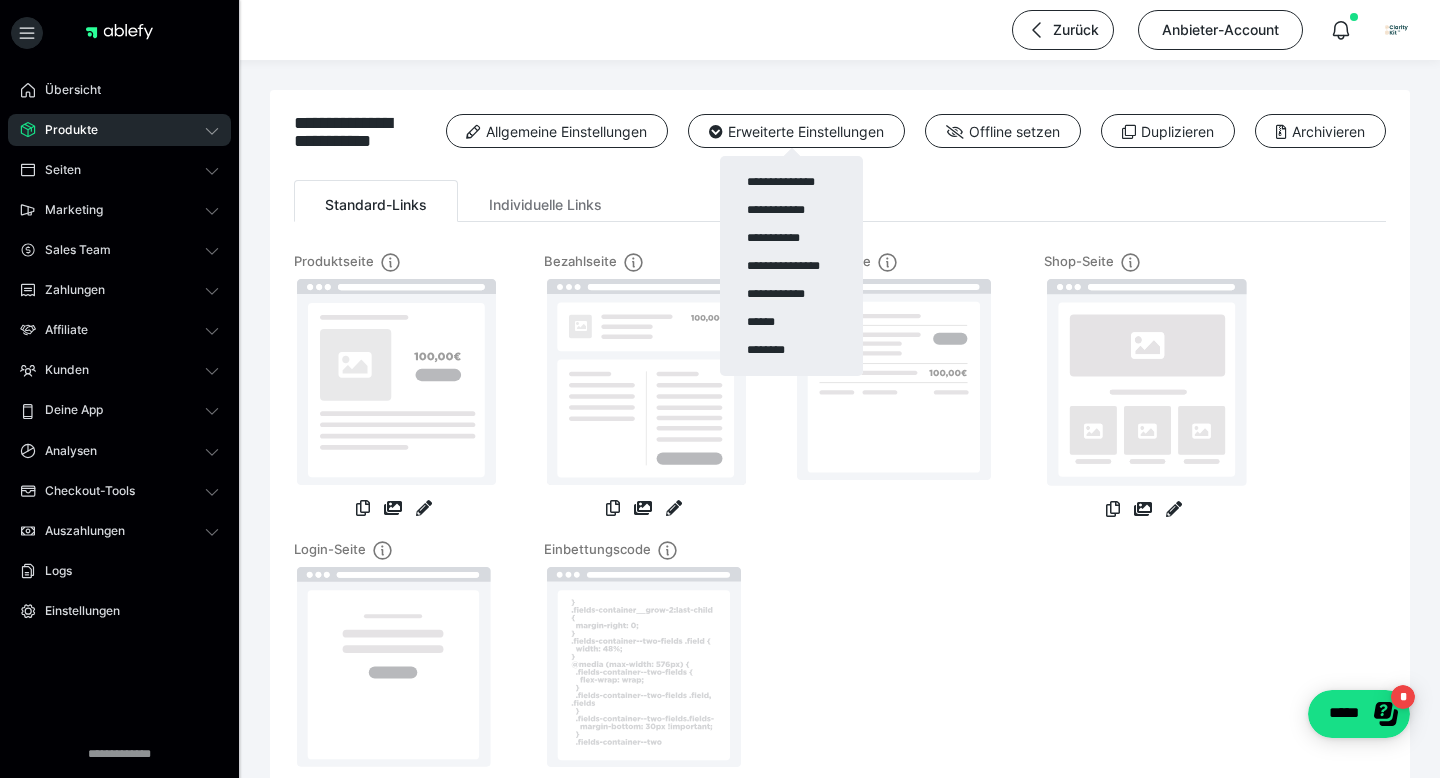 click at bounding box center (720, 389) 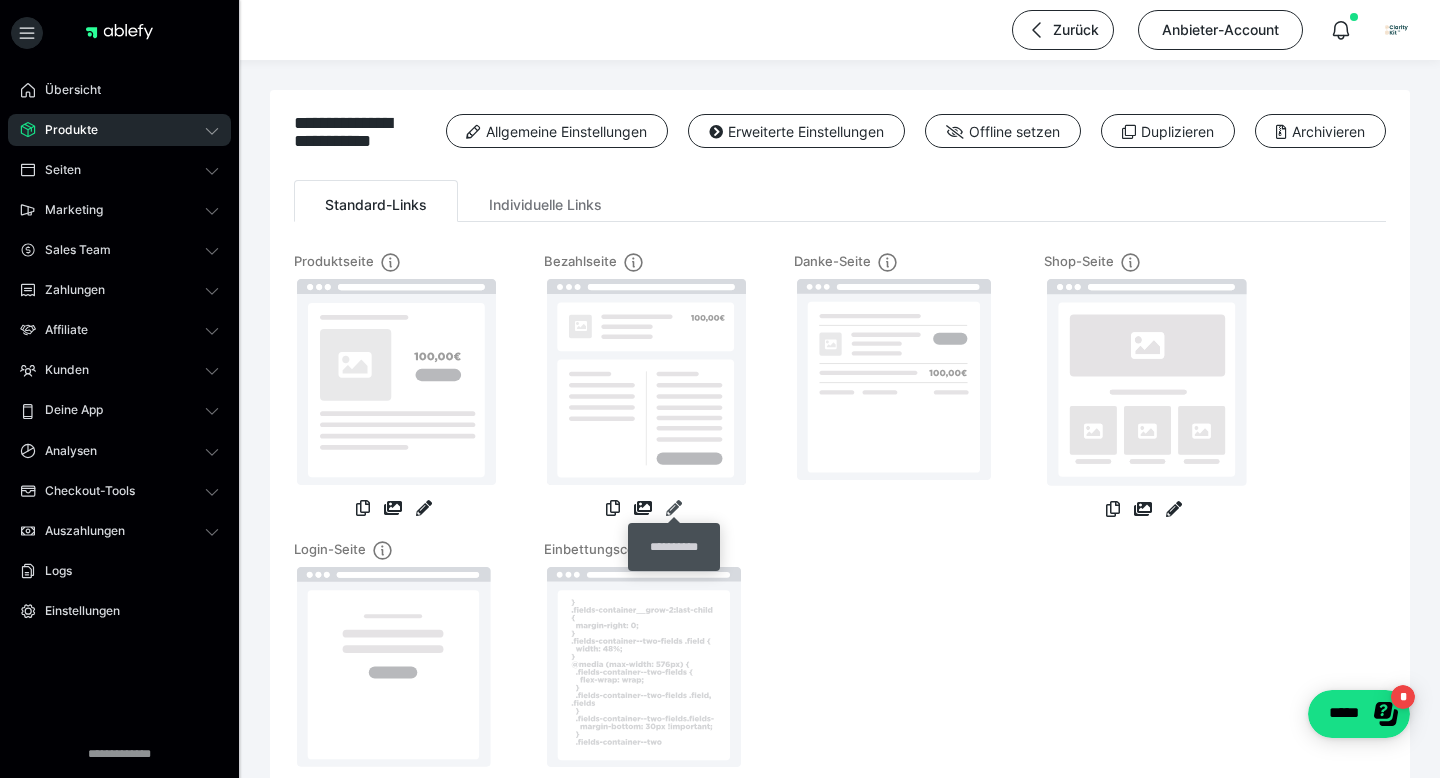 click at bounding box center (674, 508) 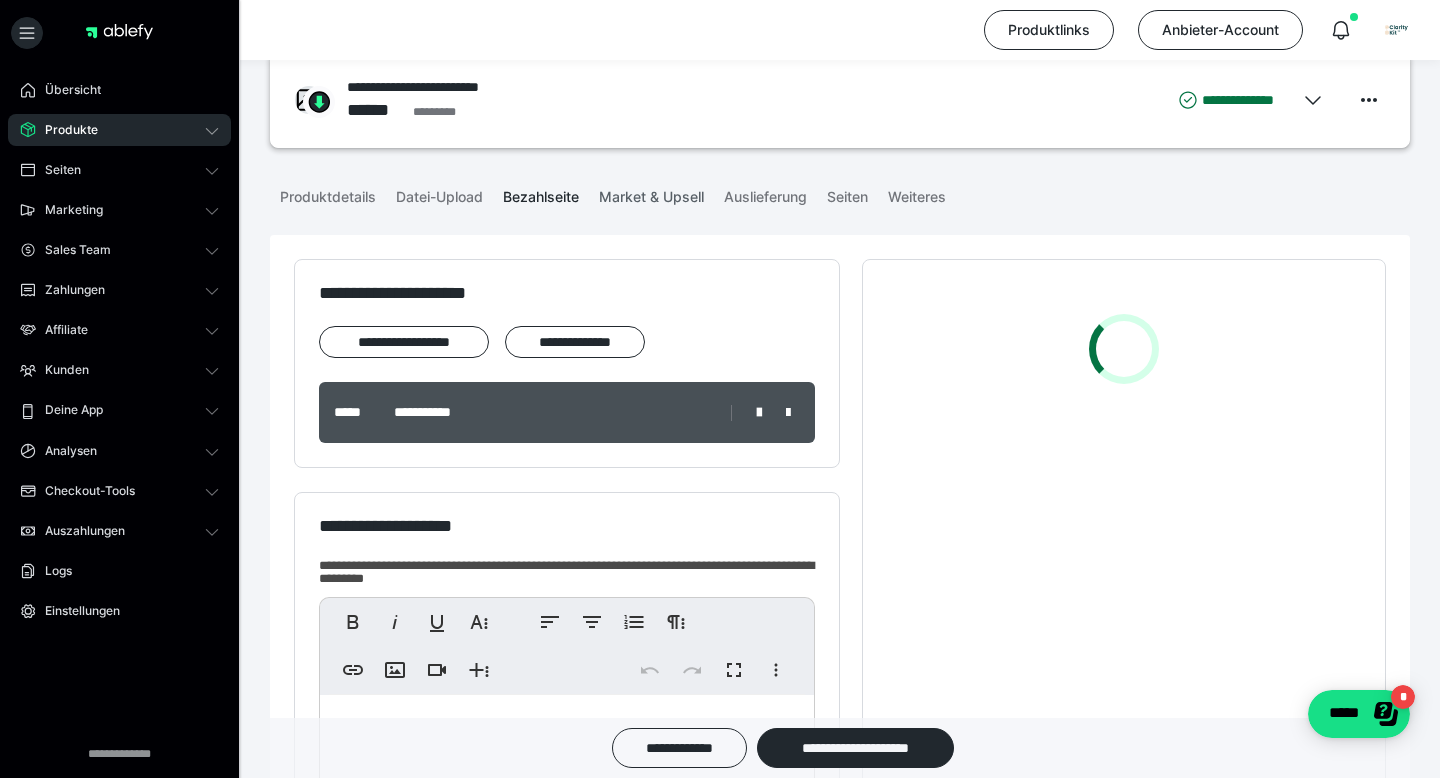 scroll, scrollTop: 260, scrollLeft: 0, axis: vertical 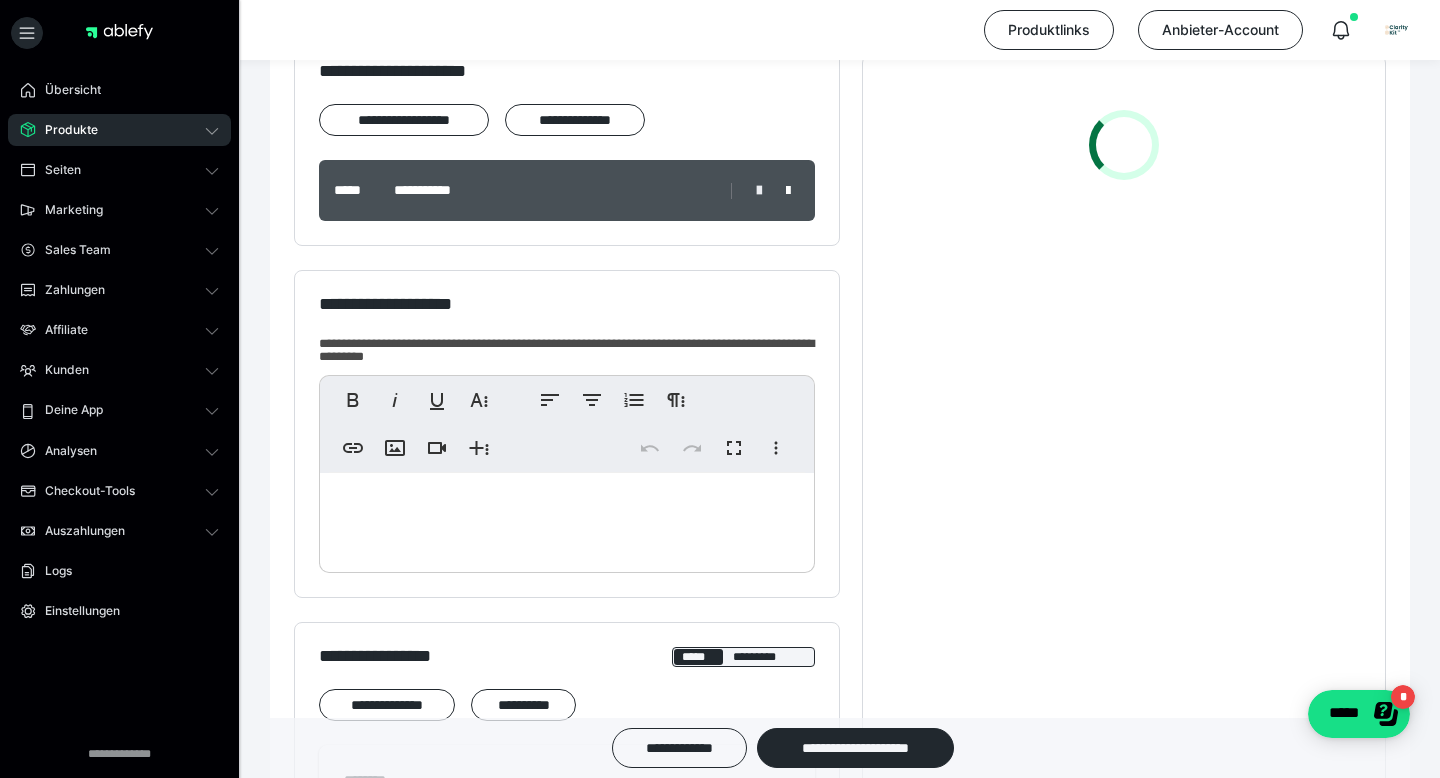 click at bounding box center (759, 191) 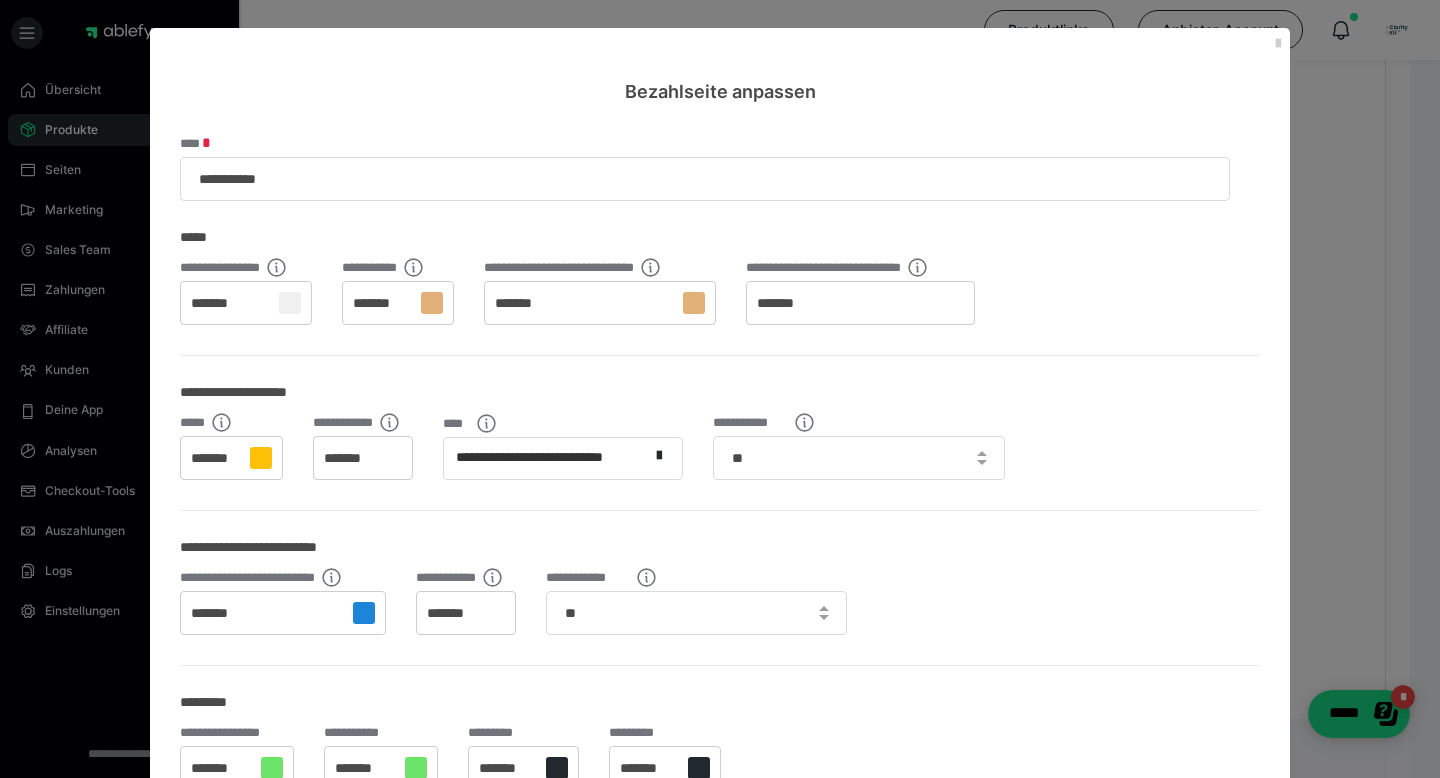 scroll, scrollTop: 0, scrollLeft: 0, axis: both 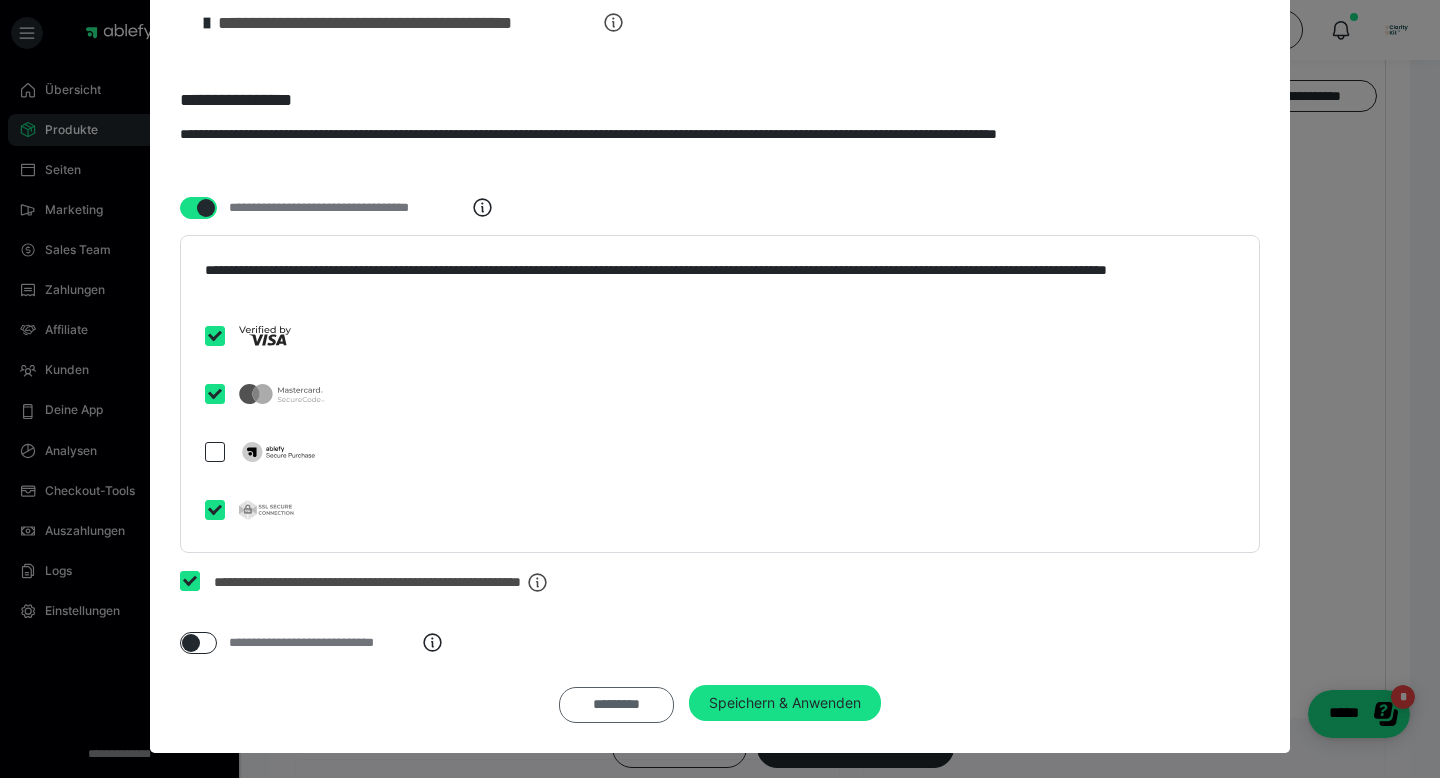 click on "*********" at bounding box center (616, 705) 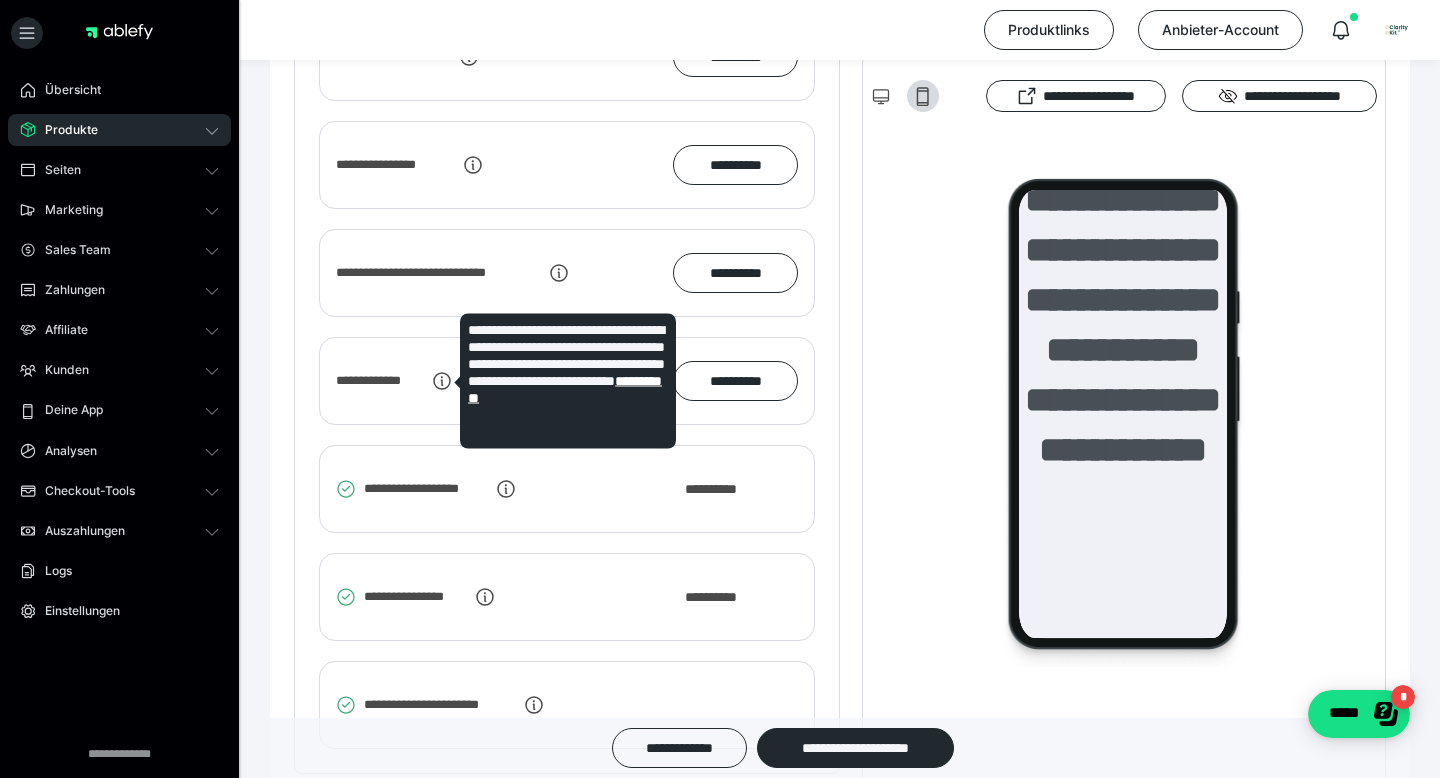 scroll, scrollTop: 2113, scrollLeft: 0, axis: vertical 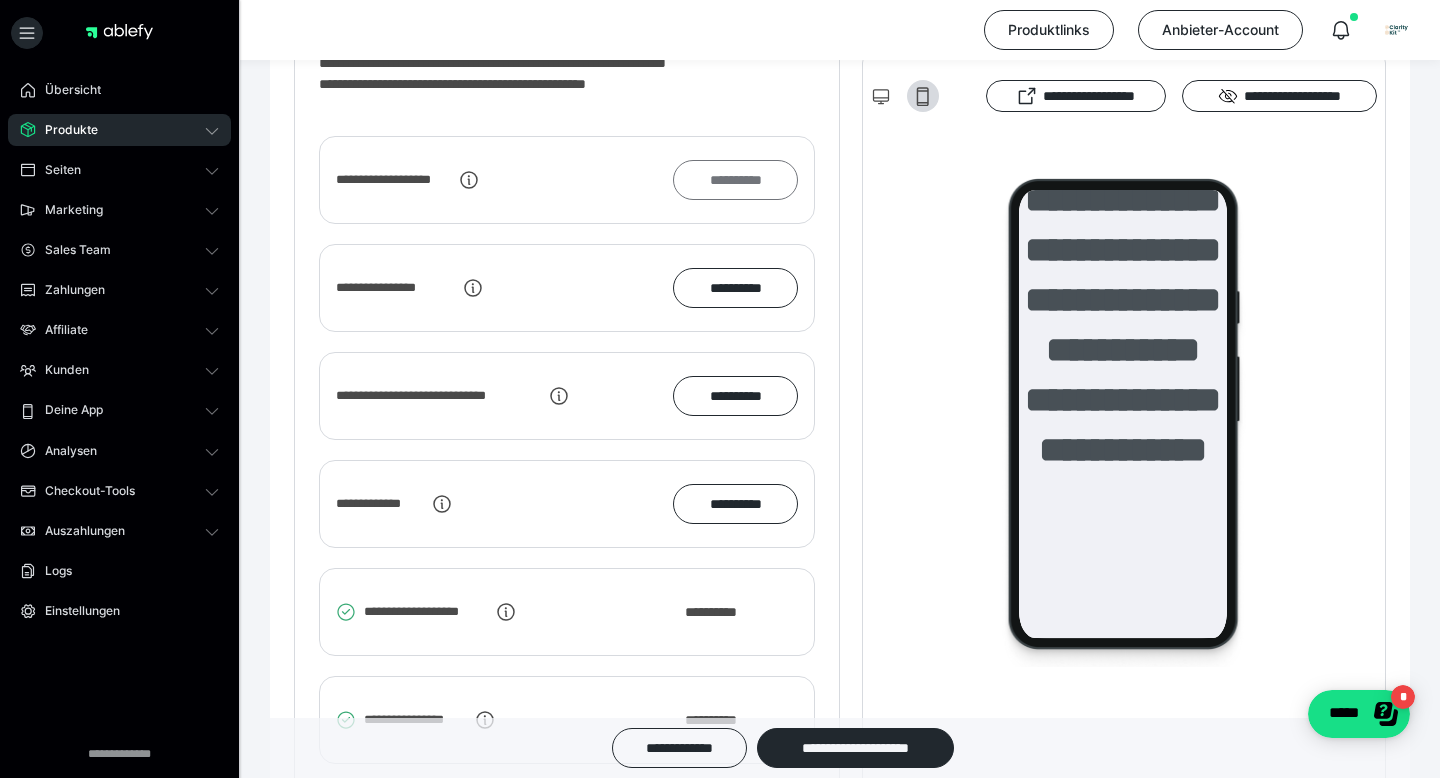 click on "**********" at bounding box center (735, 180) 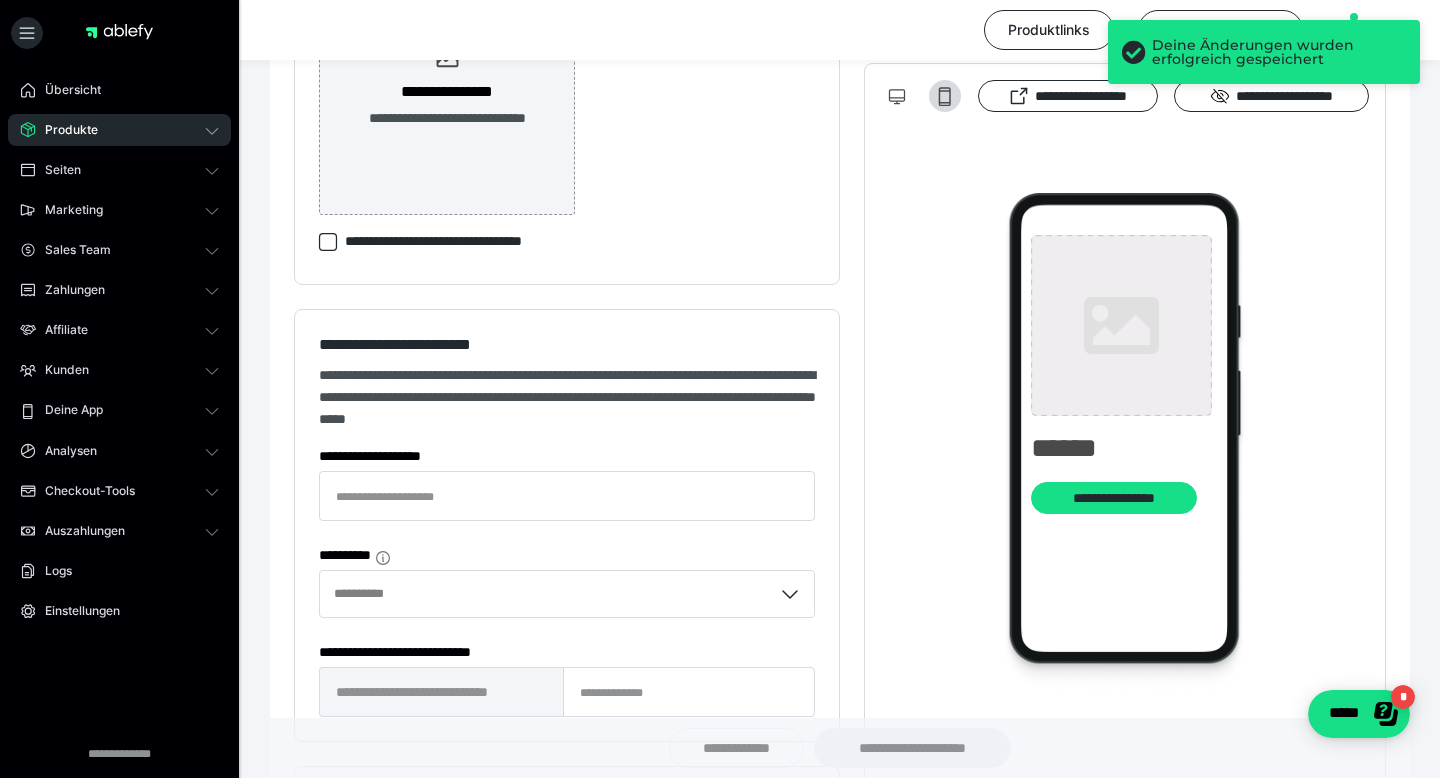 type on "**********" 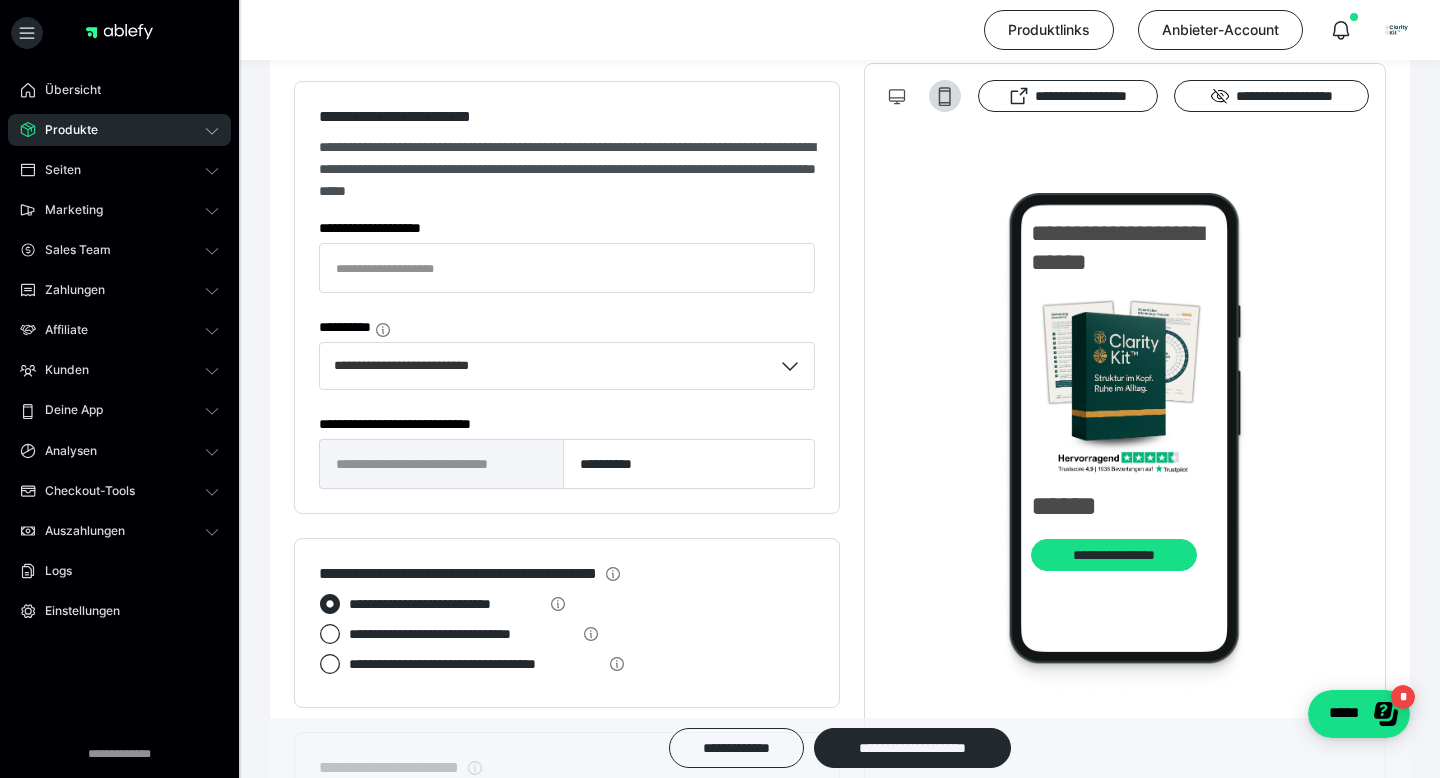 scroll, scrollTop: 624, scrollLeft: 0, axis: vertical 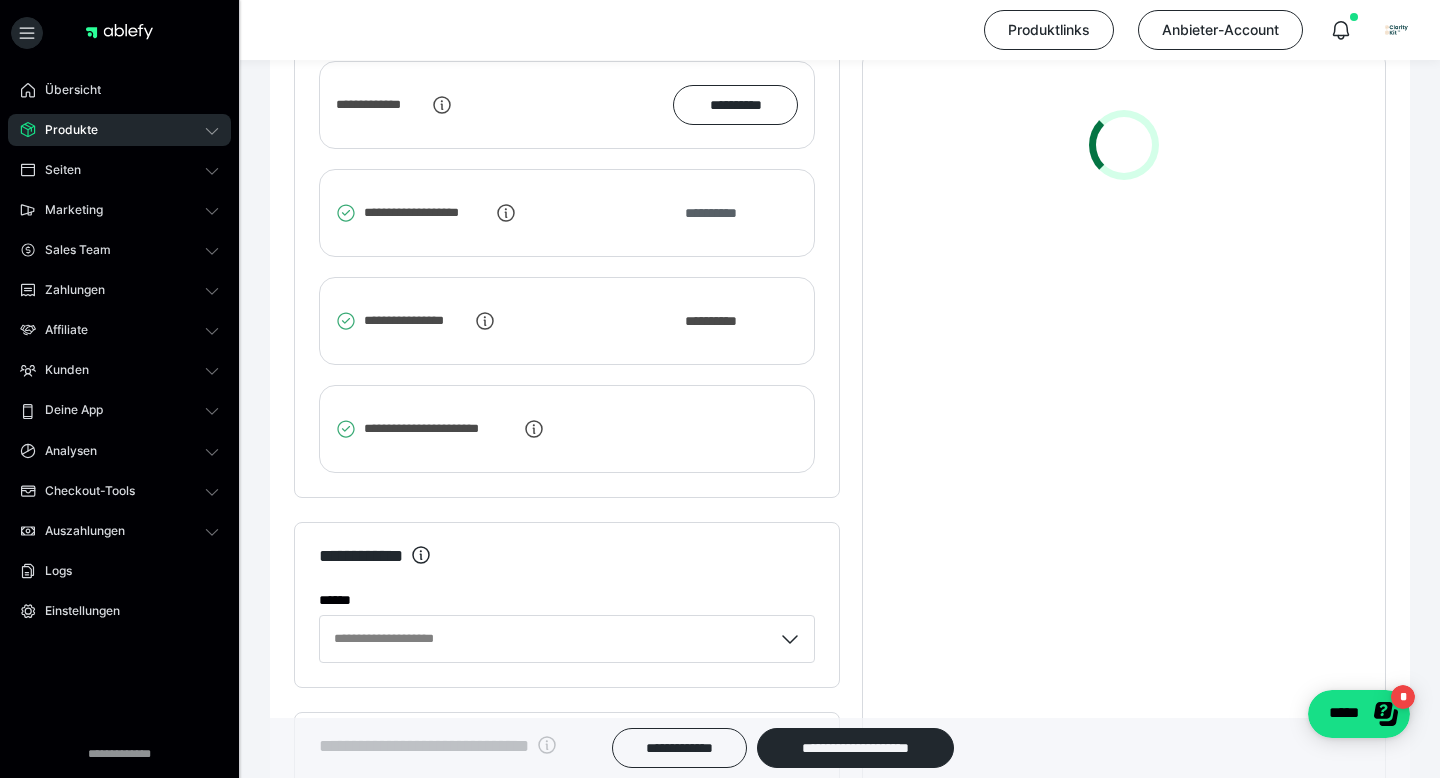 click on "**********" at bounding box center (721, 213) 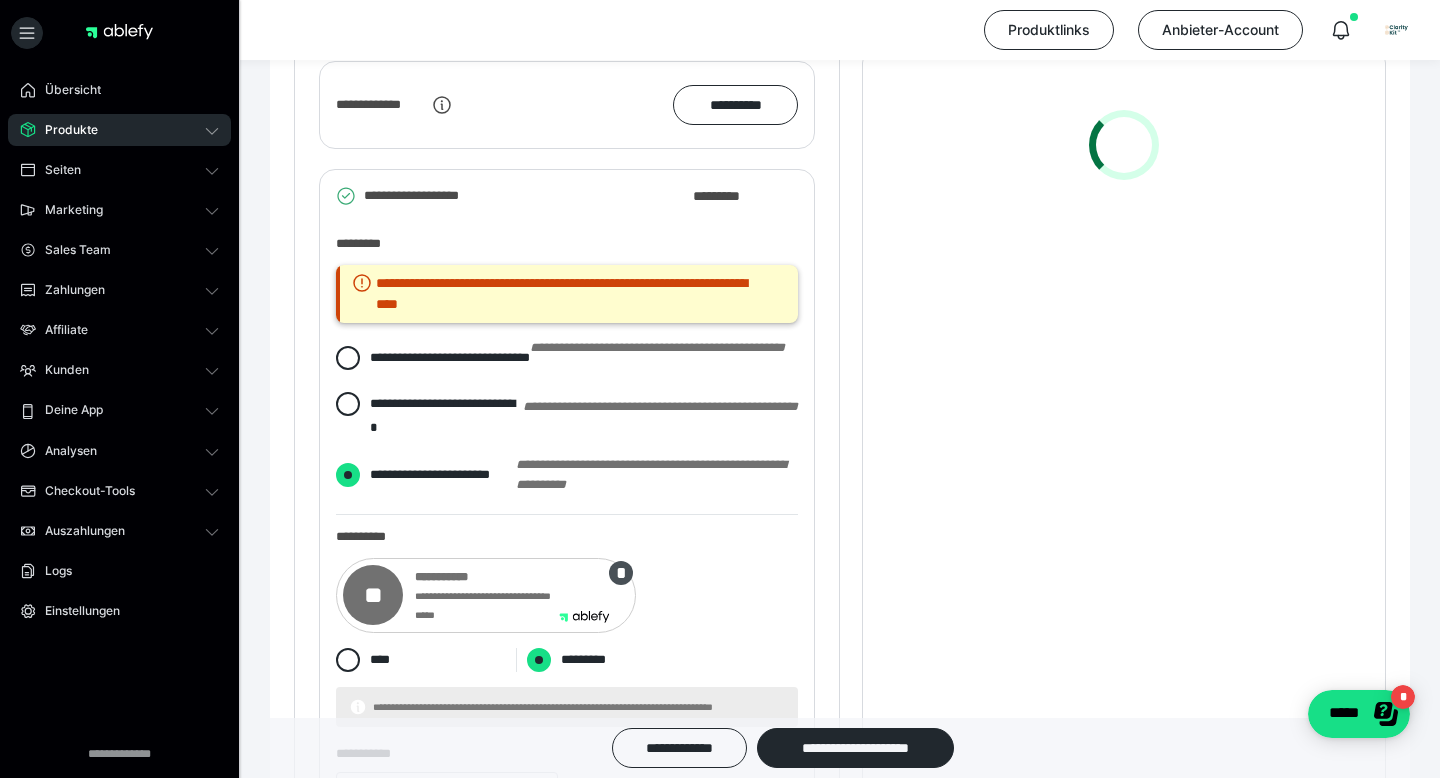 radio on "*****" 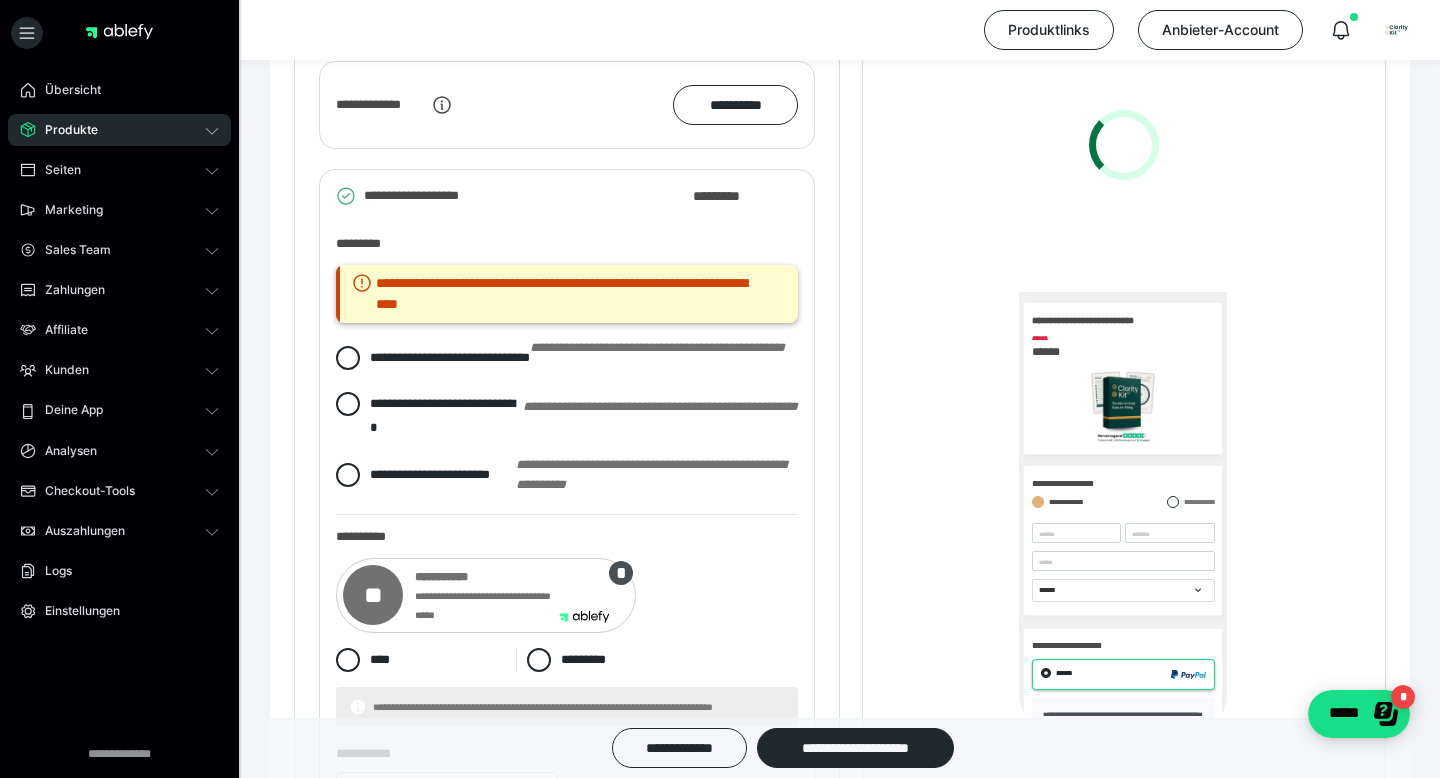 scroll, scrollTop: 0, scrollLeft: 0, axis: both 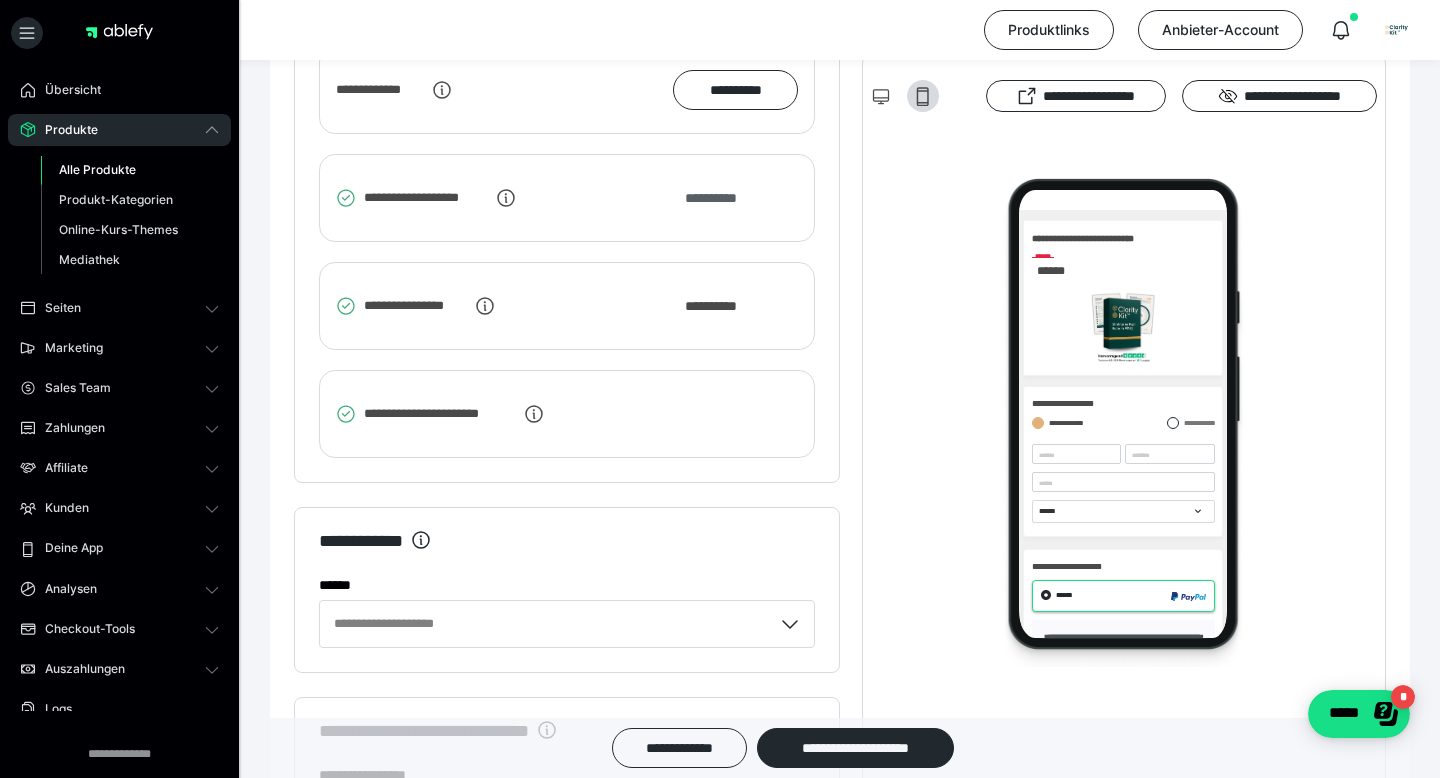 click on "**********" at bounding box center (721, 198) 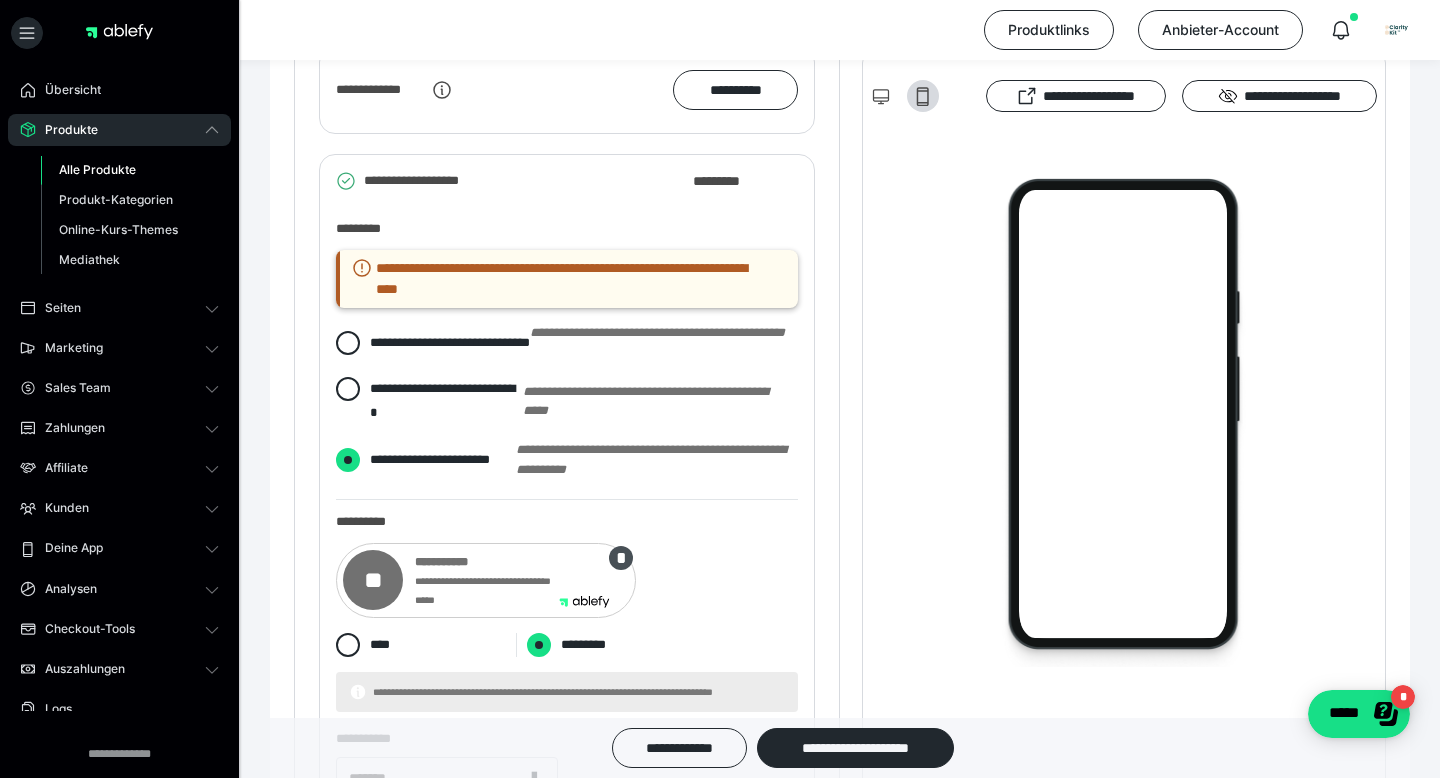 radio on "*****" 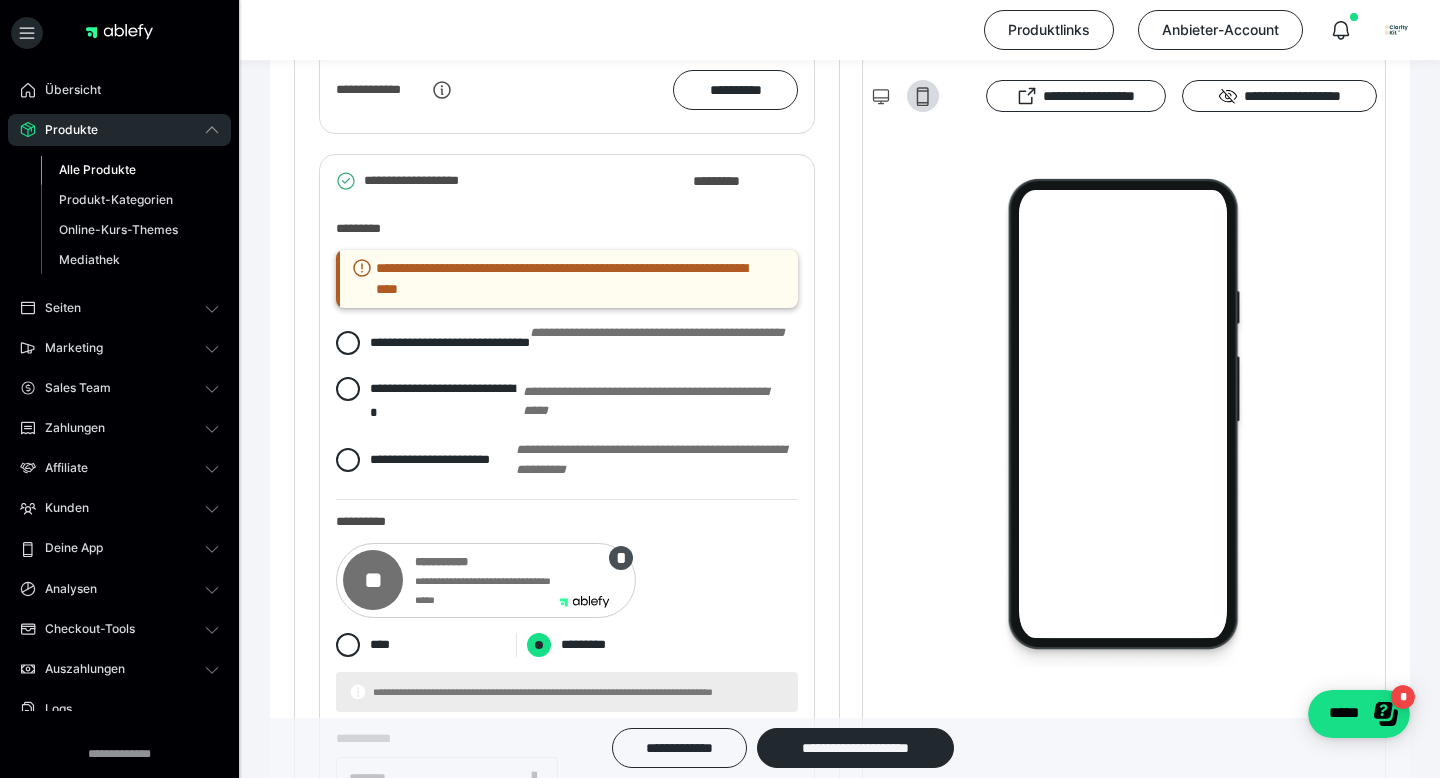 radio on "*****" 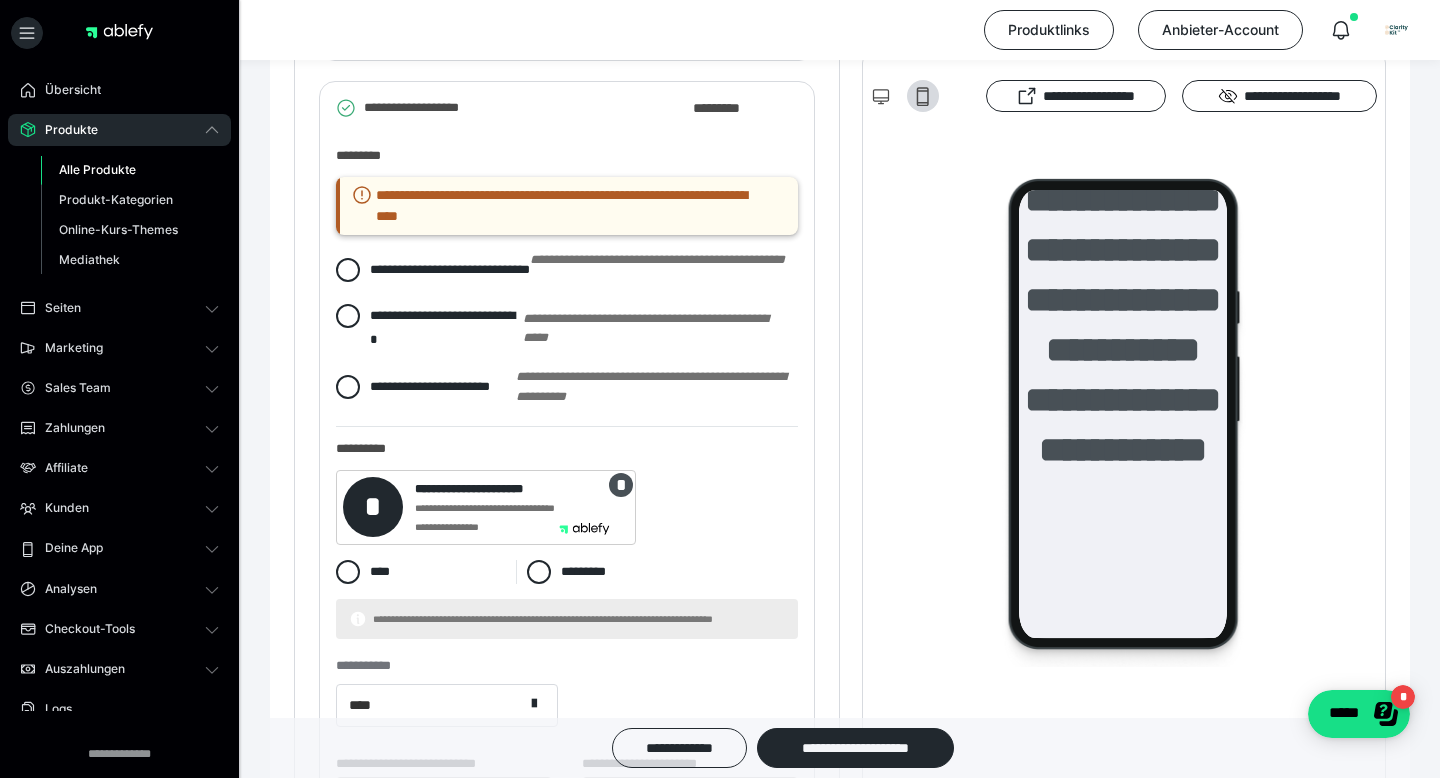 scroll, scrollTop: 2580, scrollLeft: 0, axis: vertical 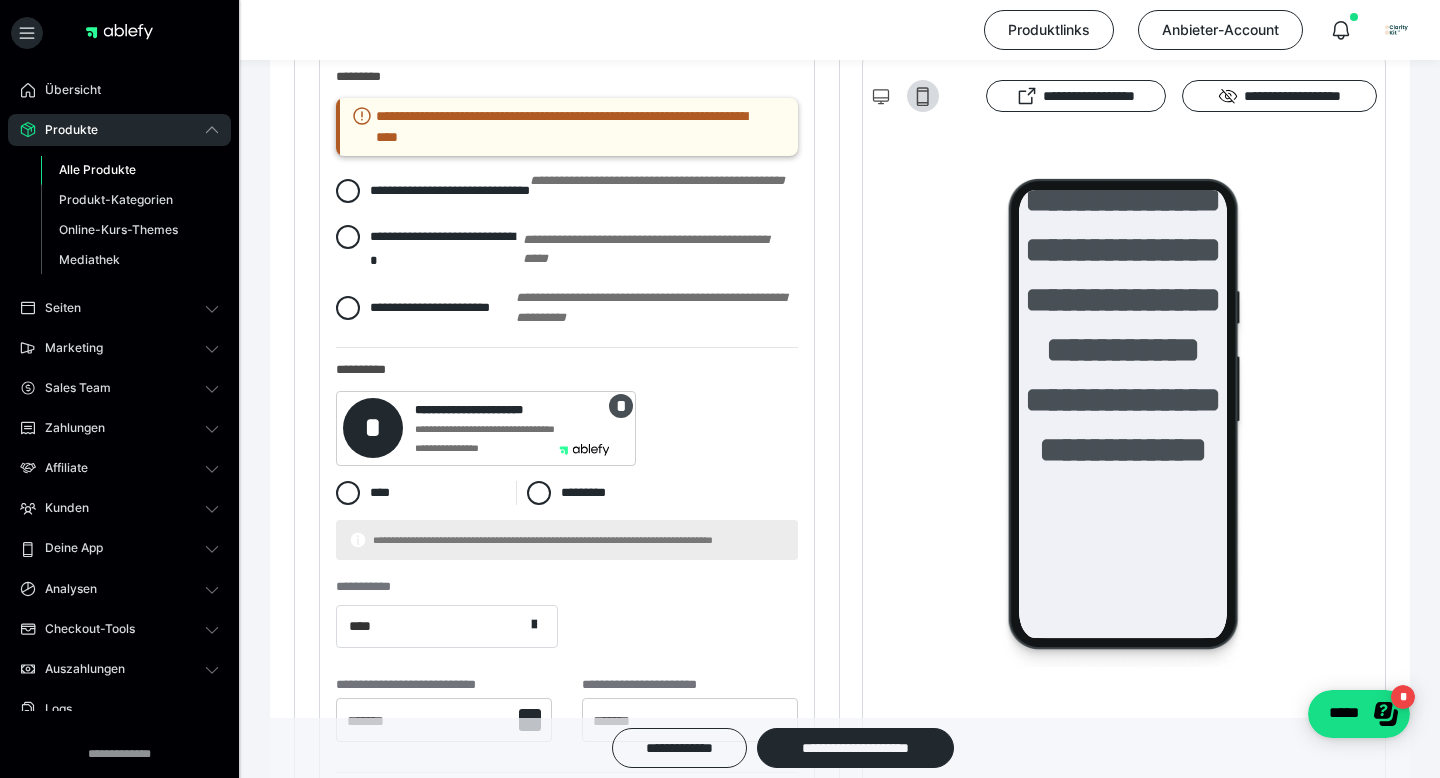 click at bounding box center (584, 450) 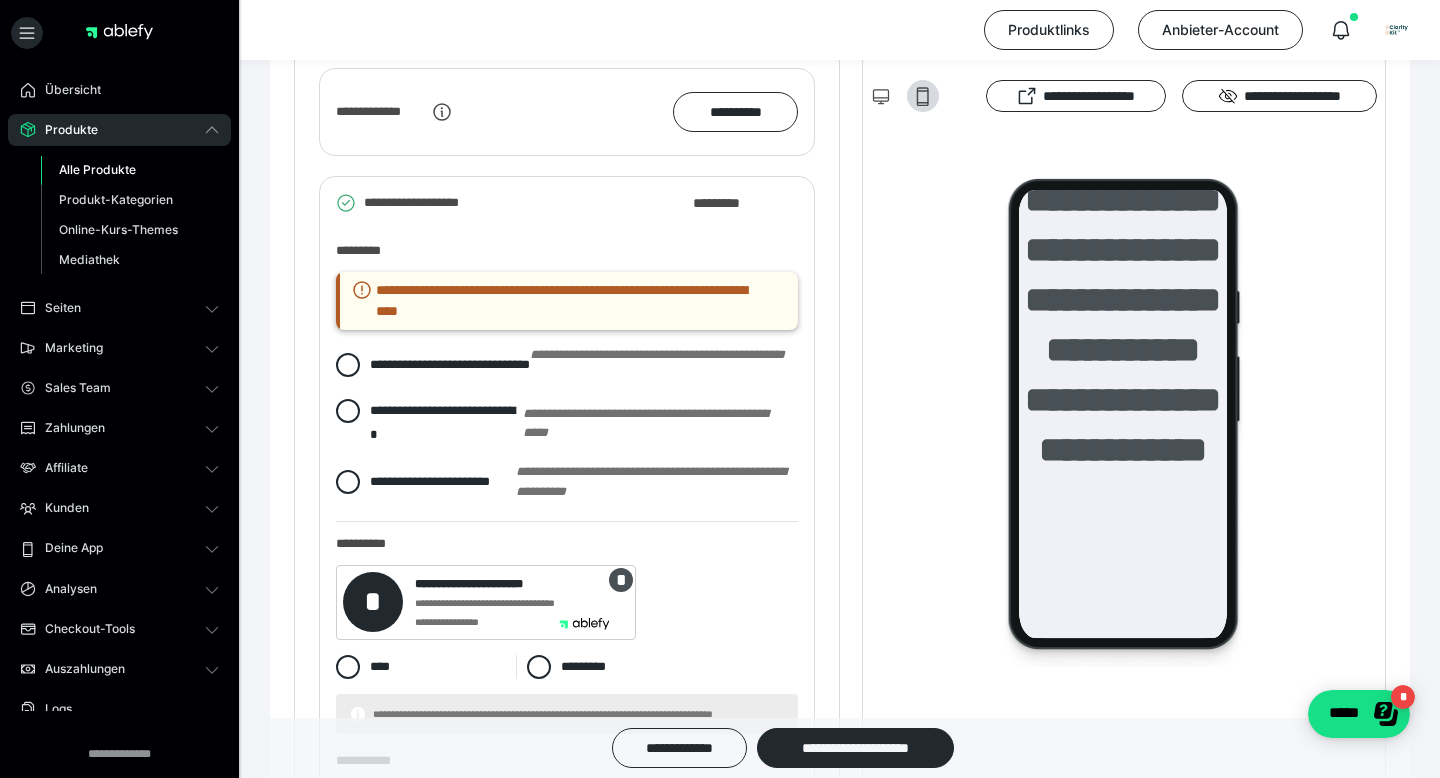 scroll, scrollTop: 2396, scrollLeft: 0, axis: vertical 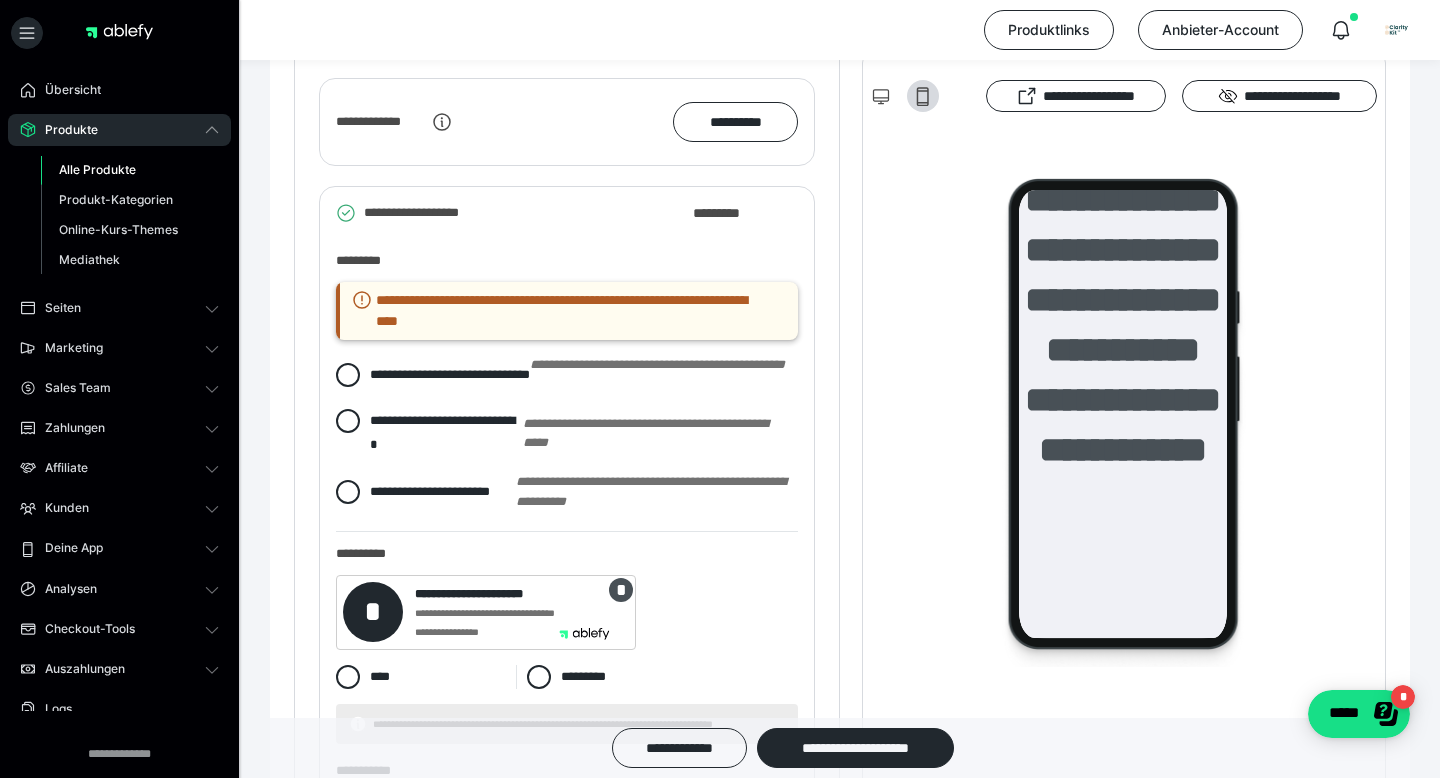 click on "**********" at bounding box center [567, 433] 